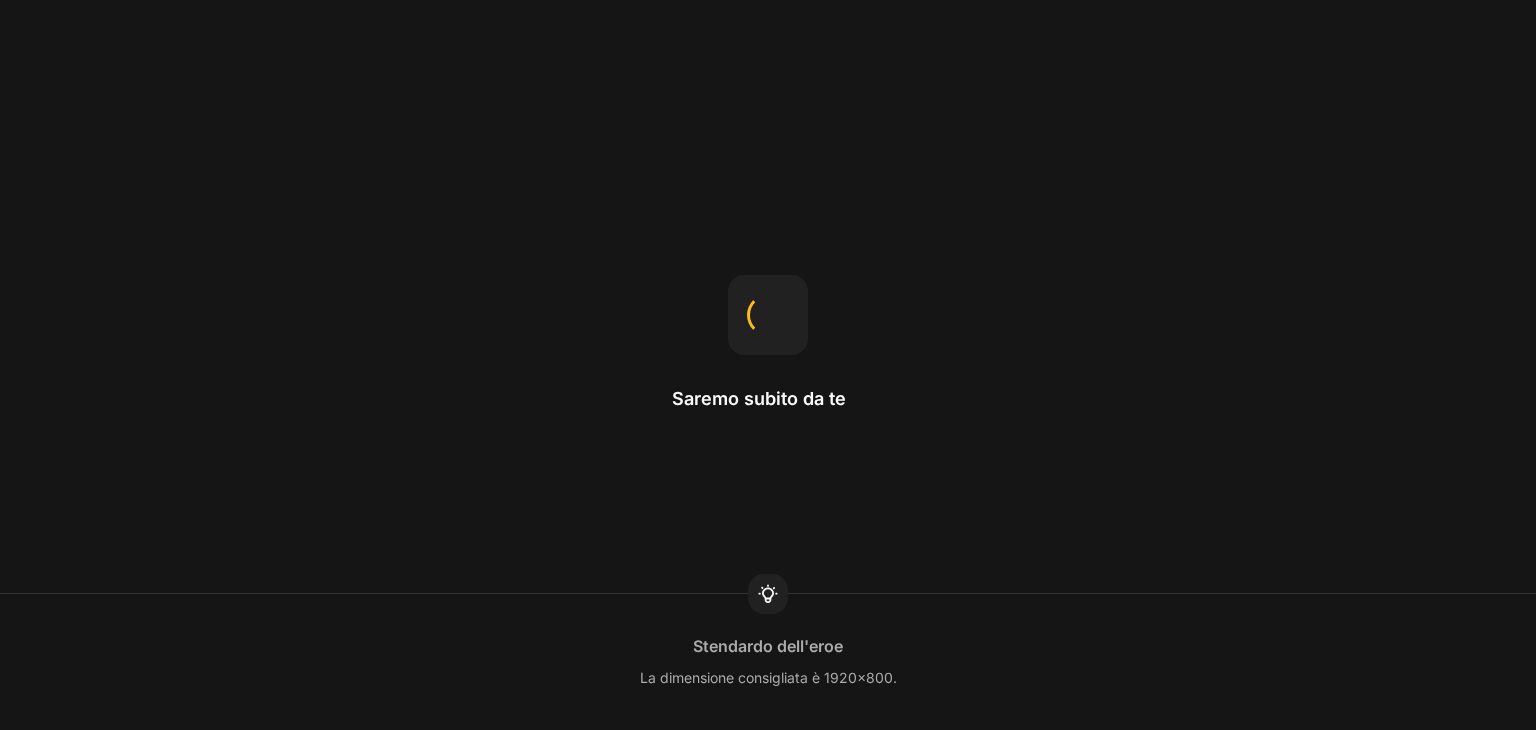 scroll, scrollTop: 0, scrollLeft: 0, axis: both 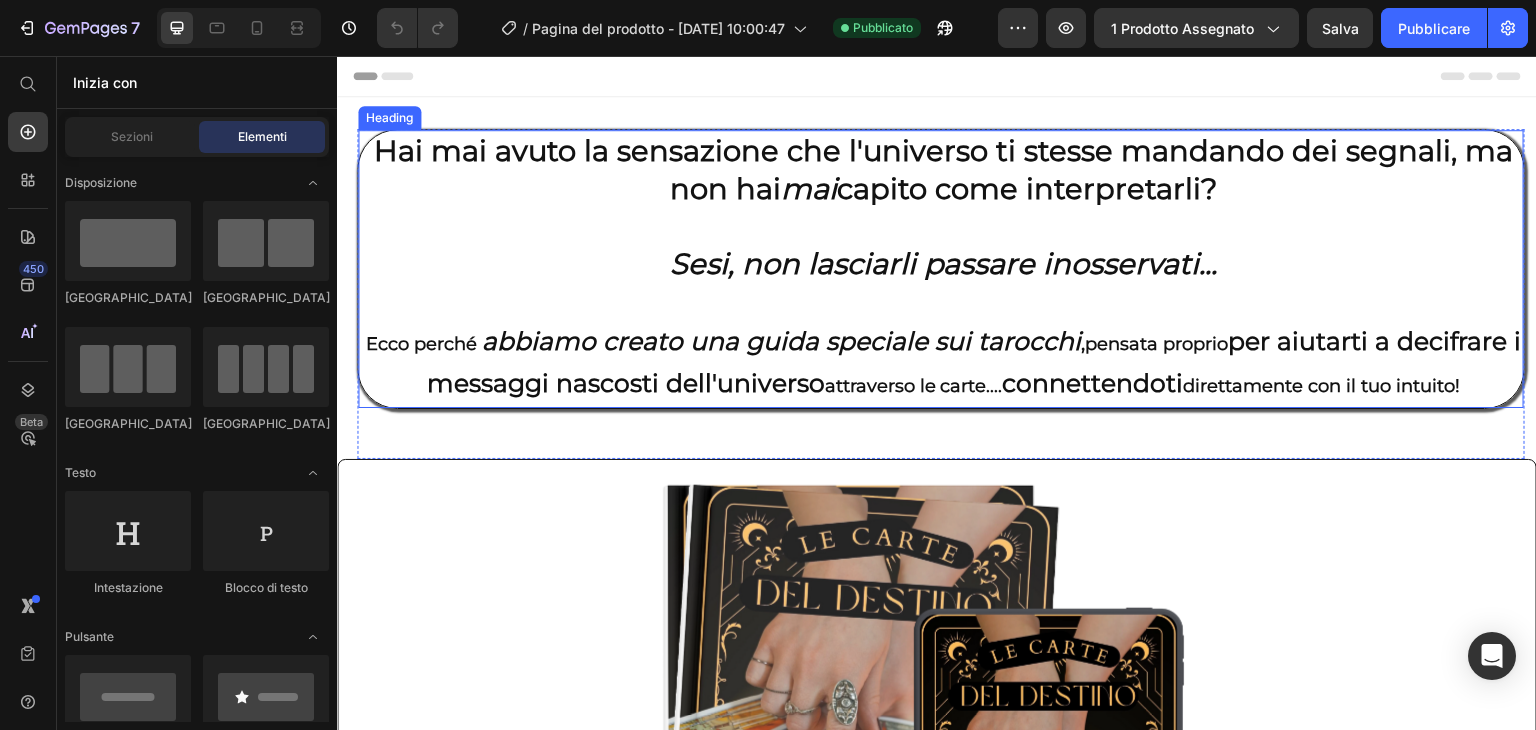 click on "Hai mai avuto la sensazione che l'universo ti stesse mandando dei segnali, ma non hai  mai  capito come interpretarli?  S e  si, non lasciarli passare inosservati... Ecco perché   abbiamo creato una guida speciale sui tarocchi ,  pensata proprio  per aiutarti a decifrare i messaggi nascosti dell'universo  attraverso le carte.... connettendoti  direttamente con il tuo intuito!" at bounding box center [943, 269] 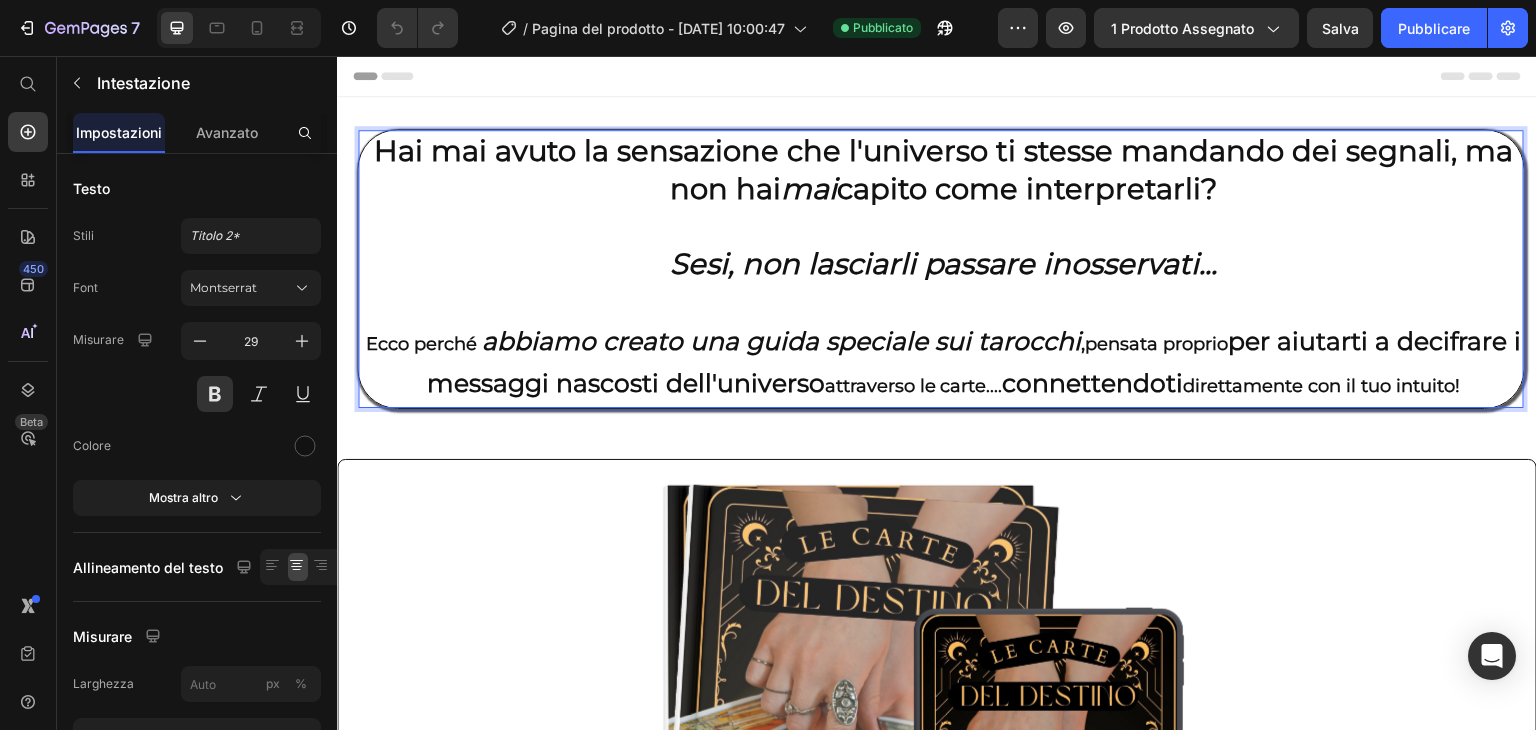 drag, startPoint x: 368, startPoint y: 346, endPoint x: 529, endPoint y: 348, distance: 161.01242 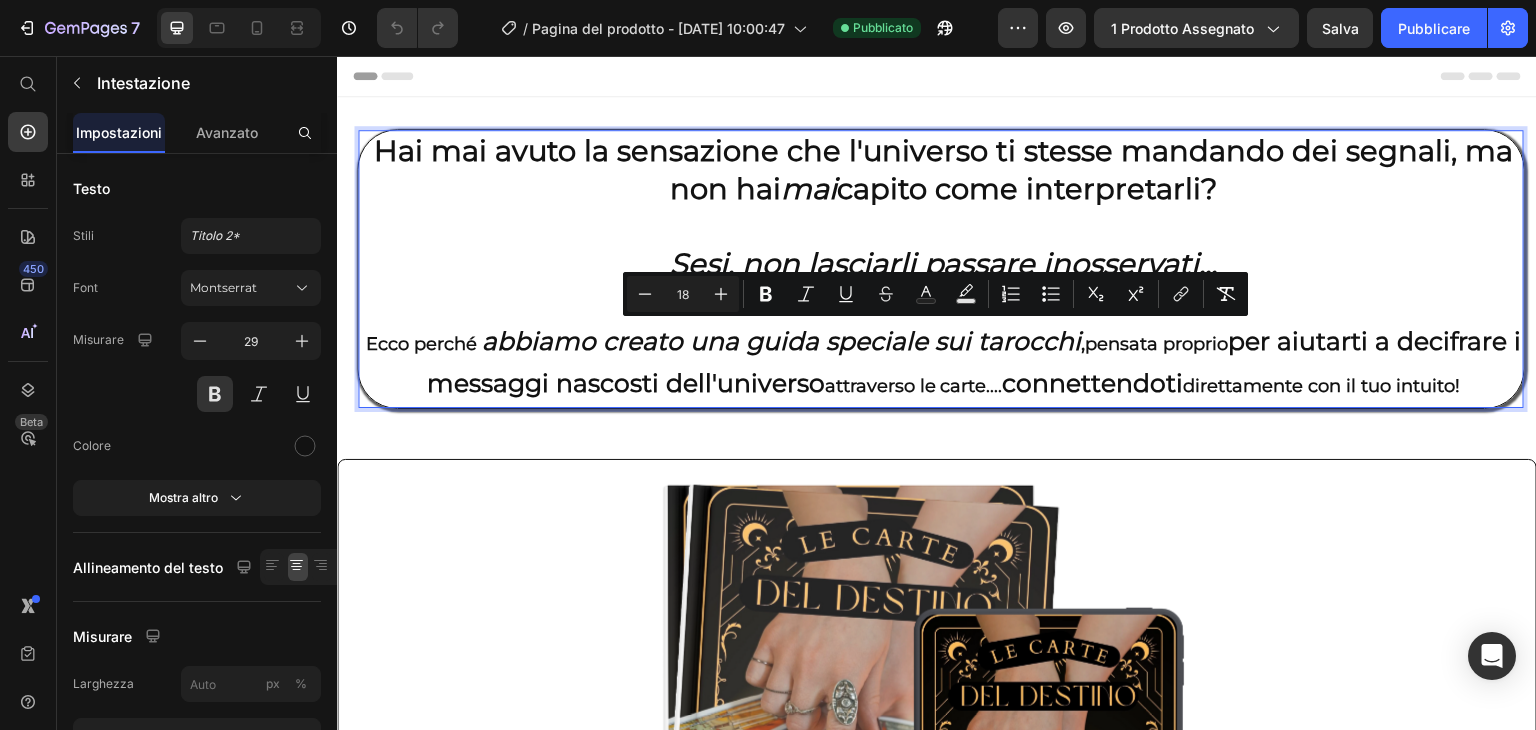 drag, startPoint x: 529, startPoint y: 348, endPoint x: 1503, endPoint y: 388, distance: 974.821 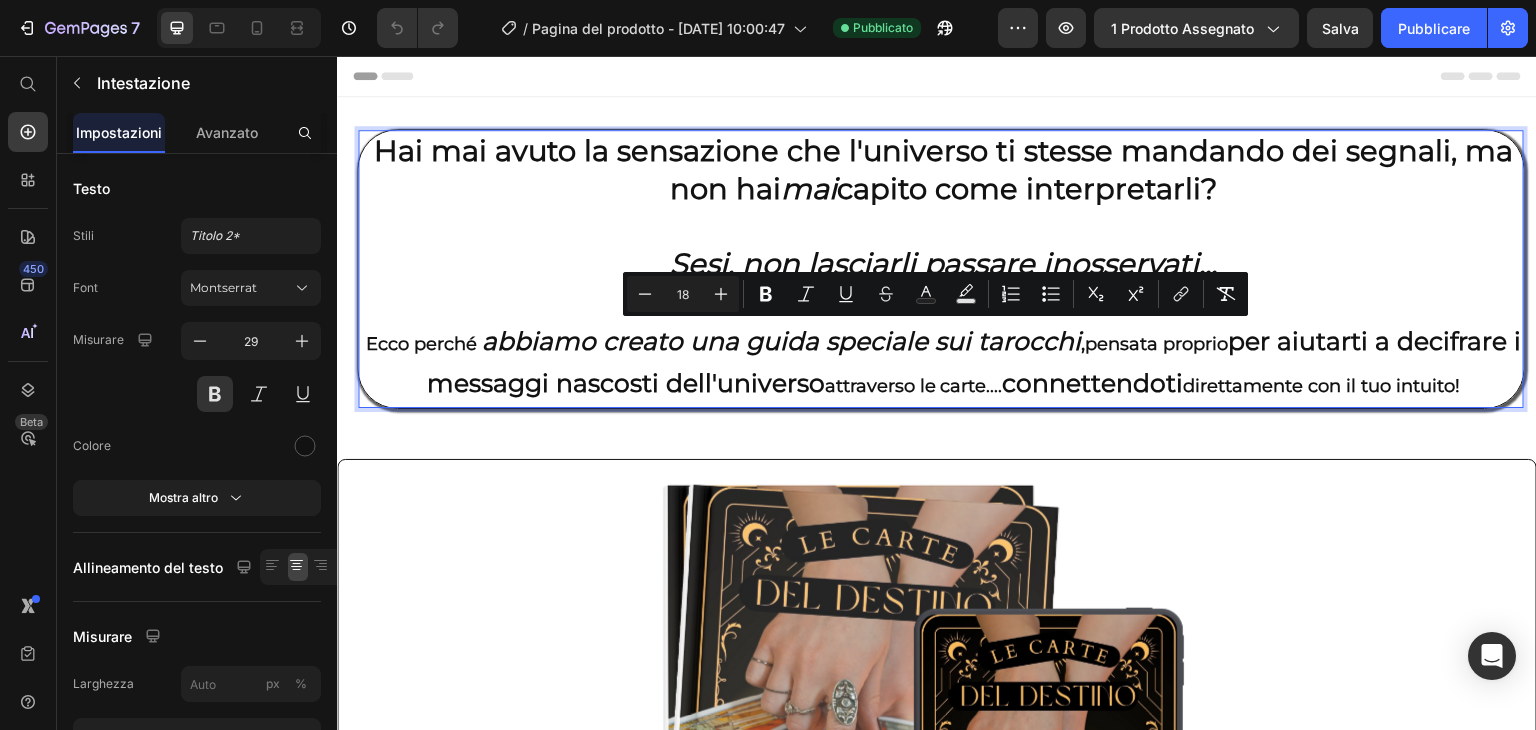 click on "Hai mai avuto la sensazione che l'universo ti stesse mandando dei segnali, ma non hai  mai  capito come interpretarli?  S e  si, non lasciarli passare inosservati... Ecco perché   abbiamo creato una guida speciale sui tarocchi ,  pensata proprio  per aiutarti a decifrare i messaggi nascosti dell'universo  attraverso le carte.... connettendoti  direttamente con il tuo intuito!" at bounding box center [943, 269] 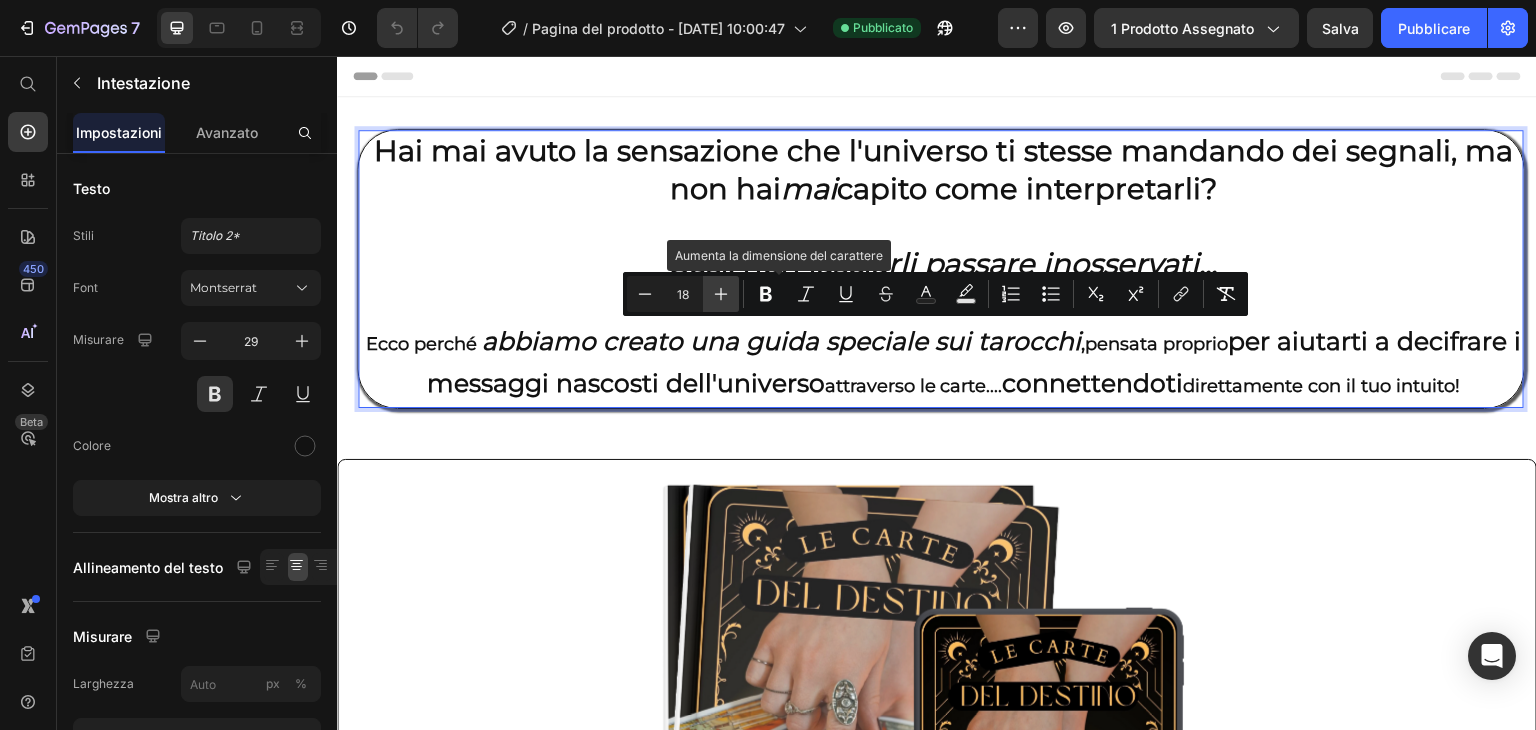 click 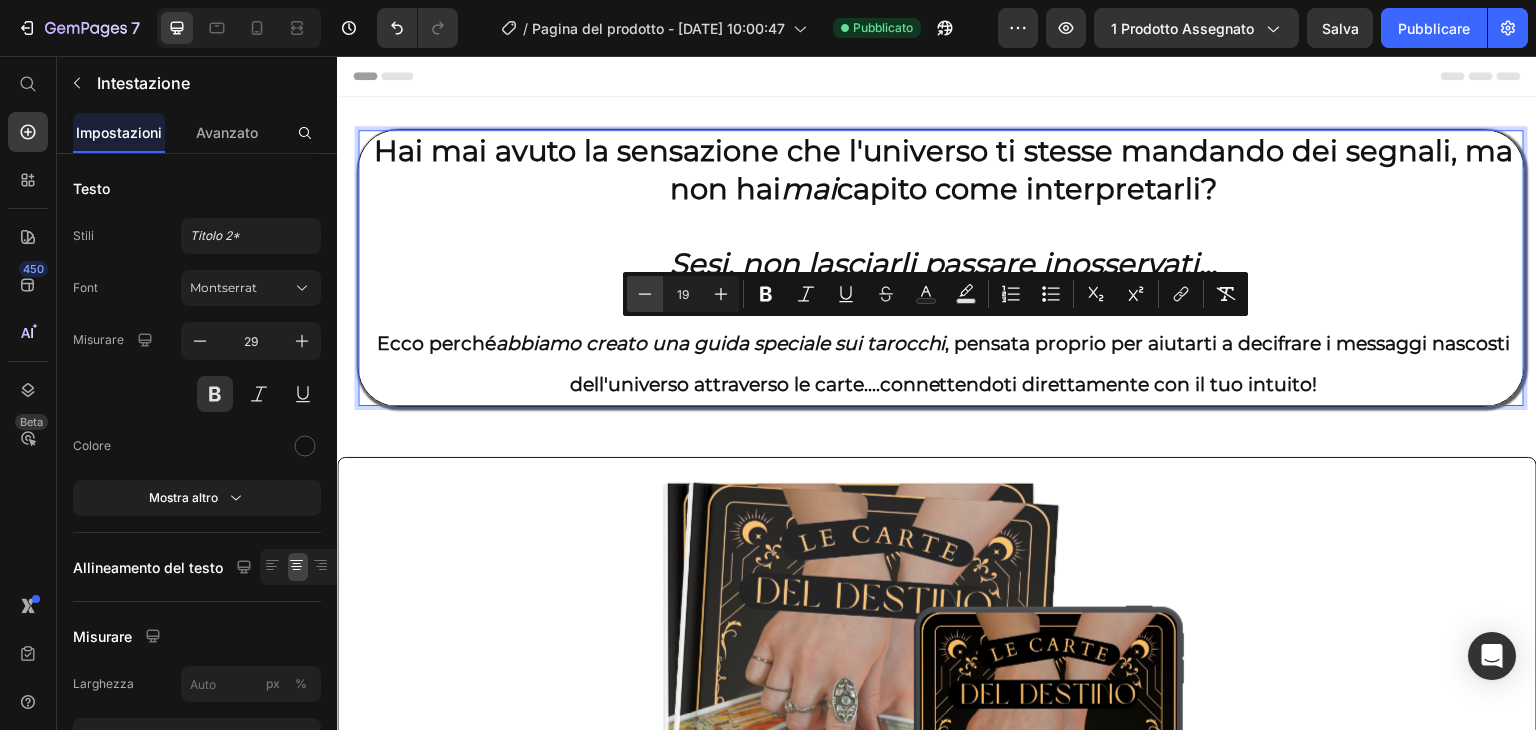 click 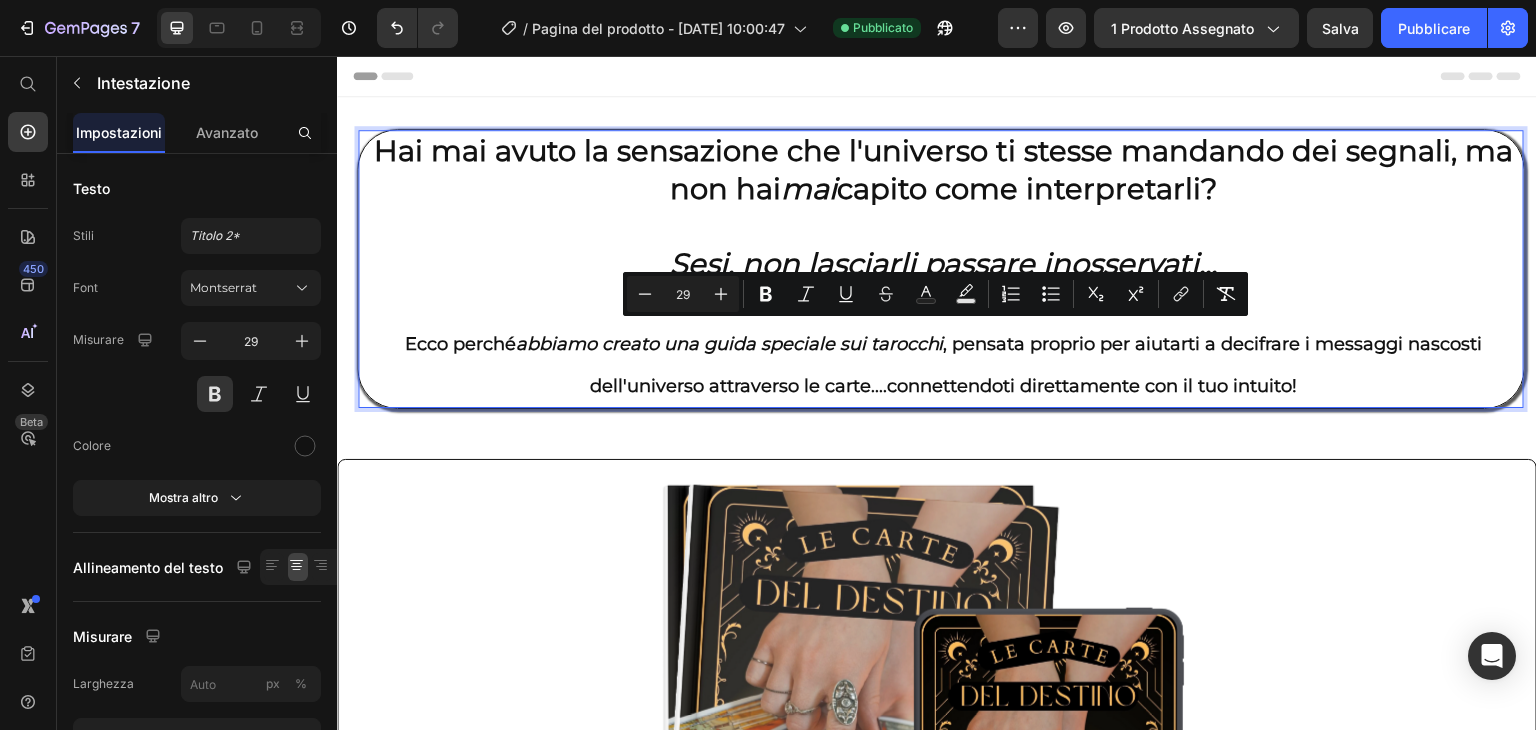 click on "Hai mai avuto la sensazione che l'universo ti stesse mandando dei segnali, ma non hai  mai  capito come interpretarli?  S e  si, non lasciarli passare inosservati... Ecco perché  abbiamo creato una guida speciale sui tarocchi , pensata proprio per aiutarti a decifrare i messaggi nascosti dell'universo attraverso le carte....connettendoti direttamente con il tuo intuito!" at bounding box center (943, 269) 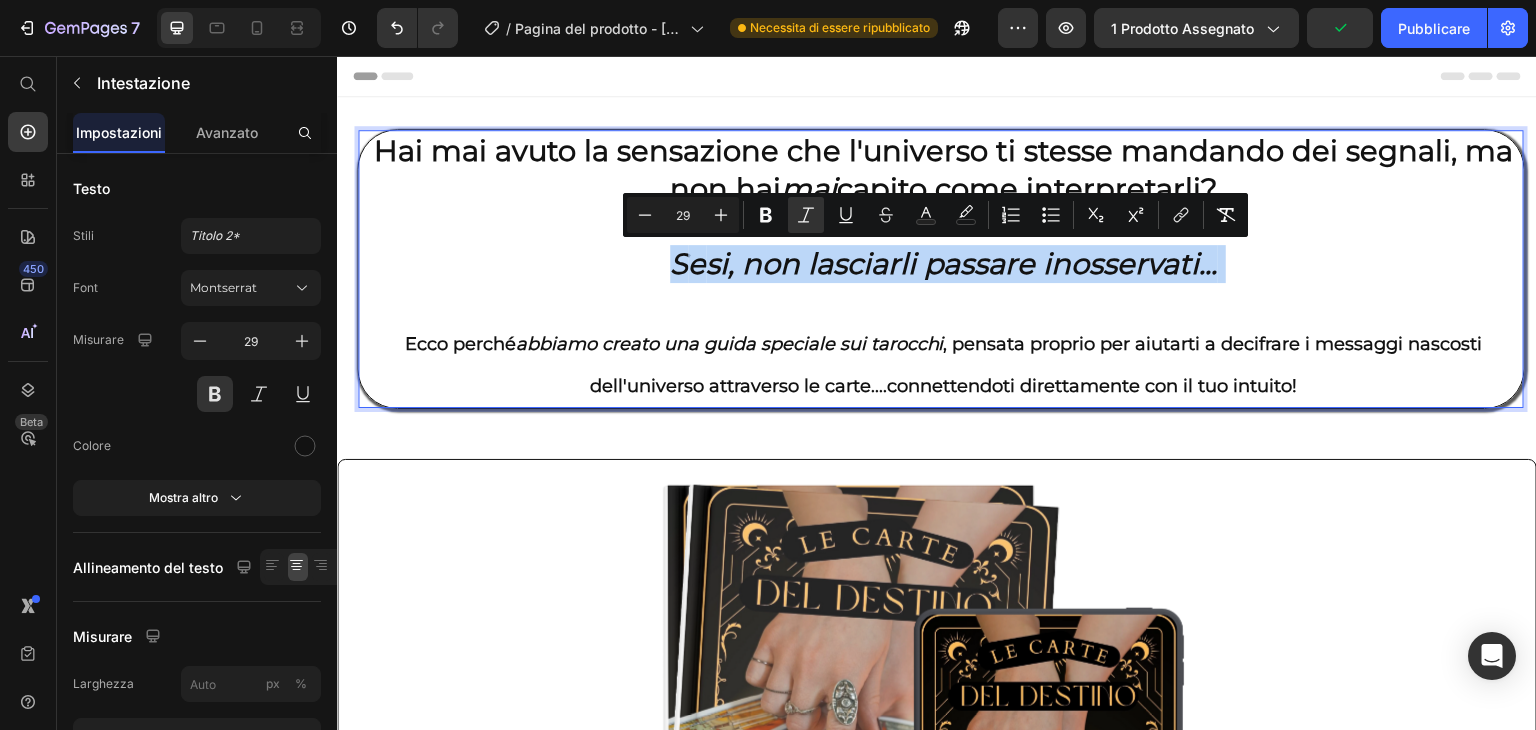 drag, startPoint x: 661, startPoint y: 266, endPoint x: 1211, endPoint y: 296, distance: 550.81757 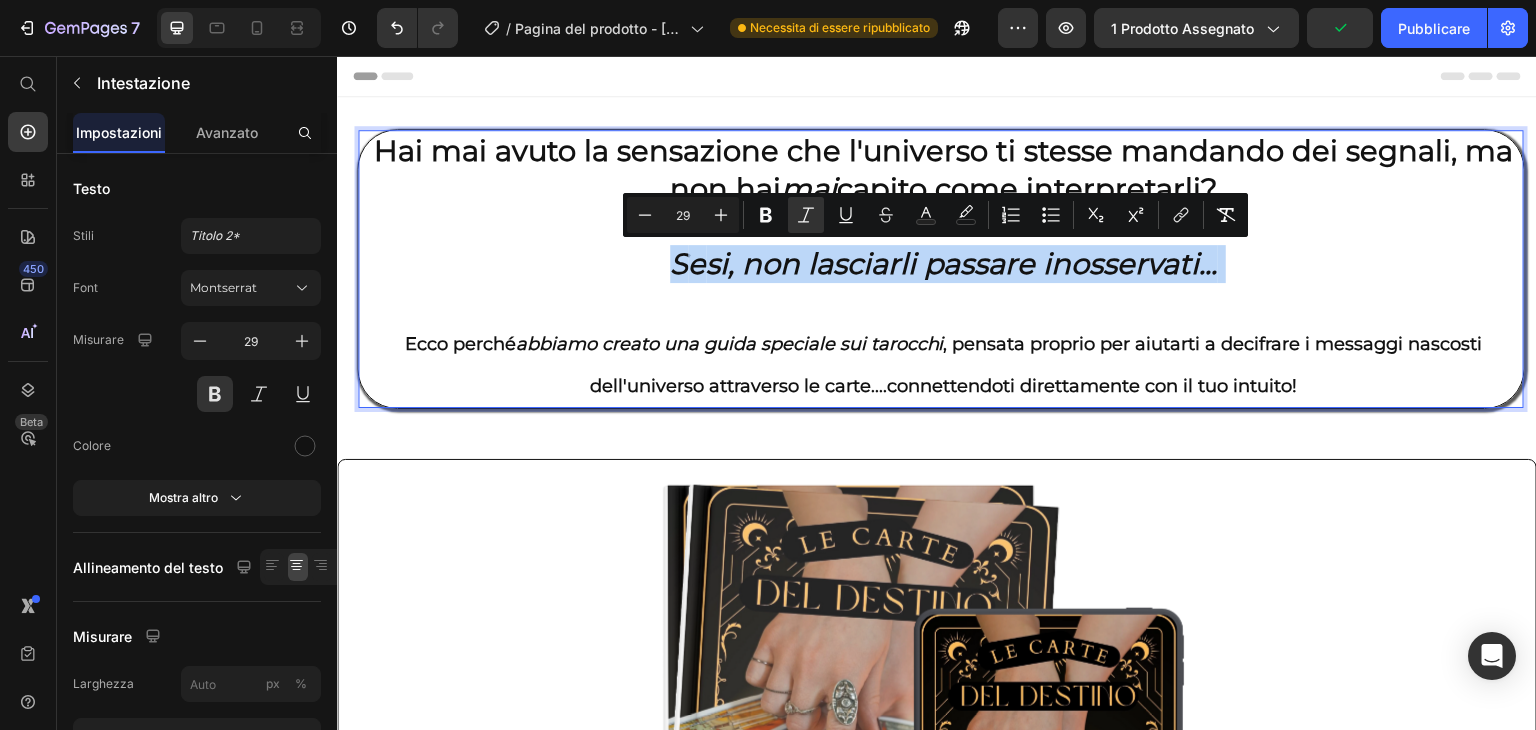 click on "Hai mai avuto la sensazione che l'universo ti stesse mandando dei segnali, ma non hai  mai  capito come interpretarli?  S e  si, non lasciarli passare inosservati... Ecco perché  abbiamo creato una guida speciale sui tarocchi , pensata proprio per aiutarti a decifrare i messaggi nascosti dell'universo attraverso le carte....connettendoti direttamente con il tuo intuito!" at bounding box center [943, 269] 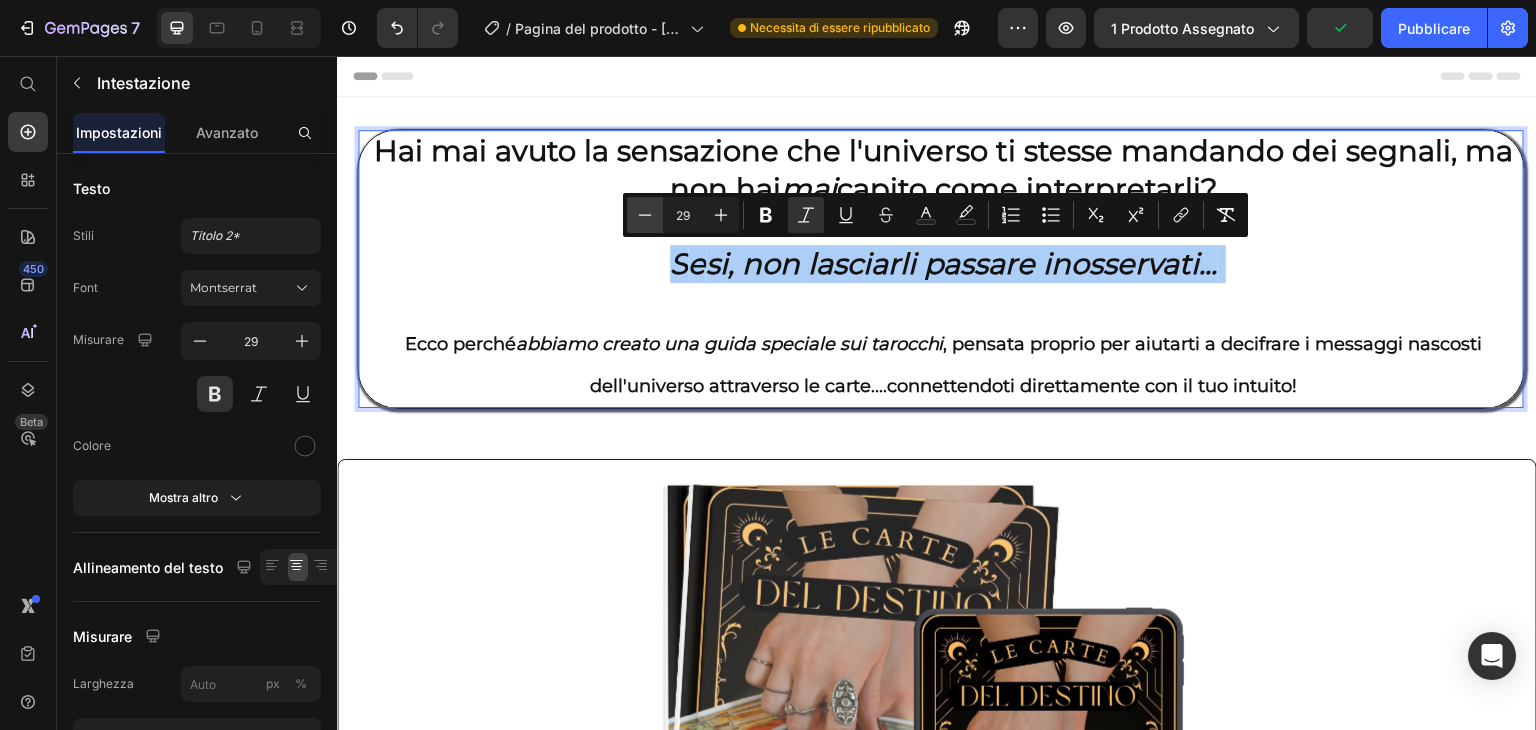 click 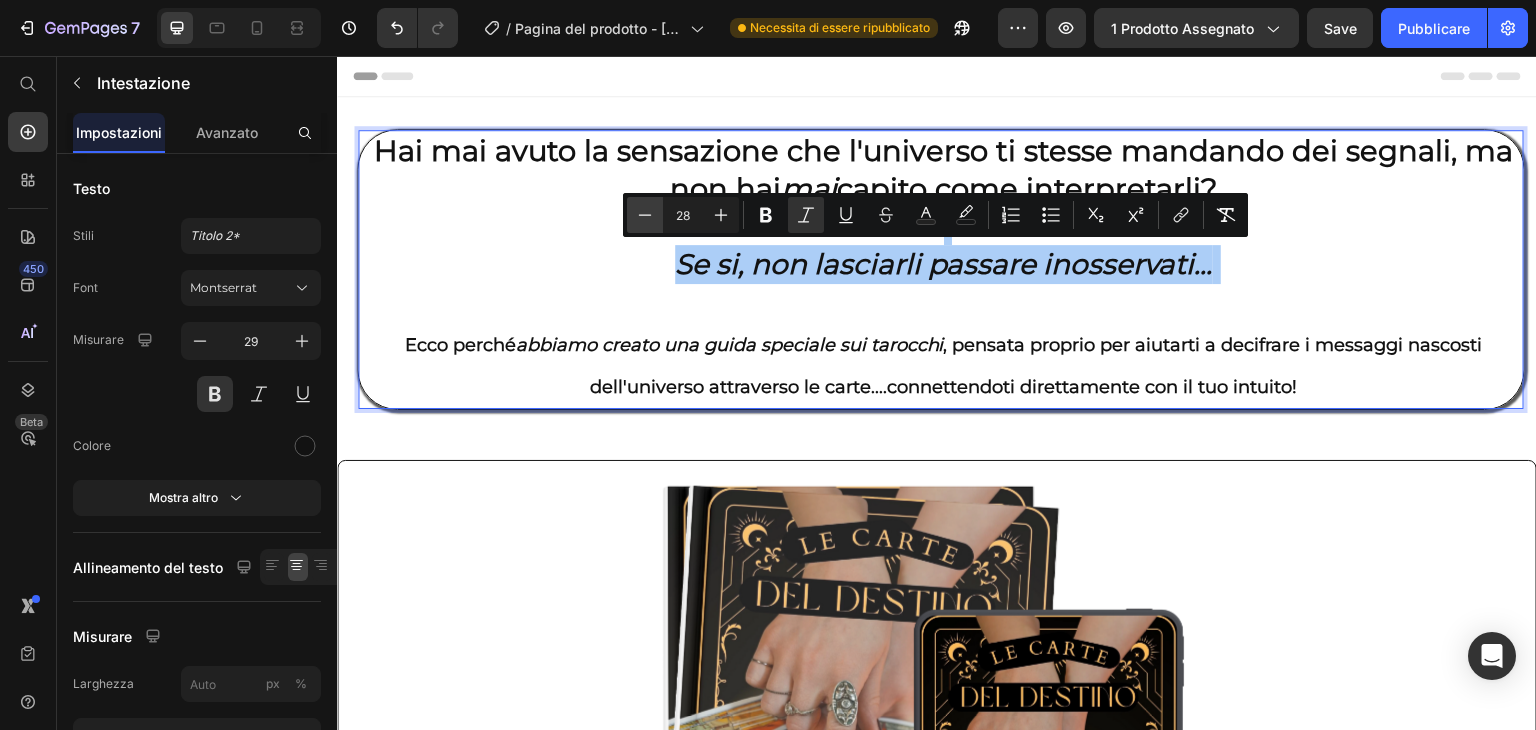 click 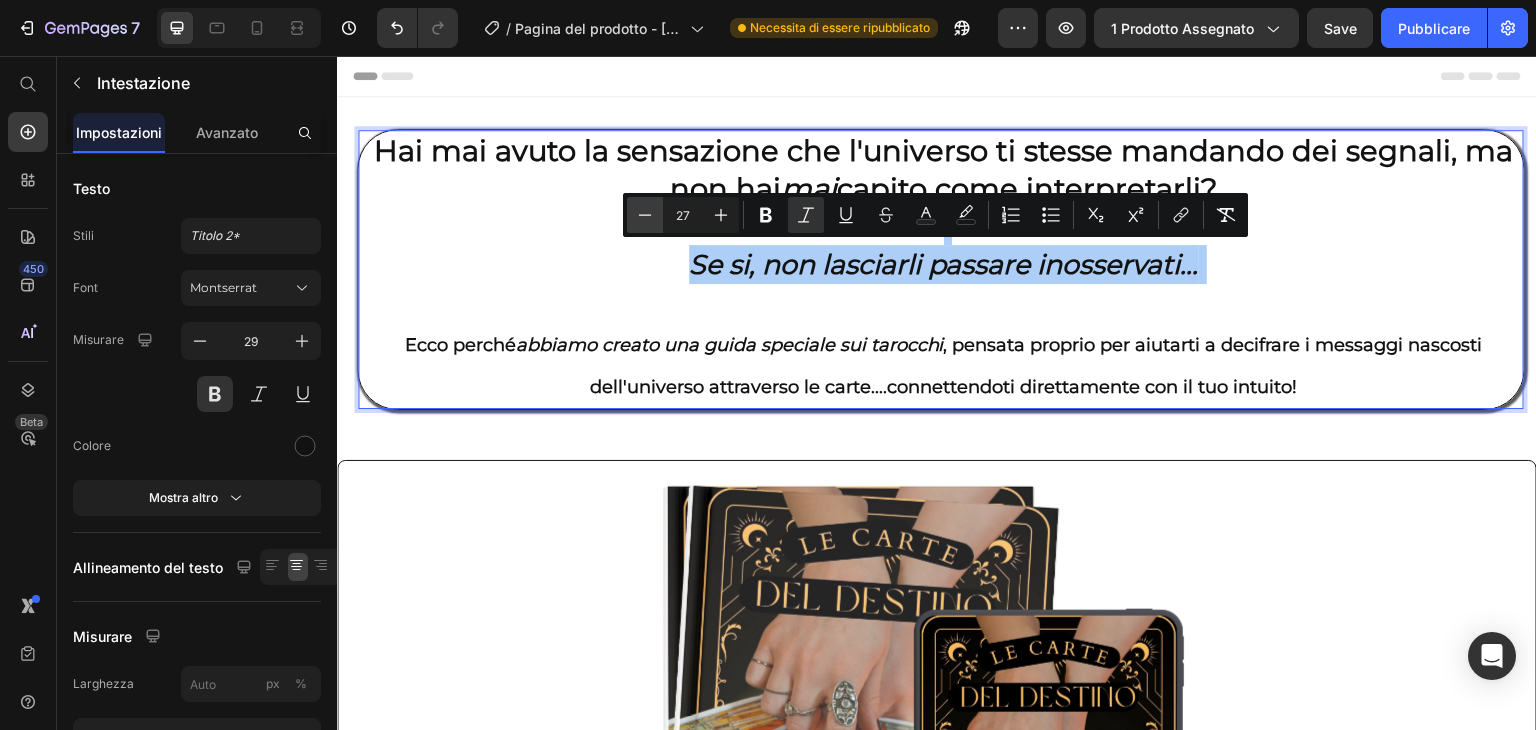 click 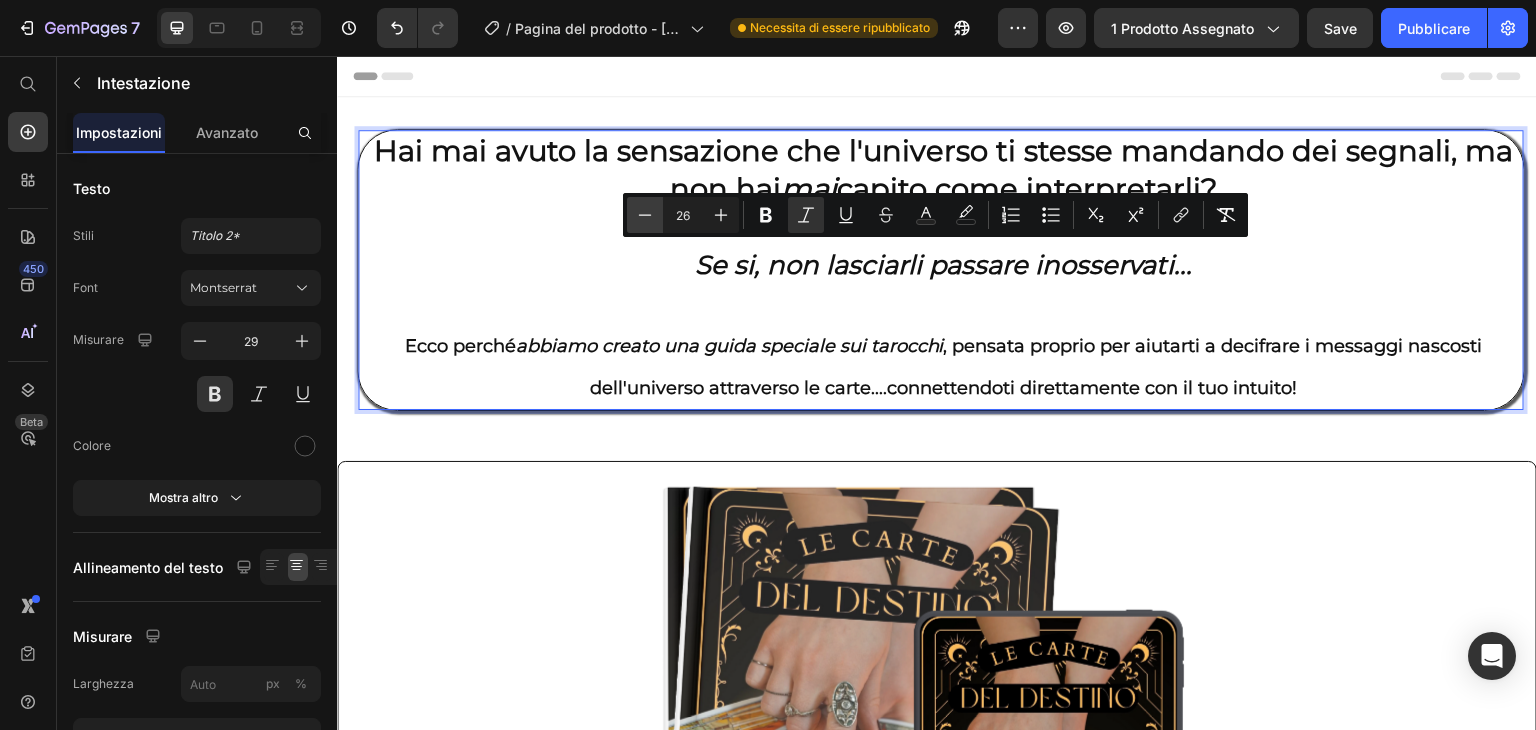 click 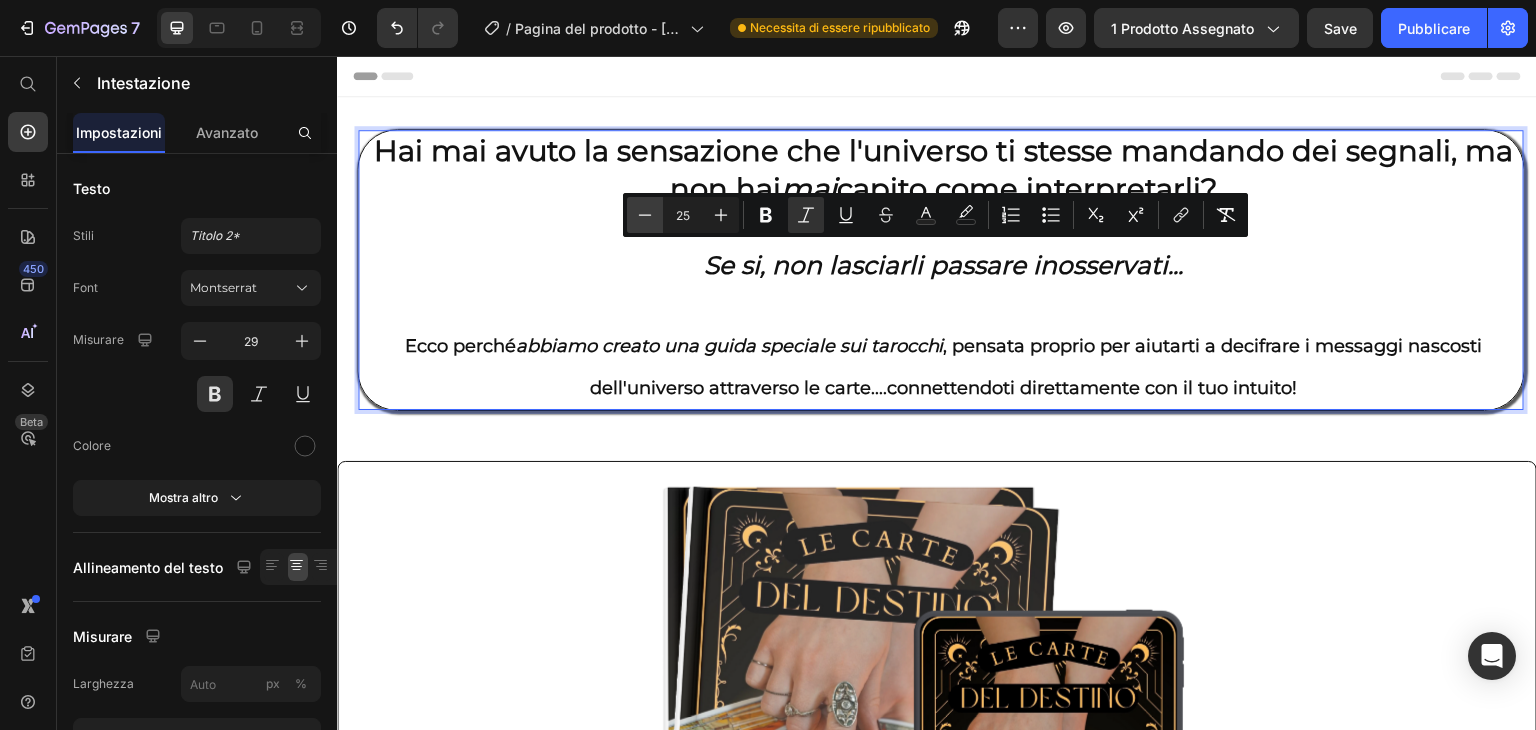click 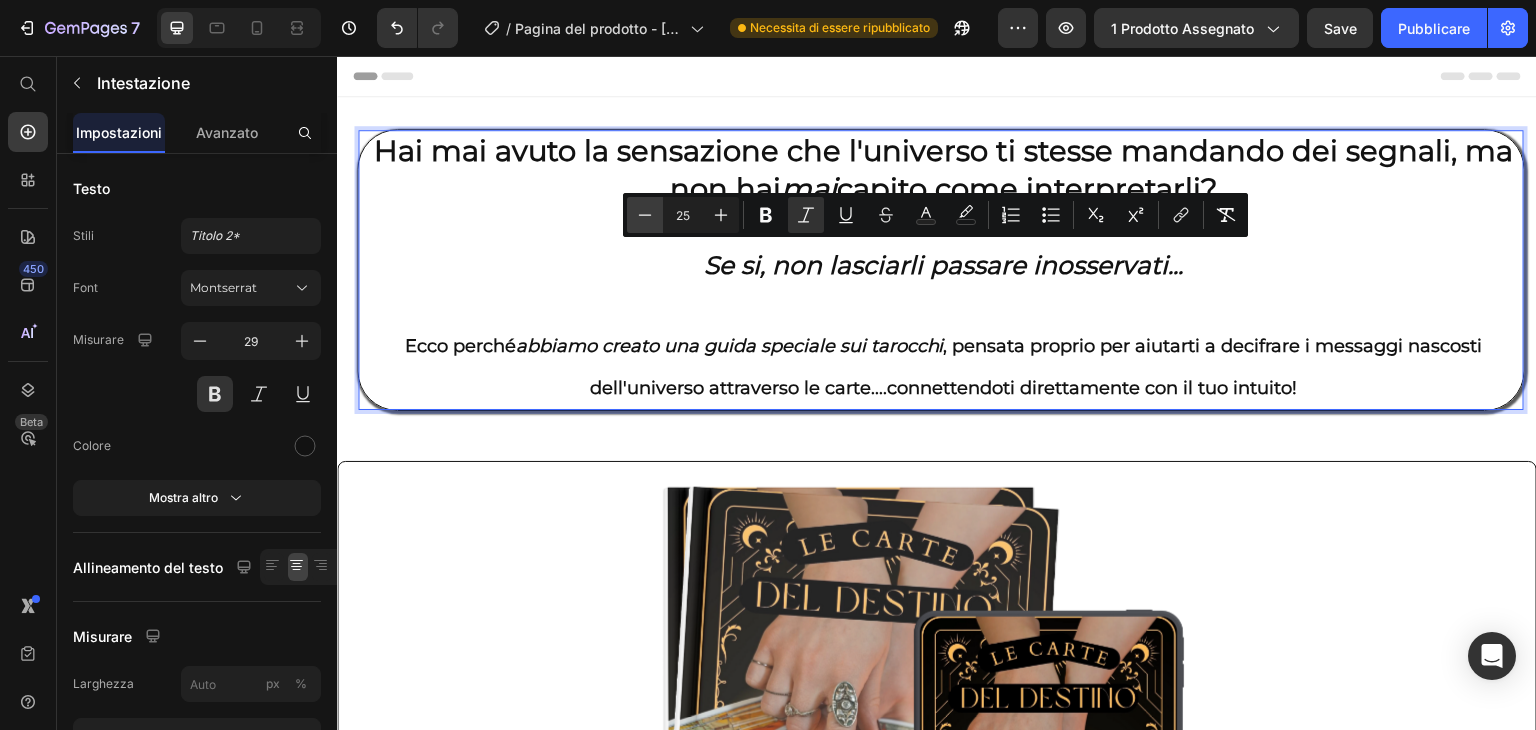 type on "24" 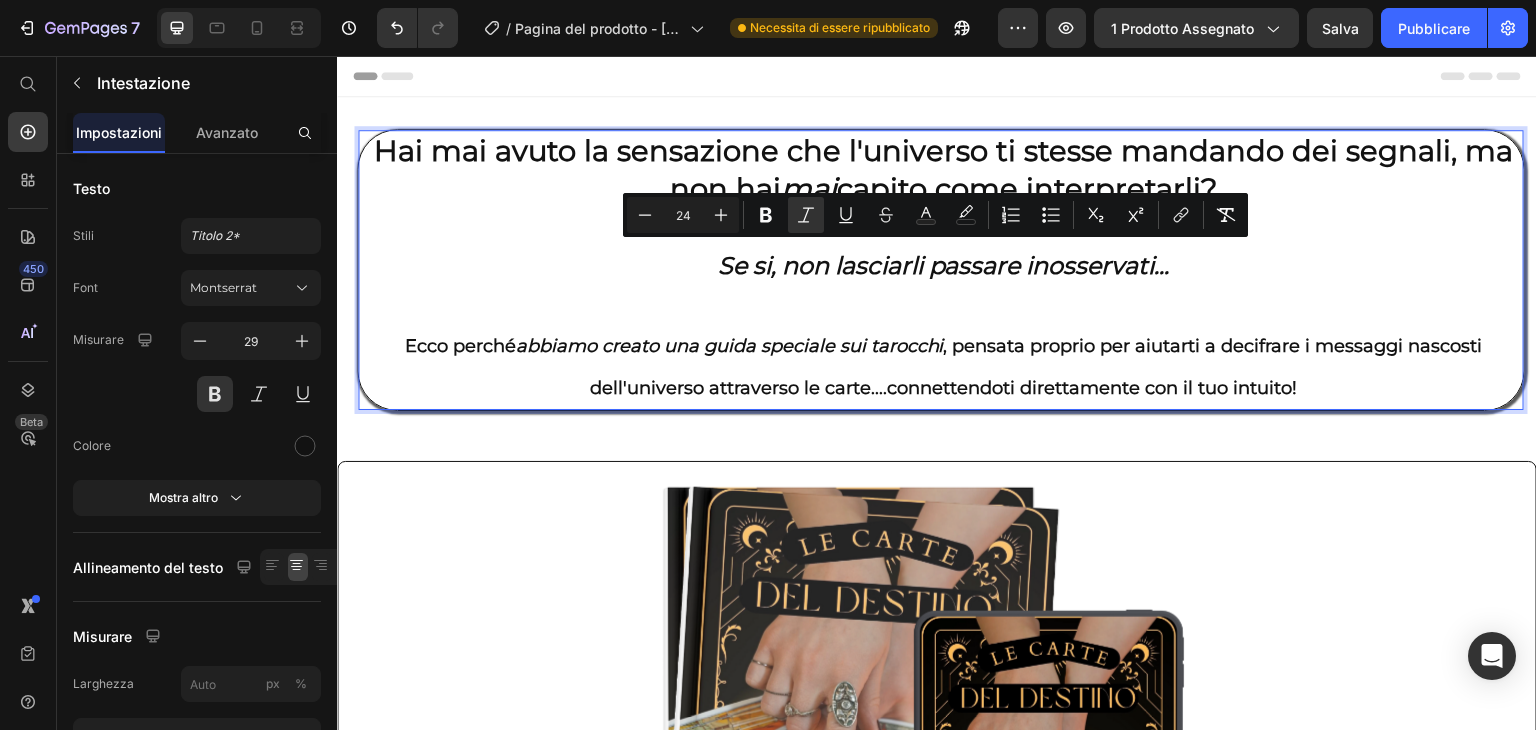 click on "Hai mai avuto la sensazione che l'universo ti stesse mandando dei segnali, ma non hai  mai  capito come interpretarli?  Se si, non lasciarli passare inosservati... Ecco perché  abbiamo creato una guida speciale sui tarocchi , pensata proprio per aiutarti a decifrare i messaggi nascosti dell'universo attraverso le carte....connettendoti direttamente con il tuo intuito!" at bounding box center [943, 270] 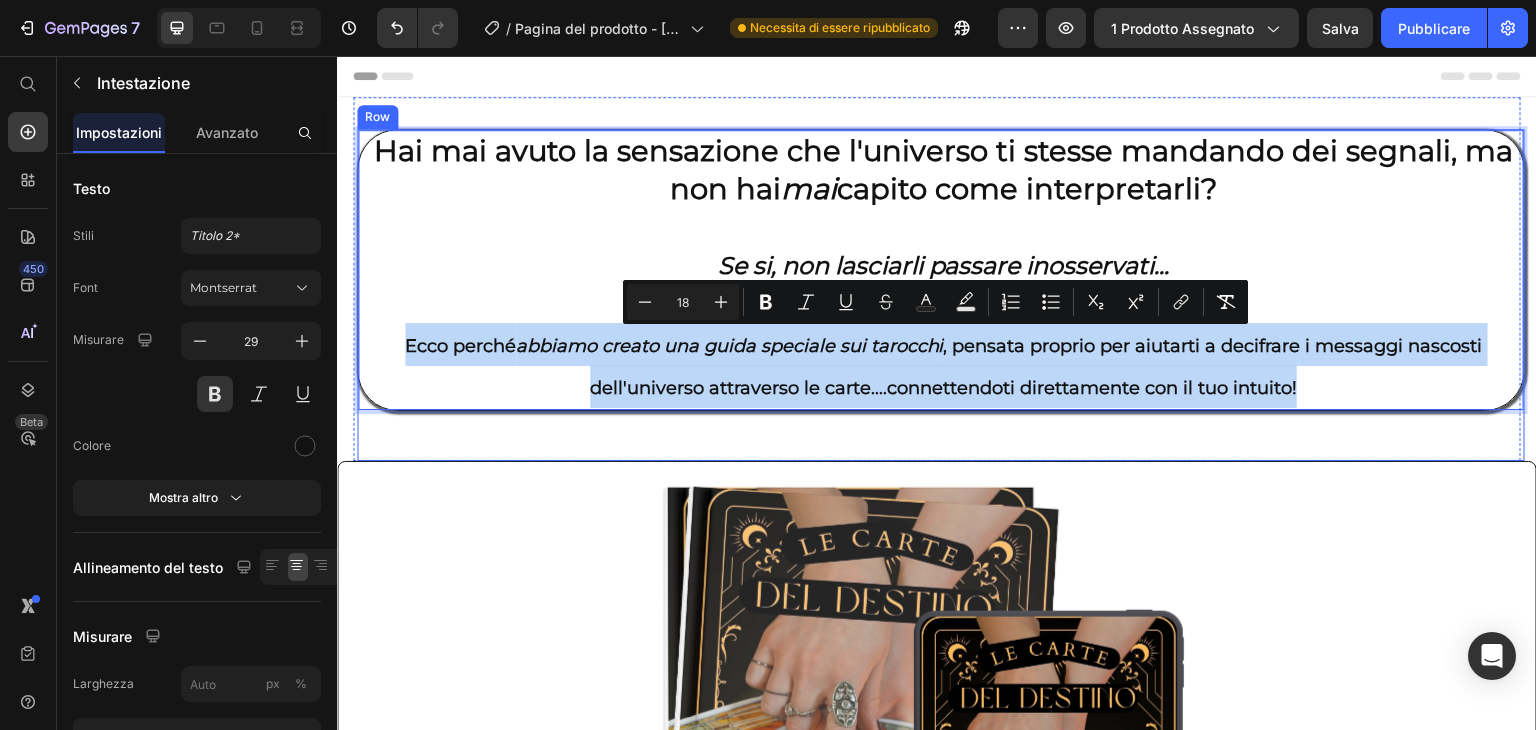 drag, startPoint x: 399, startPoint y: 344, endPoint x: 1322, endPoint y: 414, distance: 925.6506 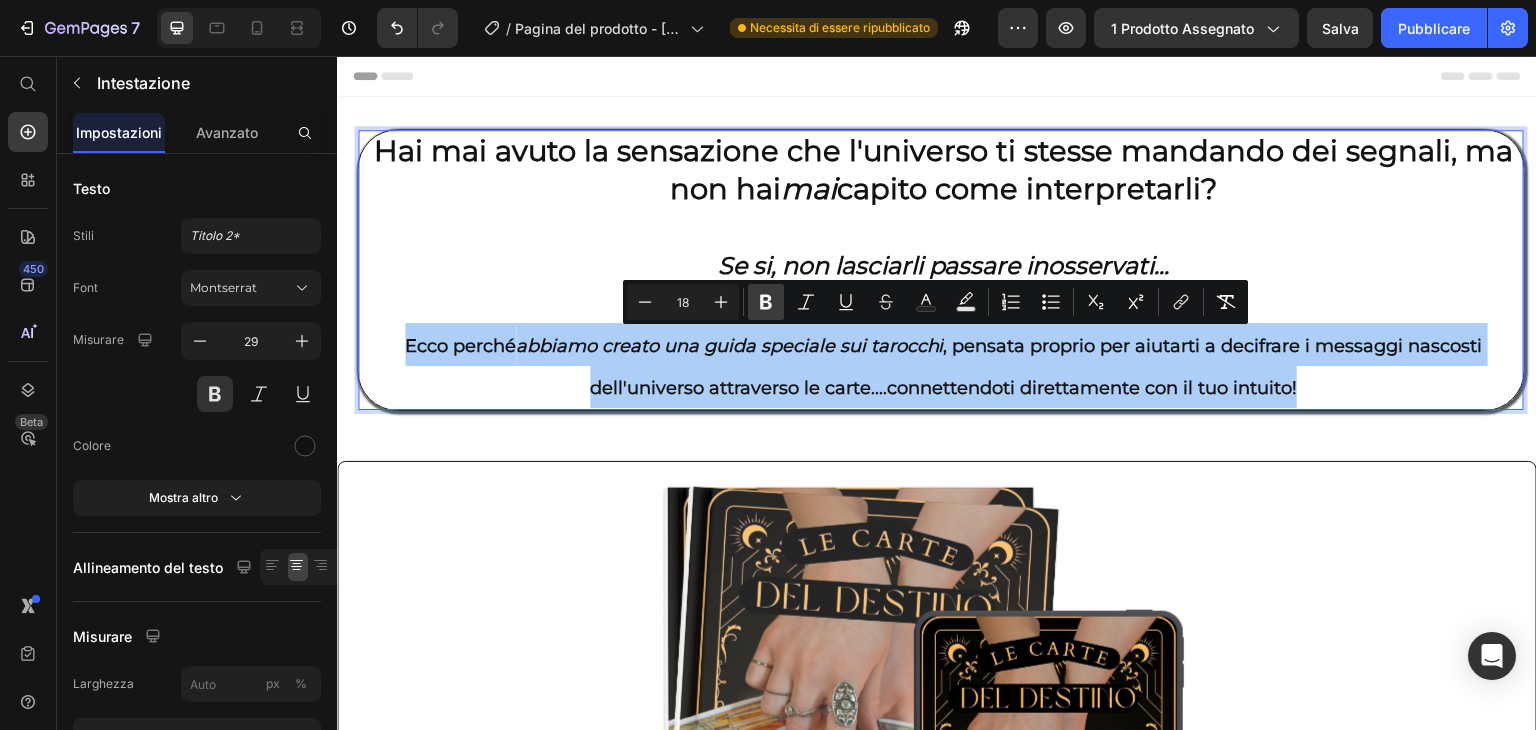 click 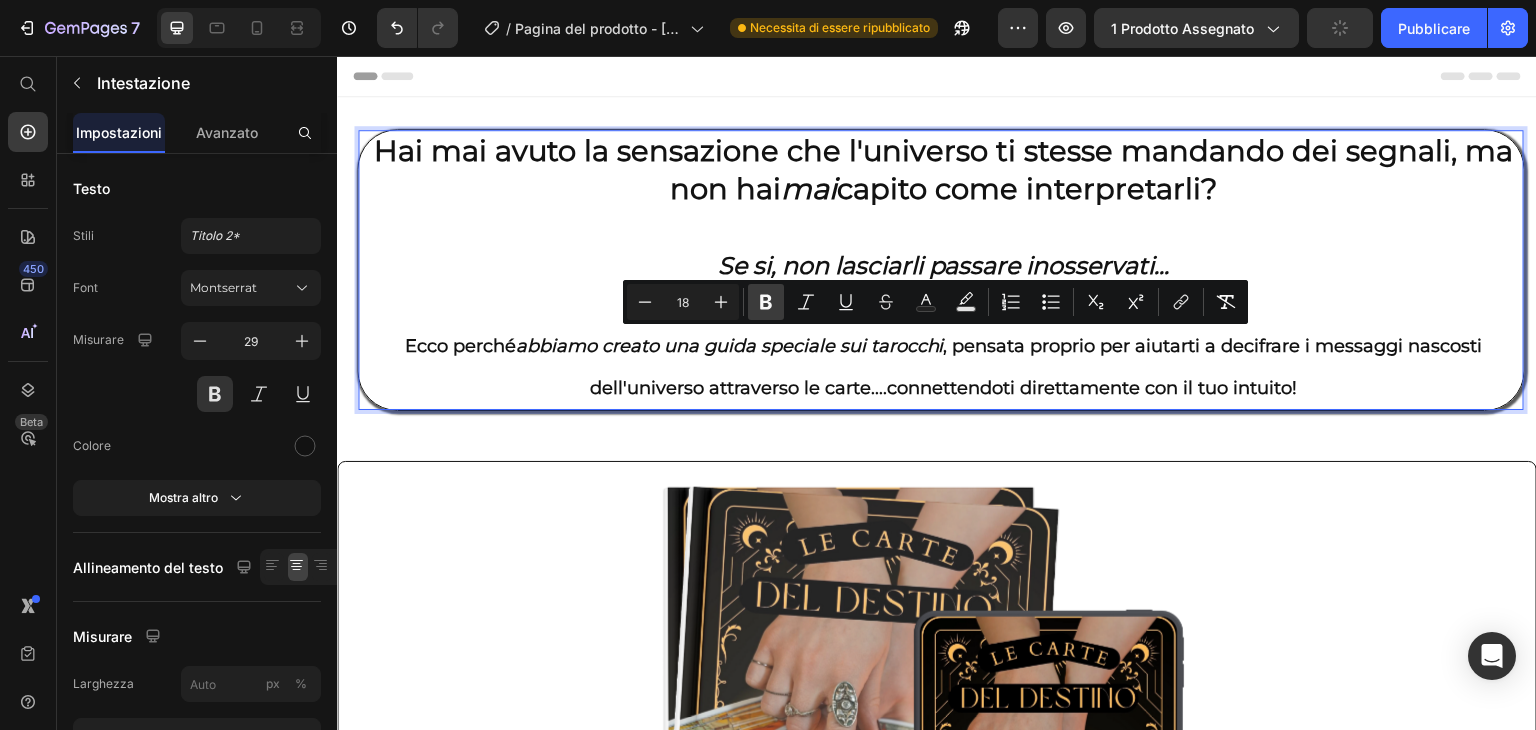 click 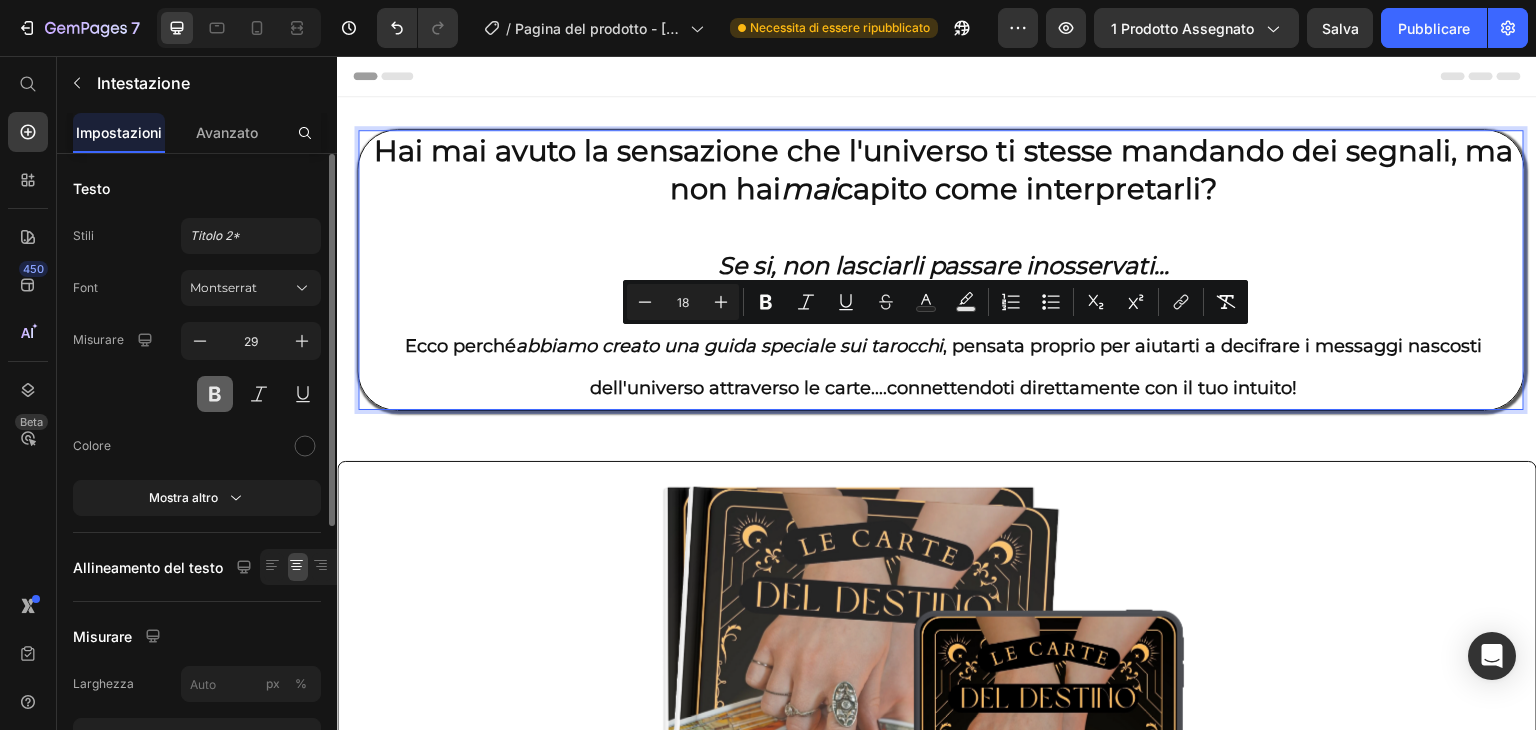 click at bounding box center [215, 394] 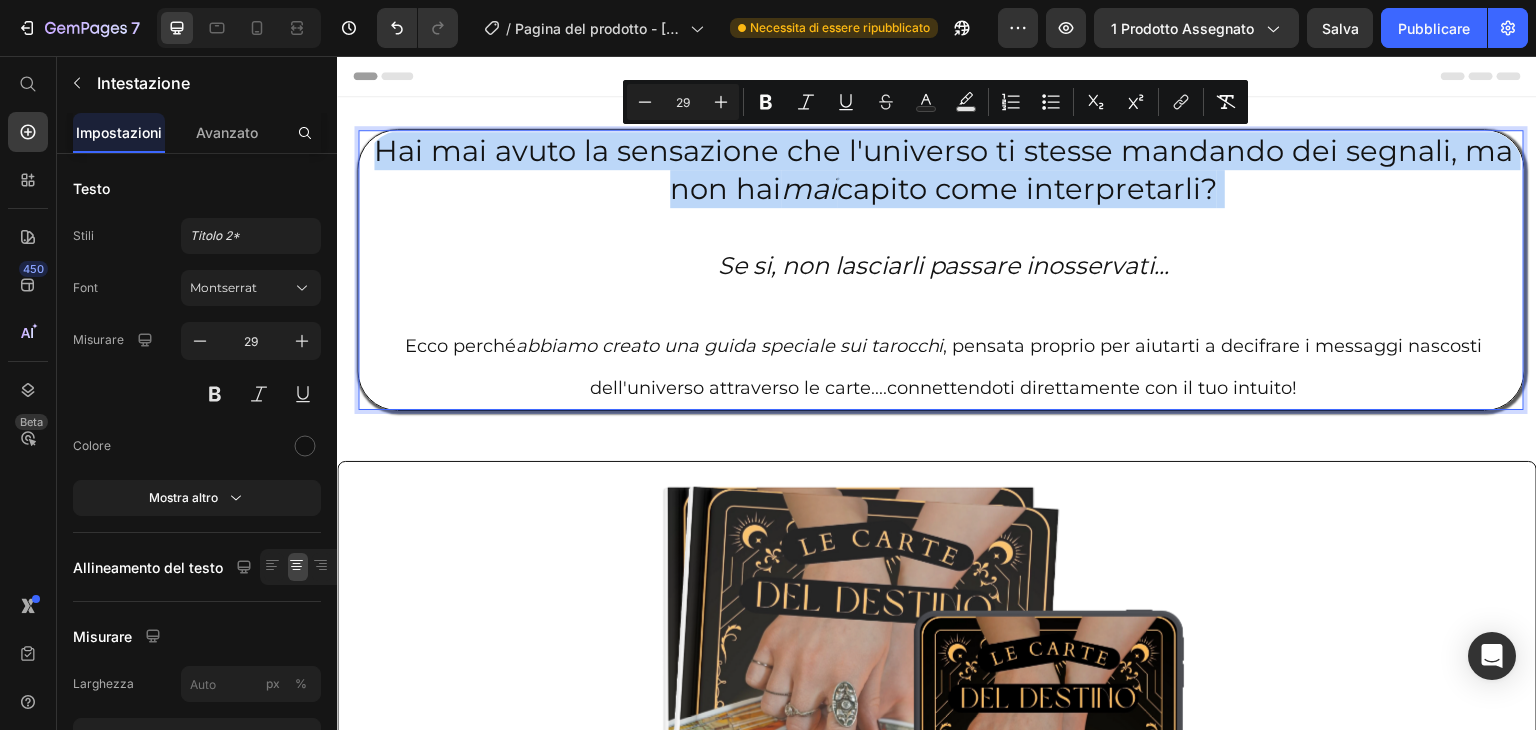 drag, startPoint x: 378, startPoint y: 156, endPoint x: 1215, endPoint y: 216, distance: 839.14777 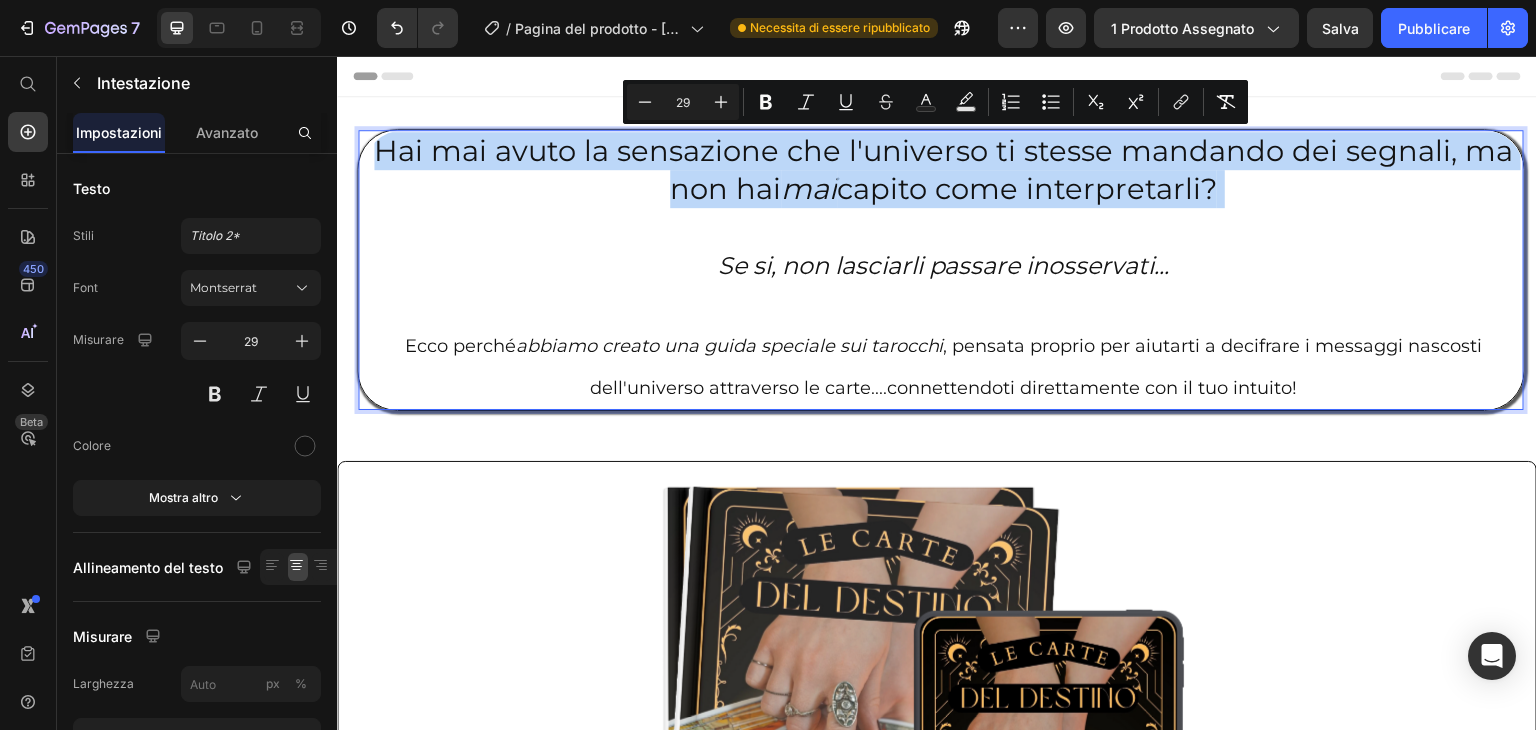 click on "Hai mai avuto la sensazione che l'universo ti stesse mandando dei segnali, ma non hai  mai  capito come interpretarli?  Se si, non lasciarli passare inosservati... Ecco perché  abbiamo creato una guida speciale sui tarocchi , pensata proprio per aiutarti a decifrare i messaggi nascosti dell'universo attraverso le carte....connettendoti direttamente con il tuo intuito!" at bounding box center [943, 270] 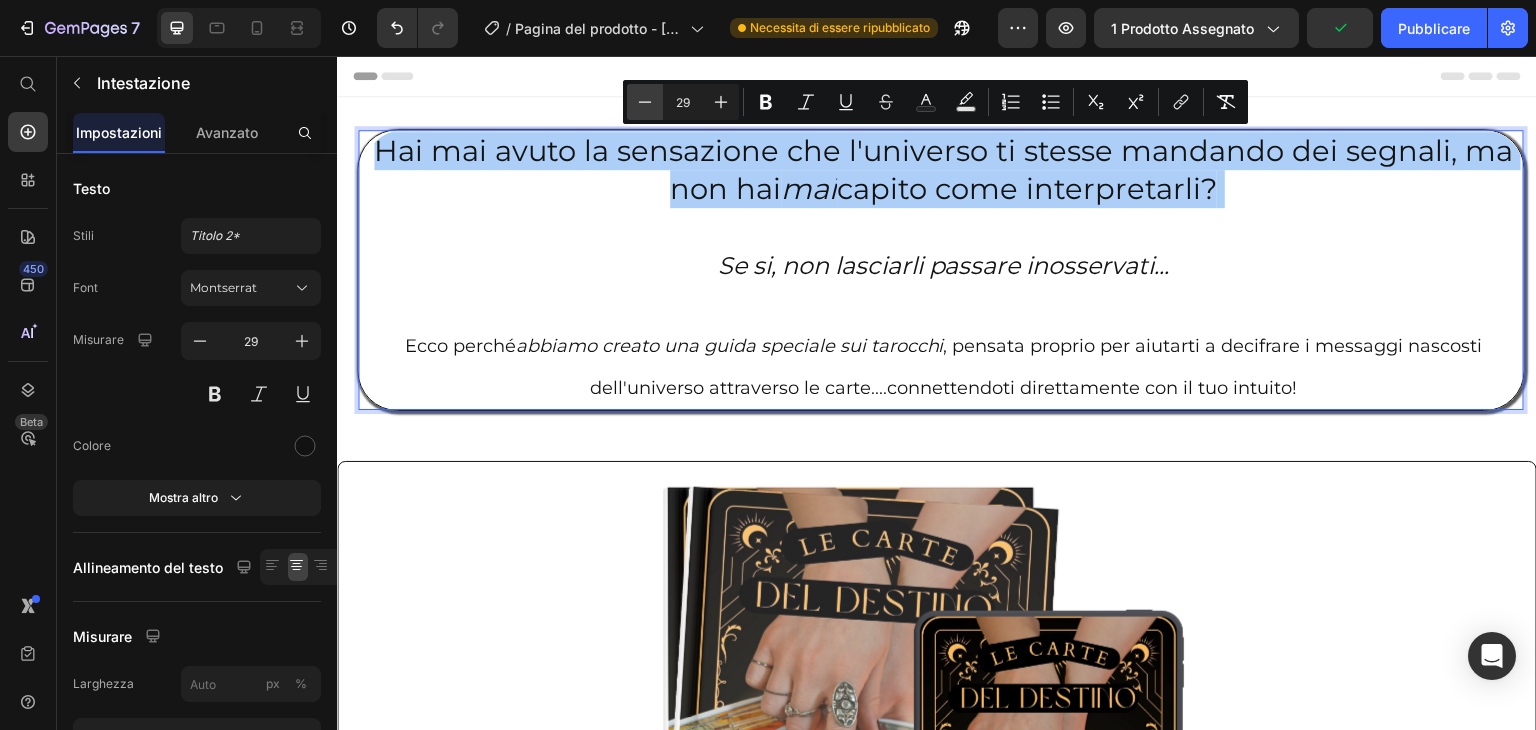 click 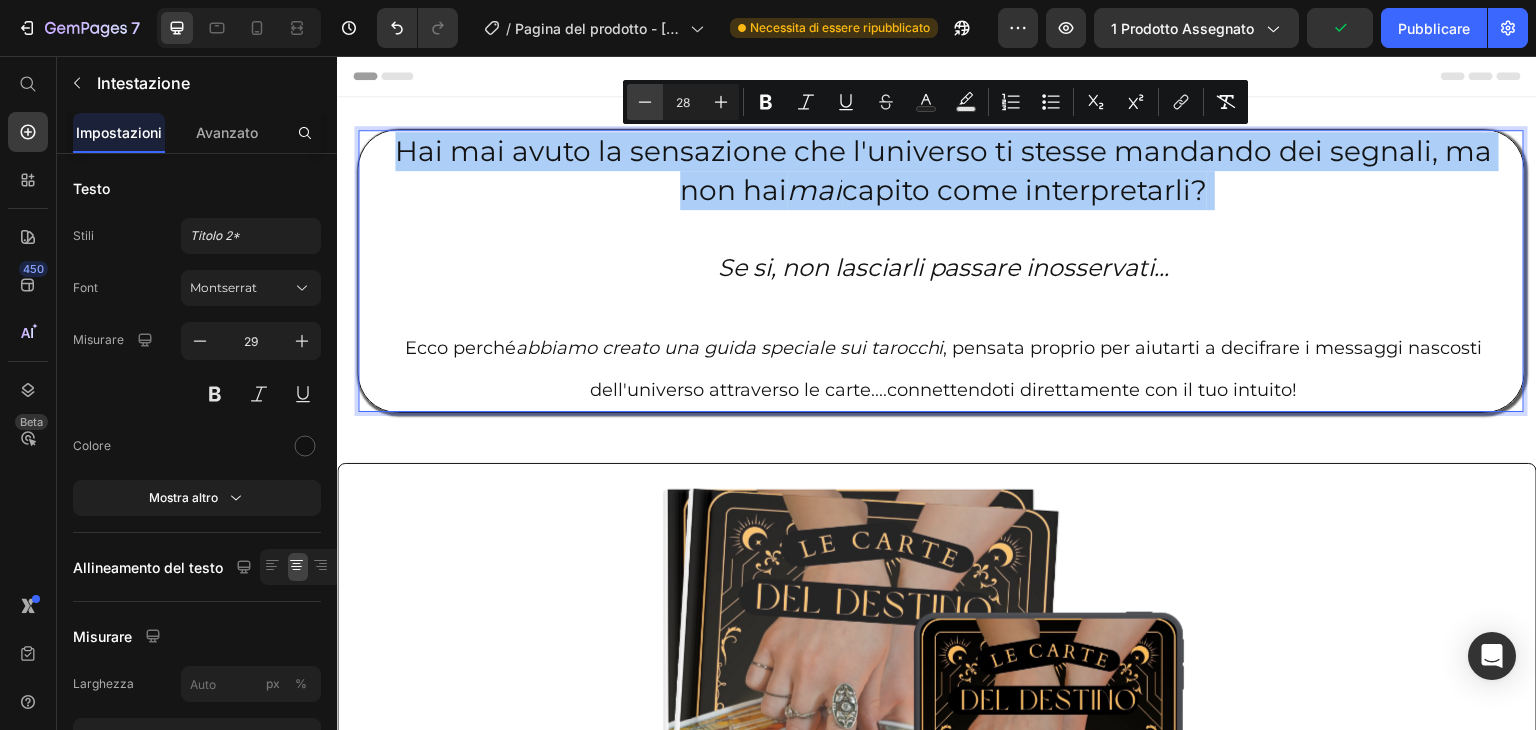 click 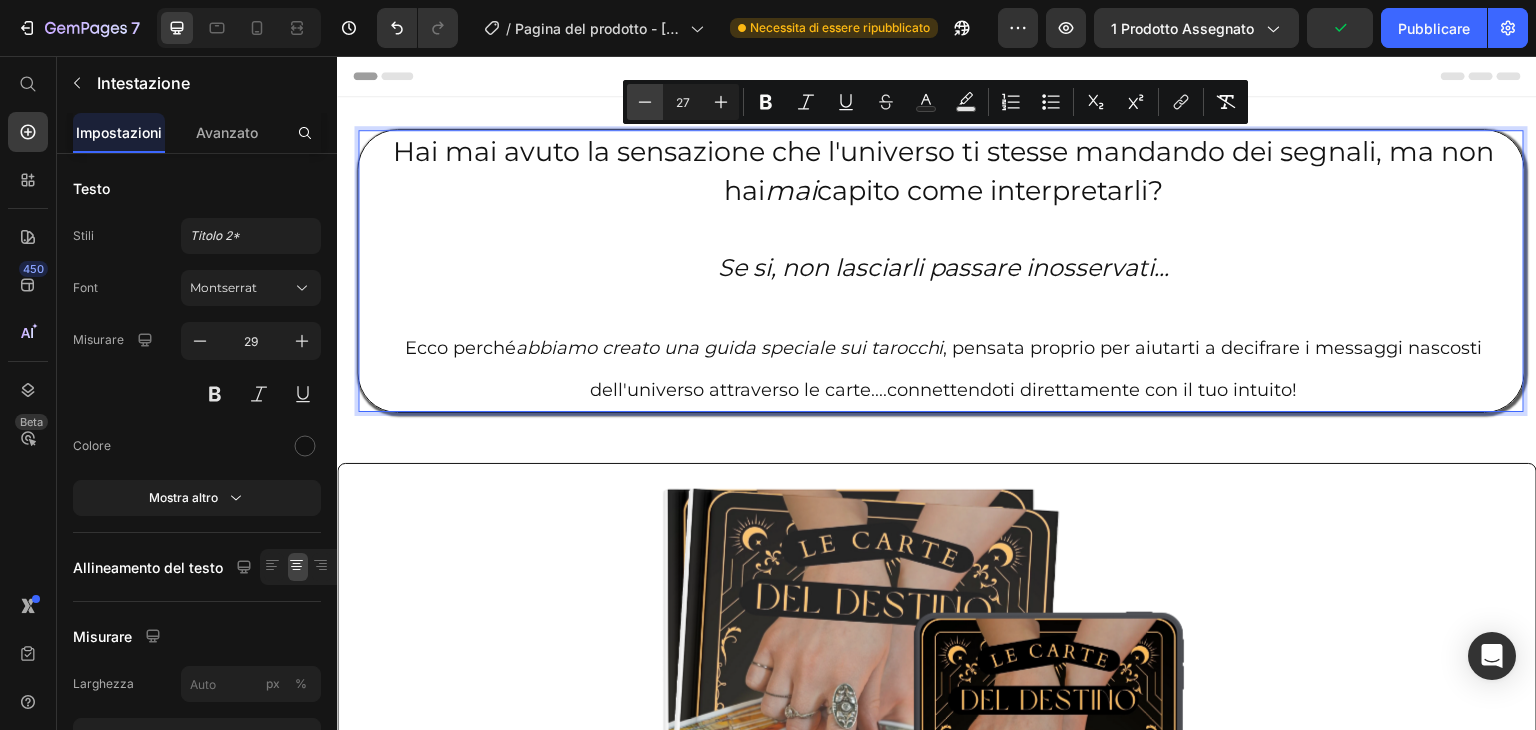 click 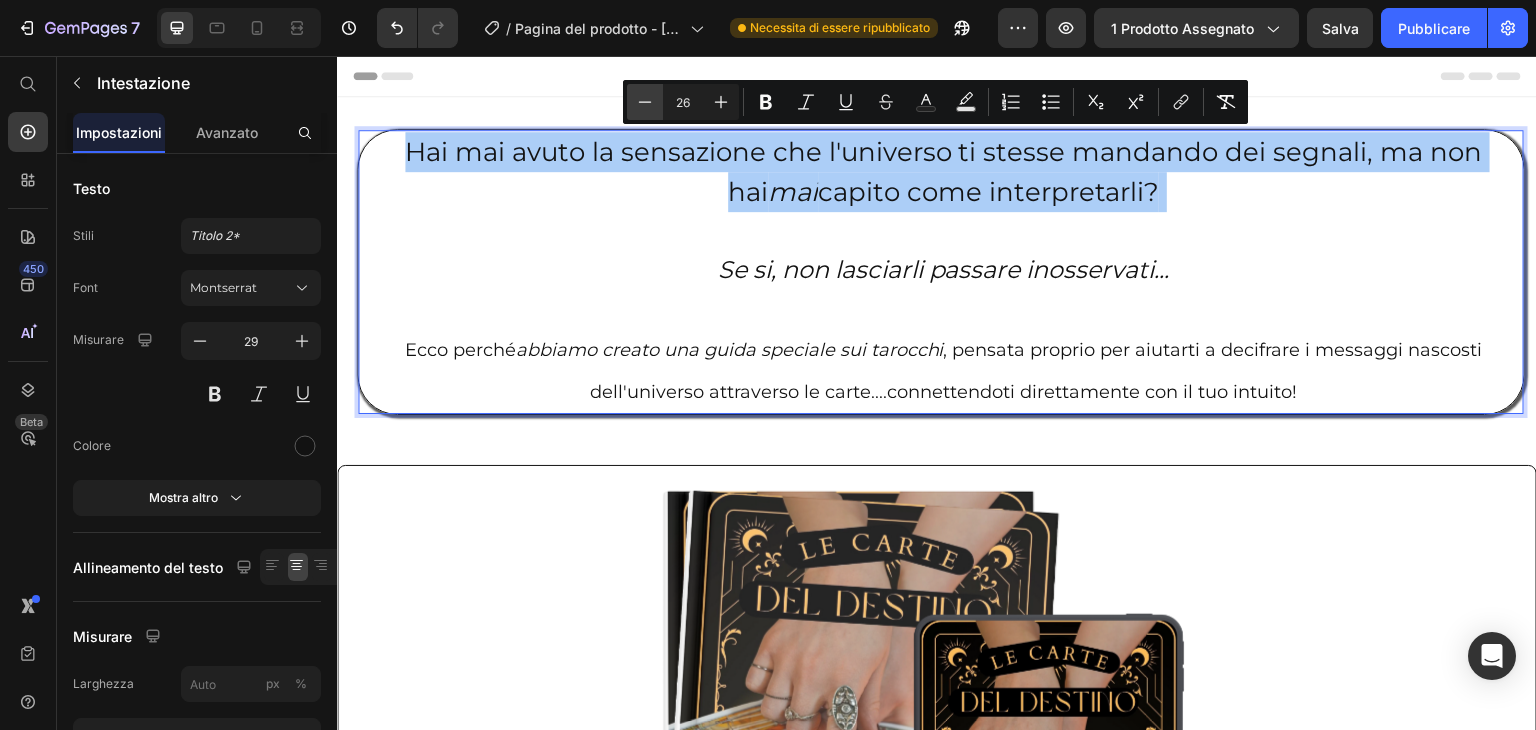 click 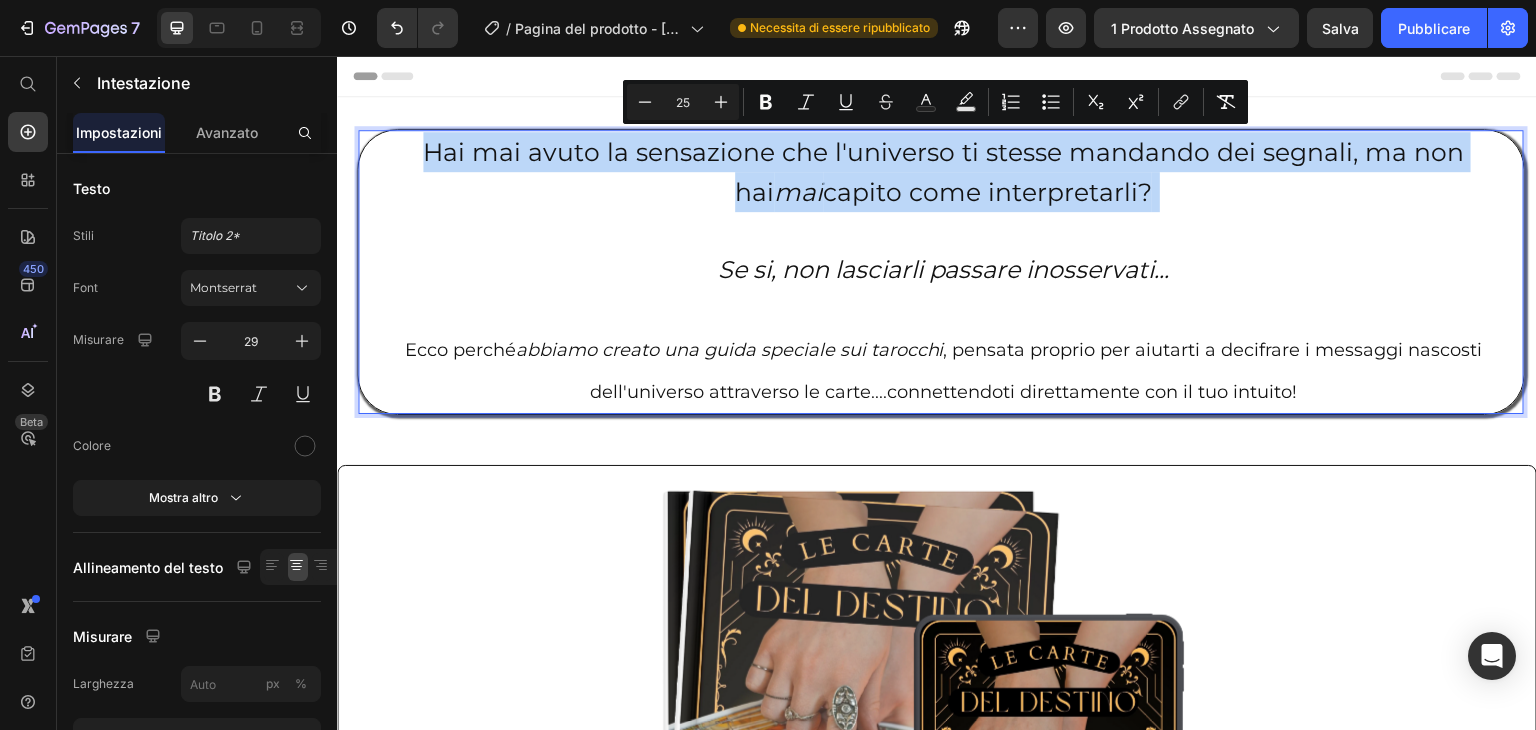 type on "18" 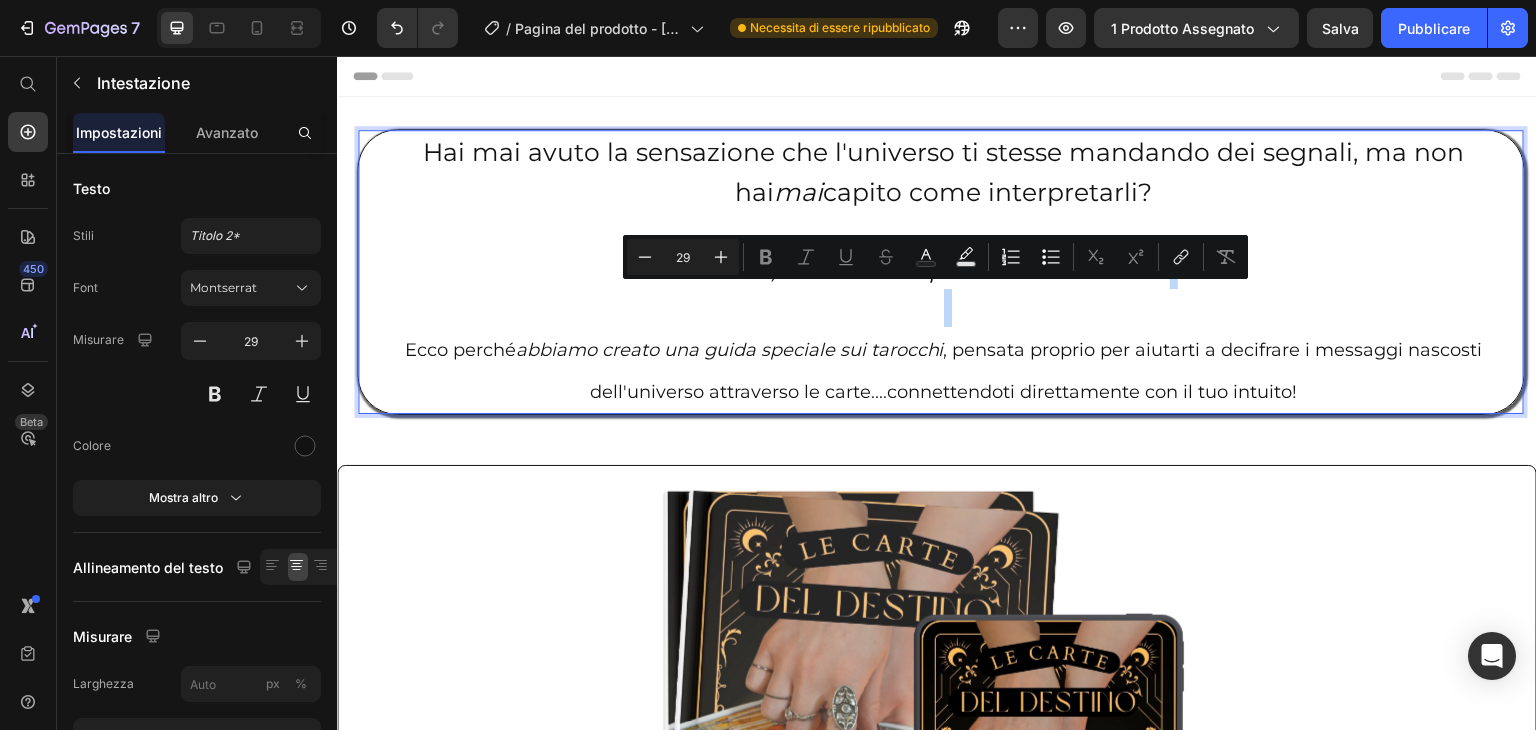 type on "18" 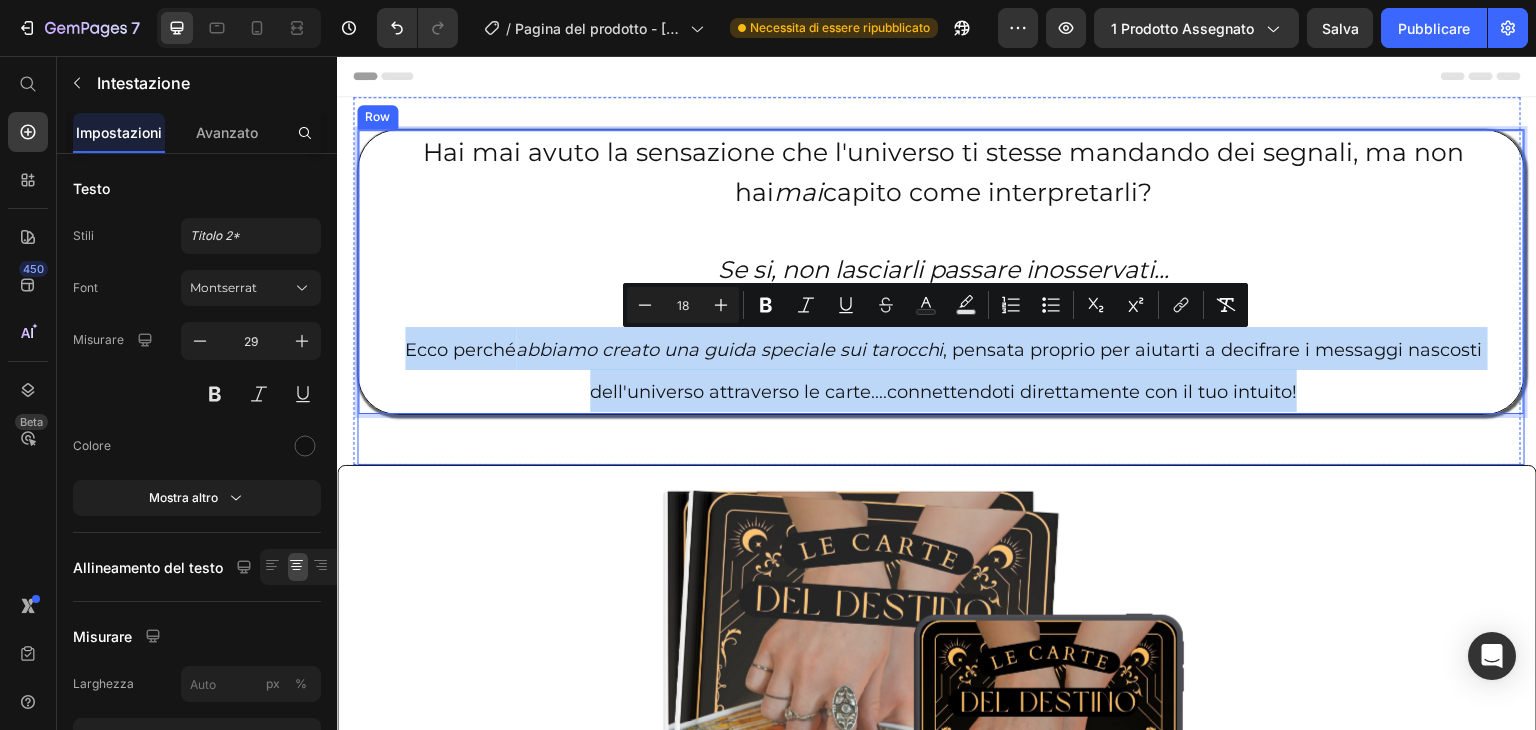 drag, startPoint x: 403, startPoint y: 348, endPoint x: 1339, endPoint y: 449, distance: 941.4335 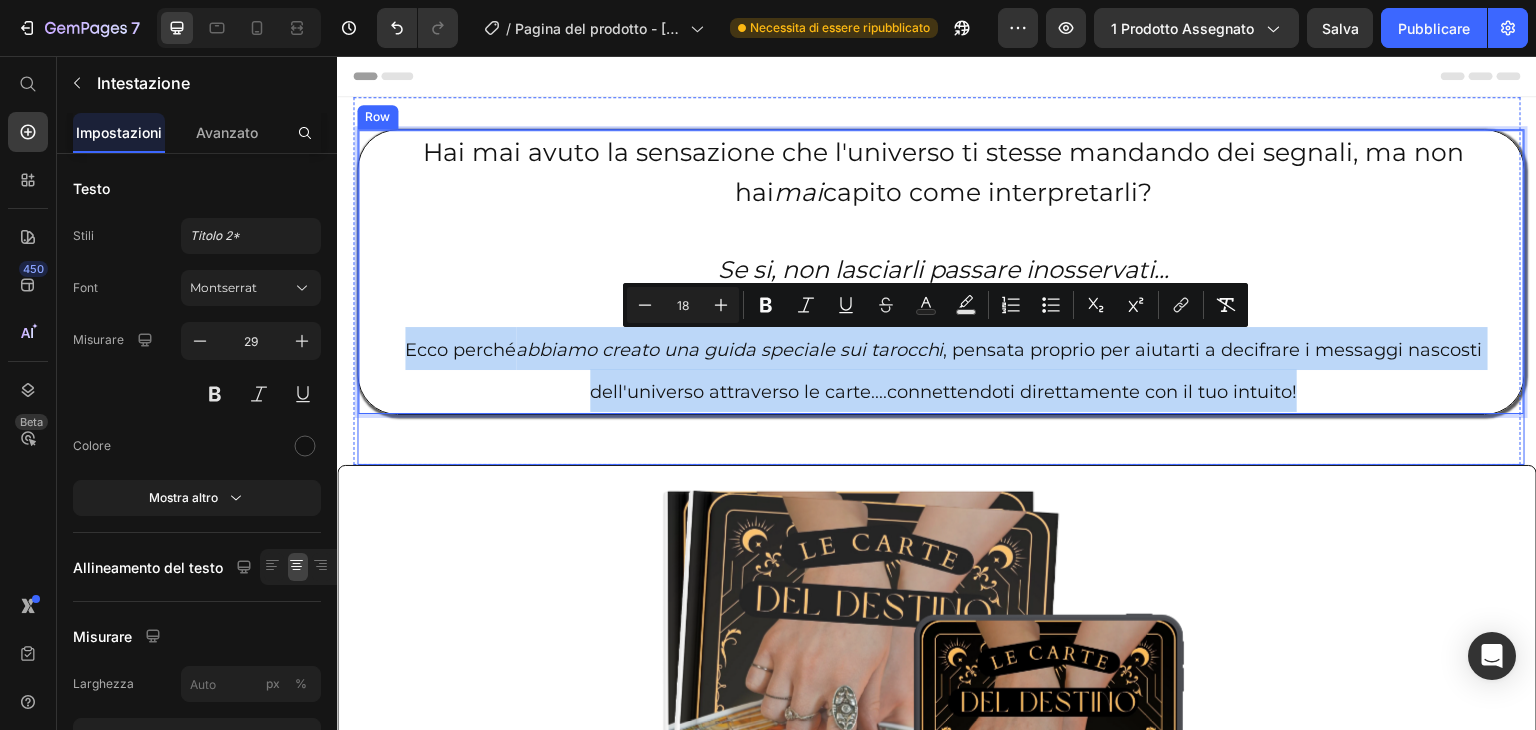 click on "Hai mai avuto la sensazione che l'universo ti stesse mandando dei segnali, ma non hai  mai  capito come interpretarli?  Se si, non lasciarli passare inosservati... Ecco perché  abbiamo creato una guida speciale sui tarocchi , pensata proprio per aiutarti a decifrare i messaggi nascosti dell'universo attraverso le carte....connettendoti direttamente con il tuo intuito! Heading   50" at bounding box center [941, 297] 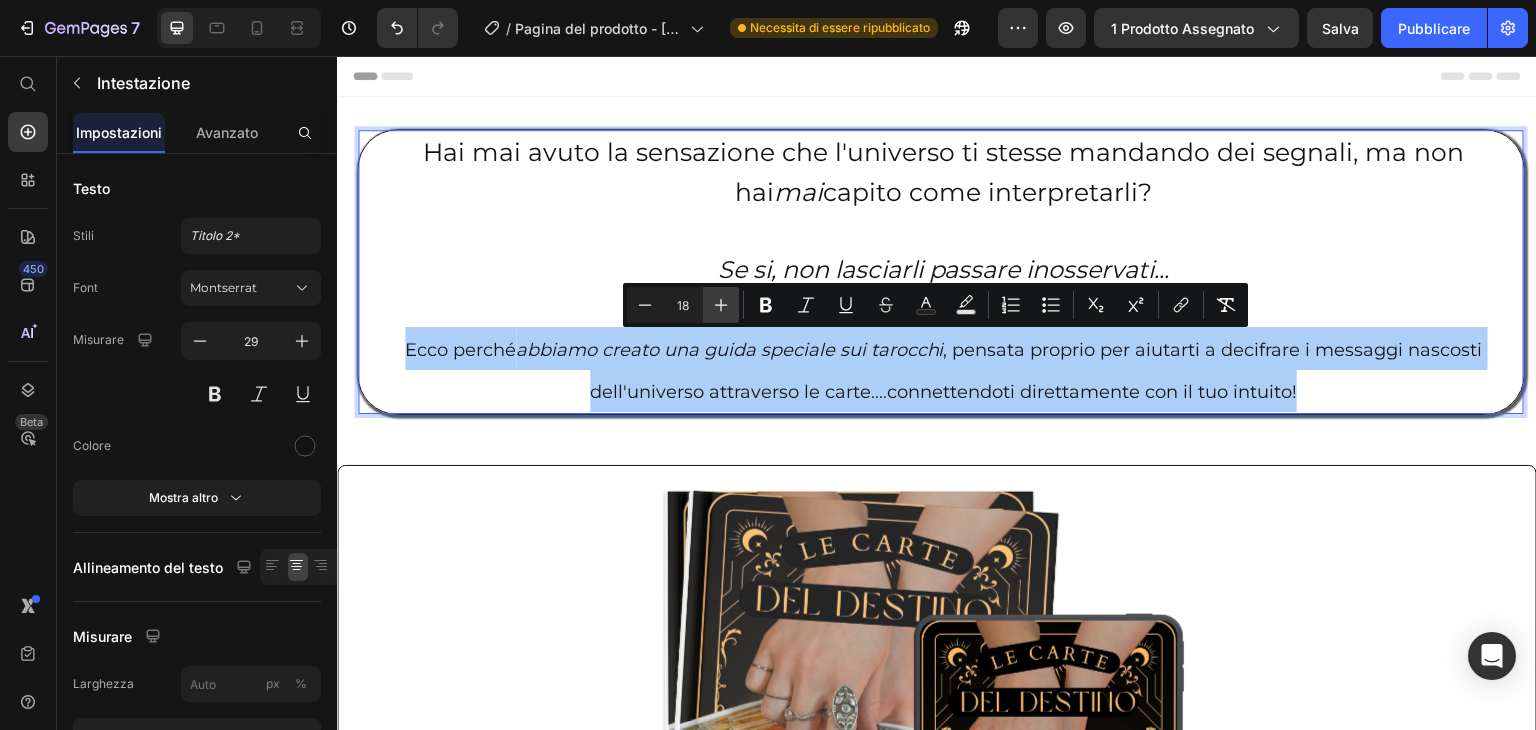 click 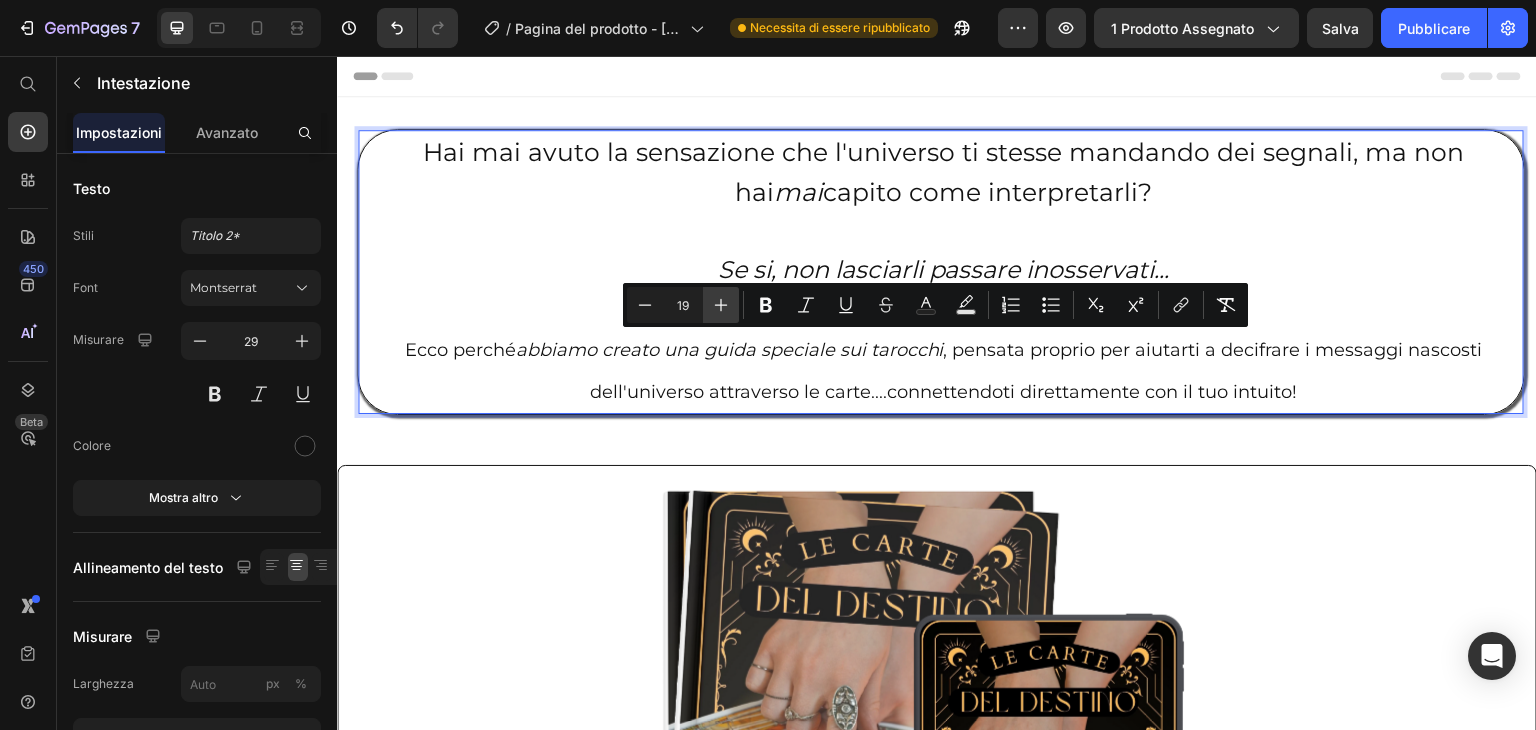 click 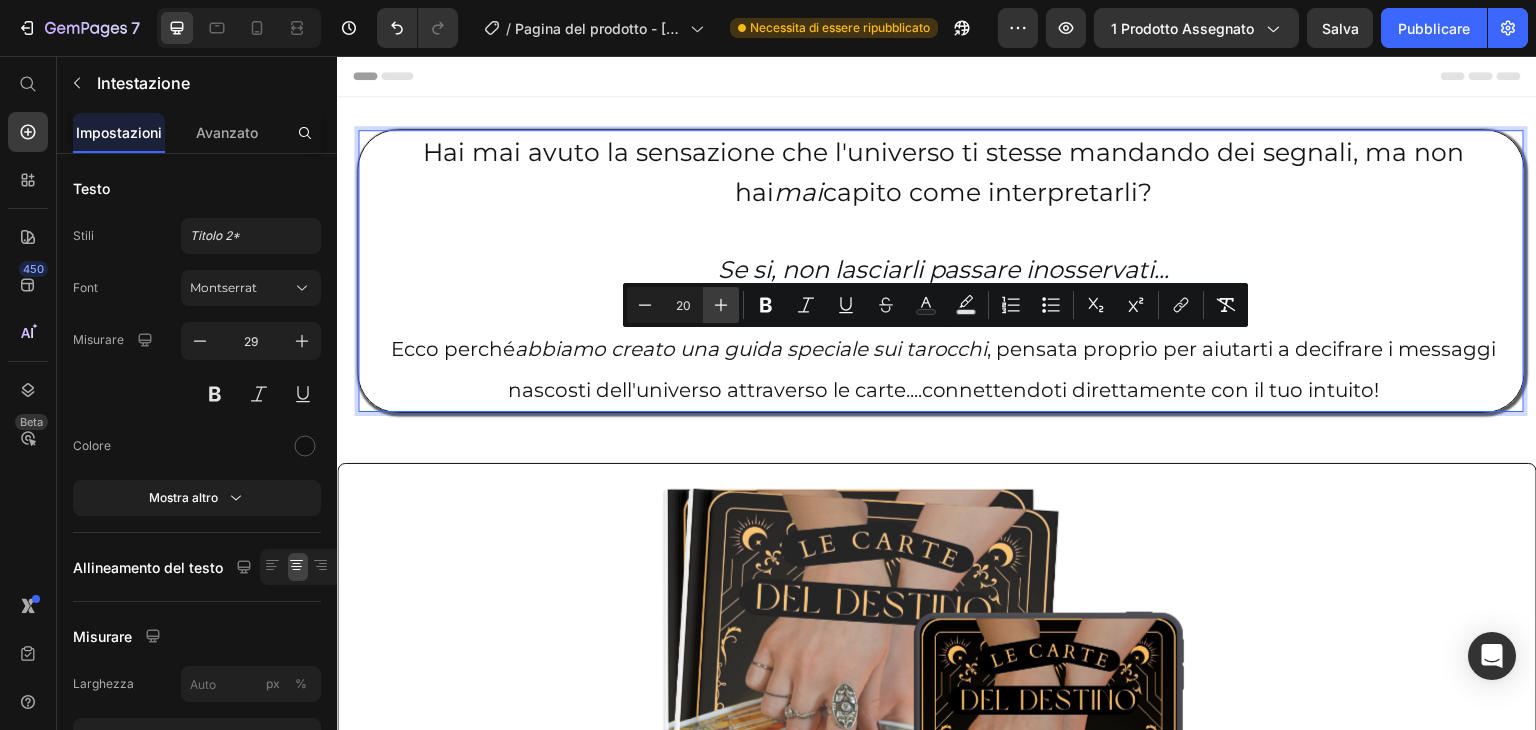 click 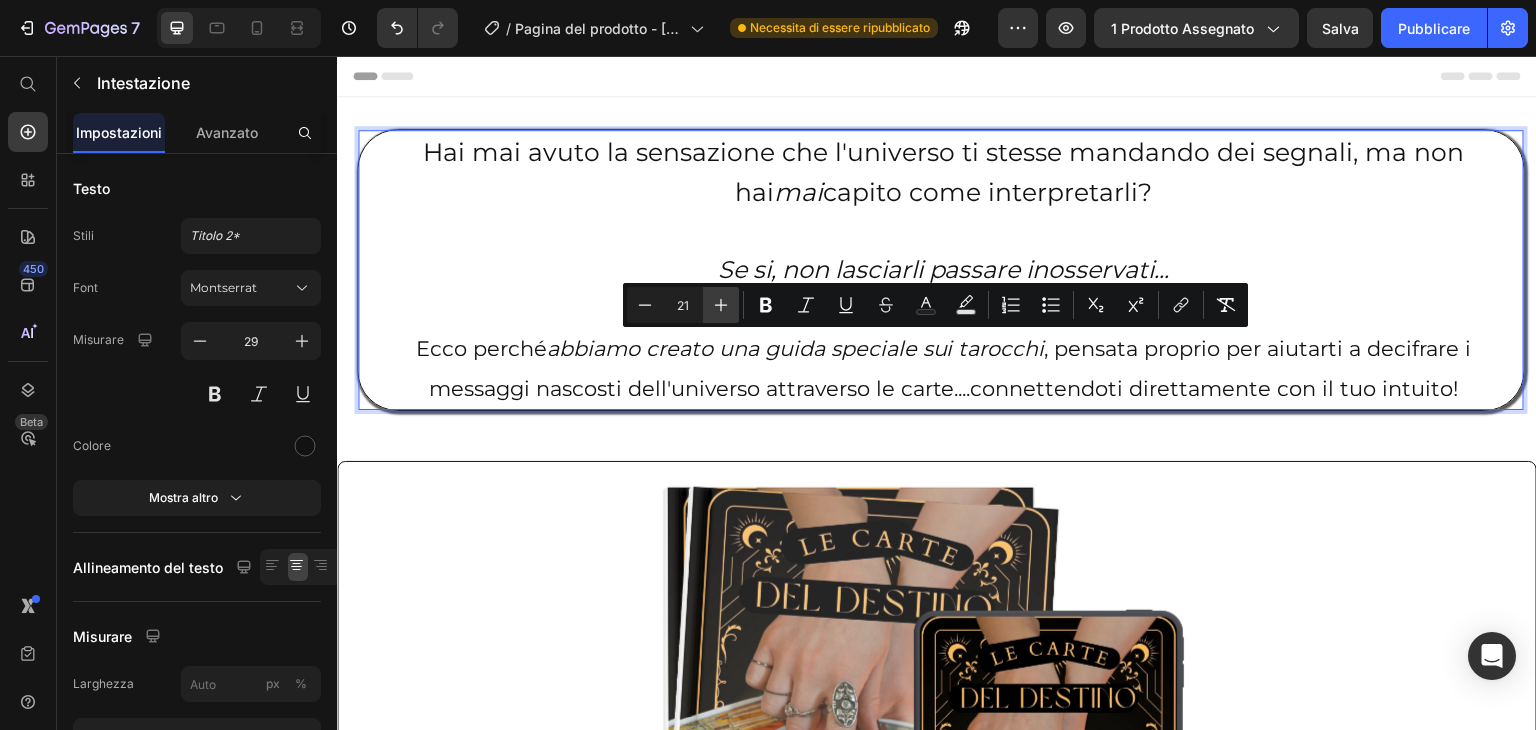 click 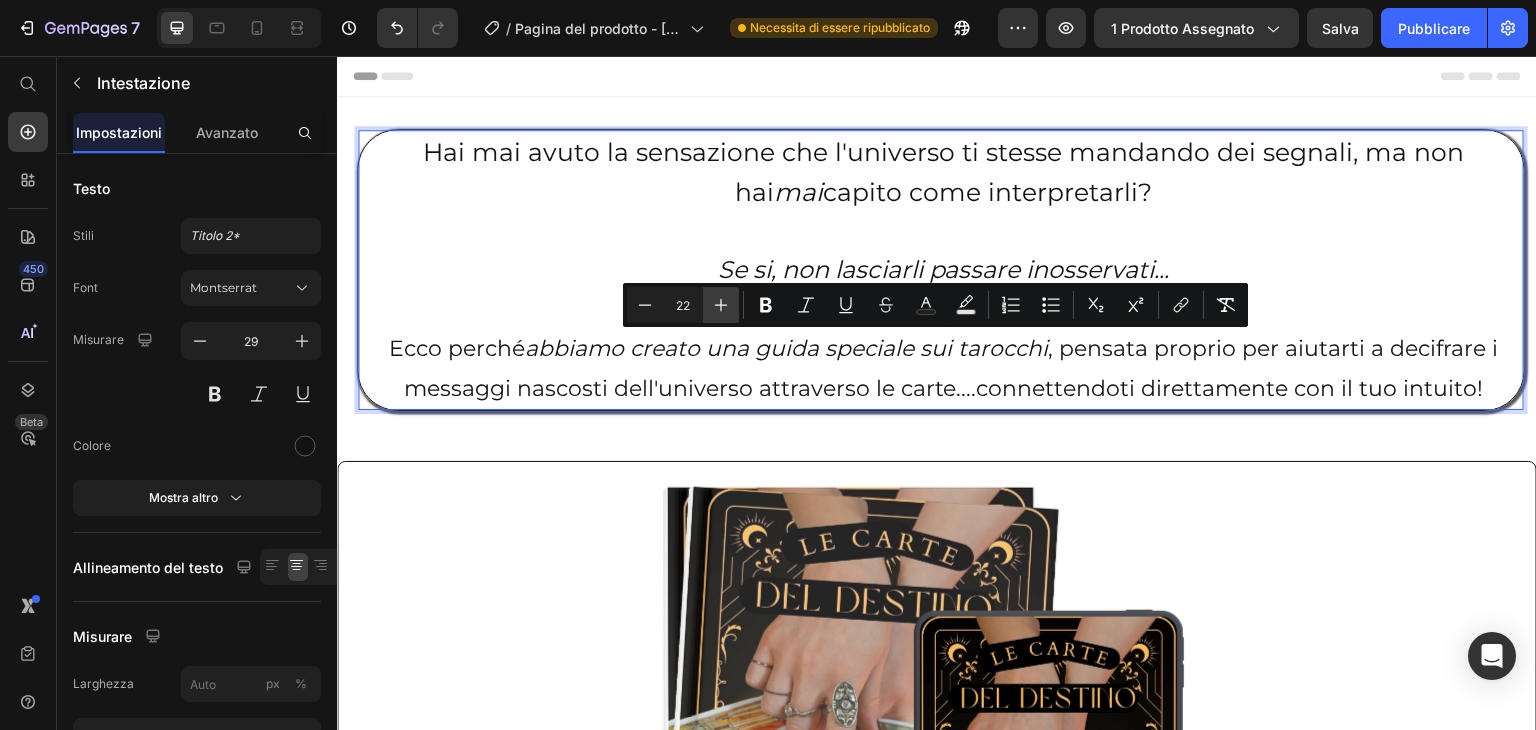 click 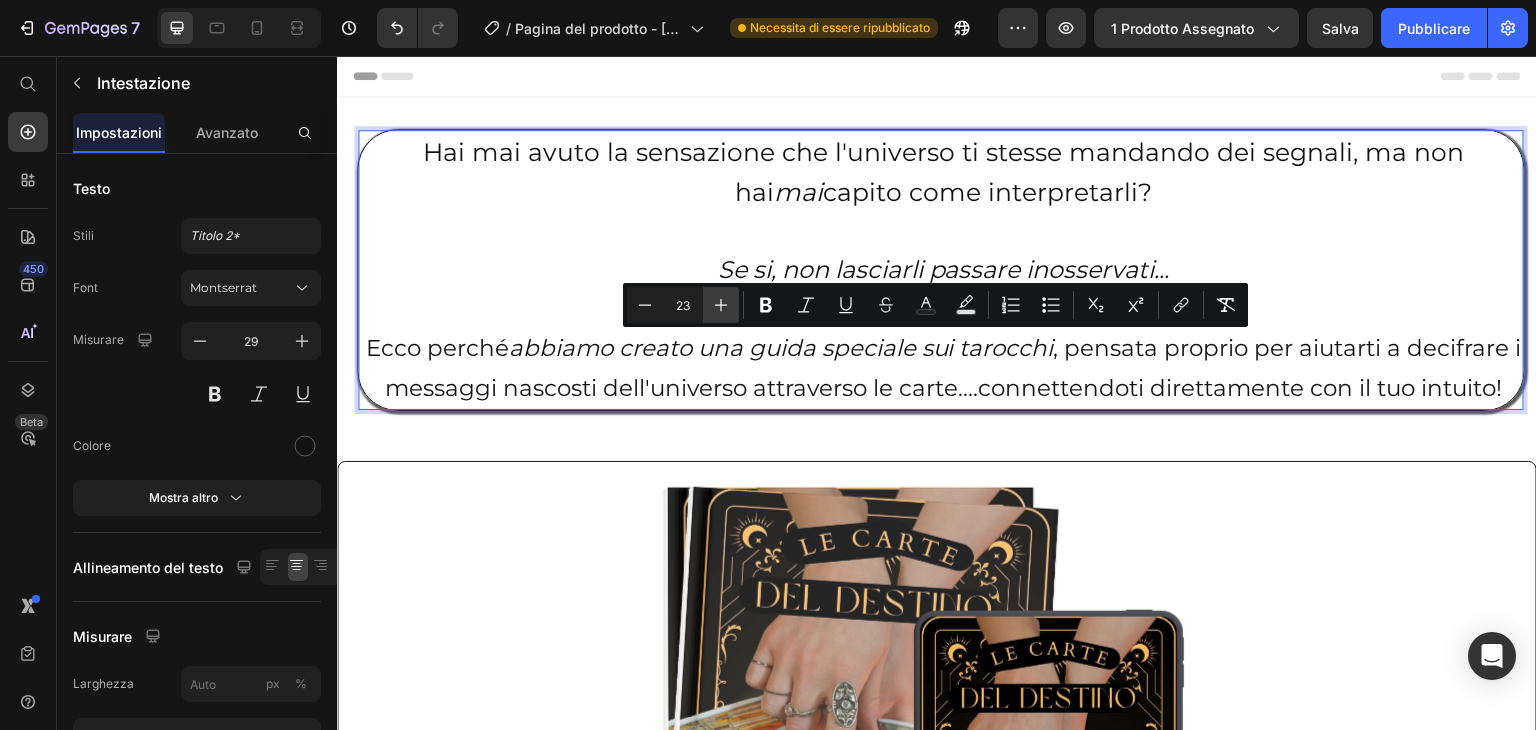 click 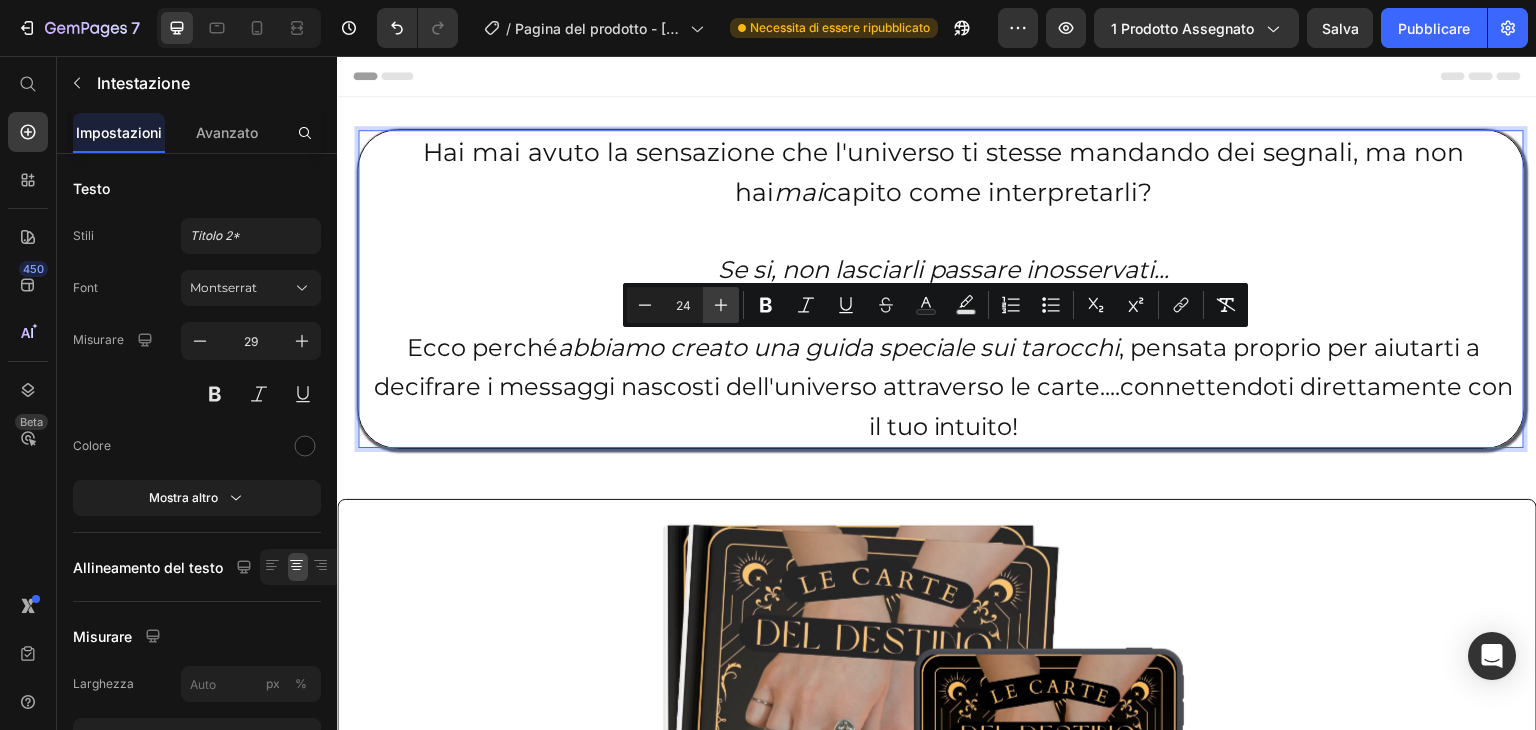 click 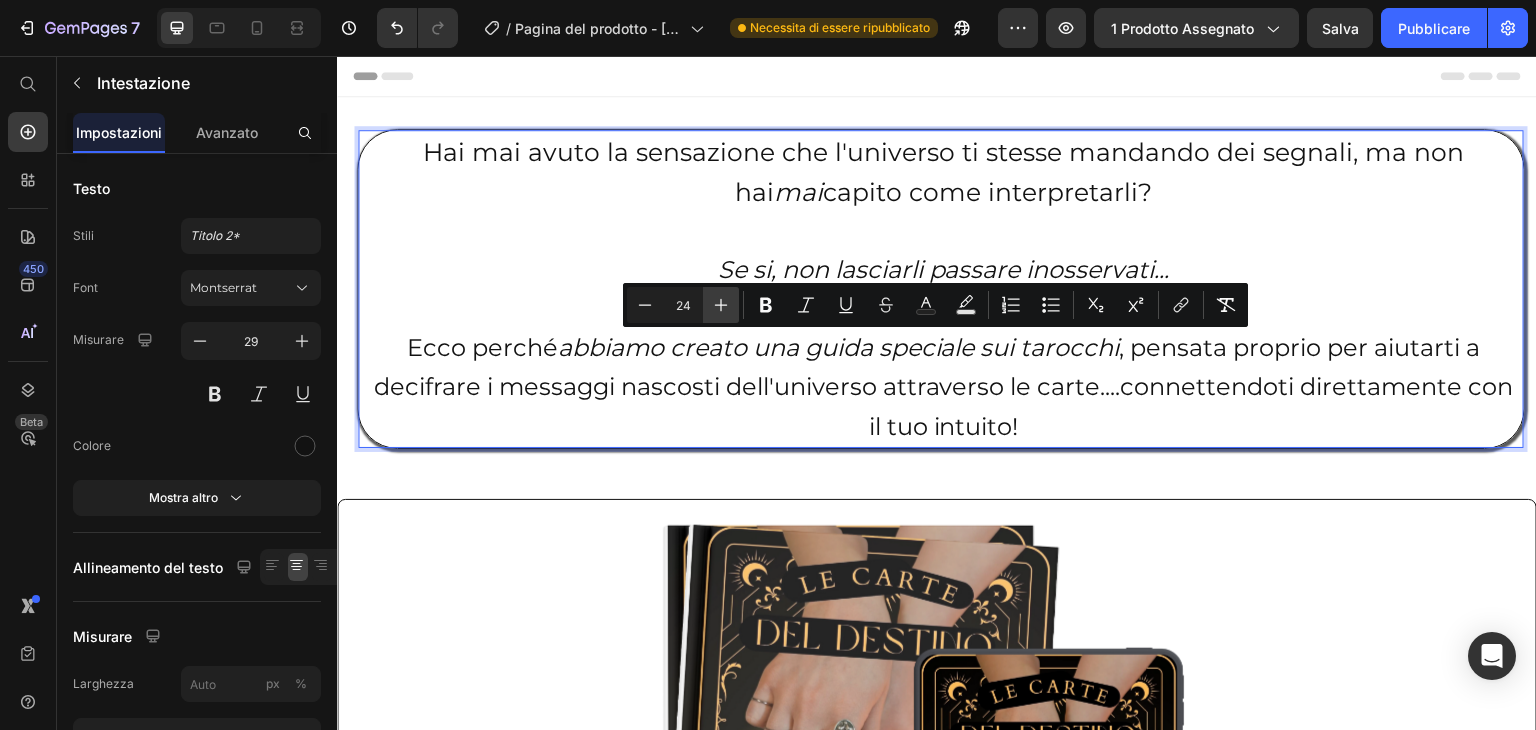 type on "25" 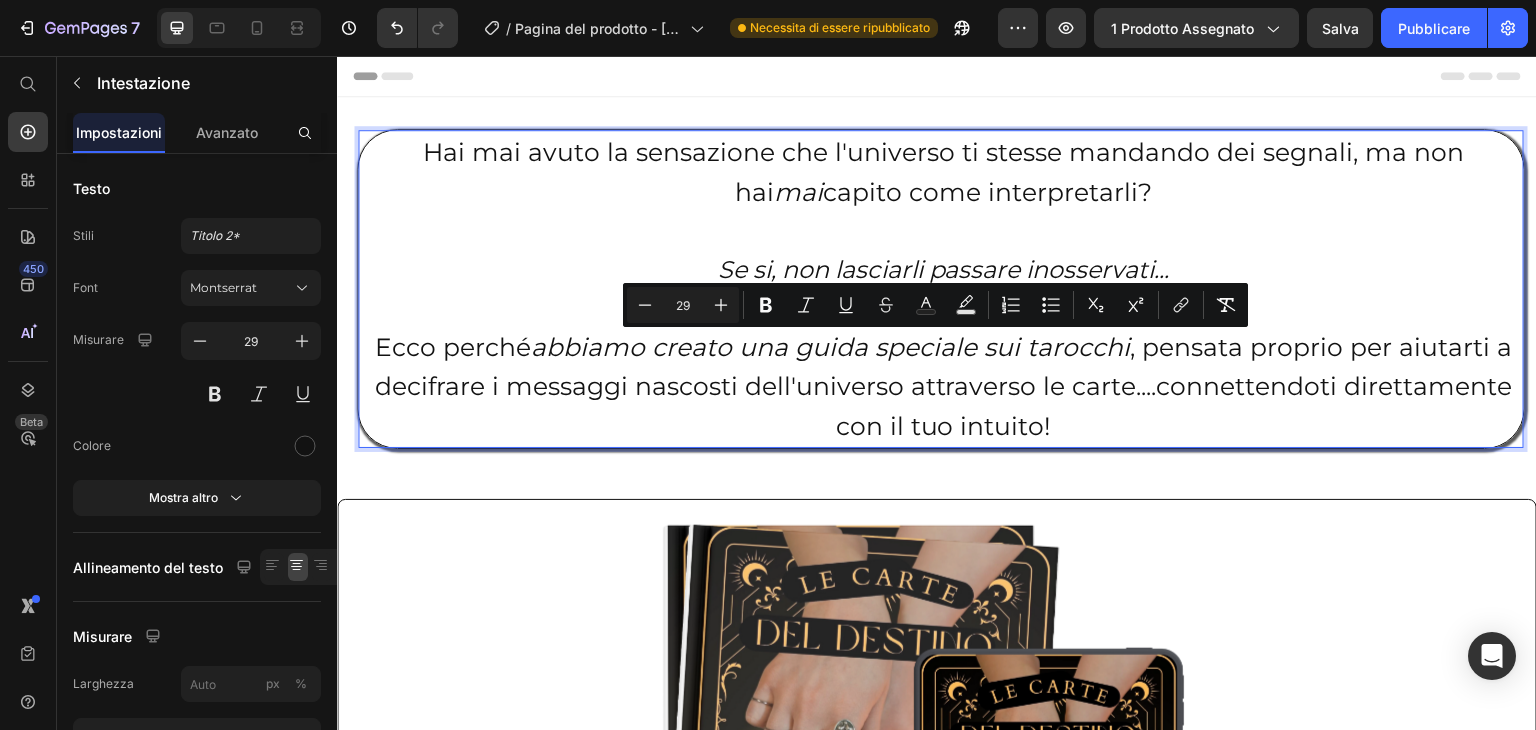click on "Hai mai avuto la sensazione che l'universo ti stesse mandando dei segnali, ma non hai  mai  capito come interpretarli?  Se si, non lasciarli passare inosservati... Ecco perché  abbiamo creato una guida speciale sui tarocchi , pensata proprio per aiutarti a decifrare i messaggi nascosti dell'universo attraverso le carte....connettendoti direttamente con il tuo intuito!" at bounding box center [943, 289] 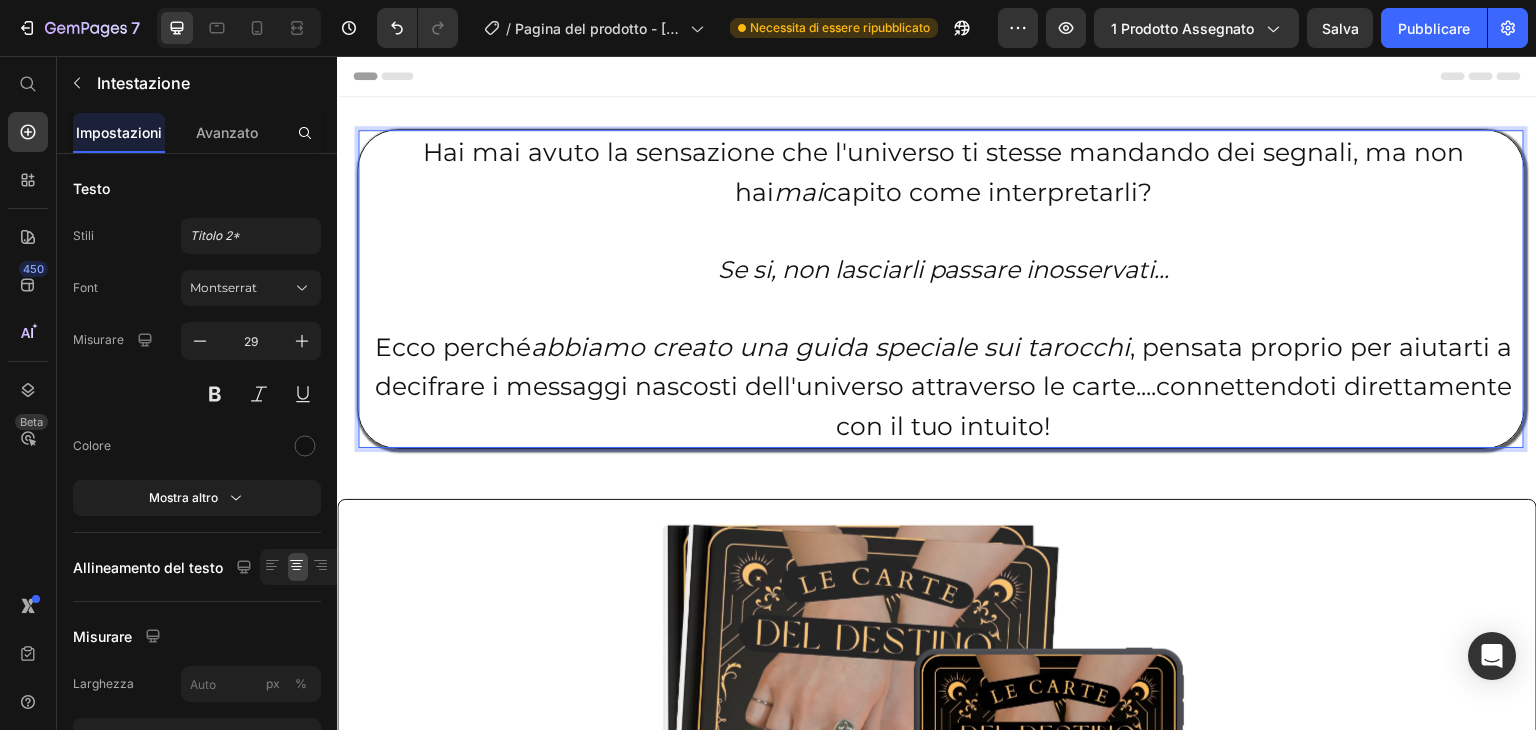click on "Ecco perché  abbiamo creato una guida speciale sui tarocchi , pensata proprio per aiutar[PERSON_NAME] a decifrare i messaggi nascosti dell'universo attraverso le carte....connettendoti direttamente con il tuo intuito!" at bounding box center (944, 386) 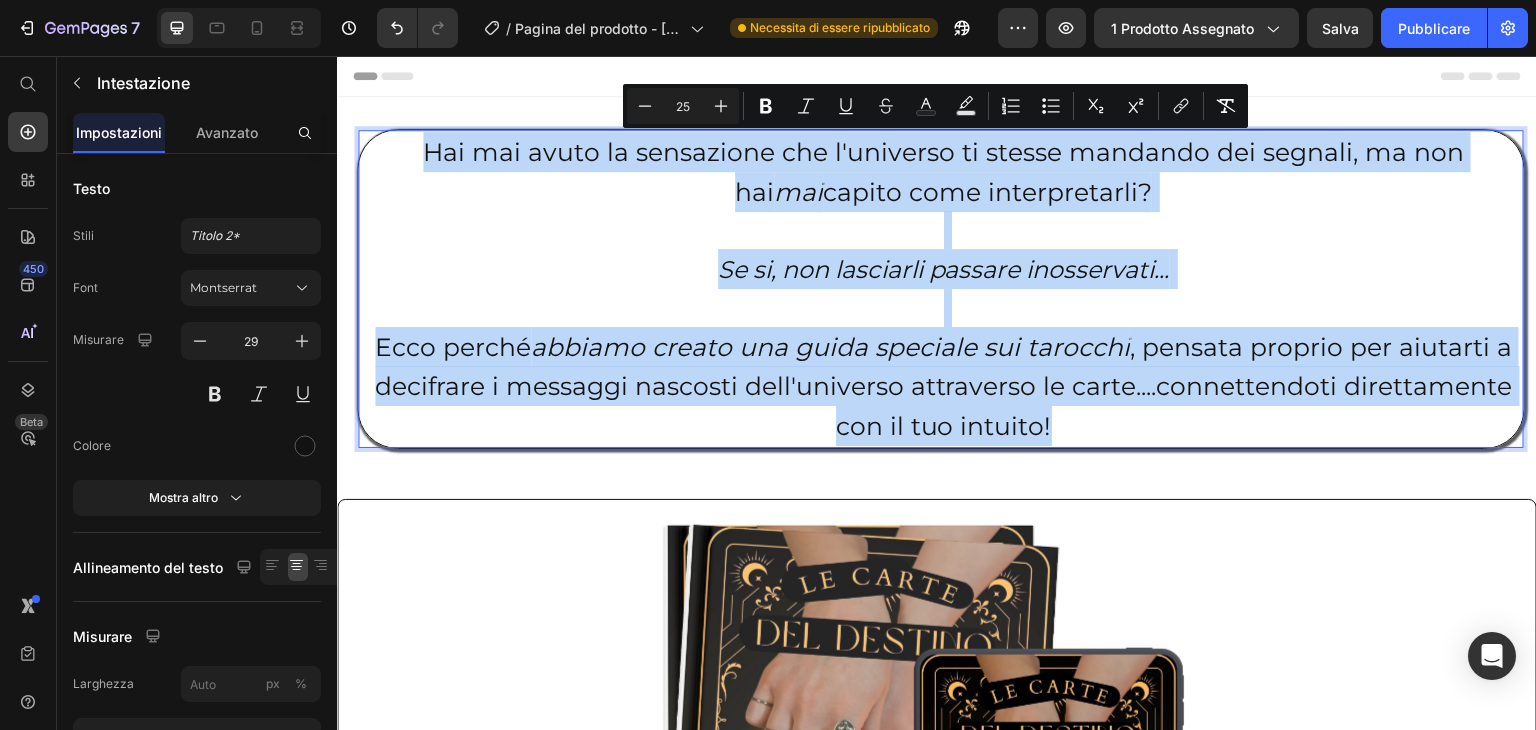 drag, startPoint x: 379, startPoint y: 156, endPoint x: 1070, endPoint y: 437, distance: 745.9504 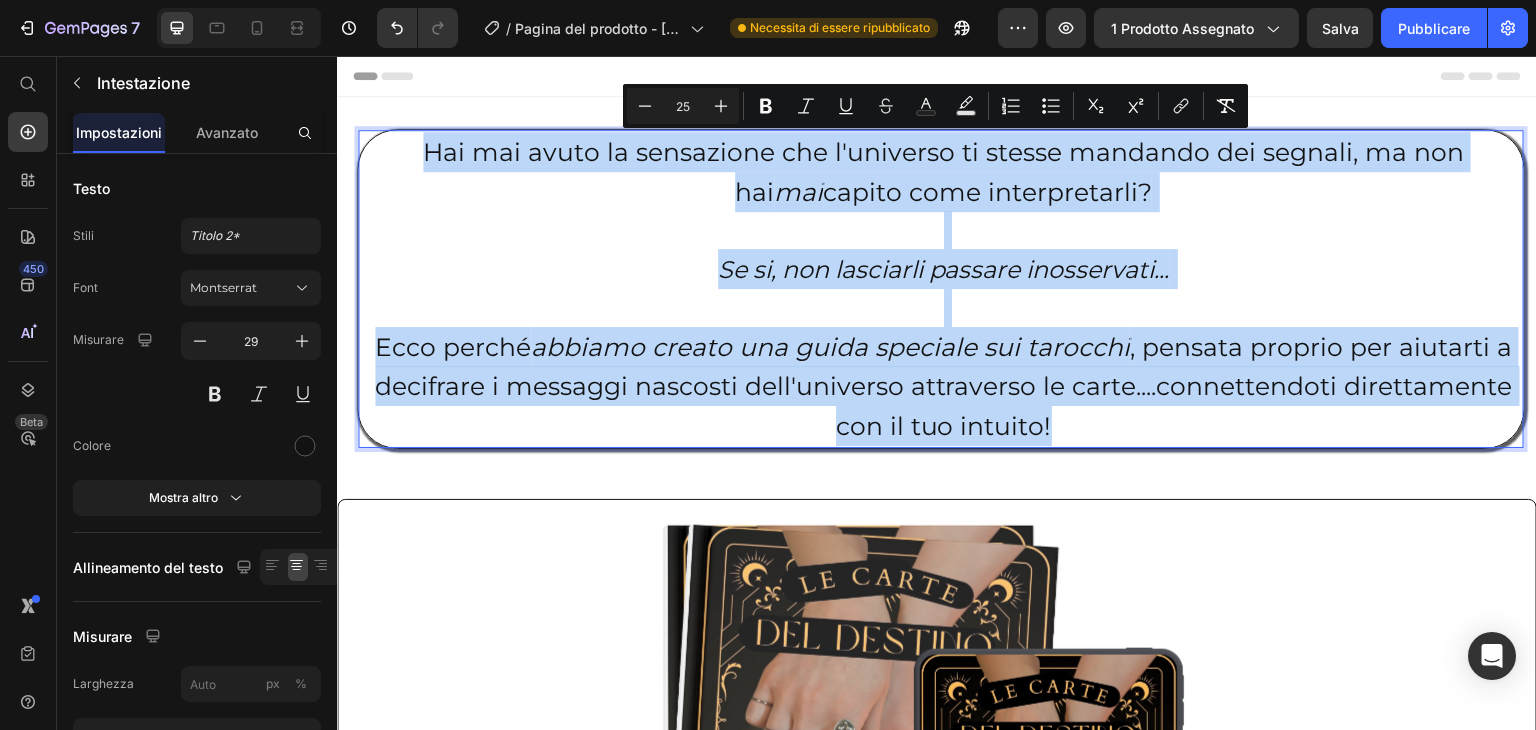 click on "Hai mai avuto la sensazione che l'universo ti stesse mandando dei segnali, ma non hai  mai  capito come interpretarli?  Se si, non lasciarli passare inosservati... Ecco perché  abbiamo creato una guida speciale sui tarocchi , pensata proprio per aiutarti a decifrare i messaggi nascosti dell'universo attraverso le carte....connettendoti direttamente con il tuo intuito!" at bounding box center (943, 289) 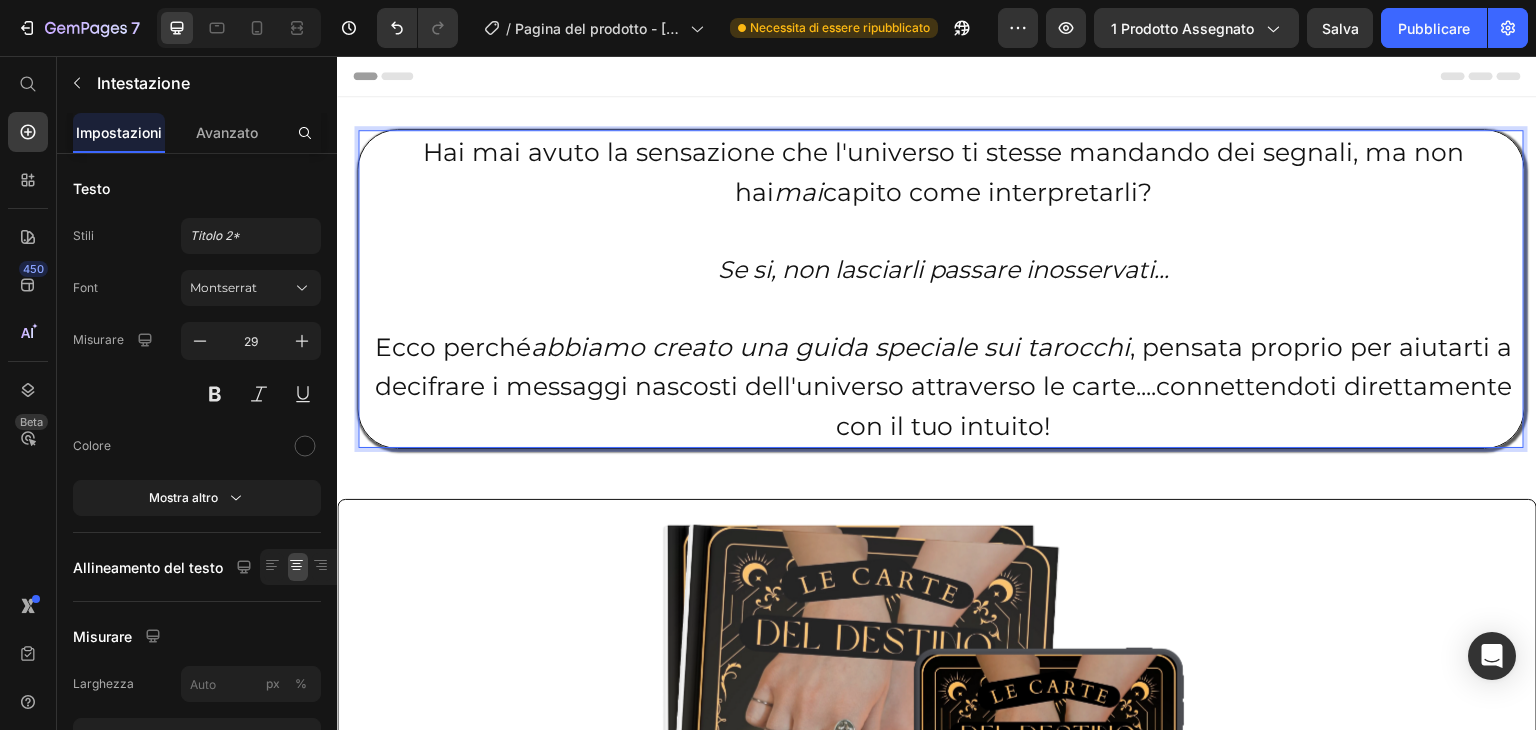 click on "Hai mai avuto la sensazione che l'universo ti stesse mandando dei segnali, ma non hai  mai  capito come interpretarli?" at bounding box center [943, 172] 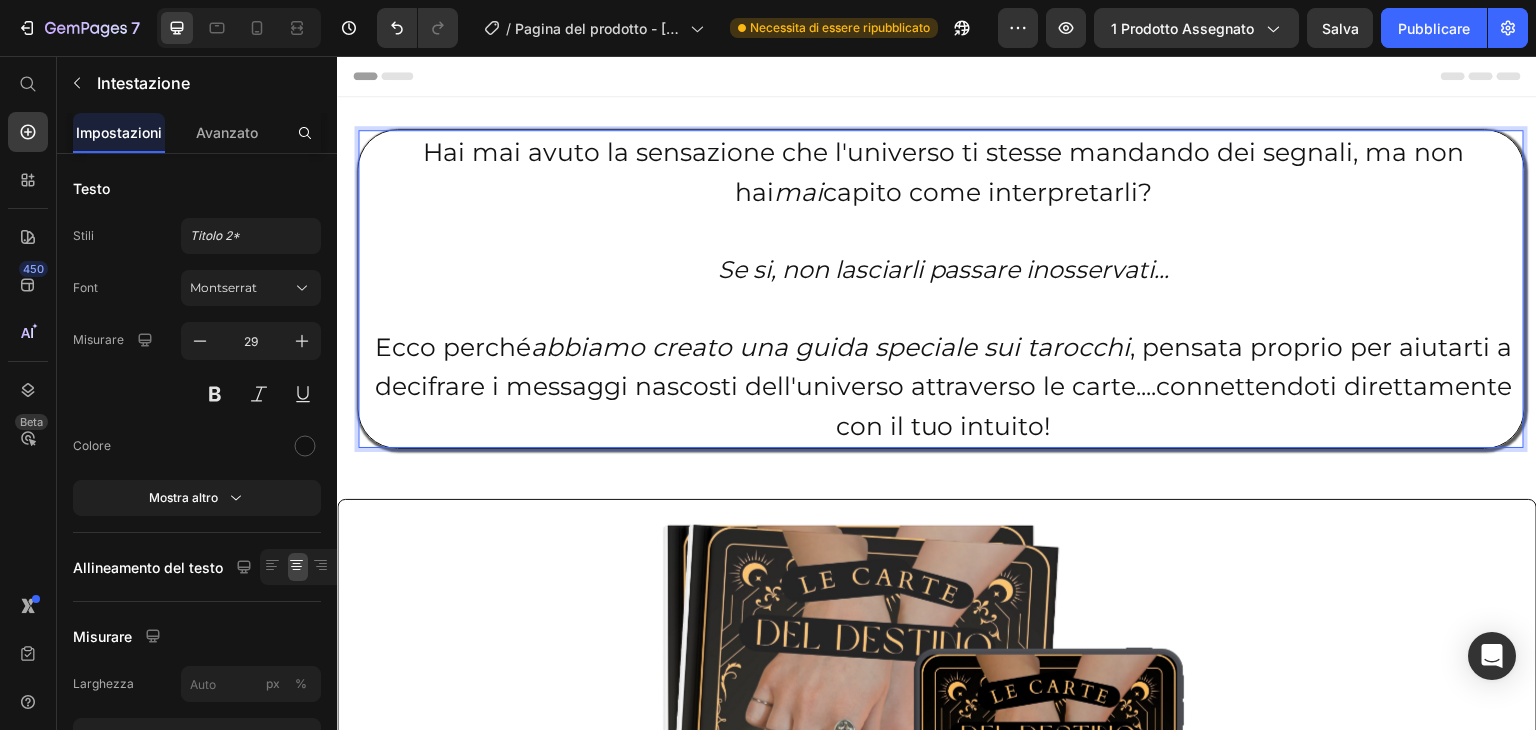 drag, startPoint x: 780, startPoint y: 159, endPoint x: 1077, endPoint y: 176, distance: 297.48615 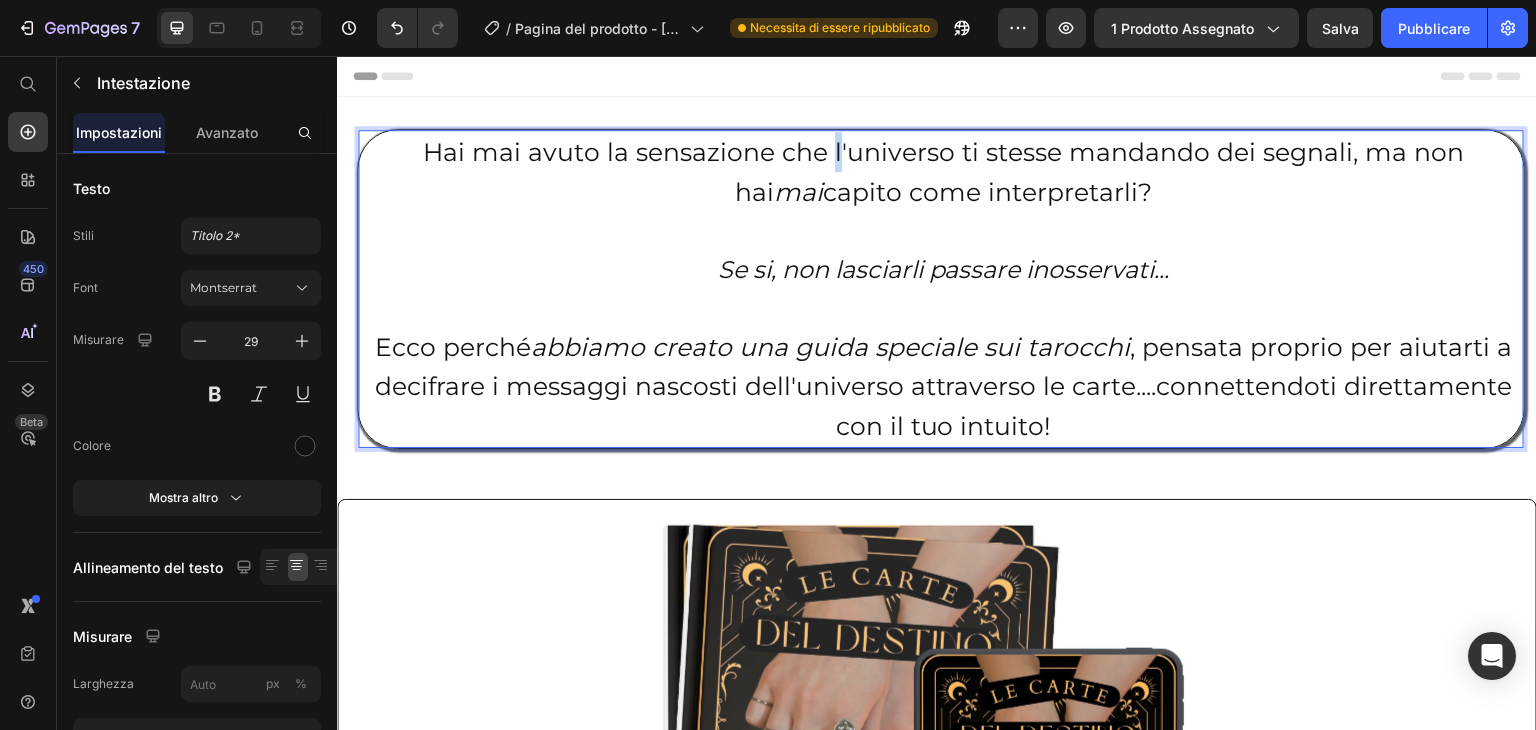 drag, startPoint x: 1077, startPoint y: 176, endPoint x: 781, endPoint y: 157, distance: 296.60916 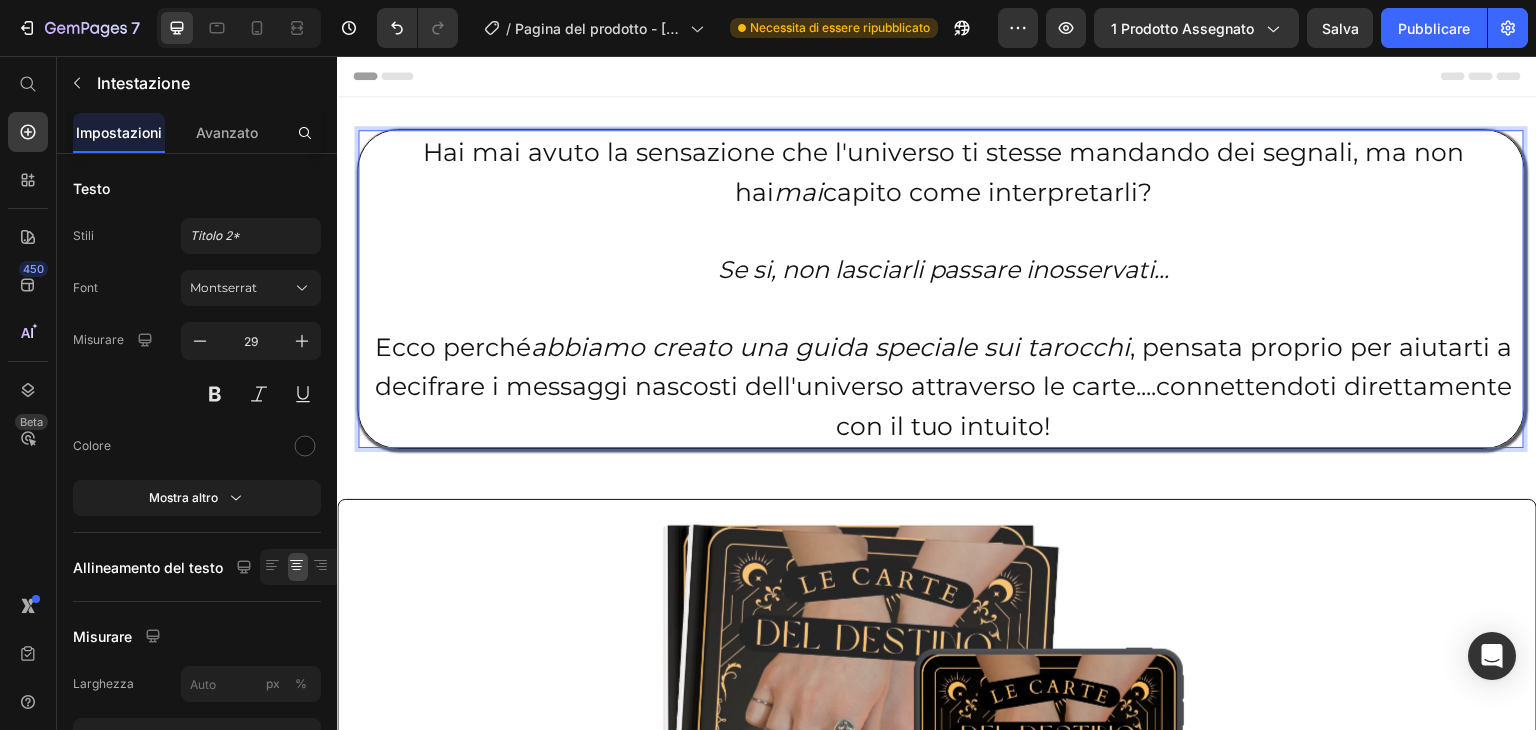 drag, startPoint x: 781, startPoint y: 157, endPoint x: 850, endPoint y: 167, distance: 69.72087 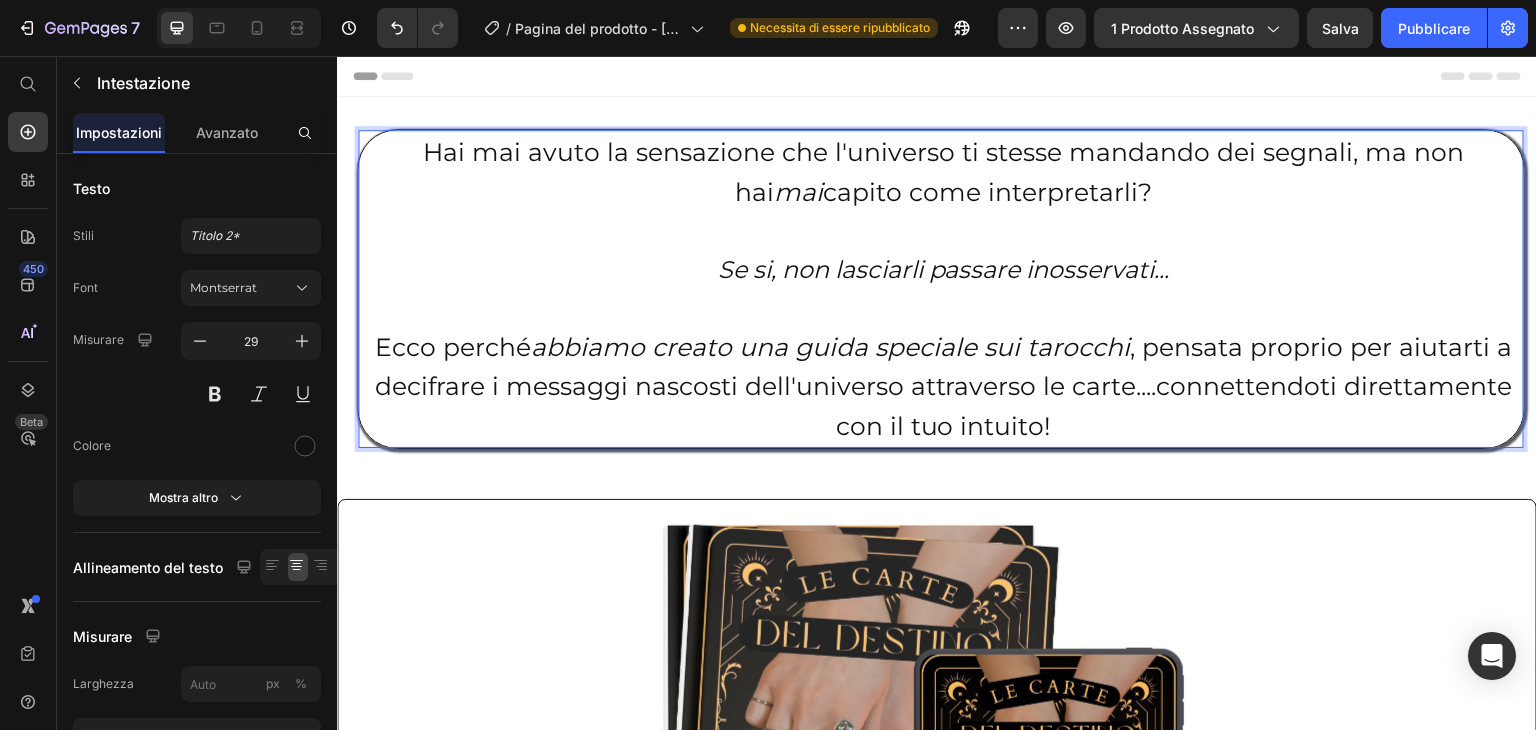 click on "Hai mai avuto la sensazione che l'universo ti stesse mandando dei segnali, ma non hai  mai  capito come interpretarli?  Se si, non lasciarli passare inosservati... Ecco perché  abbiamo creato una guida speciale sui tarocchi , pensata proprio per aiutarti a decifrare i messaggi nascosti dell'universo attraverso le carte....connettendoti direttamente con il tuo intuito!" at bounding box center (943, 289) 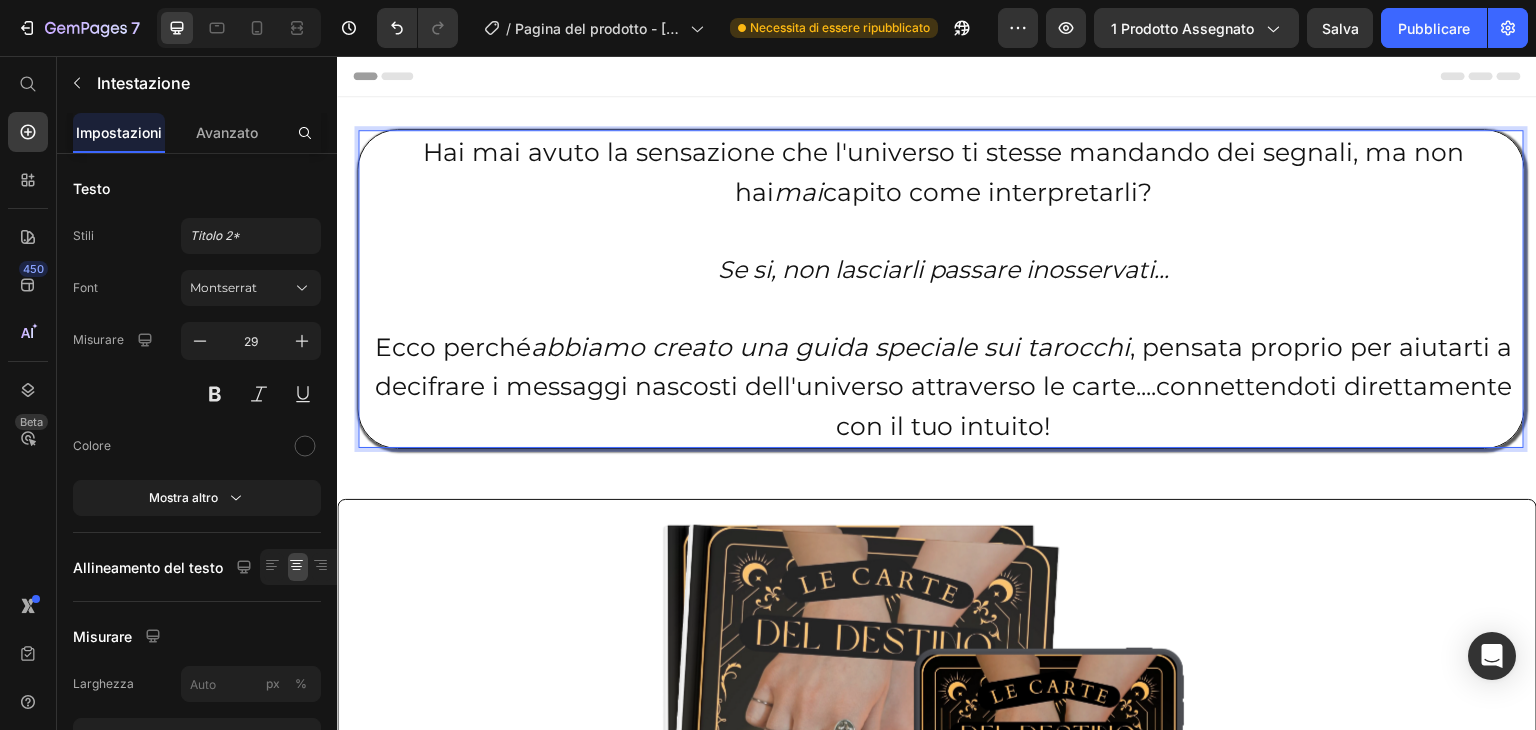click on "Hai mai avuto la sensazione che l'universo ti stesse mandando dei segnali, ma non hai  mai  capito come interpretarli?" at bounding box center (943, 172) 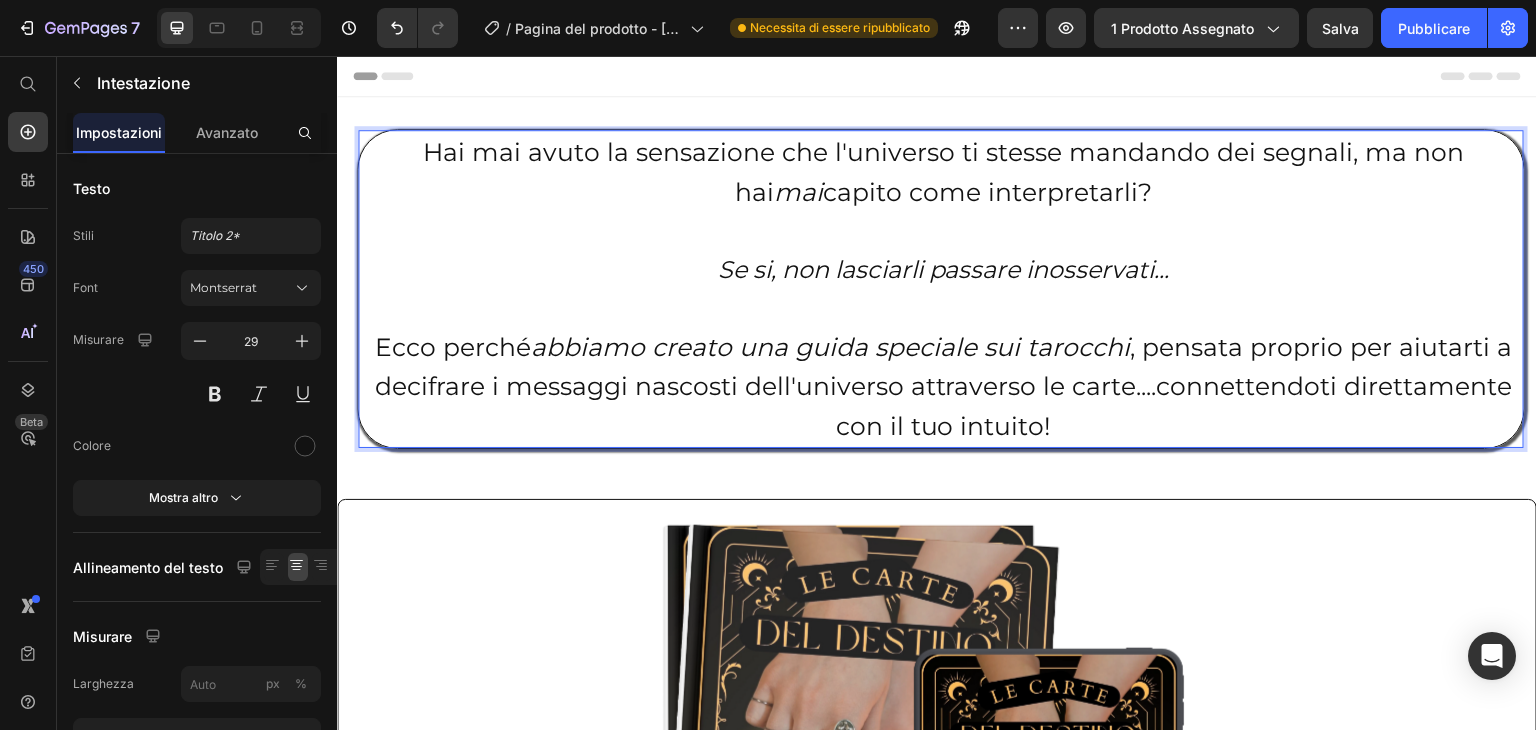 drag, startPoint x: 780, startPoint y: 158, endPoint x: 813, endPoint y: 126, distance: 45.96738 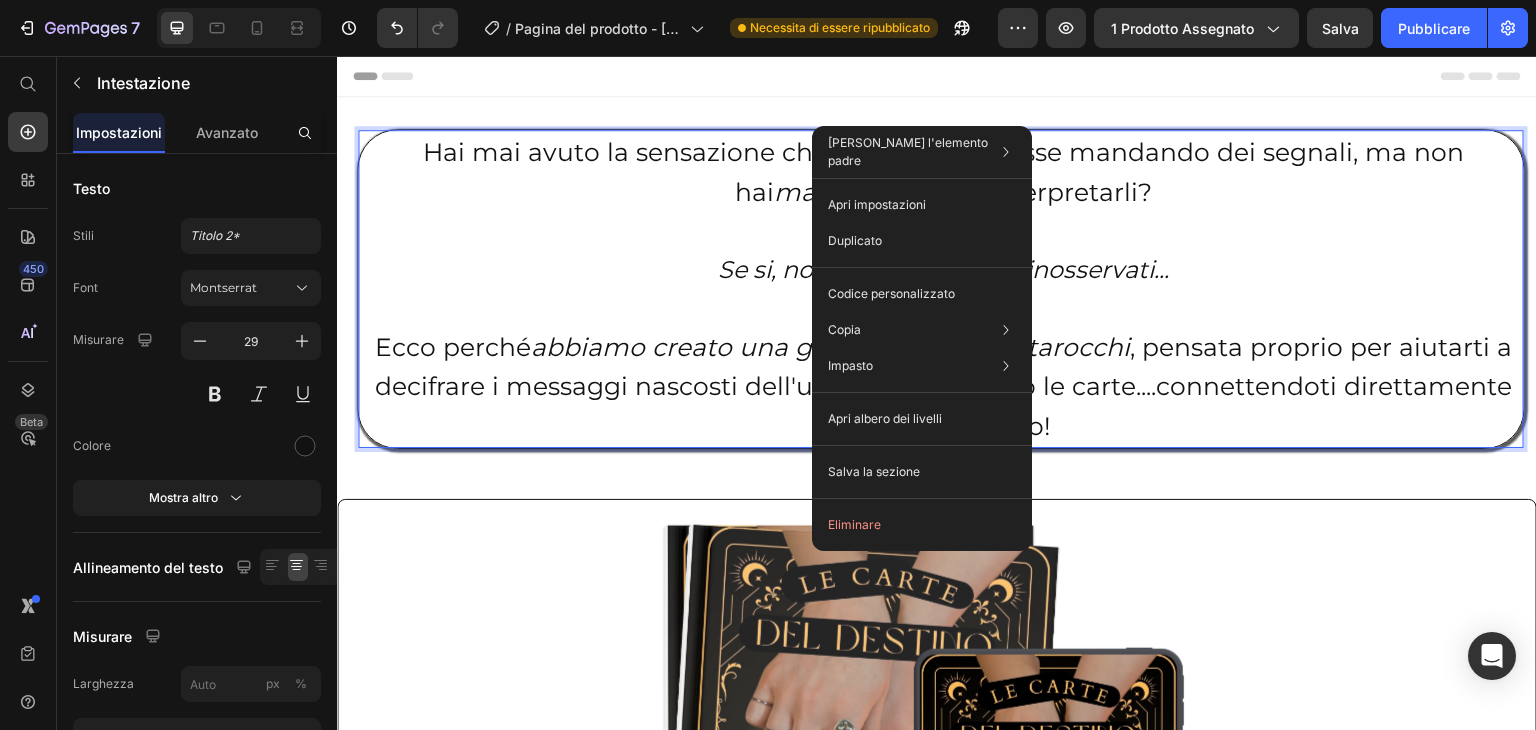 click on "Hai mai avuto la sensazione che l'universo ti stesse mandando dei segnali, ma non hai  mai  capito come interpretarli?" at bounding box center [943, 172] 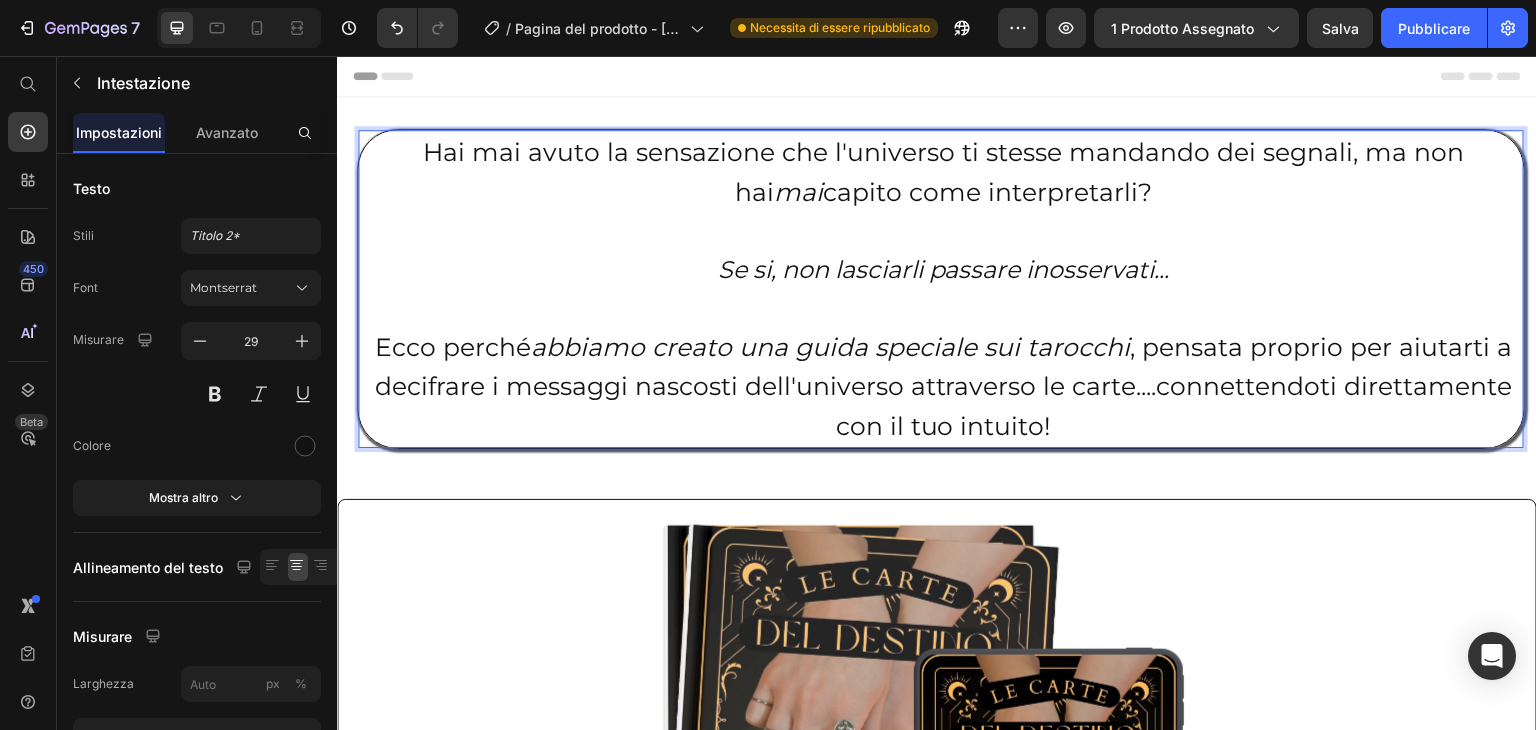 drag, startPoint x: 777, startPoint y: 150, endPoint x: 850, endPoint y: 138, distance: 73.97973 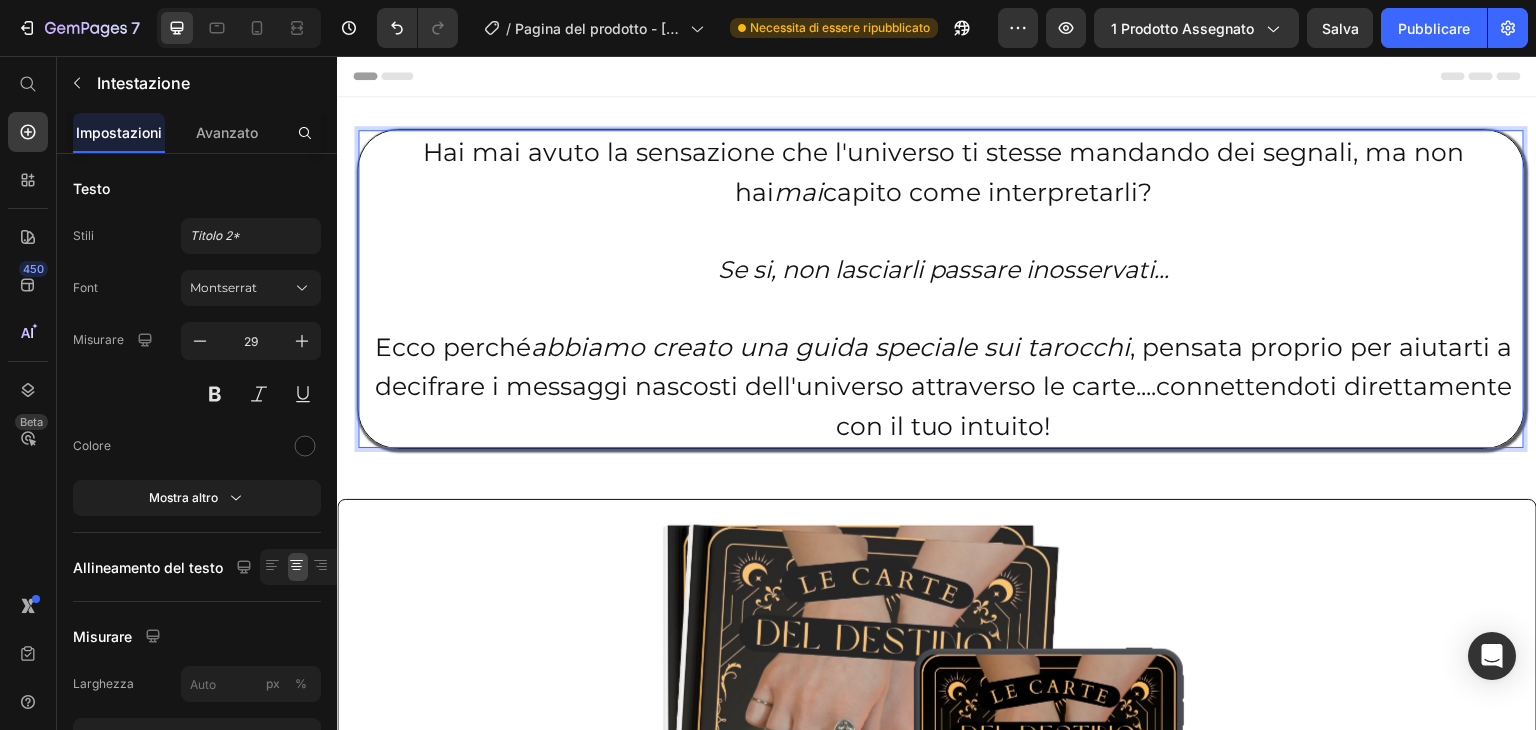 drag, startPoint x: 850, startPoint y: 138, endPoint x: 778, endPoint y: 161, distance: 75.58439 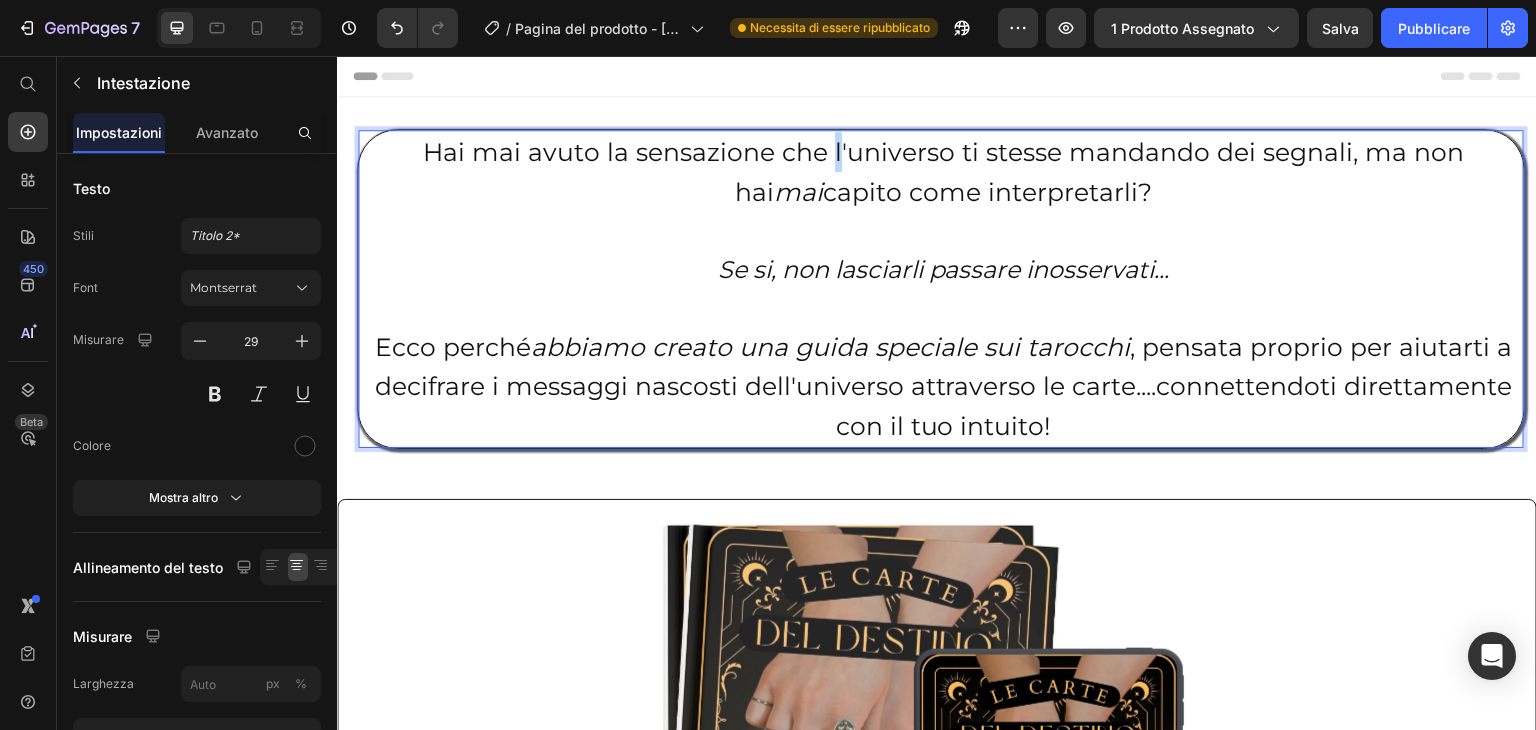 click on "Hai mai avuto la sensazione che l'universo ti stesse mandando dei segnali, ma non hai  mai  capito come interpretarli?" at bounding box center (943, 172) 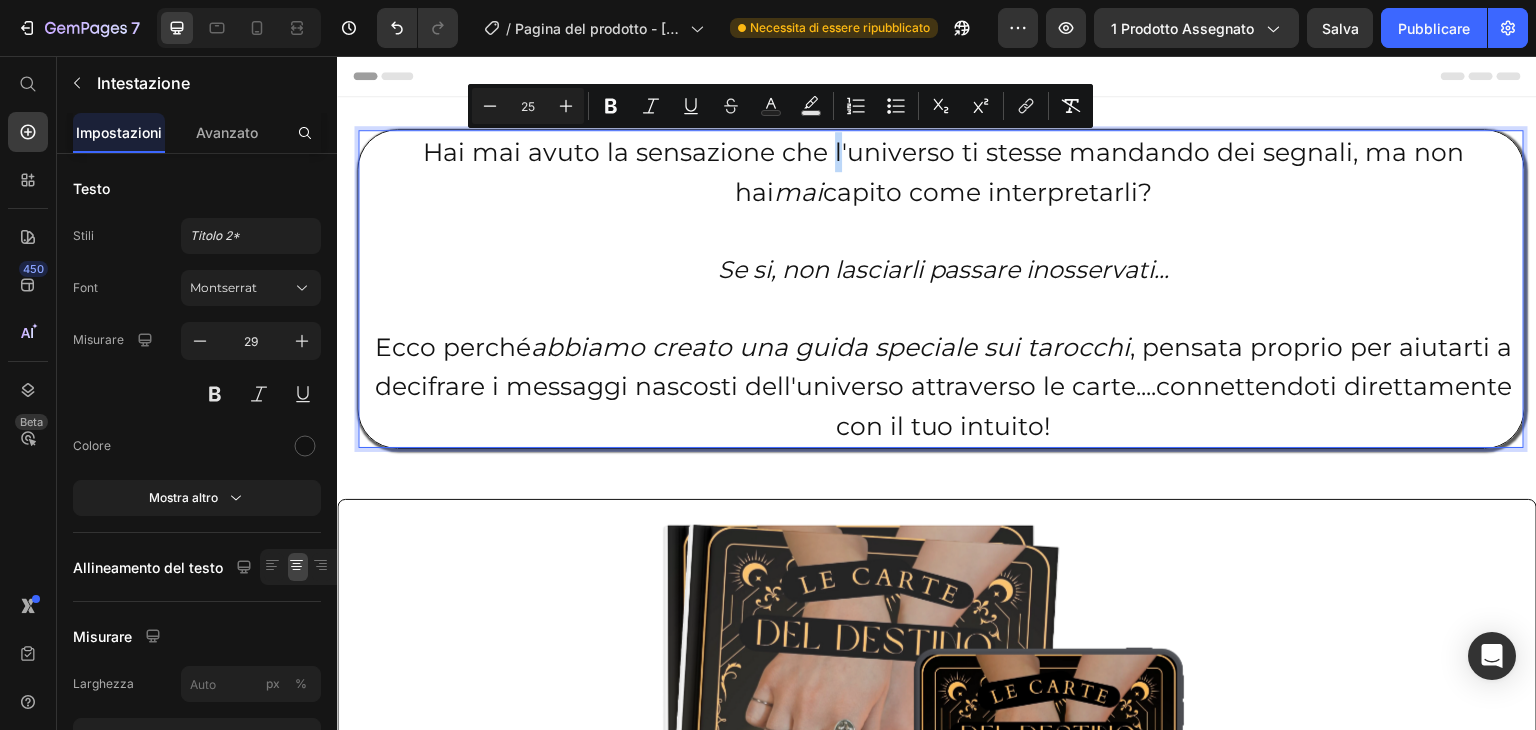 drag, startPoint x: 781, startPoint y: 161, endPoint x: 928, endPoint y: 151, distance: 147.33974 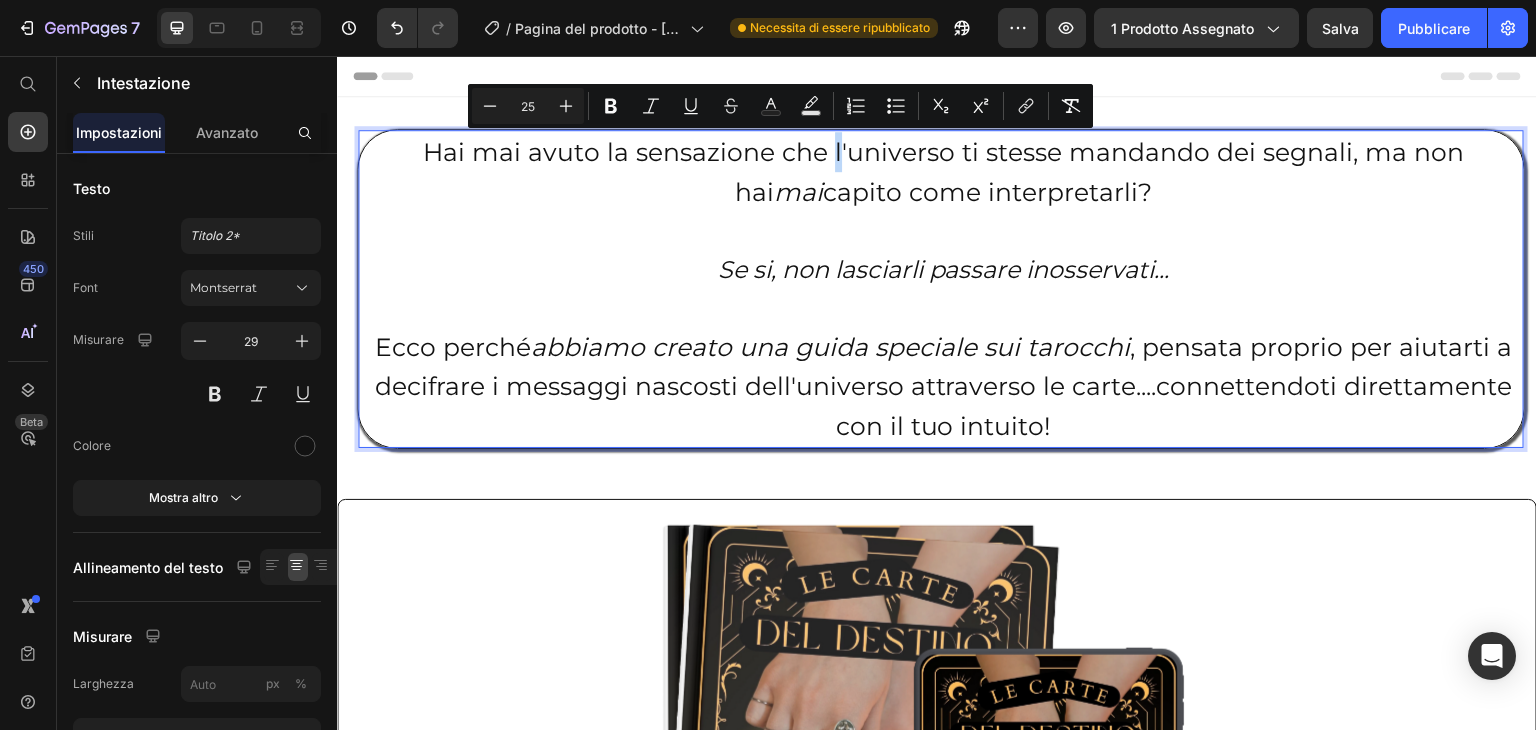 click on "Hai mai avuto la sensazione che l'universo ti stesse mandando dei segnali, ma non hai  mai  capito come interpretarli?" at bounding box center (943, 172) 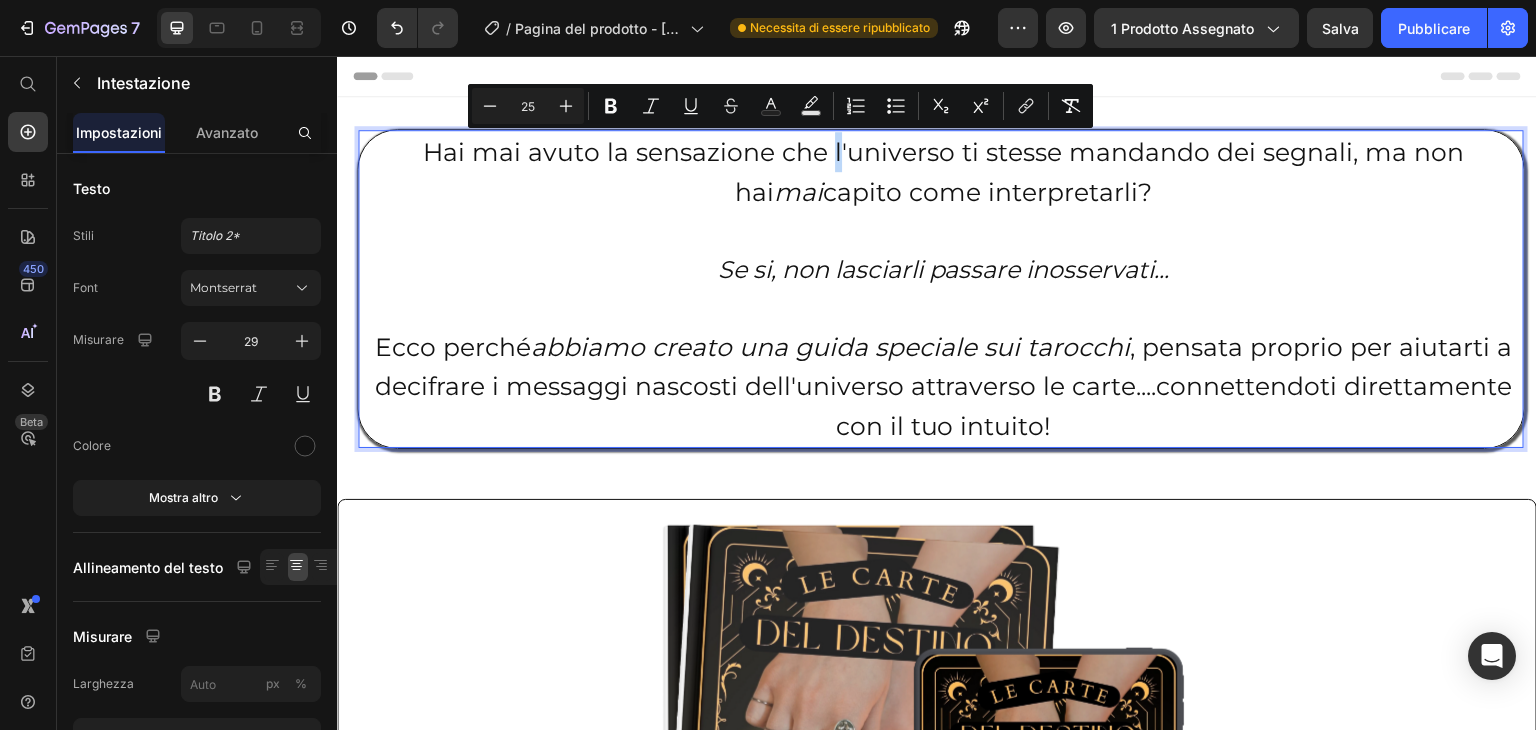 drag, startPoint x: 784, startPoint y: 154, endPoint x: 869, endPoint y: 165, distance: 85.70881 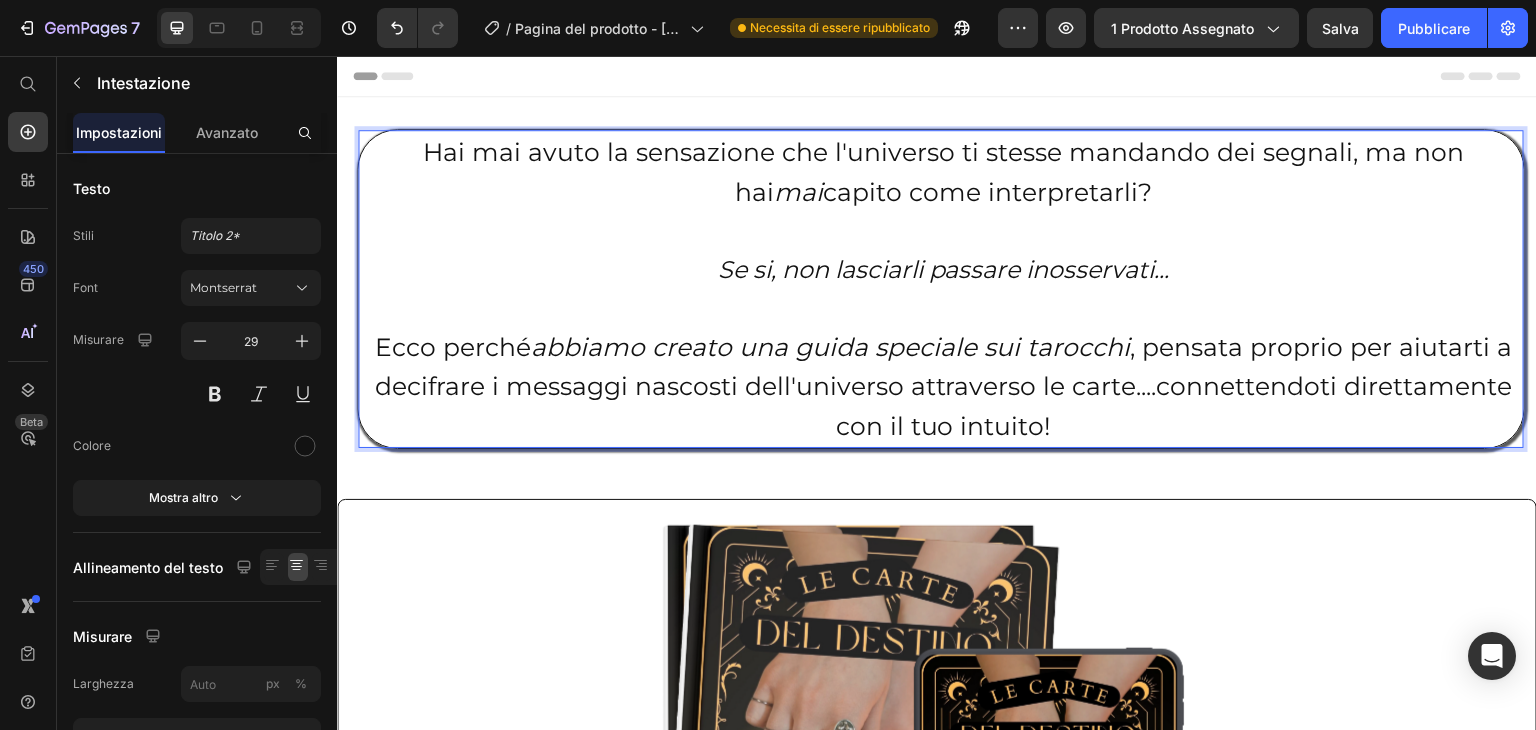 drag, startPoint x: 869, startPoint y: 165, endPoint x: 789, endPoint y: 165, distance: 80 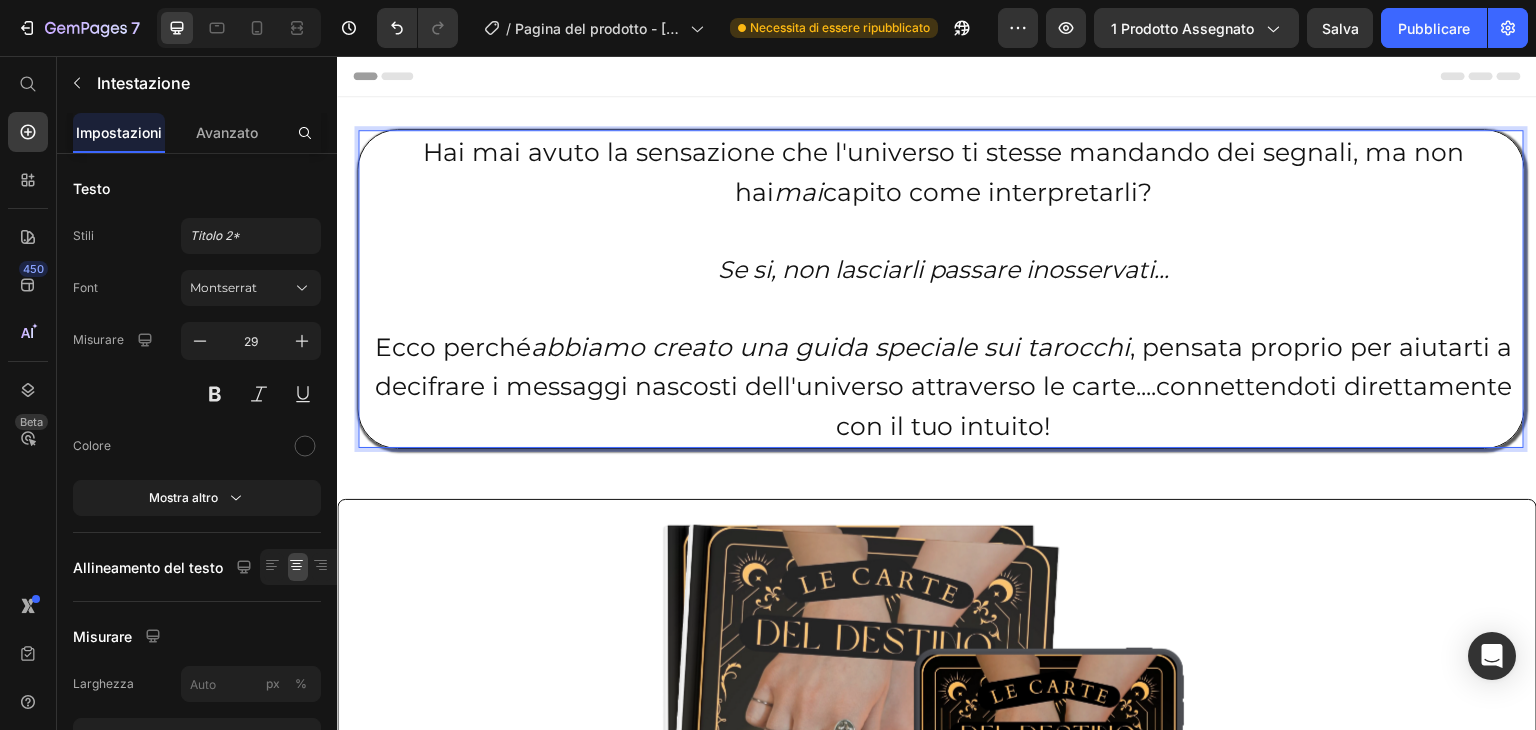 click on "Hai mai avuto la sensazione che l'universo ti stesse mandando dei segnali, ma non hai  mai  capito come interpretarli?" at bounding box center (943, 172) 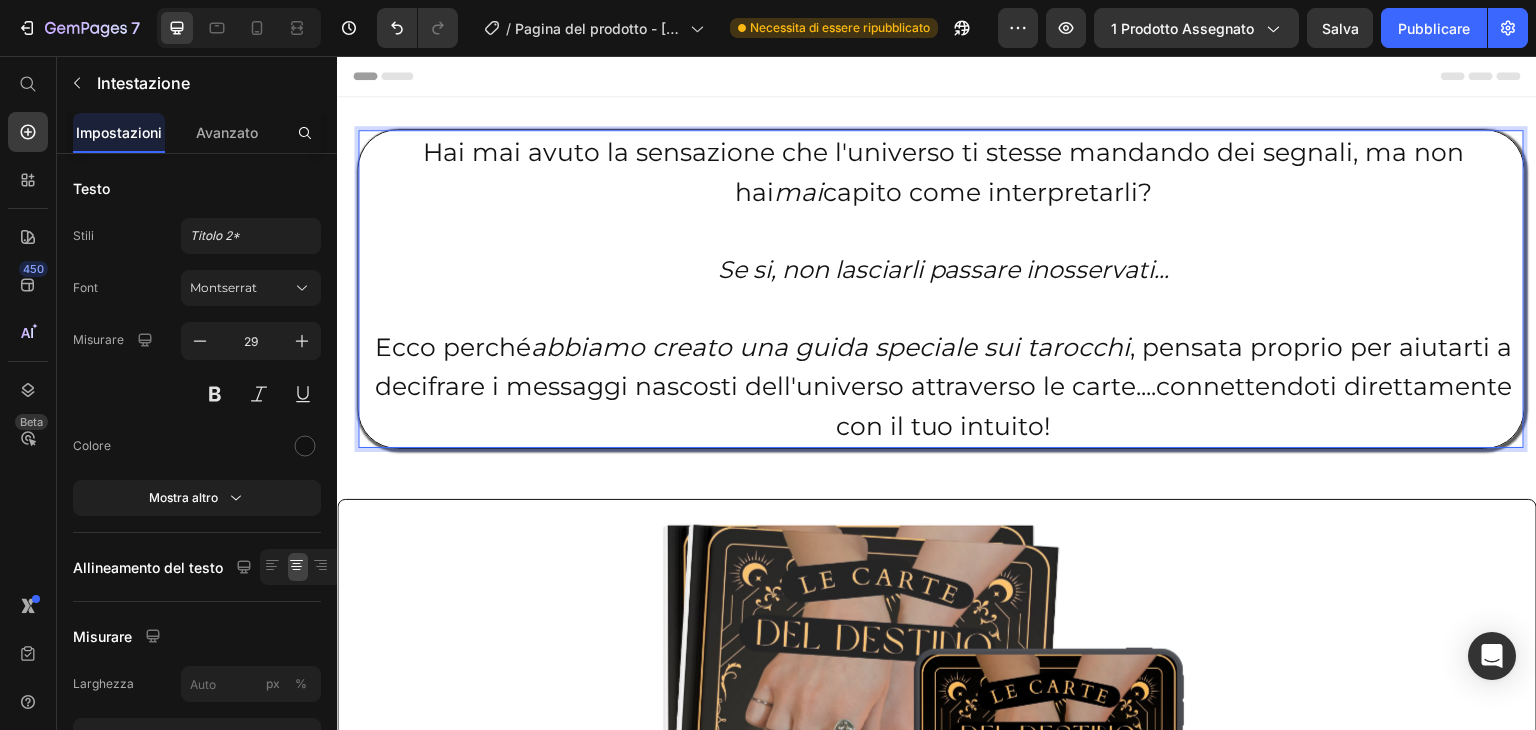 drag, startPoint x: 789, startPoint y: 165, endPoint x: 906, endPoint y: 184, distance: 118.5327 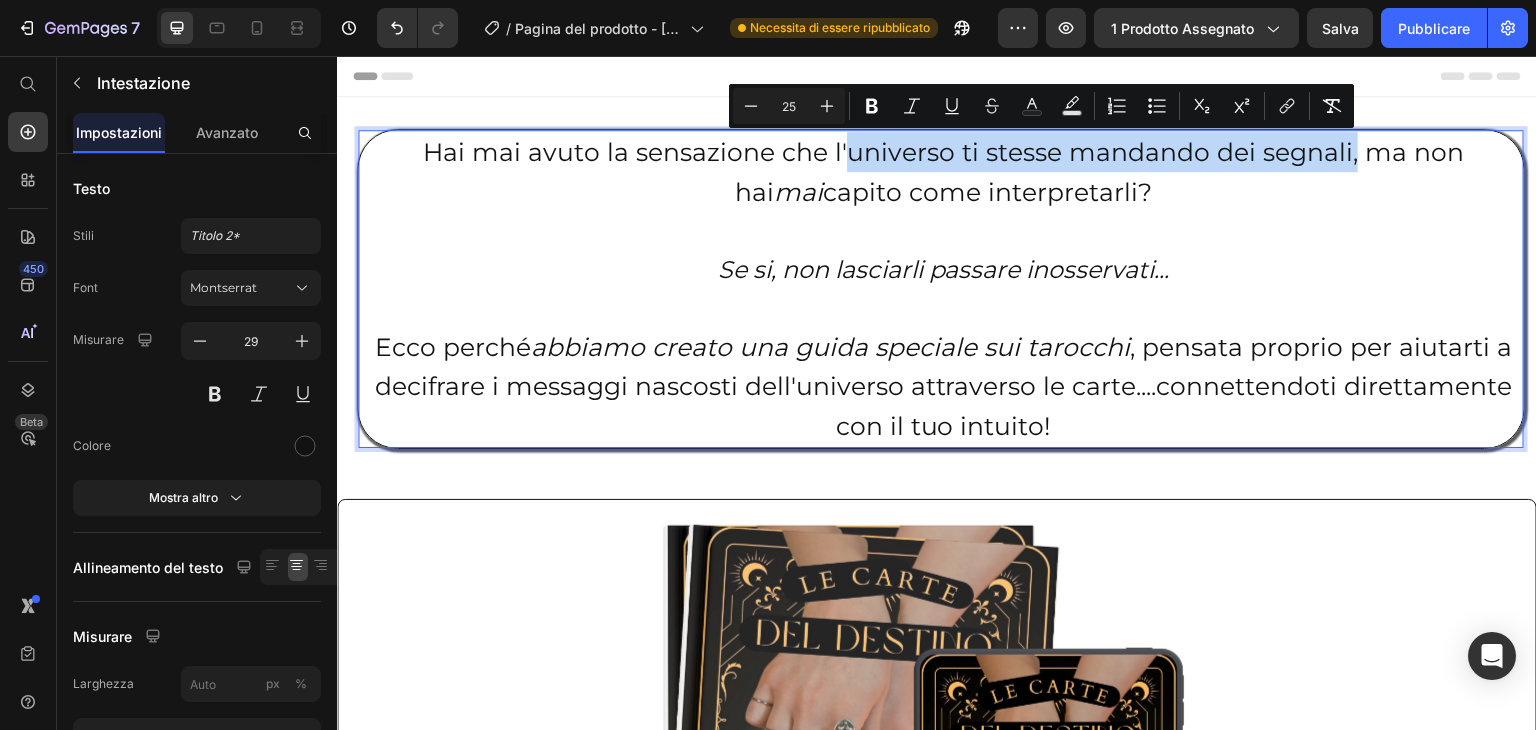 drag, startPoint x: 906, startPoint y: 184, endPoint x: 1293, endPoint y: 142, distance: 389.2724 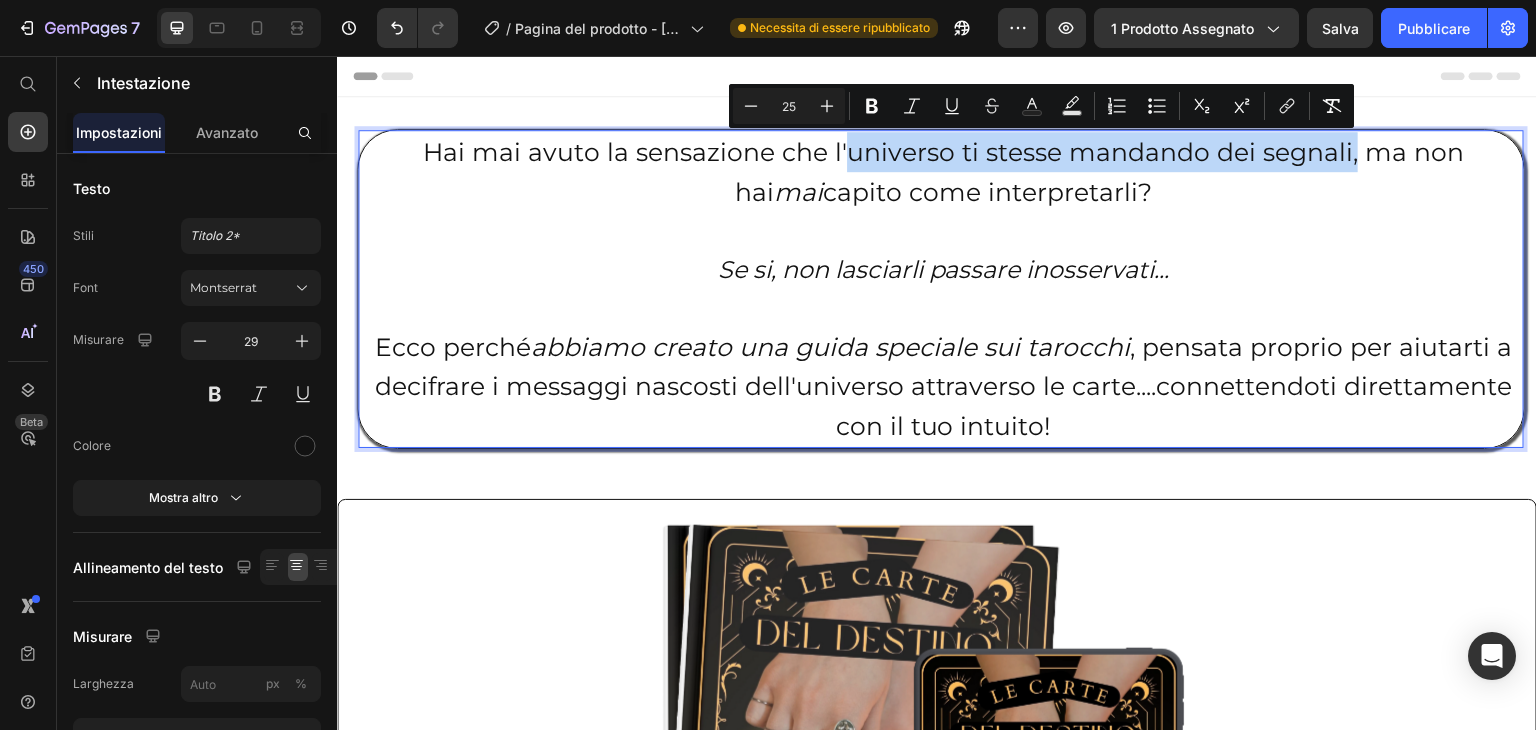 click on "Hai mai avuto la sensazione che l'universo ti stesse mandando dei segnali, ma non hai  mai  capito come interpretarli?" at bounding box center [943, 172] 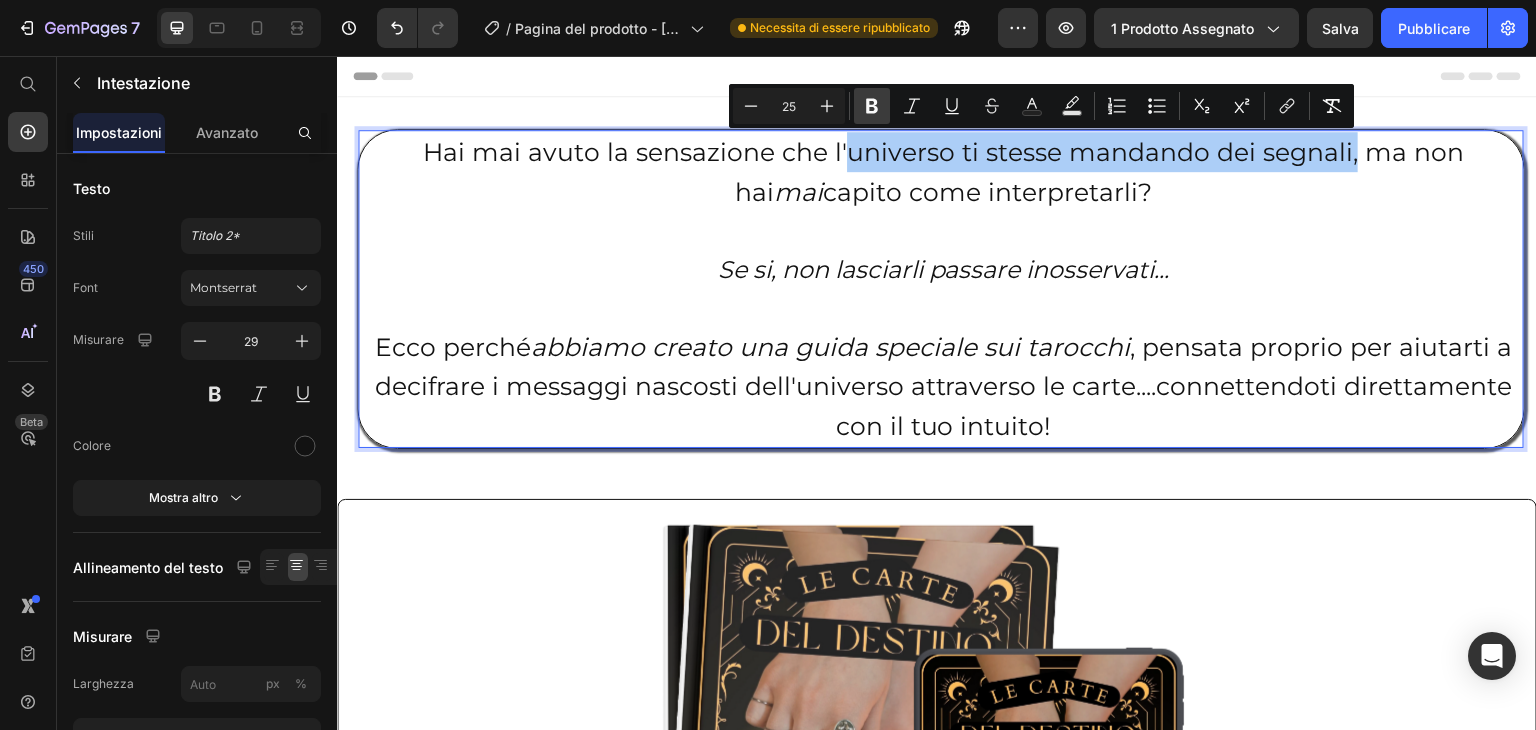 click 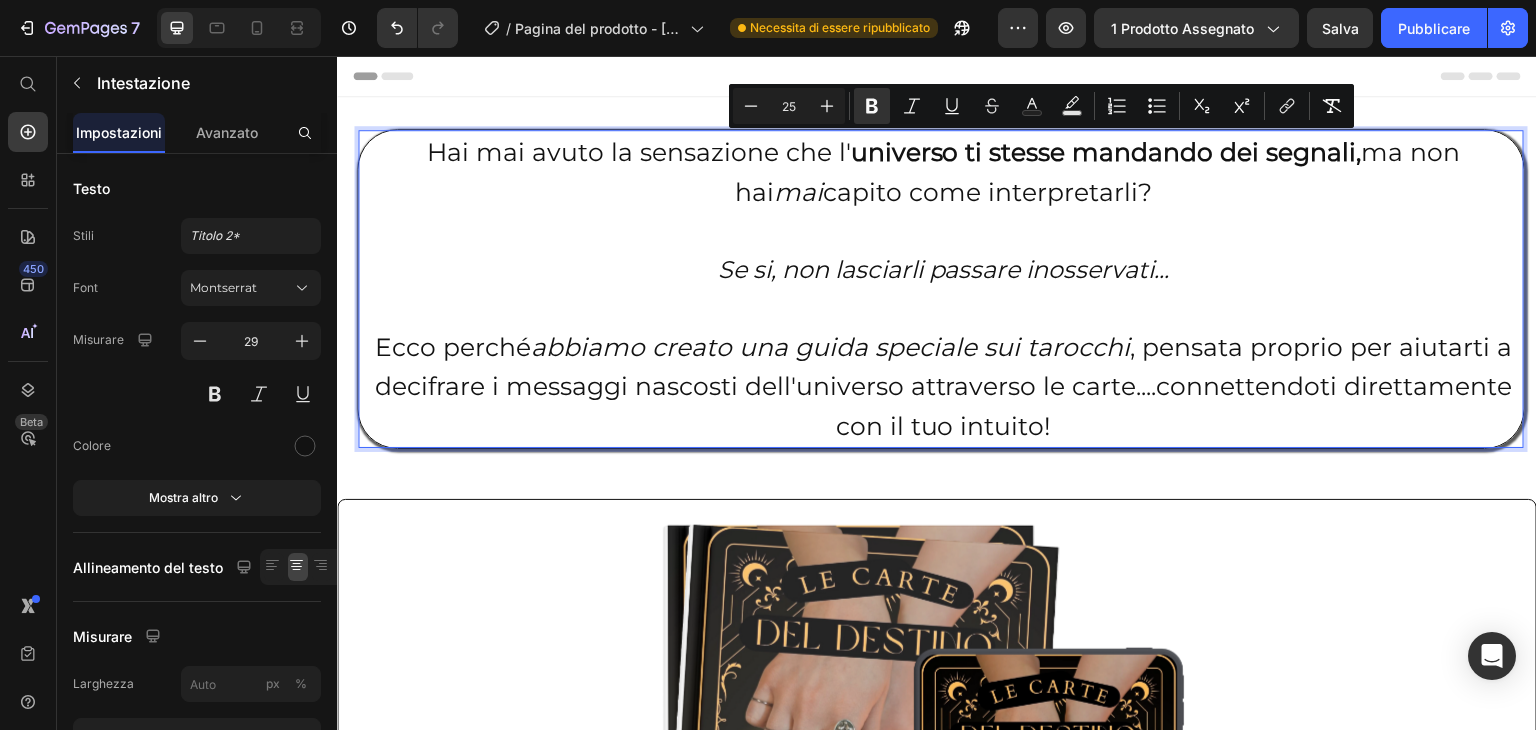 click on "Hai mai avuto la sensazione che l' universo ti stesse mandando dei segnali,  ma non hai  mai  capito come interpretarli?" at bounding box center (944, 172) 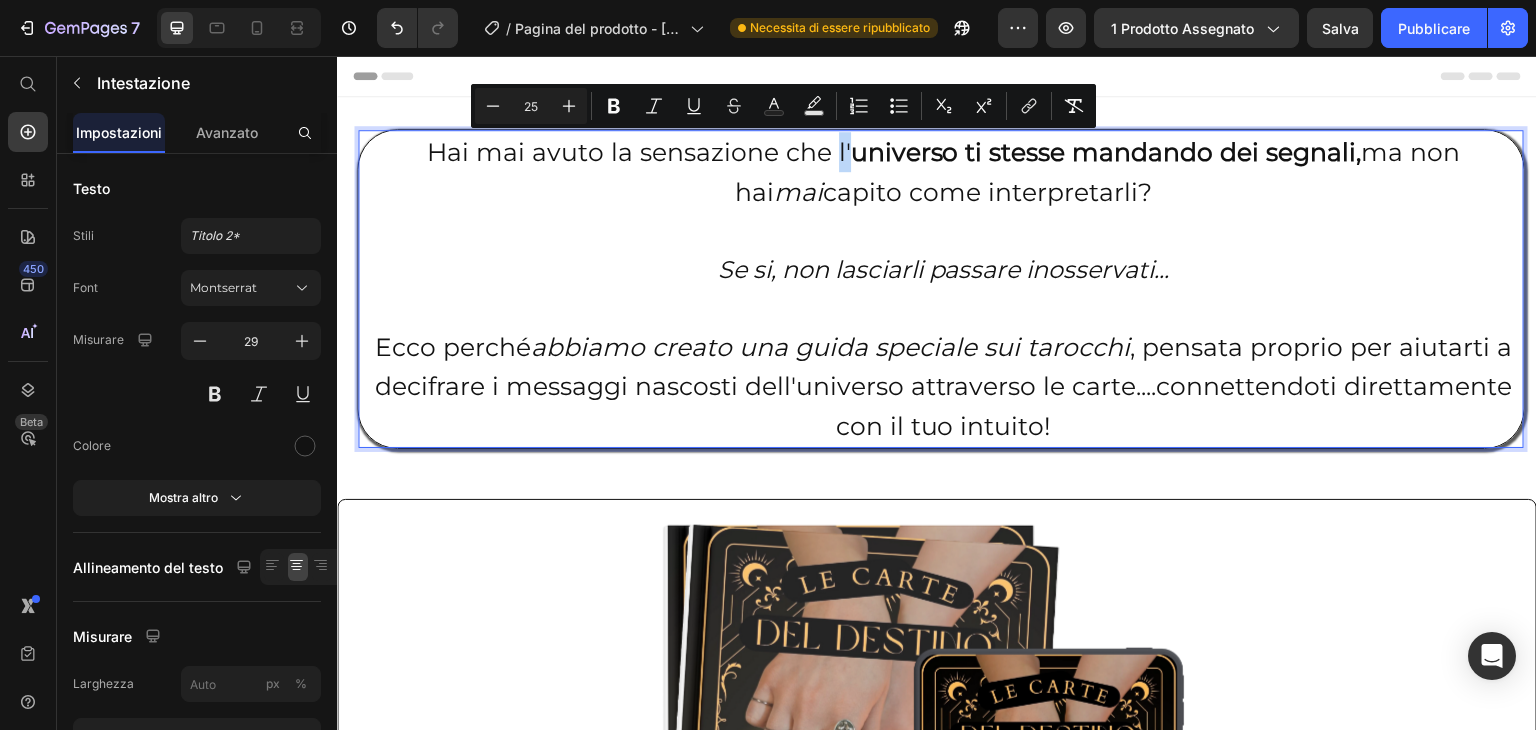 drag, startPoint x: 778, startPoint y: 158, endPoint x: 791, endPoint y: 157, distance: 13.038404 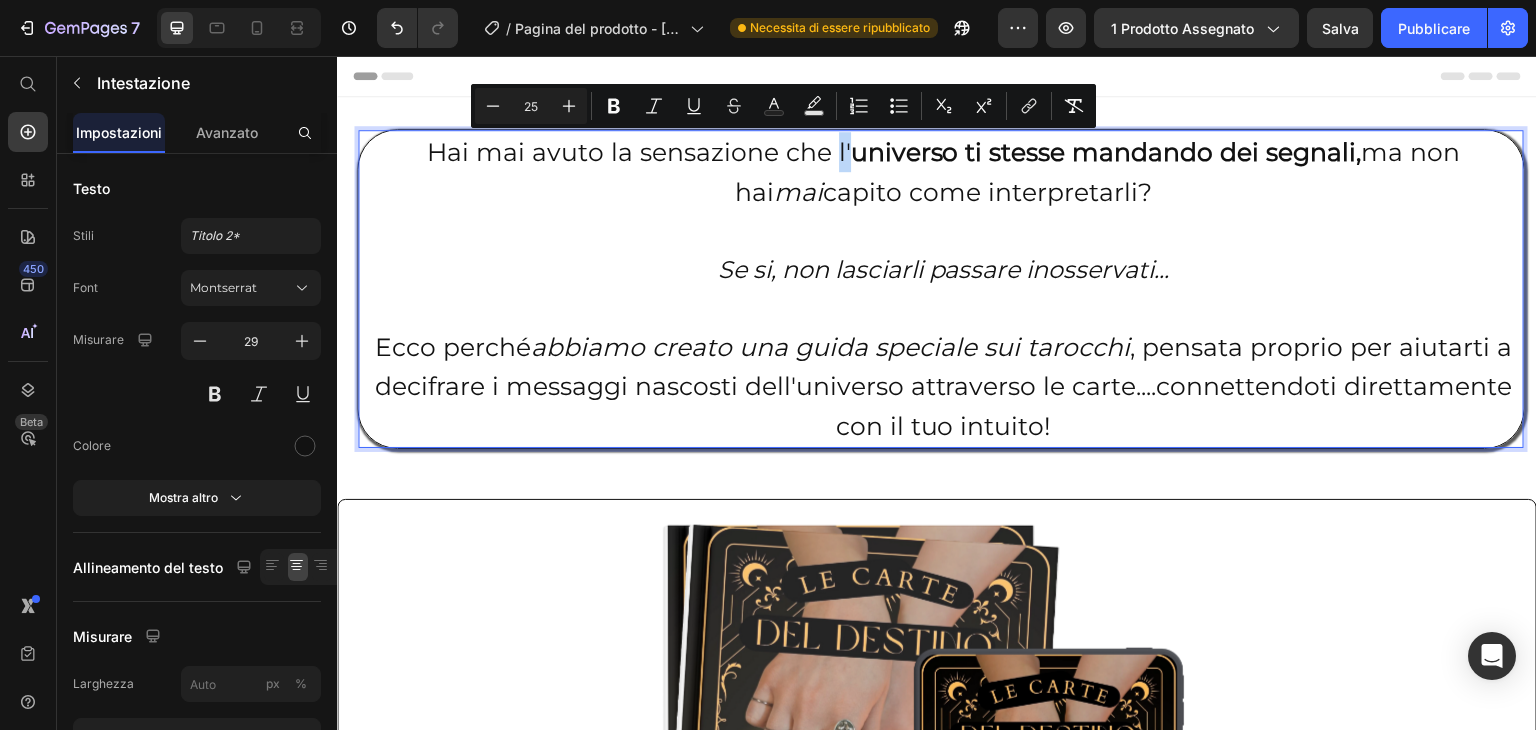 click on "Hai mai avuto la sensazione che l' universo ti stesse mandando dei segnali,  ma non hai  mai  capito come interpretarli?" at bounding box center (944, 172) 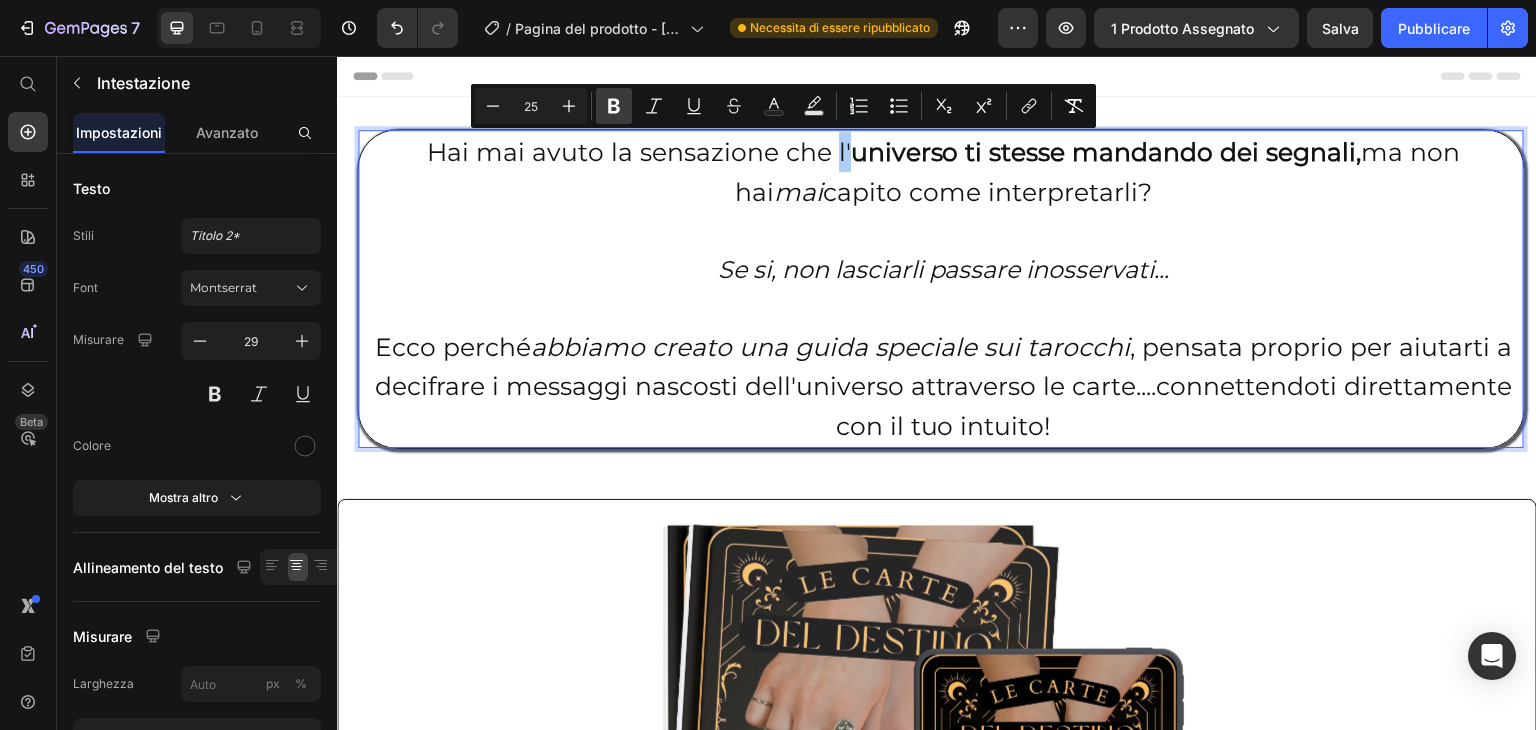click 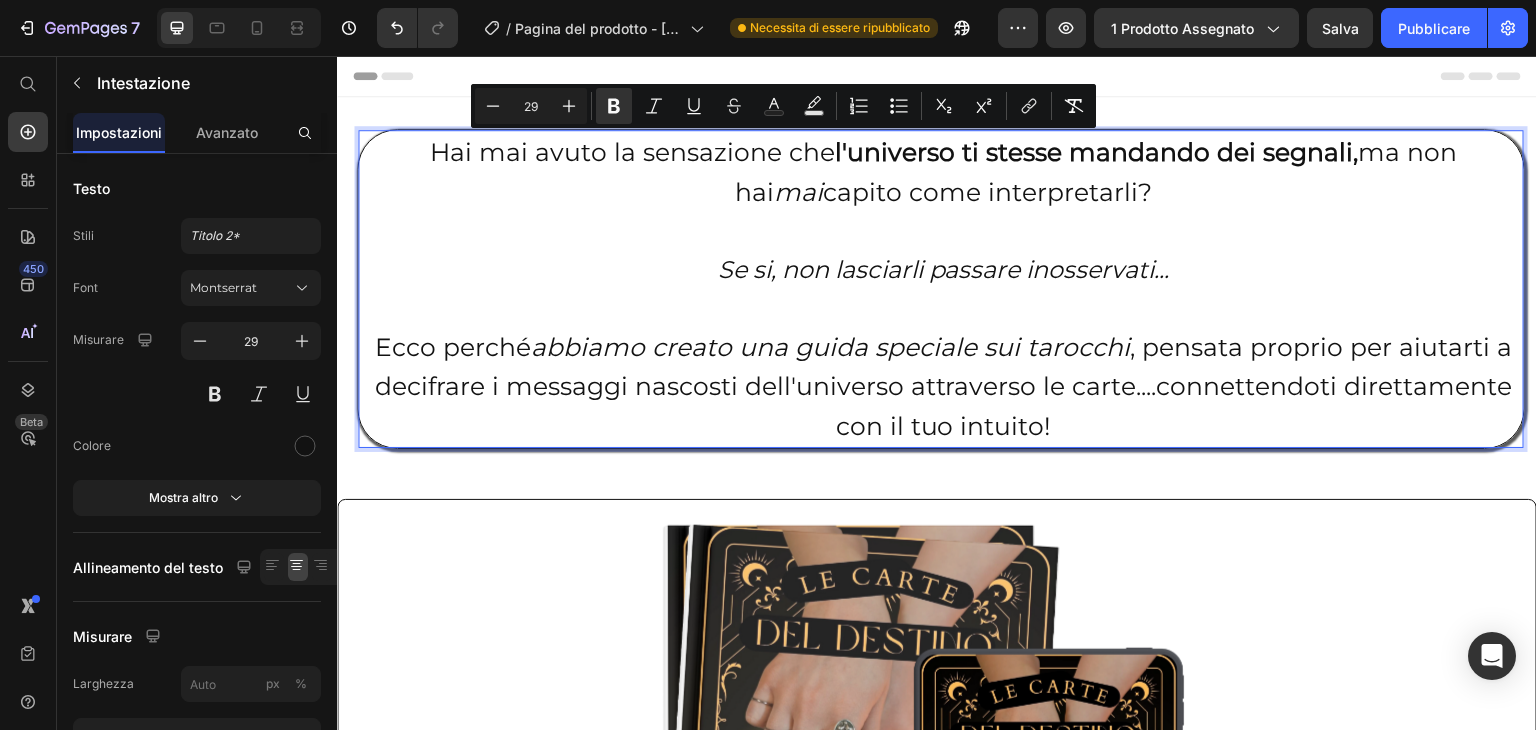 click on "Hai mai avuto la sensazione che  l'universo ti stesse mandando dei segnali,  ma non hai  mai  capito come interpretarli?  Se si, non lasciarli passare inosservati... Ecco perché  abbiamo creato una guida speciale sui tarocchi , pensata proprio per aiutarti a decifrare i messaggi nascosti dell'universo attraverso le carte....connettendoti direttamente con il tuo intuito!" at bounding box center (943, 289) 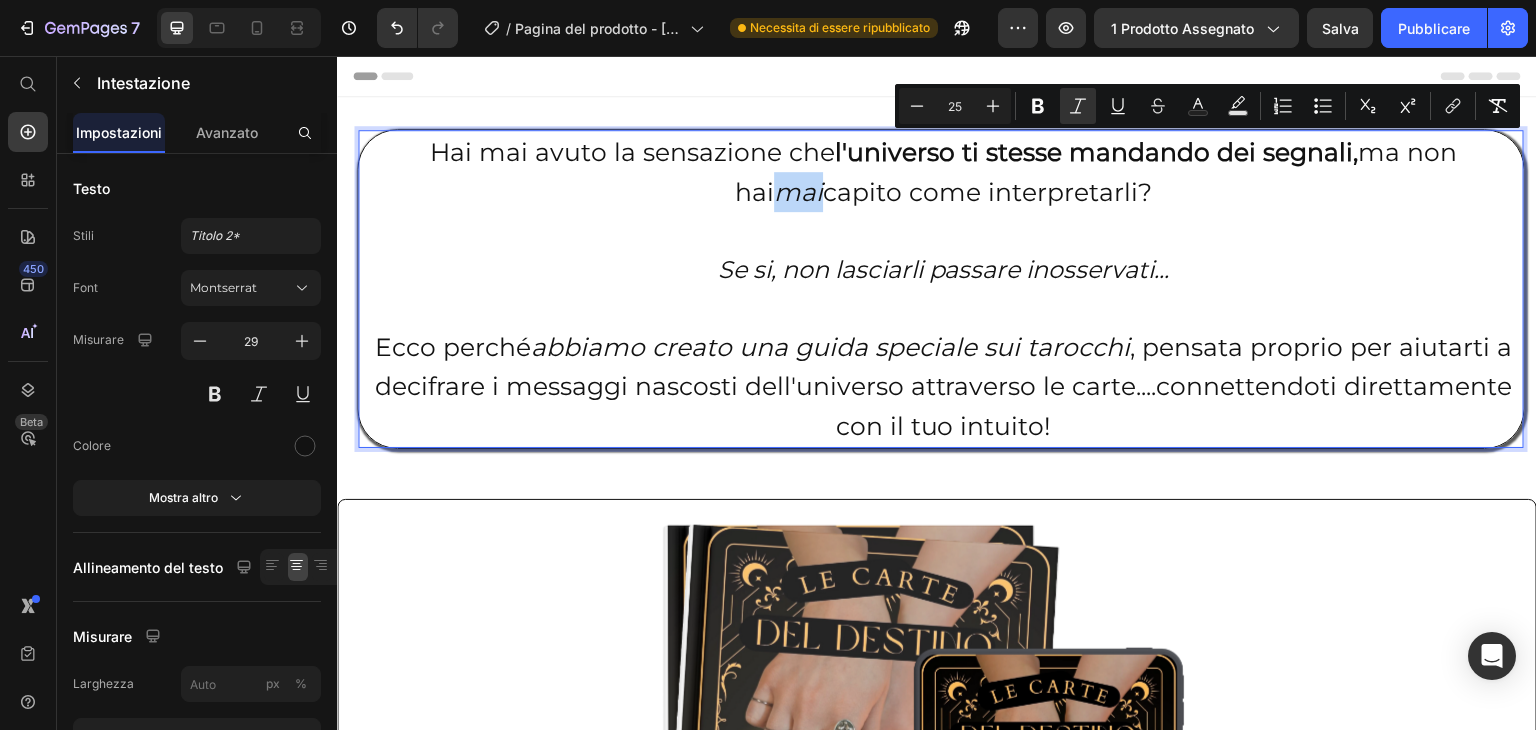 drag, startPoint x: 1453, startPoint y: 160, endPoint x: 1502, endPoint y: 156, distance: 49.162994 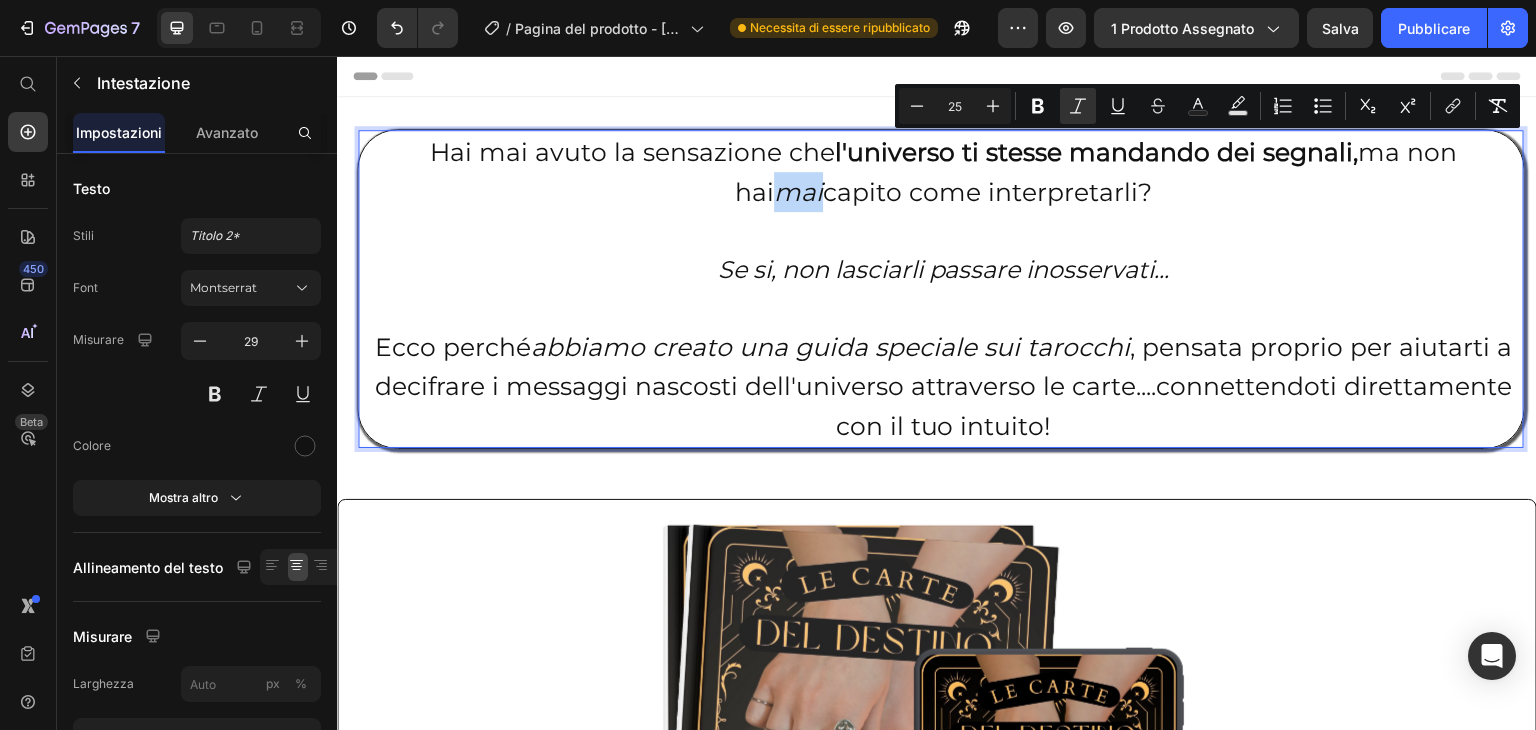click on "Hai mai avuto la sensazione che  l'universo ti stesse mandando dei segnali,  ma non hai  mai  capito come interpretarli?  ⁠⁠⁠⁠⁠⁠⁠ Se si, non lasciarli passare inosservati... Ecco perché  abbiamo creato una guida speciale sui tarocchi , pensata proprio per aiutarti a decifrare i messaggi nascosti dell'universo attraverso le carte....connettendoti direttamente con il tuo intuito!" at bounding box center [943, 289] 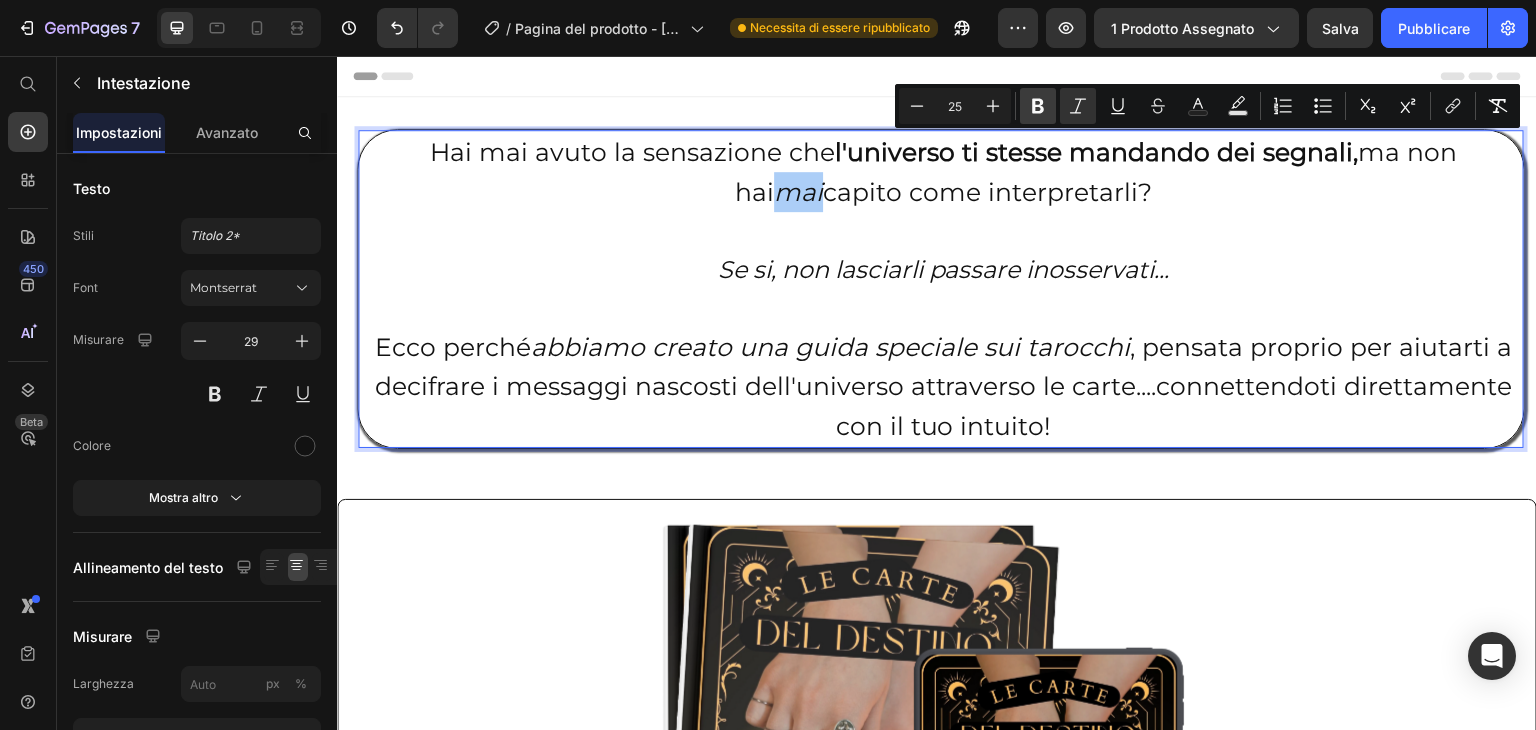 click 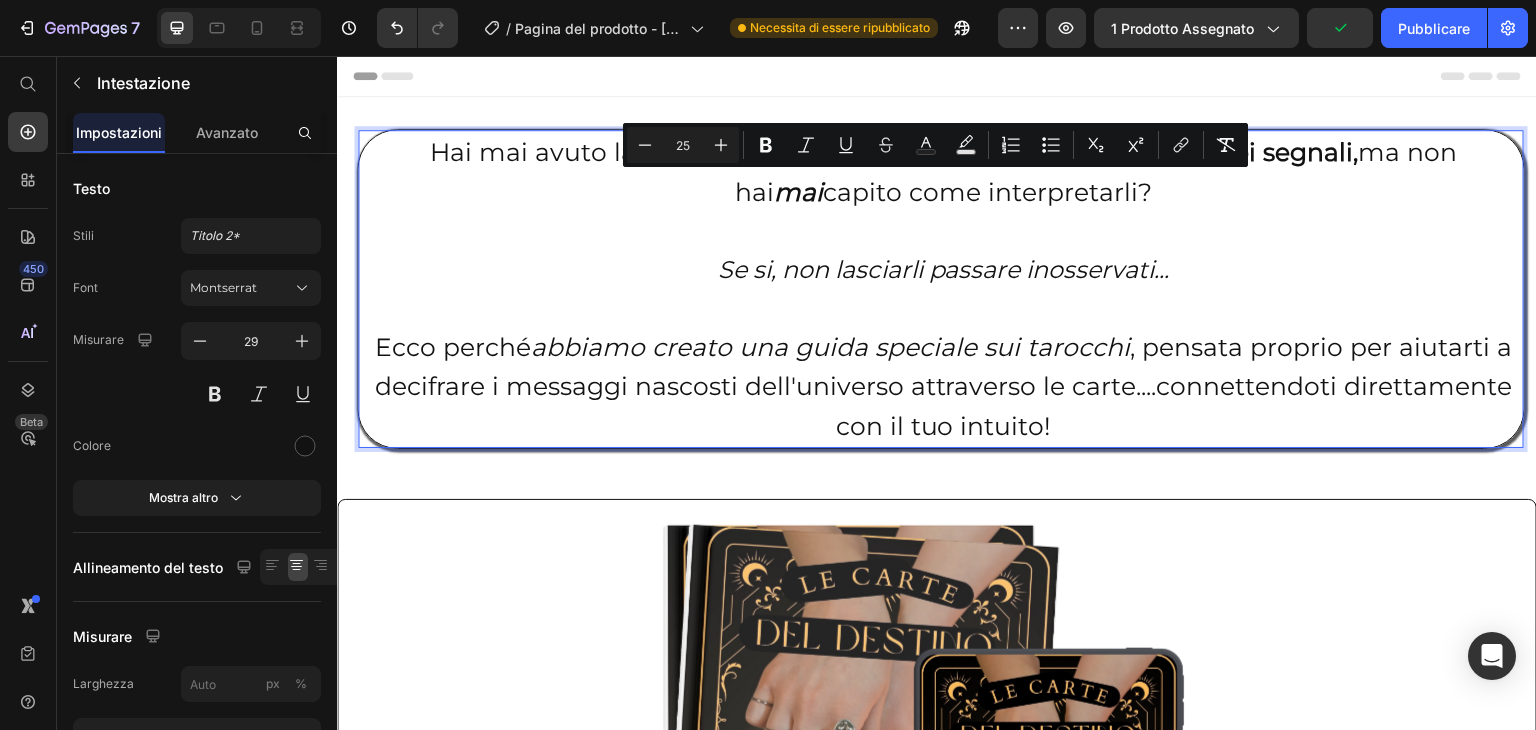 drag, startPoint x: 775, startPoint y: 196, endPoint x: 1099, endPoint y: 189, distance: 324.07562 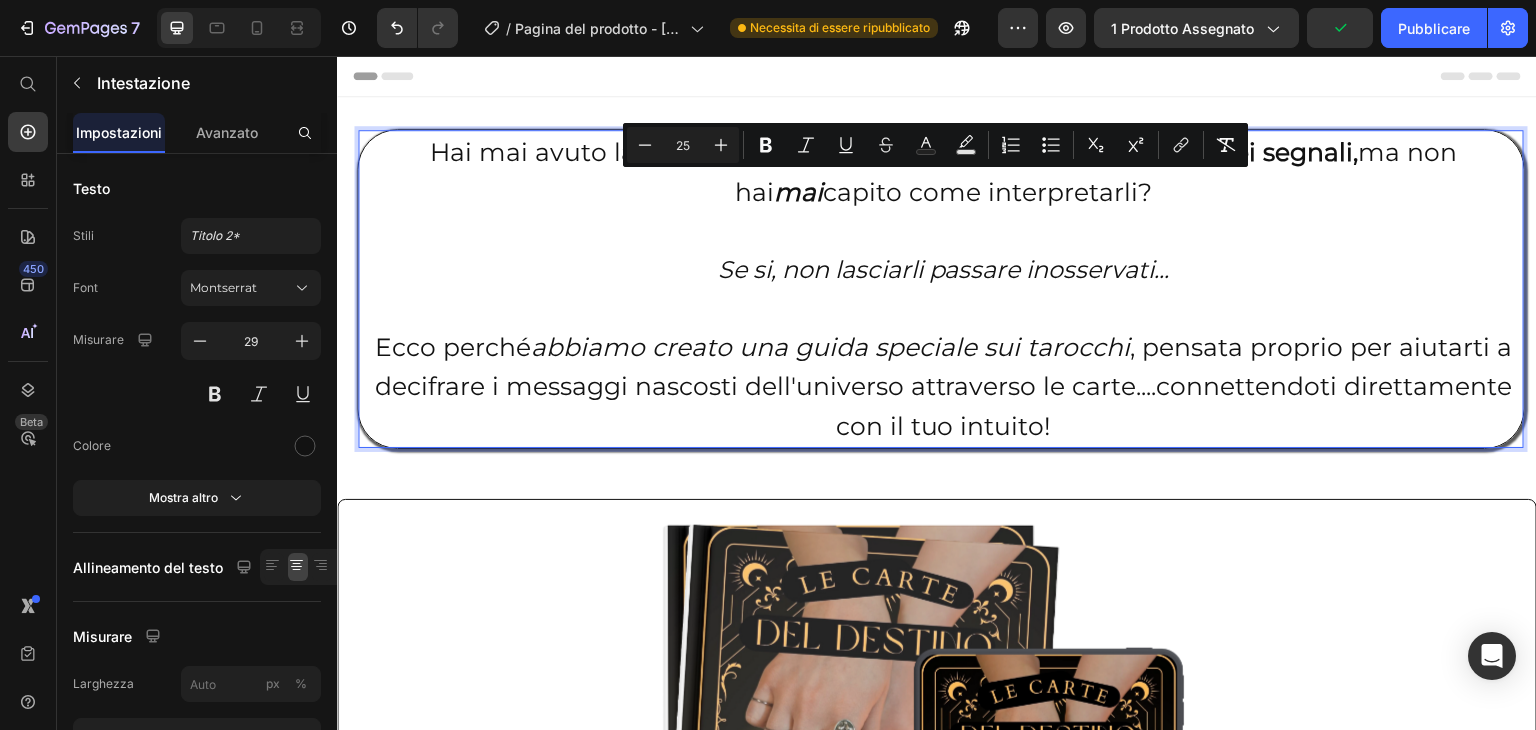 click on "Hai mai avuto la sensazione che  l'universo ti stesse mandando dei segnali,  ma non hai  mai  capito come interpretarli?" at bounding box center (943, 172) 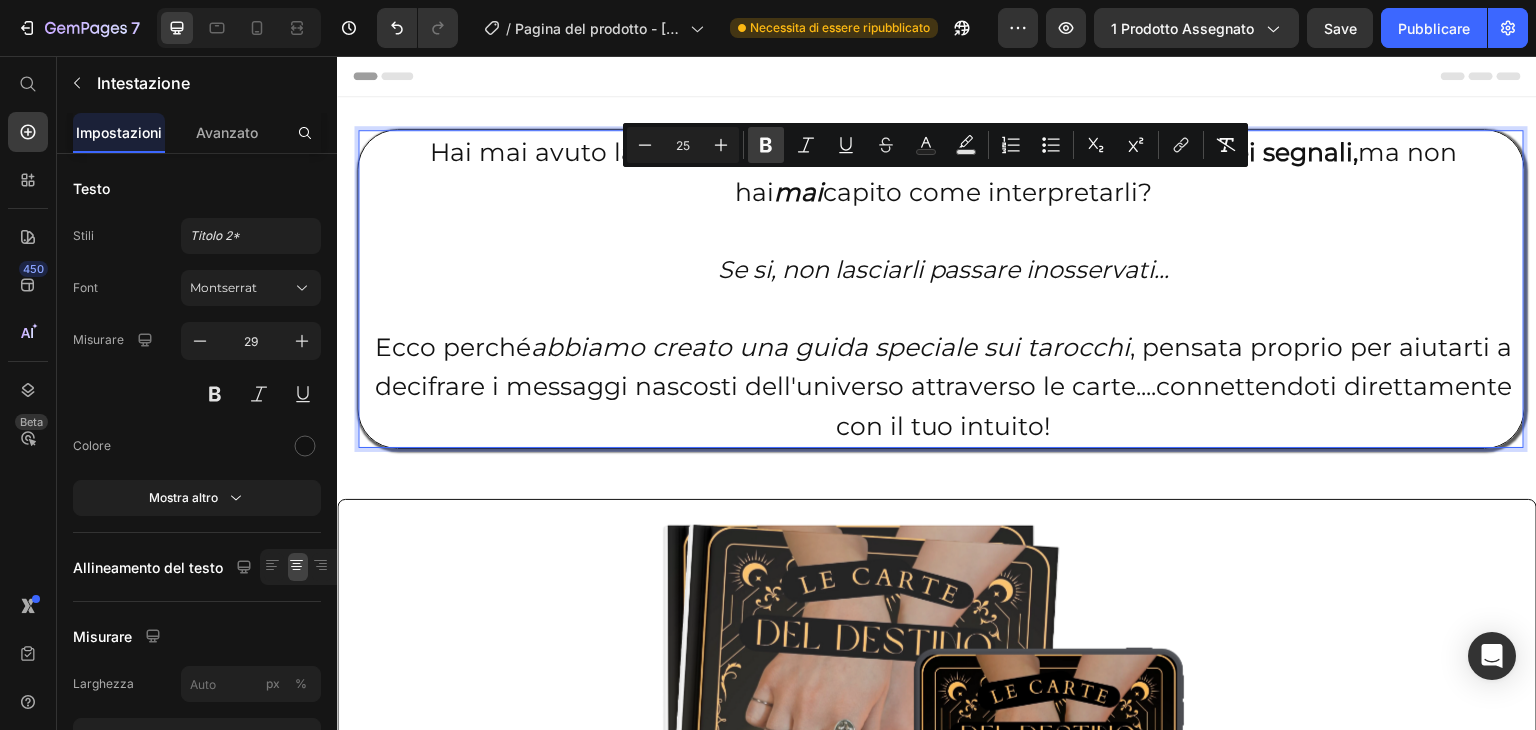 click 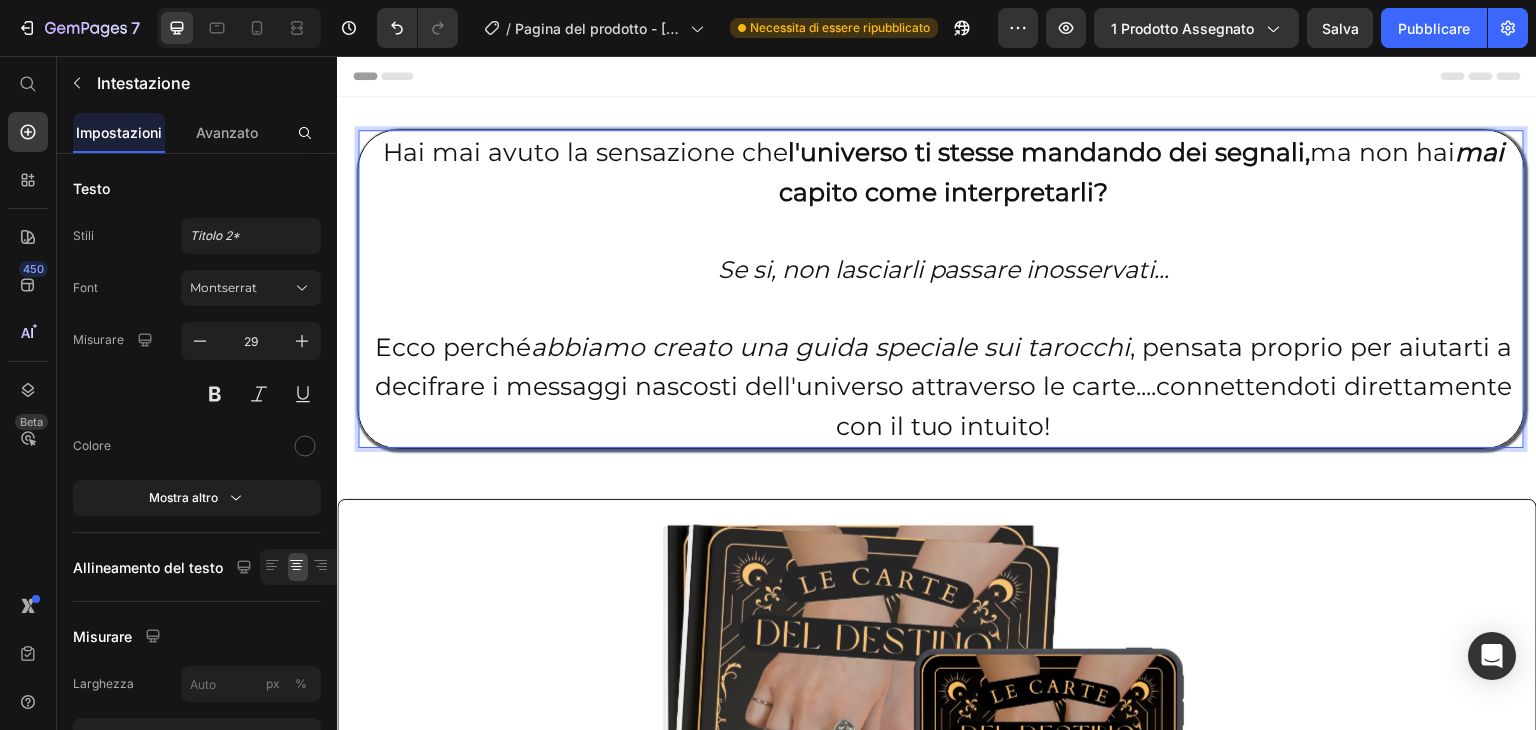 click on "Hai mai avuto la sensazione che  l'universo ti stesse mandando dei segnali,  ma non hai  mai   capito come interpretarli?  Se si, non lasciarli passare inosservati... Ecco perché  abbiamo creato una guida speciale sui tarocchi , pensata proprio per aiutarti a decifrare i messaggi nascosti dell'universo attraverso le carte....connettendoti direttamente con il tuo intuito!" at bounding box center (943, 289) 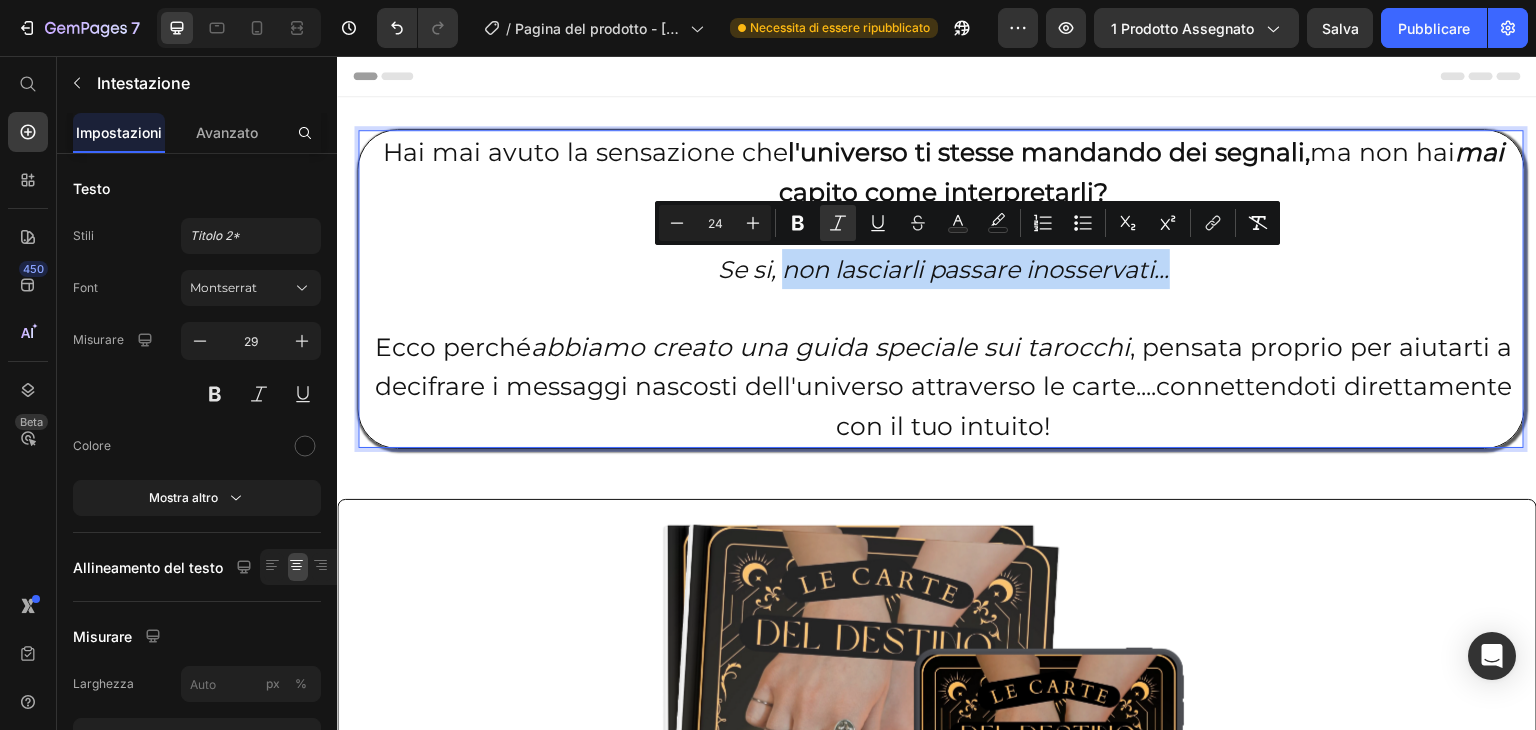 drag, startPoint x: 778, startPoint y: 279, endPoint x: 1174, endPoint y: 275, distance: 396.0202 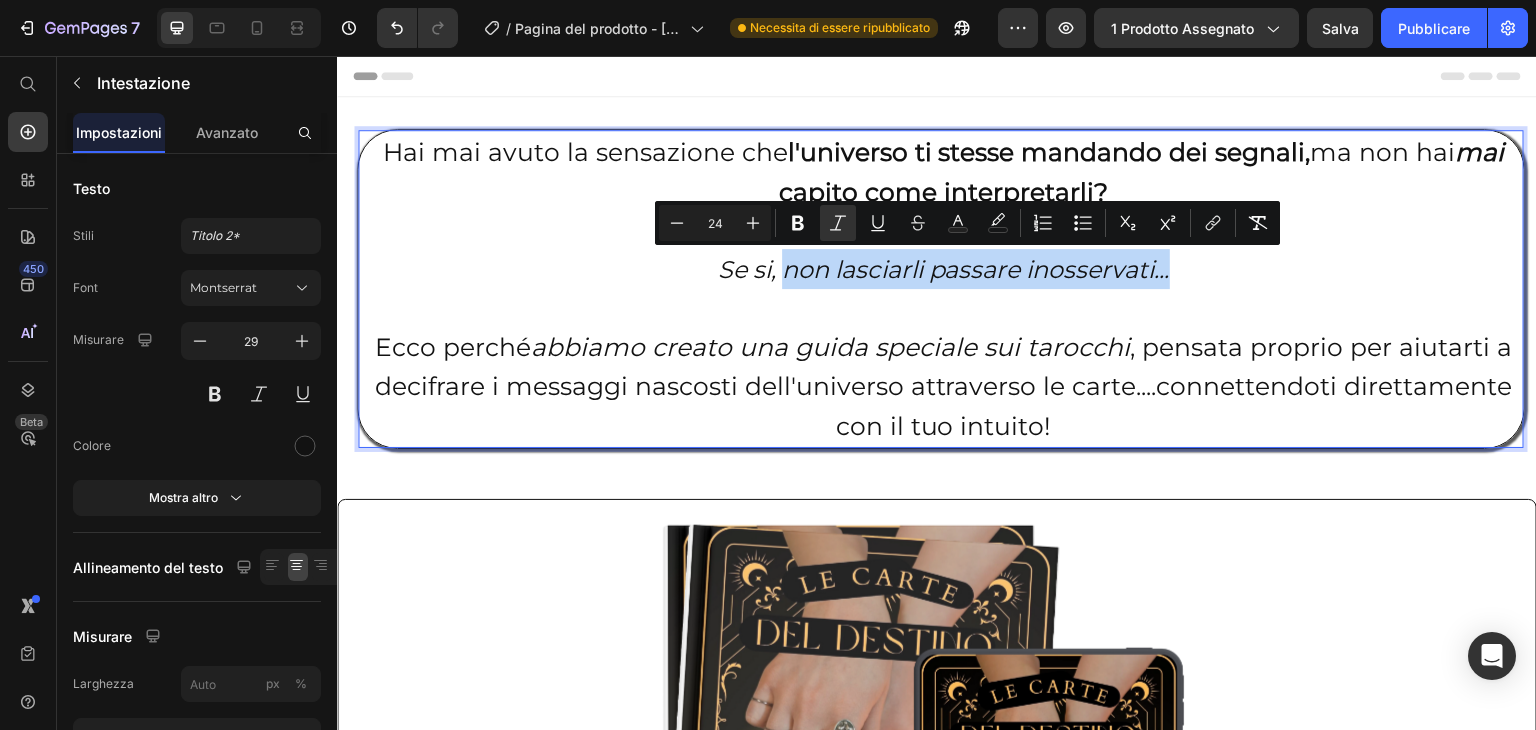 click on "Hai mai avuto la sensazione che  l'universo ti stesse mandando dei segnali,  ma non hai  mai   capito come interpretarli?  ⁠⁠⁠⁠⁠⁠⁠ Se si, non lasciarli passare inosservati... Ecco perché  abbiamo creato una guida speciale sui tarocchi , pensata proprio per aiutarti a decifrare i messaggi nascosti dell'universo attraverso le carte....connettendoti direttamente con il tuo intuito!" at bounding box center [943, 289] 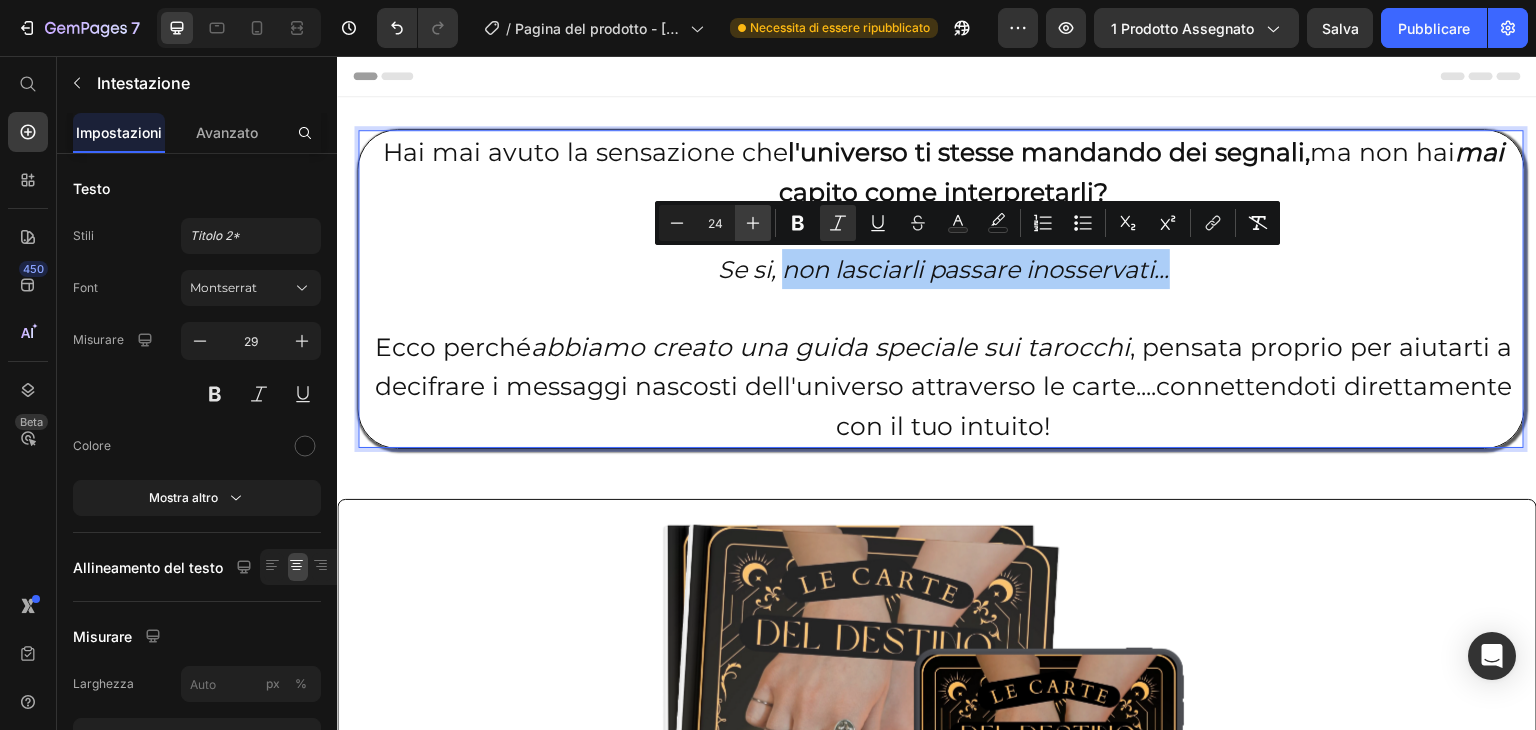 click 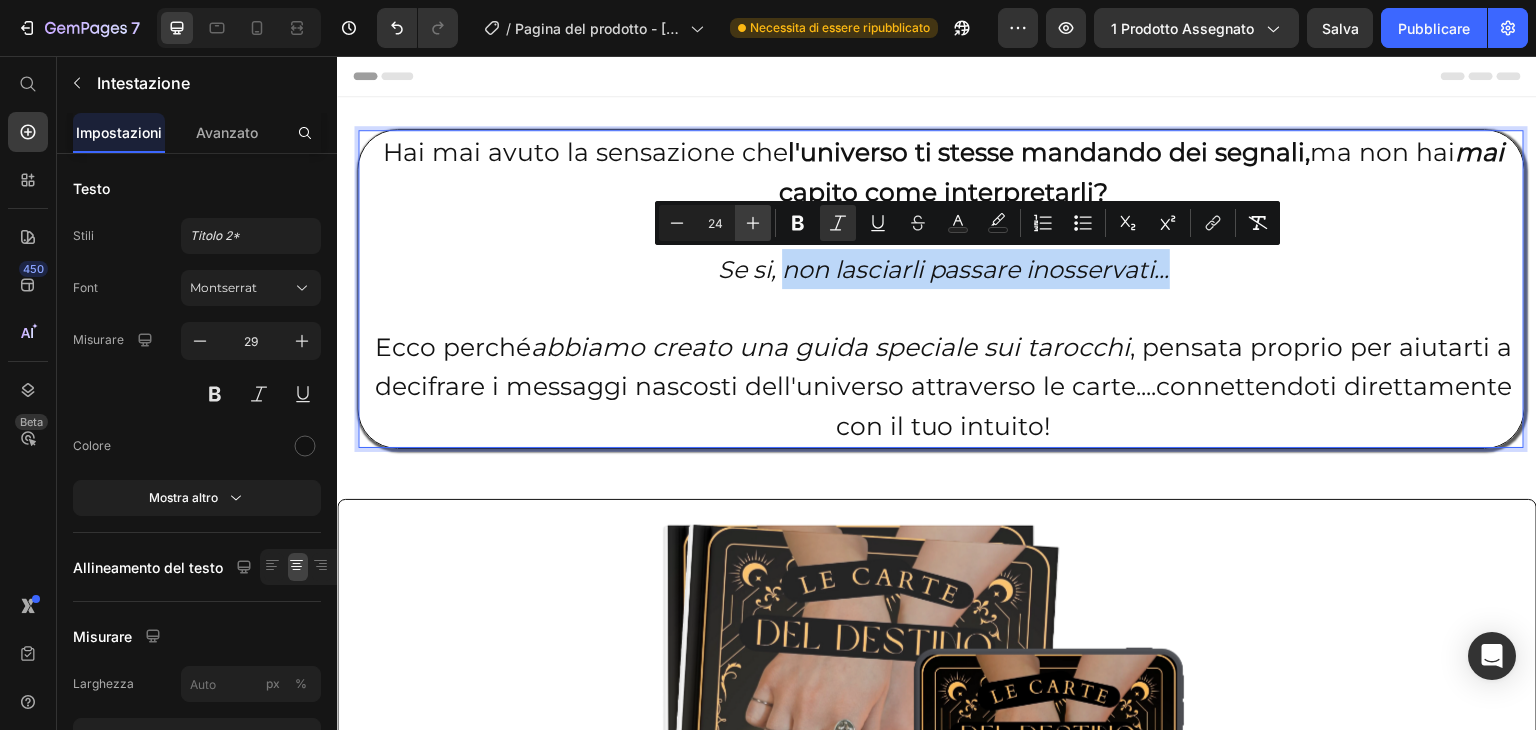 type on "25" 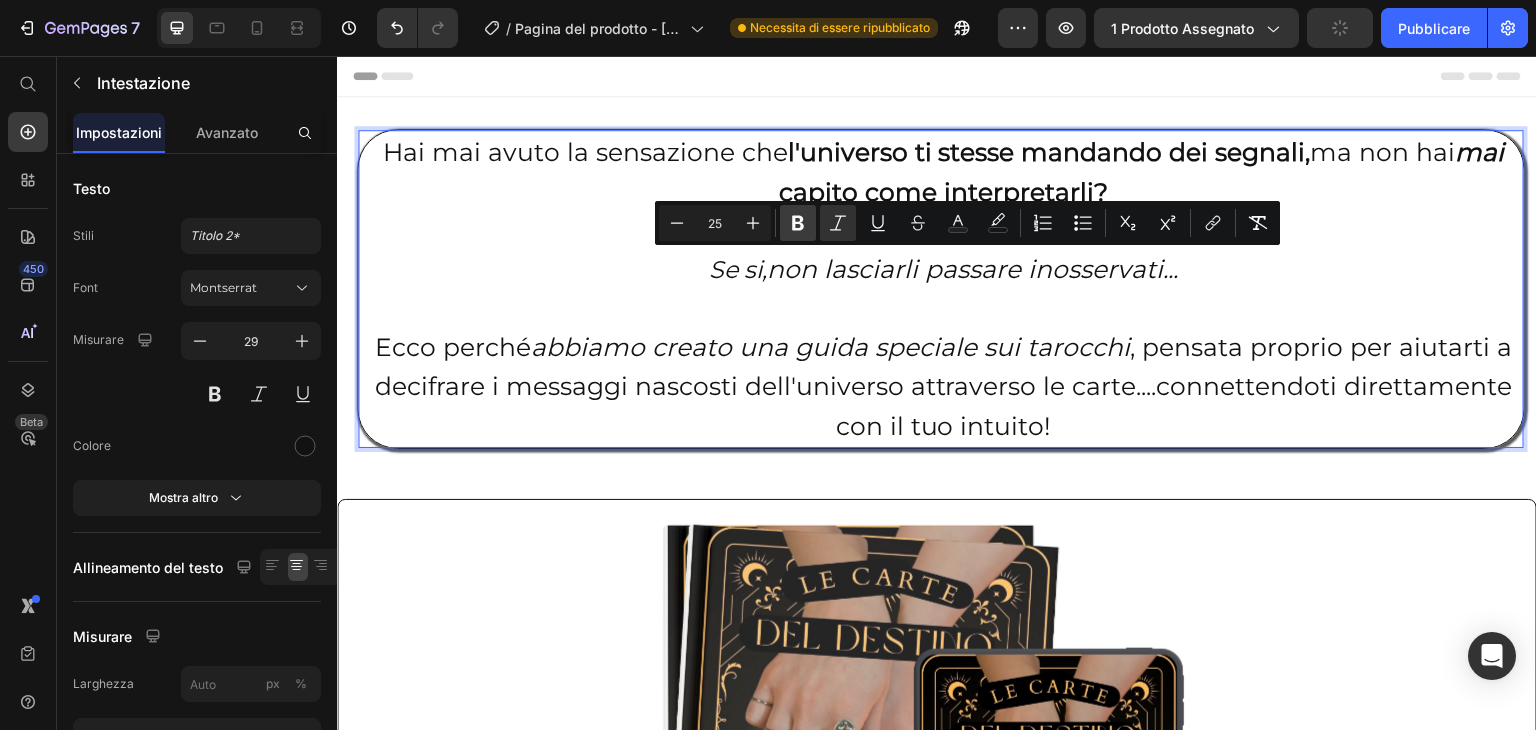 click 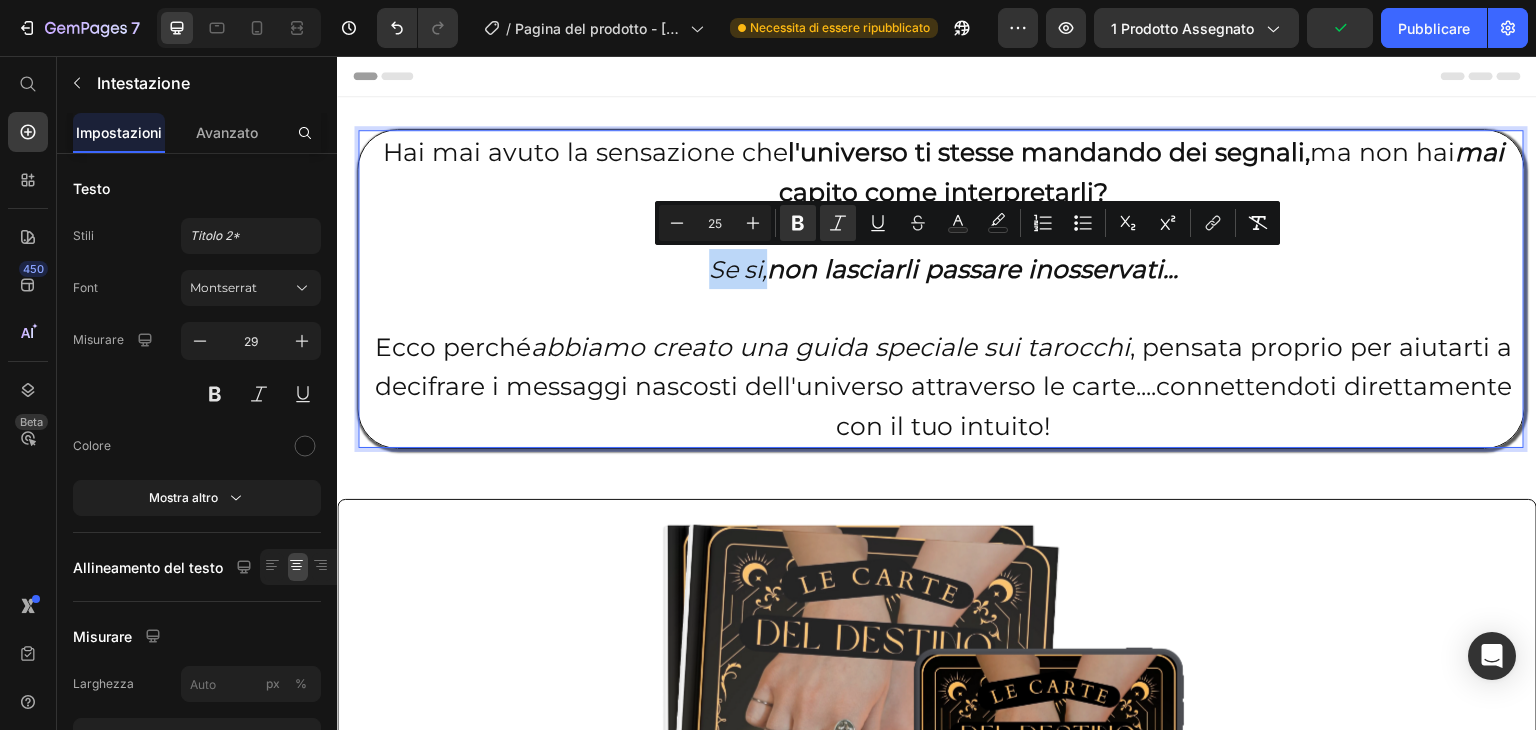 click on "Hai mai avuto la sensazione che  l'universo ti stesse mandando dei segnali,  ma non hai  mai   capito come interpretarli?  Se si,  non lasciarli passare inosservati... Ecco perché  abbiamo creato una guida speciale sui tarocchi , pensata proprio per aiutarti a decifrare i messaggi nascosti dell'universo attraverso le carte....connettendoti direttamente con il tuo intuito!" at bounding box center (943, 289) 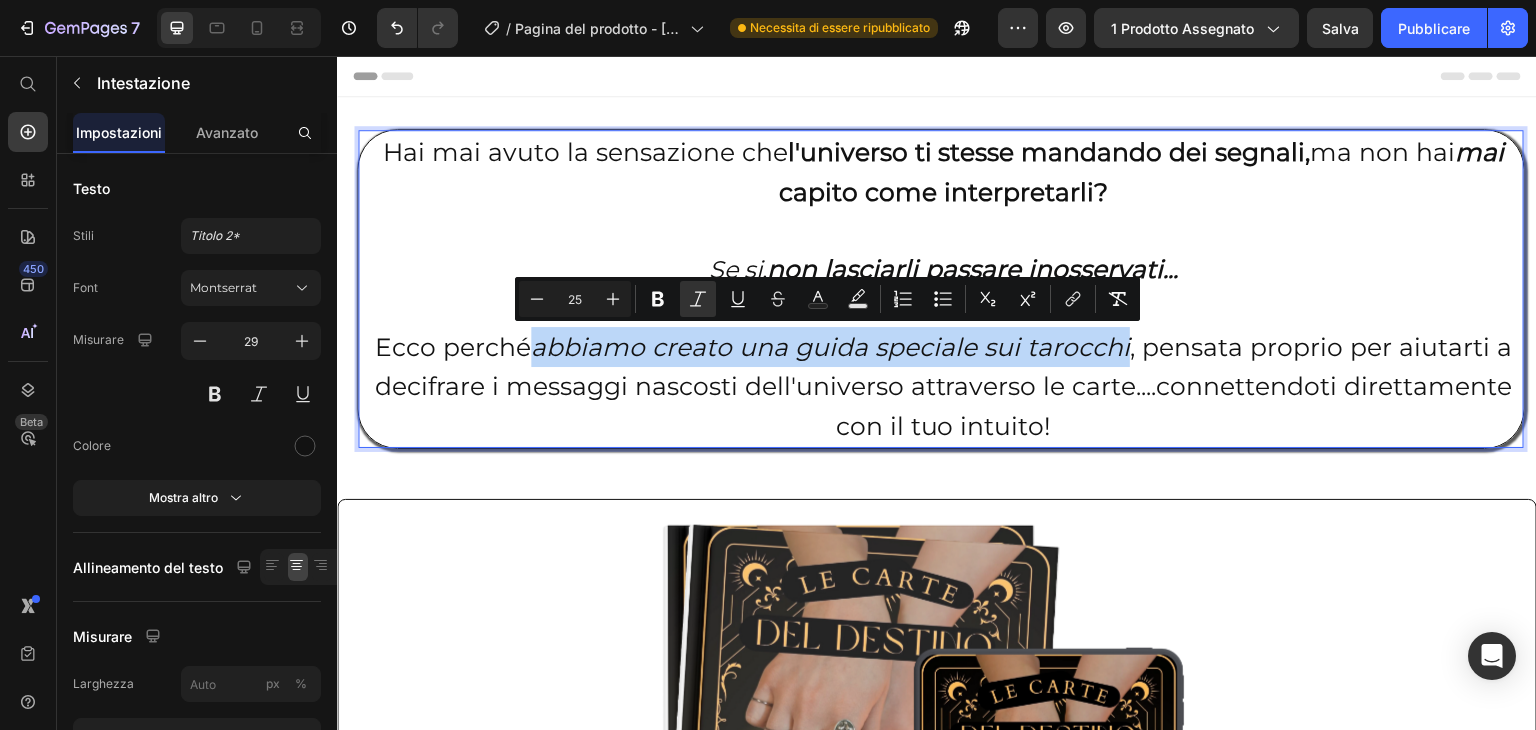drag, startPoint x: 539, startPoint y: 350, endPoint x: 1122, endPoint y: 334, distance: 583.2195 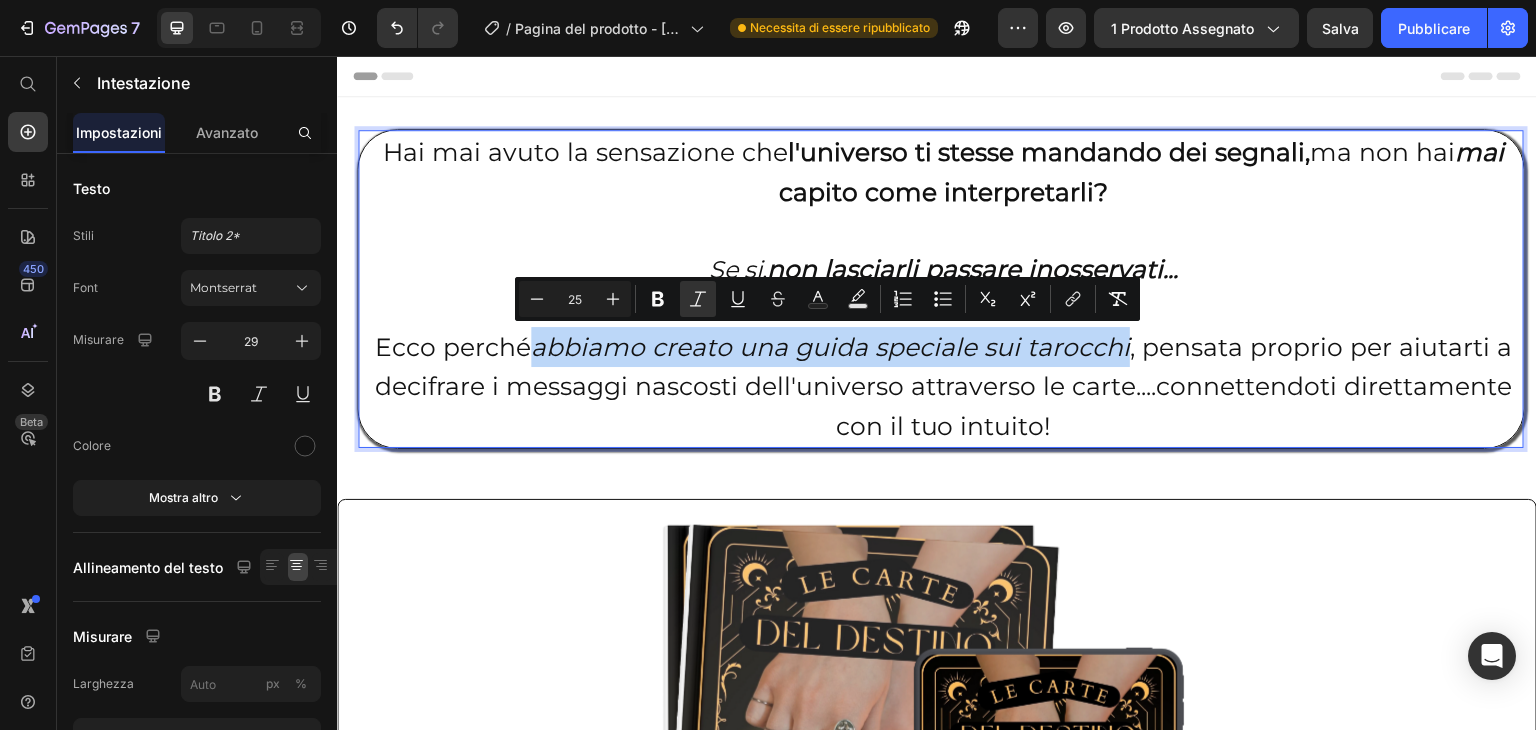 click on "Ecco perché  abbiamo creato una guida speciale sui tarocchi , pensata proprio per aiutar[PERSON_NAME] a decifrare i messaggi nascosti dell'universo attraverso le carte....connettendoti direttamente con il tuo intuito!" at bounding box center (944, 386) 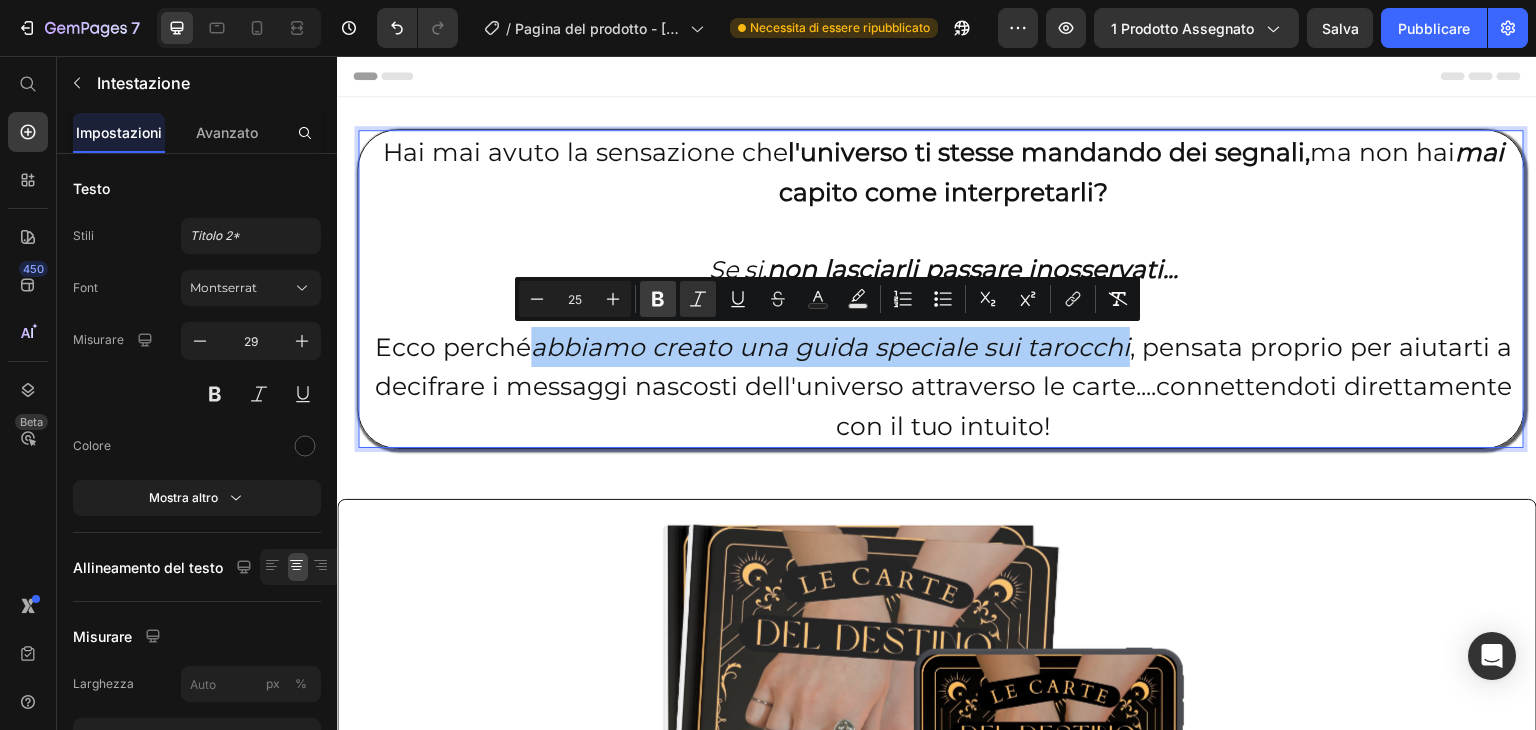 click 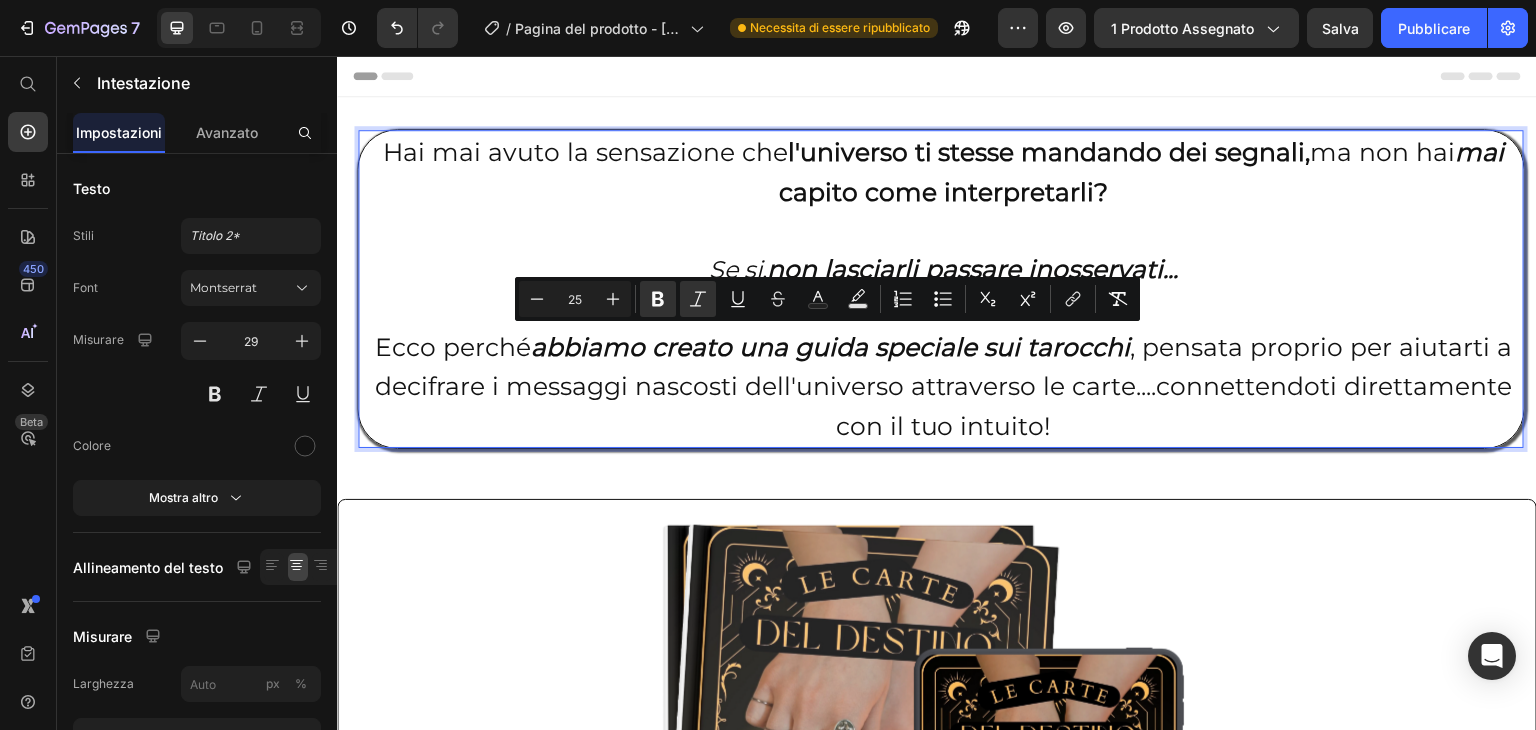 click on "Ecco perché  abbiamo creato una guida speciale sui tarocchi , pensata proprio per aiutar[PERSON_NAME] a decifrare i messaggi nascosti dell'universo attraverso le carte....connettendoti direttamente con il tuo intuito!" at bounding box center [944, 386] 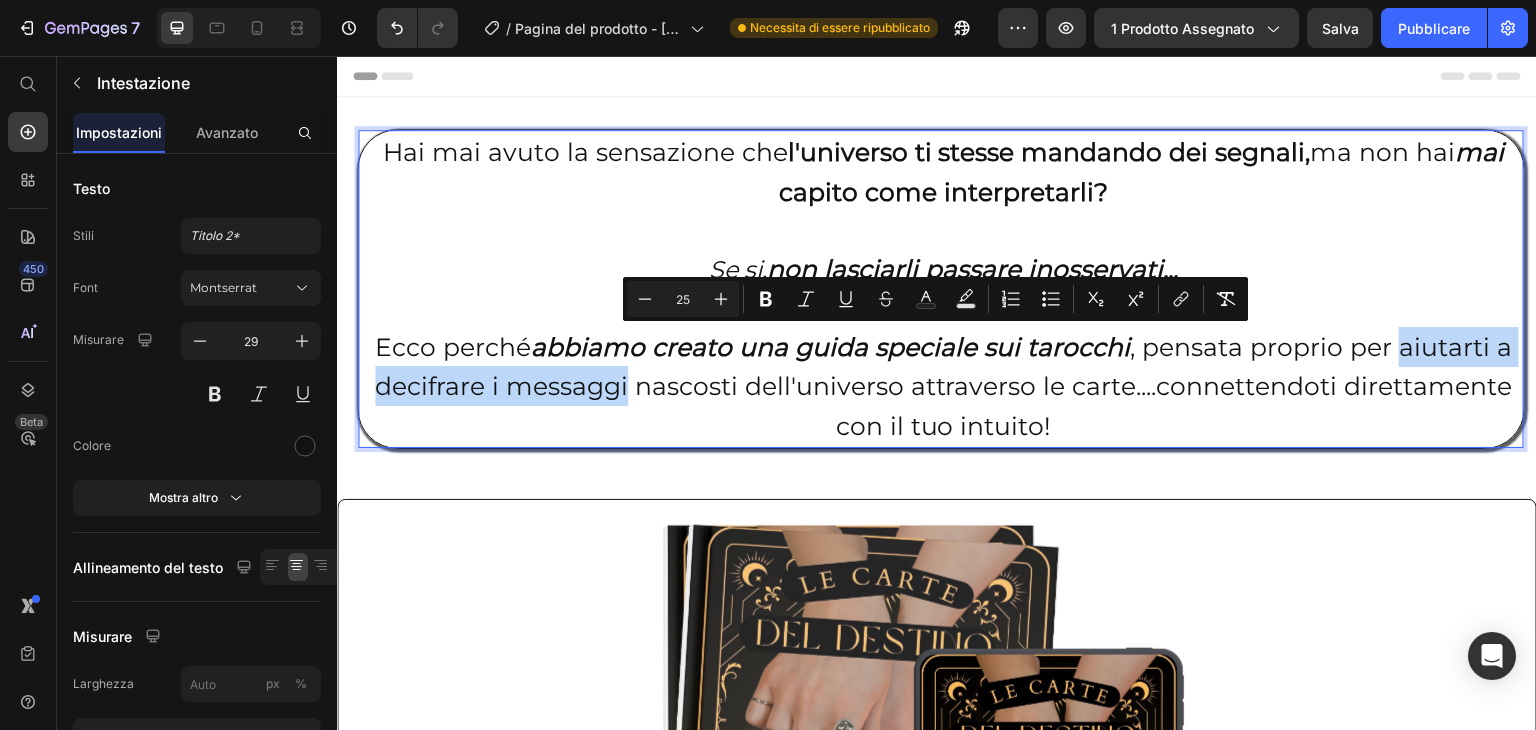 drag, startPoint x: 1392, startPoint y: 346, endPoint x: 625, endPoint y: 392, distance: 768.3782 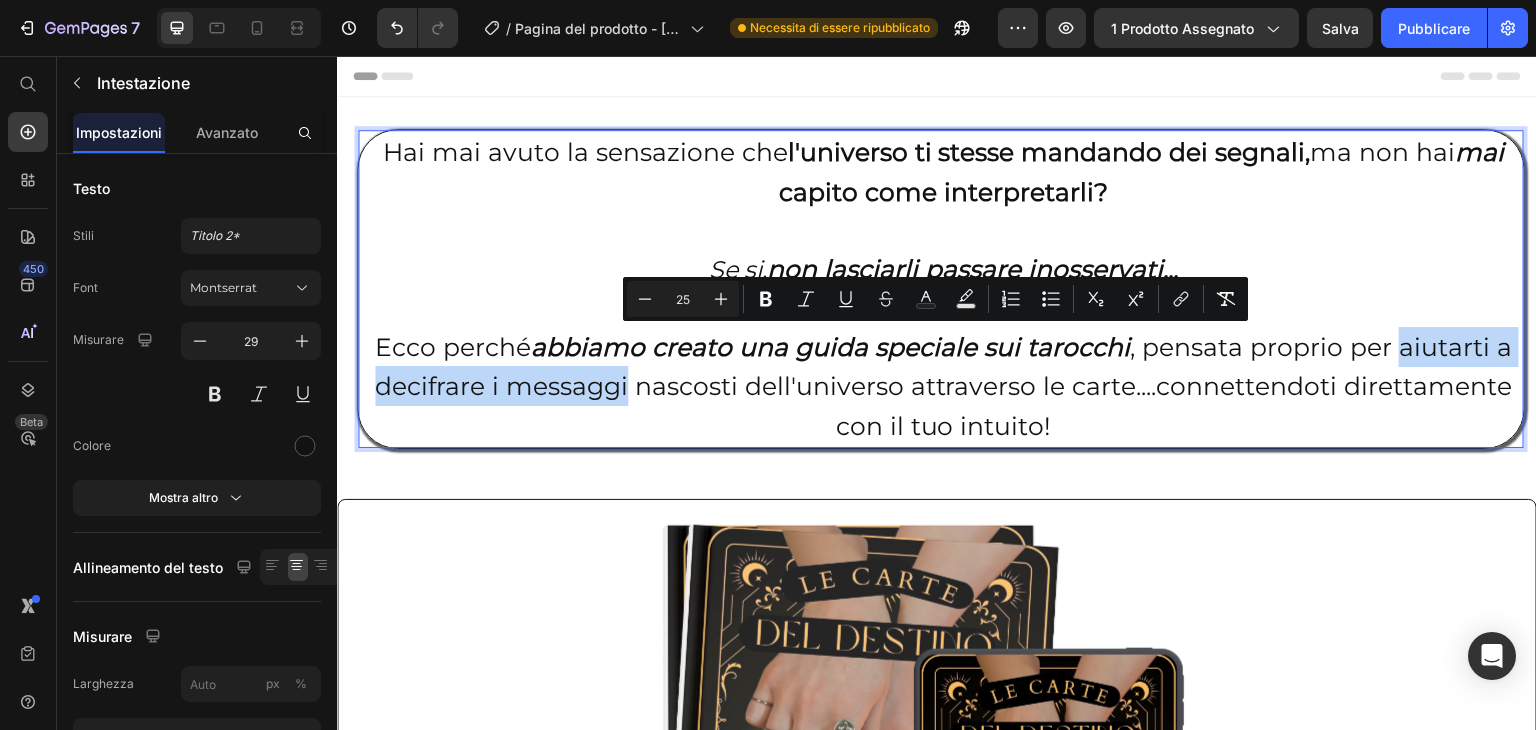 click on "Ecco perché  abbiamo creato una guida speciale sui tarocchi , pensata proprio per aiutar[PERSON_NAME] a decifrare i messaggi nascosti dell'universo attraverso le carte....connettendoti direttamente con il tuo intuito!" at bounding box center [944, 386] 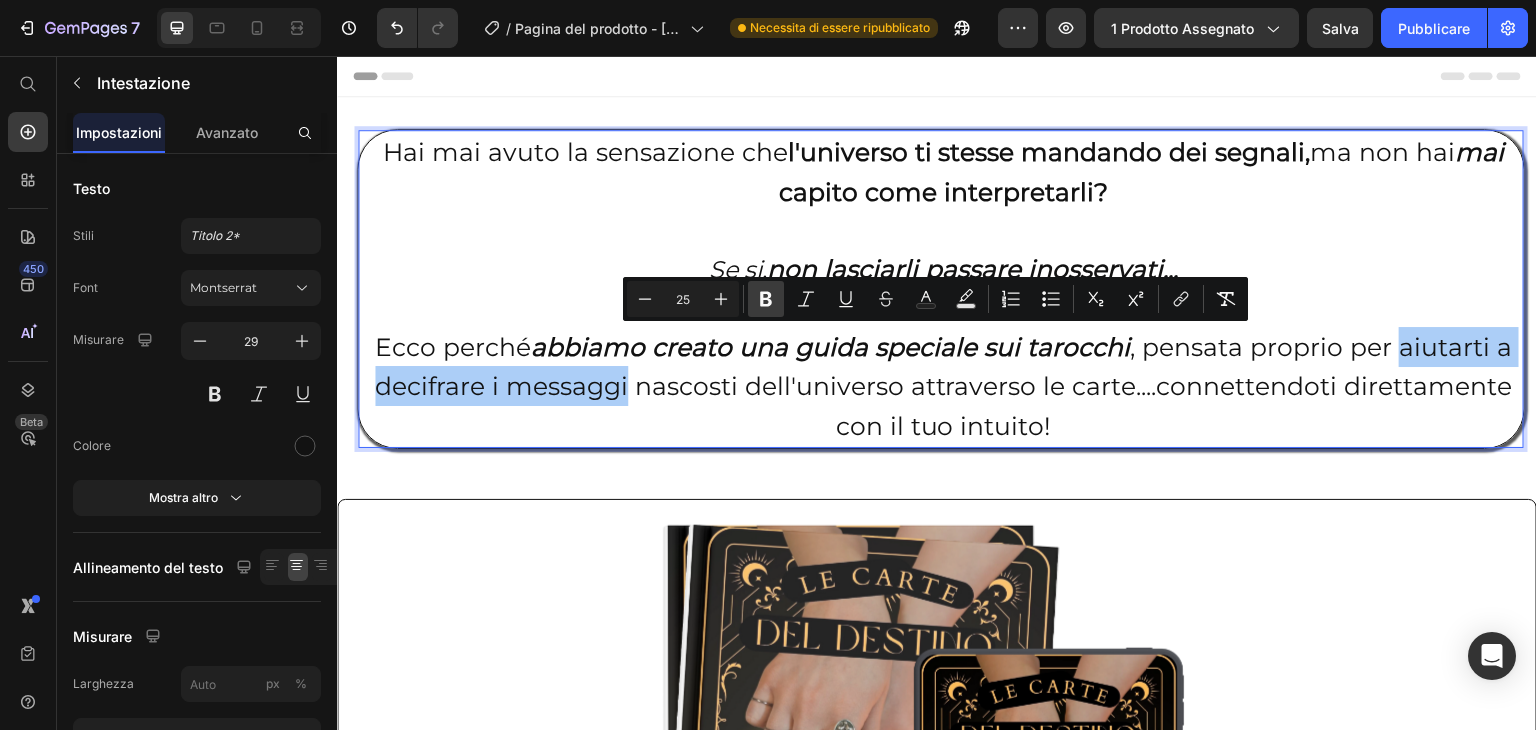 click 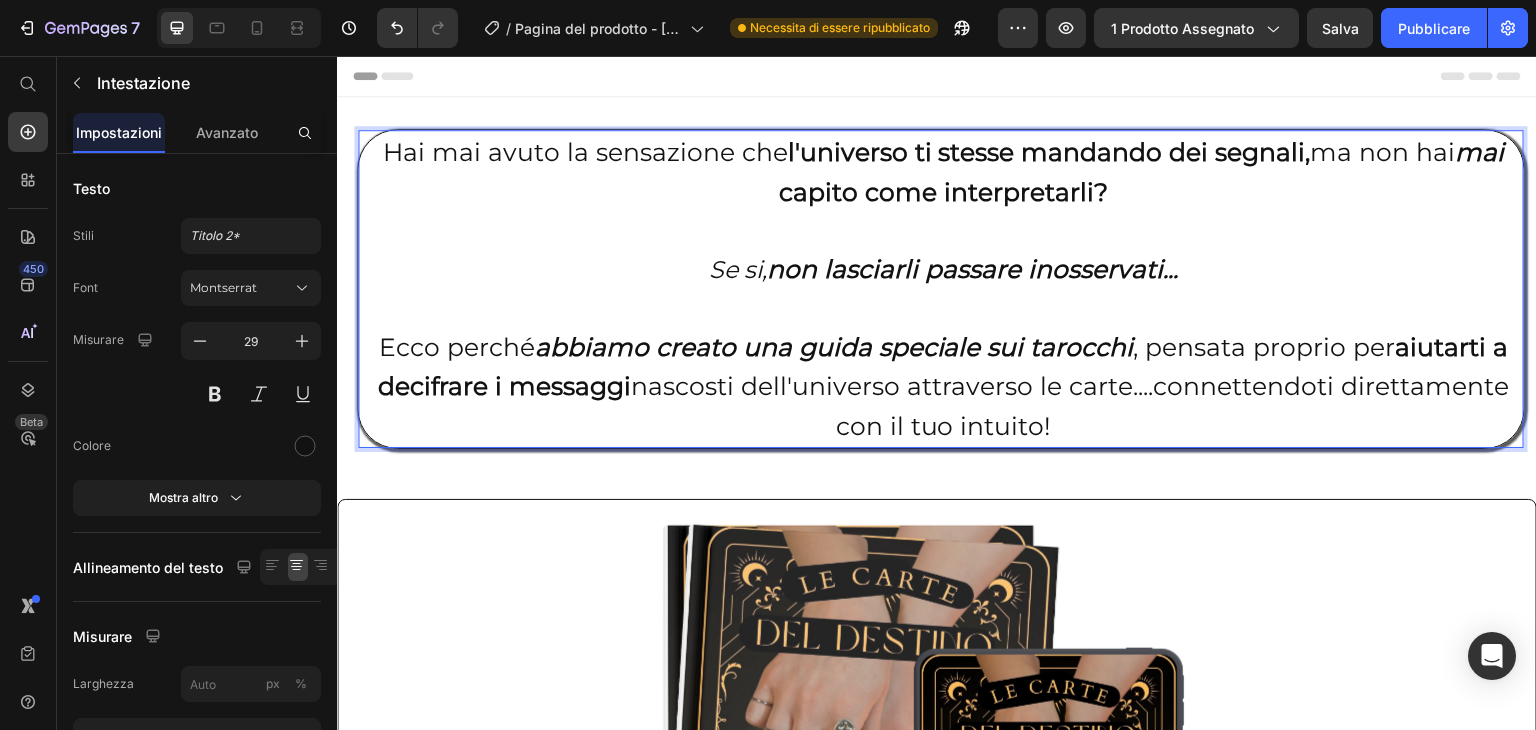 click on "Ecco perché  abbiamo creato una guida speciale sui tarocchi , pensata proprio per  aiutar[PERSON_NAME] a decifrare i messaggi  nascosti dell'universo attraverso le carte....connettendoti direttamente con il tuo intuito!" at bounding box center [943, 386] 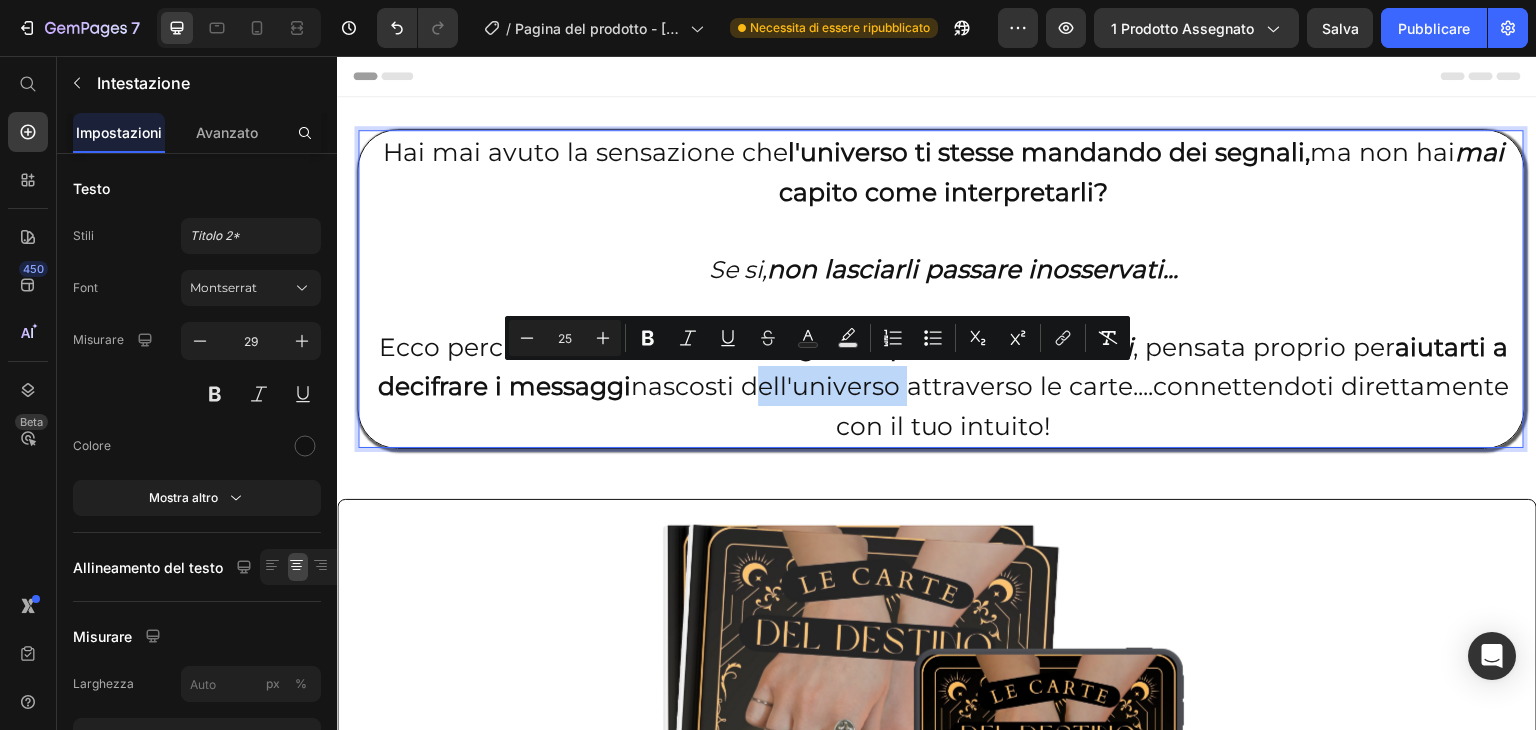 drag, startPoint x: 743, startPoint y: 389, endPoint x: 898, endPoint y: 382, distance: 155.15799 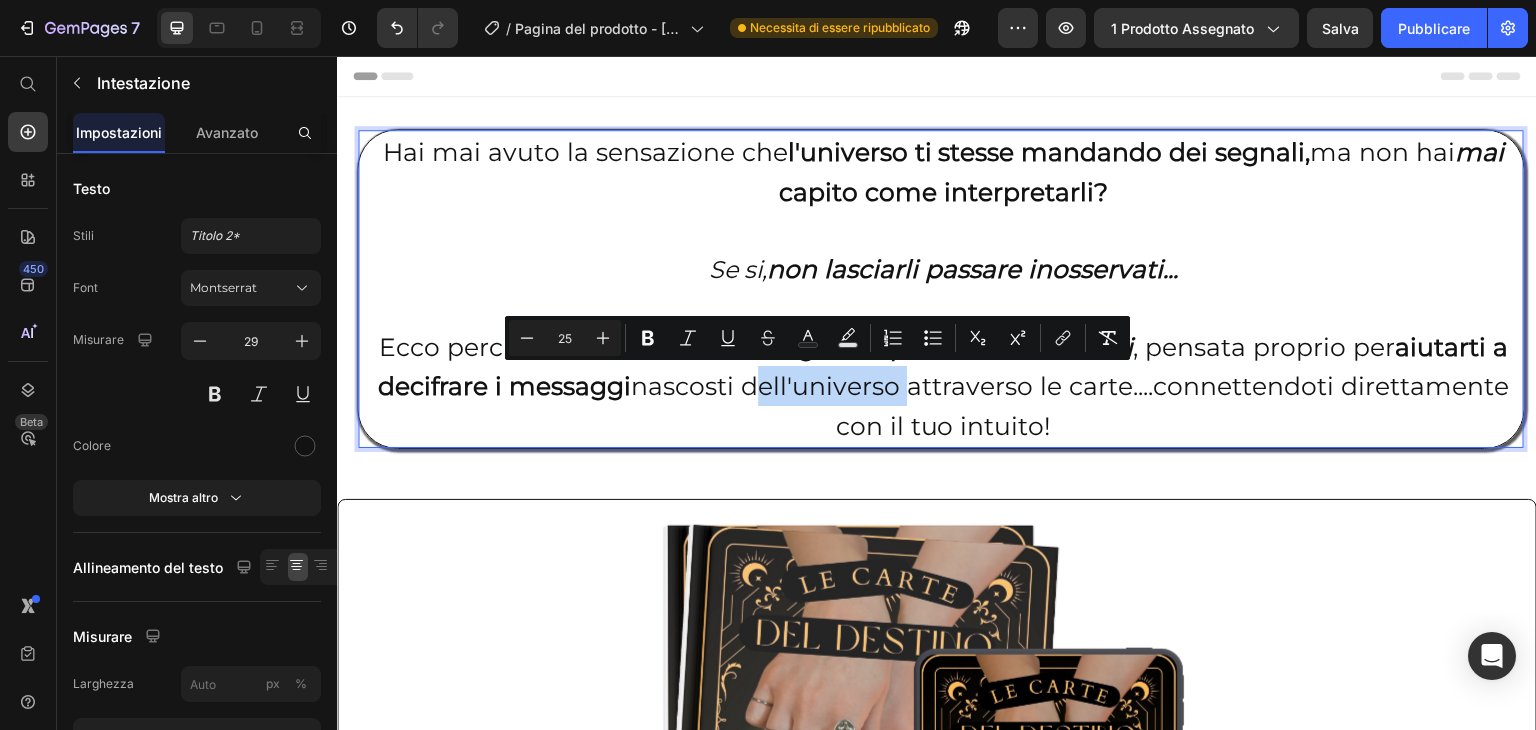 click on "Ecco perché  abbiamo creato una guida speciale sui tarocchi , pensata proprio per  aiutar[PERSON_NAME] a decifrare i messaggi  nascosti dell'universo attraverso le carte....connettendoti direttamente con il tuo intuito!" at bounding box center (943, 386) 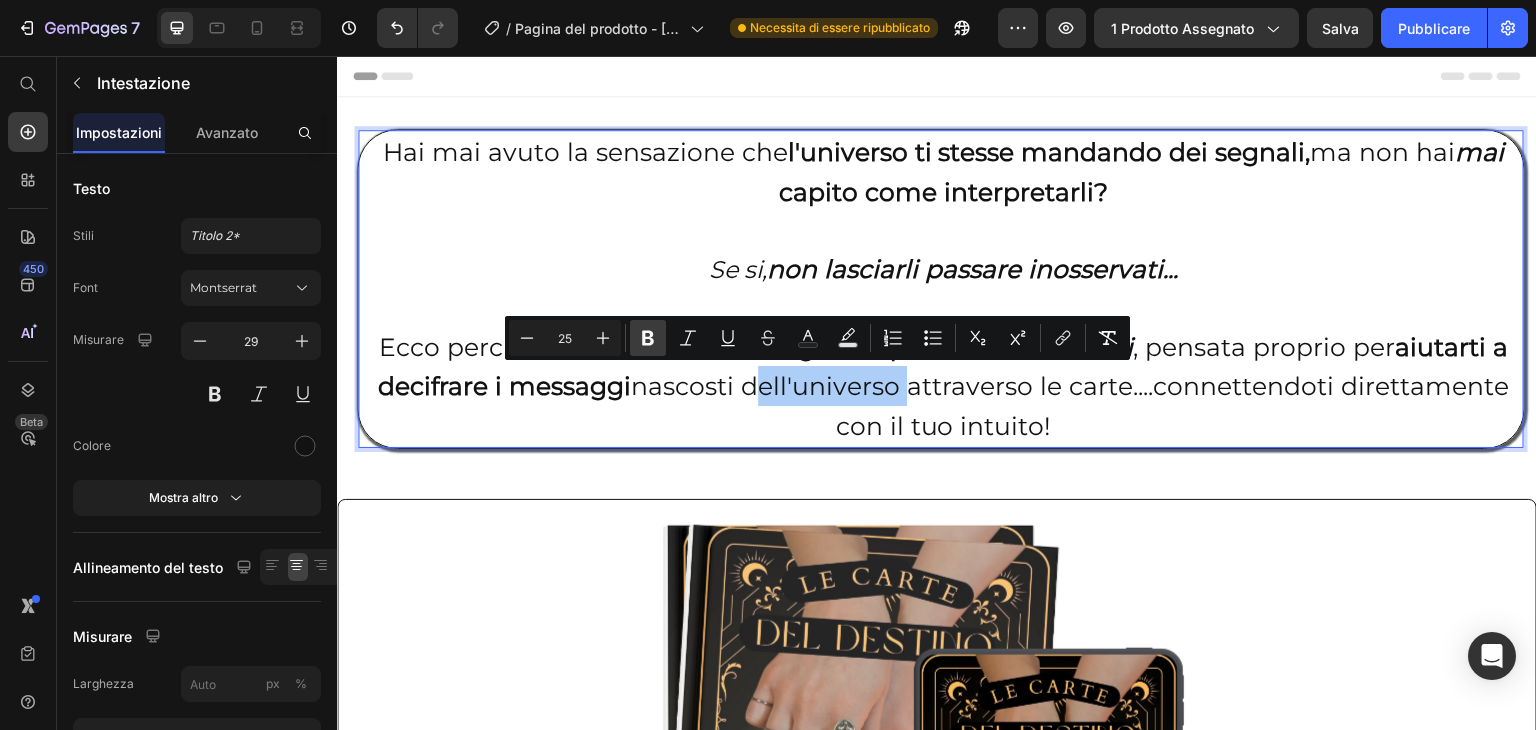 click 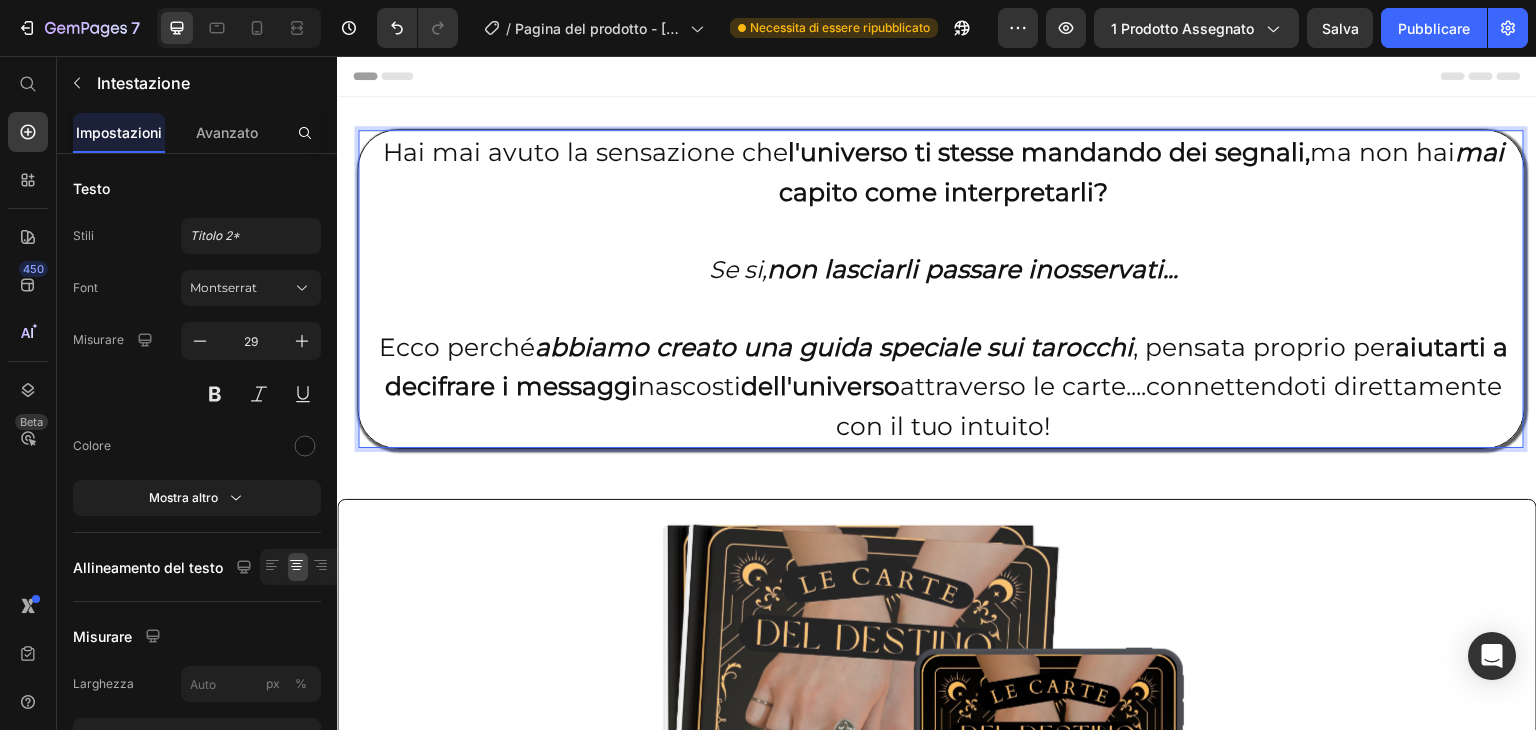 click on "Hai mai avuto la sensazione che  l'universo ti stesse mandando dei segnali,  ma non hai  mai   capito come interpretarli?  Se si,  non lasciarli passare inosservati... Ecco perché  abbiamo creato una guida speciale sui tarocchi , pensata proprio per  aiutarti a decifrare i messaggi  nascosti  dell'universo  attraverso le carte....connettendoti direttamente con il tuo intuito!" at bounding box center [943, 289] 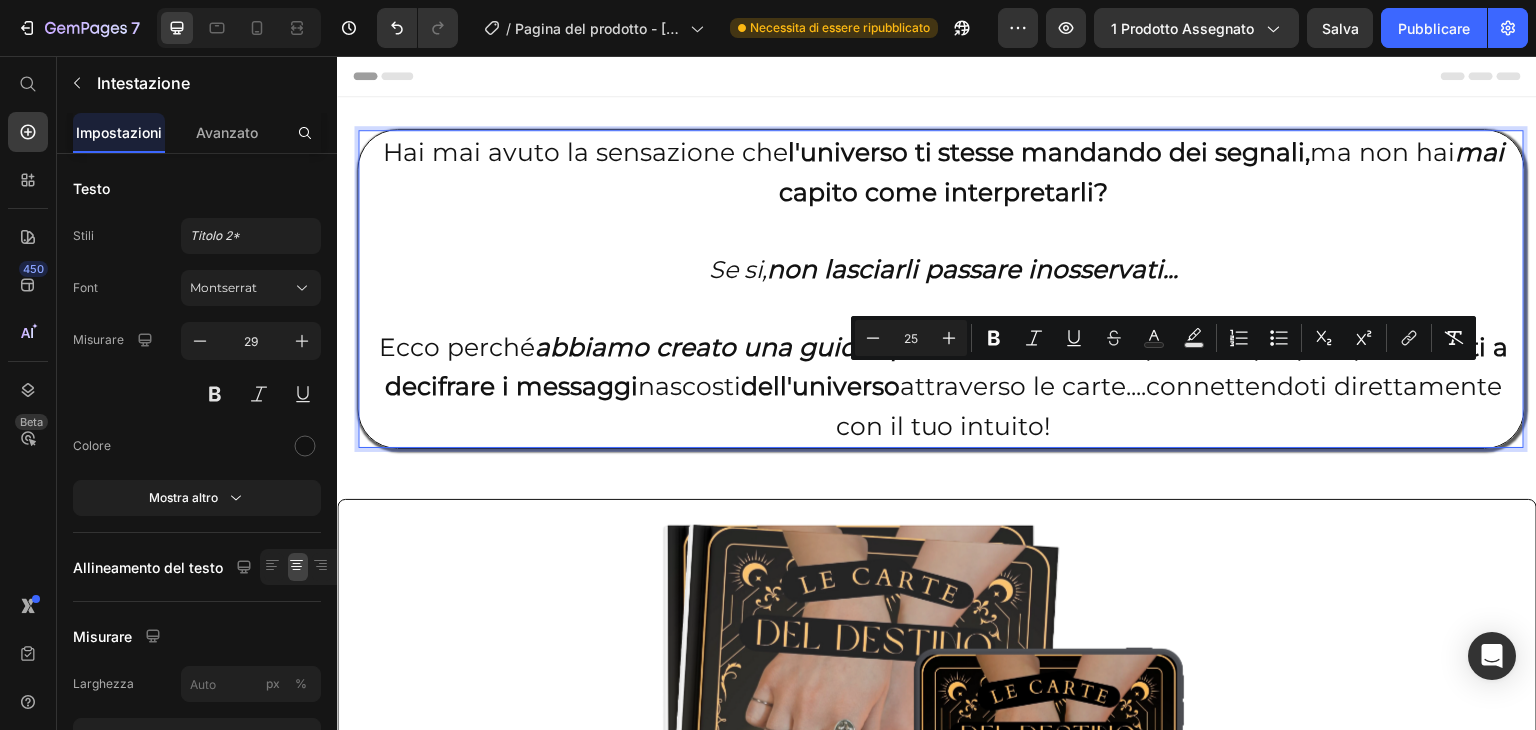 drag, startPoint x: 1153, startPoint y: 387, endPoint x: 1446, endPoint y: 424, distance: 295.32693 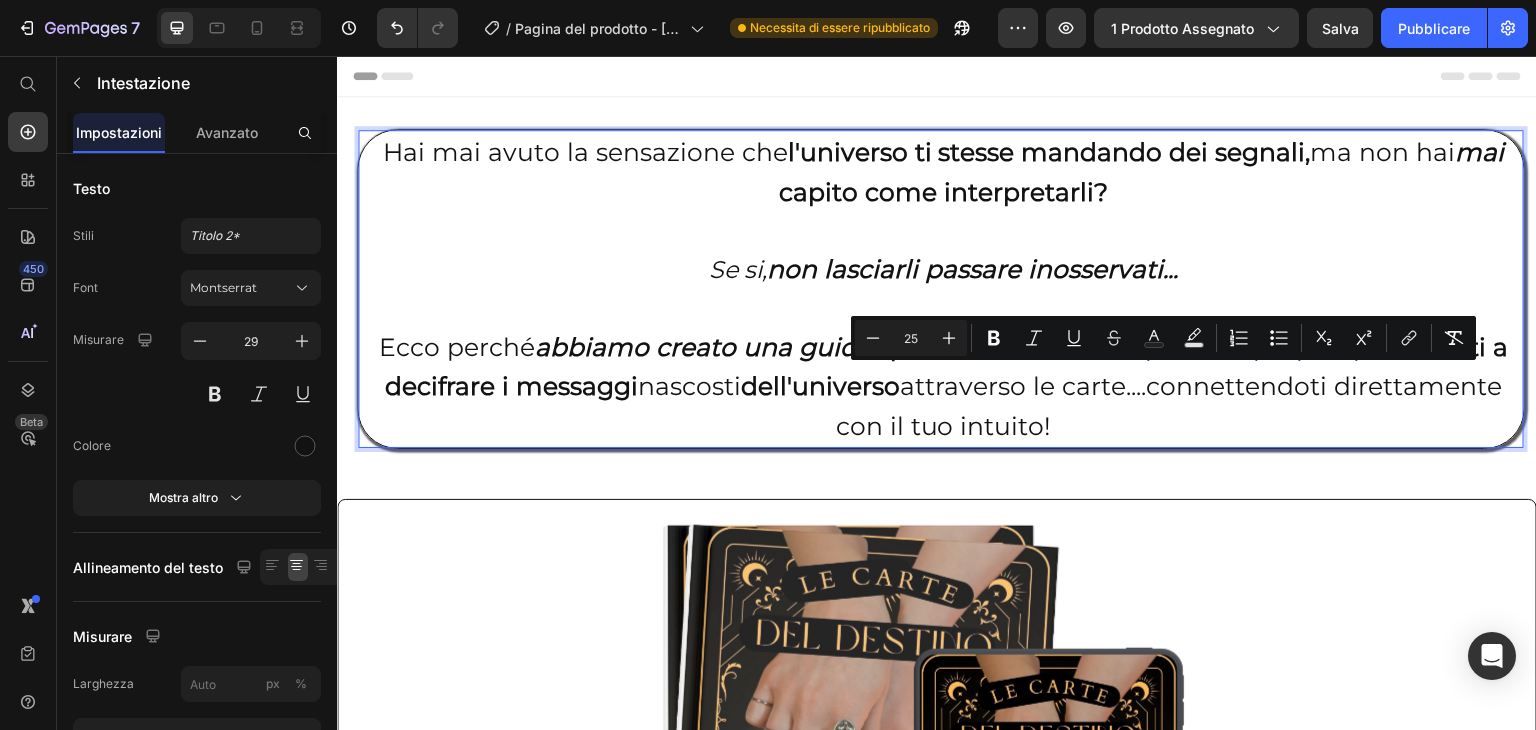 click on "Hai mai avuto la sensazione che  l'universo ti stesse mandando dei segnali,  ma non hai  mai   capito come interpretarli?  Se si,  non lasciarli passare inosservati... Ecco perché  abbiamo creato una guida speciale sui tarocchi , pensata proprio per  aiutarti a decifrare i messaggi  nascosti  dell'universo  attraverso le carte....connettendoti direttamente con il tuo intuito!" at bounding box center (943, 289) 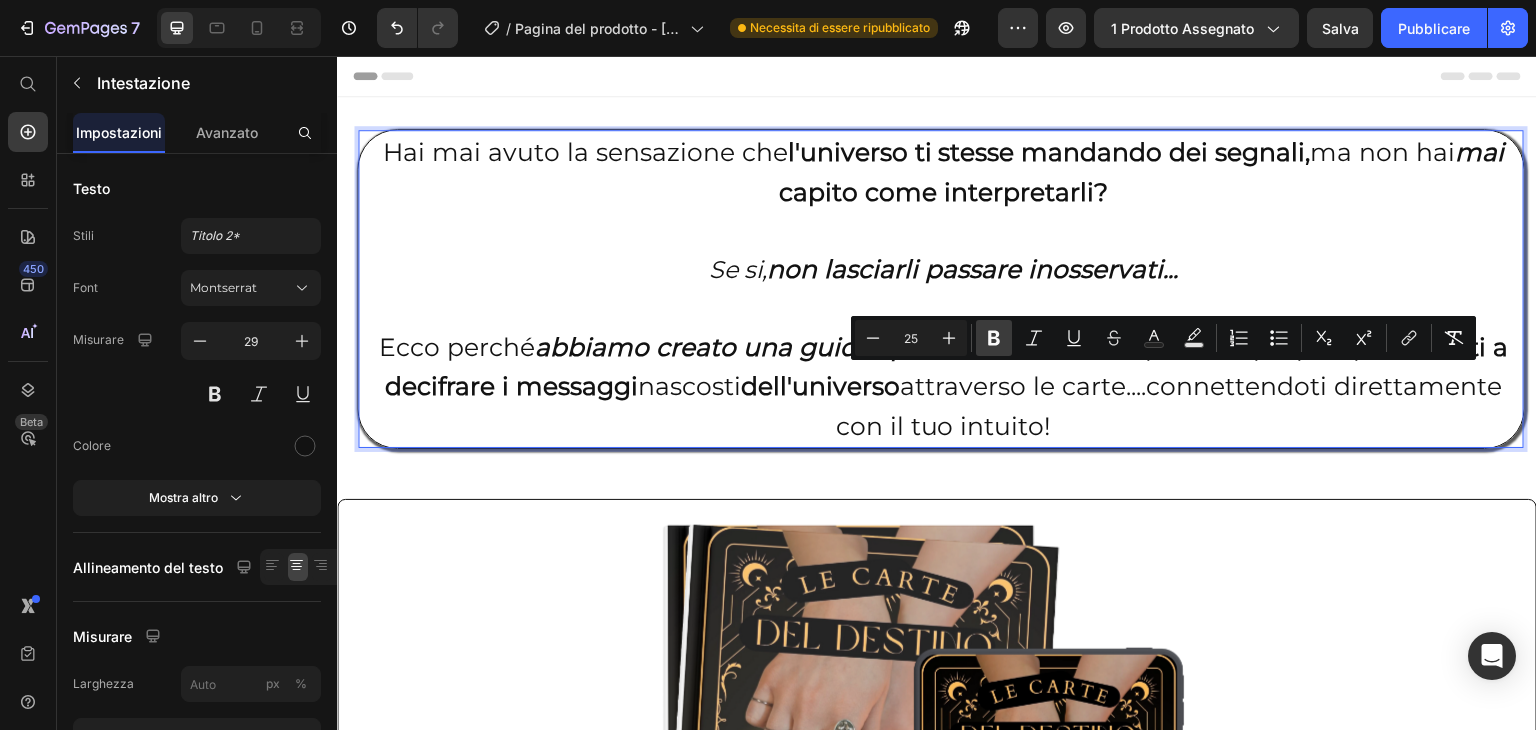 click 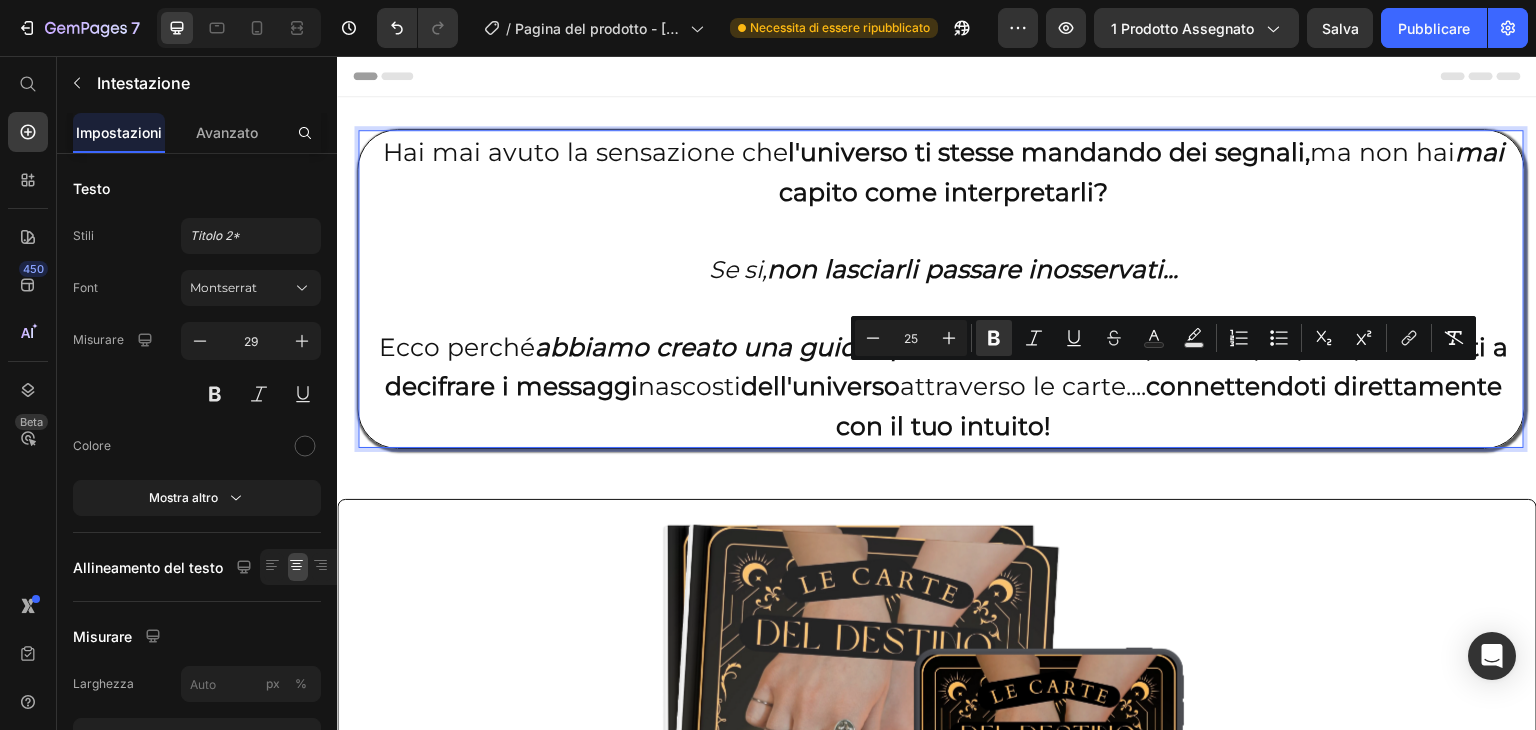 click on "connettendoti direttamente con il tuo intuito!" at bounding box center [1169, 406] 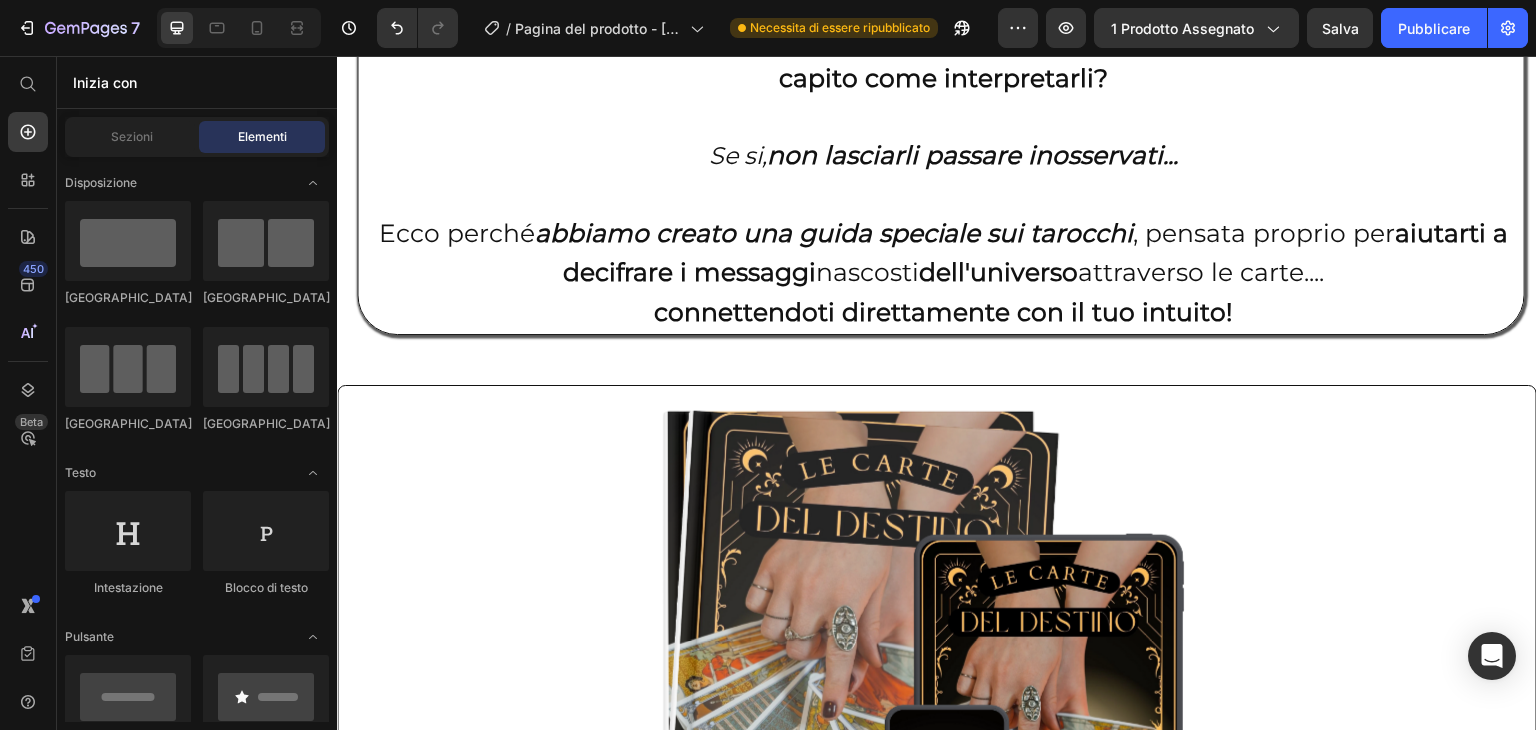 scroll, scrollTop: 263, scrollLeft: 0, axis: vertical 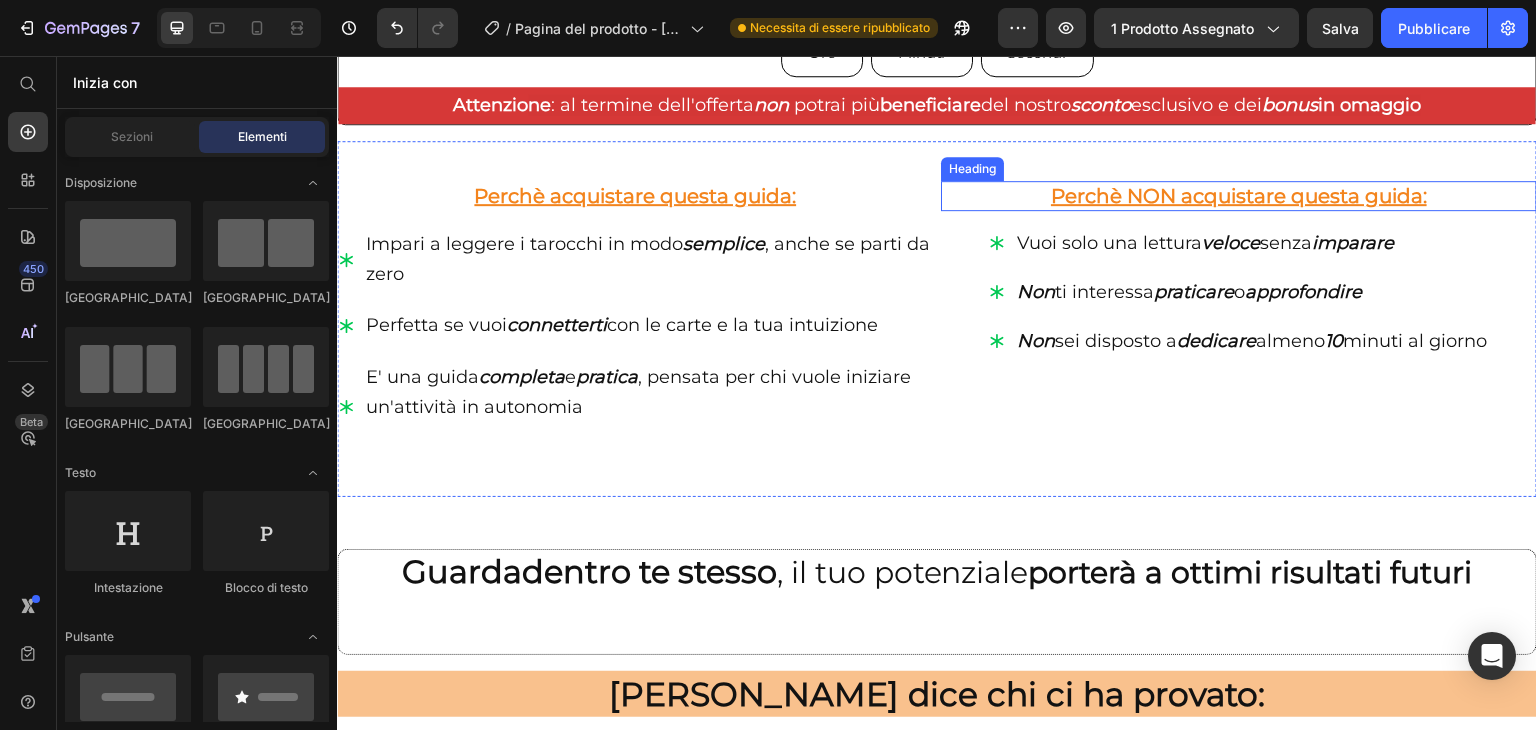 click on "Perchè NON acquistare questa guida:" at bounding box center [1239, 196] 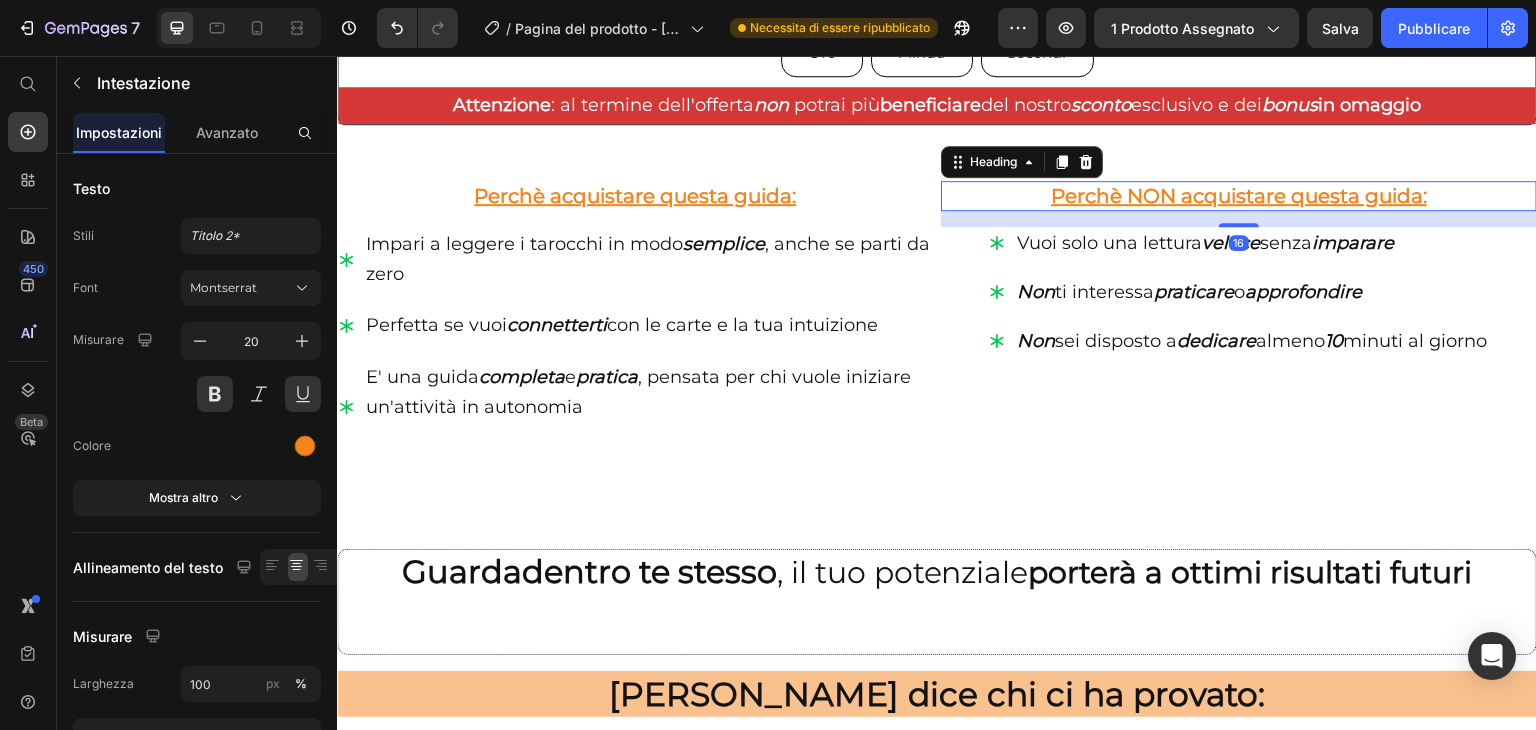click on "Perchè NON acquistare questa guida:" at bounding box center [1239, 196] 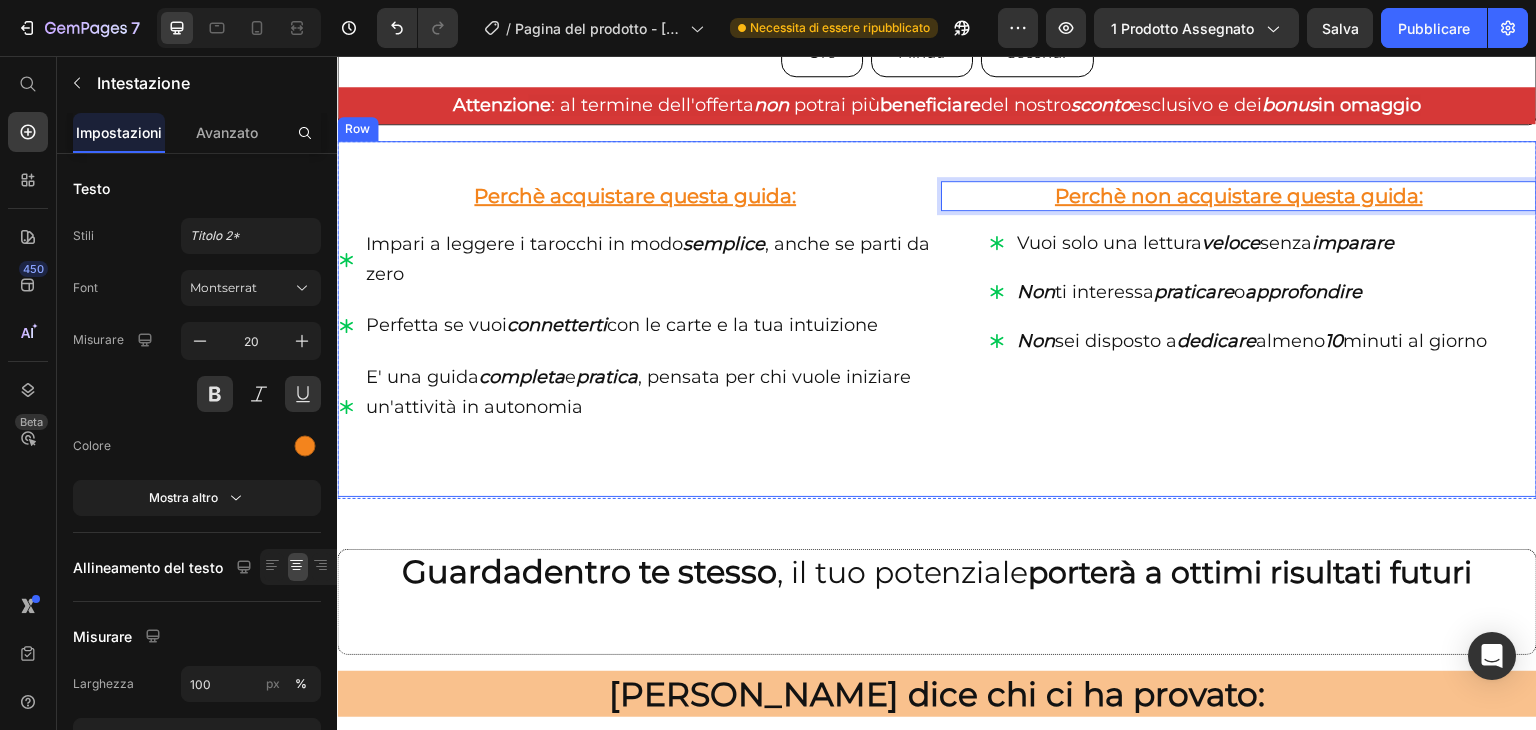 click on "Perchè acquistare questa guida: Heading
Impari a leggere i tarocchi in modo  semplice , anche se parti da zero
Perfetta se vuoi  connetterti  con le carte e la tua intuizione
E' una guida  completa  e  pratica  , pensata per chi vuole iniziare un'attività in autonomia   Item List [PERSON_NAME] non acquistare questa guida: Heading   16
Vuoi solo una lettura  veloce  senza  imparare
Non  ti interessa  praticare  o  approfondire
Non  sei disposto a  dedicare  almeno  10  minuti al giorno  Item List Row" at bounding box center [937, 319] 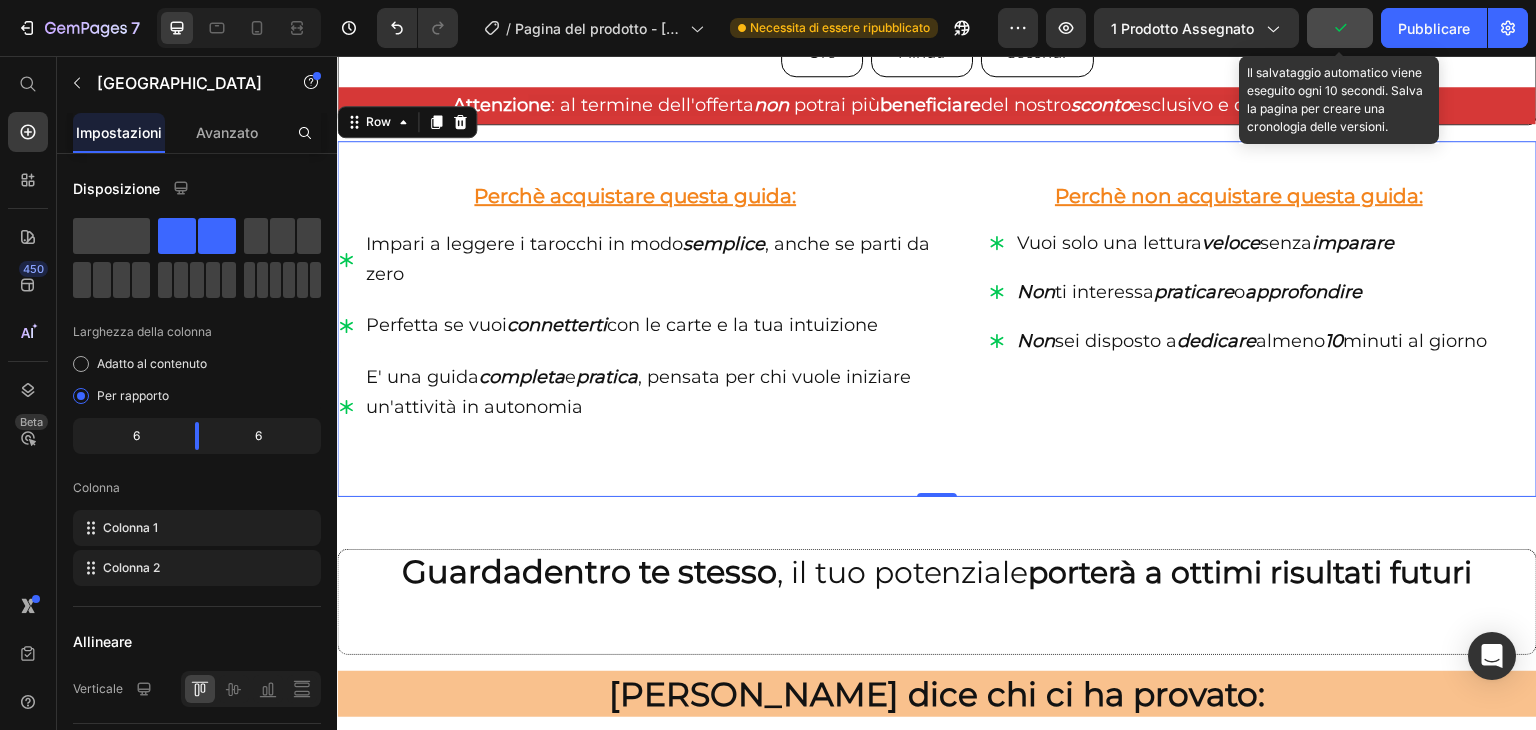 click 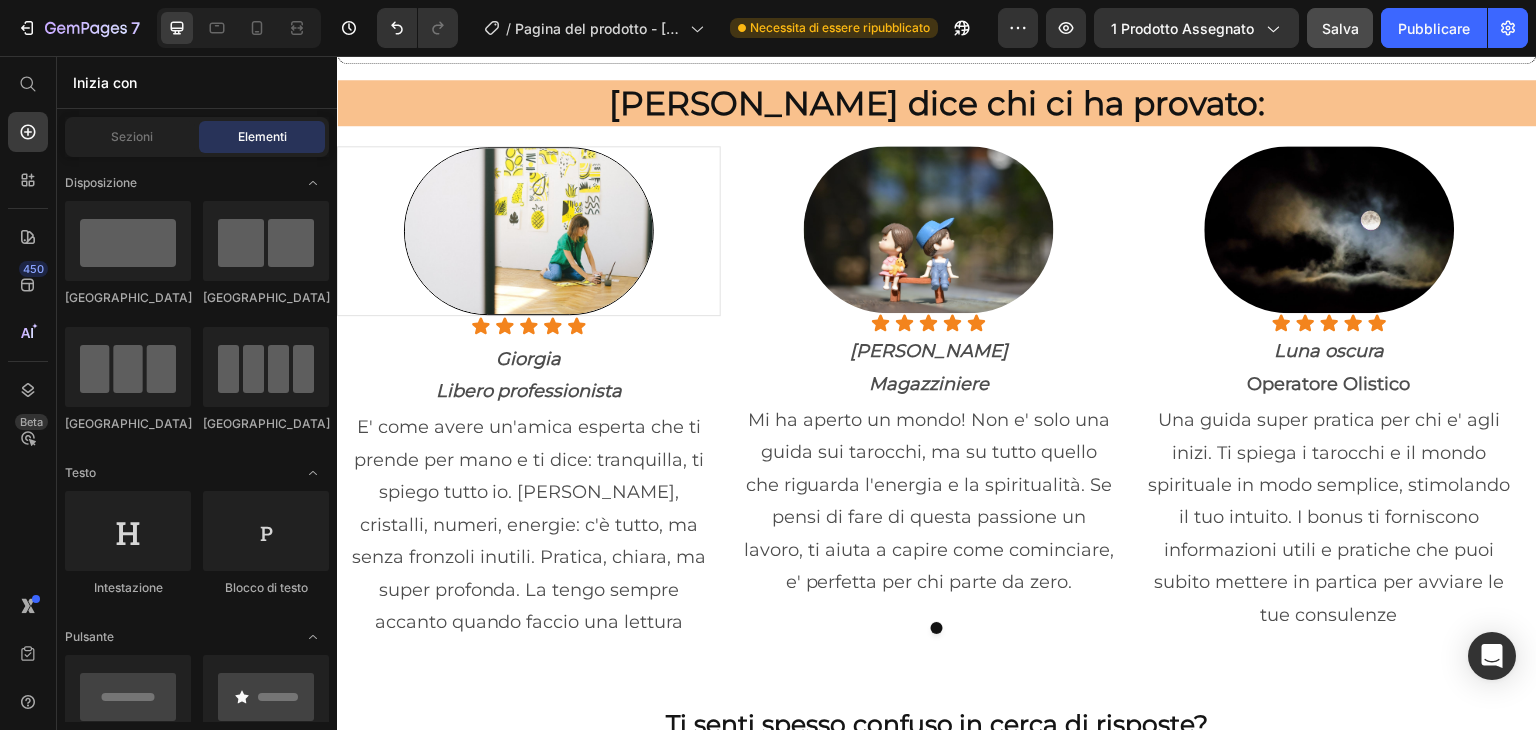 scroll, scrollTop: 1749, scrollLeft: 0, axis: vertical 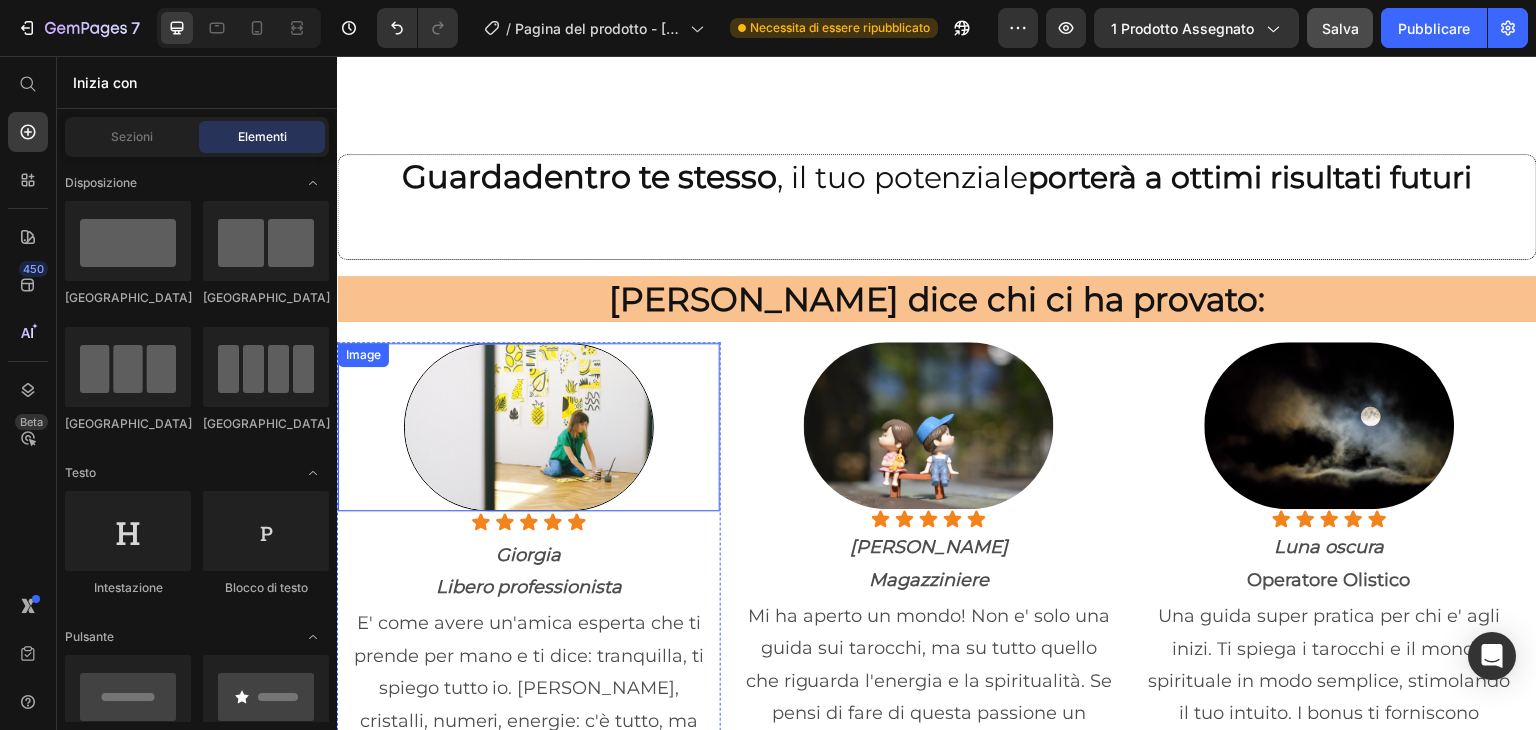 click at bounding box center (529, 426) 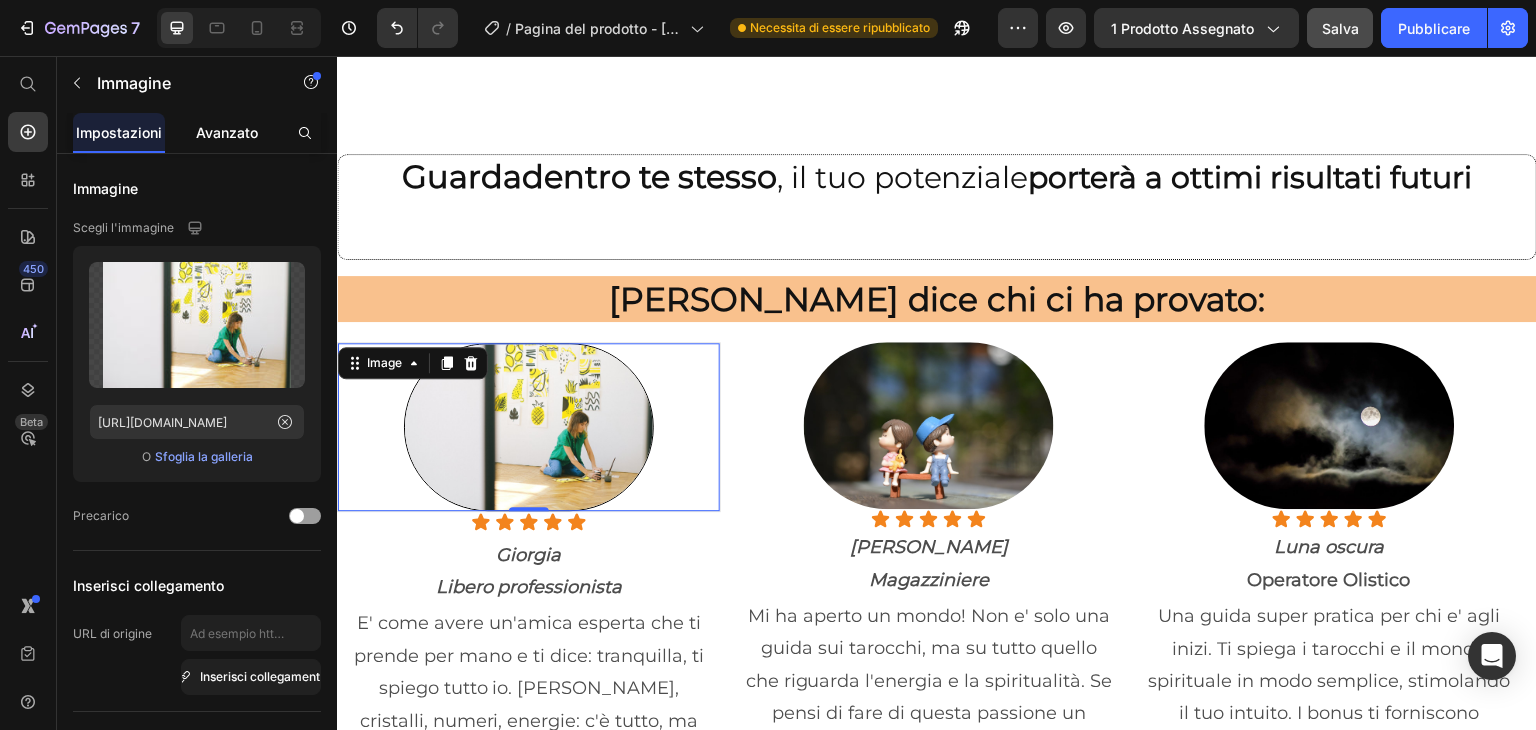 click on "Avanzato" at bounding box center (227, 132) 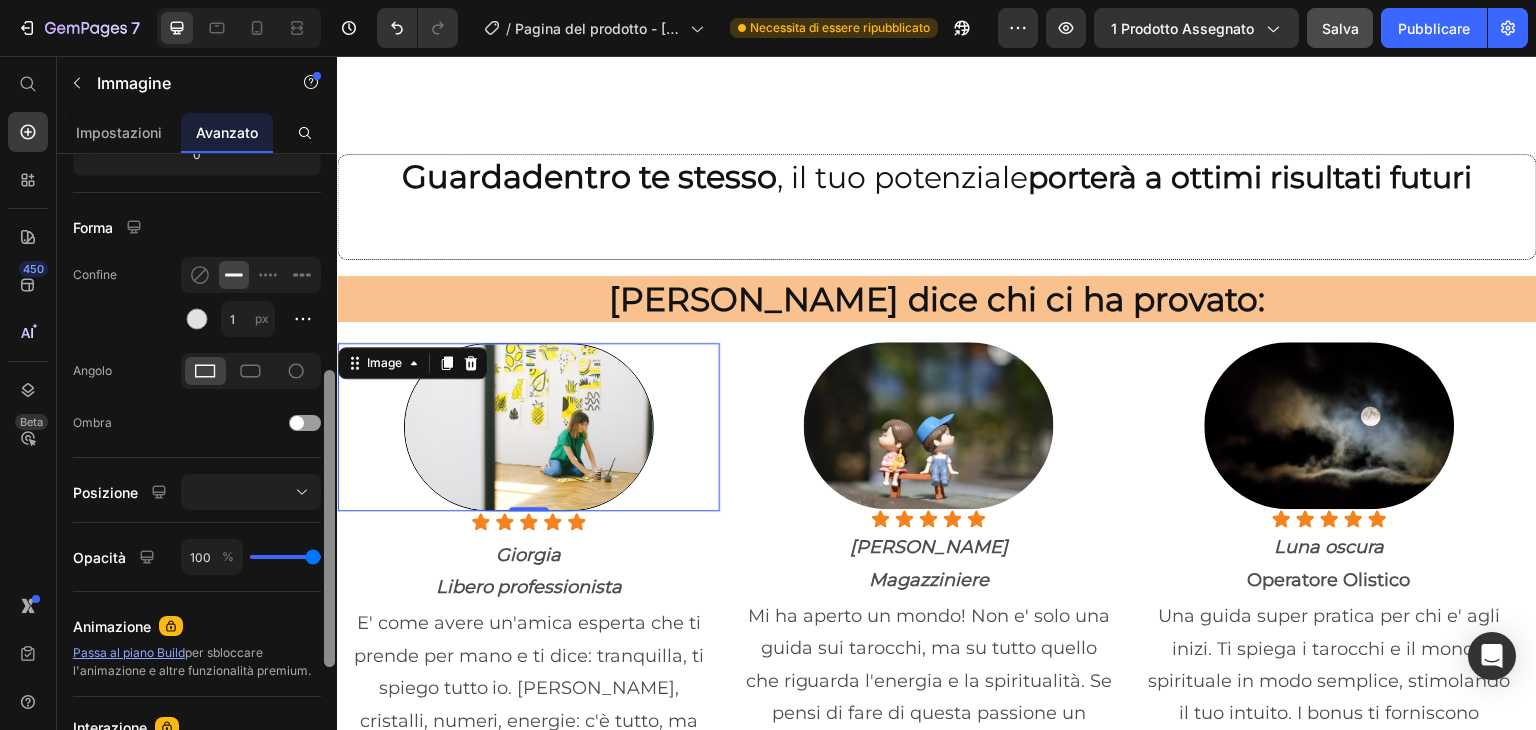 scroll, scrollTop: 454, scrollLeft: 0, axis: vertical 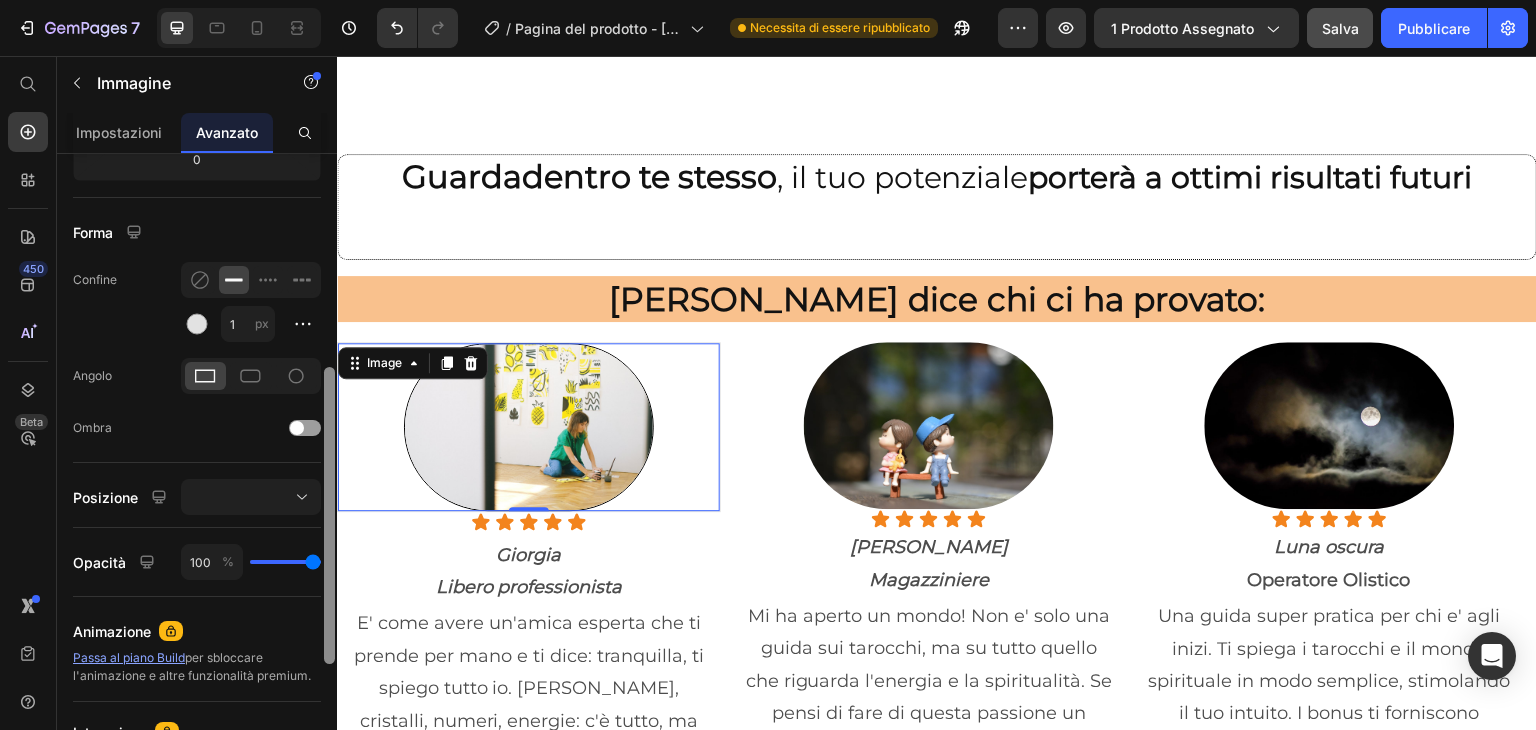 drag, startPoint x: 328, startPoint y: 195, endPoint x: 325, endPoint y: 409, distance: 214.02103 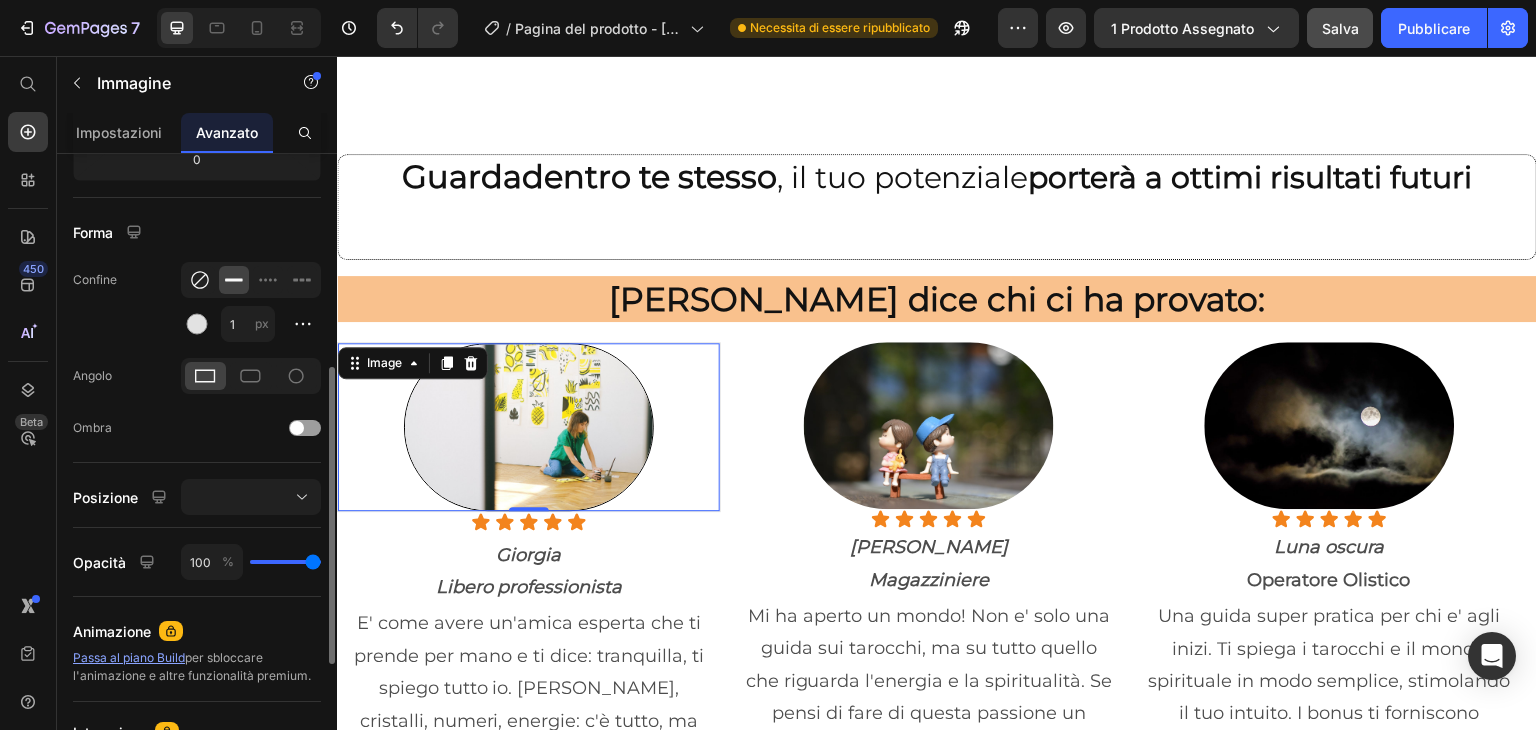 click 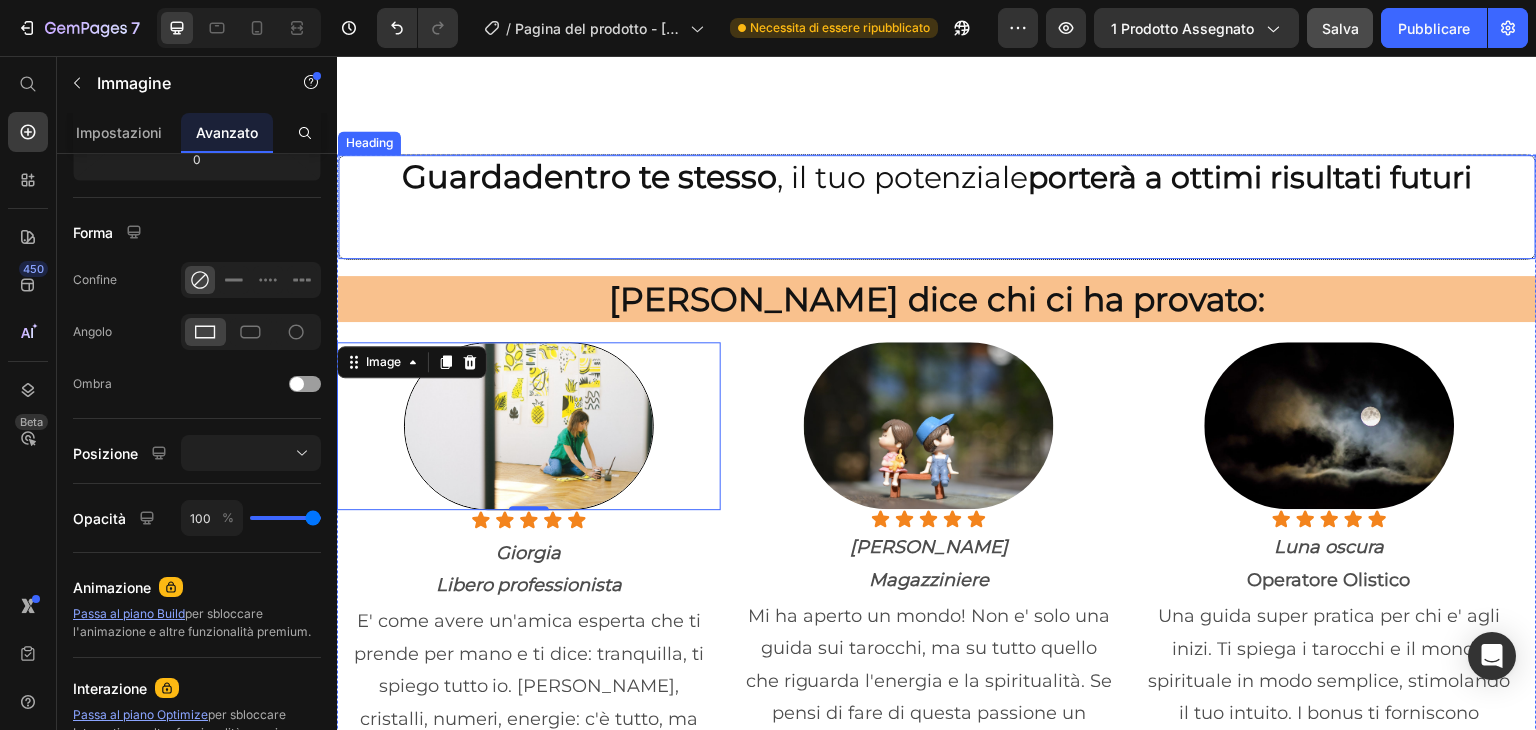 click on "Guarda  dentro te stesso , il tuo potenziale  porterà a ottimi risultati futuri Heading" at bounding box center (937, 207) 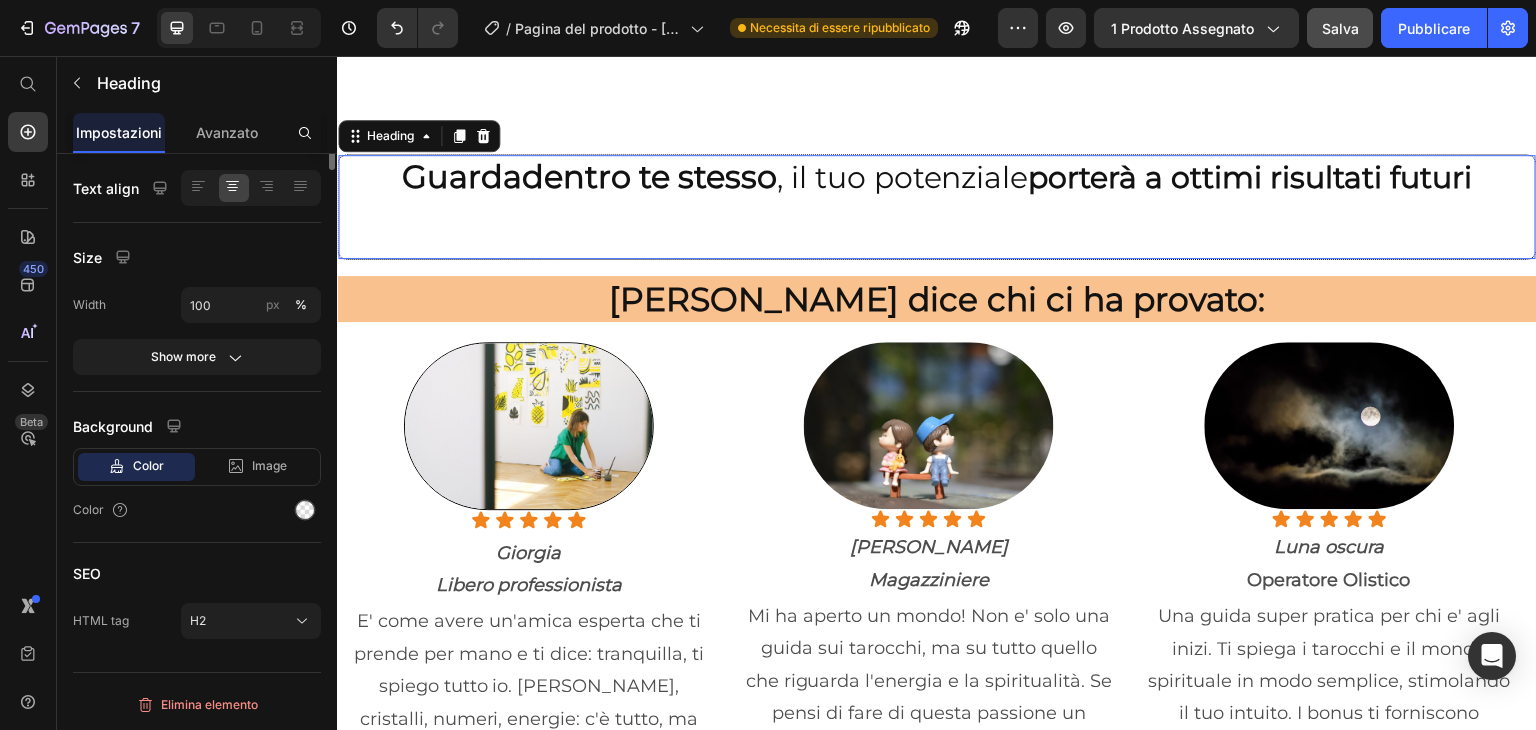 scroll, scrollTop: 0, scrollLeft: 0, axis: both 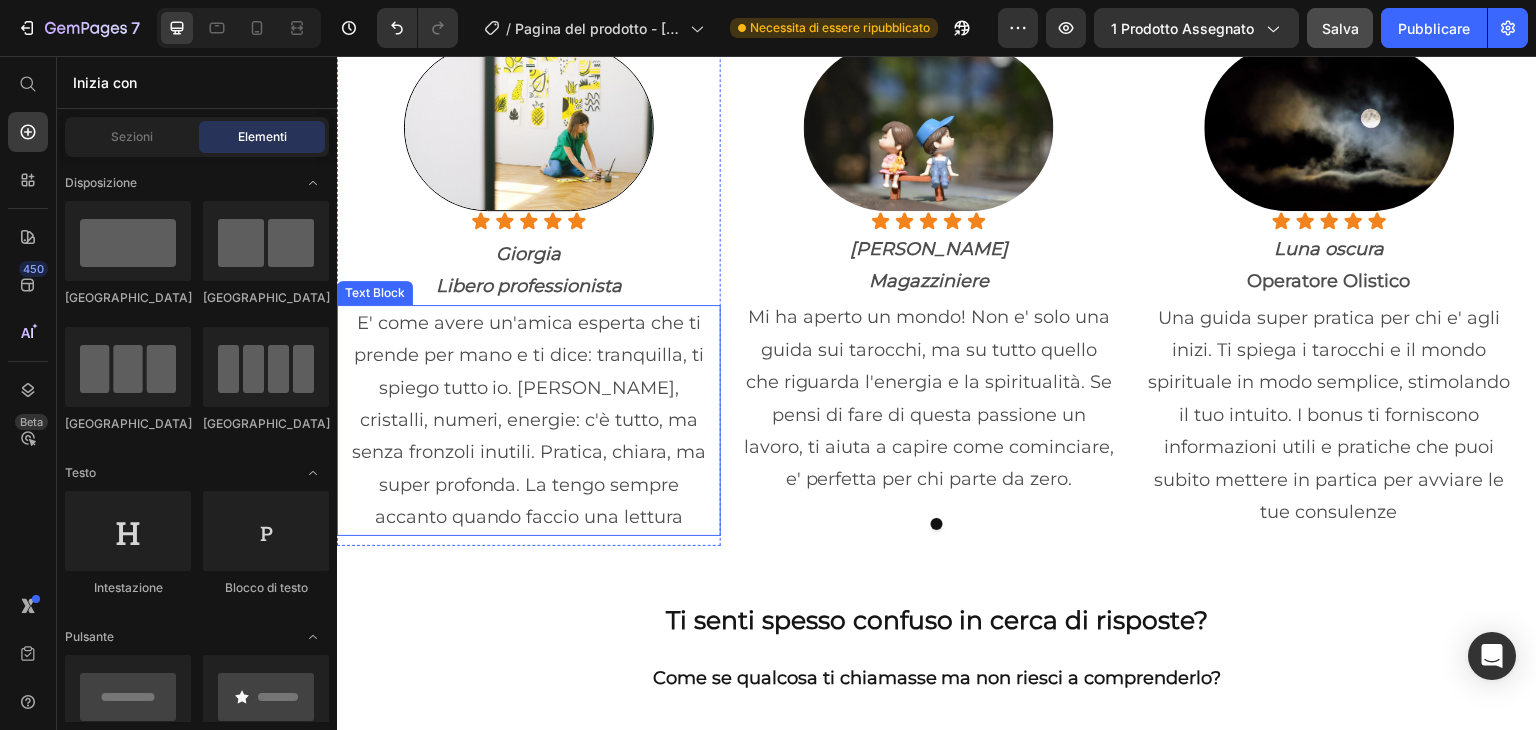 click on "E' come   avere un'amica esperta che ti prende per mano e ti dice: tranquilla, ti spiego tutto io. [PERSON_NAME], cristalli, numeri, energie: c'è tutto, ma senza fronzoli inutili. Pratica, chiara, ma super profonda. La tengo sempre accanto quando faccio una lettura" at bounding box center [529, 420] 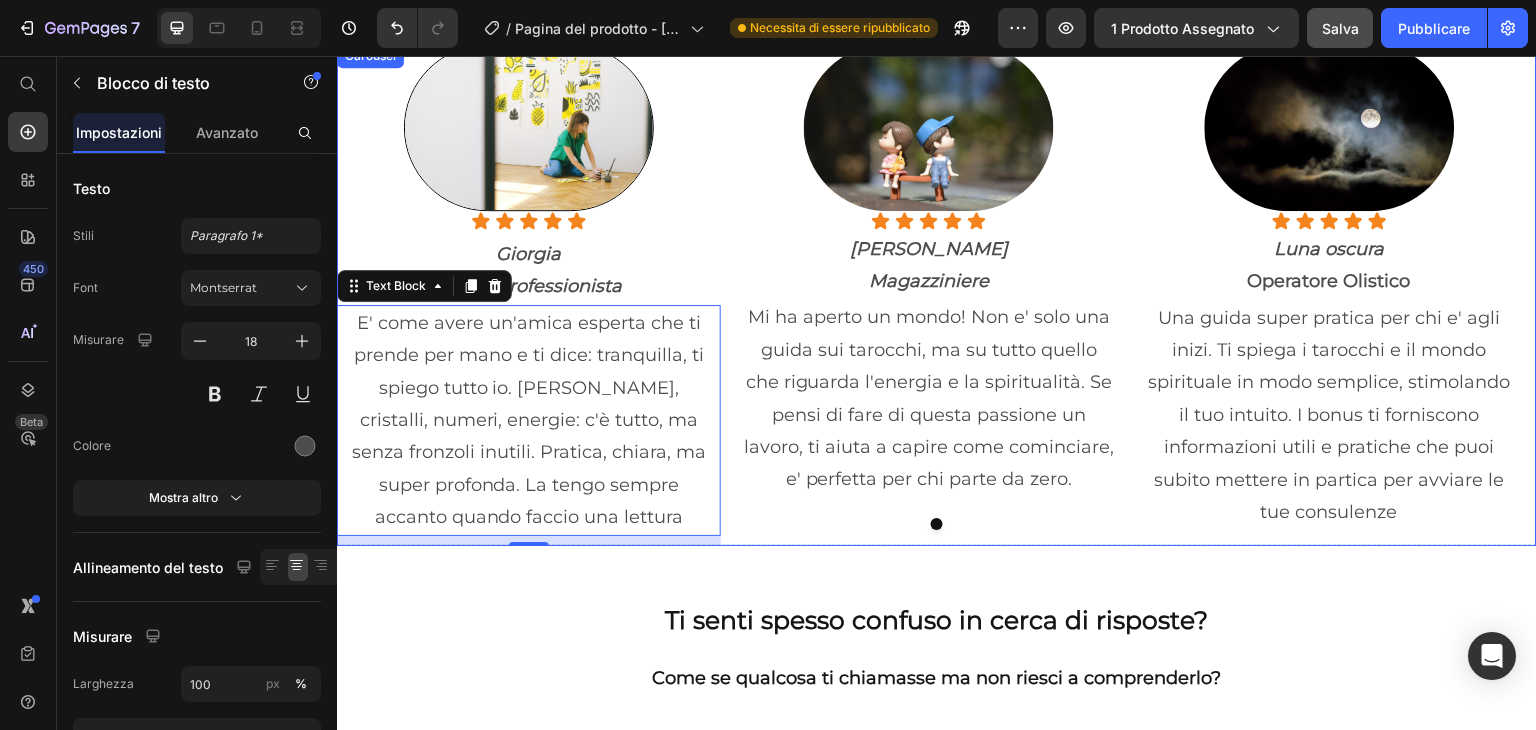 click at bounding box center (937, 524) 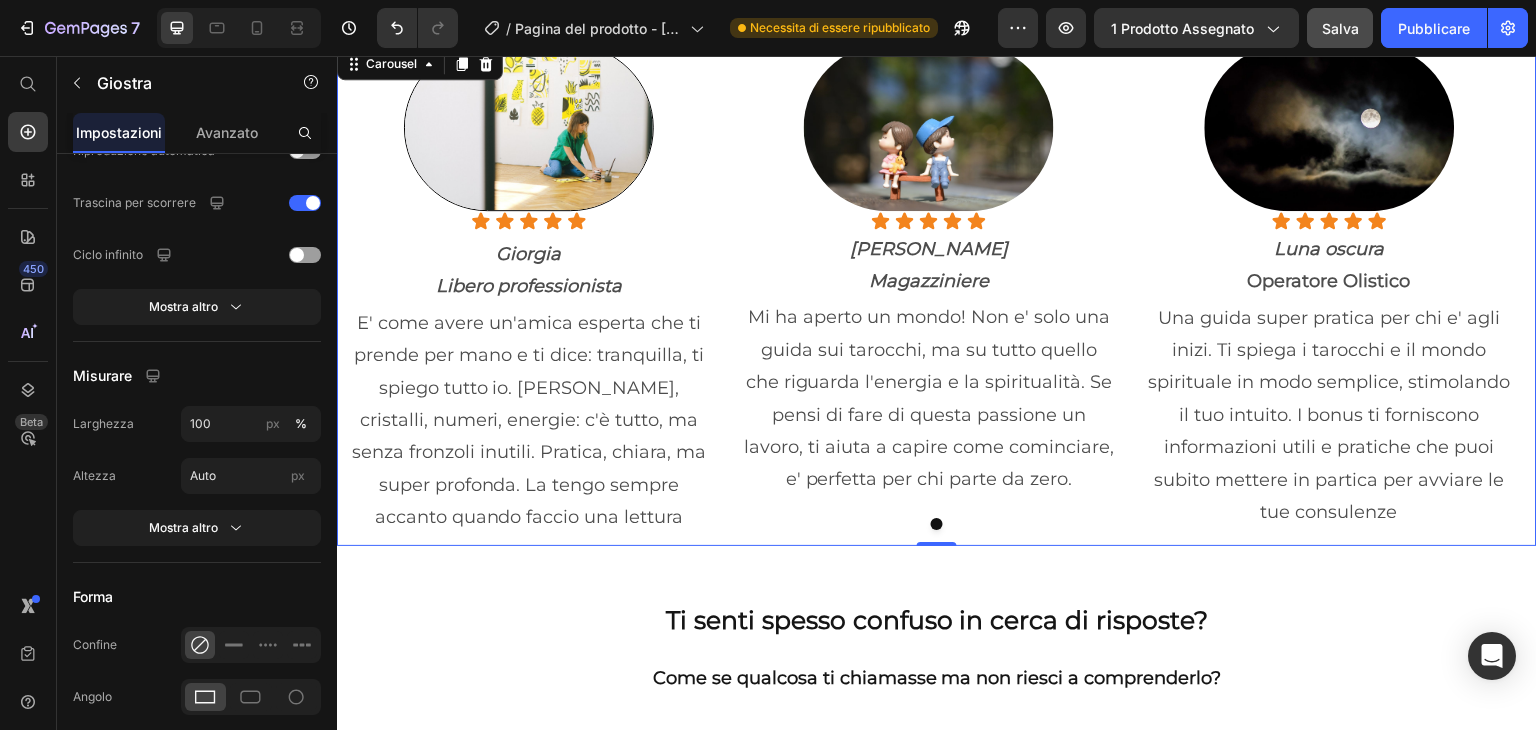 scroll, scrollTop: 664, scrollLeft: 0, axis: vertical 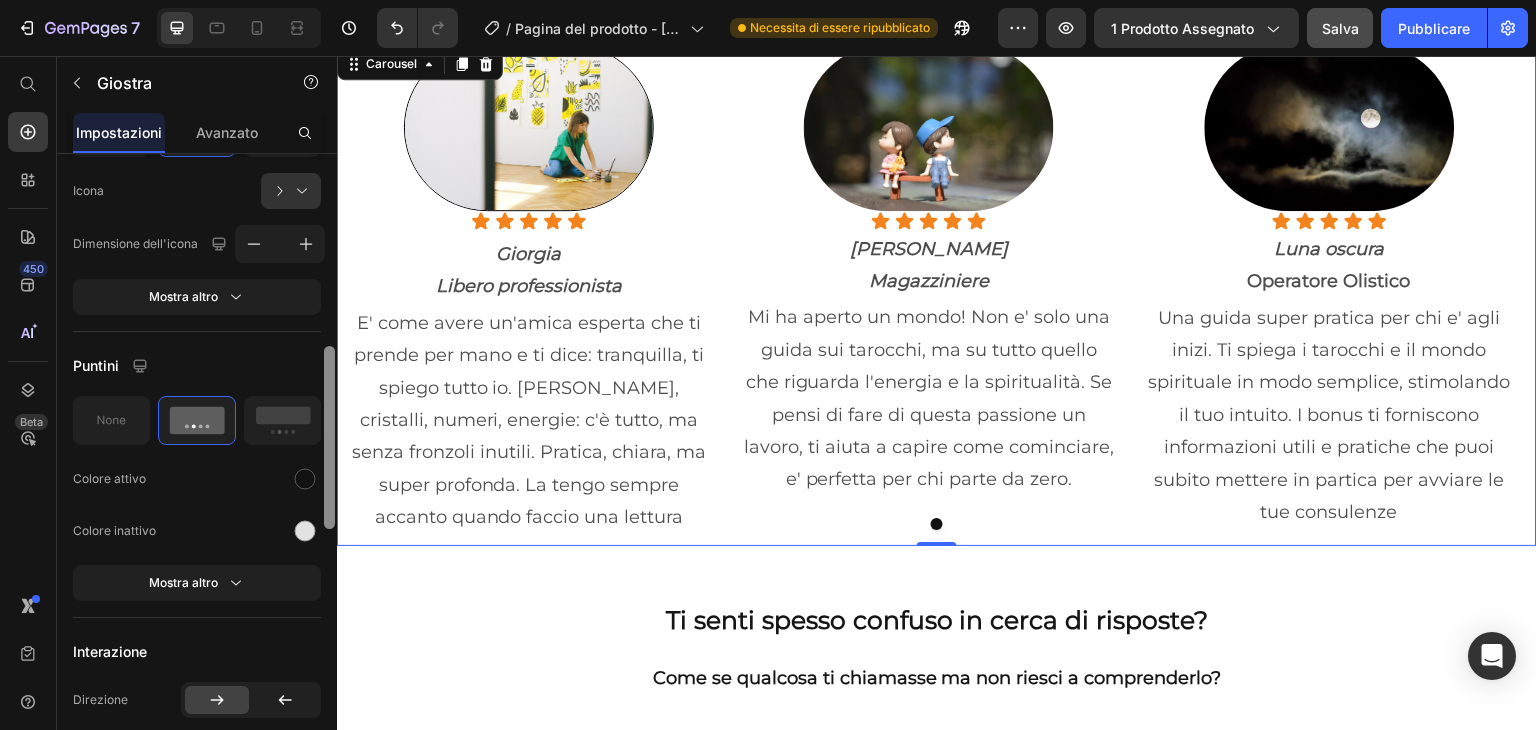 drag, startPoint x: 329, startPoint y: 280, endPoint x: 313, endPoint y: 472, distance: 192.66551 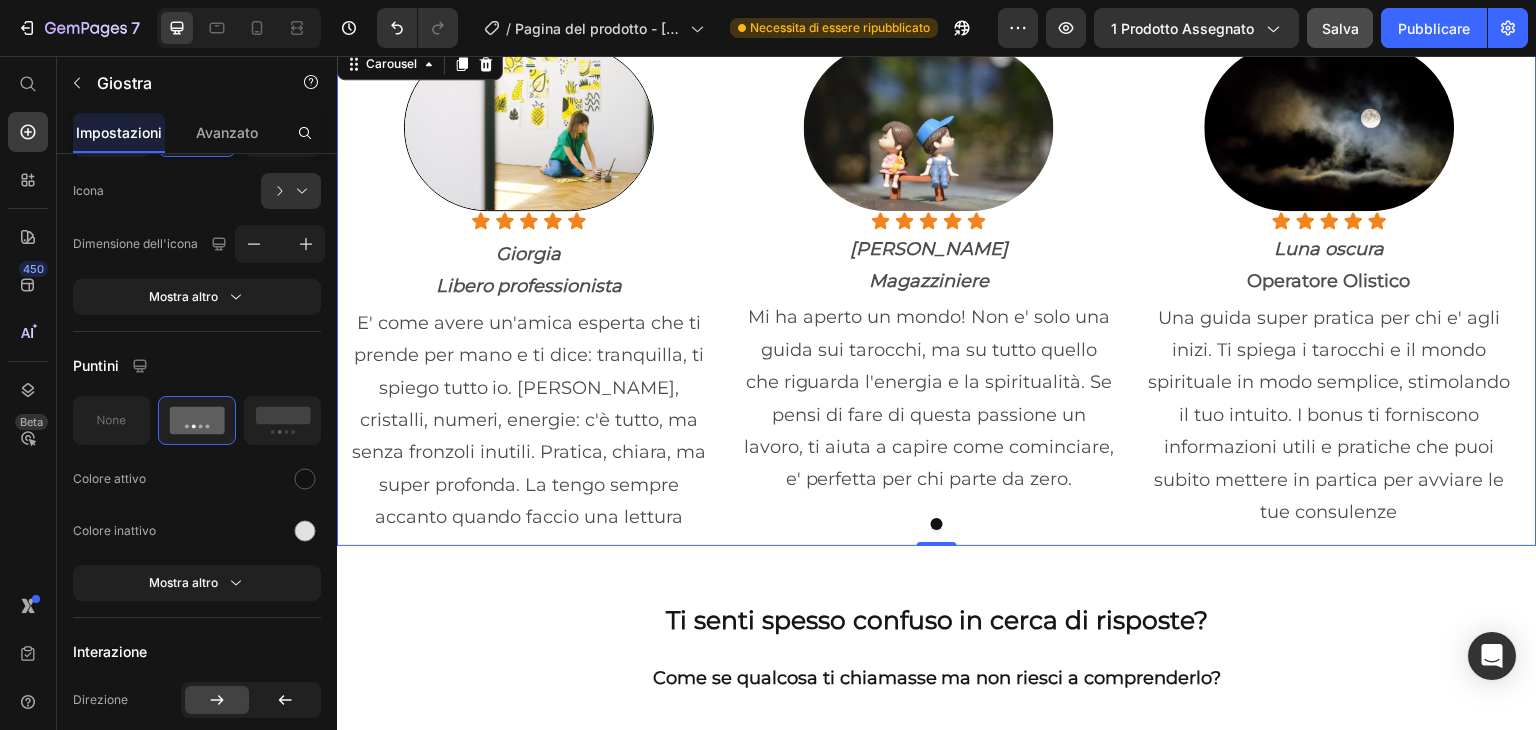 click at bounding box center [937, 524] 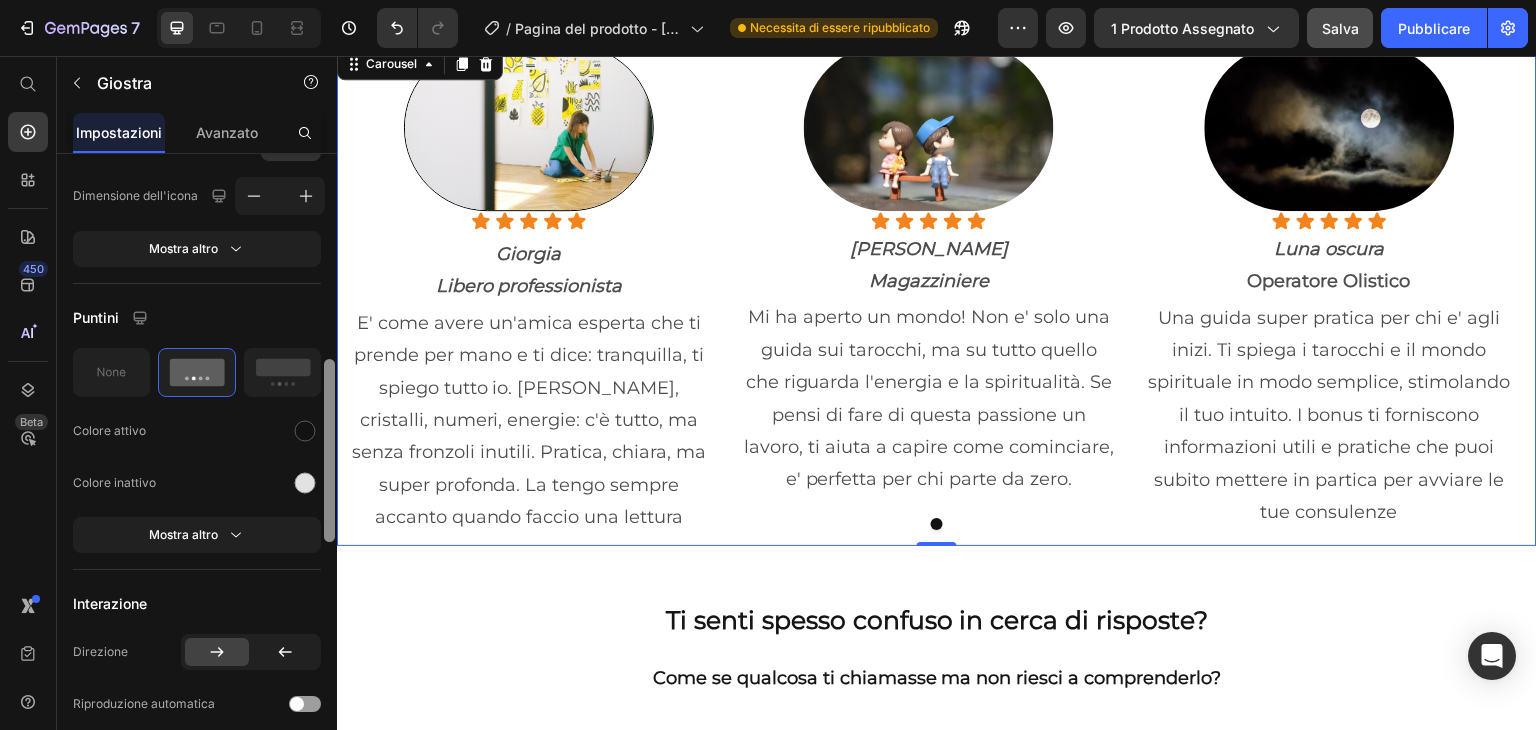 scroll, scrollTop: 716, scrollLeft: 0, axis: vertical 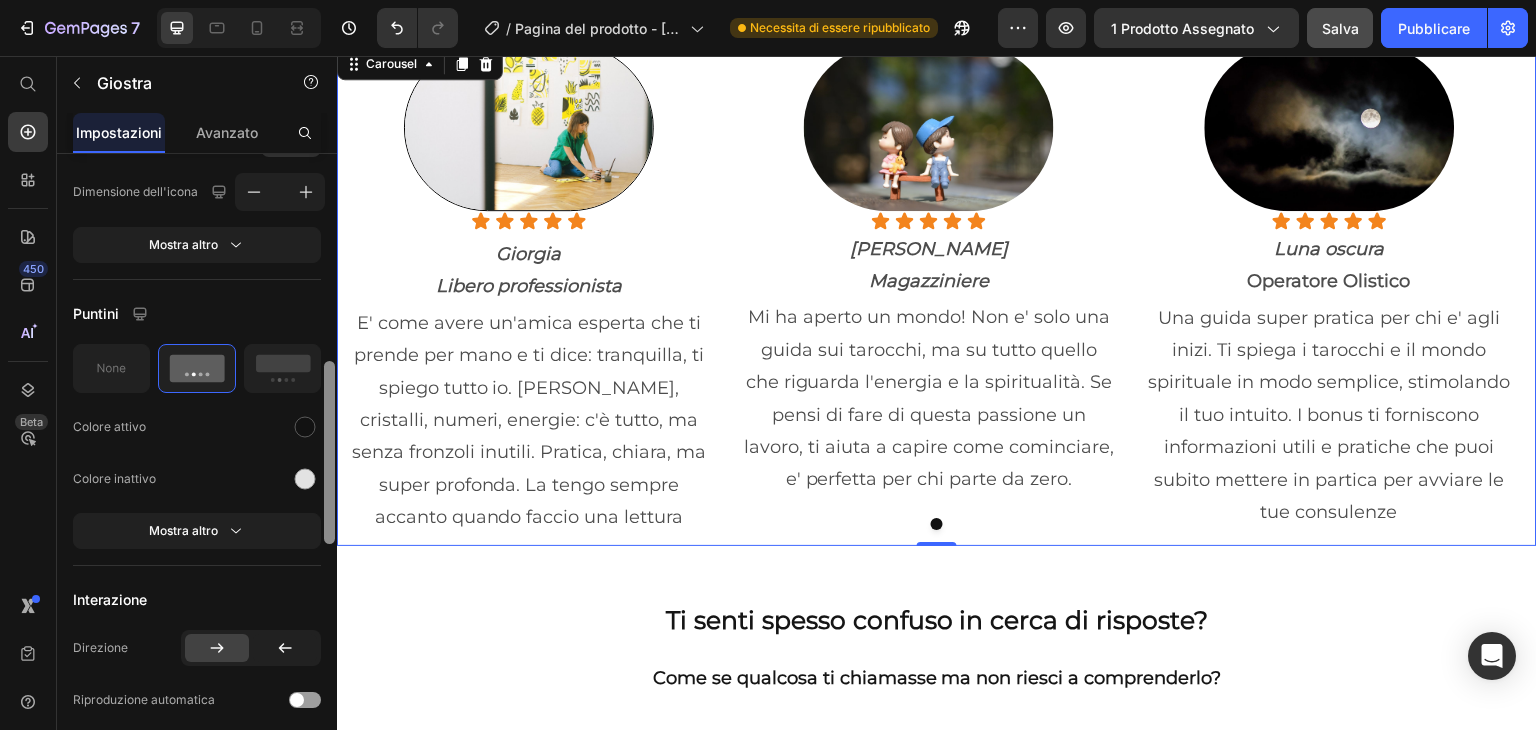 drag, startPoint x: 331, startPoint y: 391, endPoint x: 331, endPoint y: 406, distance: 15 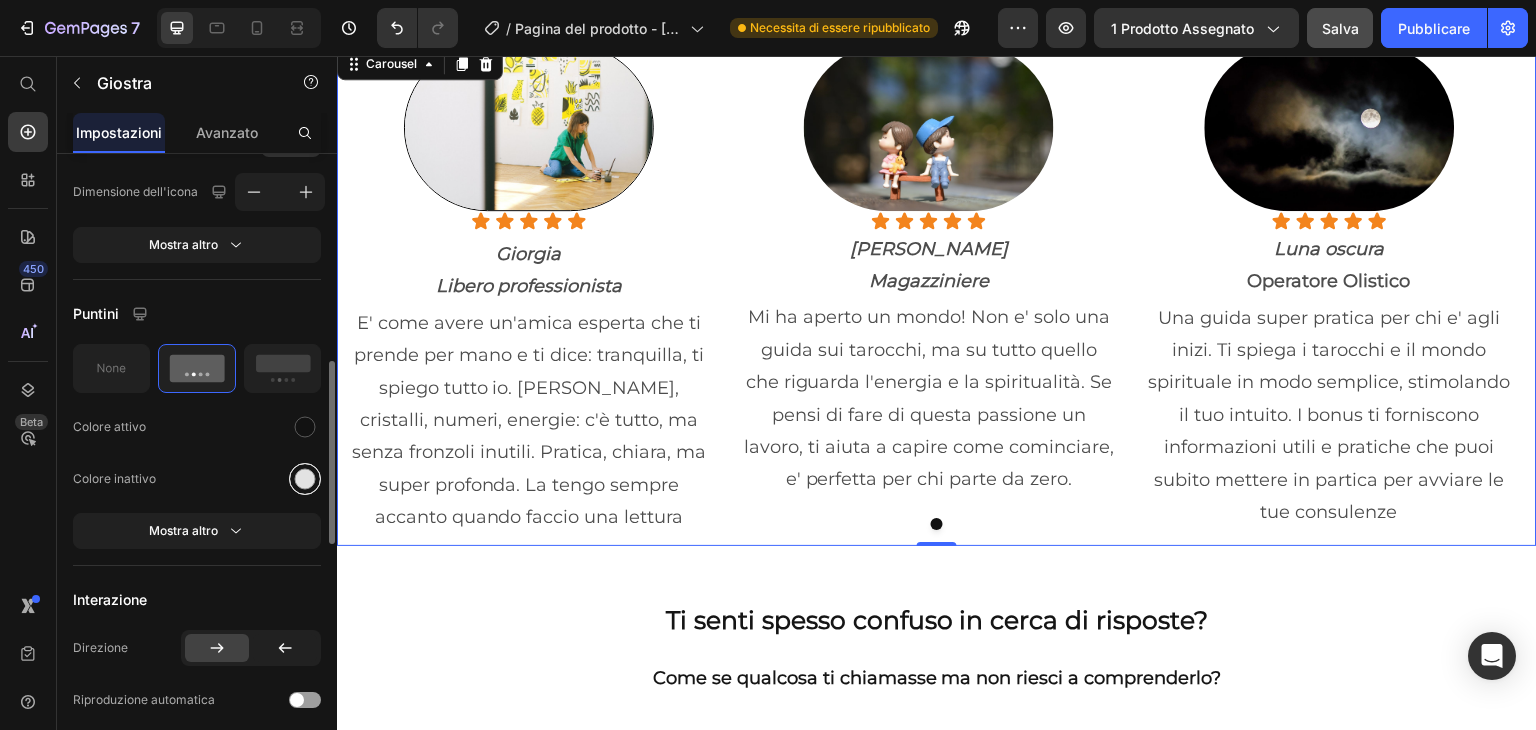 click at bounding box center (305, 478) 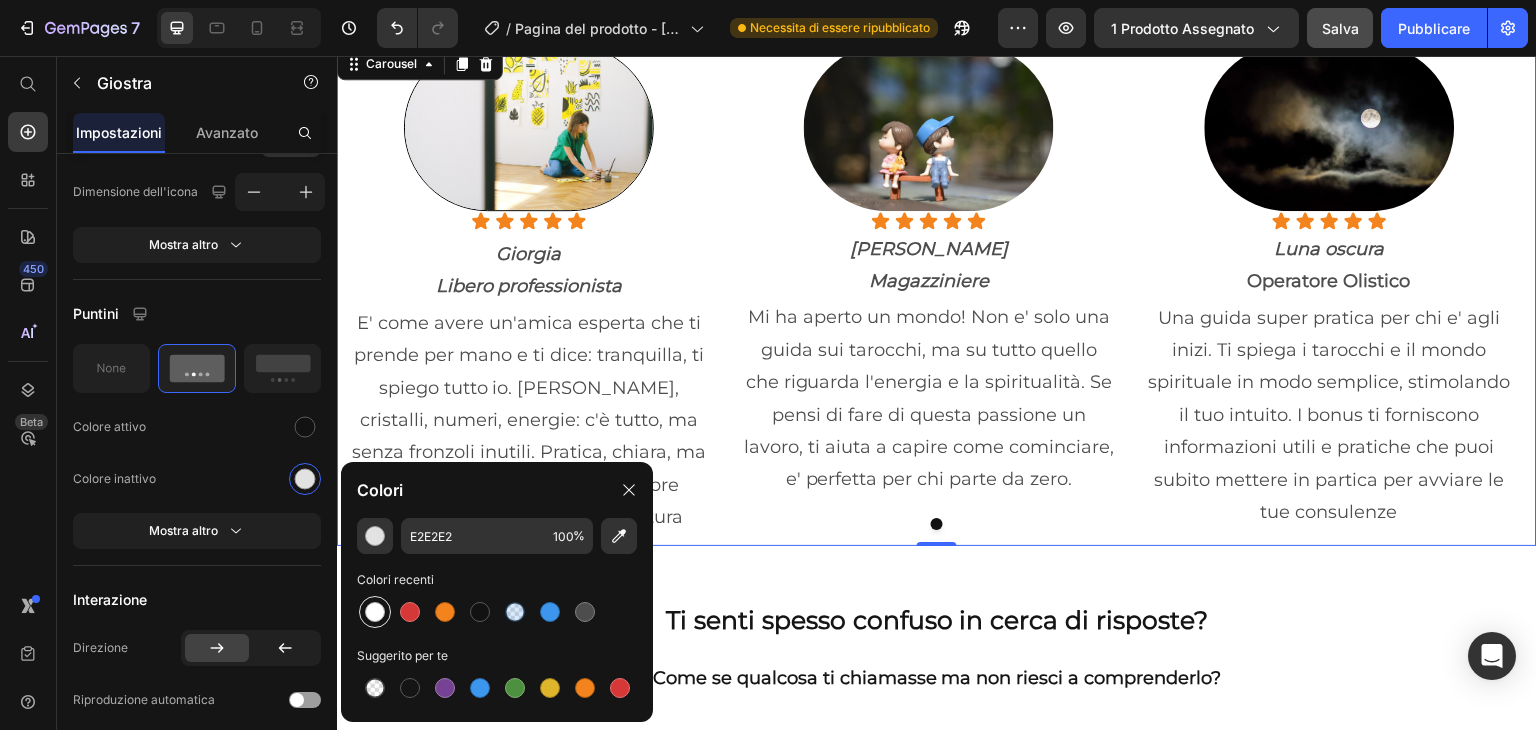 click at bounding box center [375, 612] 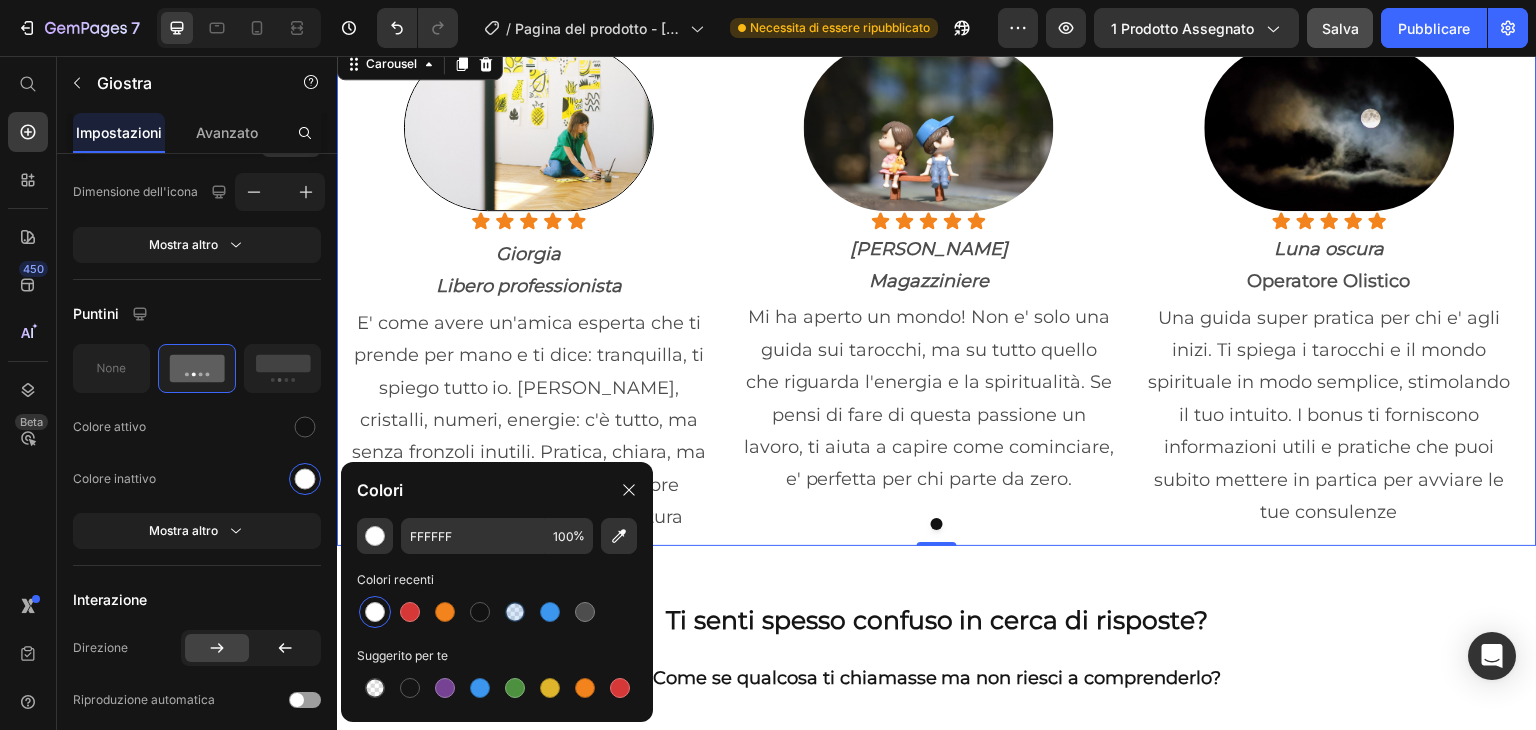 click at bounding box center (937, 524) 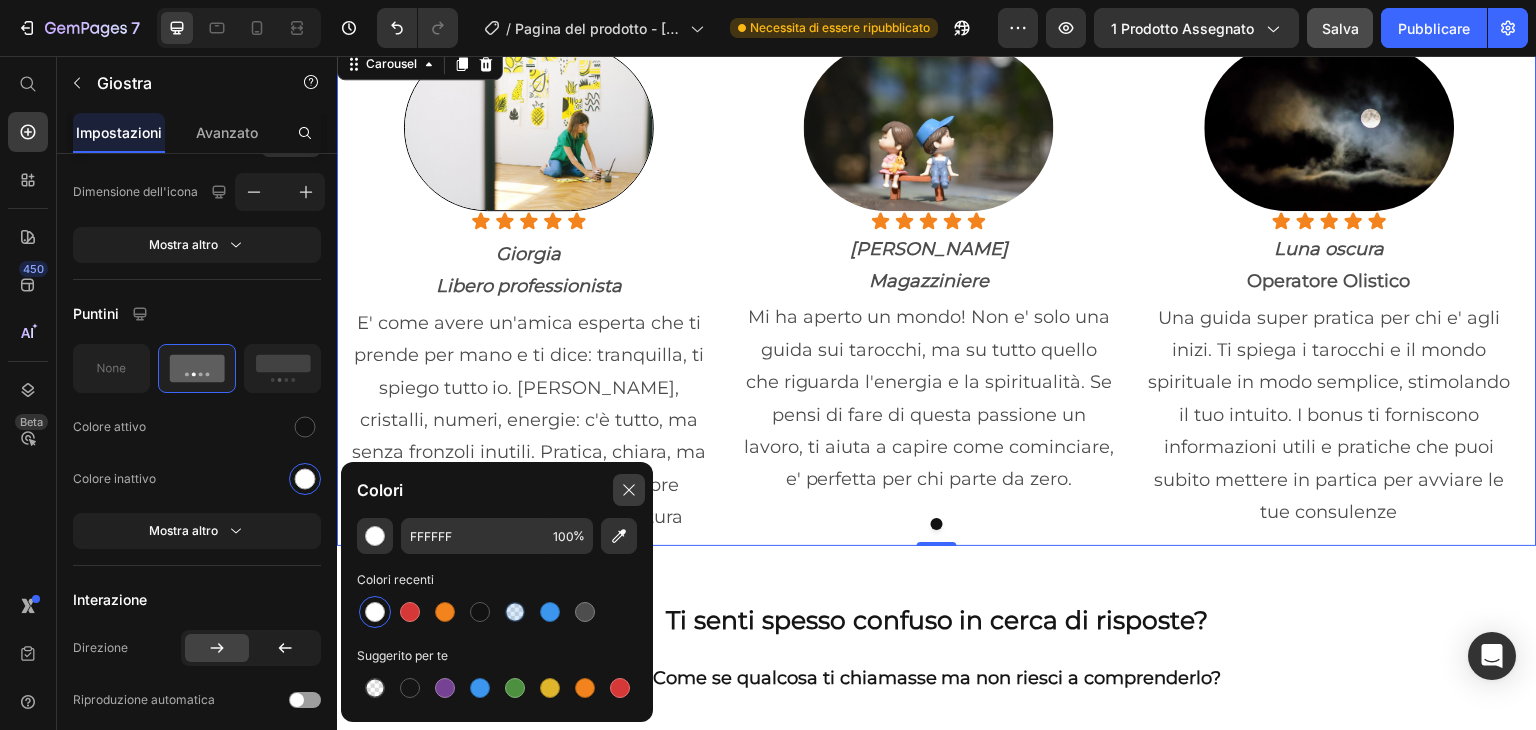 click 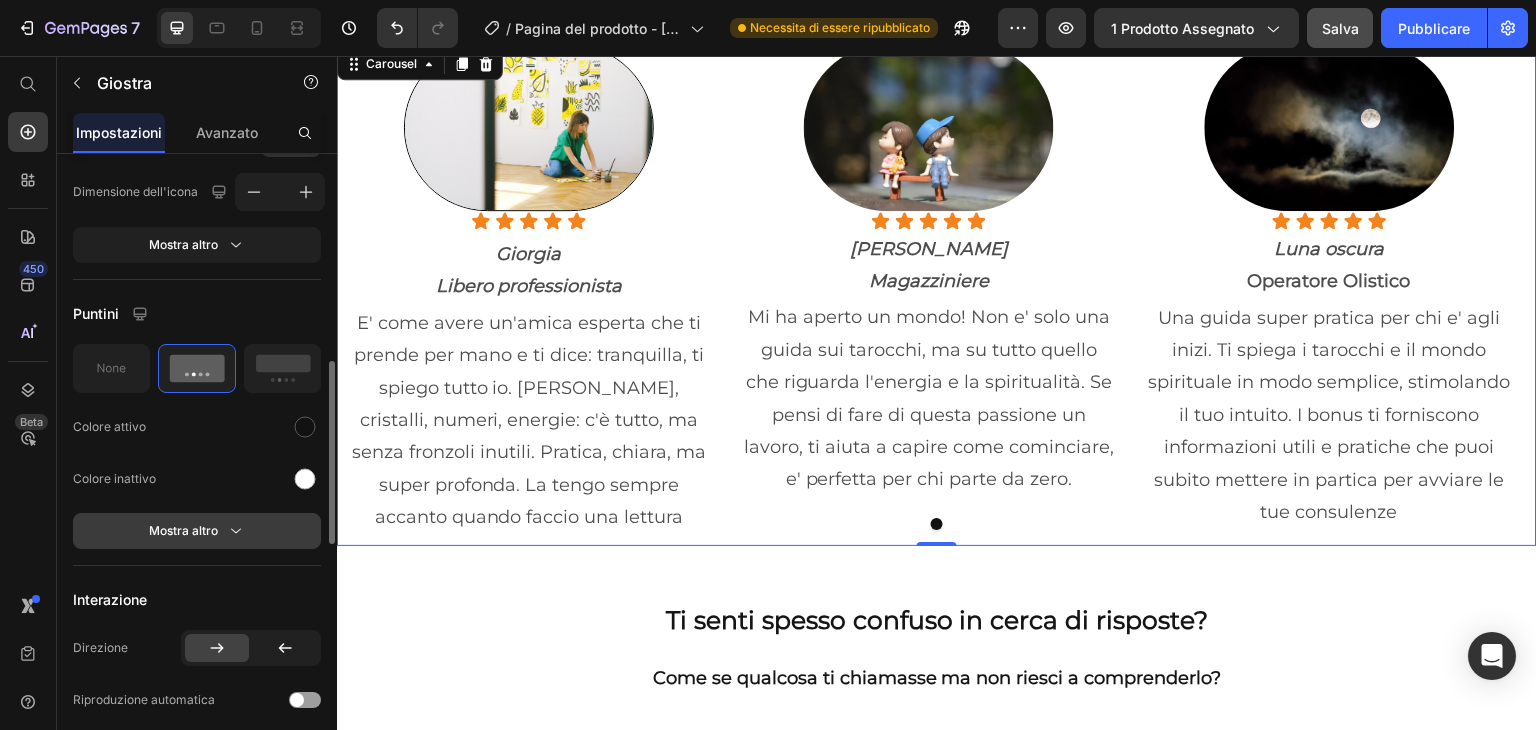 click 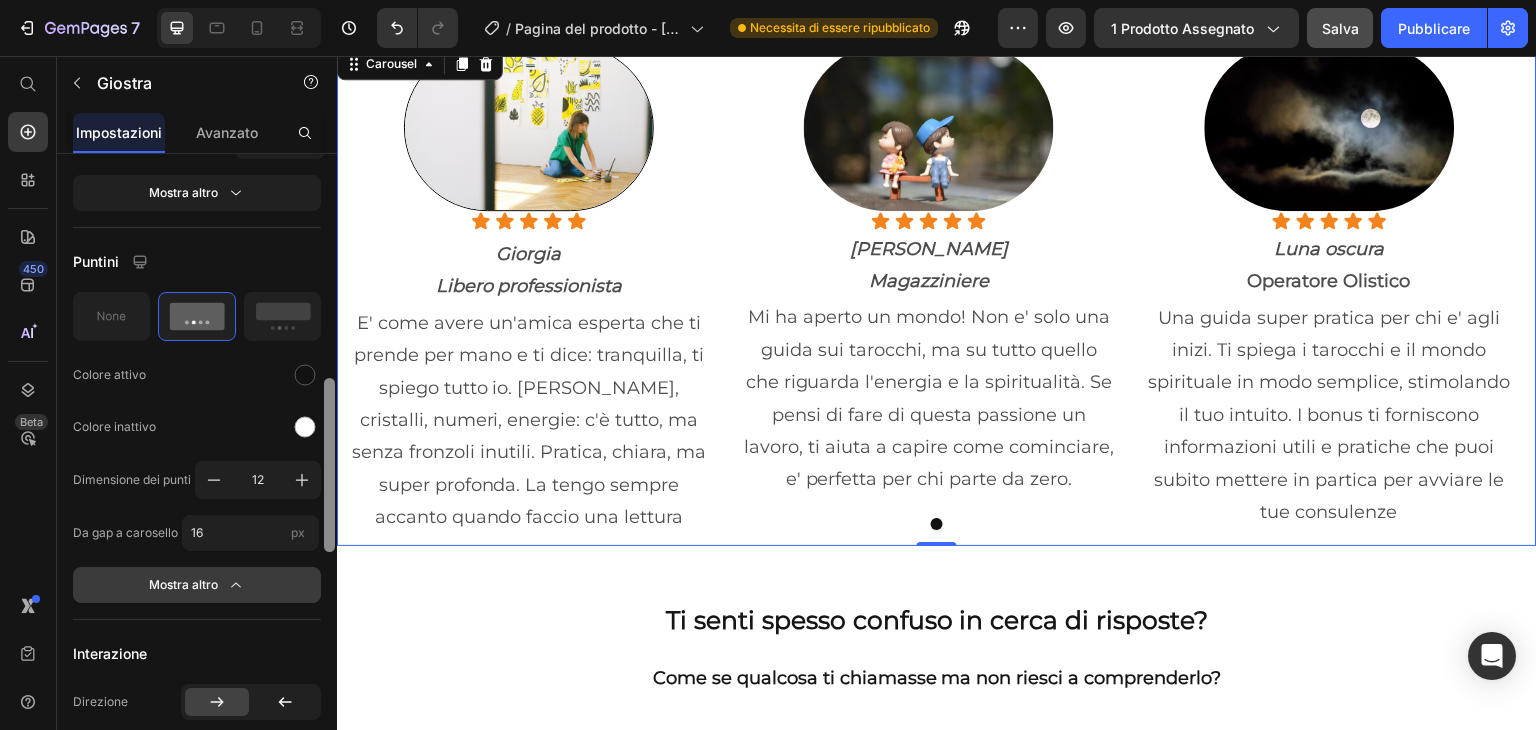 scroll, scrollTop: 778, scrollLeft: 0, axis: vertical 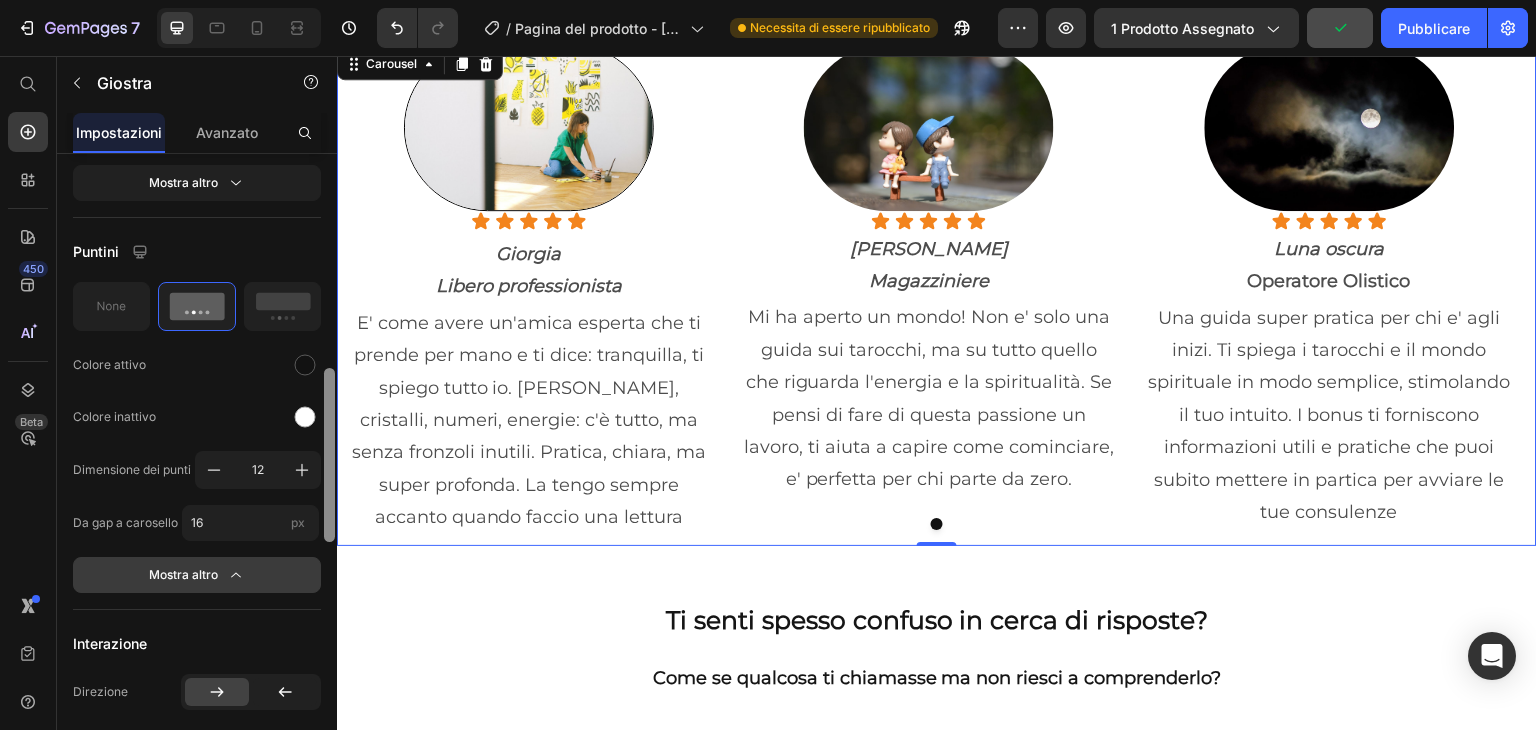 drag, startPoint x: 332, startPoint y: 507, endPoint x: 329, endPoint y: 525, distance: 18.248287 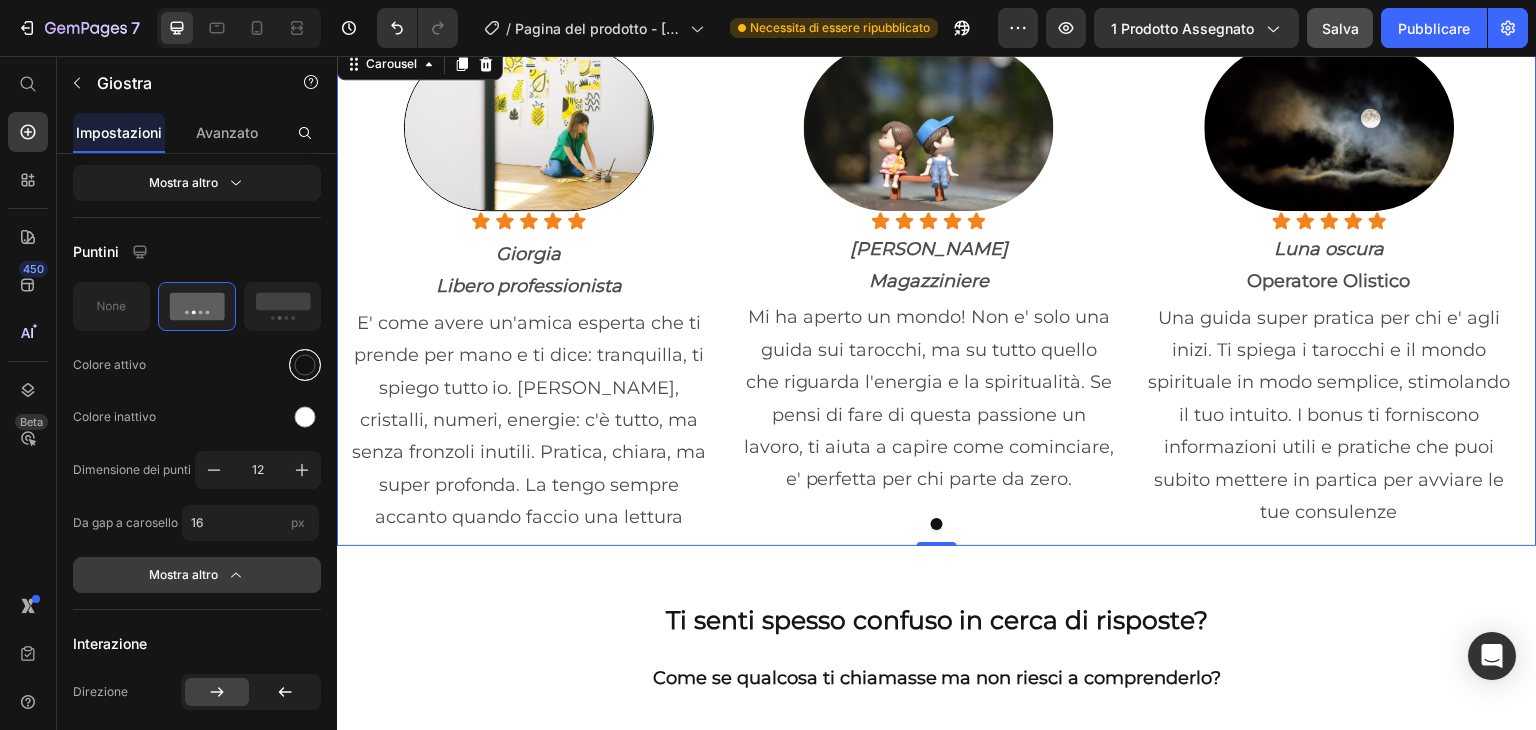 click at bounding box center [305, 364] 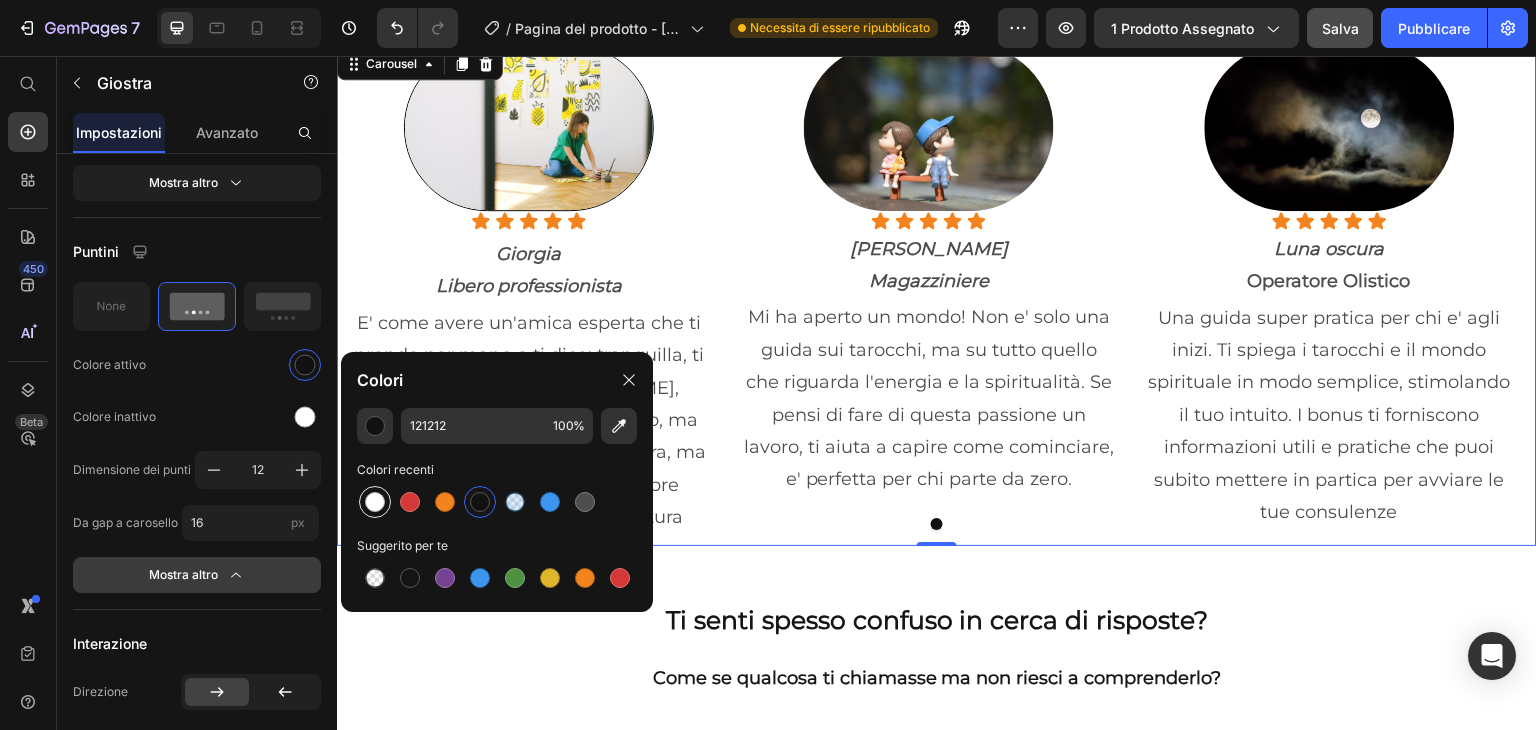 click at bounding box center [375, 502] 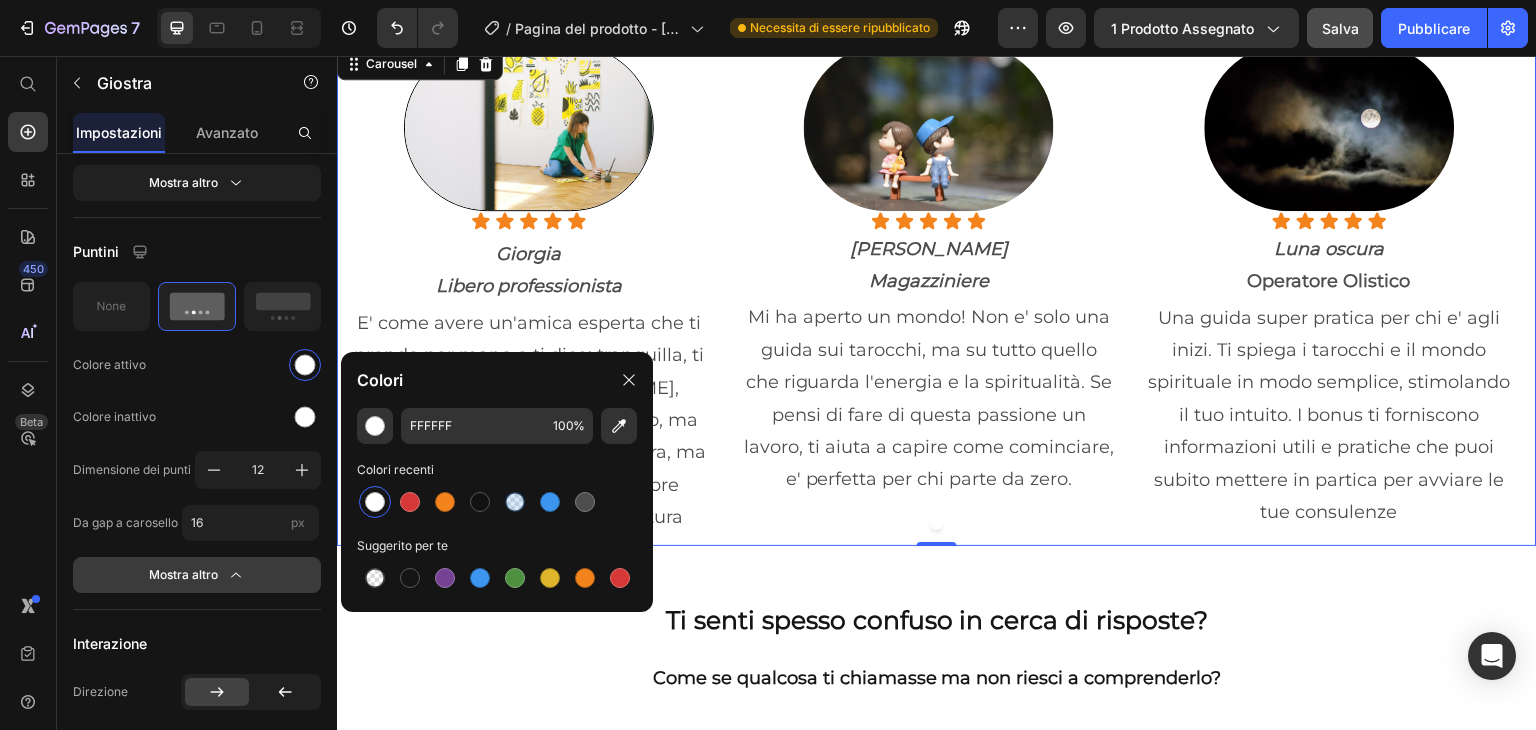 click on "Image Icon Icon Icon Icon
Icon Icon List [PERSON_NAME] Text Block Mi ha aperto un mondo! Non e' solo una guida sui tarocchi, ma su tutto quello che riguarda l'energia e la spiritualità. Se pensi di fare di questa passione un lavoro, ti aiuta a capire come cominciare, e' perfetta per chi parte da zero. Text Block" at bounding box center (929, 295) 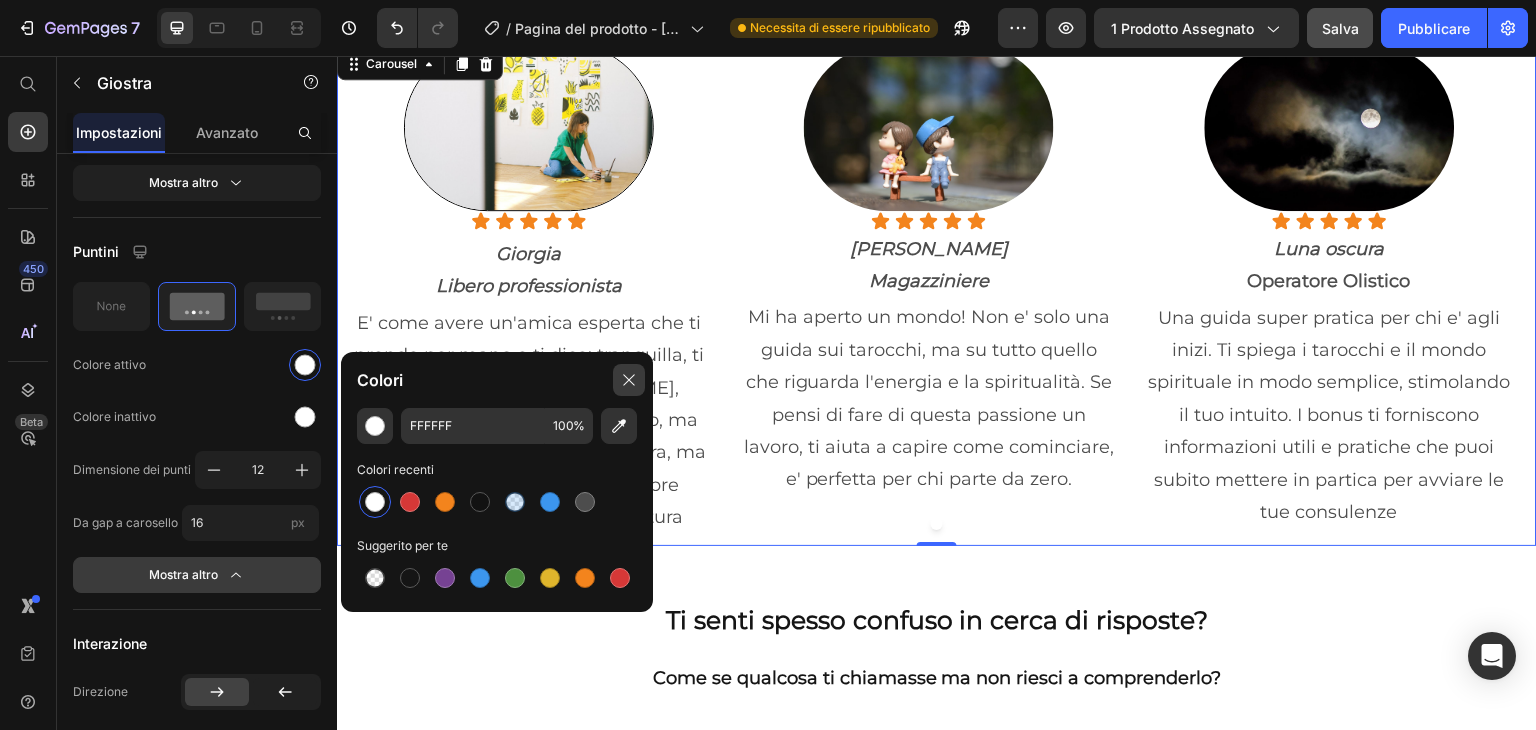 click 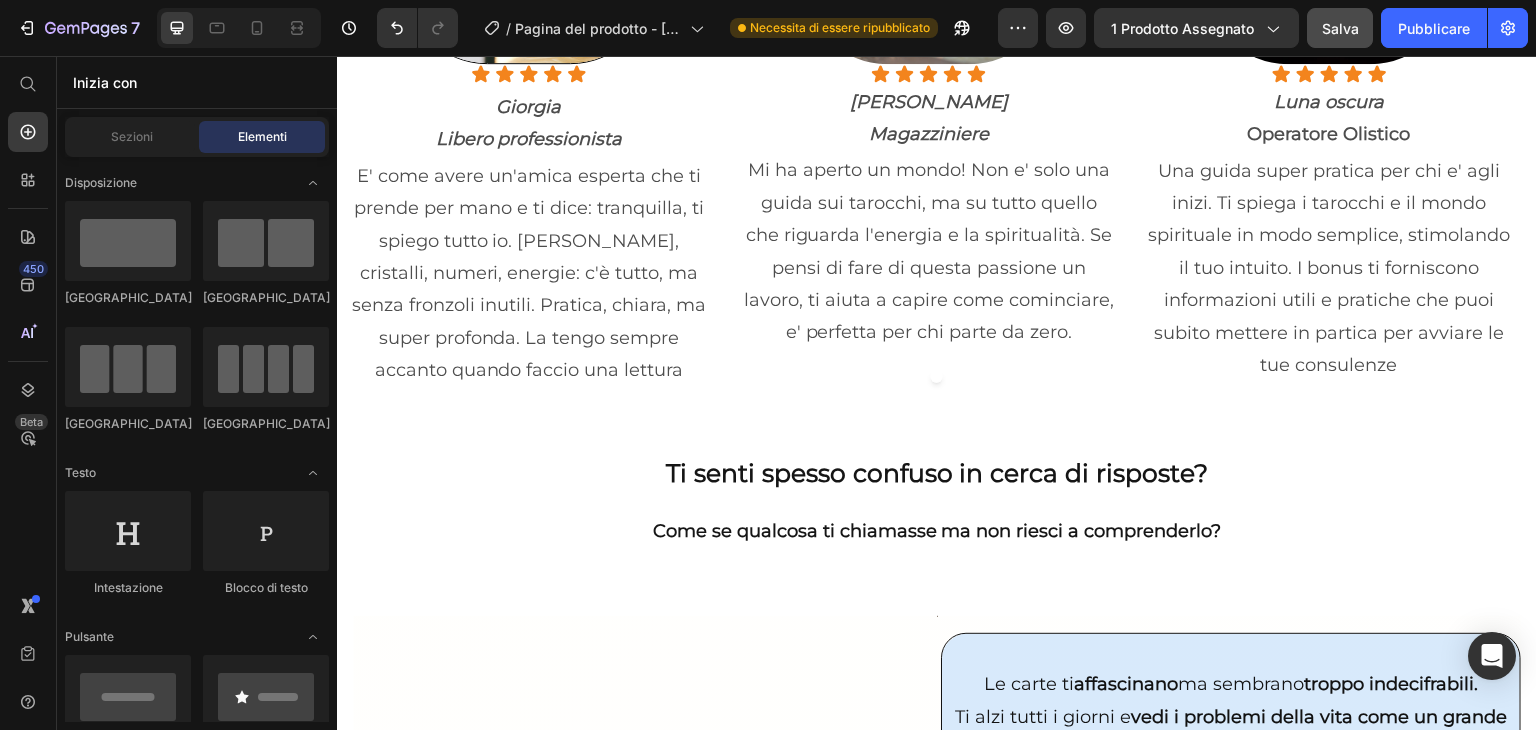 scroll, scrollTop: 2182, scrollLeft: 0, axis: vertical 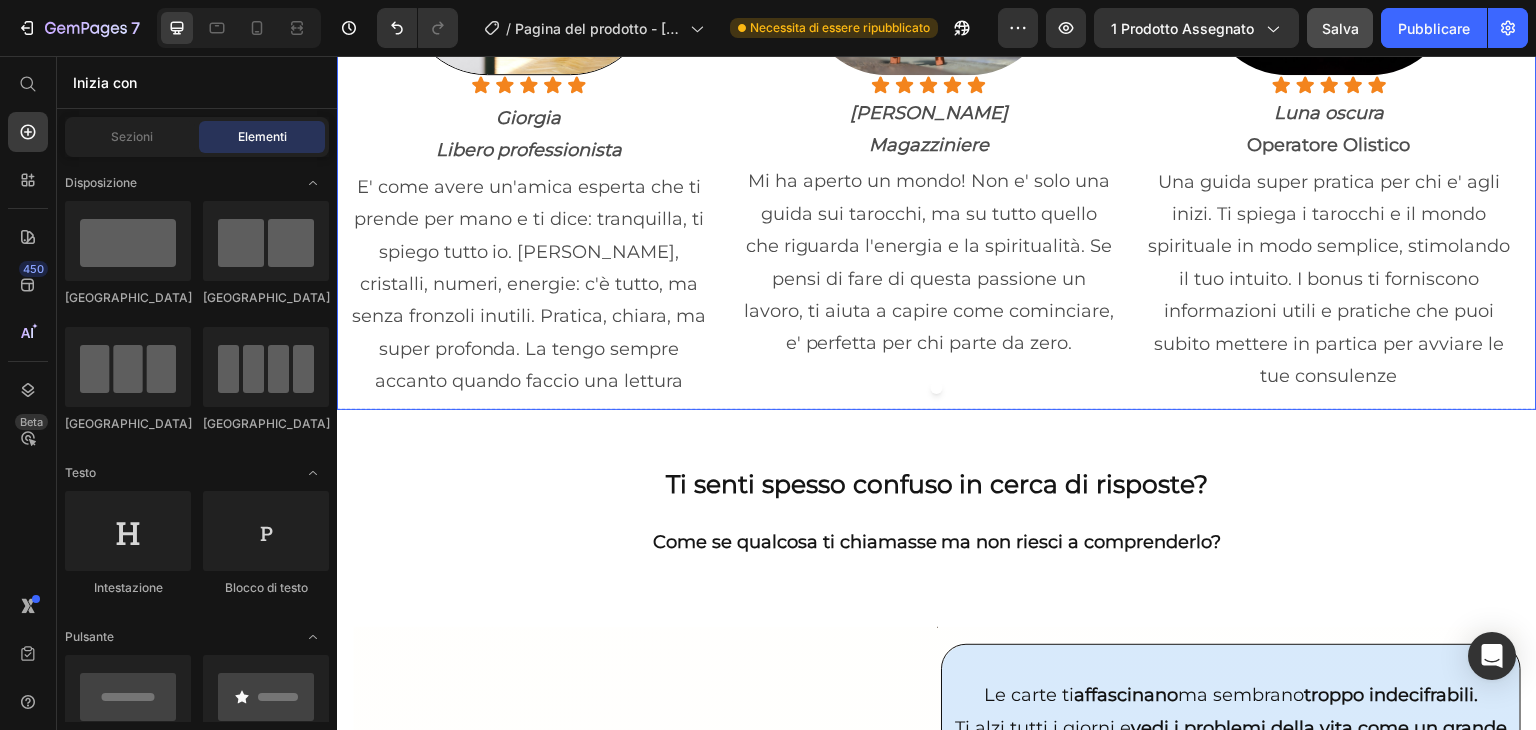 click at bounding box center [937, 388] 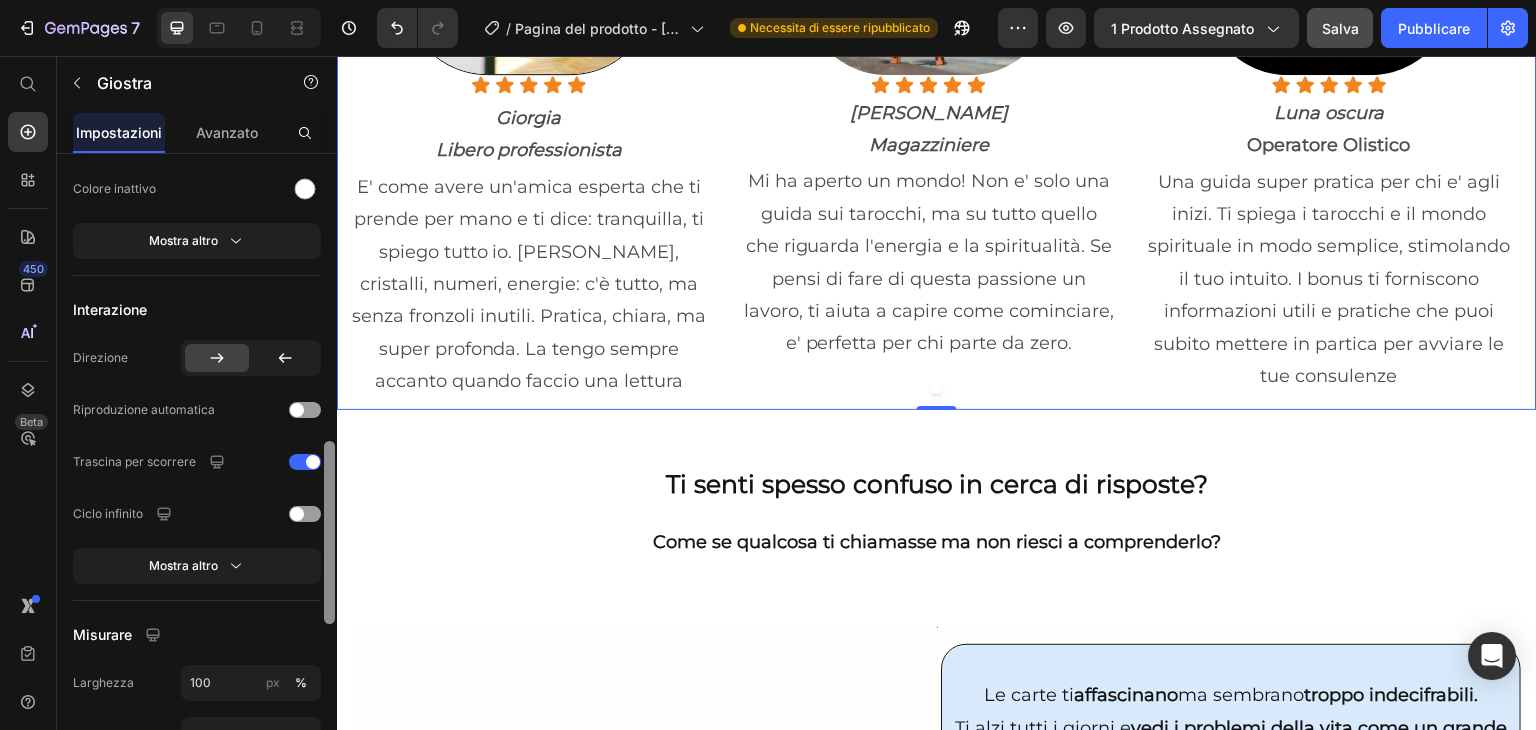 scroll, scrollTop: 1013, scrollLeft: 0, axis: vertical 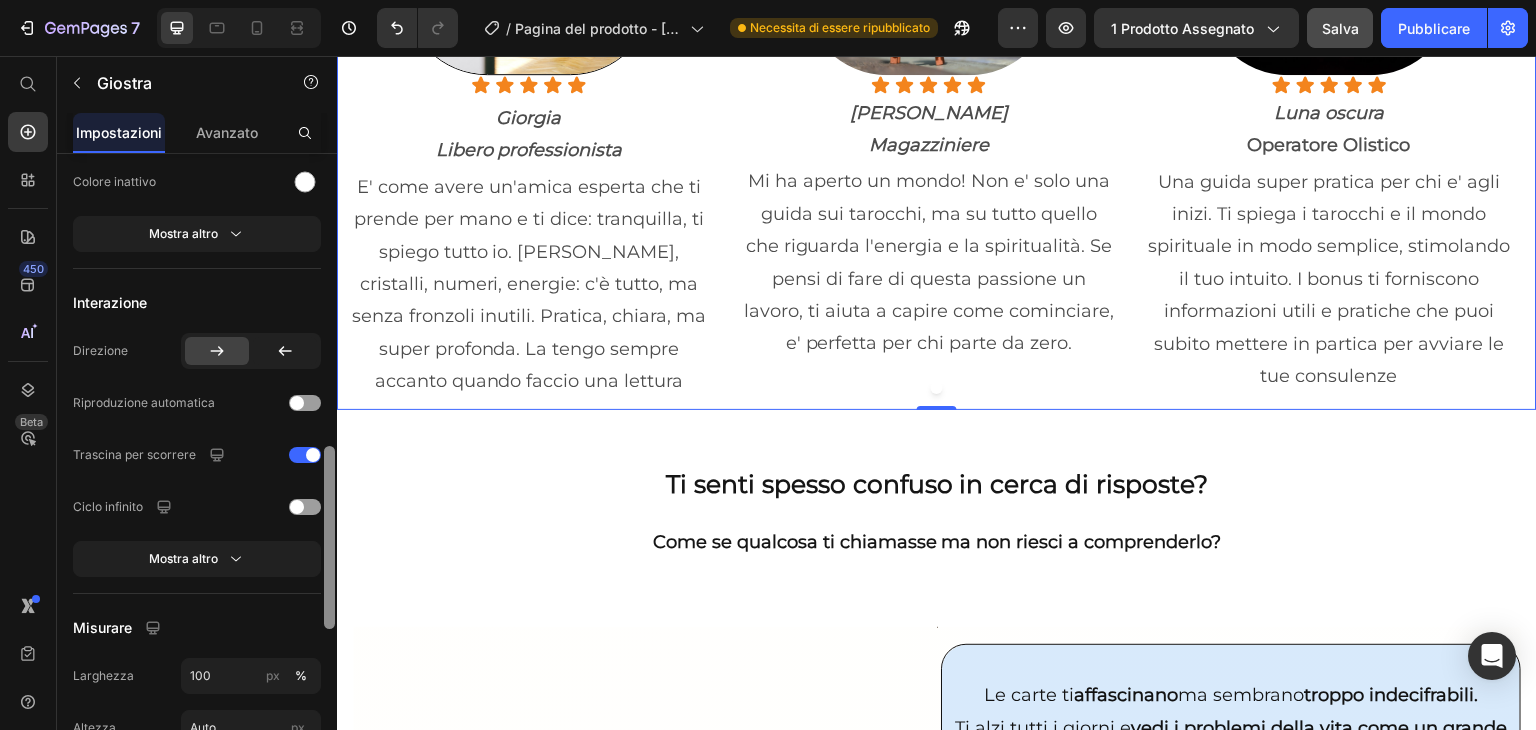 drag, startPoint x: 329, startPoint y: 423, endPoint x: 331, endPoint y: 491, distance: 68.0294 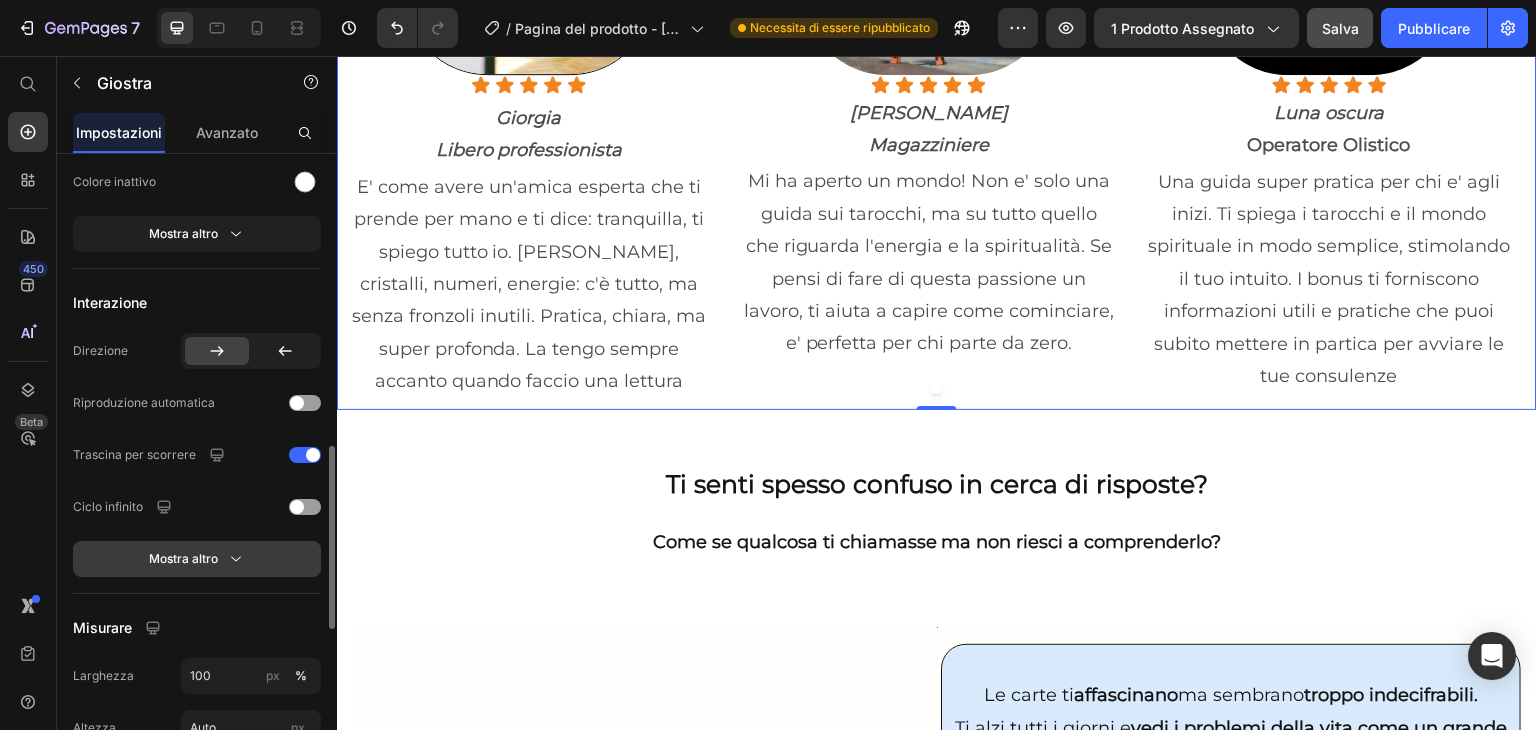 click on "Mostra altro" at bounding box center (183, 558) 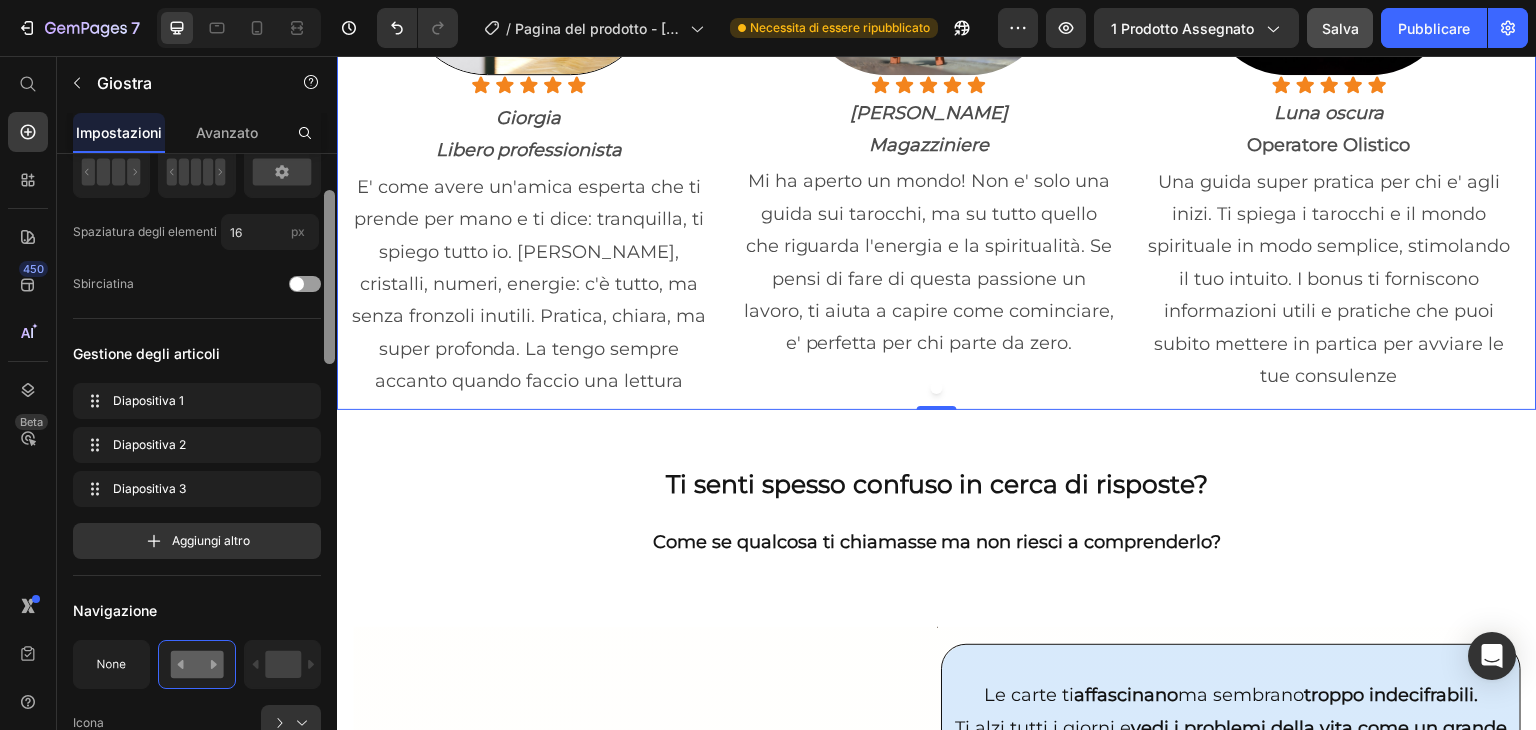 scroll, scrollTop: 114, scrollLeft: 0, axis: vertical 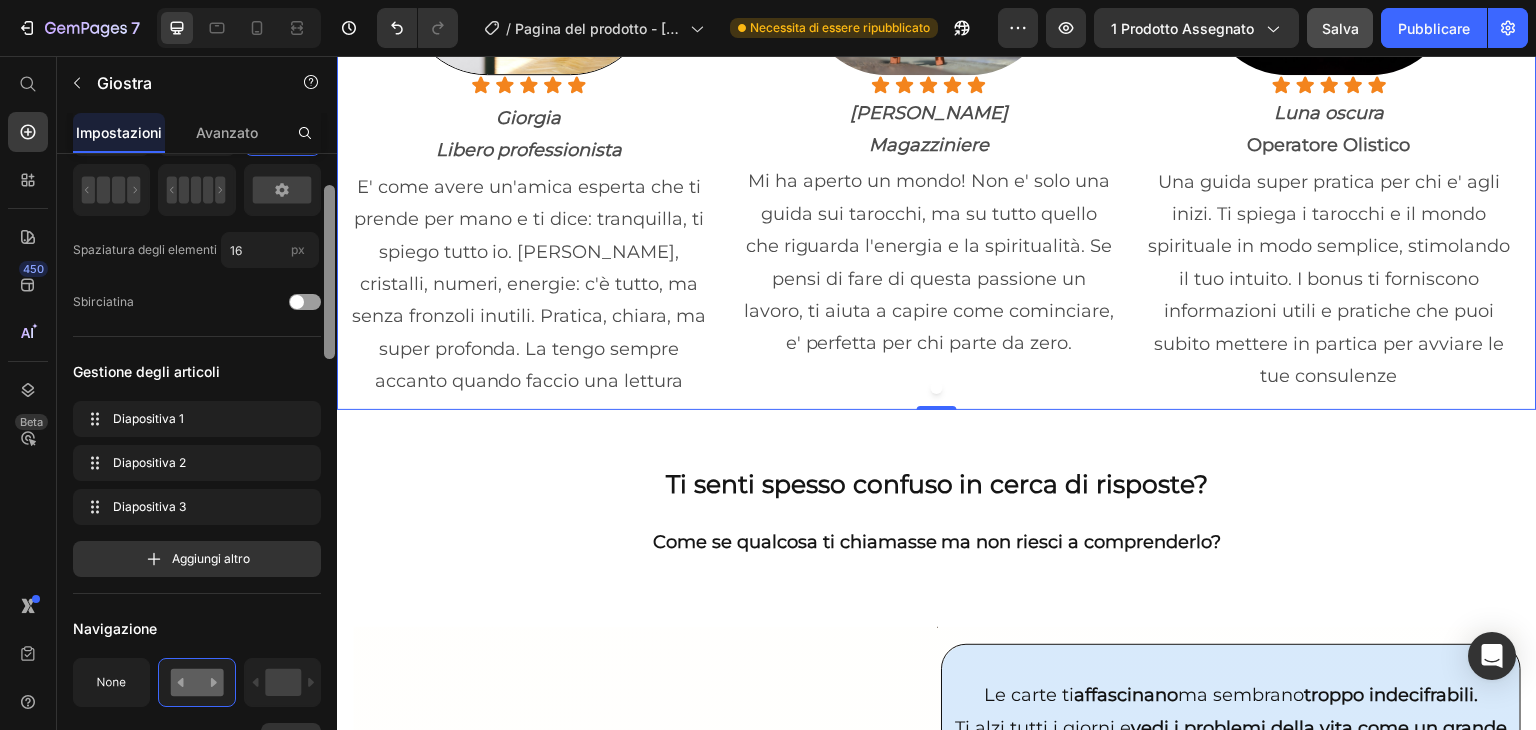 drag, startPoint x: 330, startPoint y: 532, endPoint x: 300, endPoint y: 272, distance: 261.72504 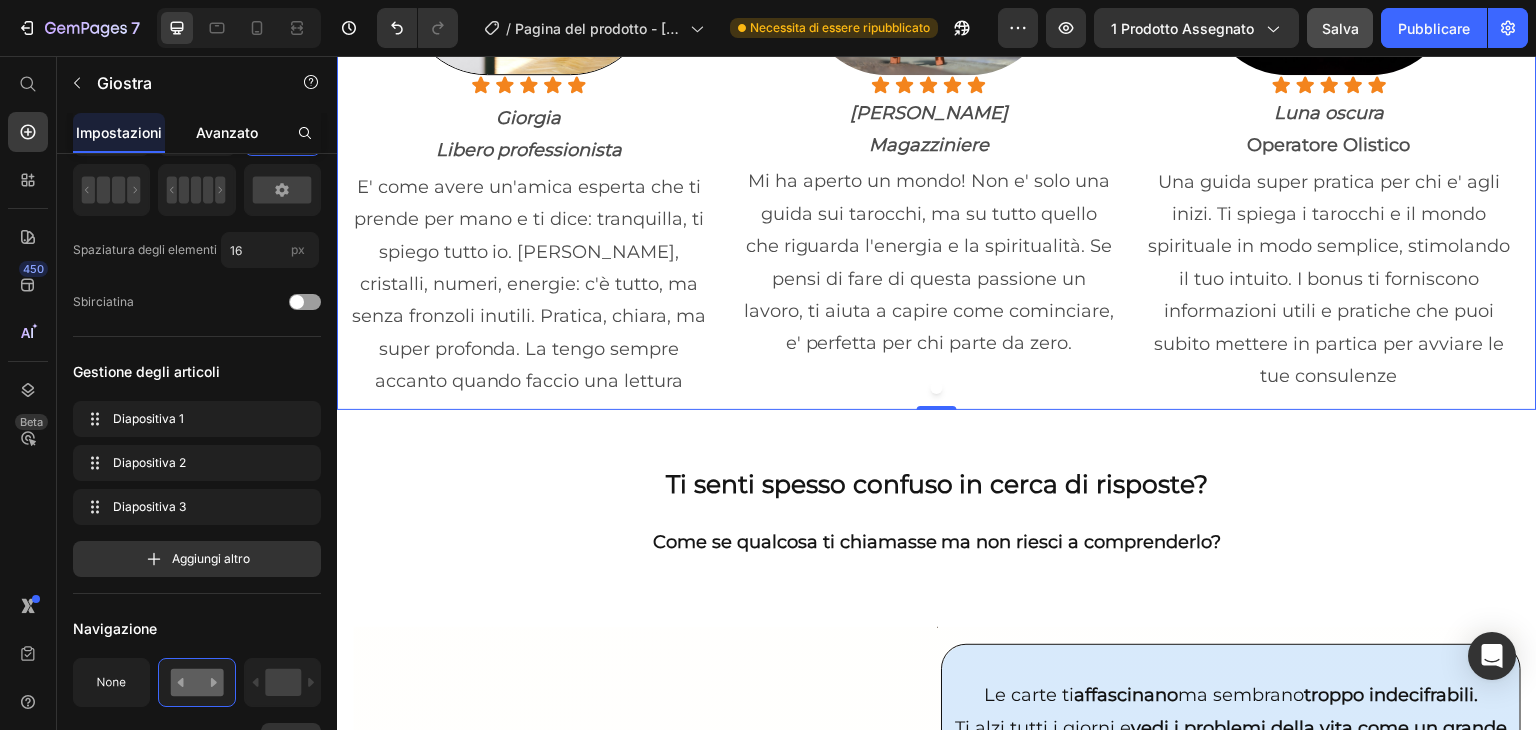 click on "Avanzato" at bounding box center [227, 132] 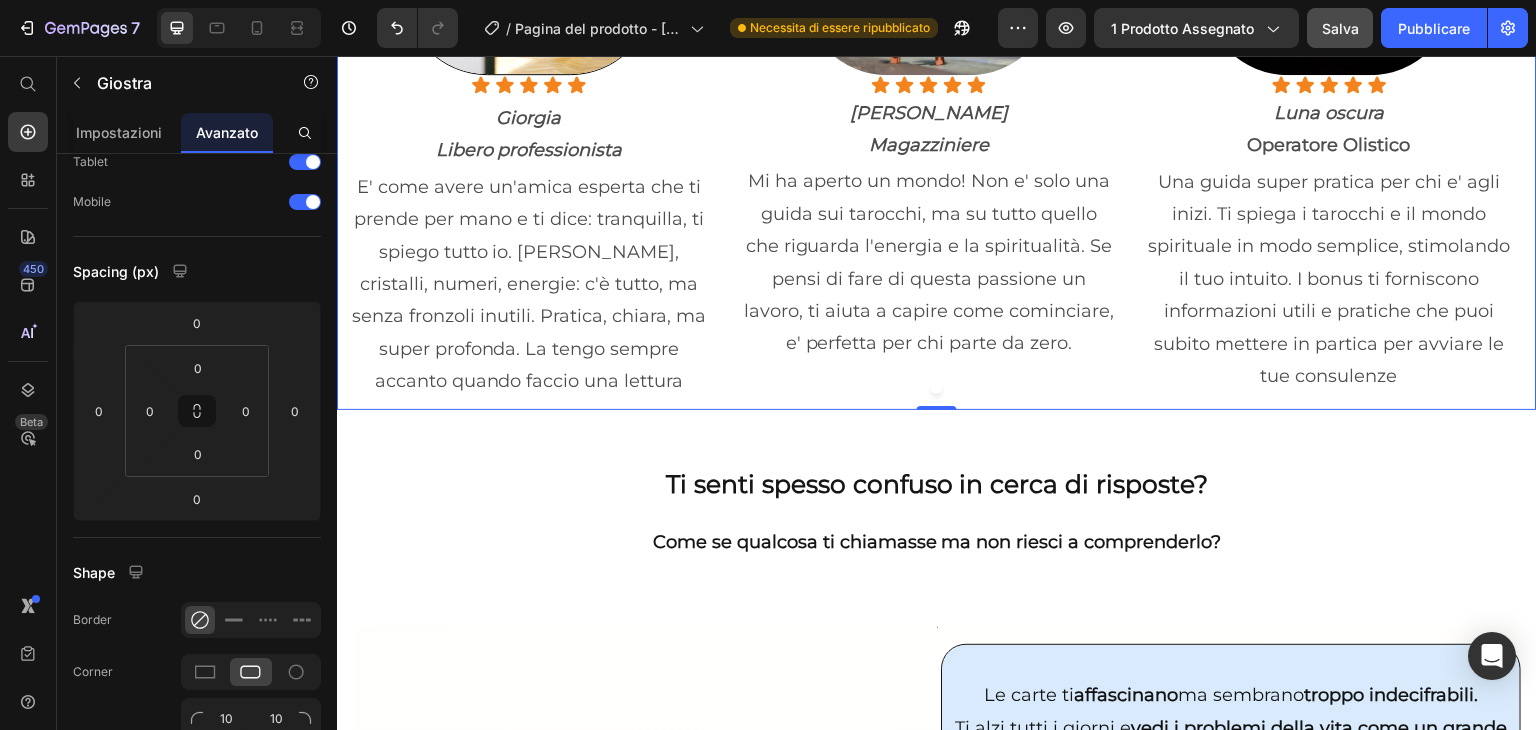 scroll, scrollTop: 0, scrollLeft: 0, axis: both 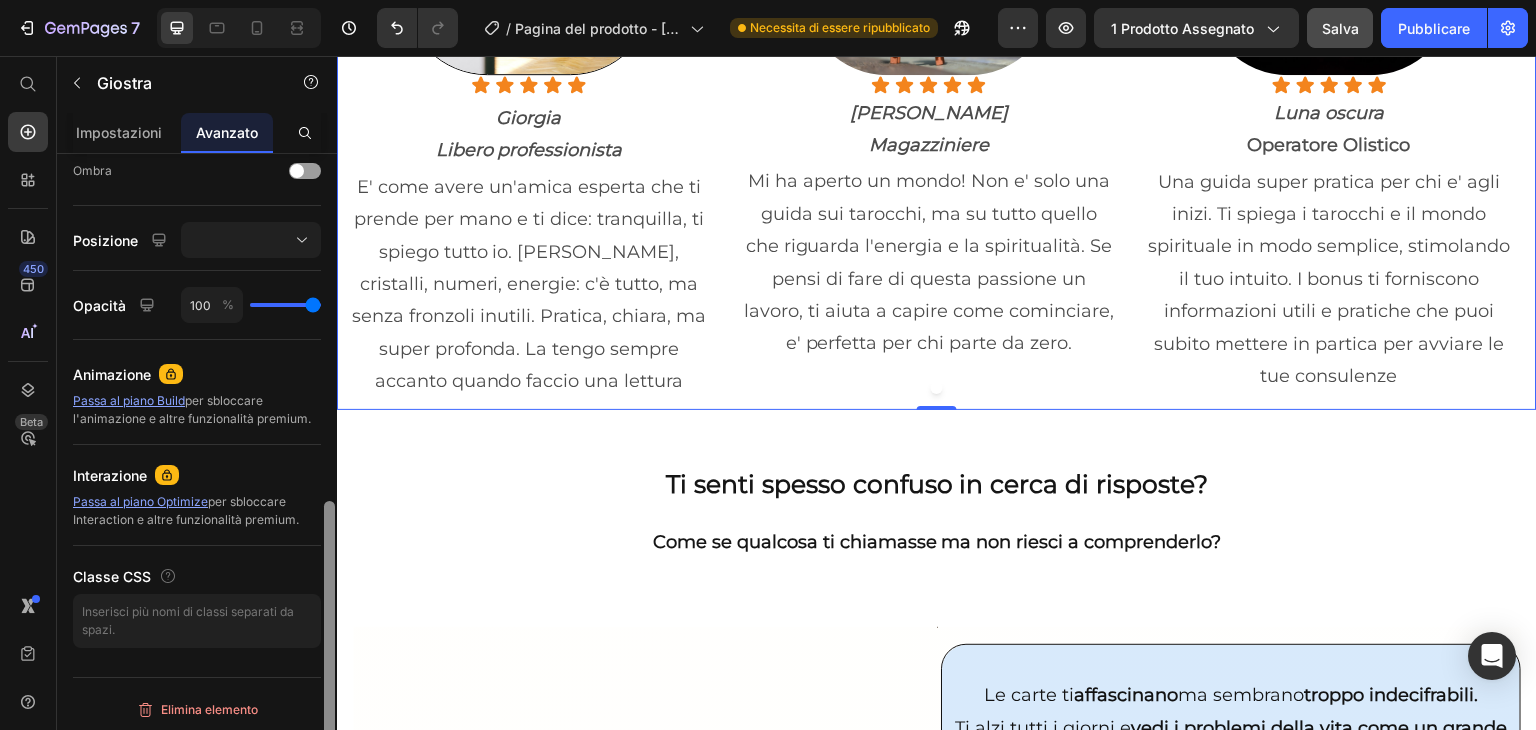 drag, startPoint x: 328, startPoint y: 217, endPoint x: 312, endPoint y: 564, distance: 347.36868 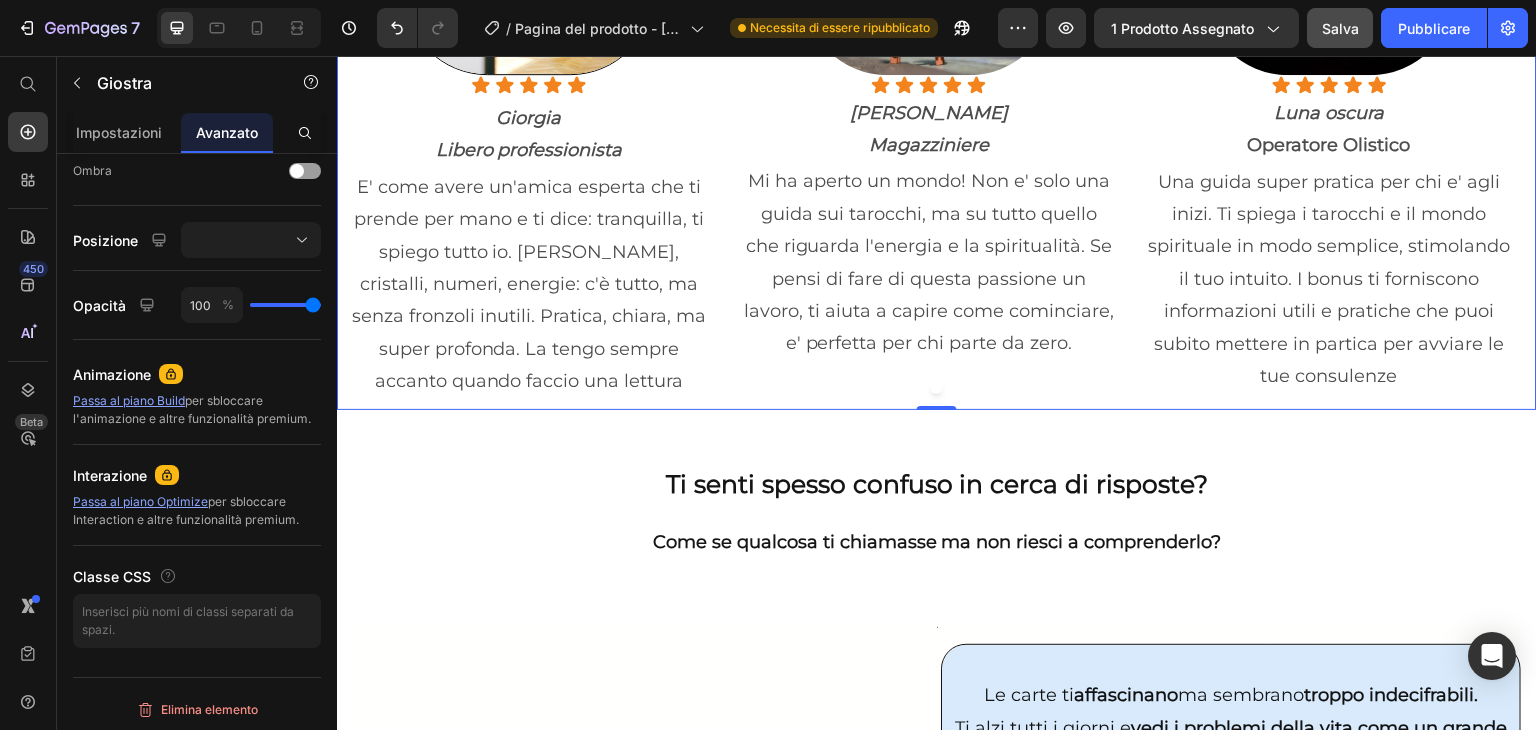 click at bounding box center [937, 388] 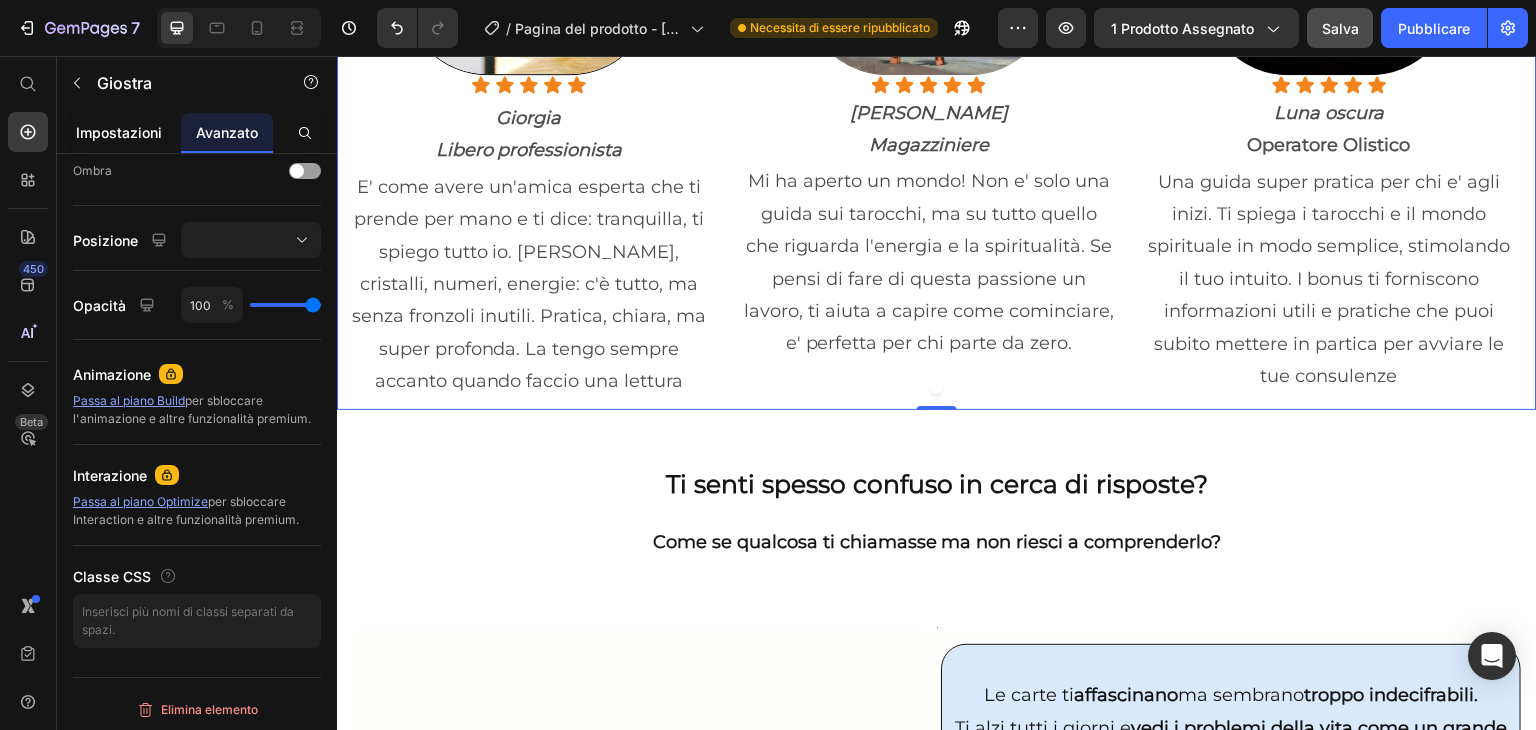 click on "Impostazioni" at bounding box center [119, 132] 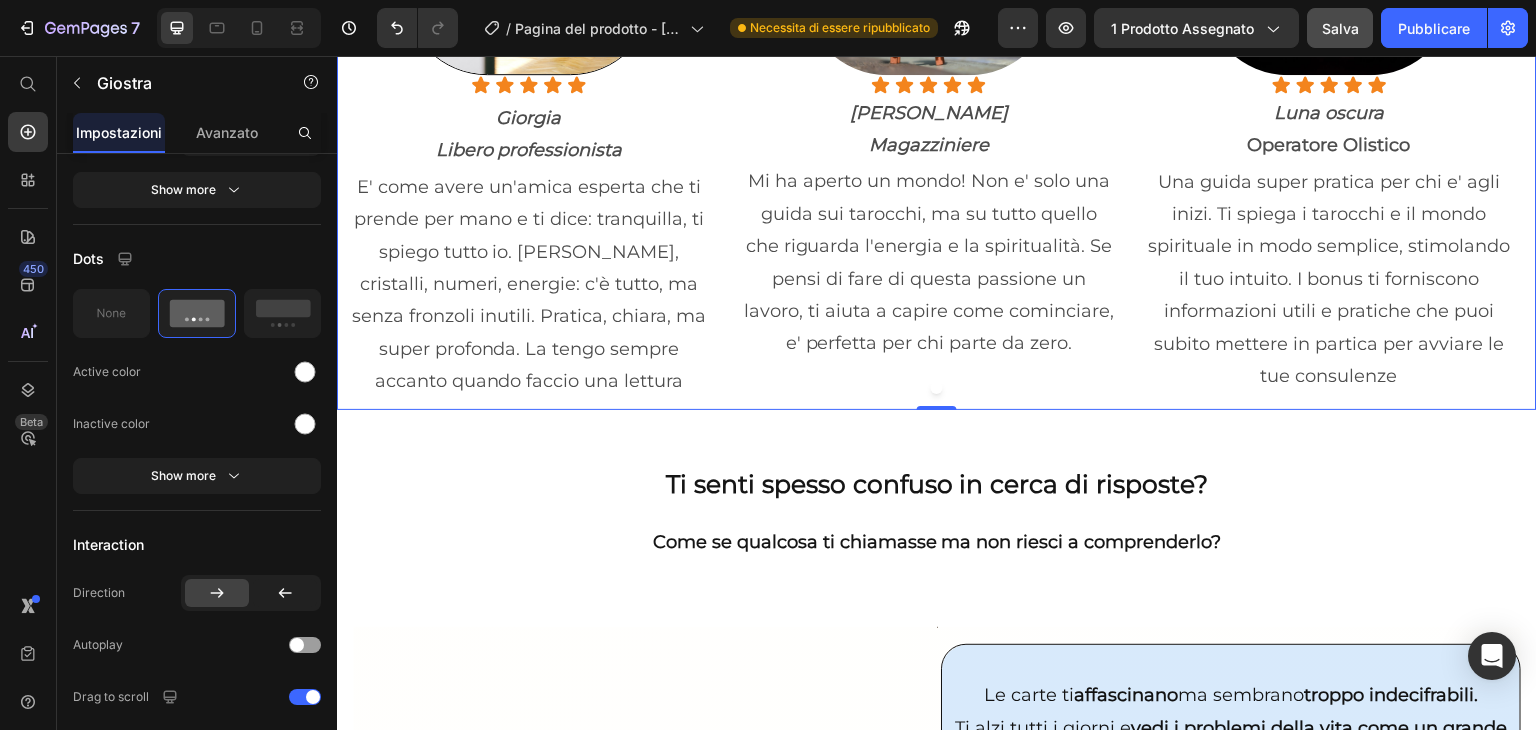 scroll, scrollTop: 0, scrollLeft: 0, axis: both 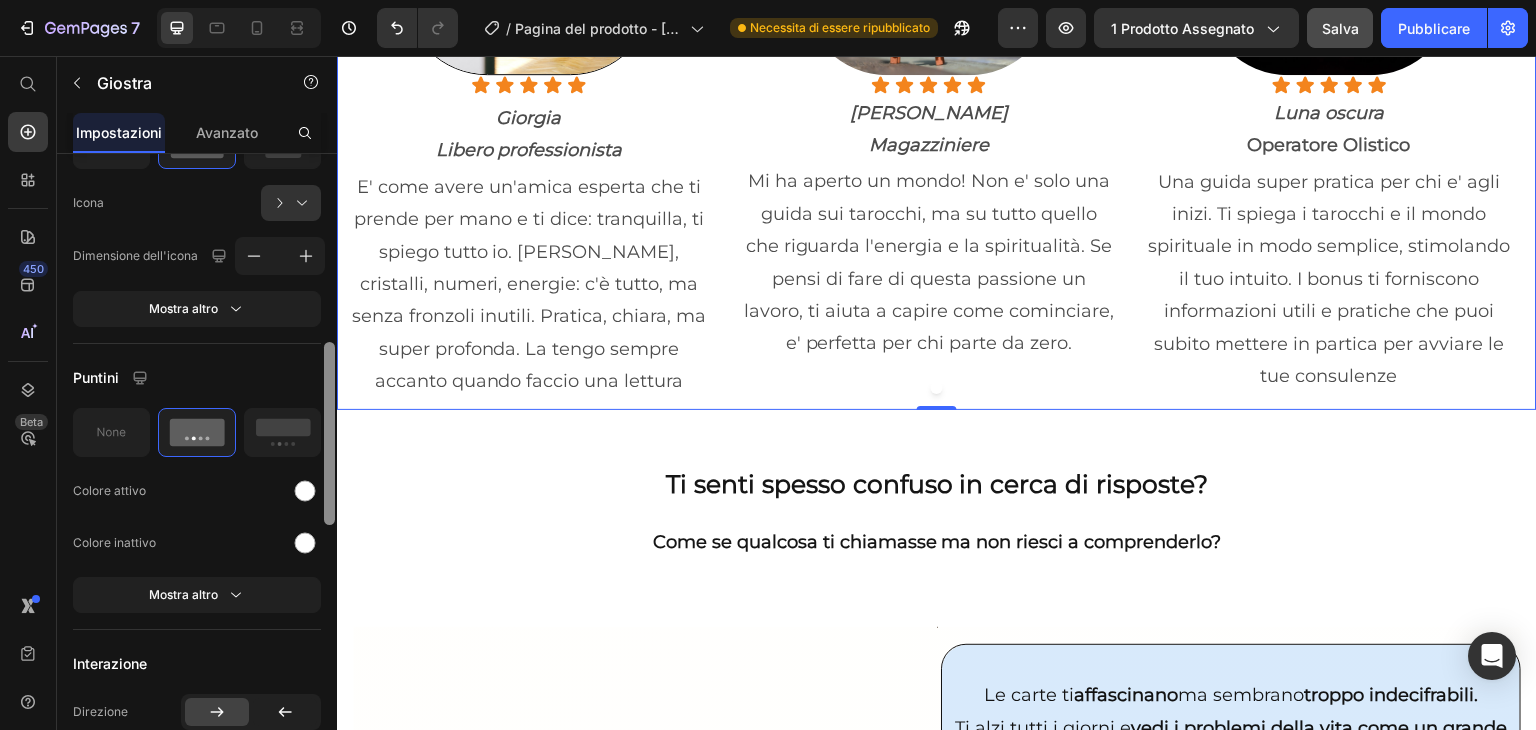 drag, startPoint x: 330, startPoint y: 256, endPoint x: 332, endPoint y: 445, distance: 189.01057 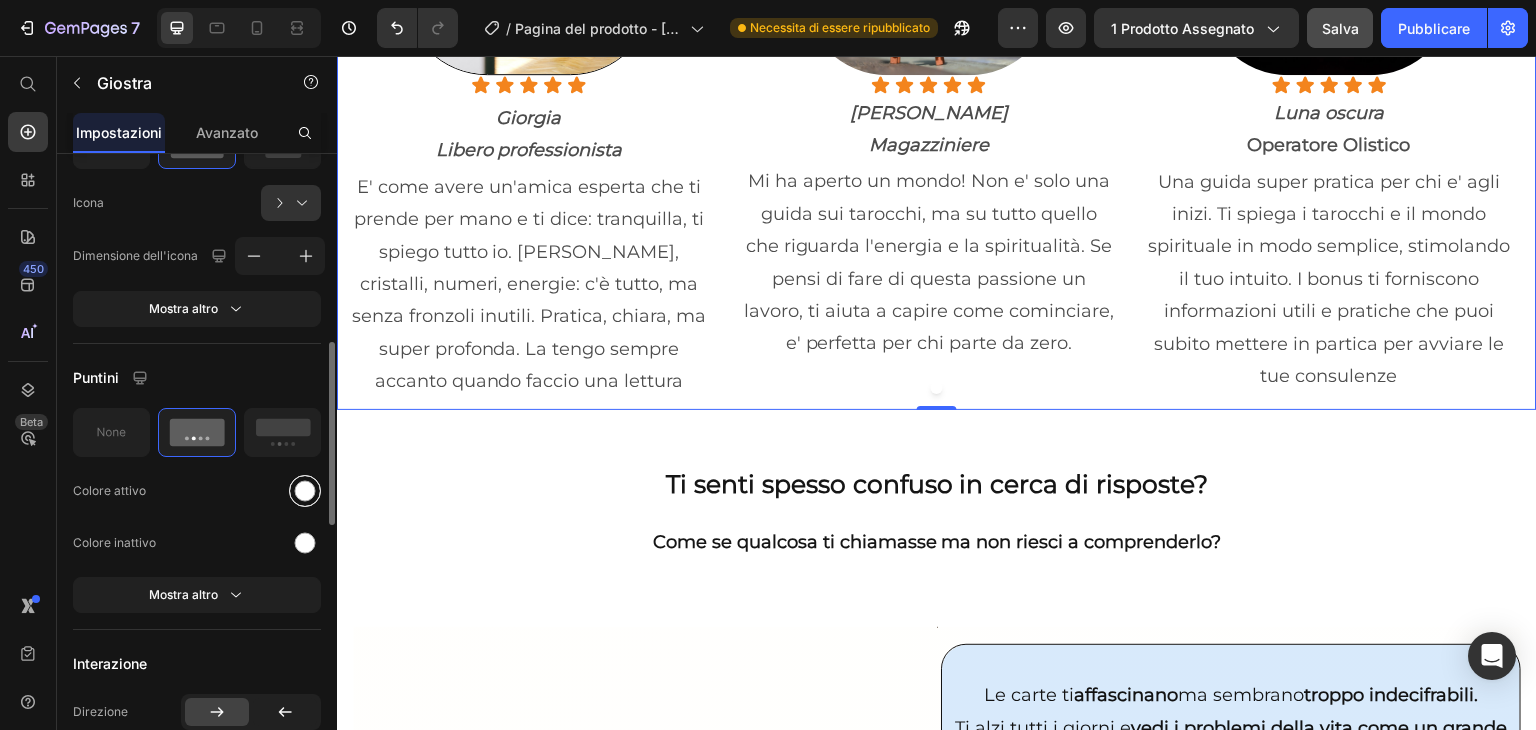 click at bounding box center (305, 490) 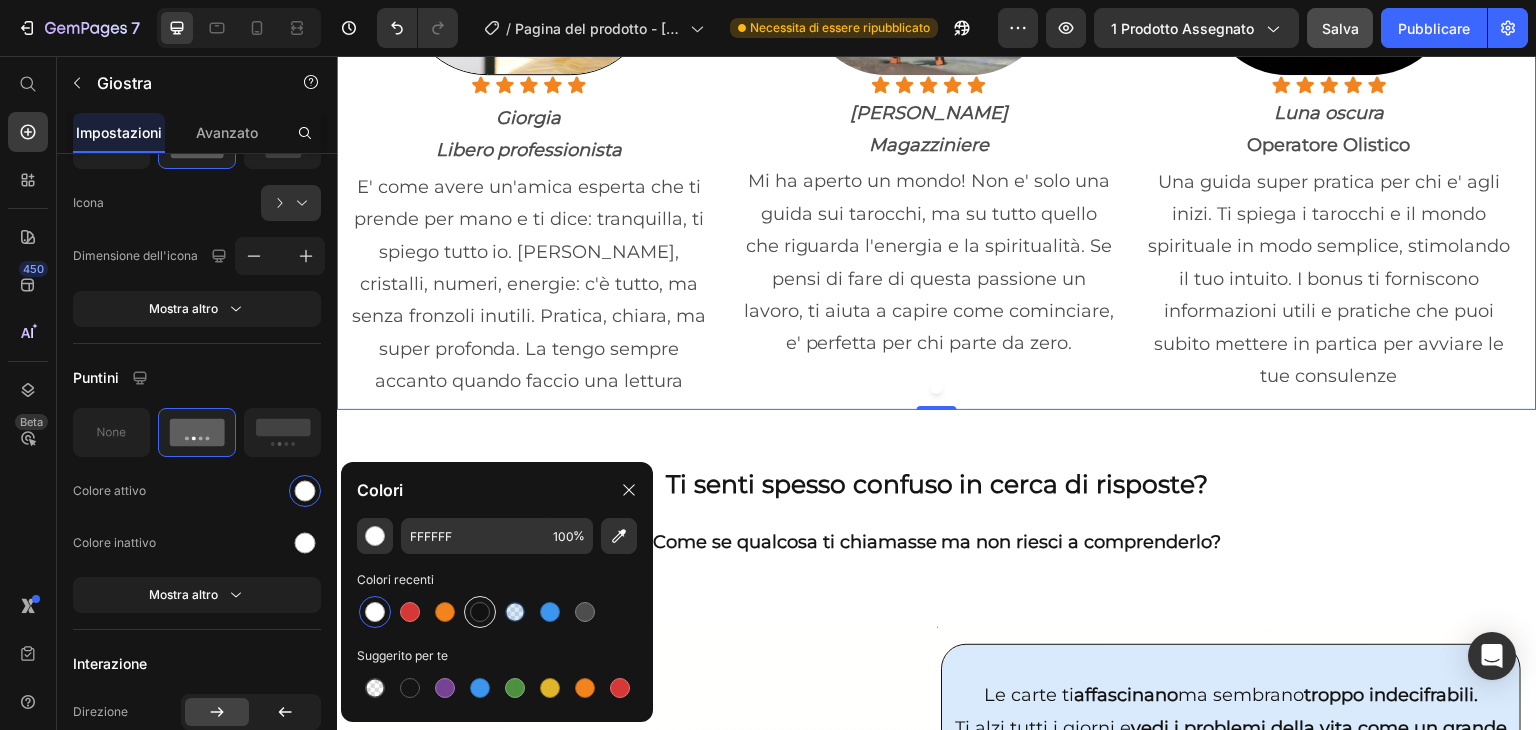 click at bounding box center (480, 612) 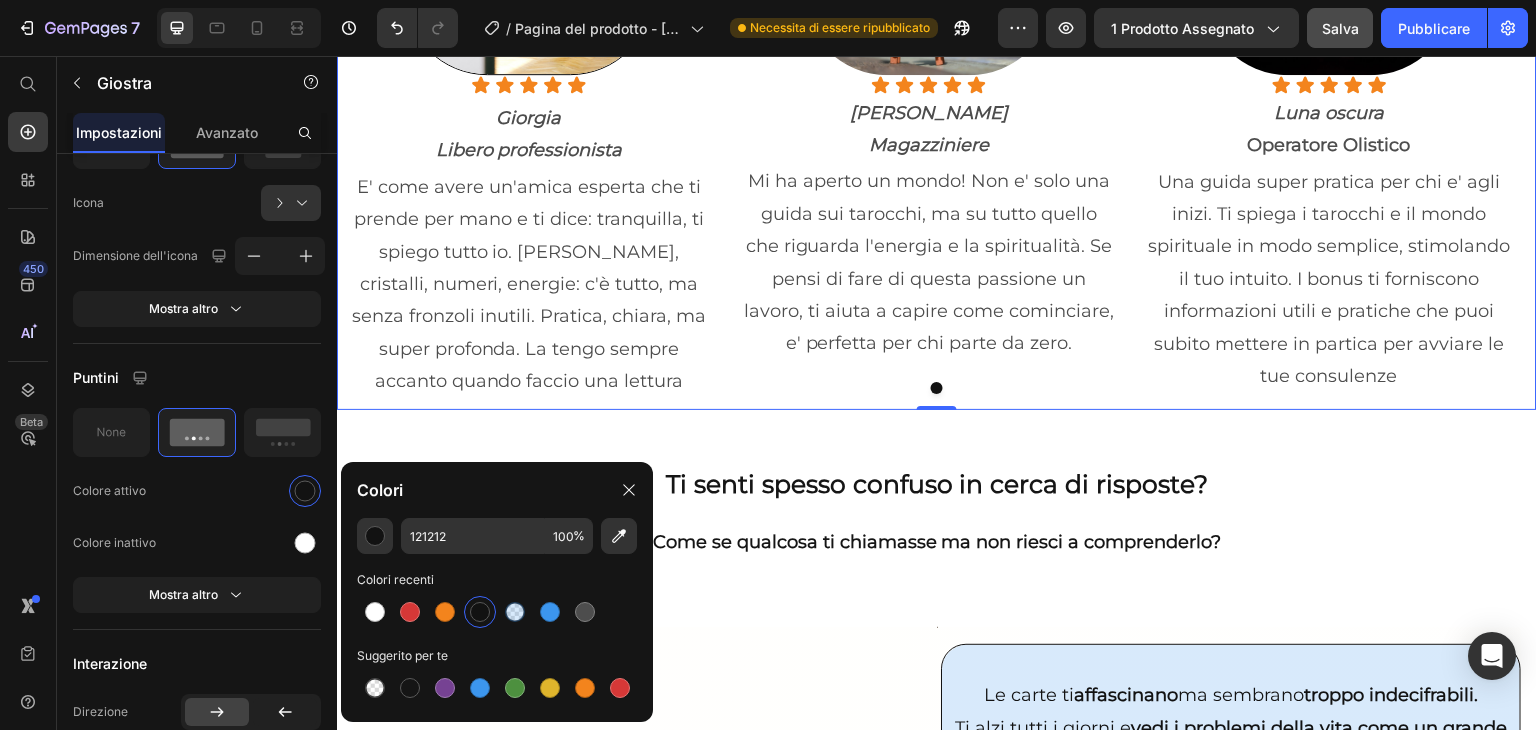 click at bounding box center [937, 388] 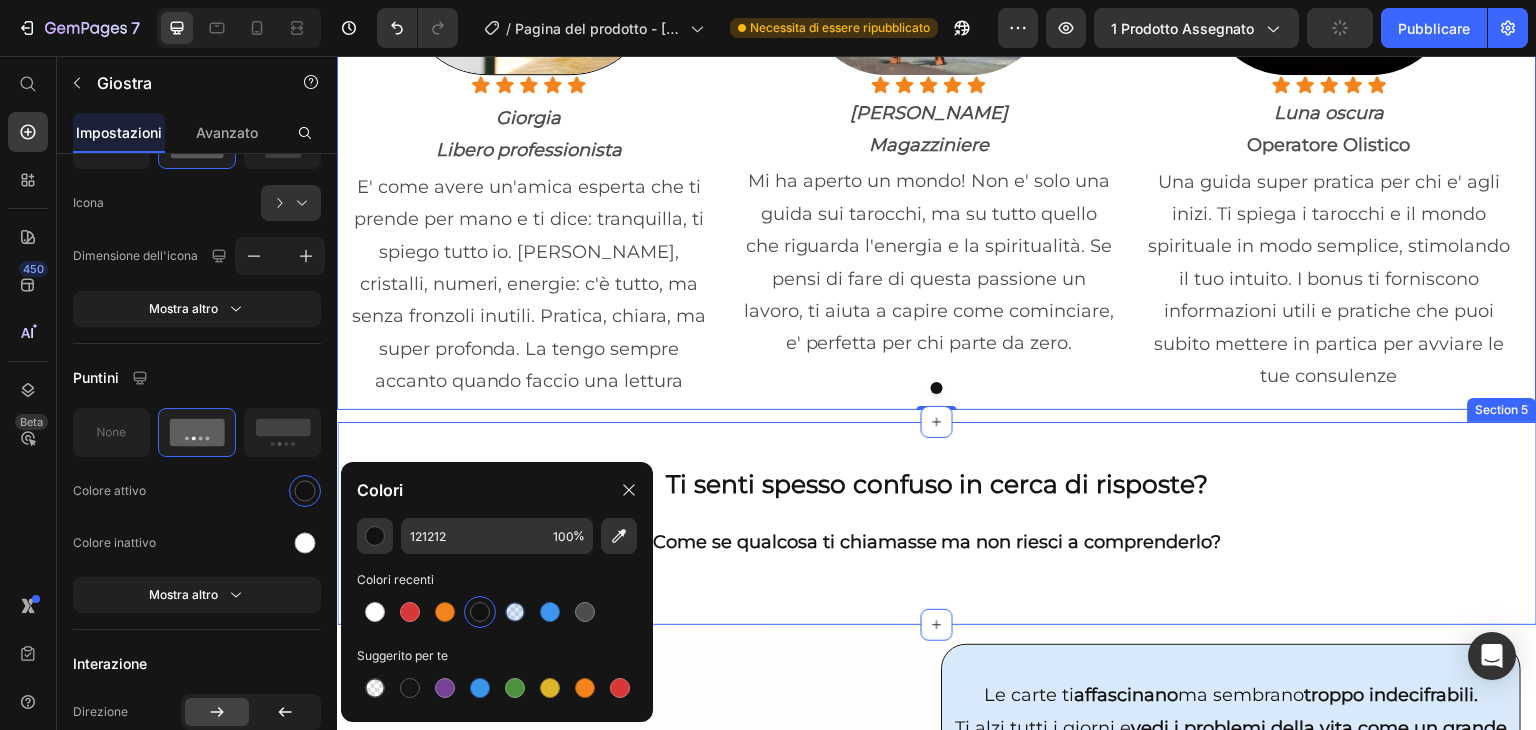 click on "Ti senti spesso confuso in cerca di risposte? Come se qualcosa ti chiamasse ma non riesci a comprenderlo?   Text Block Section 5" at bounding box center (937, 523) 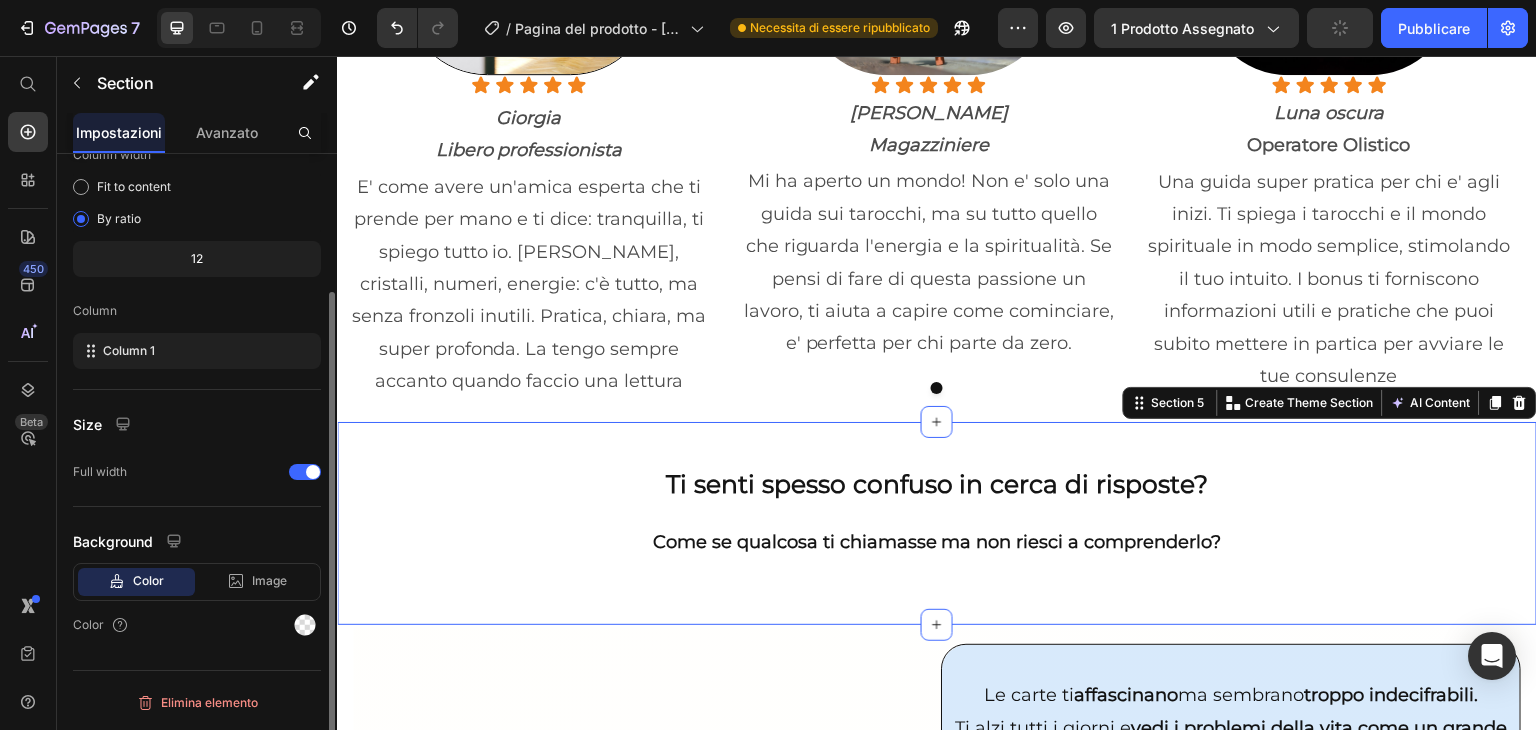 scroll, scrollTop: 0, scrollLeft: 0, axis: both 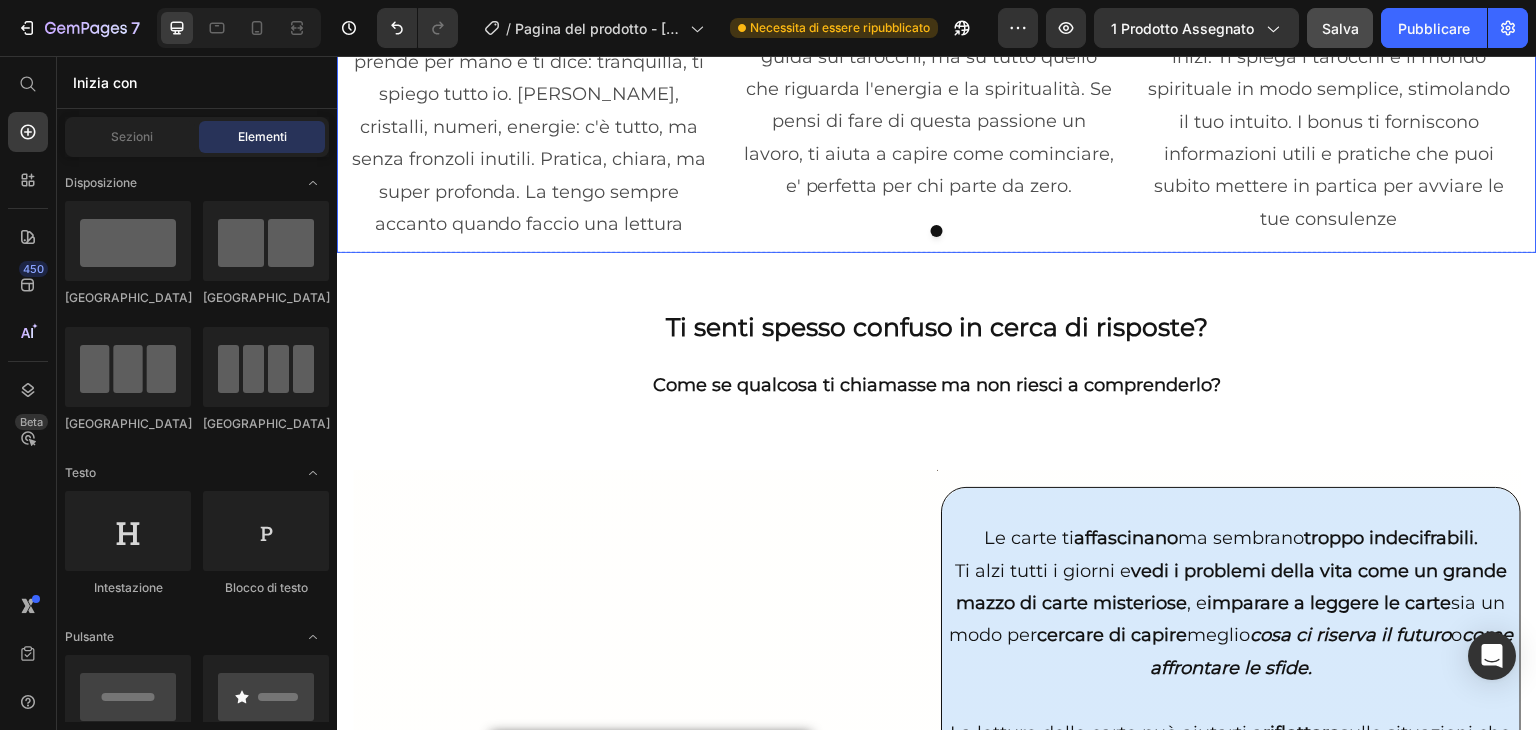click at bounding box center [937, 231] 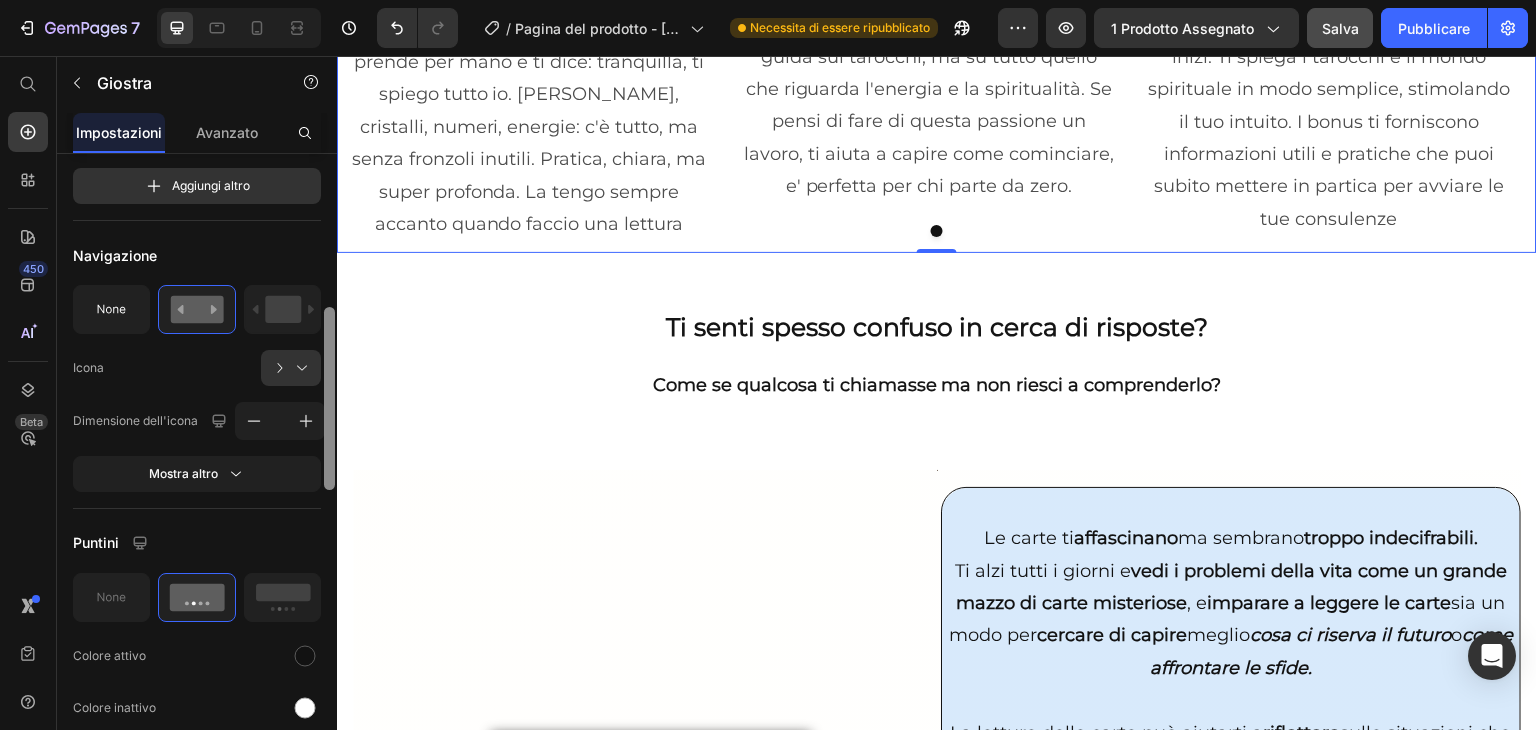 scroll, scrollTop: 512, scrollLeft: 0, axis: vertical 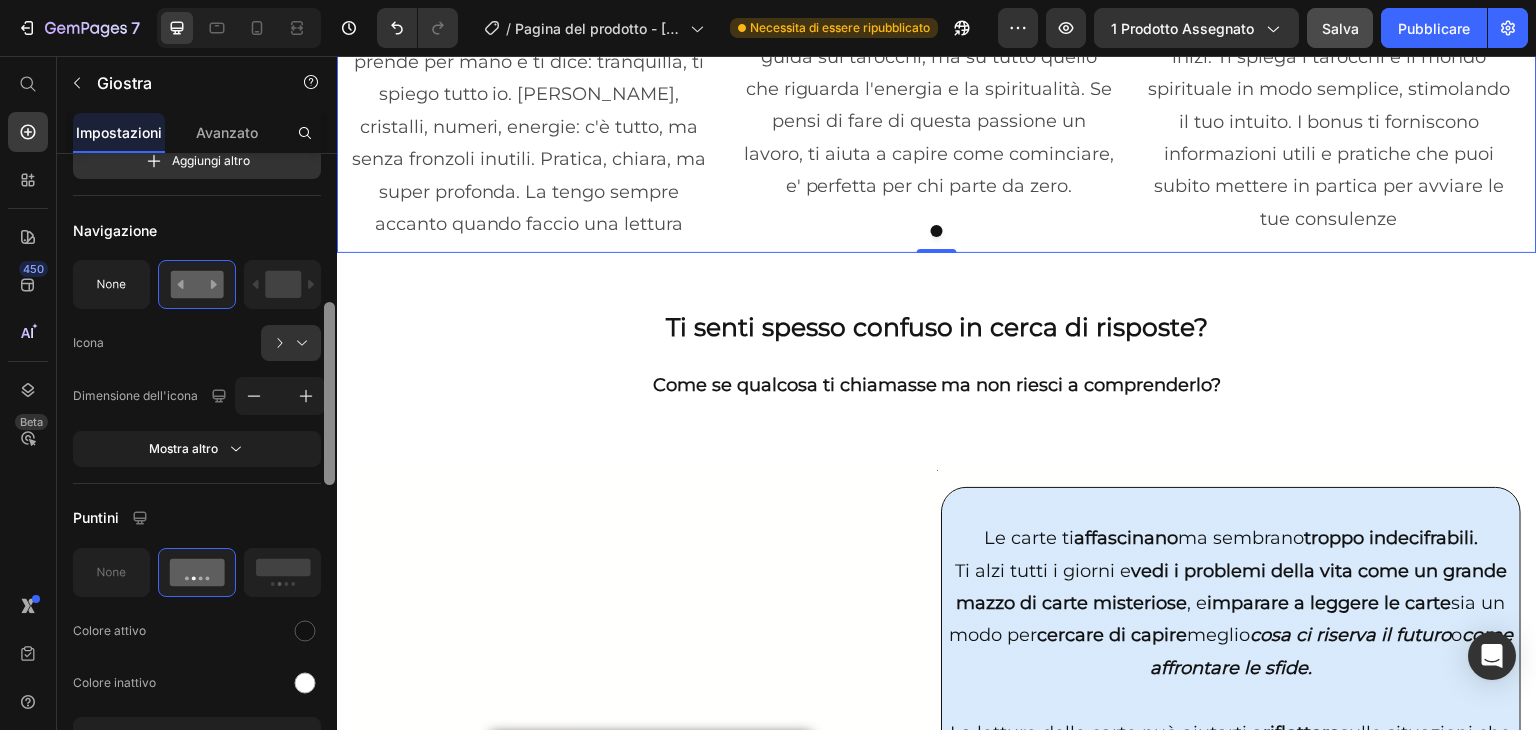 drag, startPoint x: 326, startPoint y: 185, endPoint x: 334, endPoint y: 333, distance: 148.21606 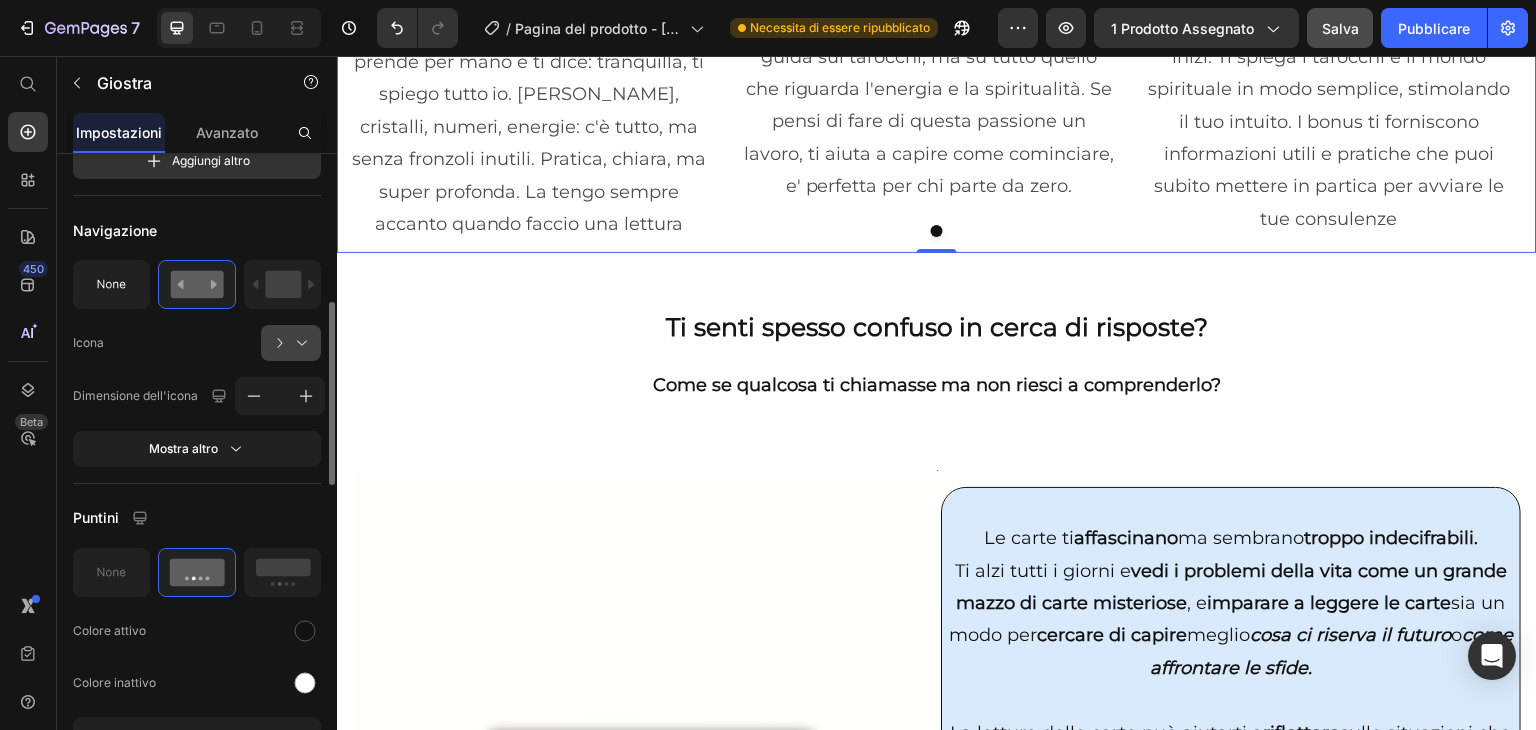 click at bounding box center [299, 343] 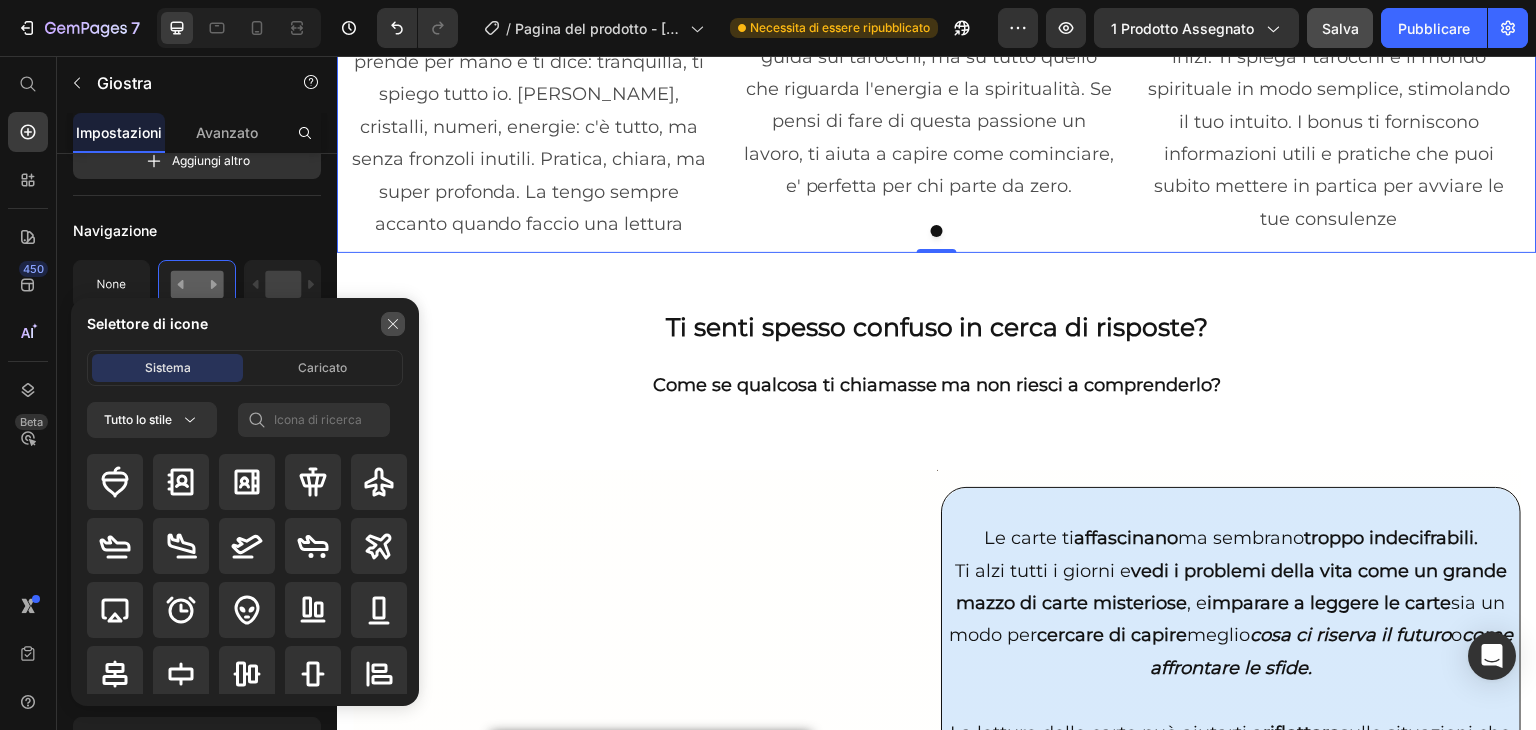 click 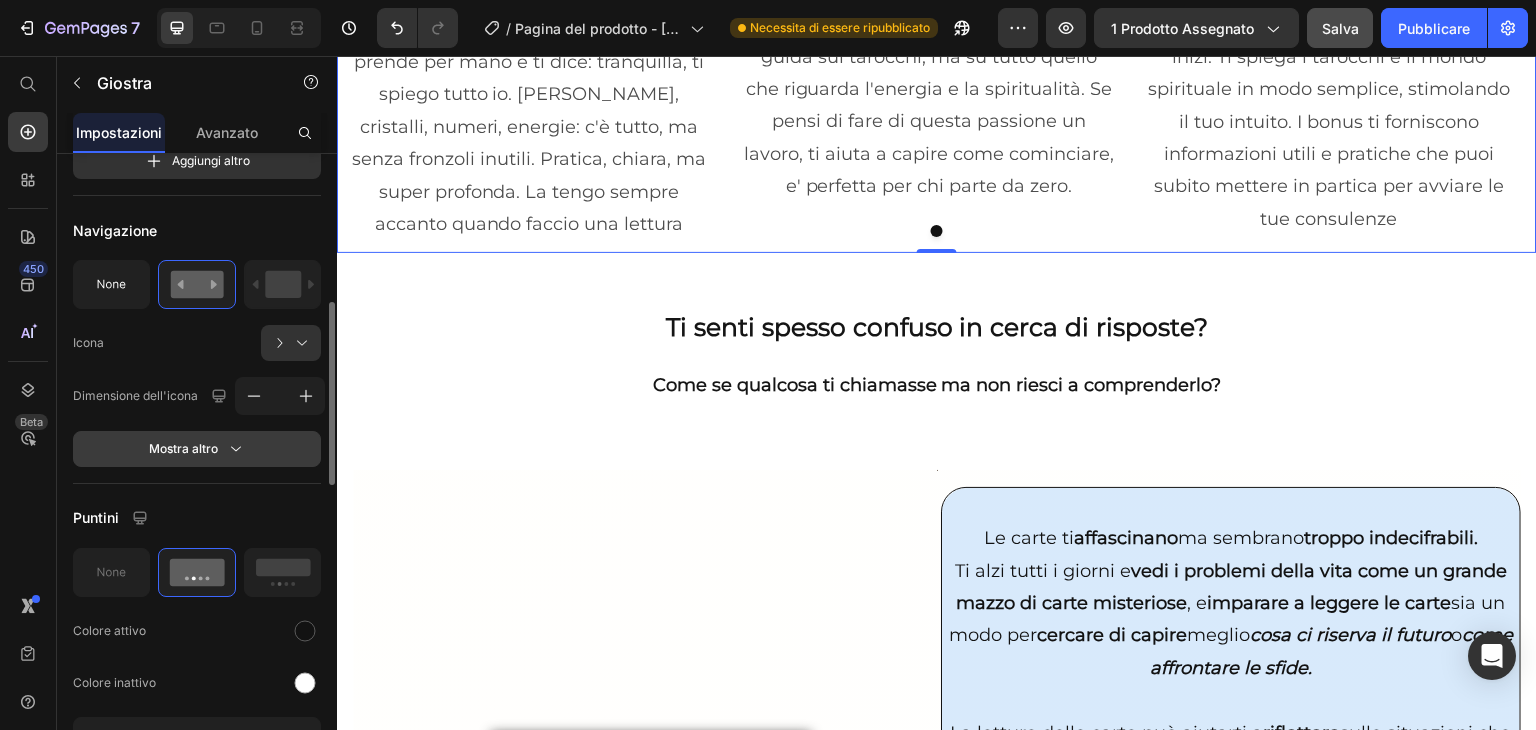 click 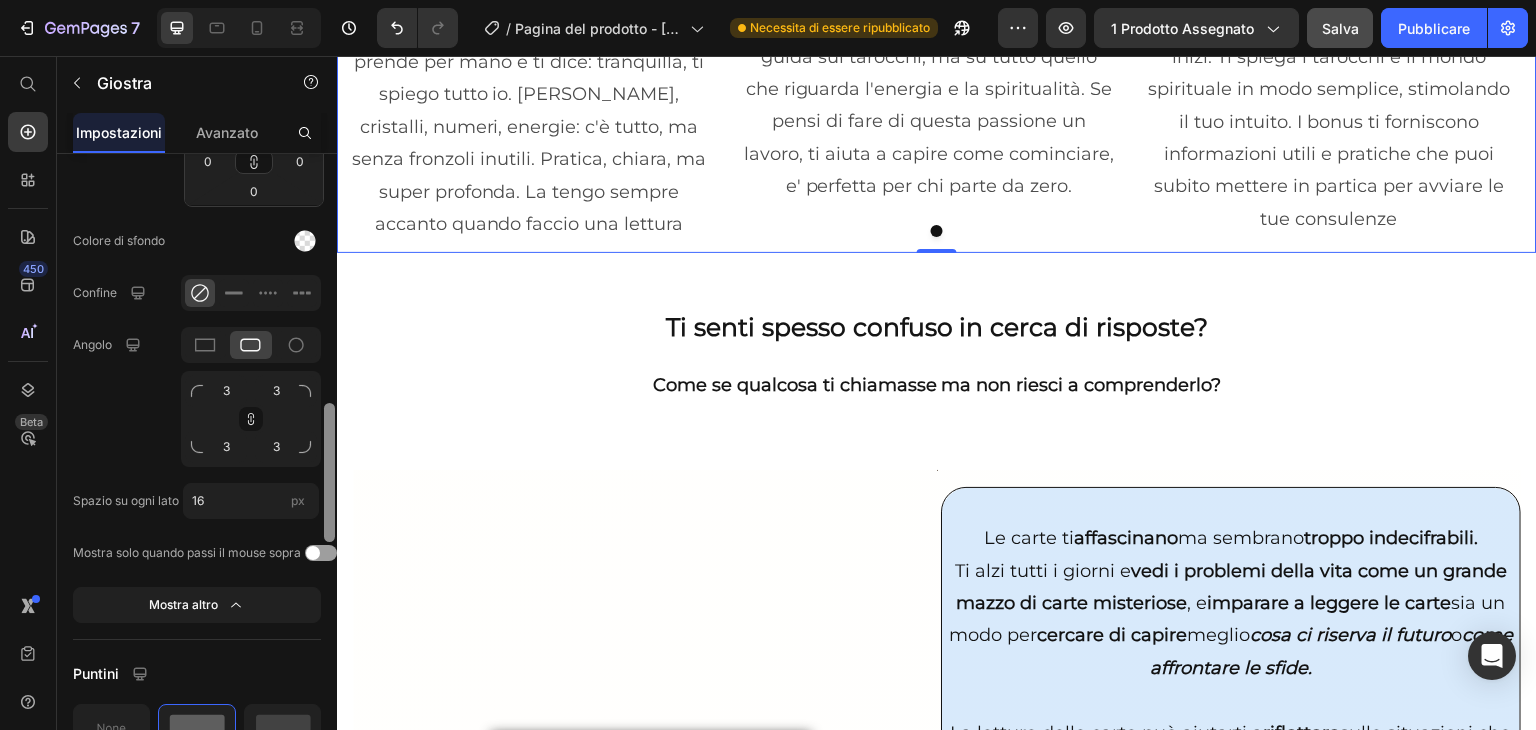 scroll, scrollTop: 1055, scrollLeft: 0, axis: vertical 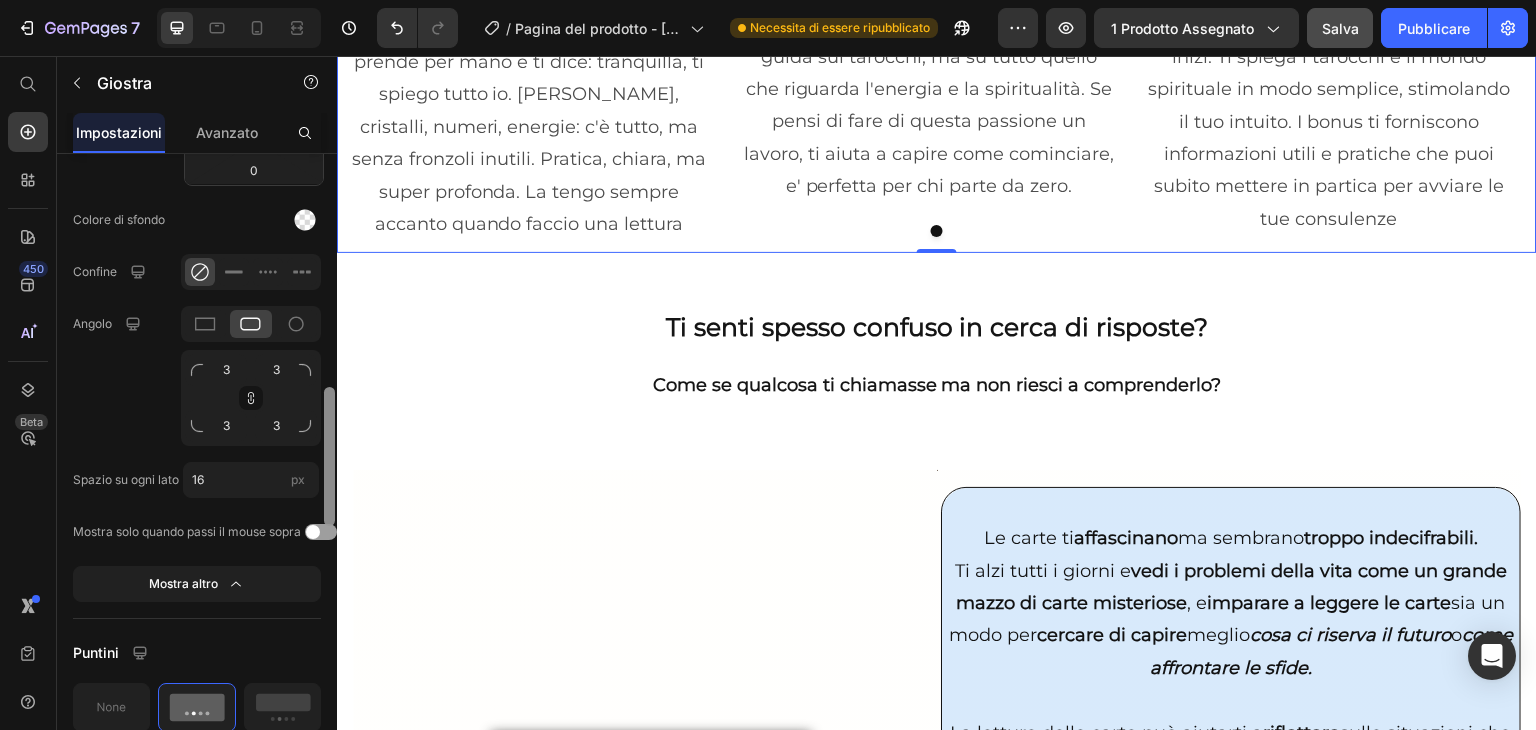 drag, startPoint x: 332, startPoint y: 405, endPoint x: 318, endPoint y: 562, distance: 157.62297 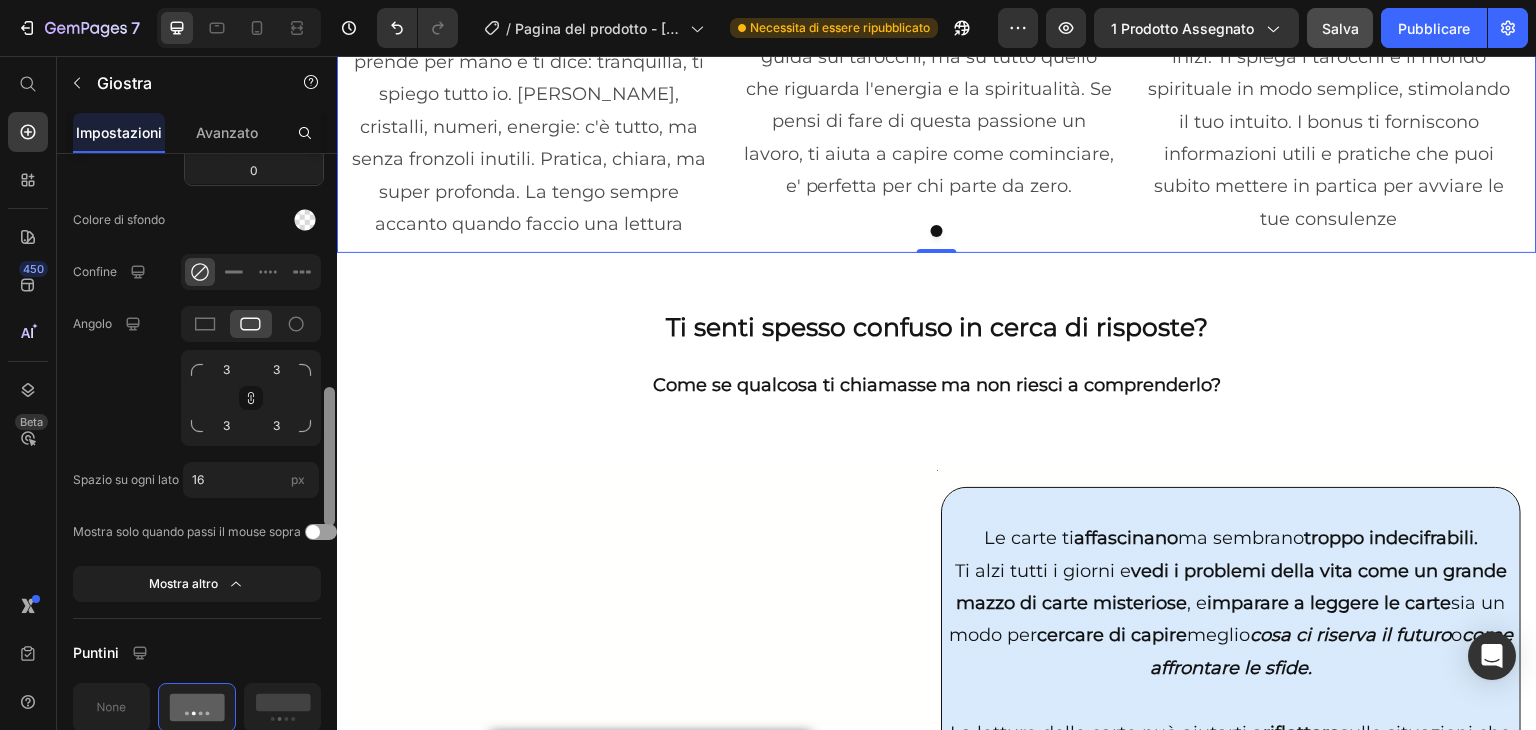 click on "Display Spaziatura degli elementi 16 px Sbirciatina Gestione degli articoli Diapositiva 1 Slide 1 Diapositiva 2 Slide 2 Diapositiva 3 Slide 3 Aggiungi altro Navigazione Icona
Dimensione dell'icona 24 Colore dell'icona Larghezza 32 px Altezza 32 px Imbottitura S M L 0 0 0 0 Colore di sfondo Confine Angolo 3 3 3 3 Spazio su ogni lato 16 px Mostra solo quando passi il mouse sopra Mostra altro Puntini Colore attivo Colore inattivo Mostra altro Interazione Direzione
Riproduzione automatica Trascina per scorrere Ciclo infinito Mostra altro Misurare Larghezza 100 px % Altezza Auto px Mostra altro Forma Confine Angolo Ombra Sfondo Colore Allineare Elimina elemento" at bounding box center [197, 470] 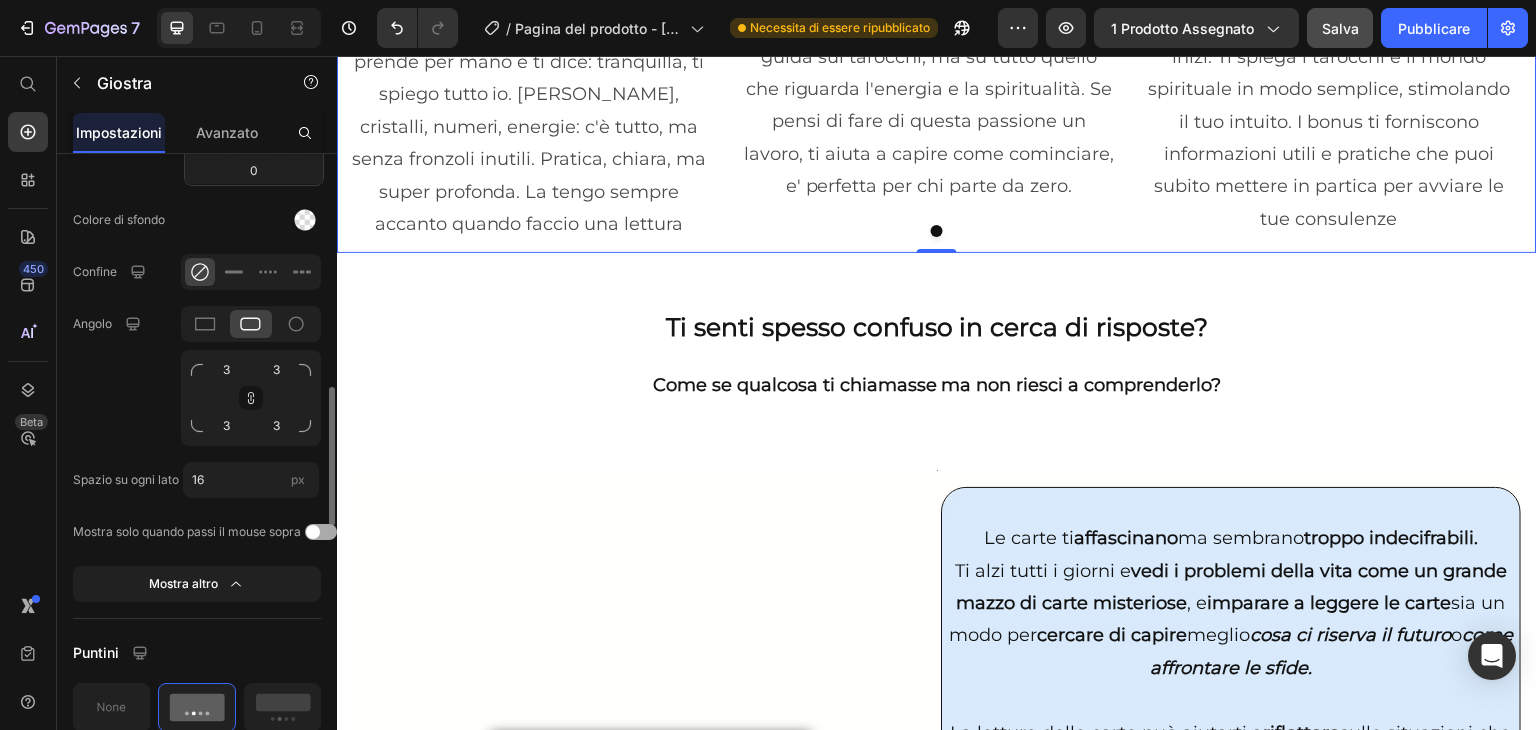 click at bounding box center (313, 532) 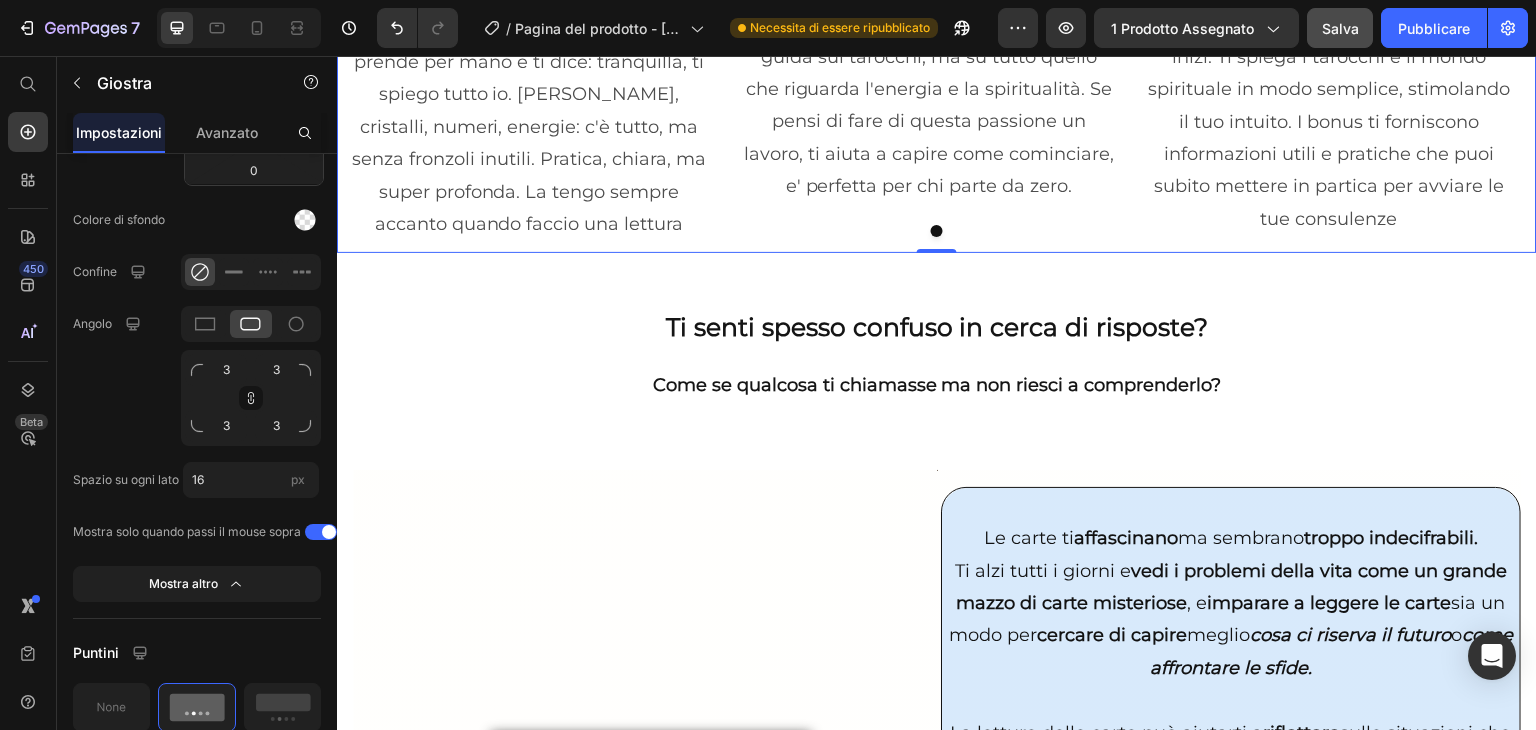 click on "Image Icon Icon Icon Icon
Icon Icon List [PERSON_NAME] Text Block Mi ha aperto un mondo! Non e' solo una guida sui tarocchi, ma su tutto quello che riguarda l'energia e la spiritualità. Se pensi di fare di questa passione un lavoro, ti aiuta a capire come cominciare, e' perfetta per chi parte da zero. Text Block" at bounding box center (929, 2) 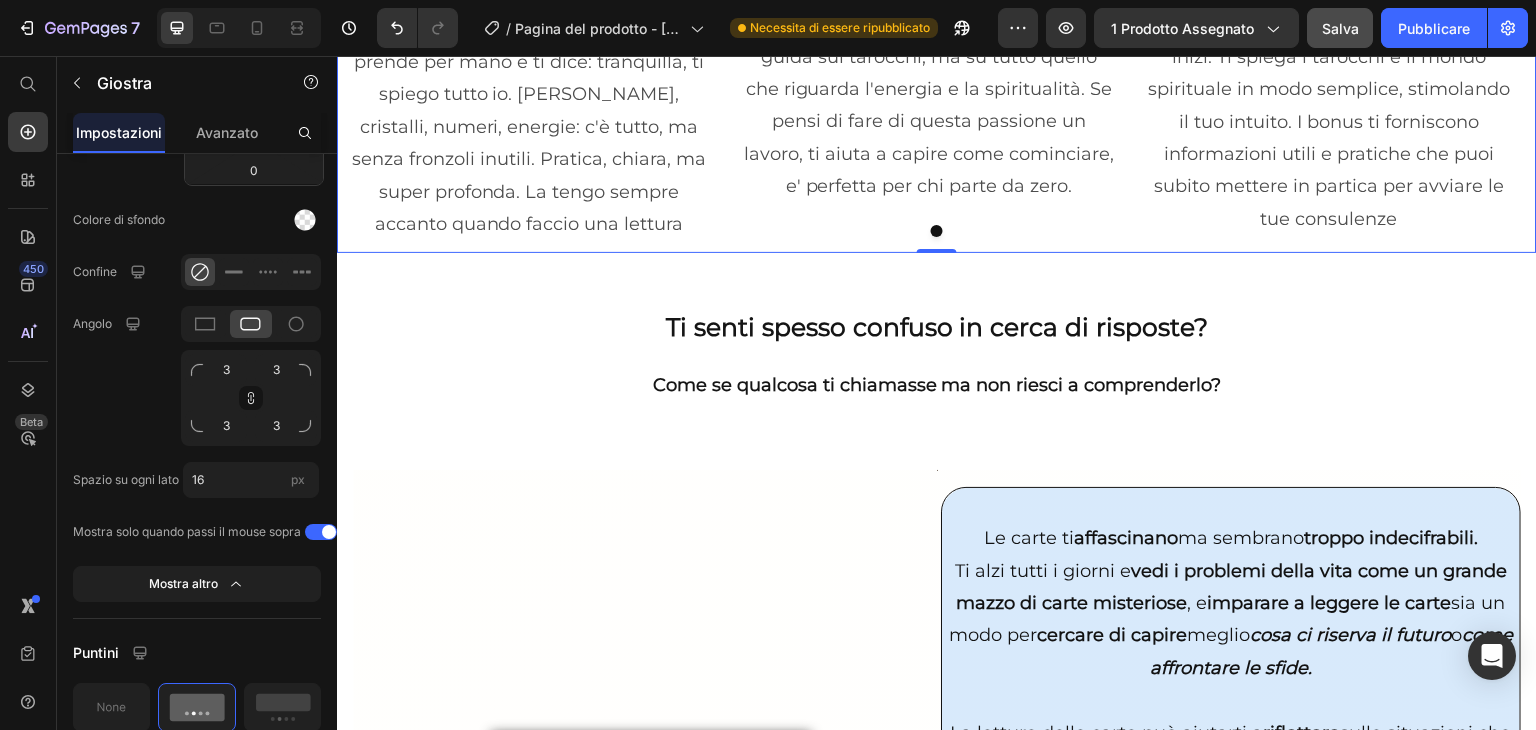 click at bounding box center (937, 231) 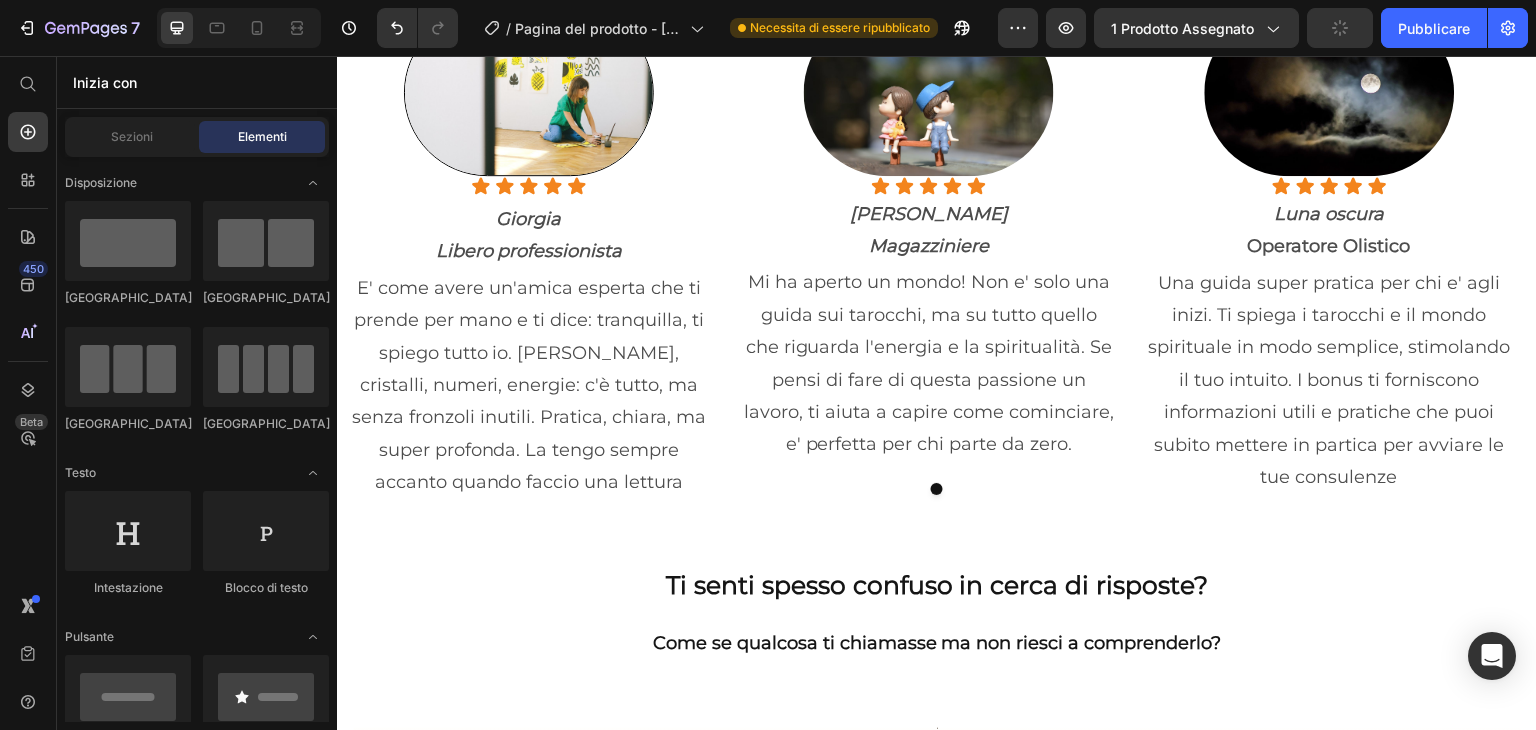 scroll, scrollTop: 2116, scrollLeft: 0, axis: vertical 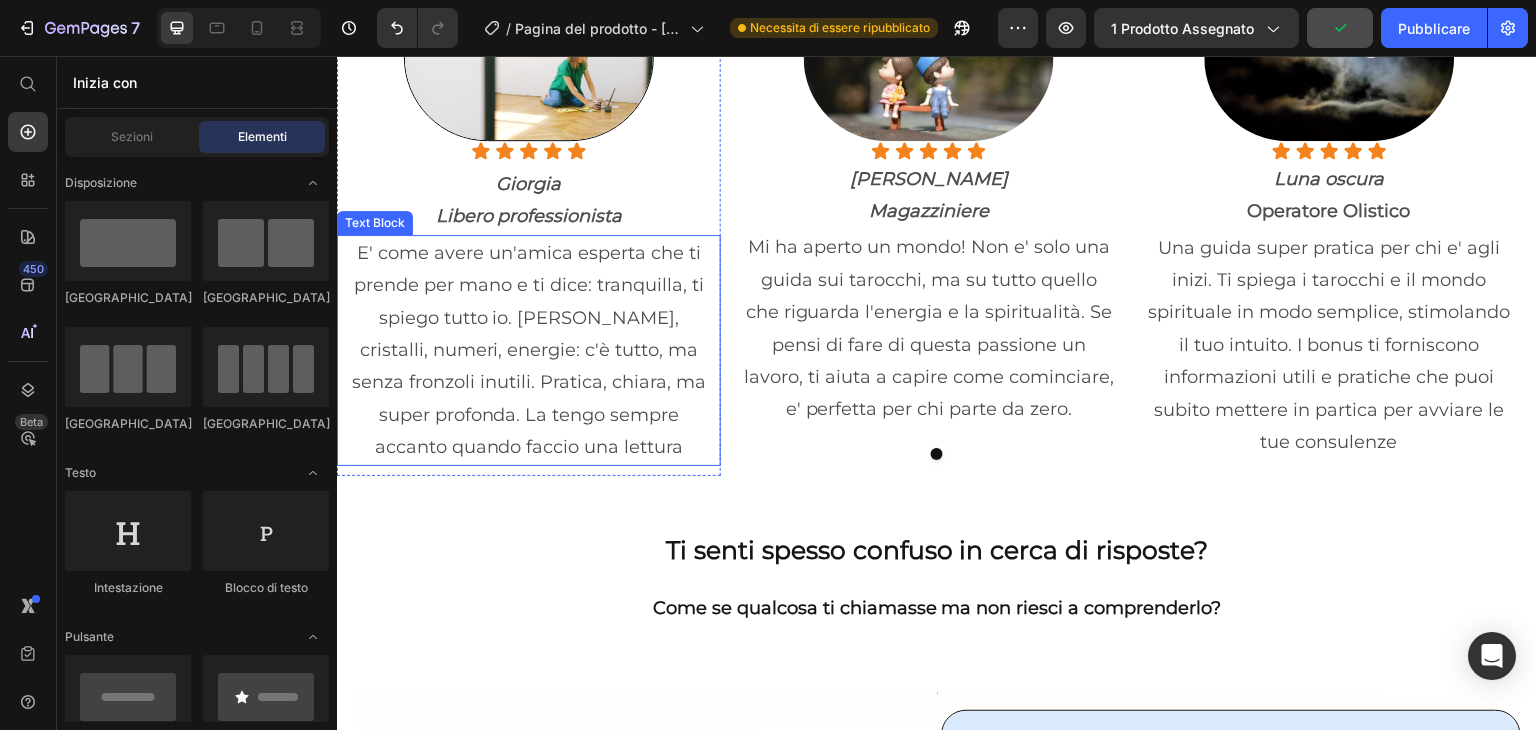 click on "E' come   avere un'amica esperta che ti prende per mano e ti dice: tranquilla, ti spiego tutto io. [PERSON_NAME], cristalli, numeri, energie: c'è tutto, ma senza fronzoli inutili. Pratica, chiara, ma super profonda. La tengo sempre accanto quando faccio una lettura" at bounding box center [529, 350] 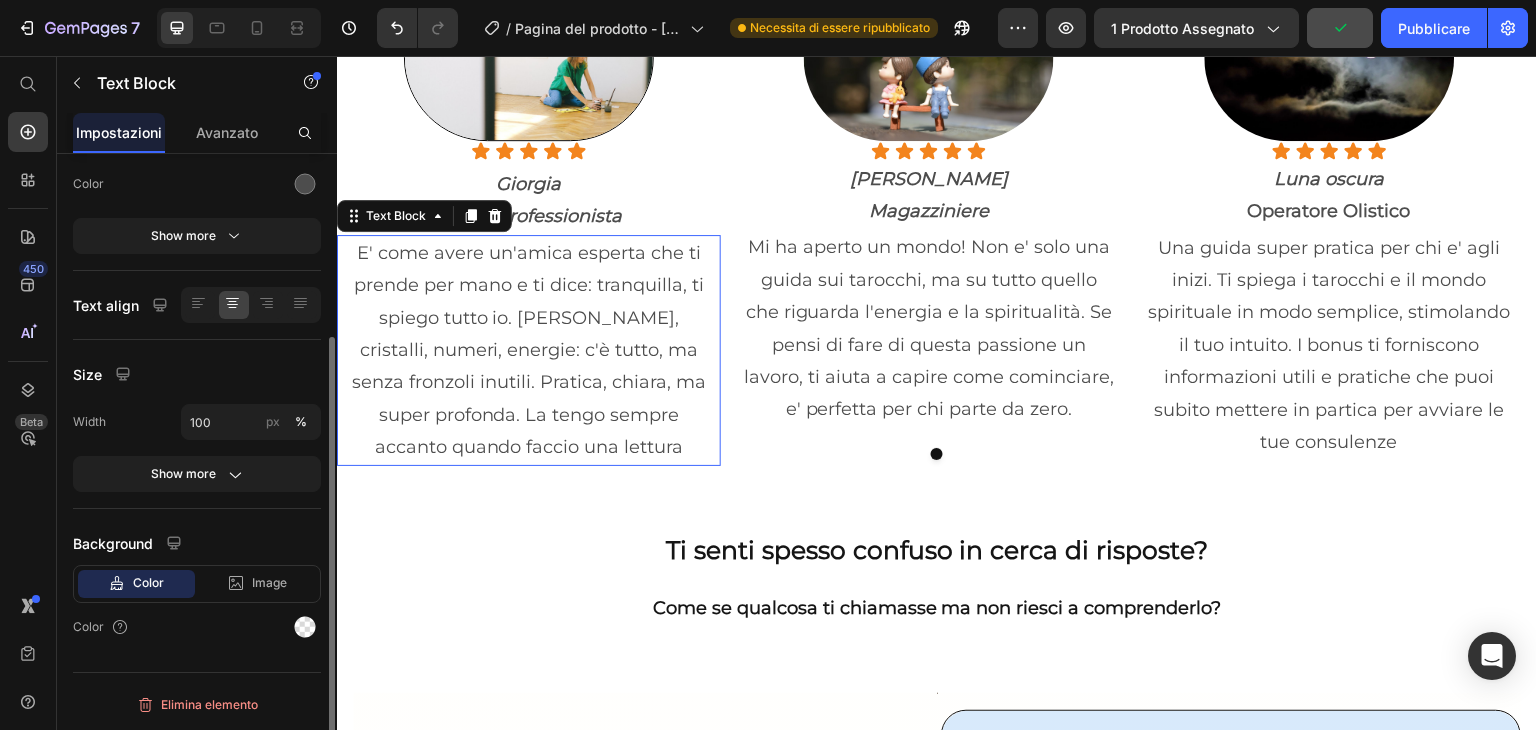 scroll, scrollTop: 0, scrollLeft: 0, axis: both 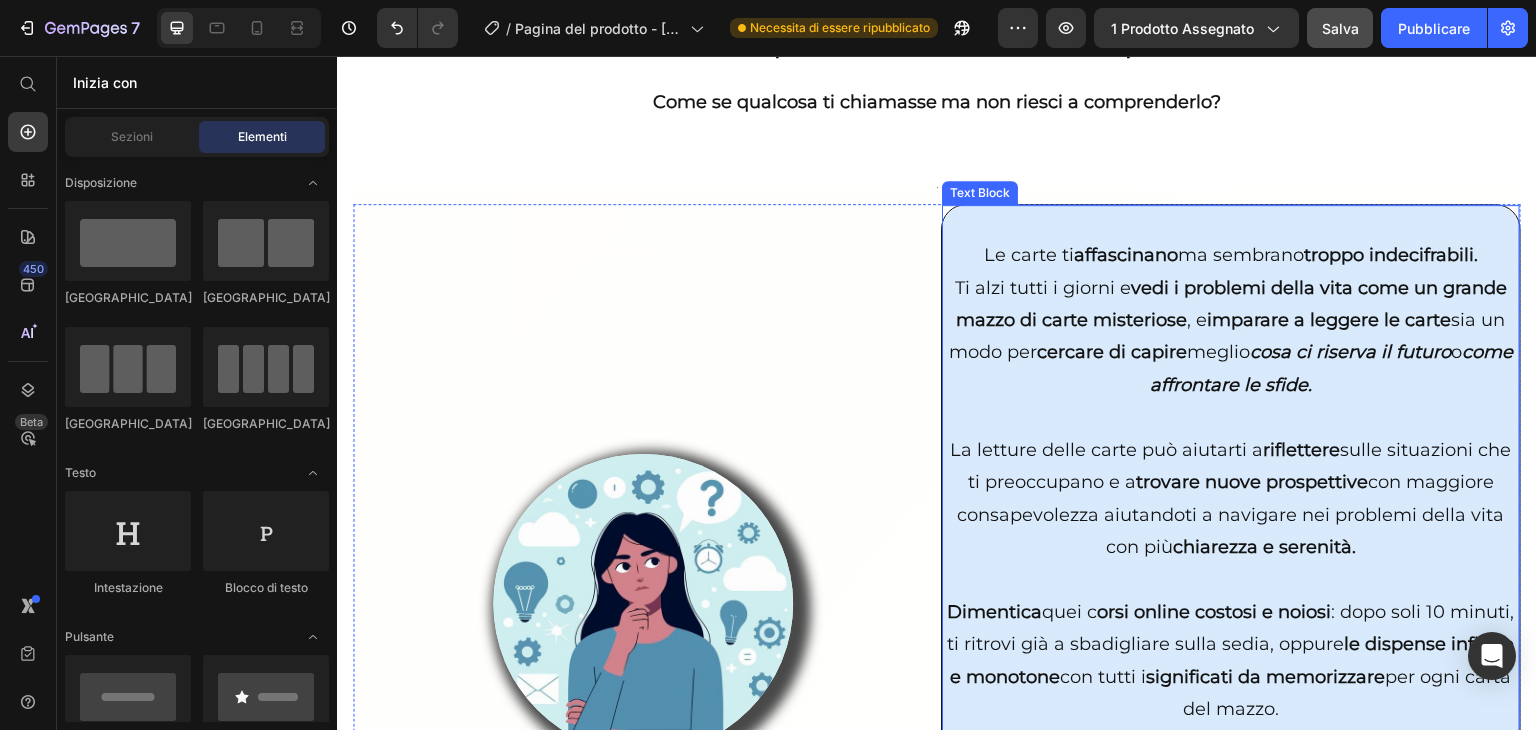 click on "Le carte ti  affascinano  ma sembrano  troppo indecifrabili." at bounding box center (1231, 255) 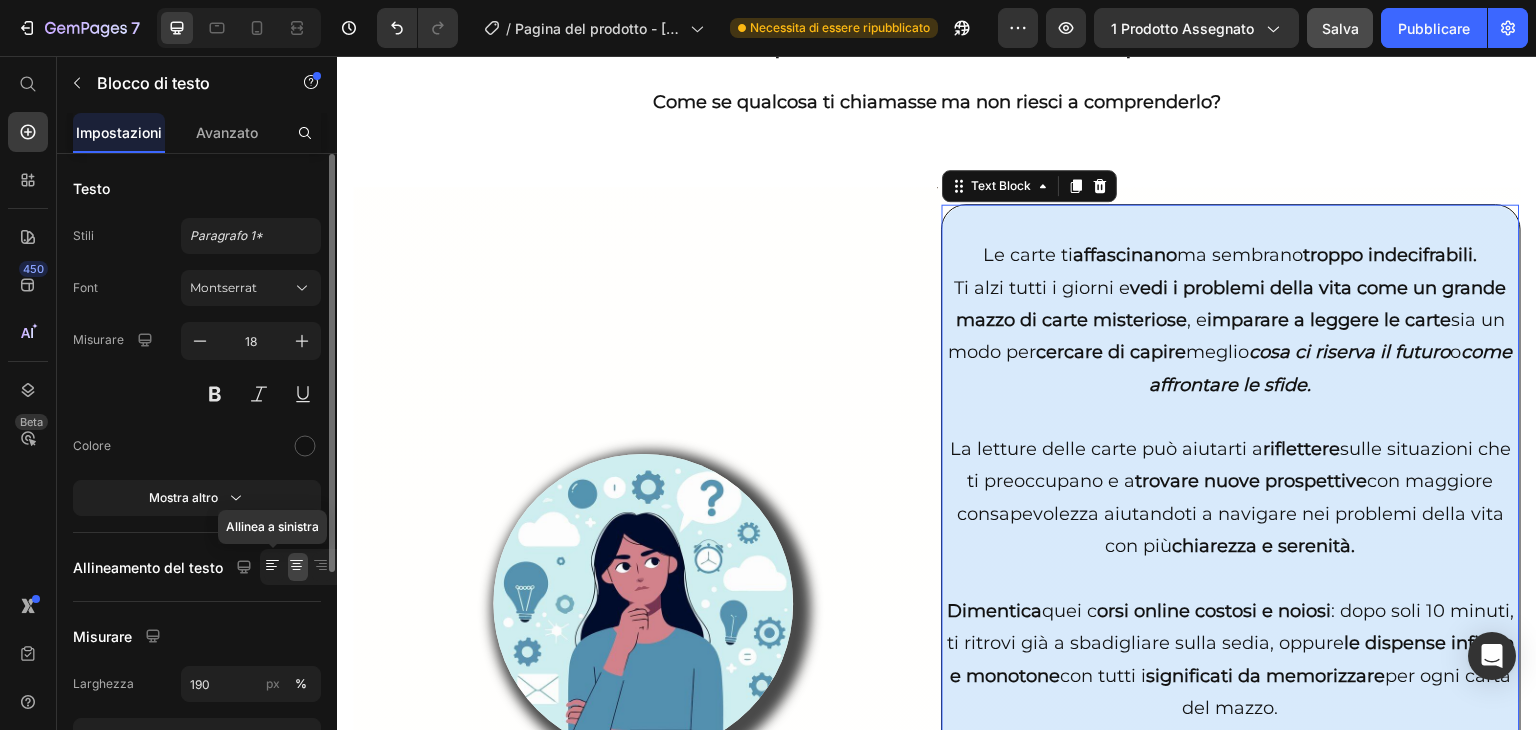 click 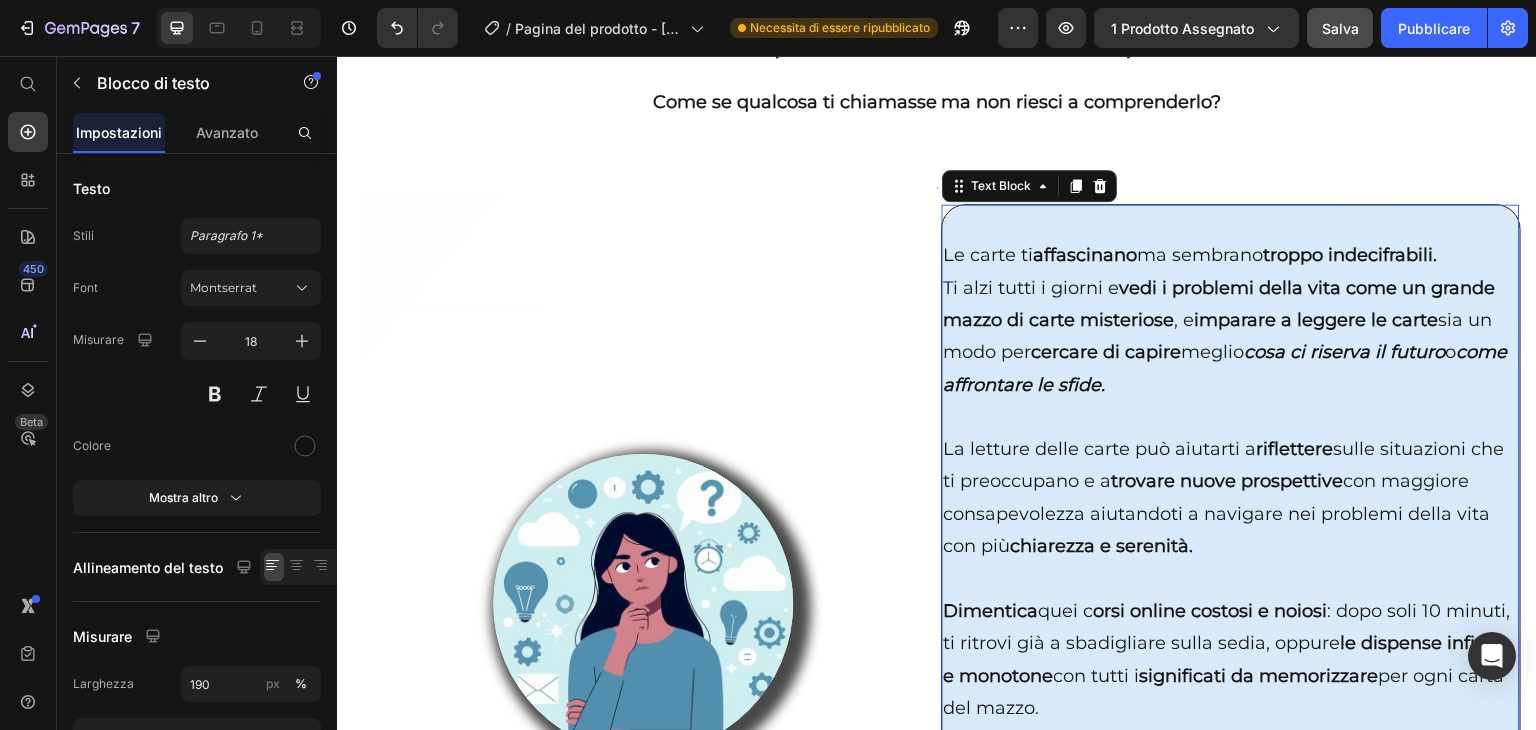 click on "Le carte ti  affascinano  ma sembrano  troppo indecifrabili." at bounding box center [1191, 255] 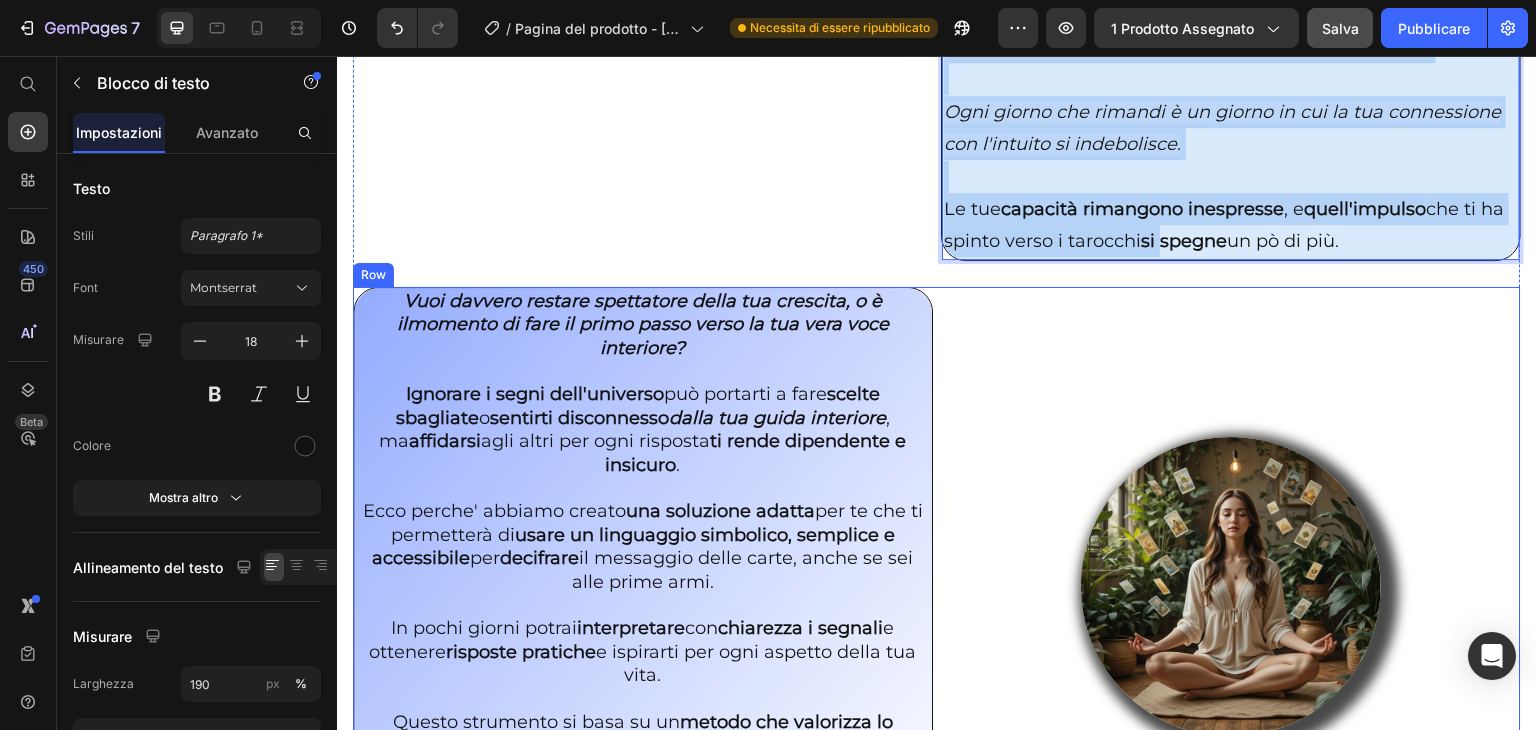 scroll, scrollTop: 3457, scrollLeft: 0, axis: vertical 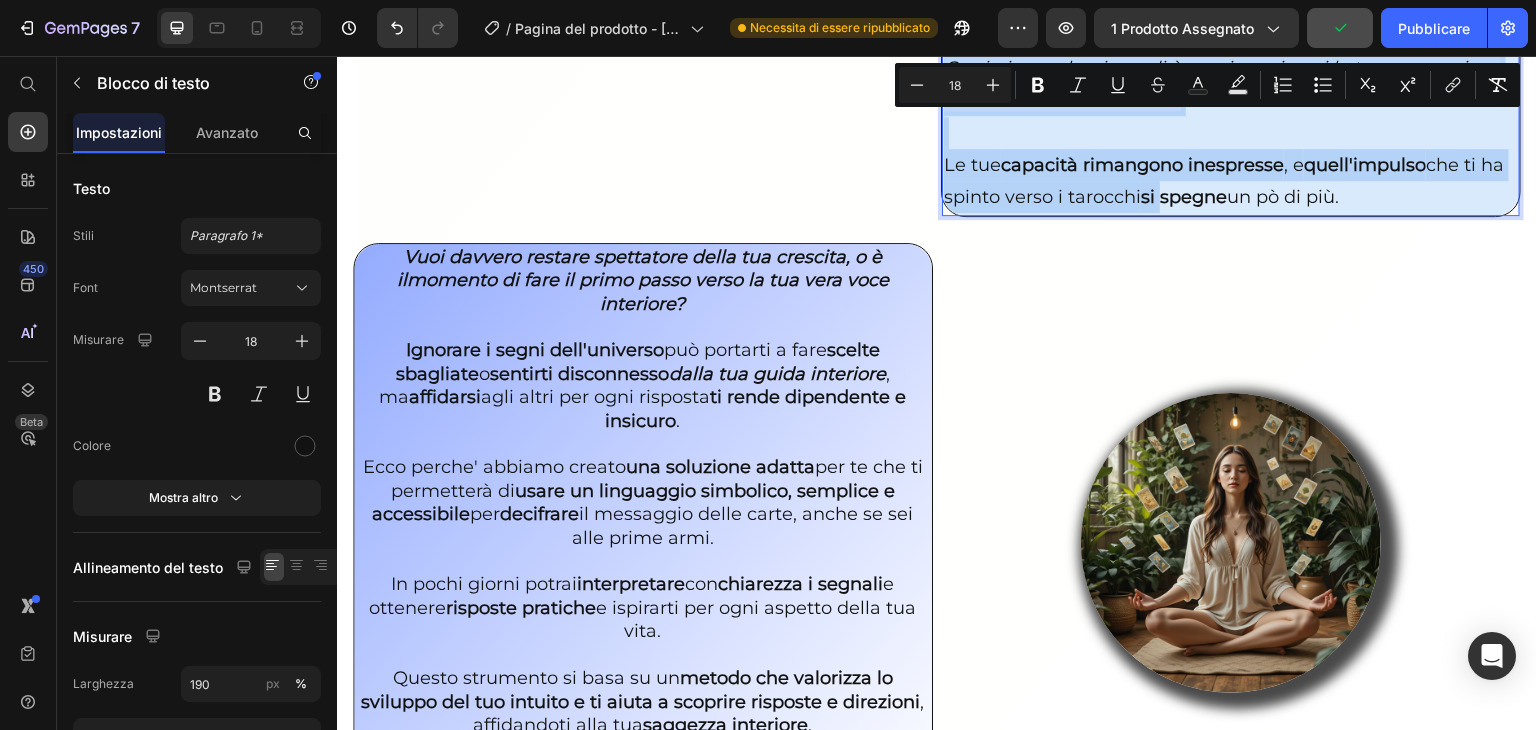 drag, startPoint x: 938, startPoint y: 257, endPoint x: 1375, endPoint y: 199, distance: 440.83215 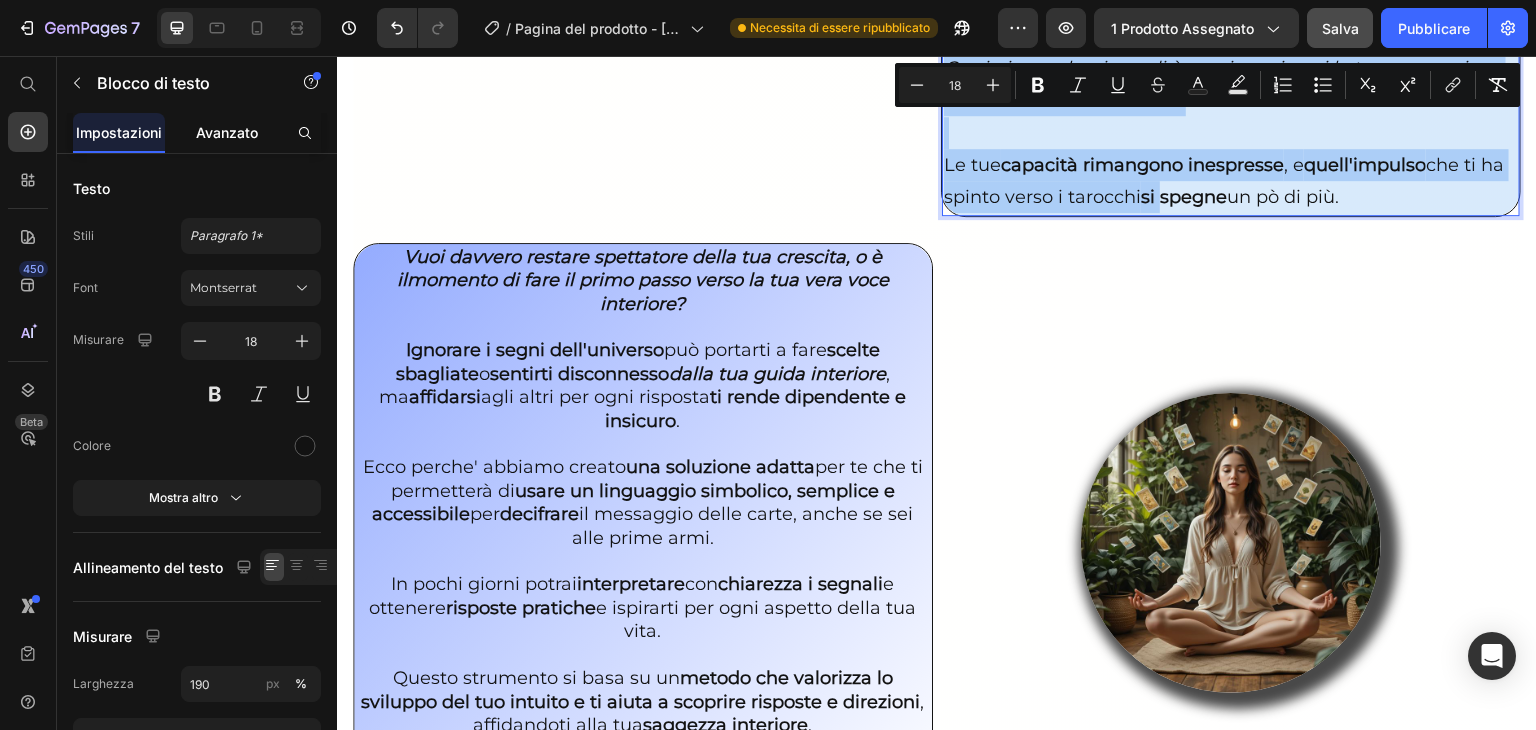 click on "Avanzato" at bounding box center (227, 132) 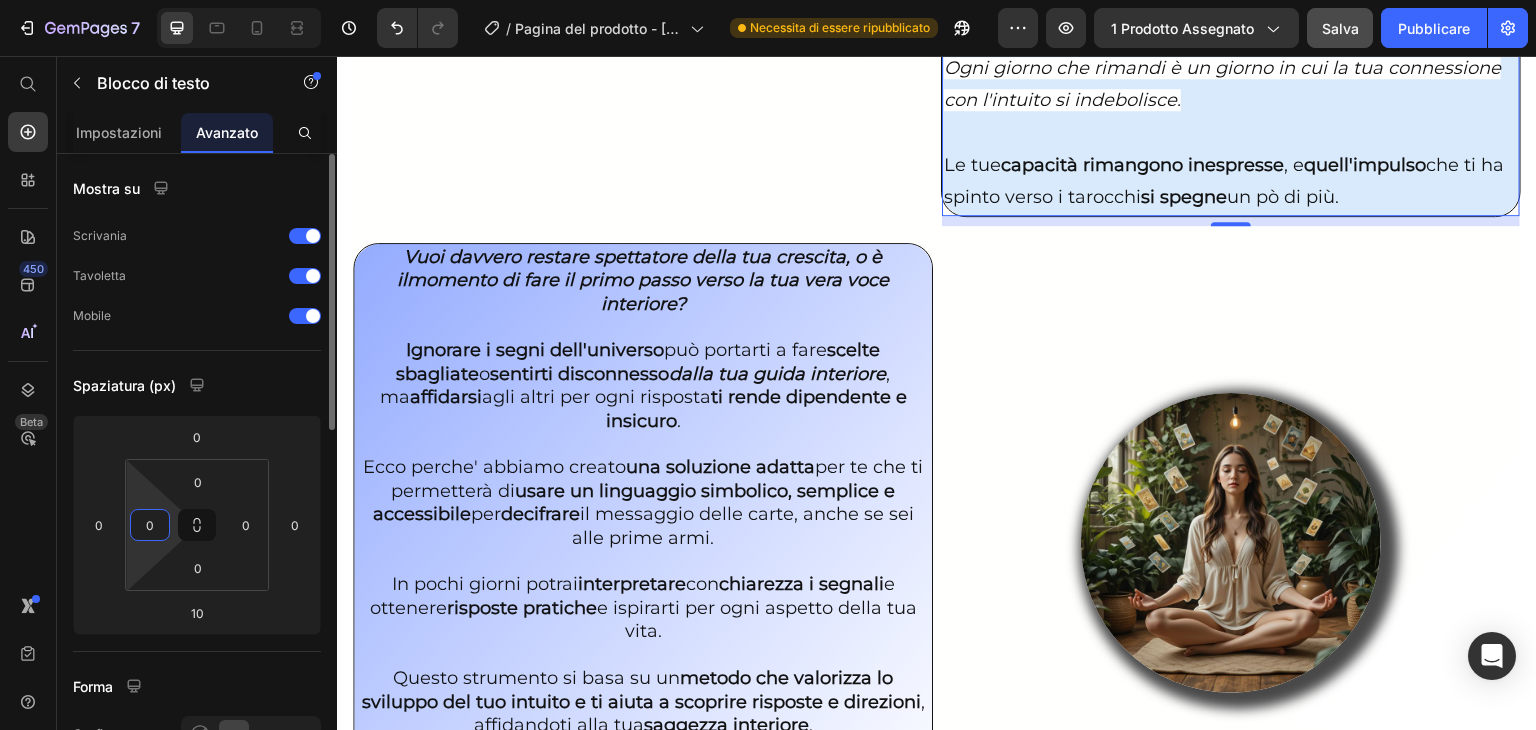click on "0" at bounding box center (150, 525) 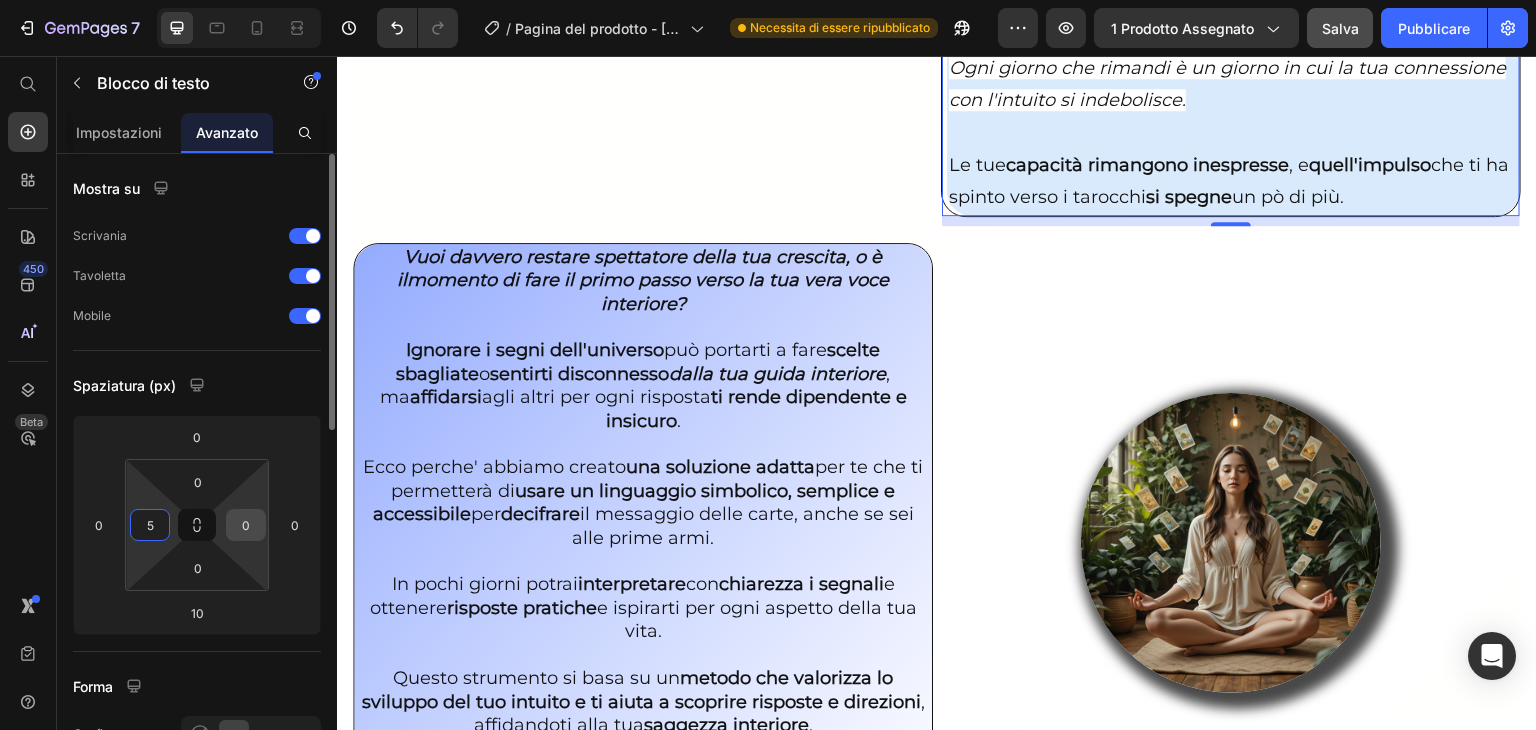 type on "5" 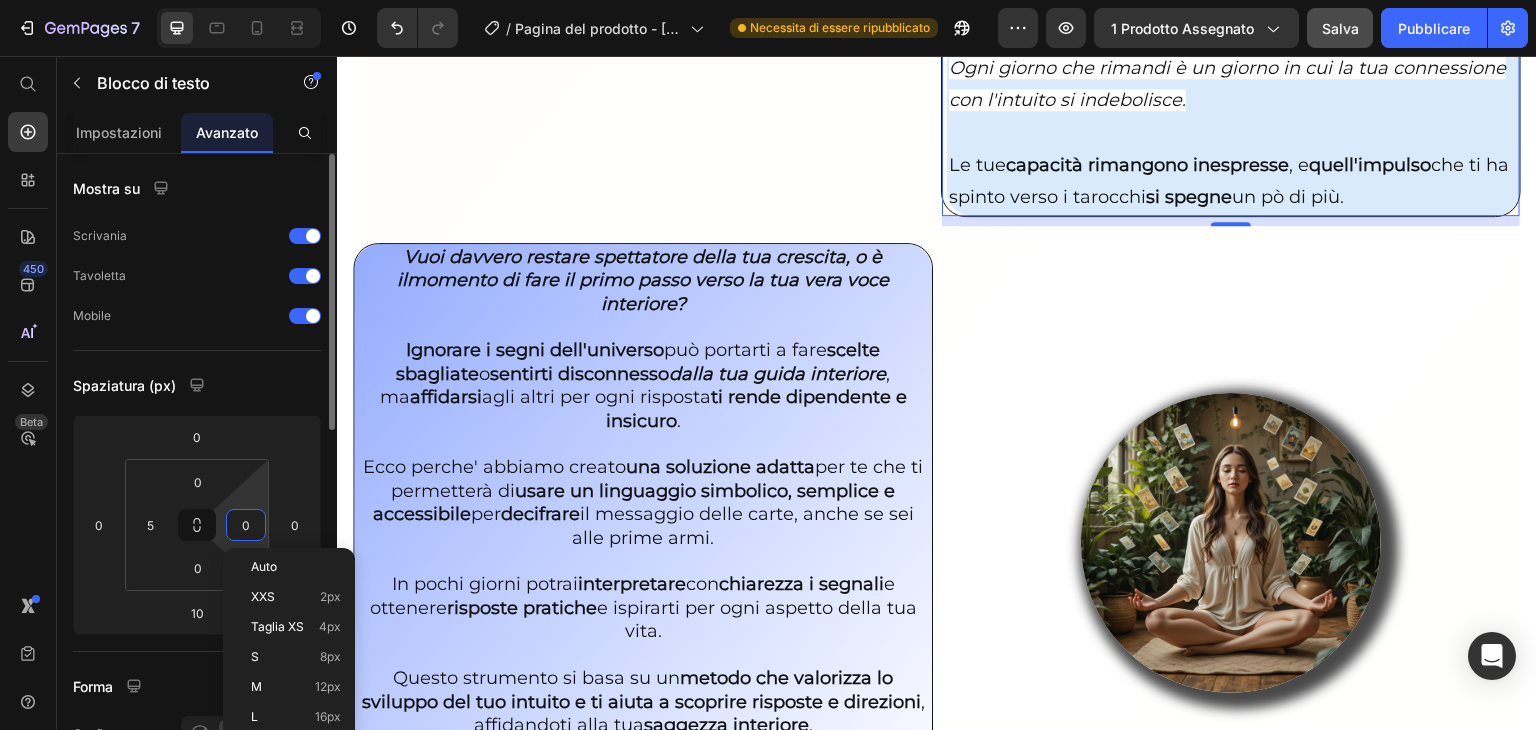 type on "5" 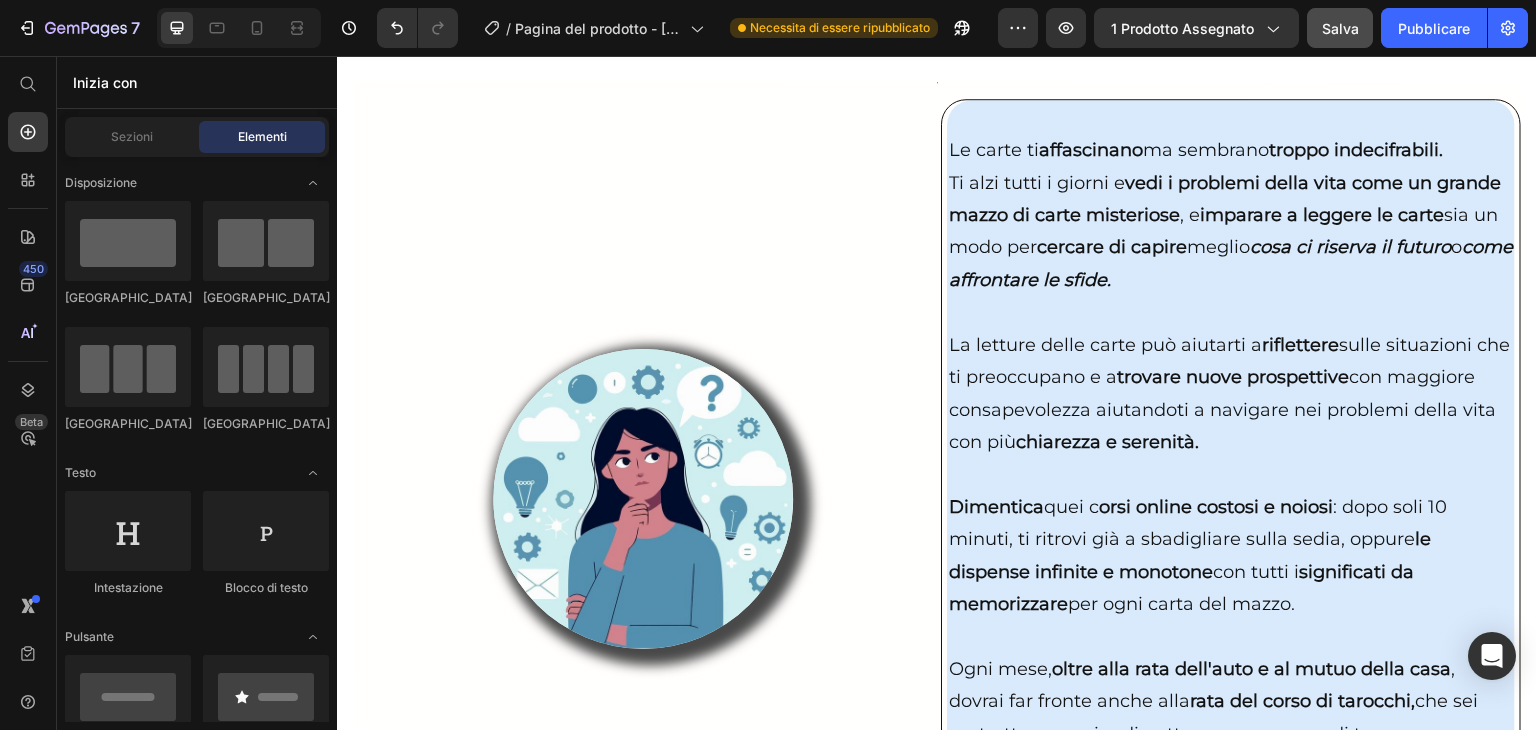 scroll, scrollTop: 2656, scrollLeft: 0, axis: vertical 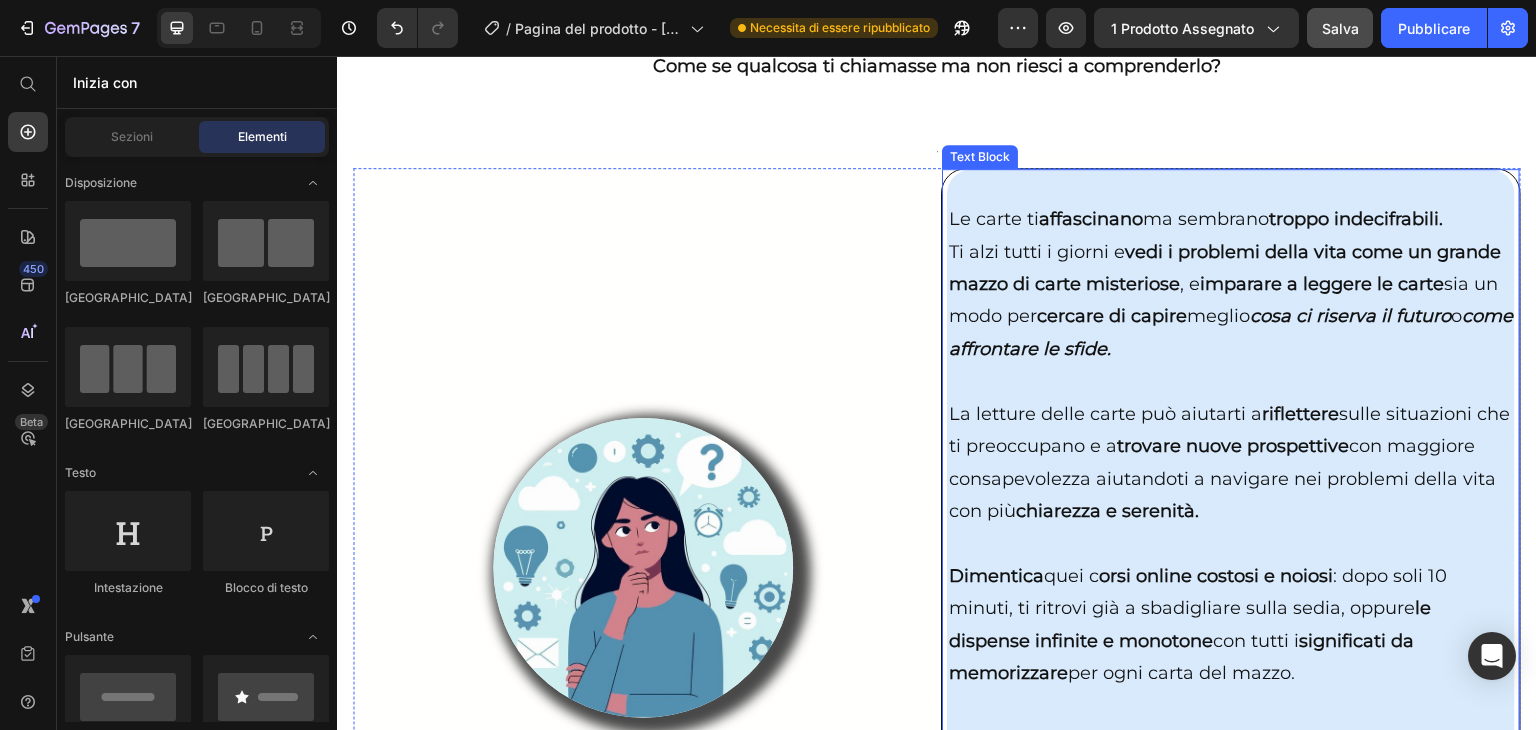 click on "Le carte ti  affascinano  ma sembrano  troppo indecifrabili." at bounding box center (1196, 219) 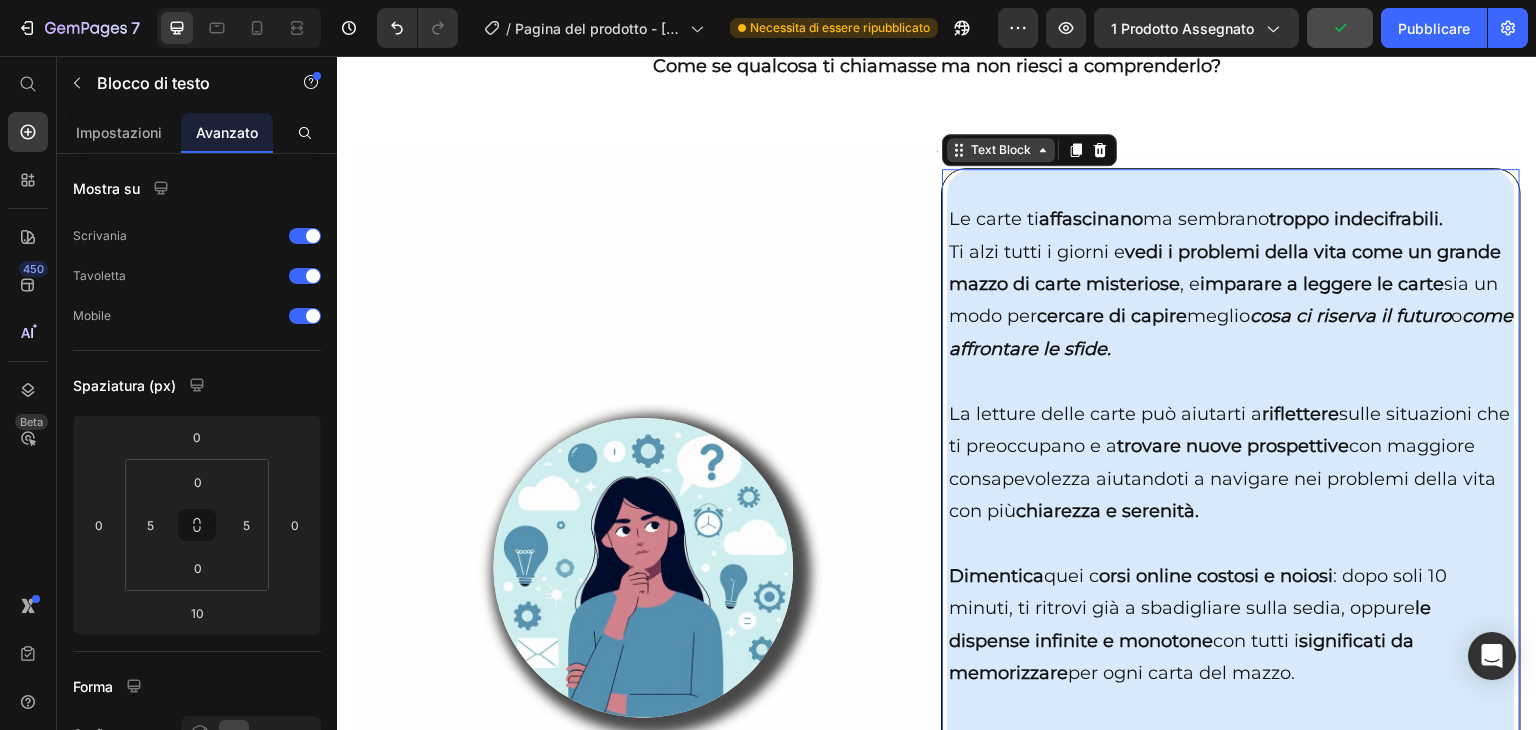 click 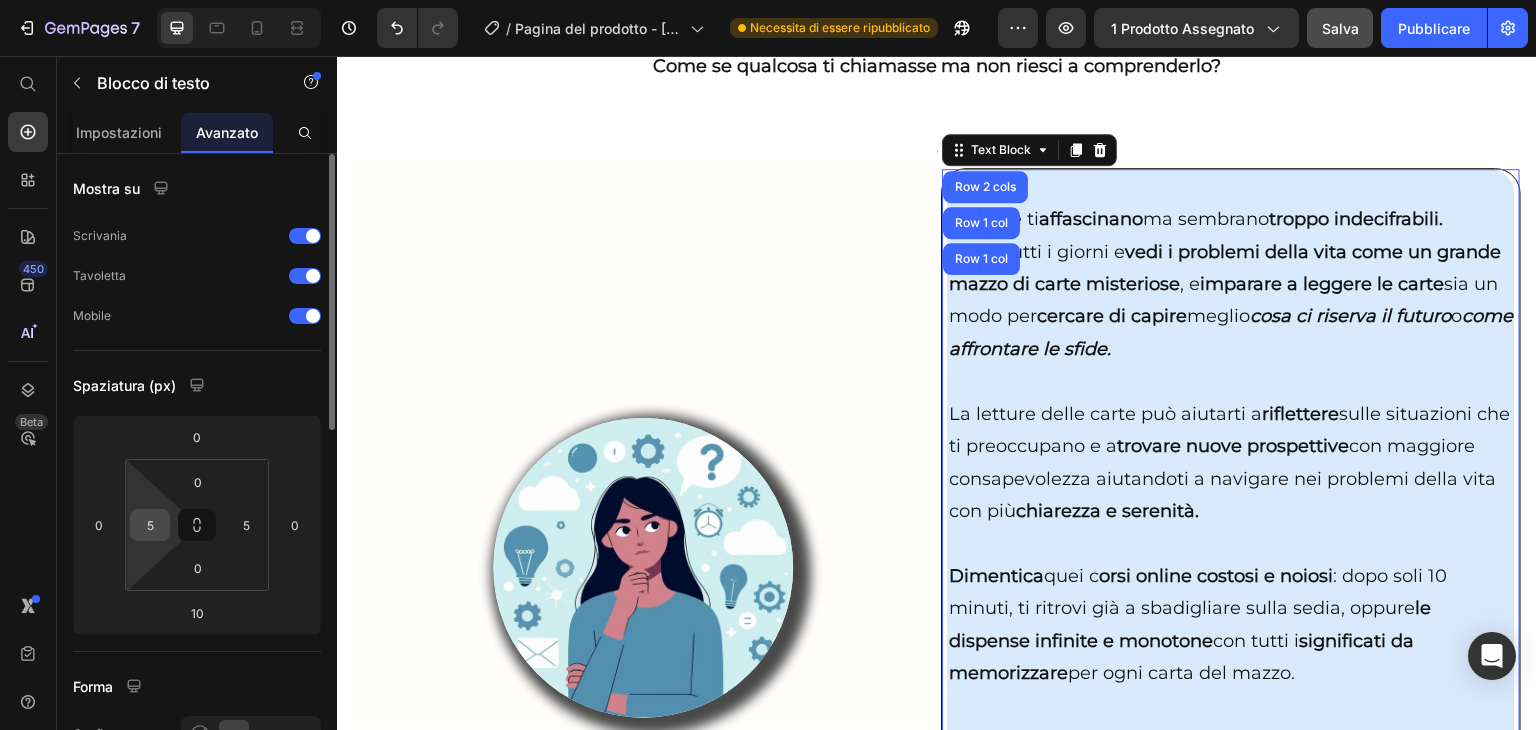 click on "5" at bounding box center [150, 525] 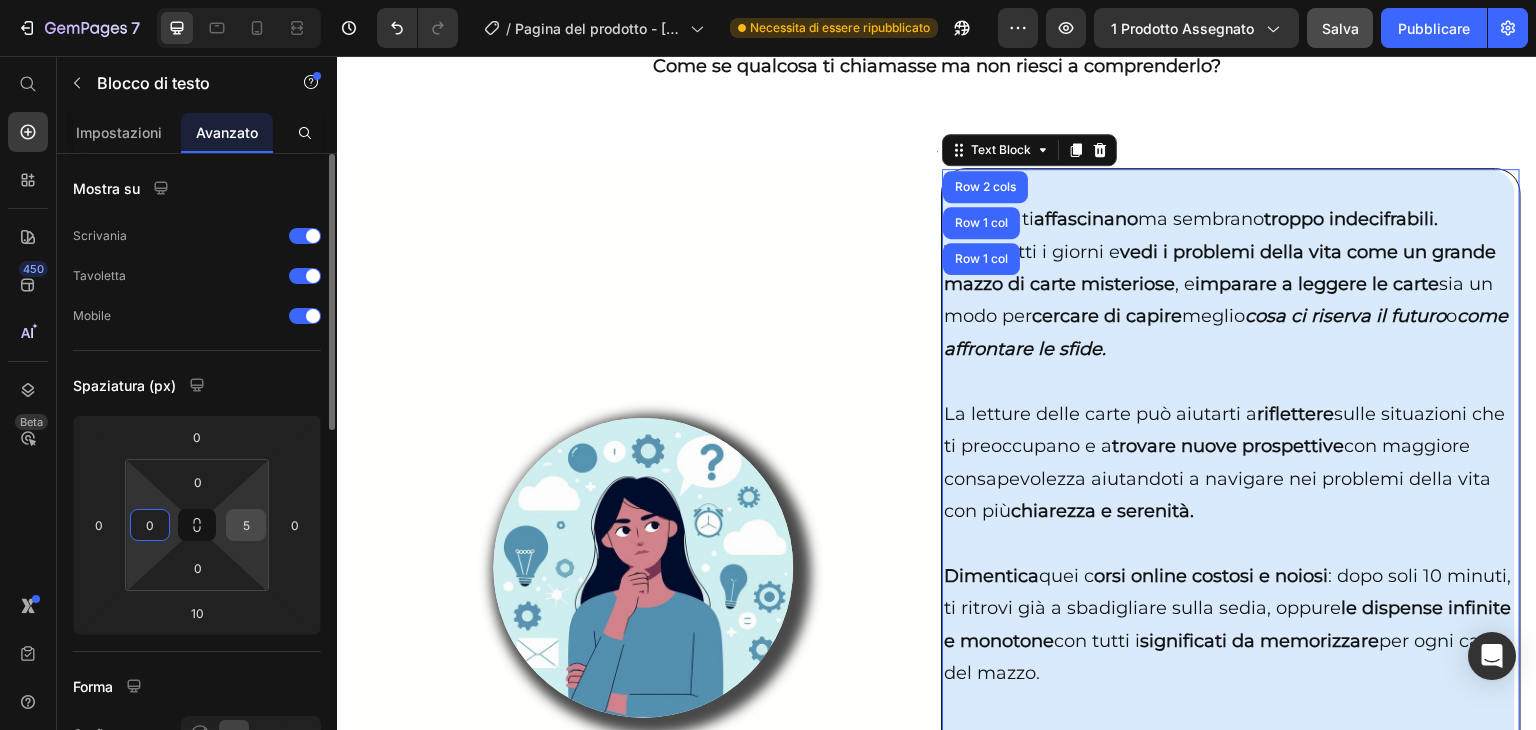 type on "0" 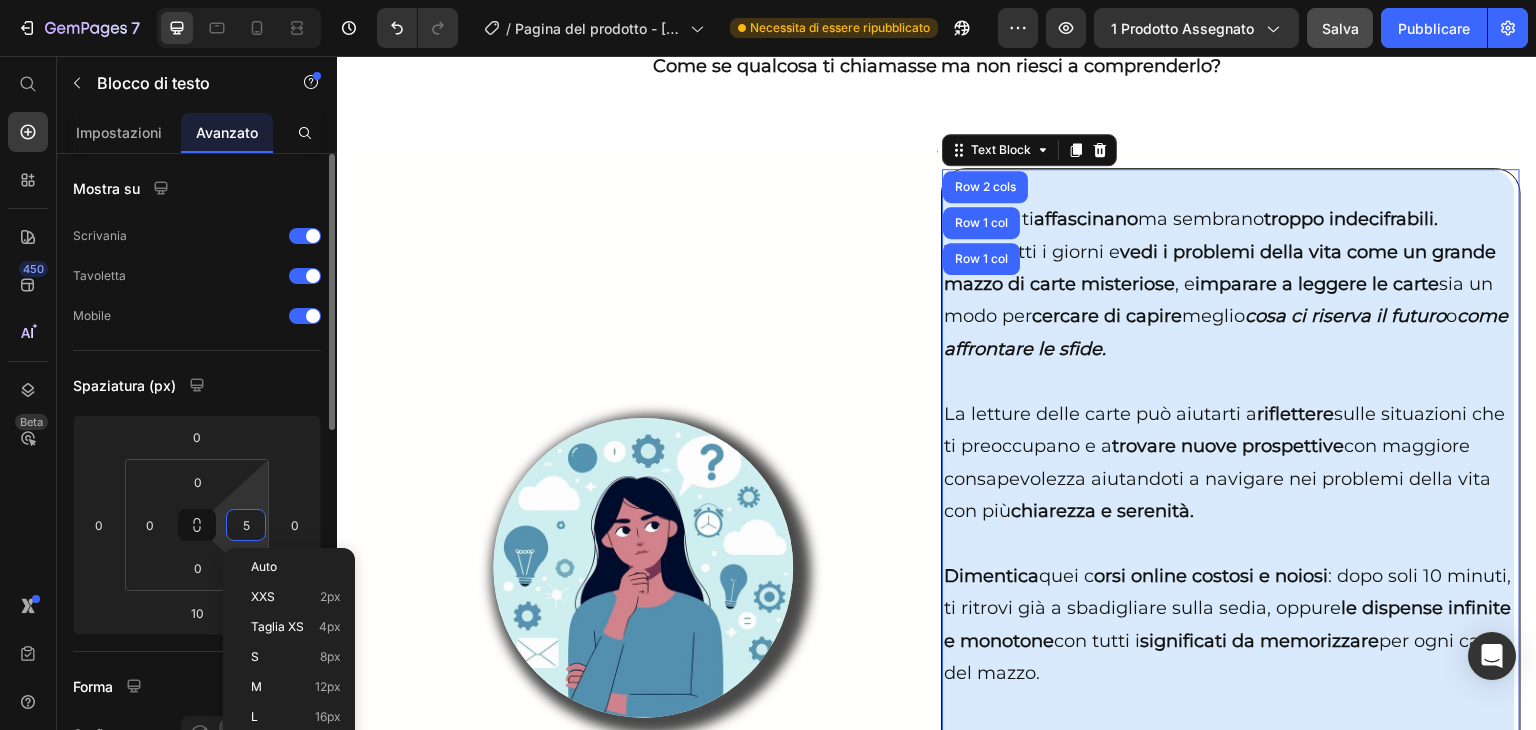 type on "0" 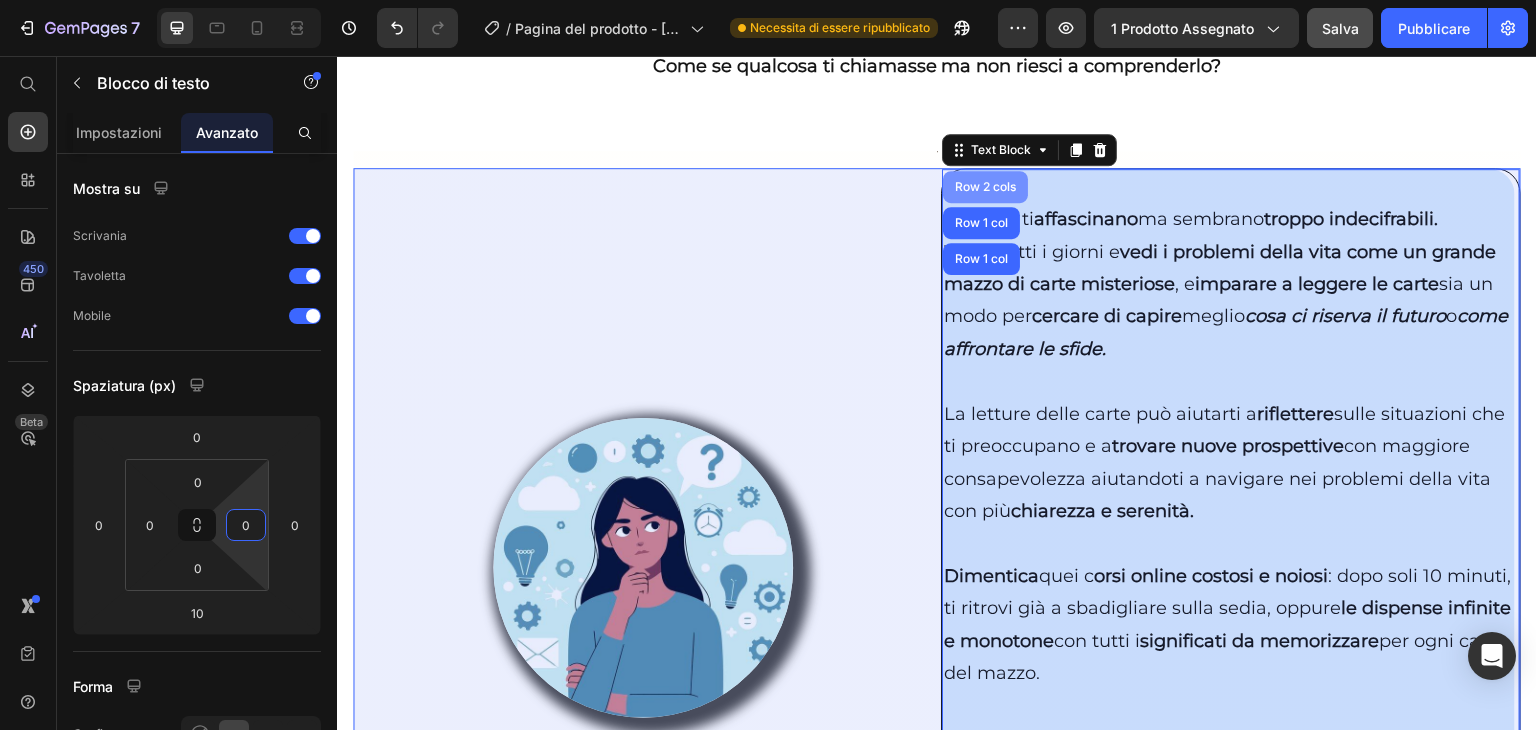 click on "Row 2 cols" at bounding box center [985, 187] 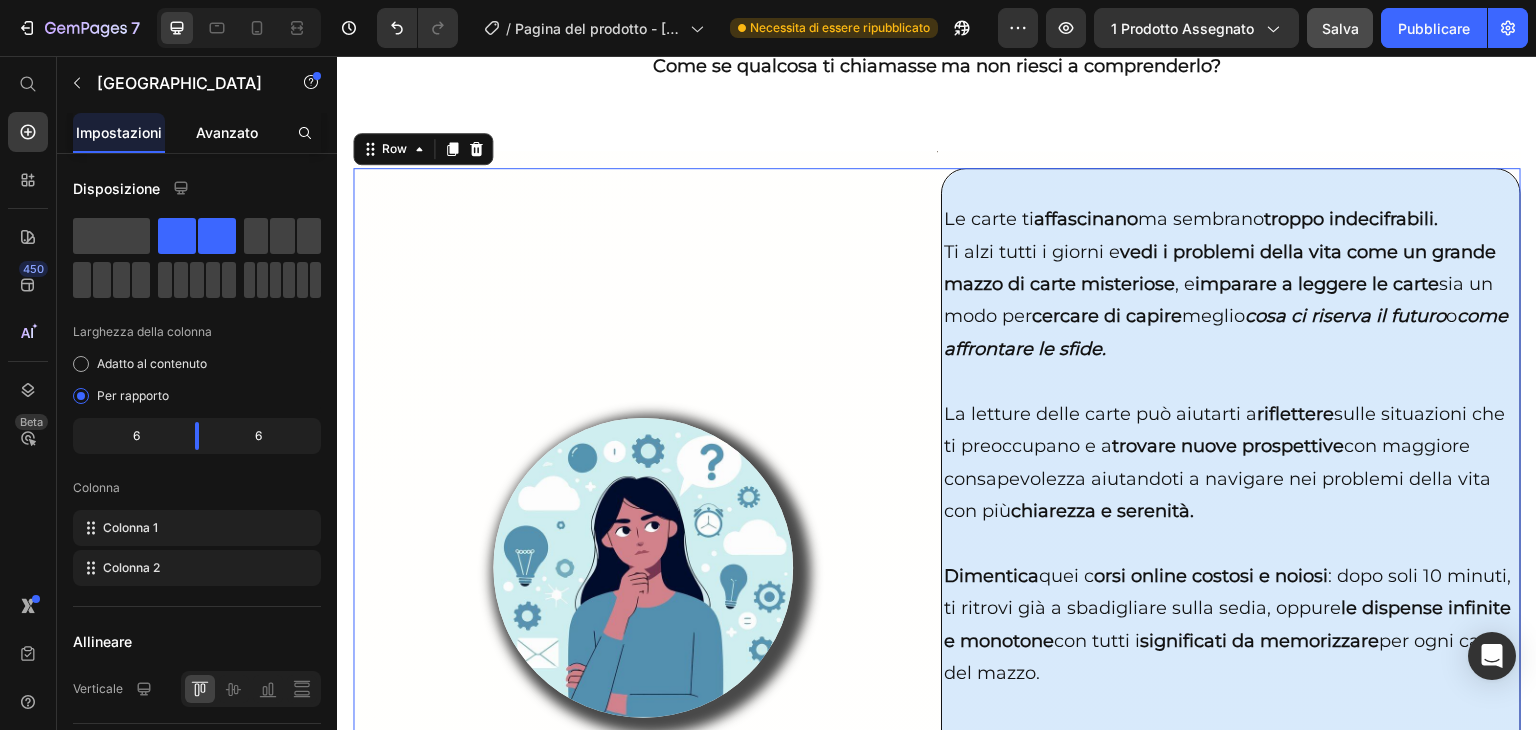 click on "Avanzato" at bounding box center [227, 132] 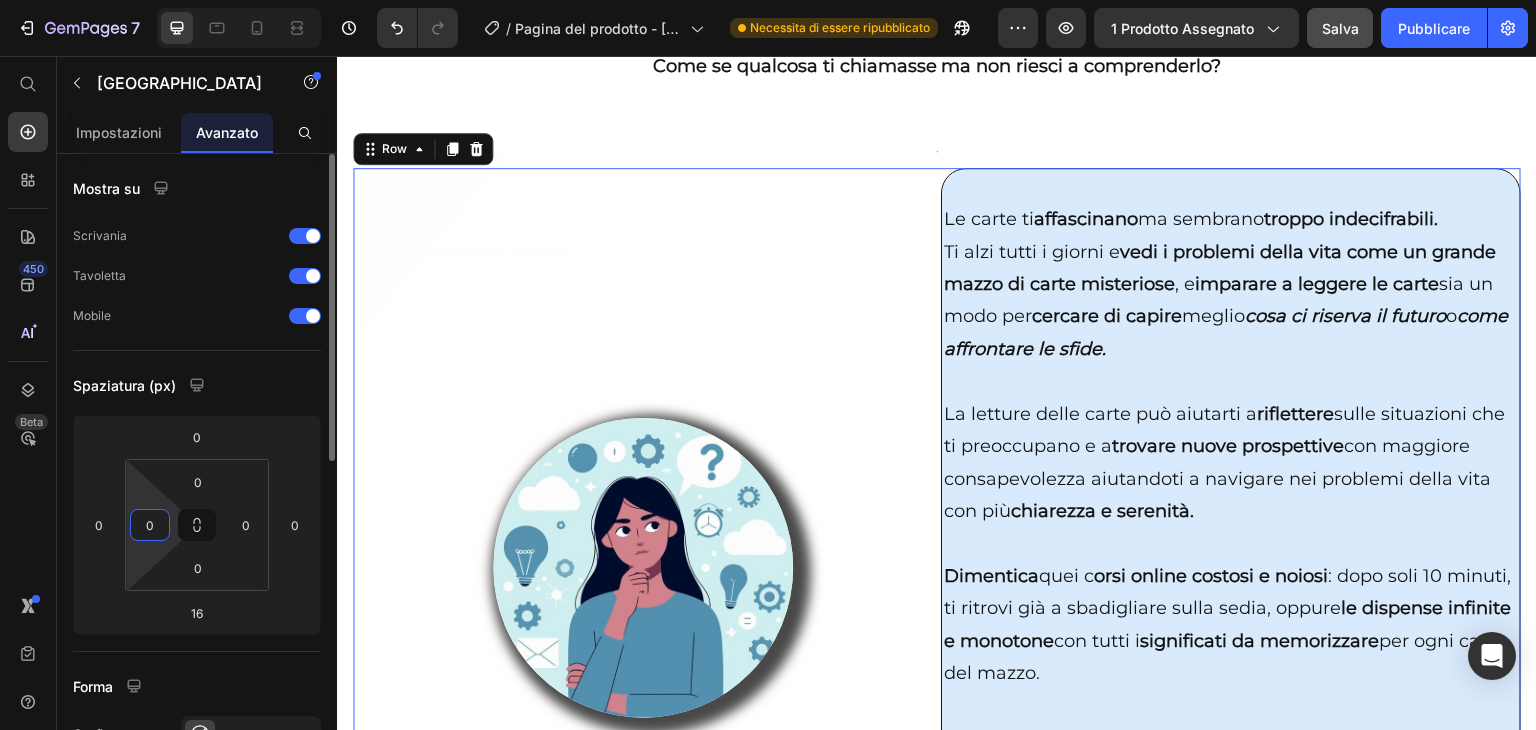 click on "0" at bounding box center [150, 525] 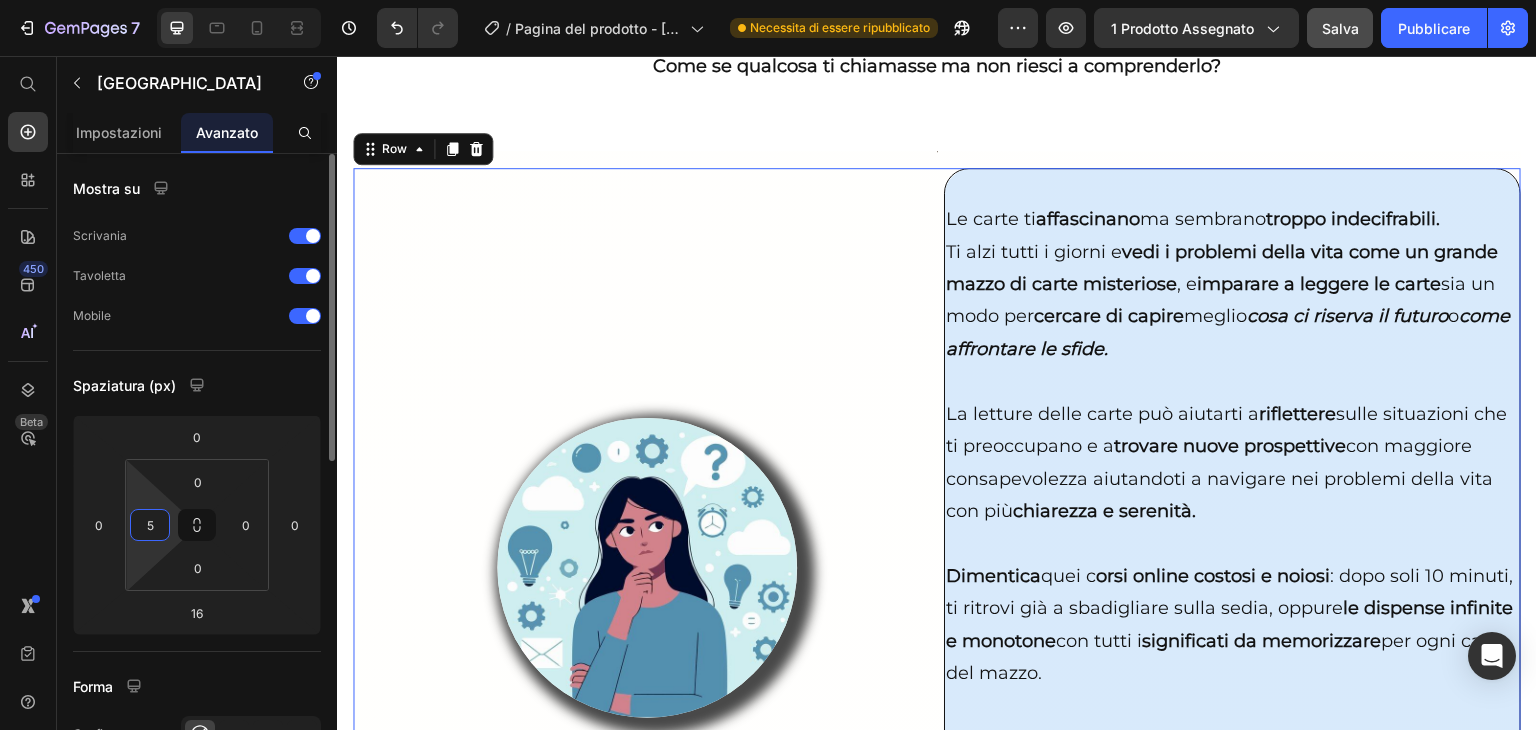 click on "5" at bounding box center (150, 525) 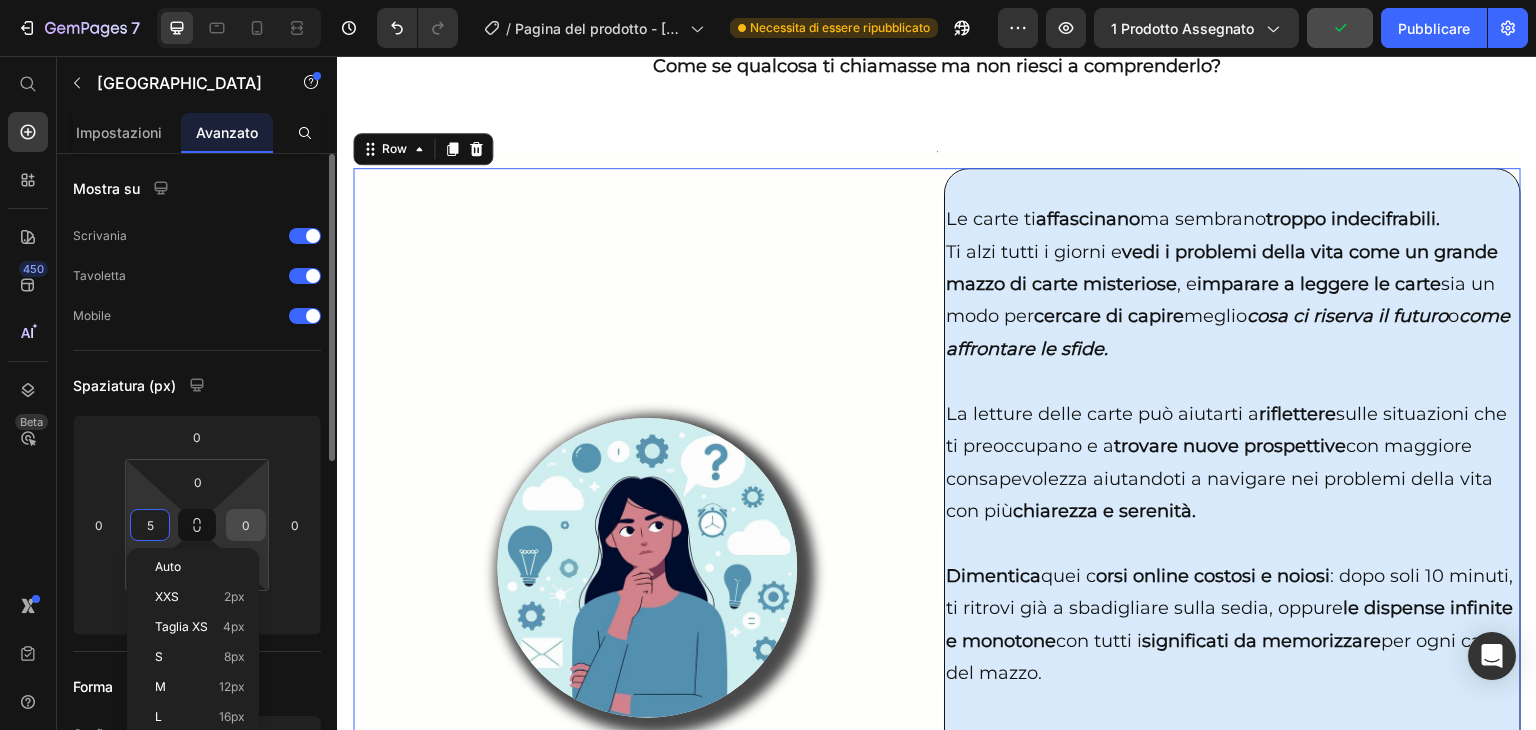 type on "5" 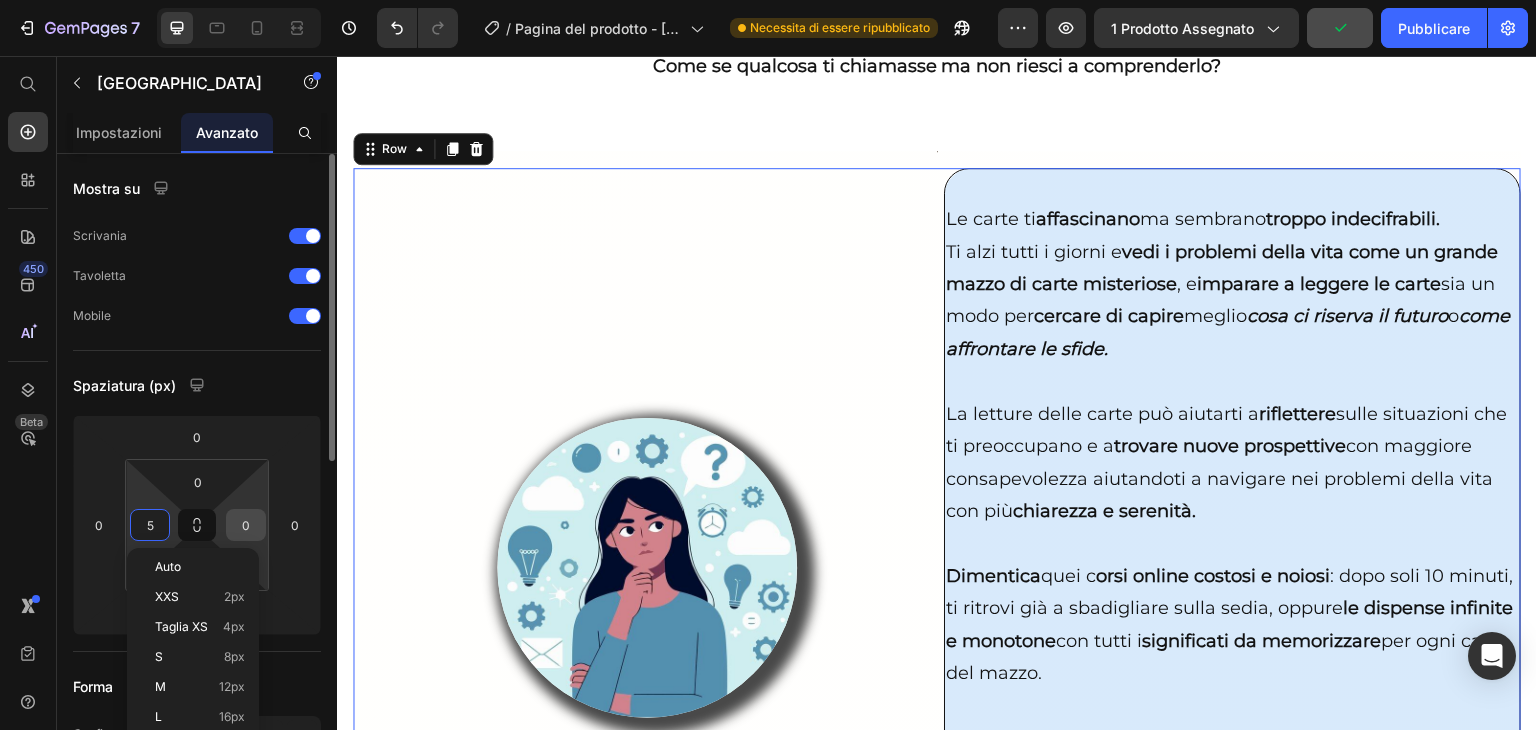 click on "0" at bounding box center (246, 525) 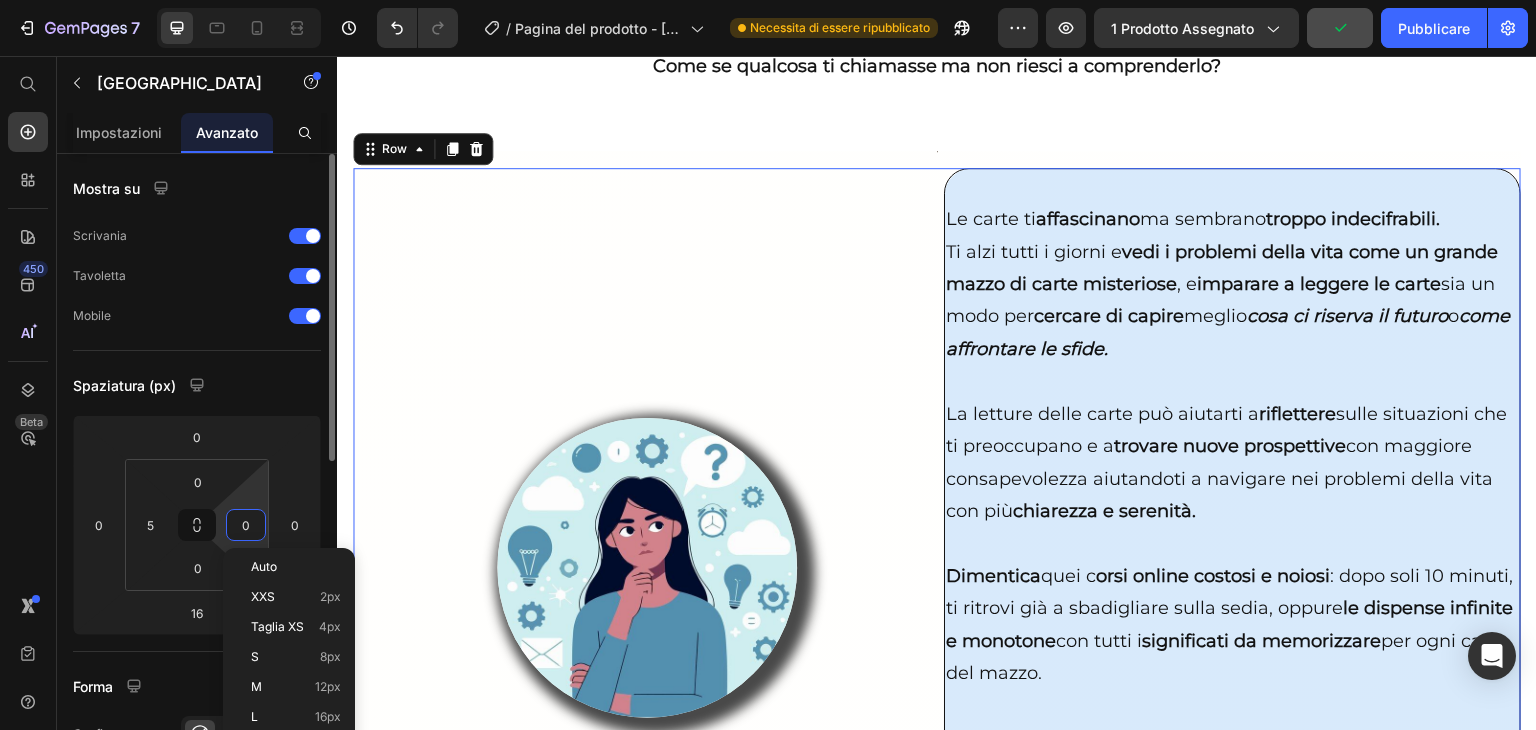 type on "5" 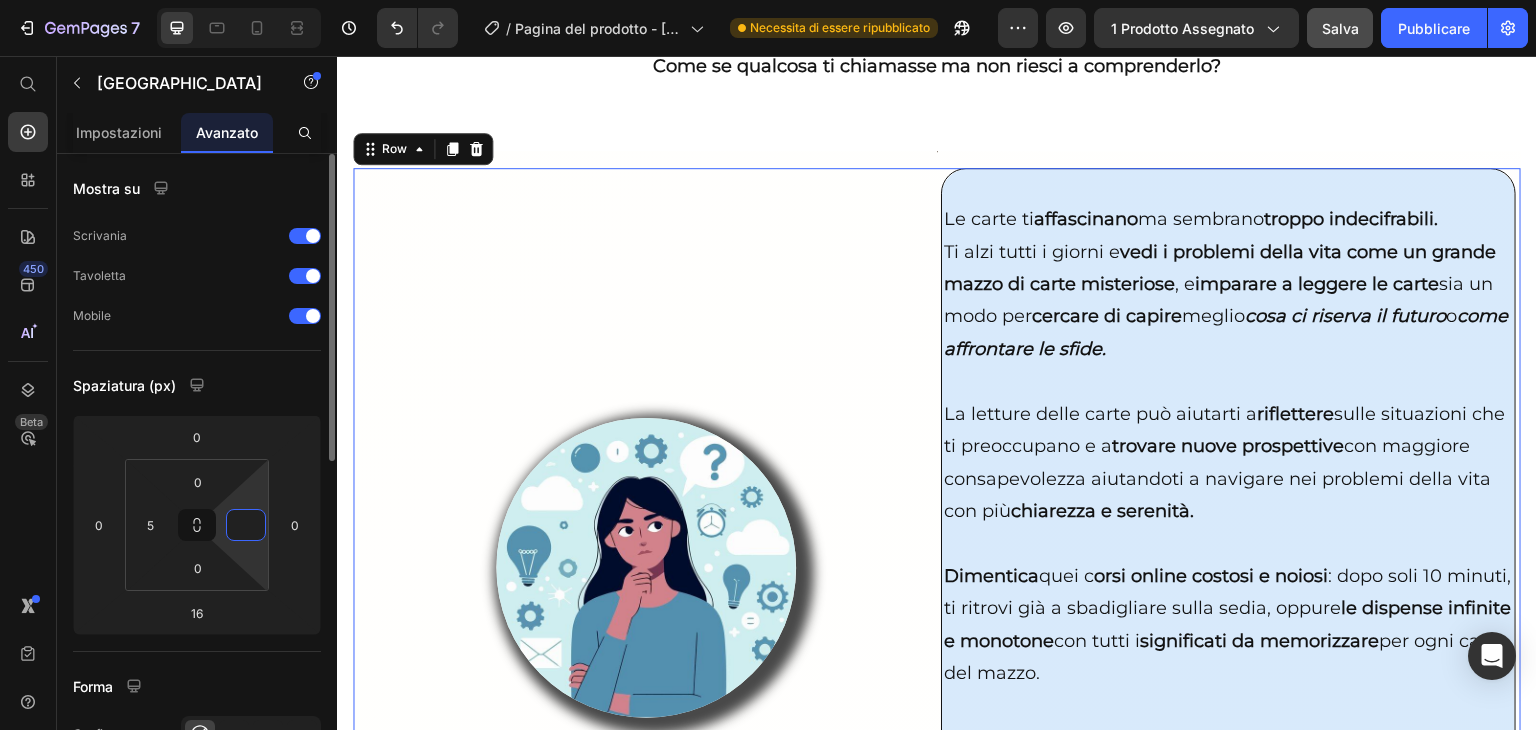 type on "0" 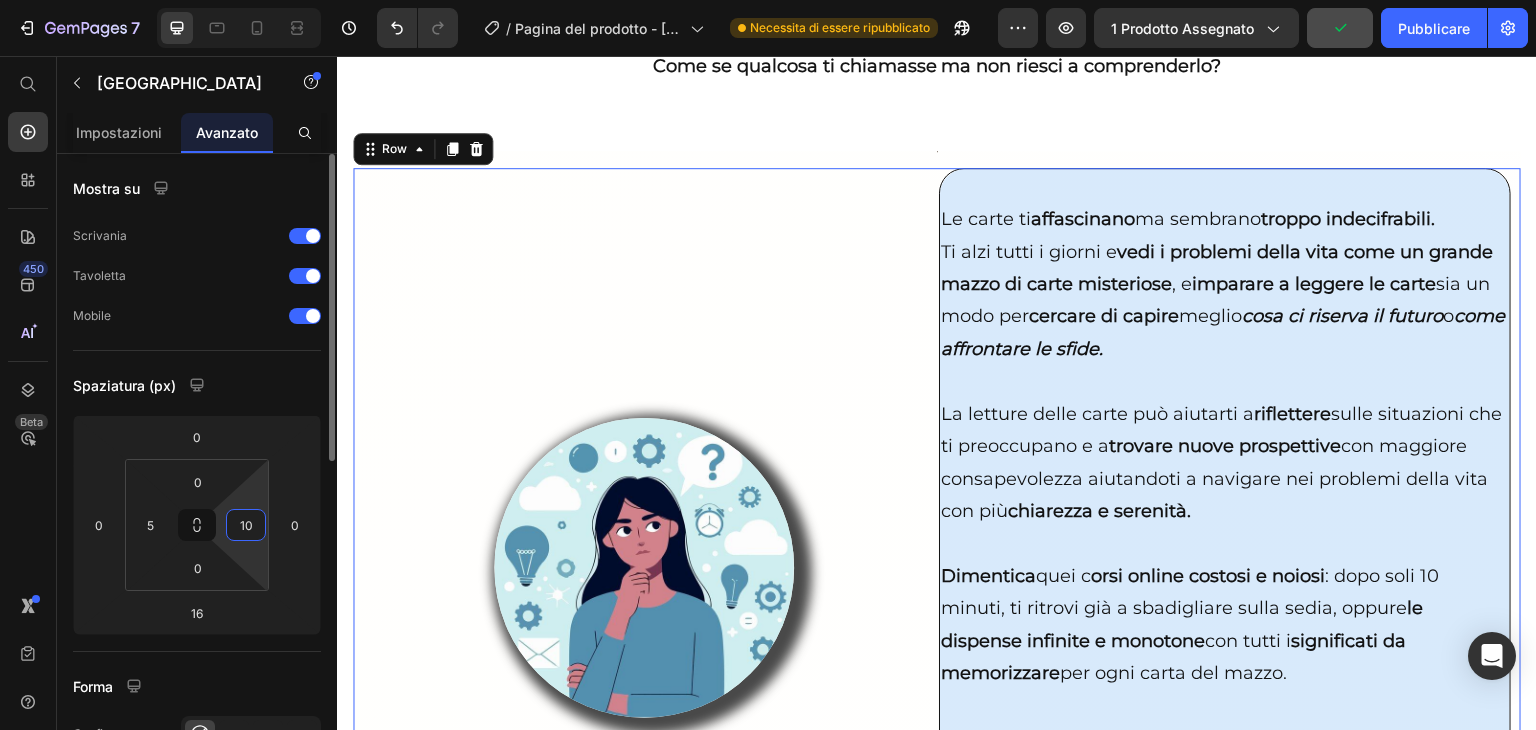 type on "1" 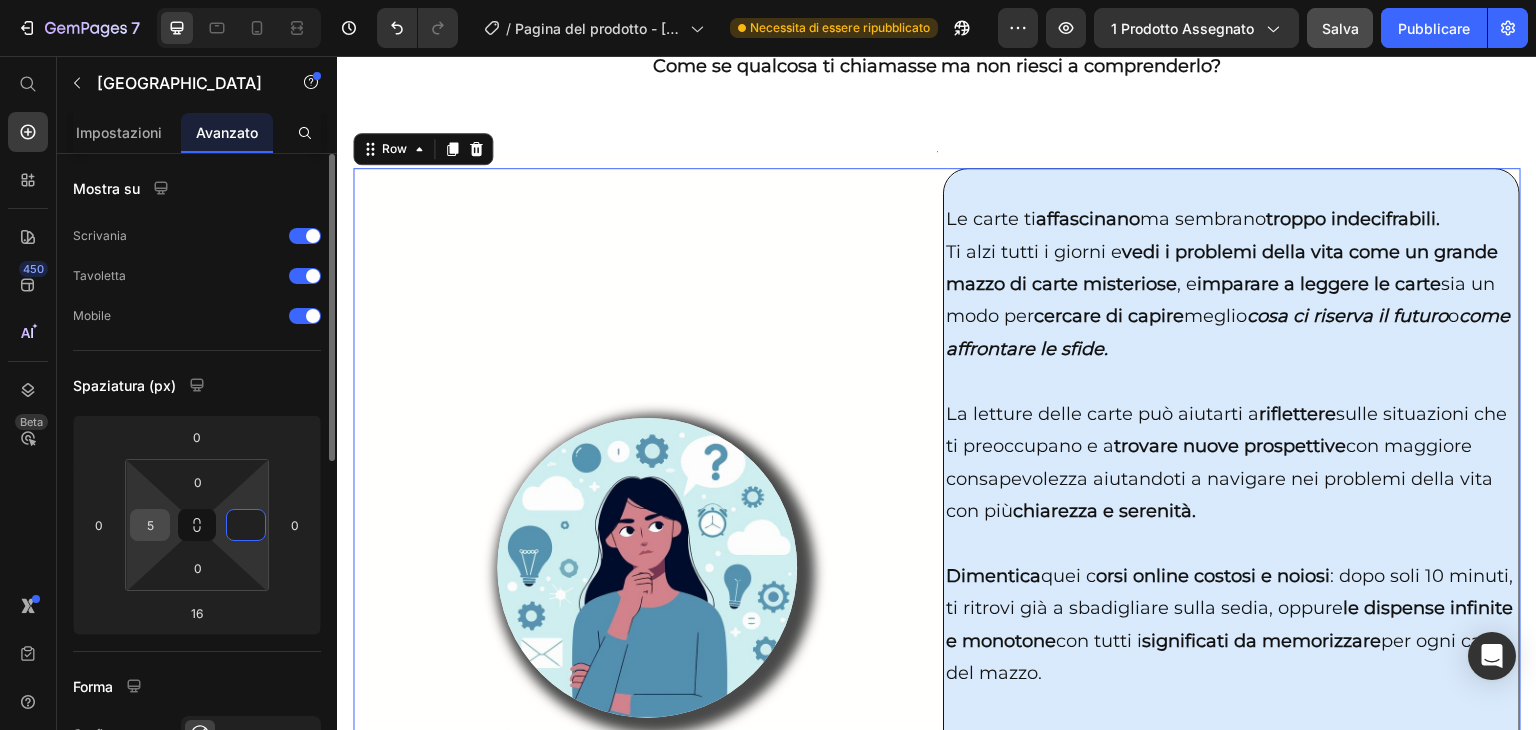 click on "5" at bounding box center [150, 525] 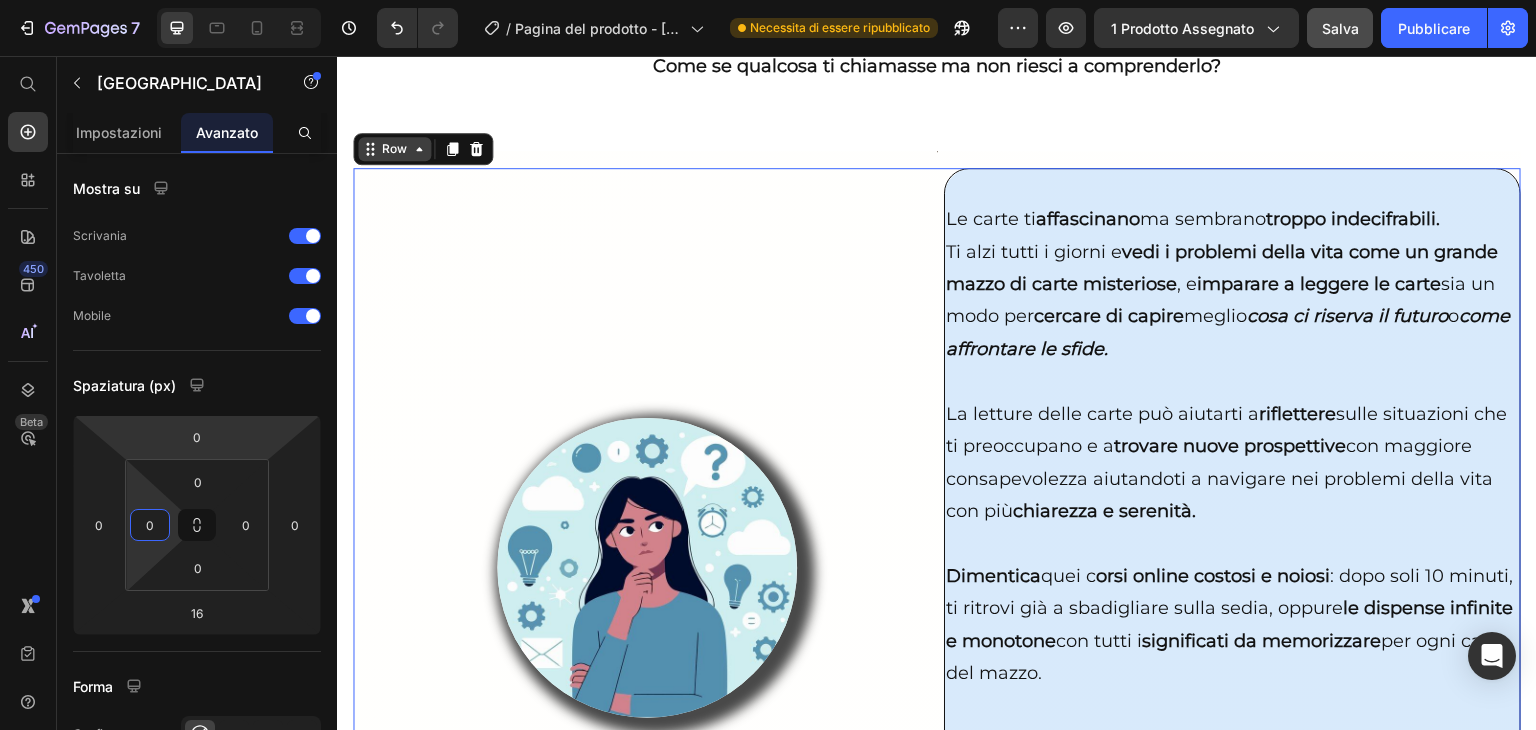 type on "0" 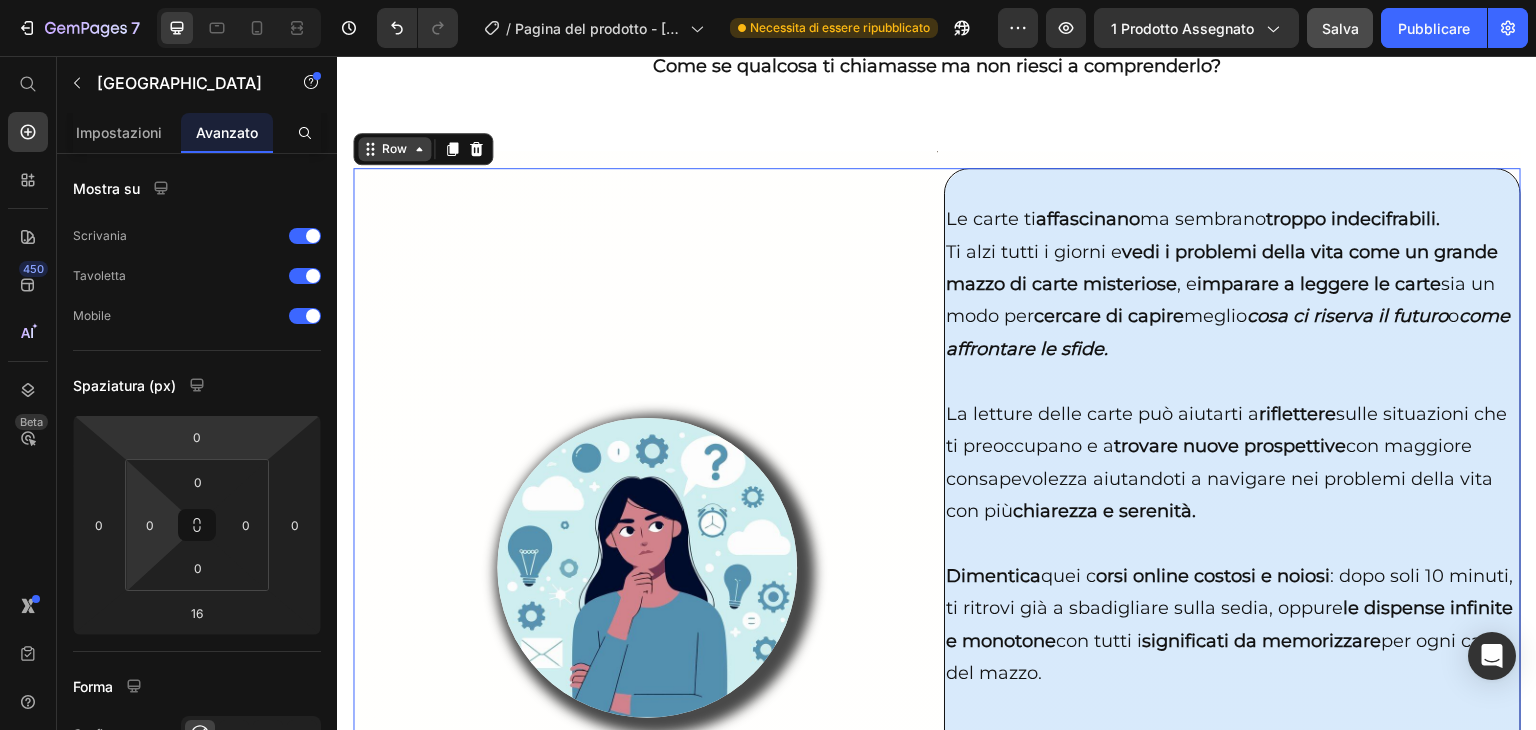 click 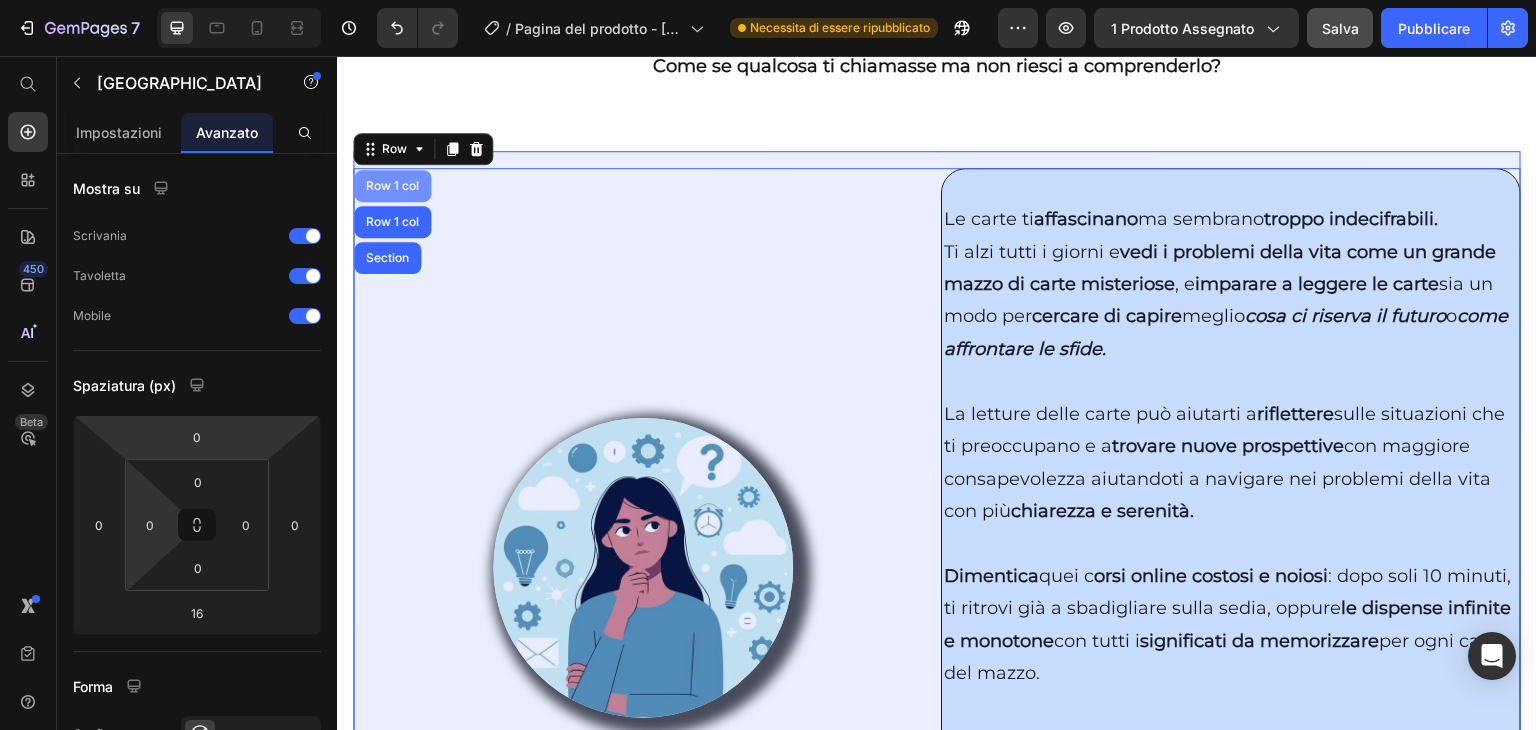 click on "Row 1 col" at bounding box center [392, 186] 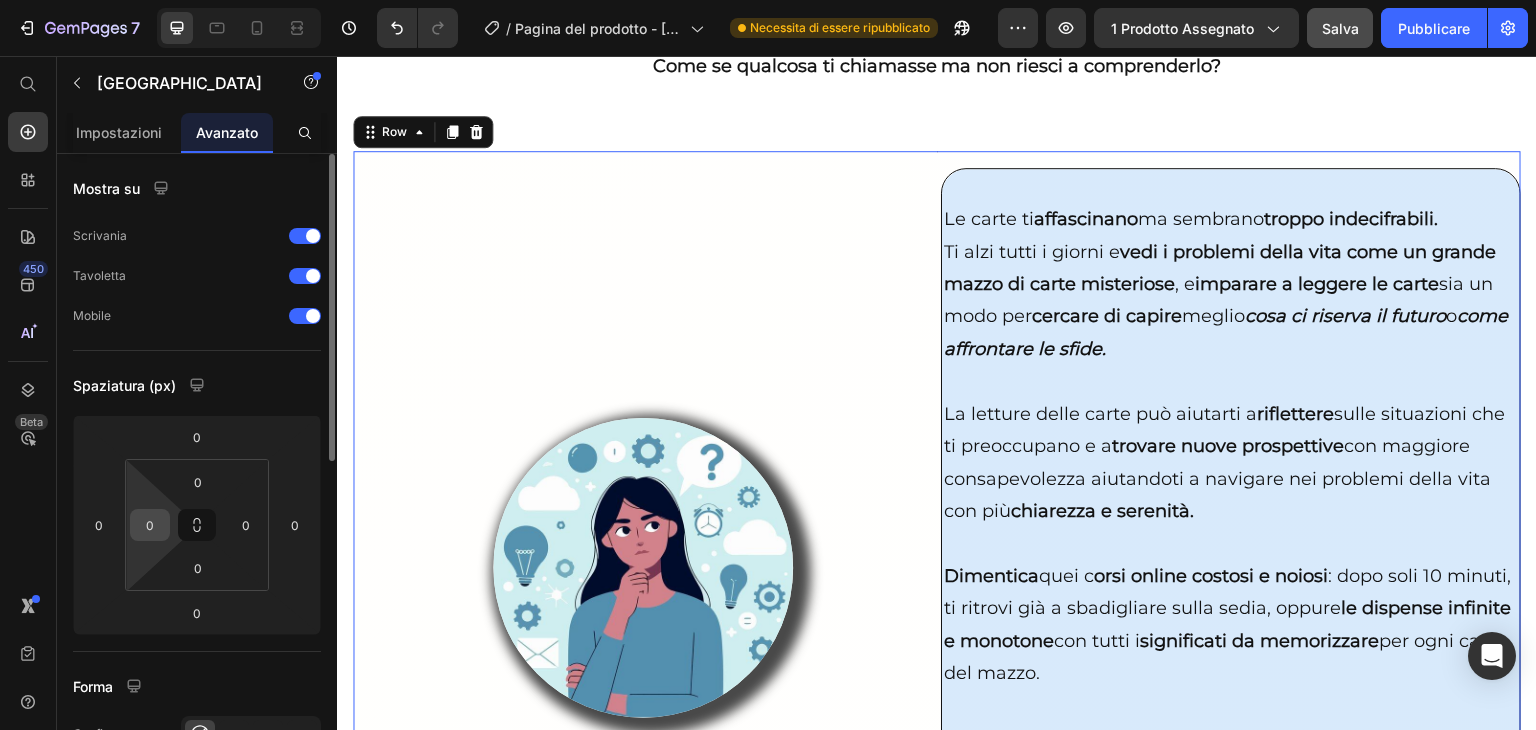 click on "0" at bounding box center (150, 525) 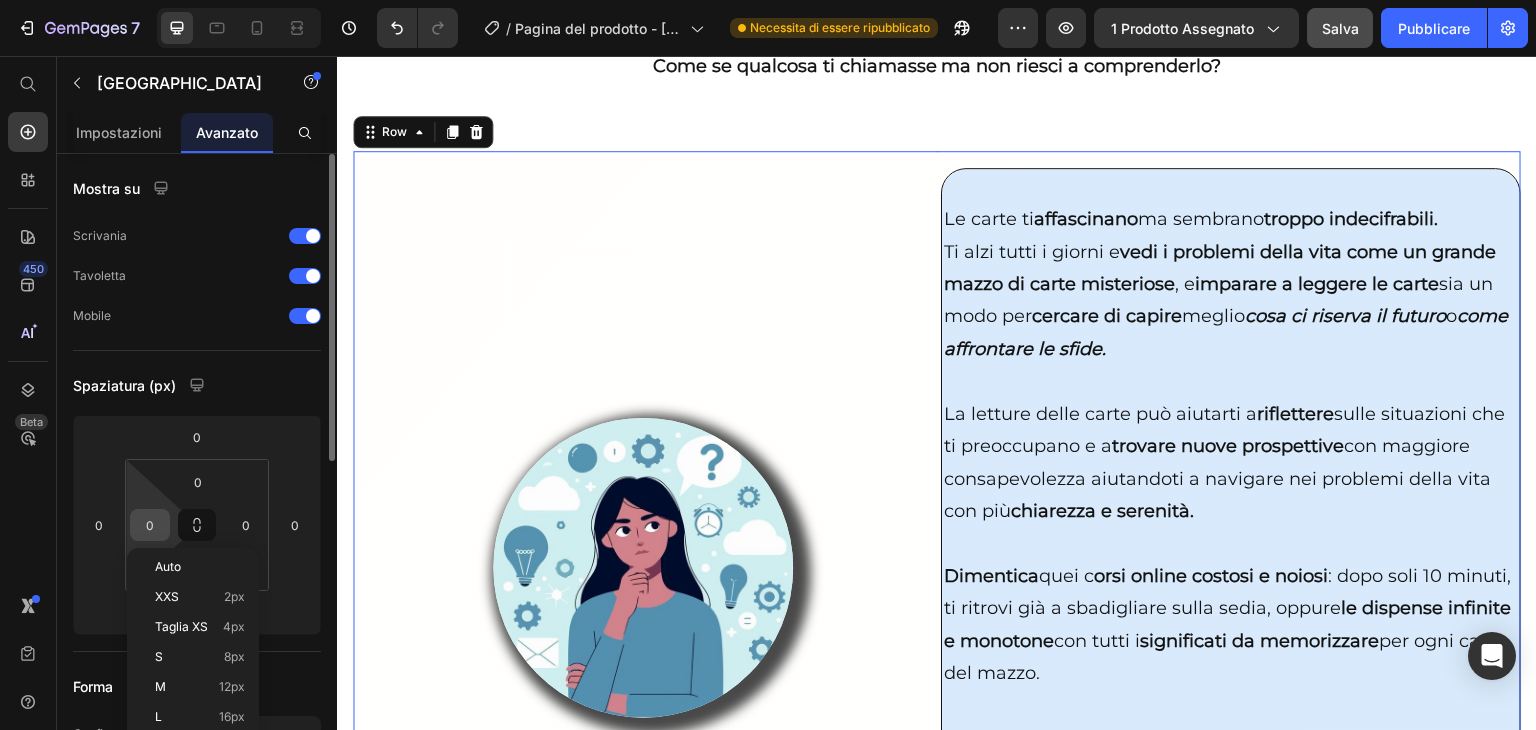 click on "0" at bounding box center [150, 525] 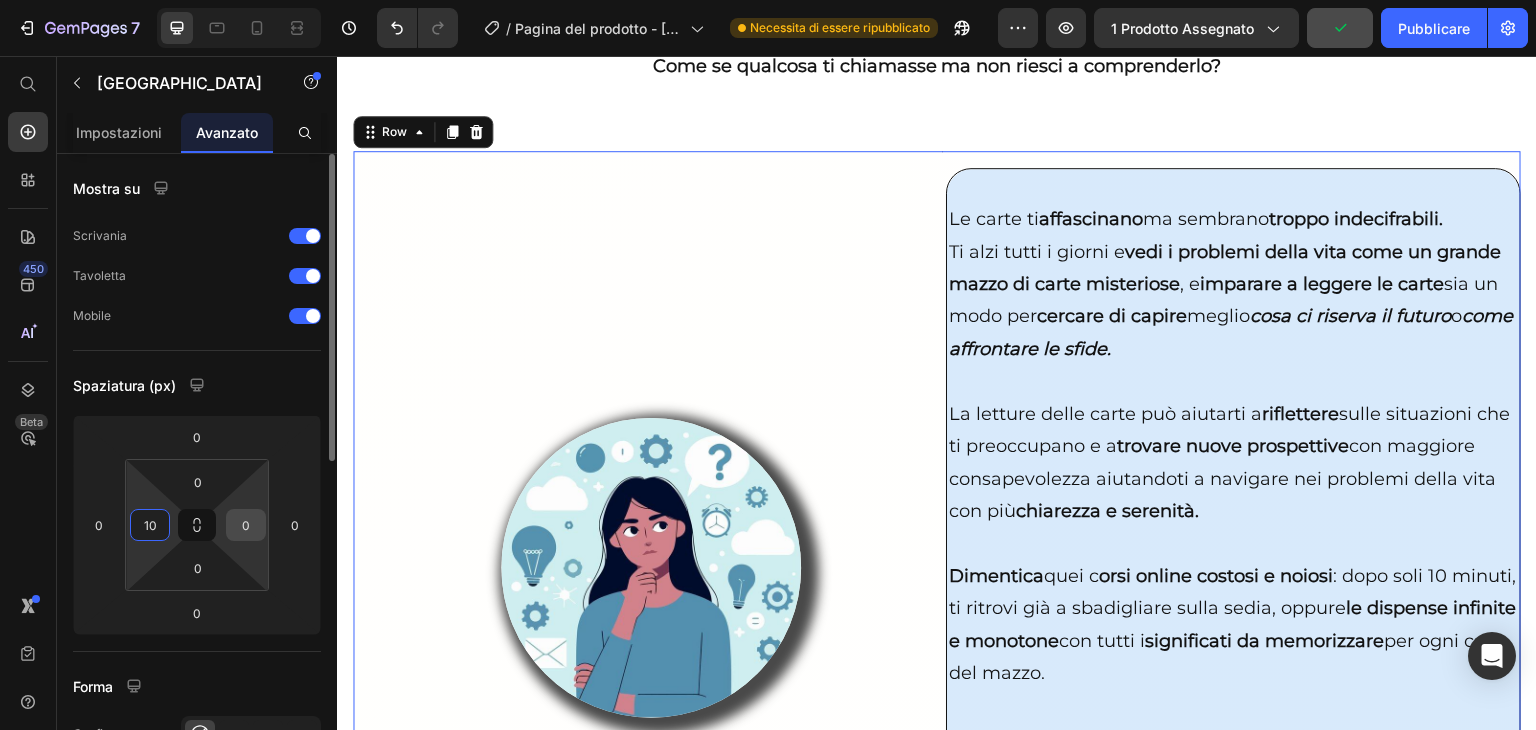 type on "10" 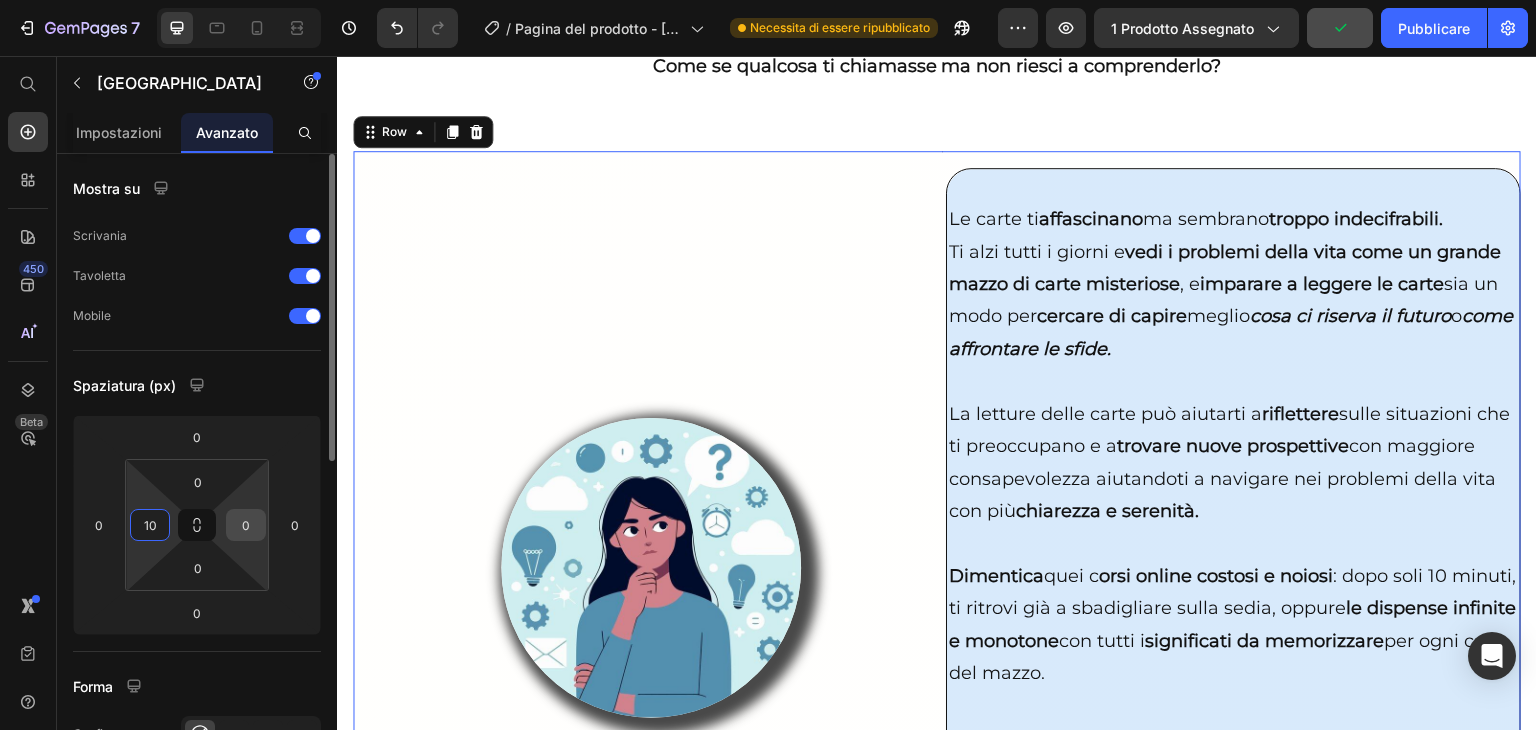 click on "0" at bounding box center (246, 525) 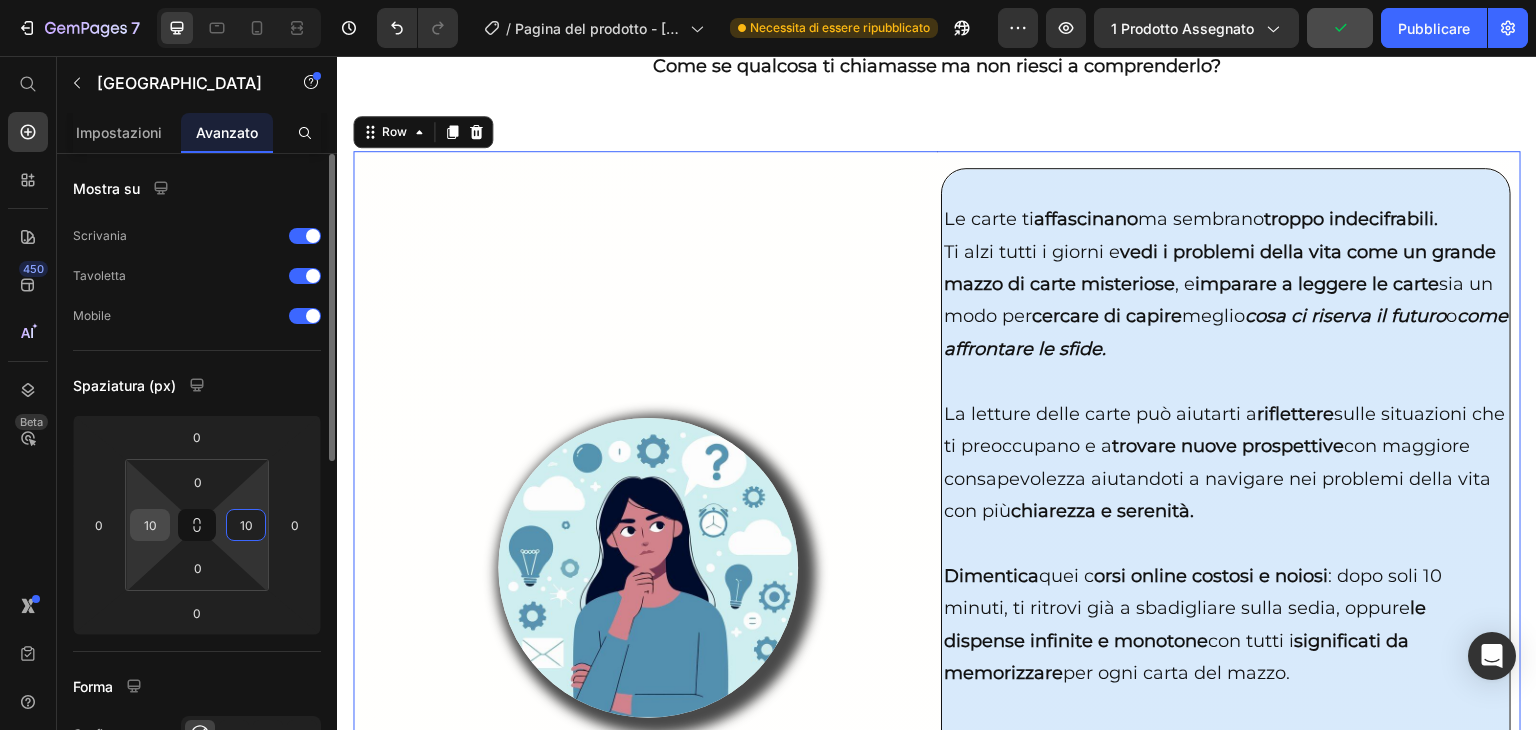 type on "10" 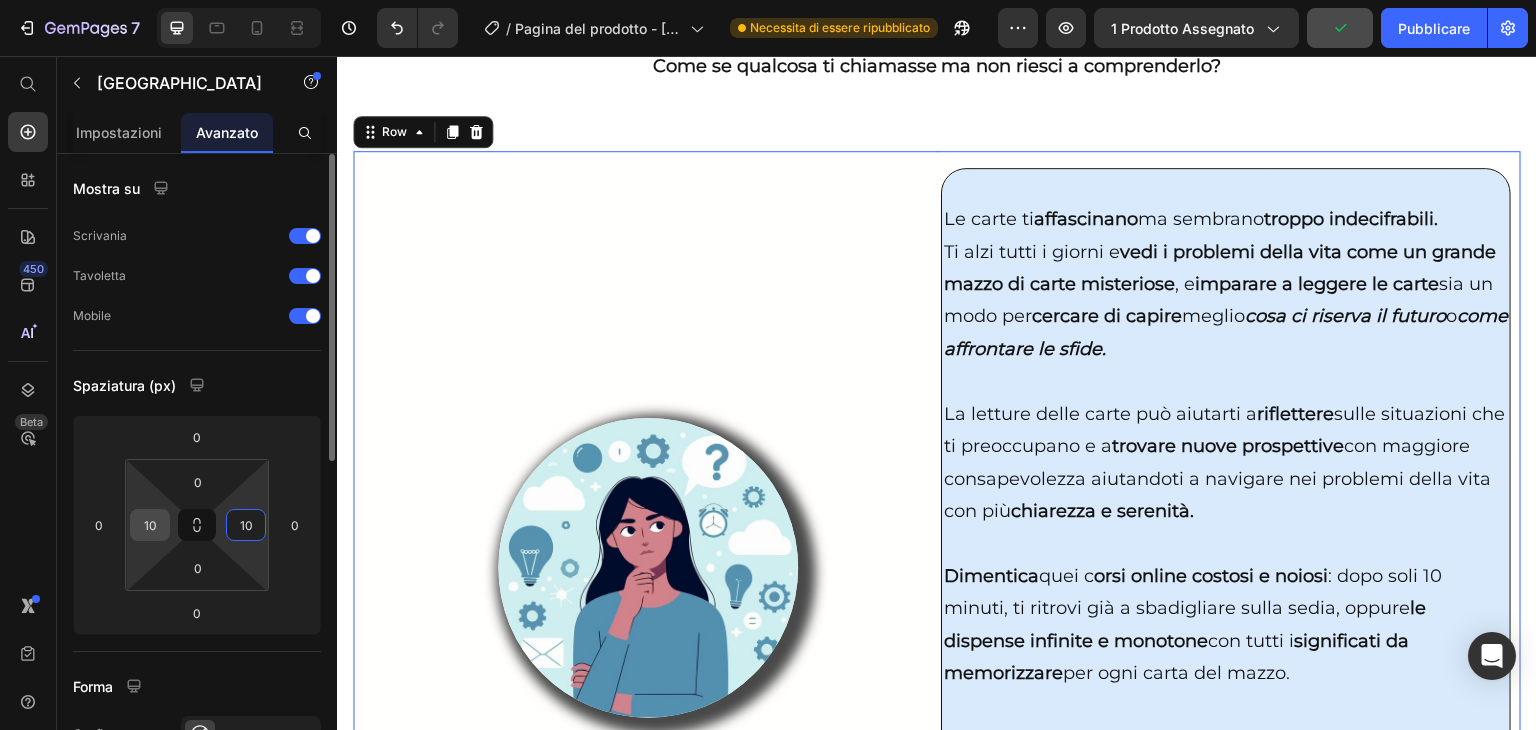 click on "10" at bounding box center [150, 525] 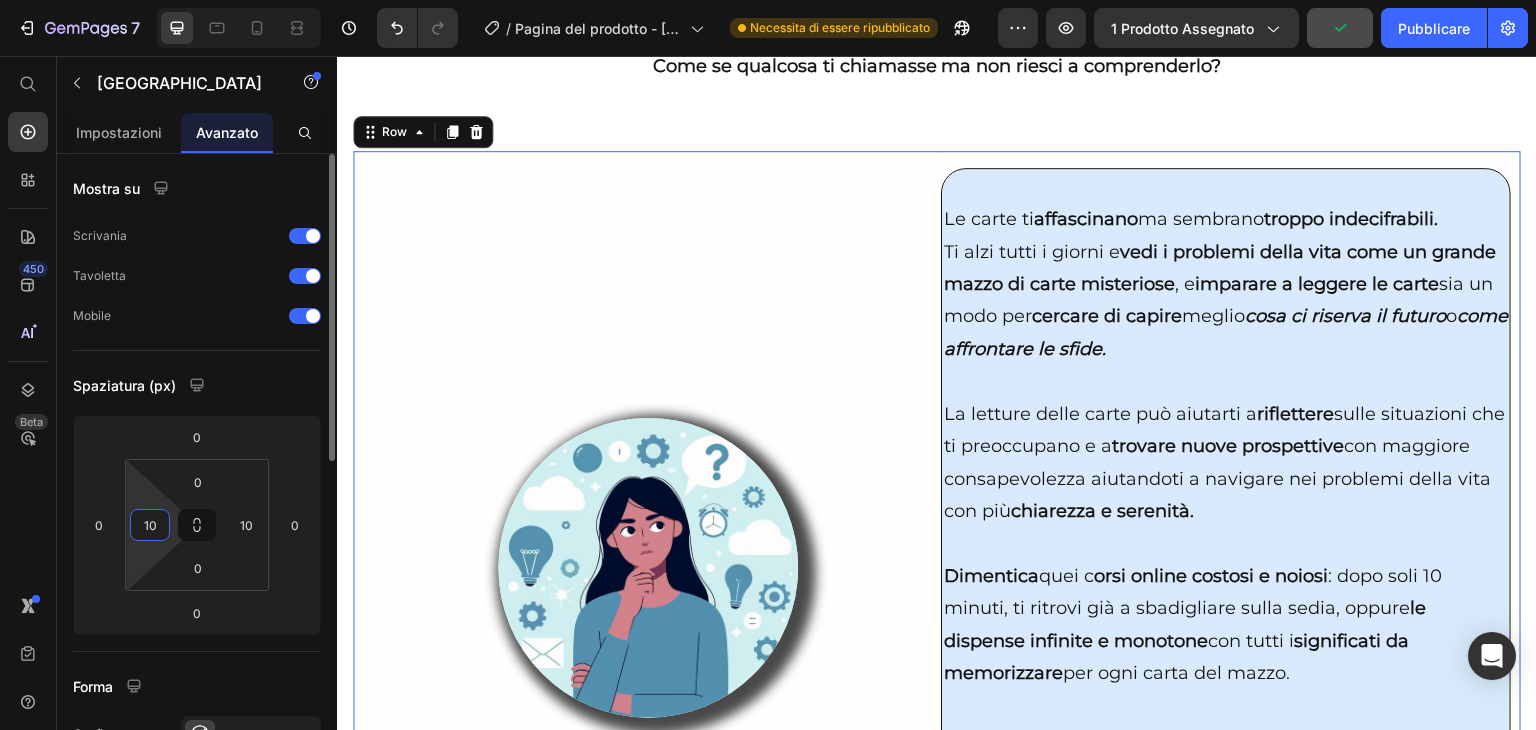 click on "10" at bounding box center (150, 525) 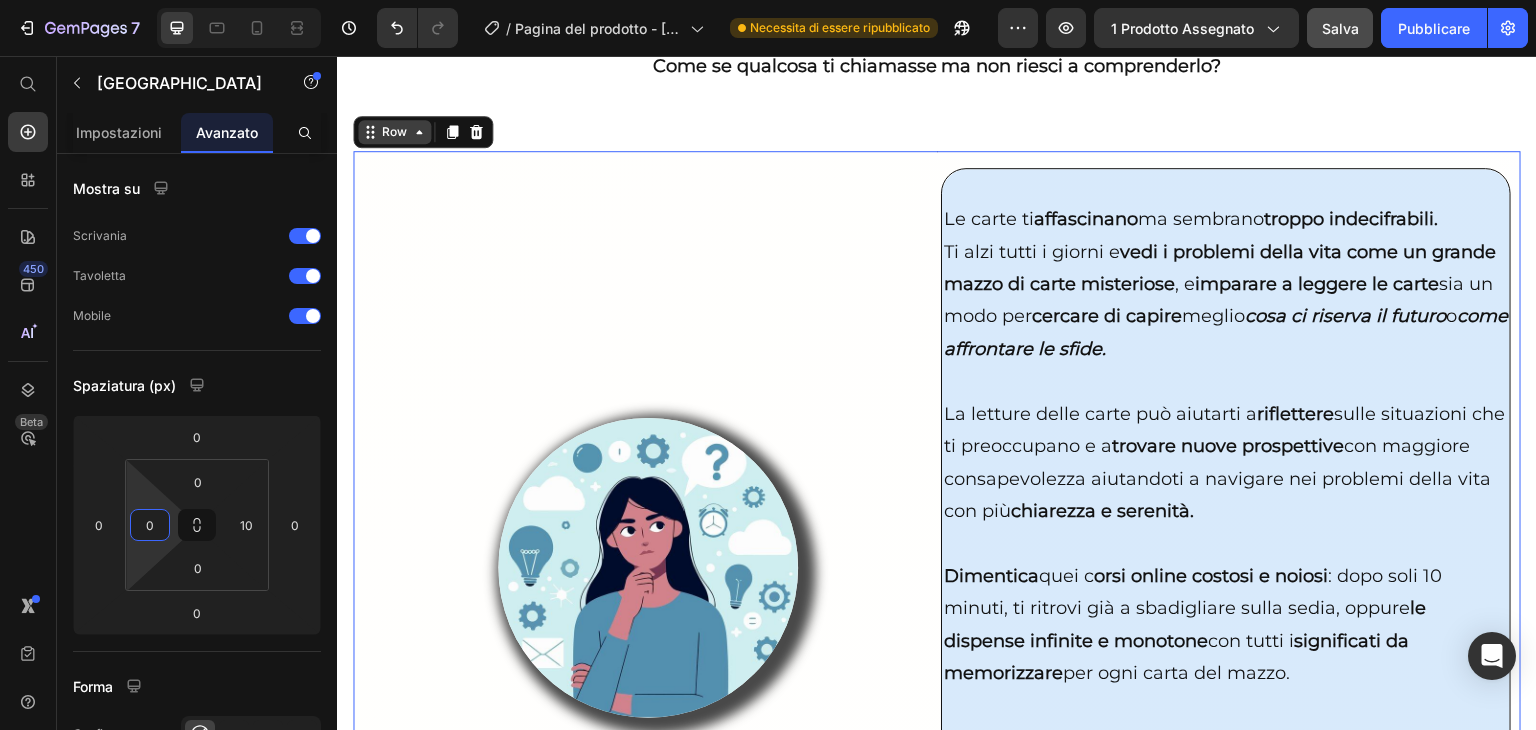 type on "0" 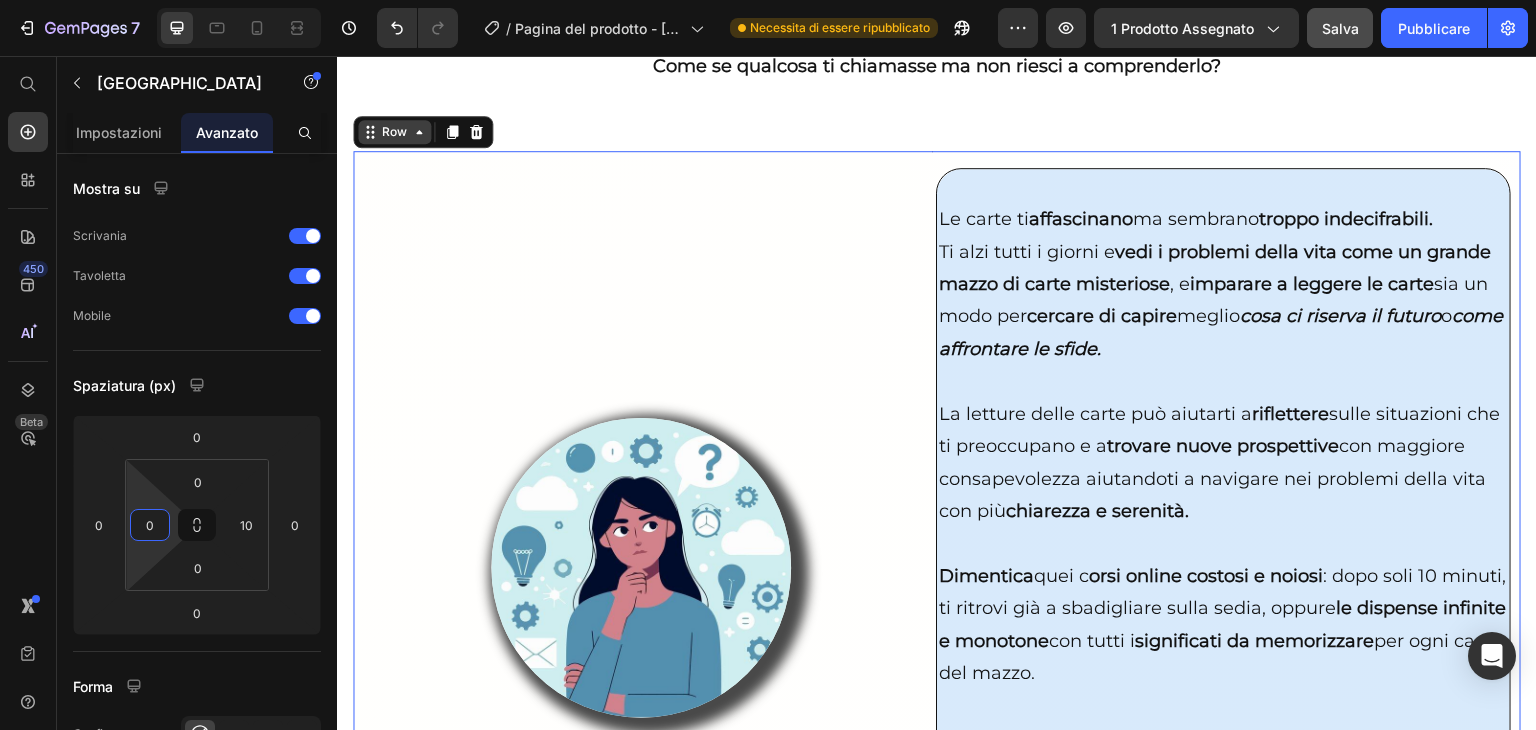 click 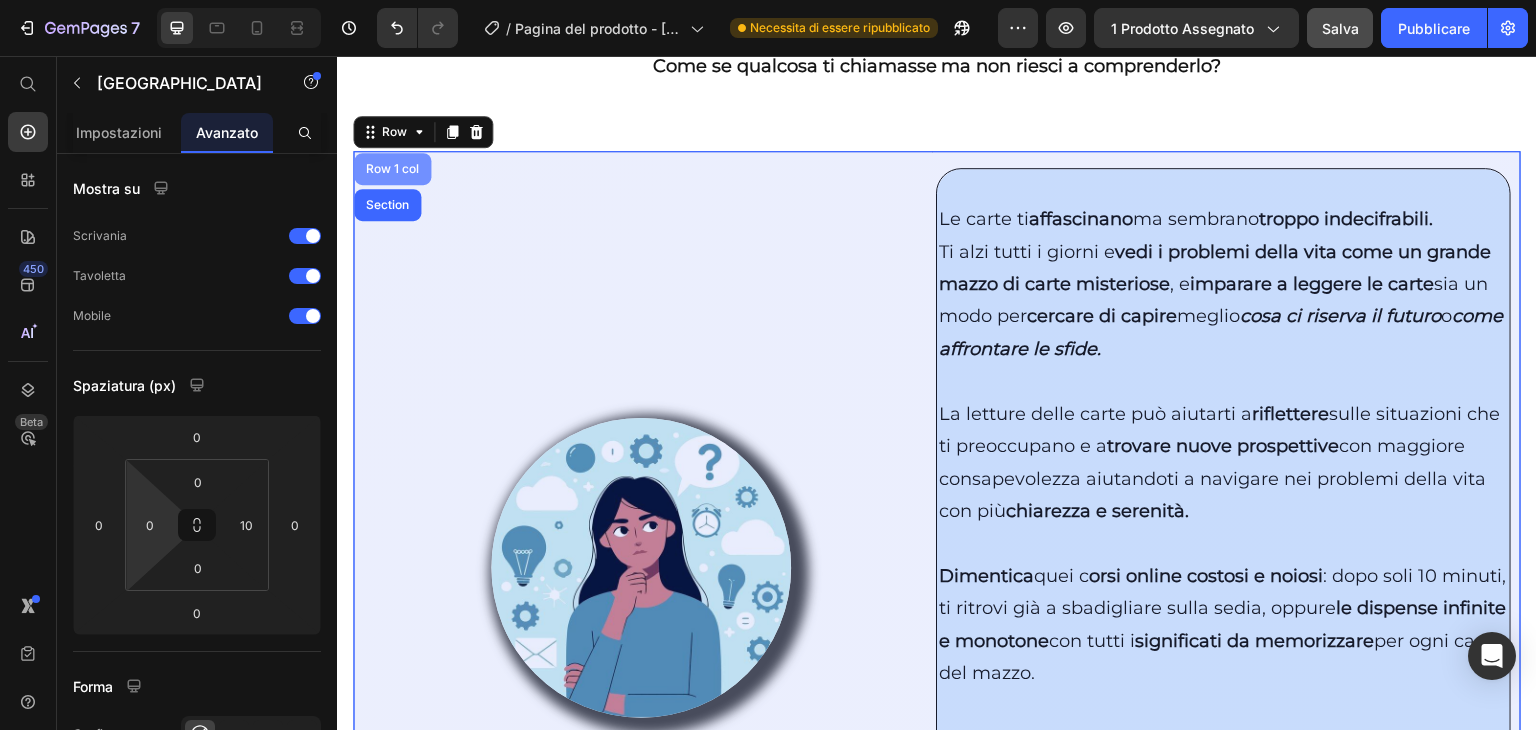 click on "Row 1 col" at bounding box center [392, 169] 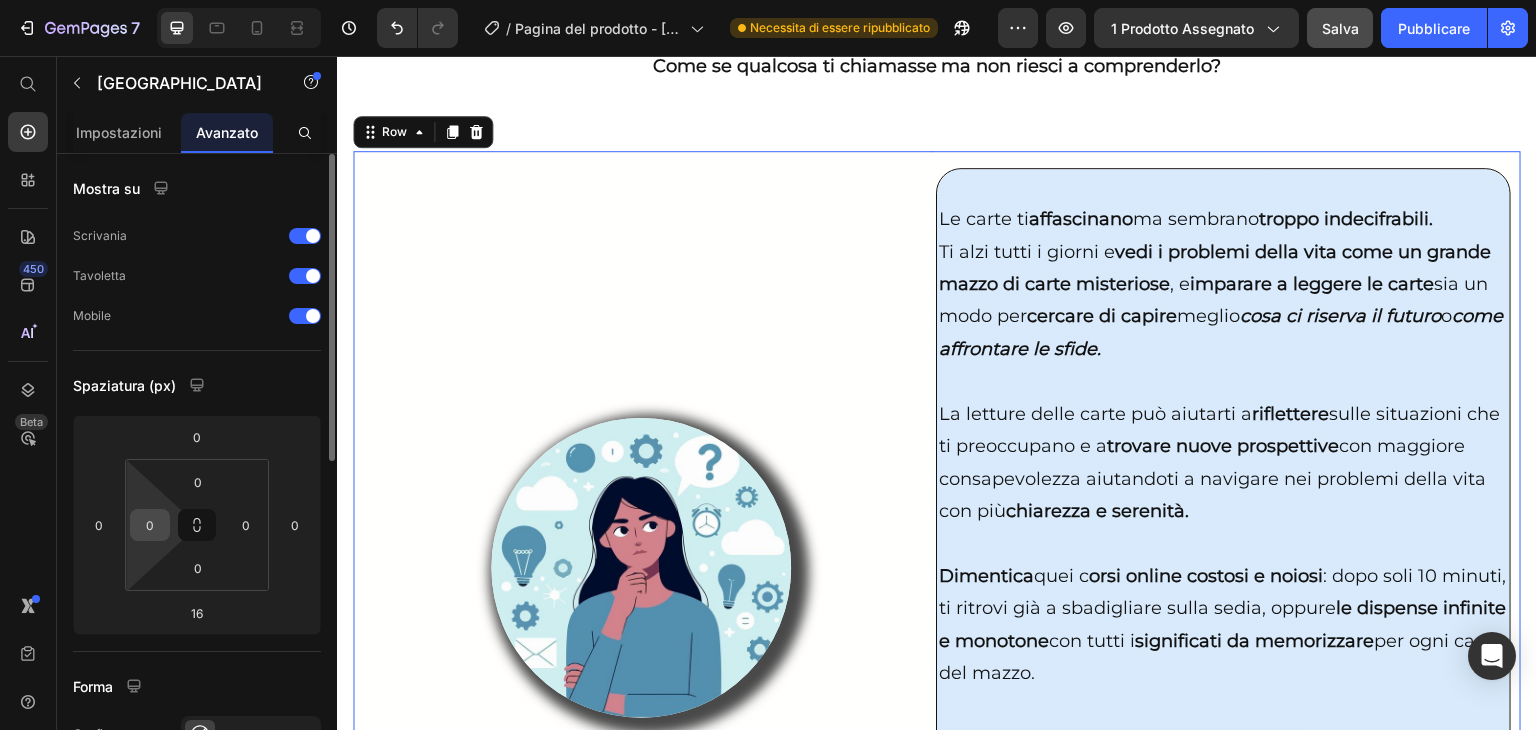 click on "0" at bounding box center [150, 525] 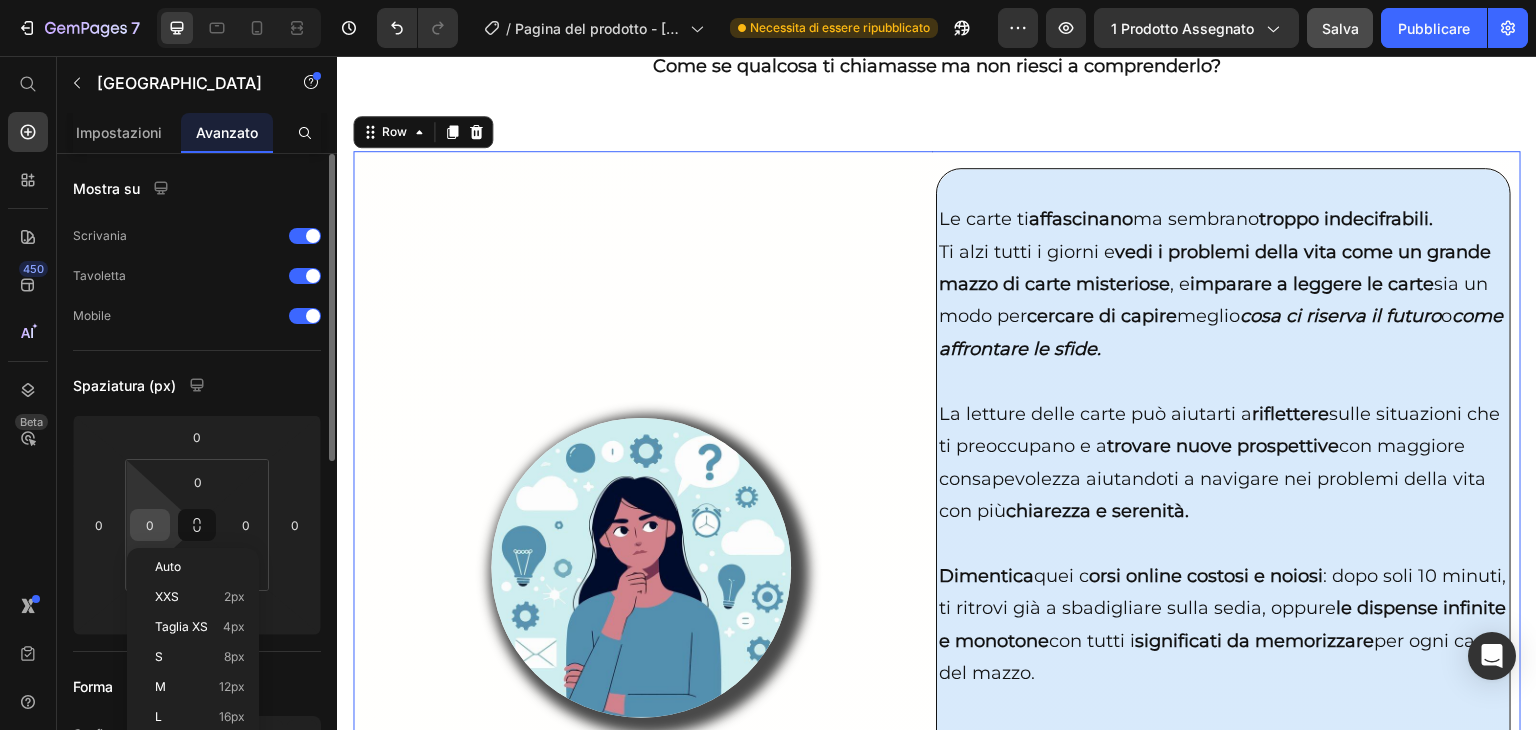 click on "0" at bounding box center (150, 525) 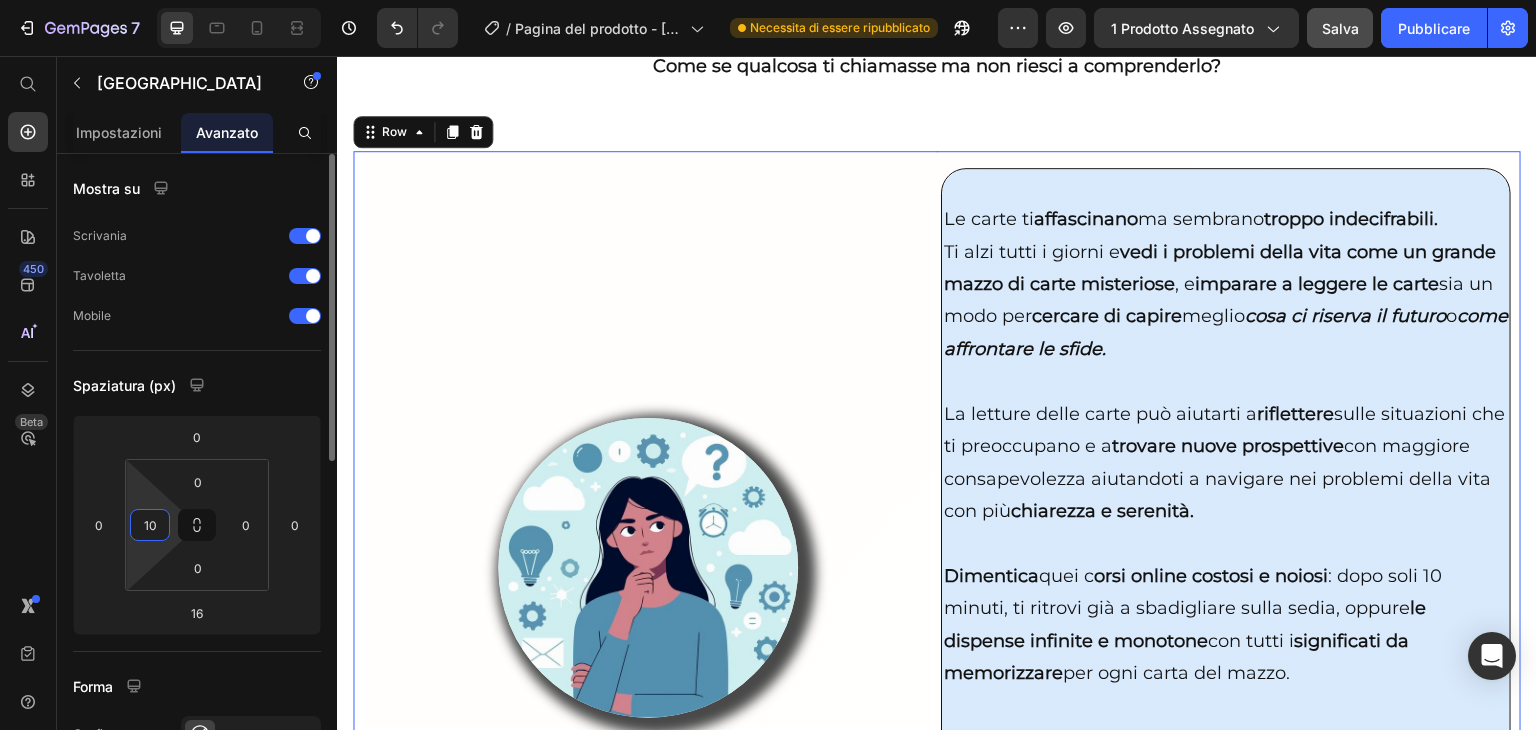 type on "1" 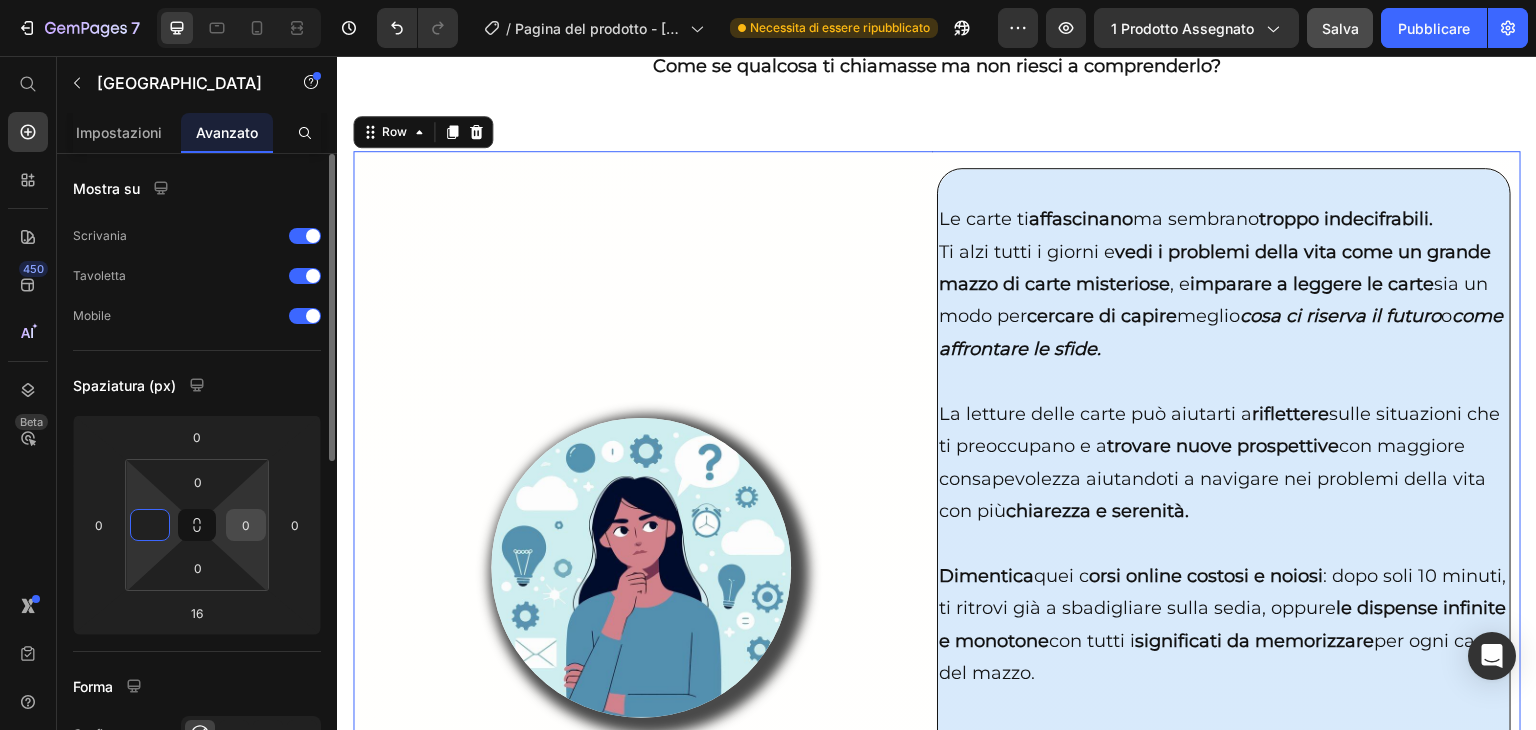 click on "0" at bounding box center [246, 525] 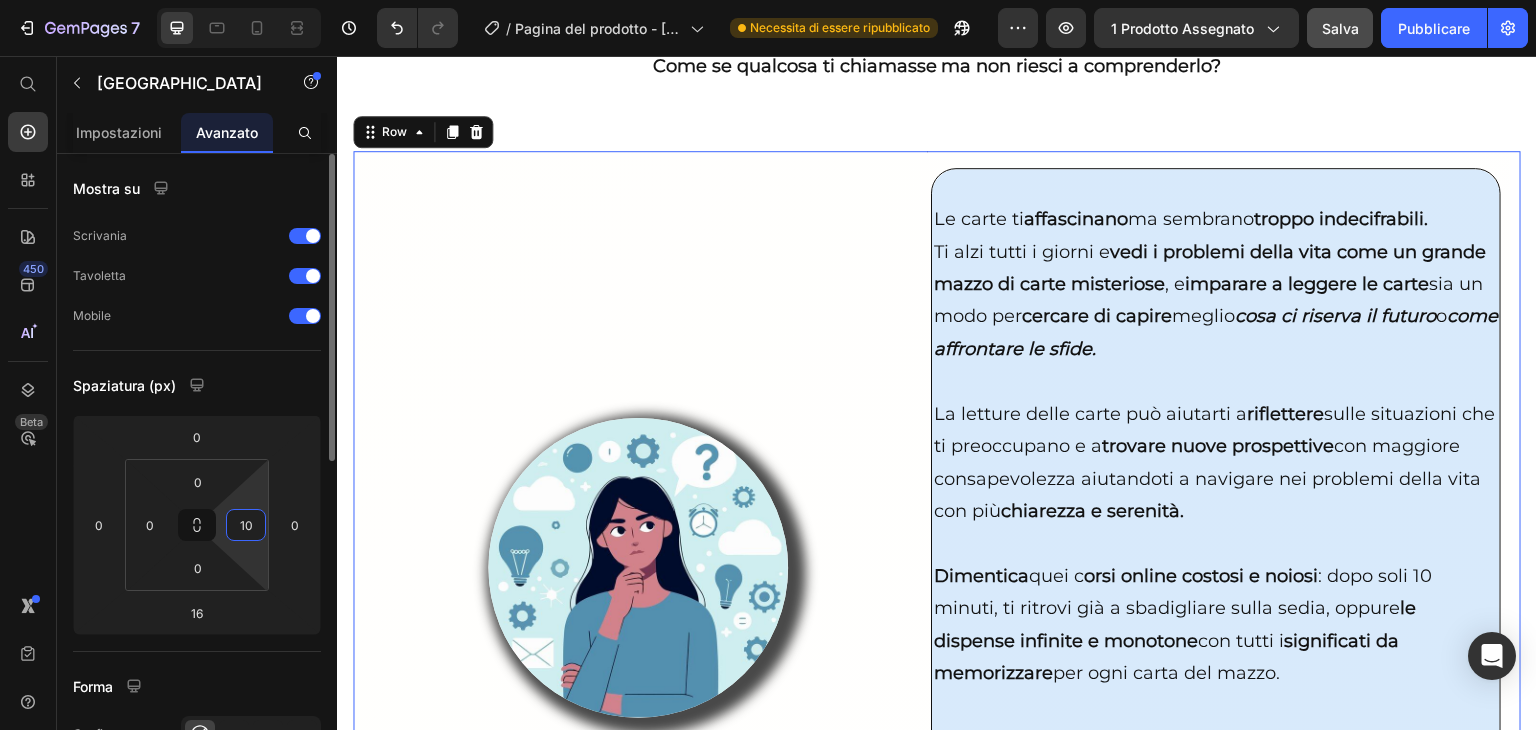 type on "1" 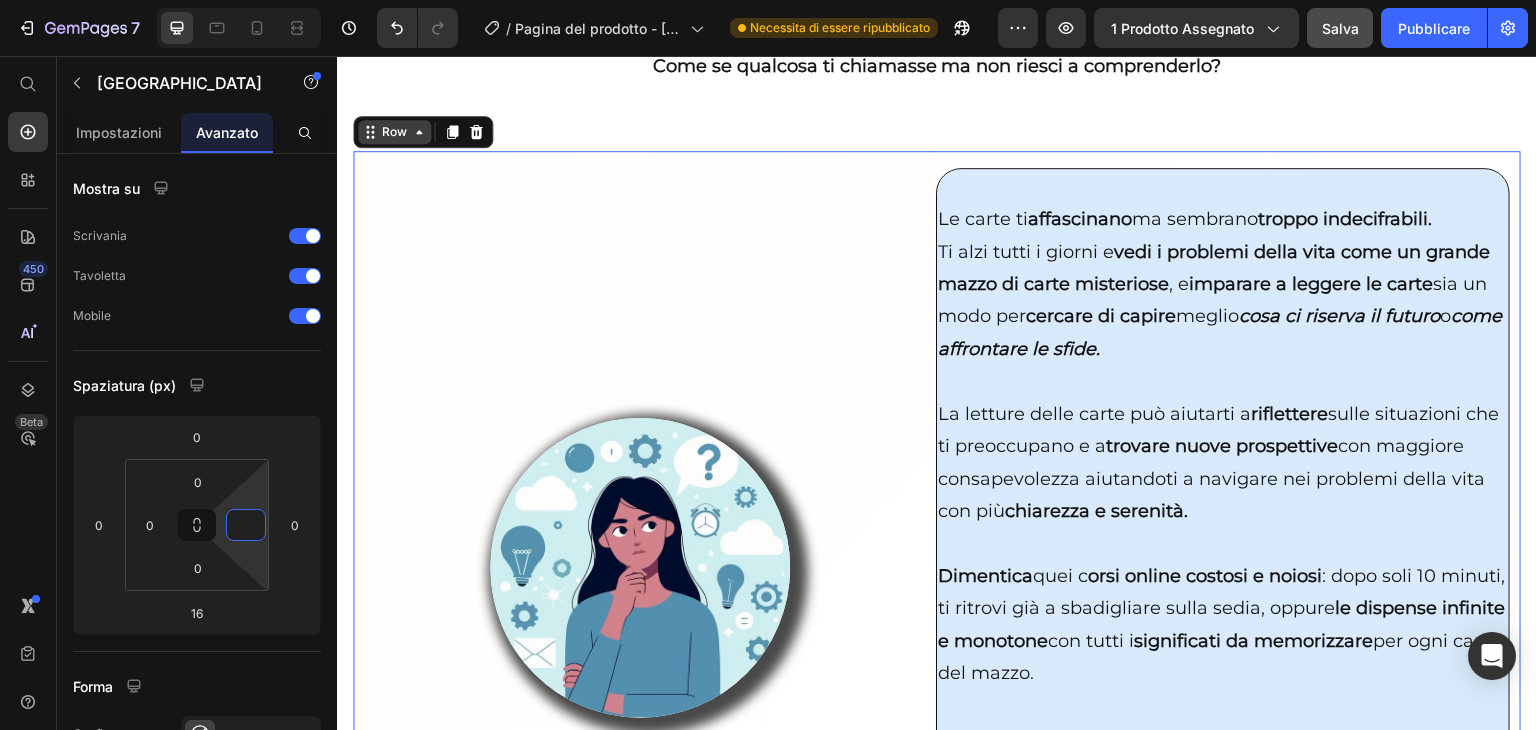 type on "0" 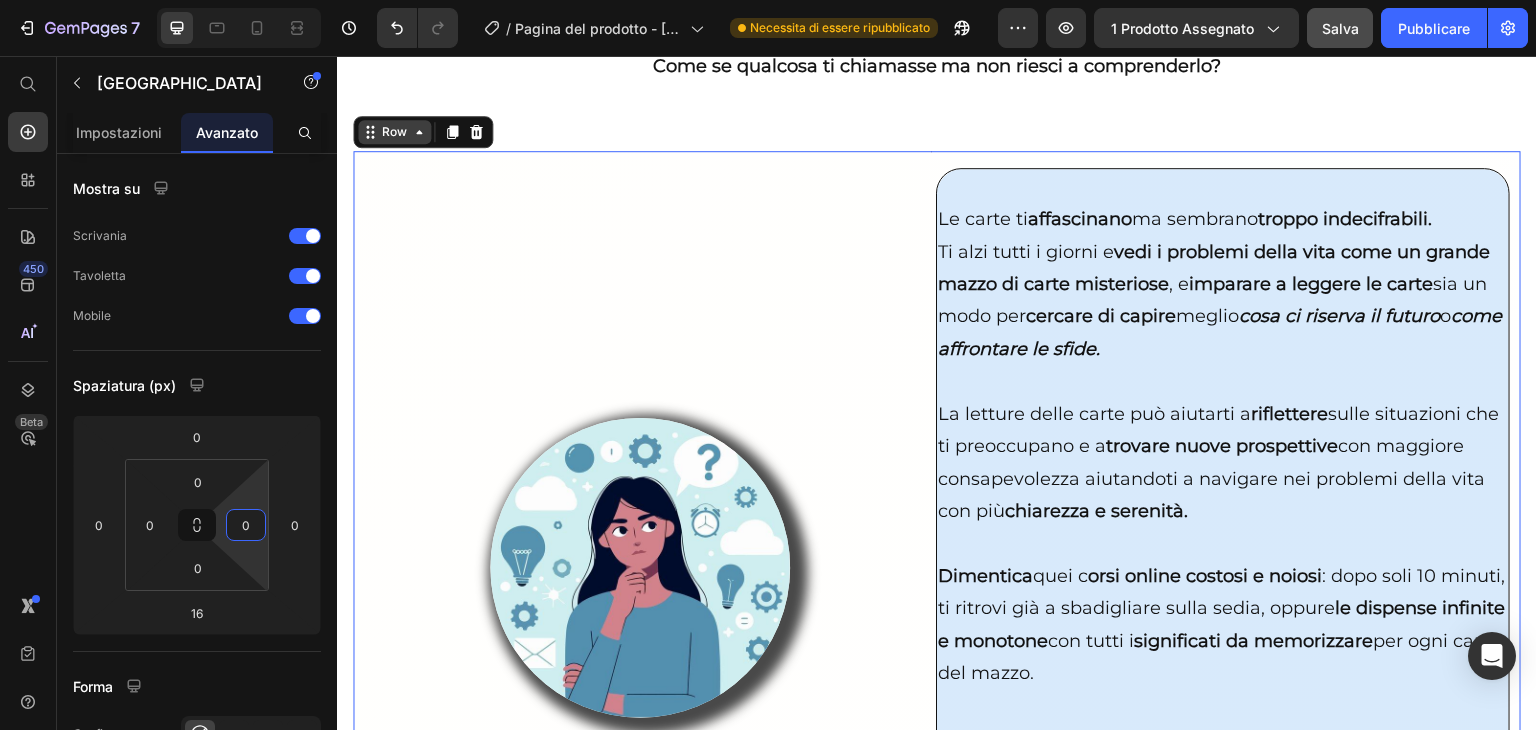 click 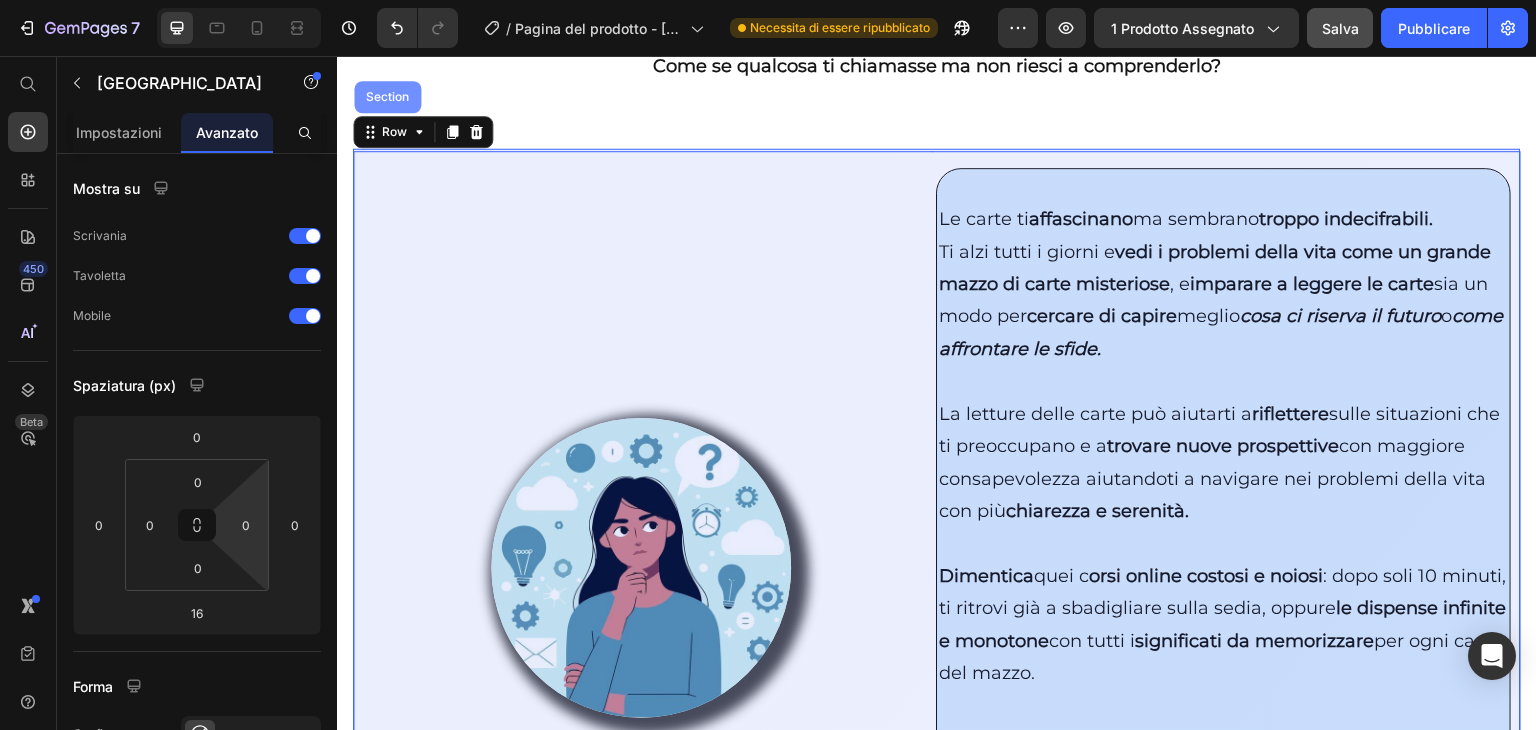 click on "Section" at bounding box center [387, 97] 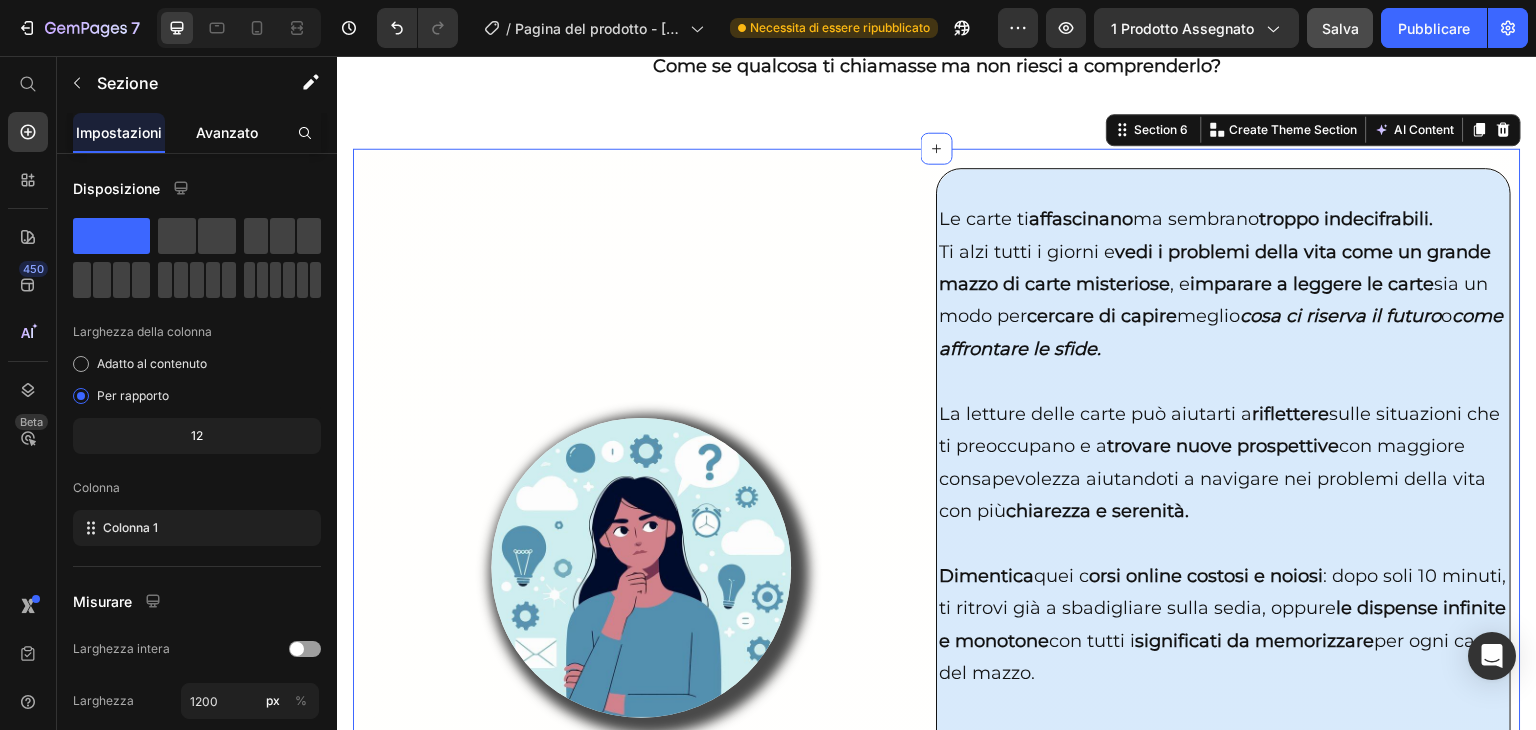 click on "Avanzato" at bounding box center (227, 132) 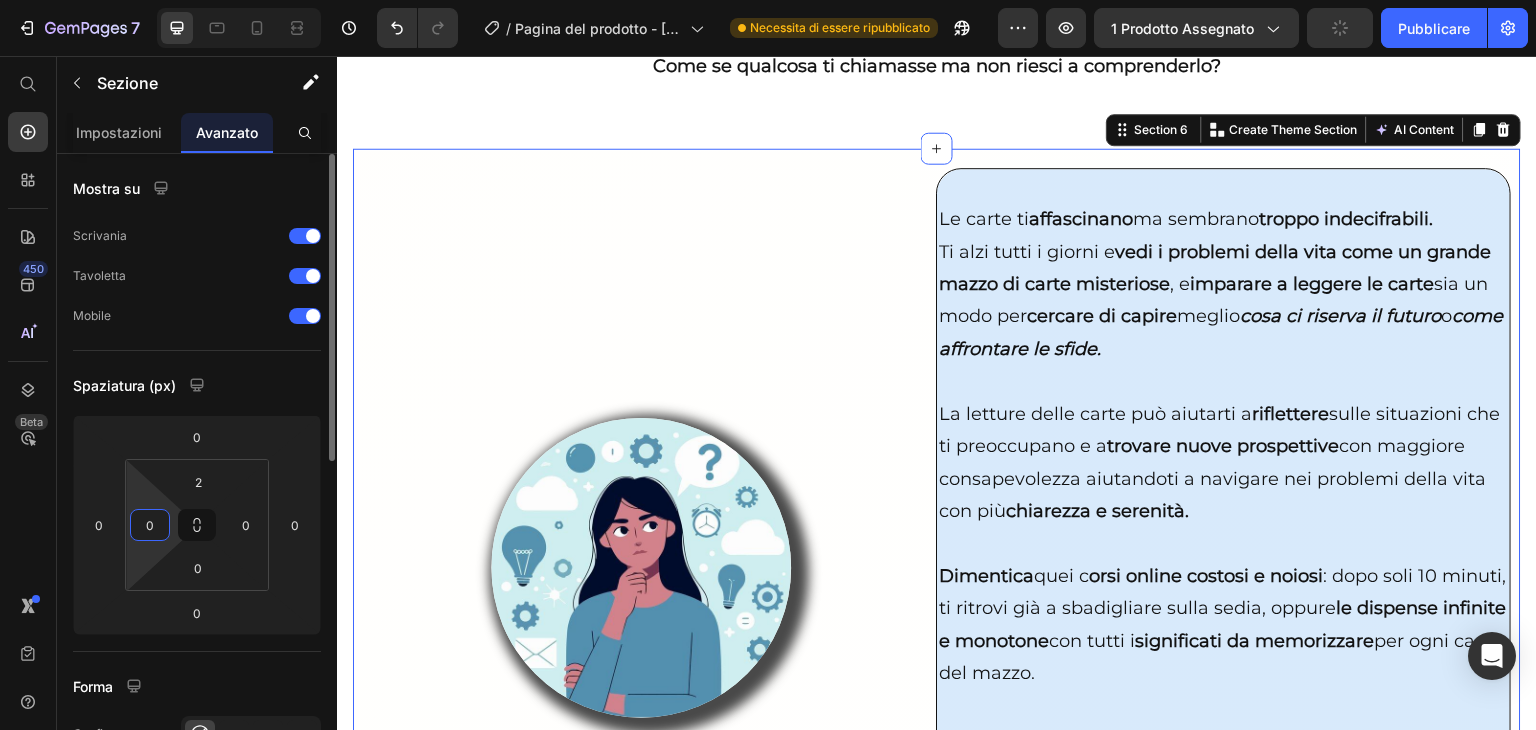 click on "0" at bounding box center [150, 525] 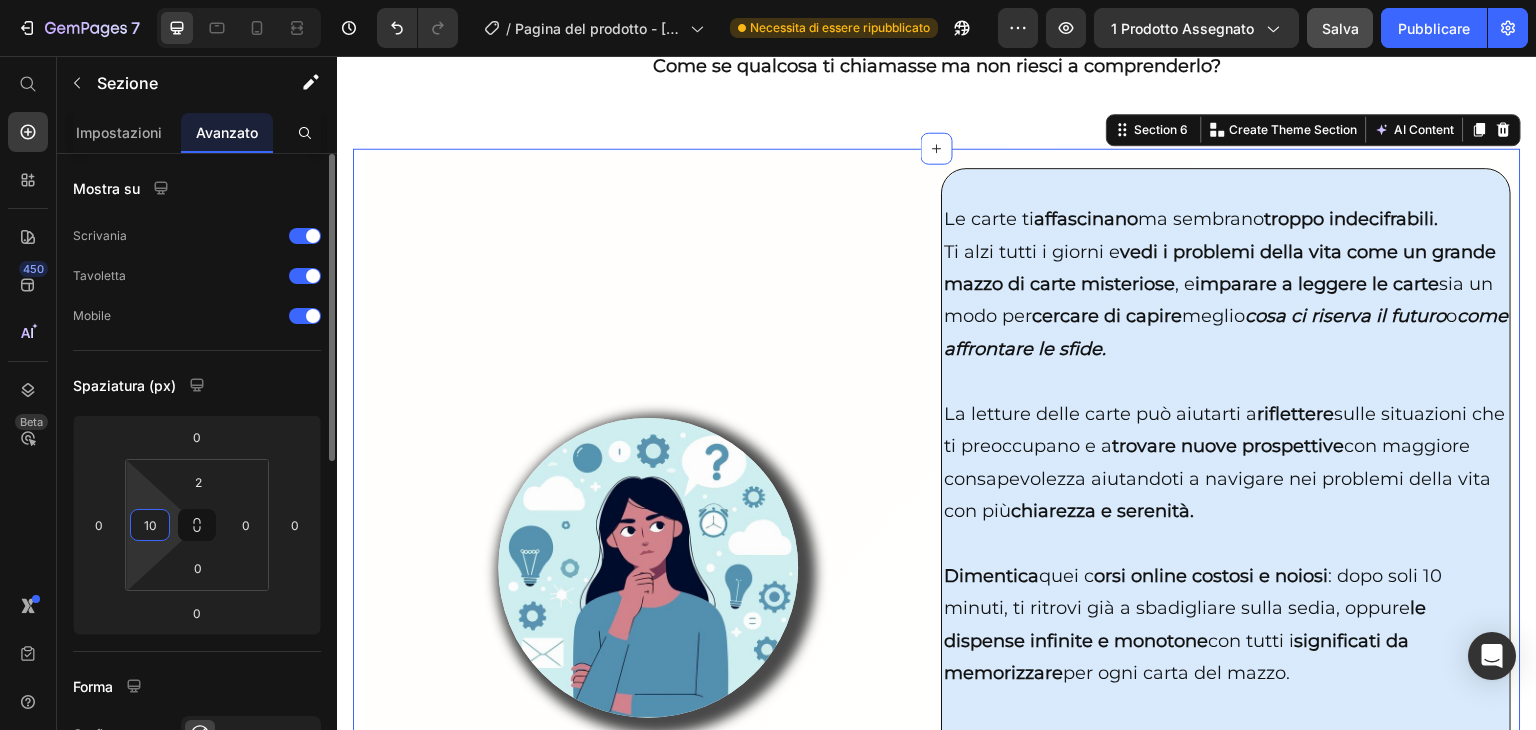 type on "1" 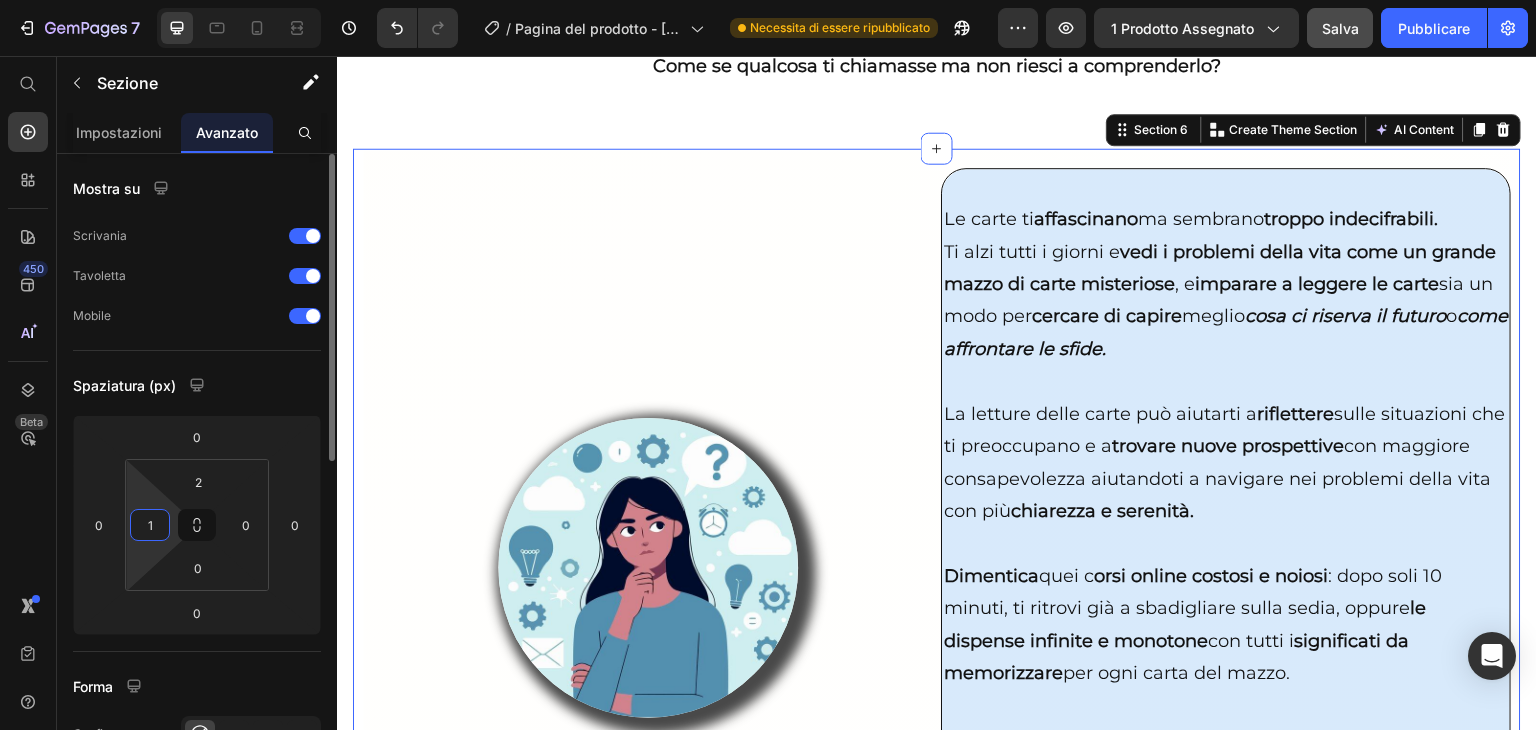 type 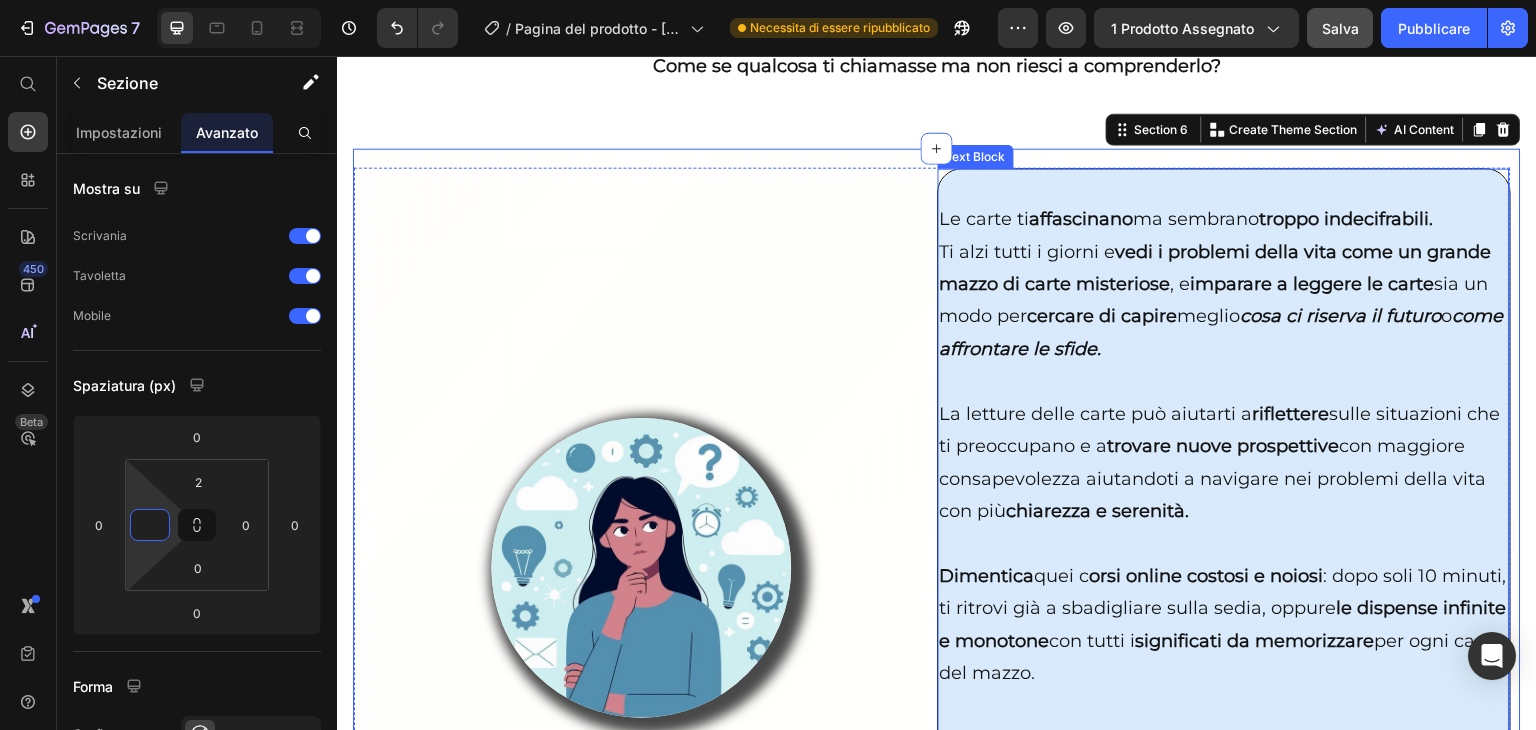 click on "Le carte ti  affascinano  ma sembrano  troppo indecifrabili." at bounding box center (1187, 219) 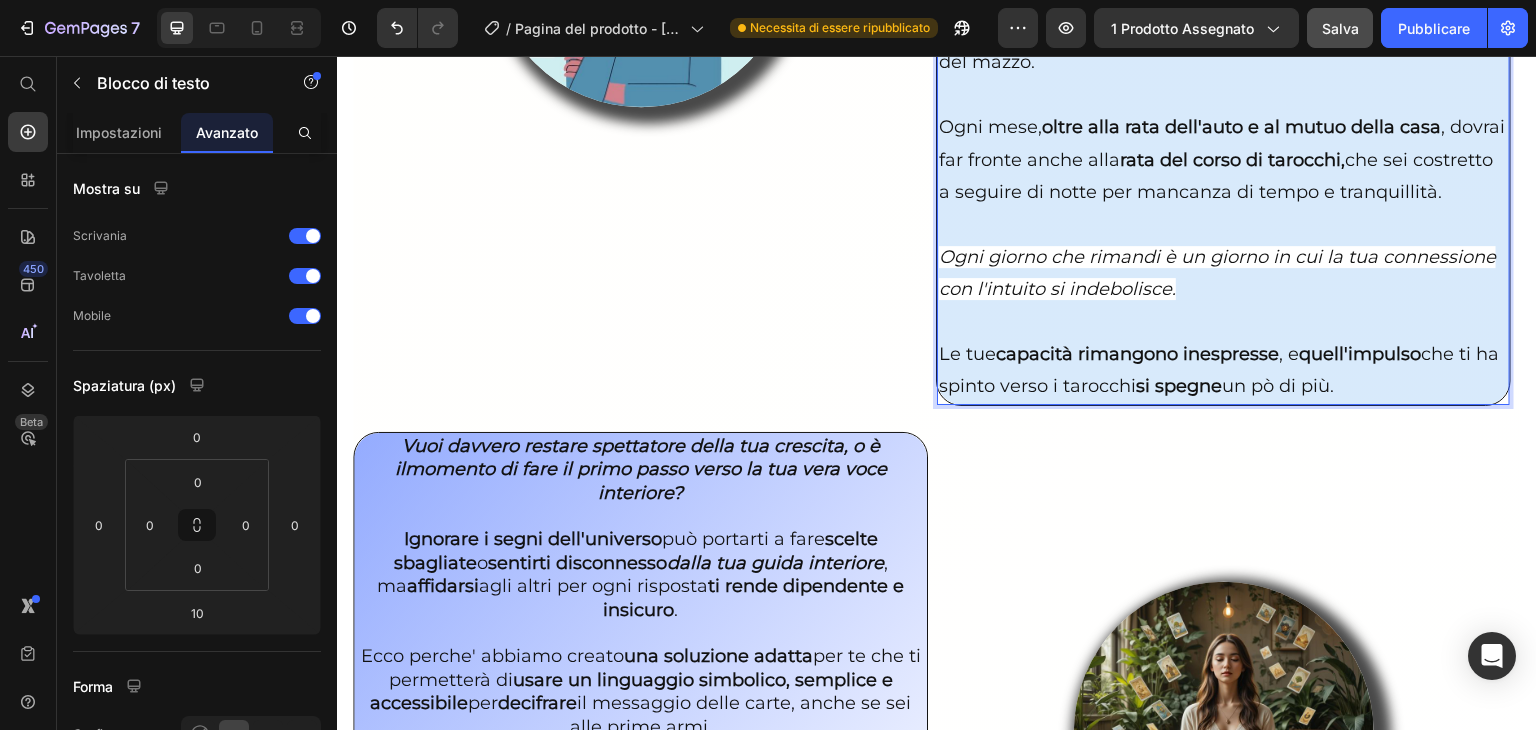 scroll, scrollTop: 3267, scrollLeft: 0, axis: vertical 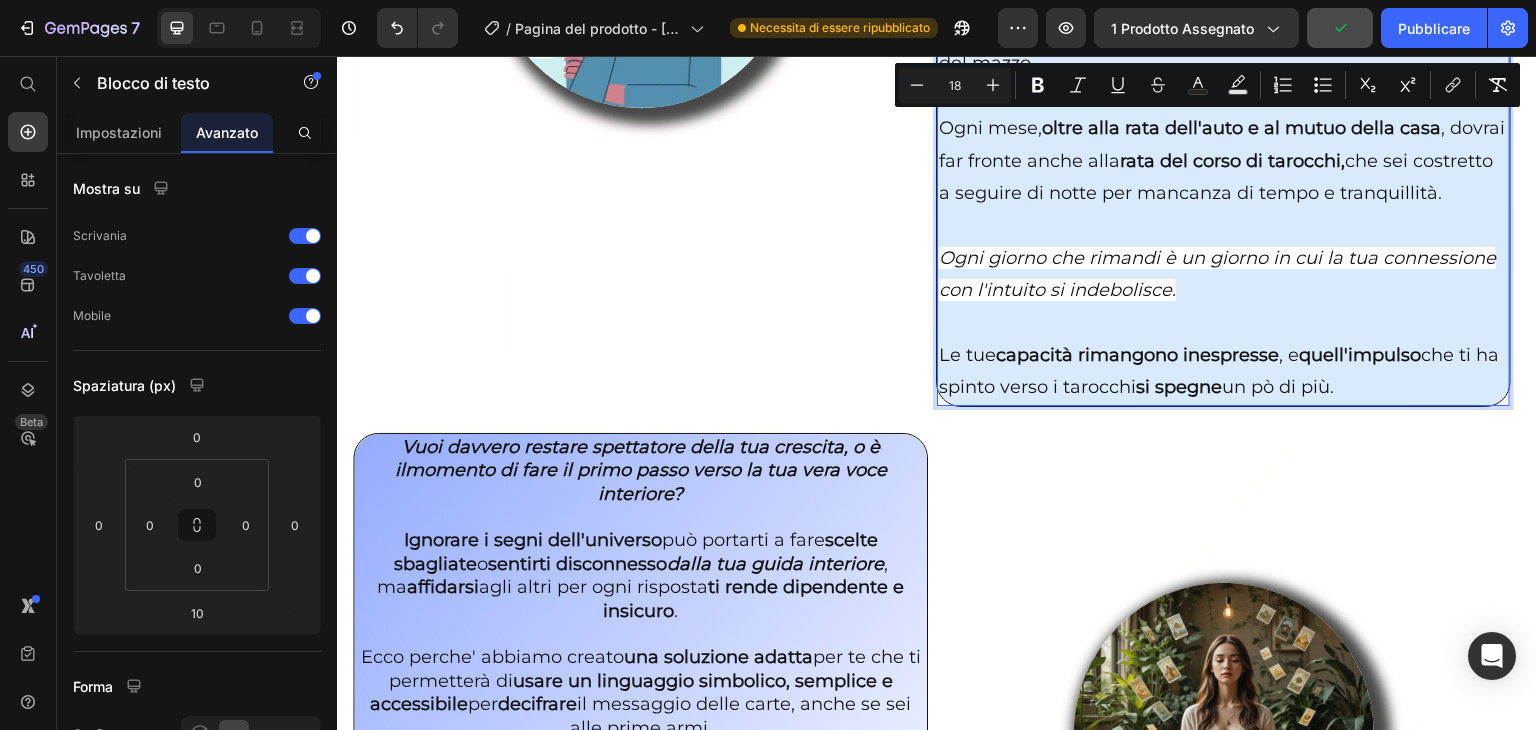 drag, startPoint x: 933, startPoint y: 223, endPoint x: 1473, endPoint y: 412, distance: 572.11975 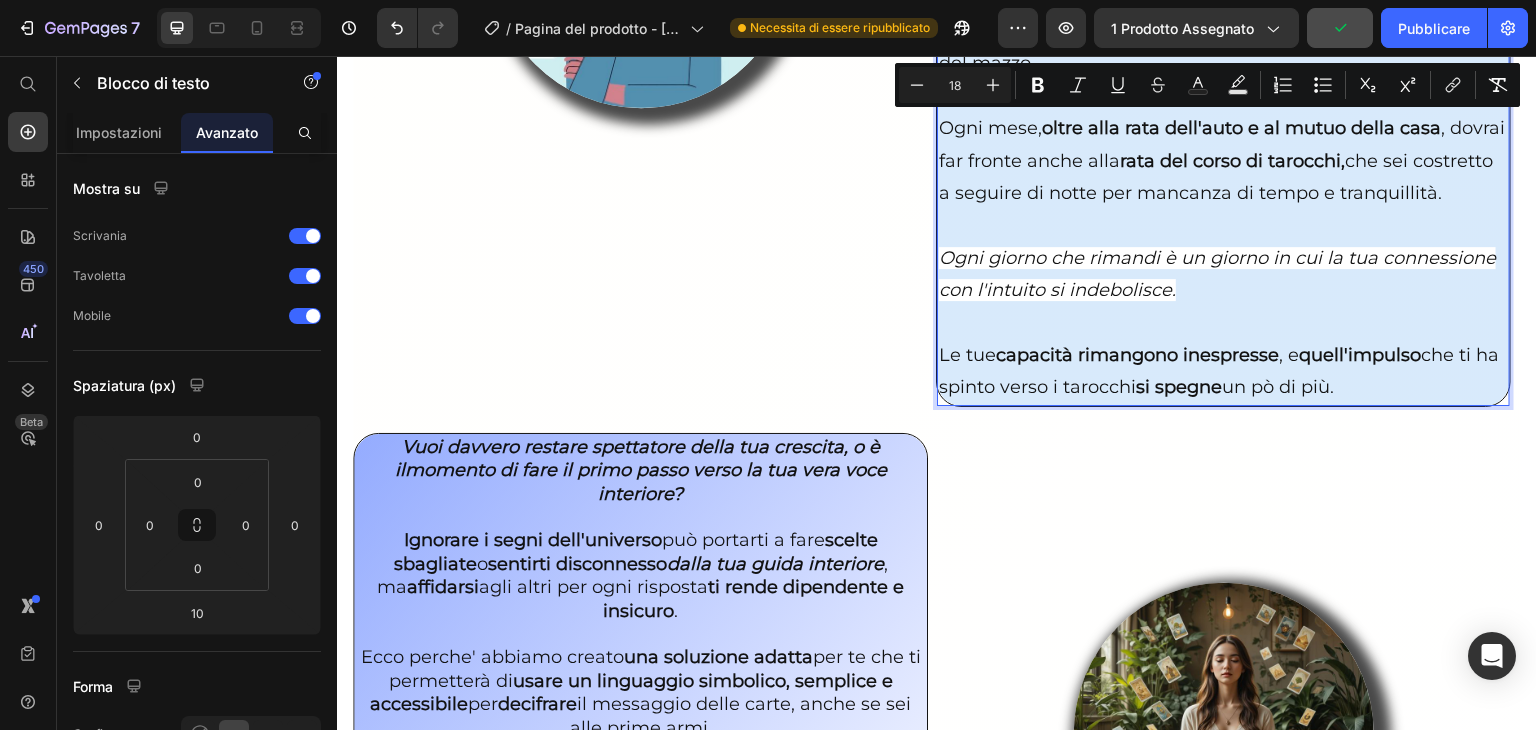 click on "Le carte ti  affascinano  ma sembrano  troppo indecifrabili. Ti alzi tutti i giorni e  vedi i problemi della vita come un grande mazzo di carte misteriose , e  imparare a leggere le carte  sia un modo per  cercare di capire  meglio  cosa ci riserva il futuro  o  come affrontare le sfide. La letture delle carte può aiutarti a  riflettere  sulle situazioni che ti preoccupano e a  trovare nuove prospettive  con maggiore consapevolezza aiutandoti a navigare nei problemi della vita con più  chiarezza e serenità. Dimentica  quei c orsi online costosi e noiosi : dopo soli 10 minuti, ti ritrovi già a sbadigliare sulla sedia, oppure  le dispense   infinite e monotone  con tutti i  significati da memorizzare  per ogni carta del mazzo. Ogni mese,  oltre alla rata dell'auto e al mutuo della casa , dovrai far fronte anche alla  rata del corso di tarocchi,  che sei costretto a seguire di notte per mancanza di tempo e tranquillità. Le tue  capacità rimangono inespresse , e  quell'impulso si spegne  un pò di più." at bounding box center (1223, -18) 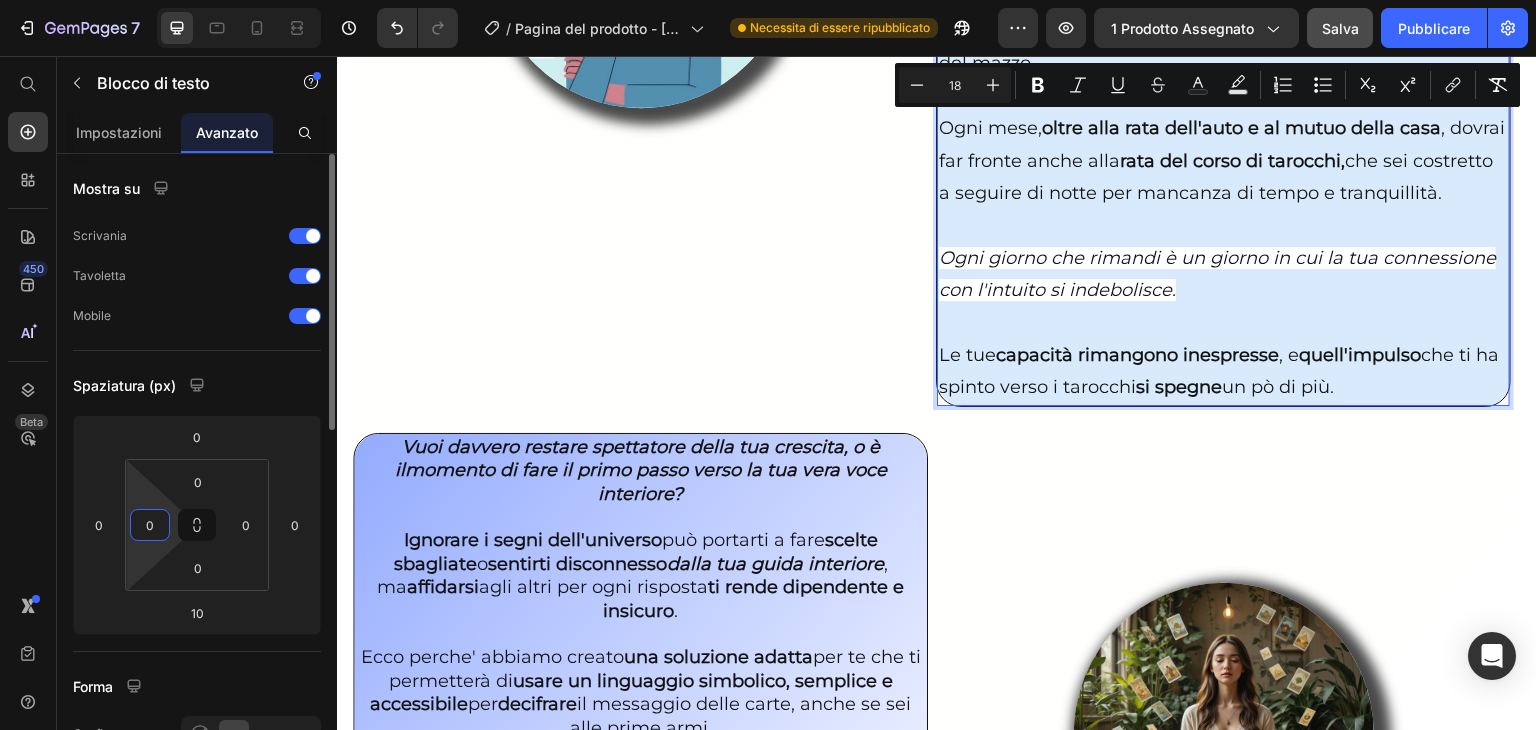 click on "0" at bounding box center (150, 525) 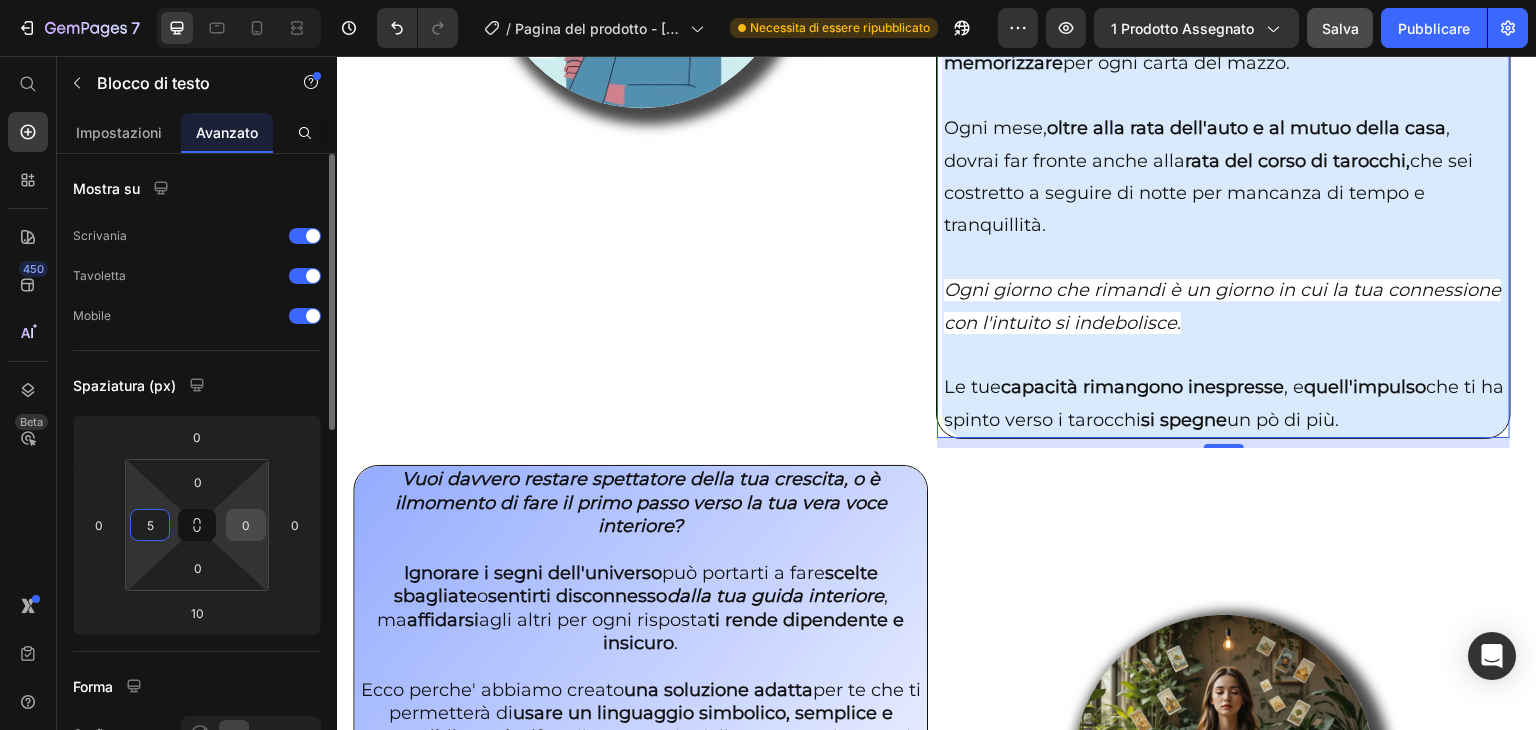 type on "5" 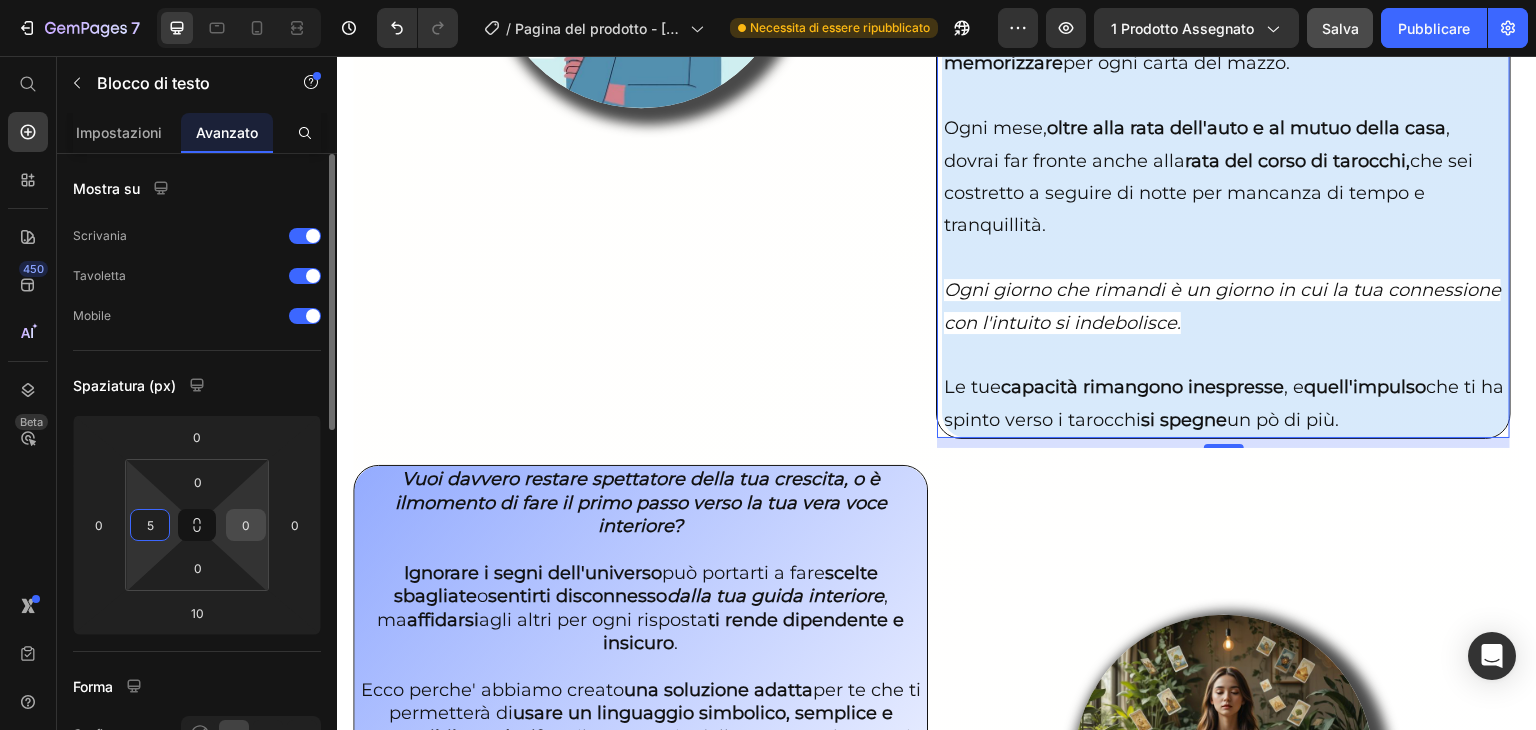 click on "0" at bounding box center (246, 525) 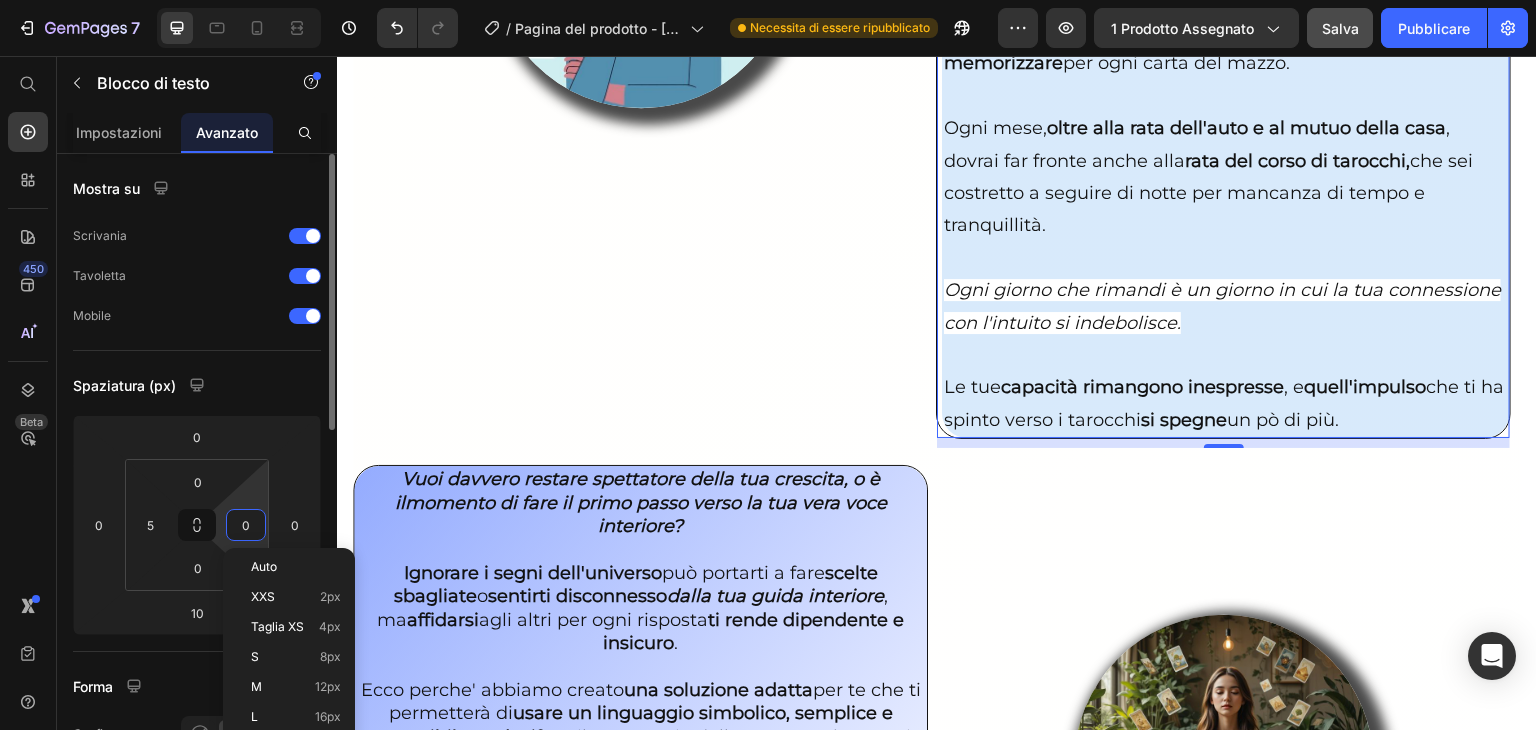 type on "5" 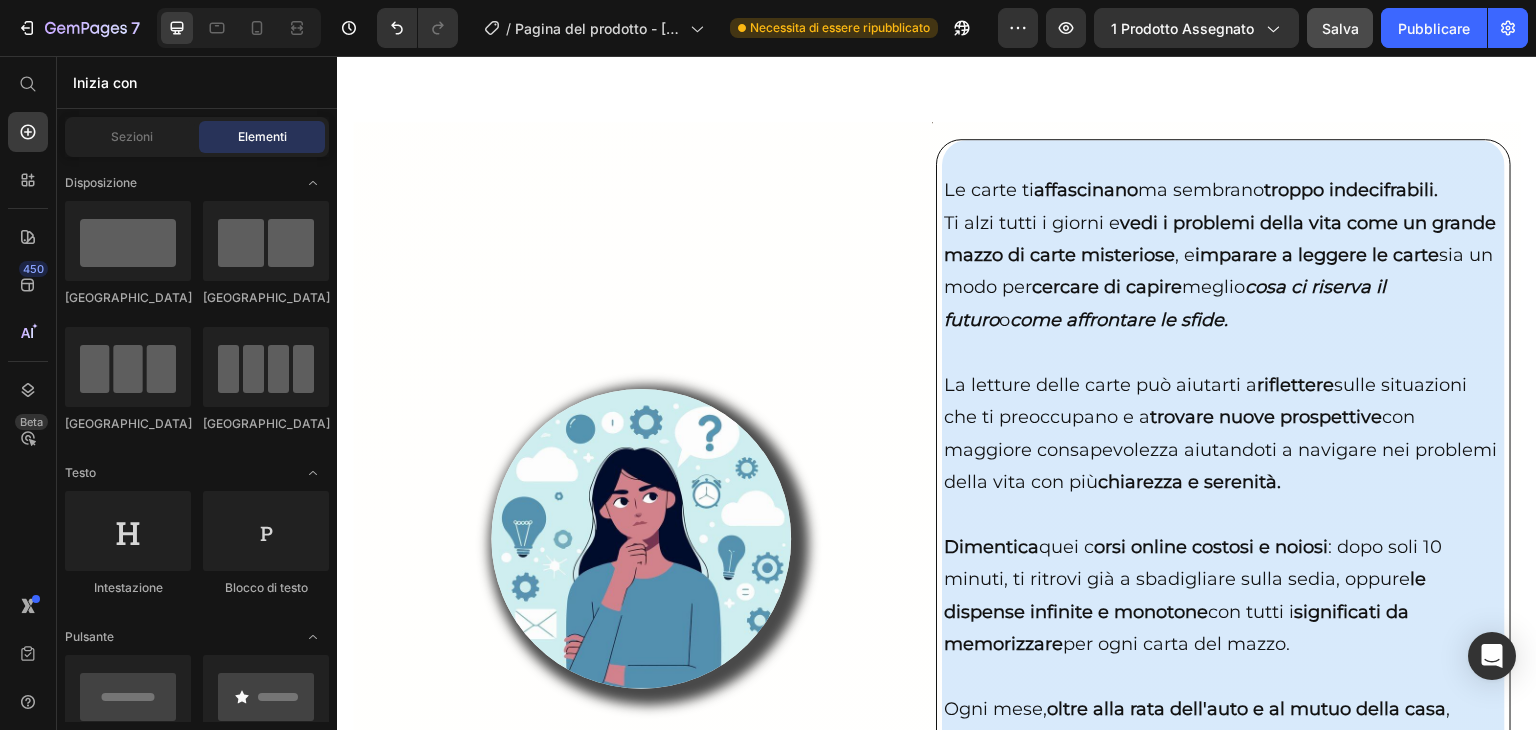 scroll, scrollTop: 2708, scrollLeft: 0, axis: vertical 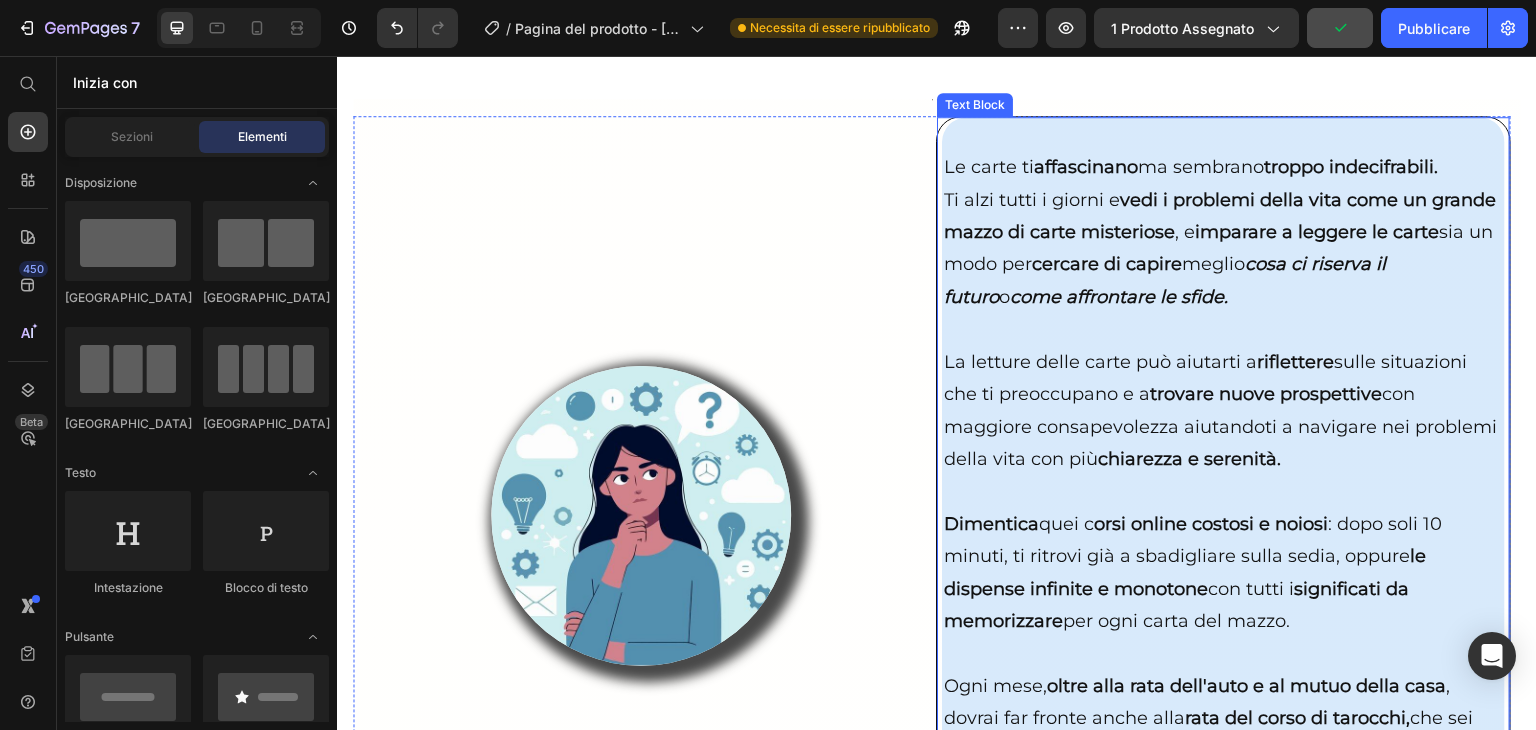 click at bounding box center (1223, 135) 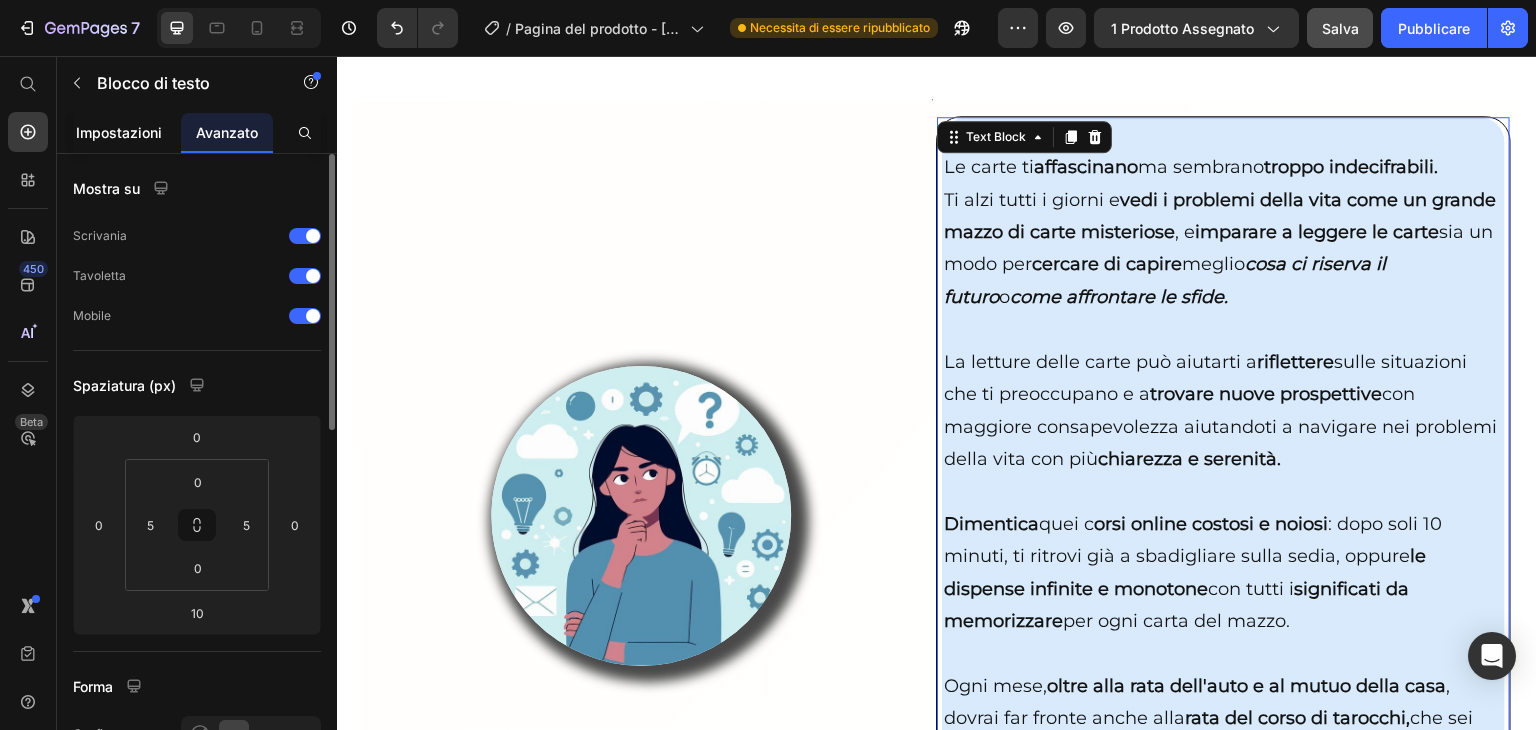 click on "Impostazioni" at bounding box center (119, 132) 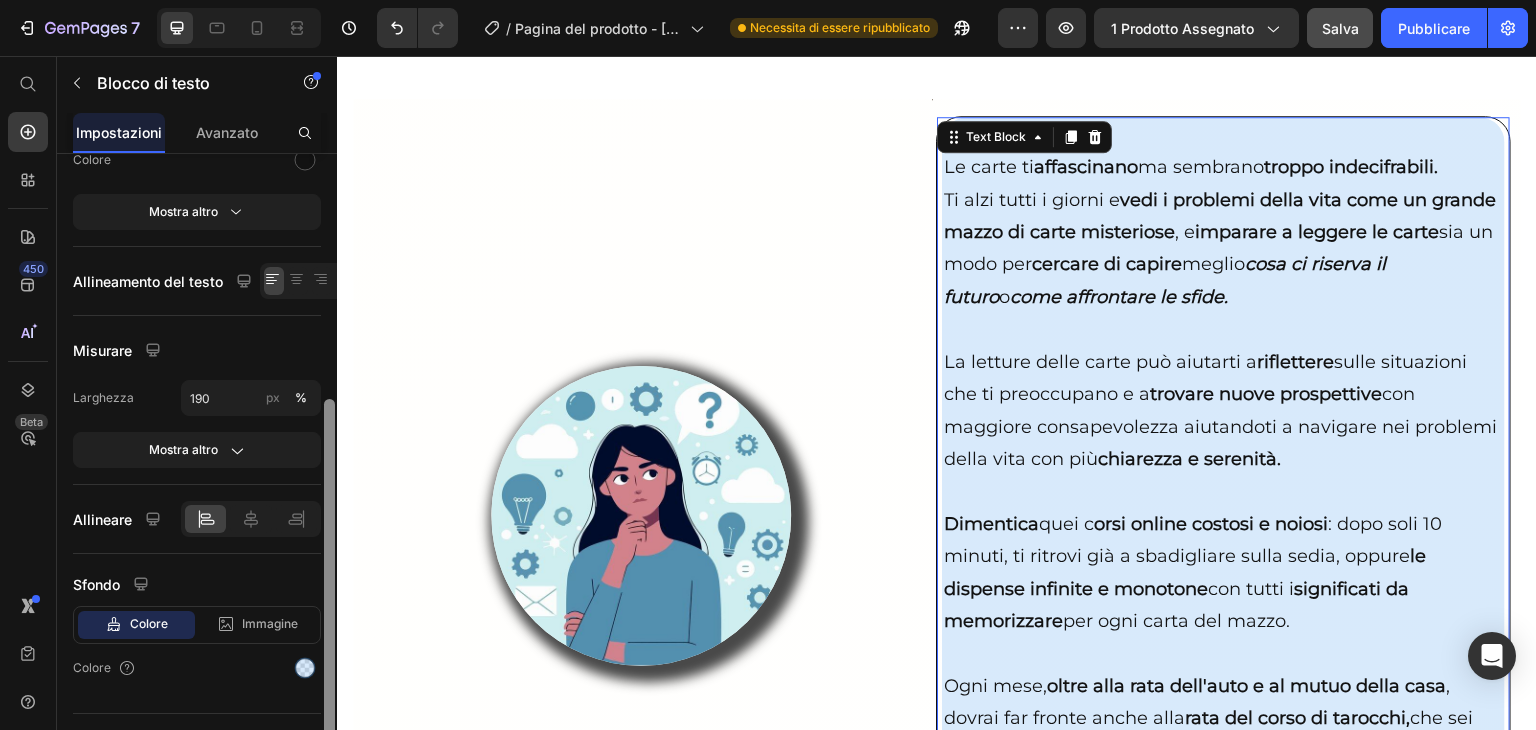 scroll, scrollTop: 324, scrollLeft: 0, axis: vertical 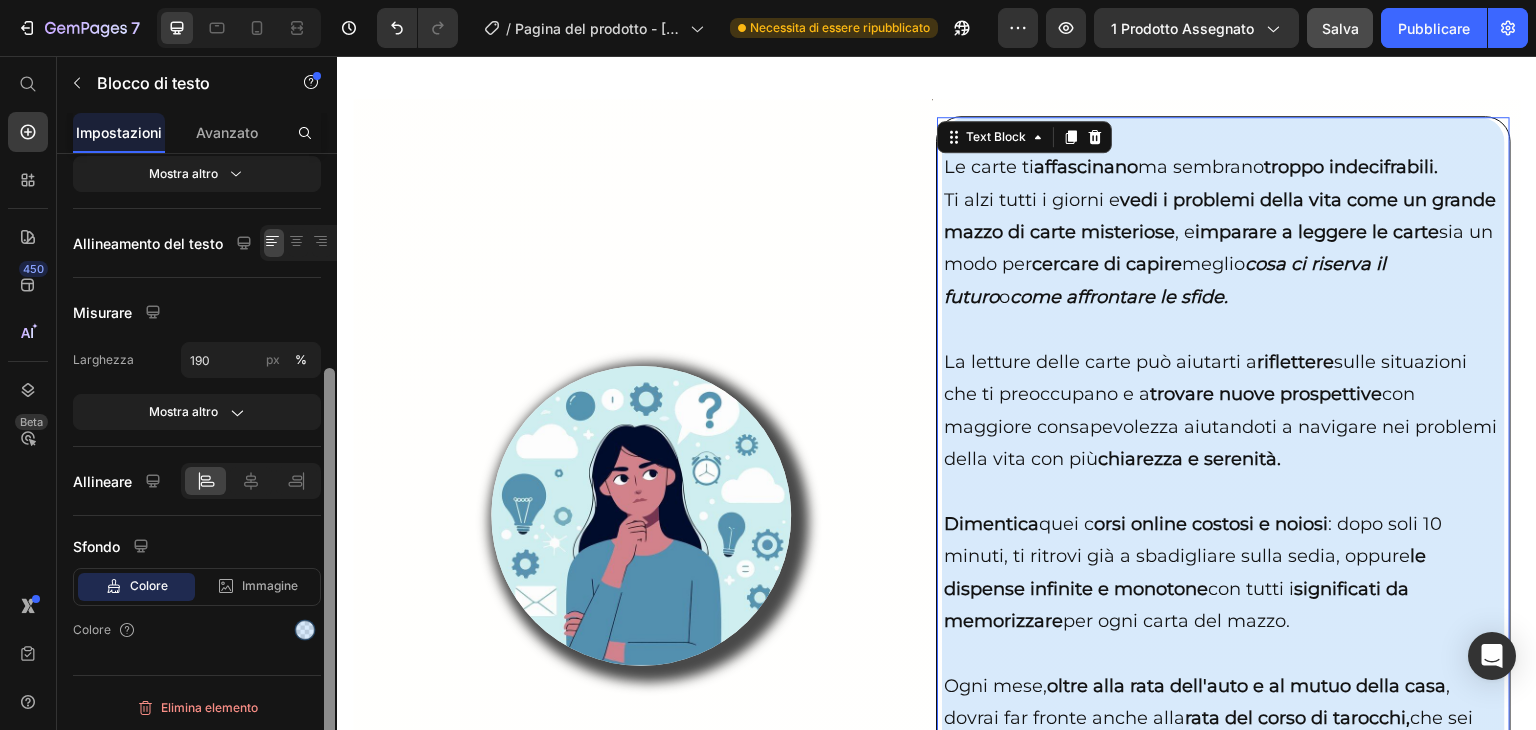 drag, startPoint x: 328, startPoint y: 281, endPoint x: 333, endPoint y: 533, distance: 252.04959 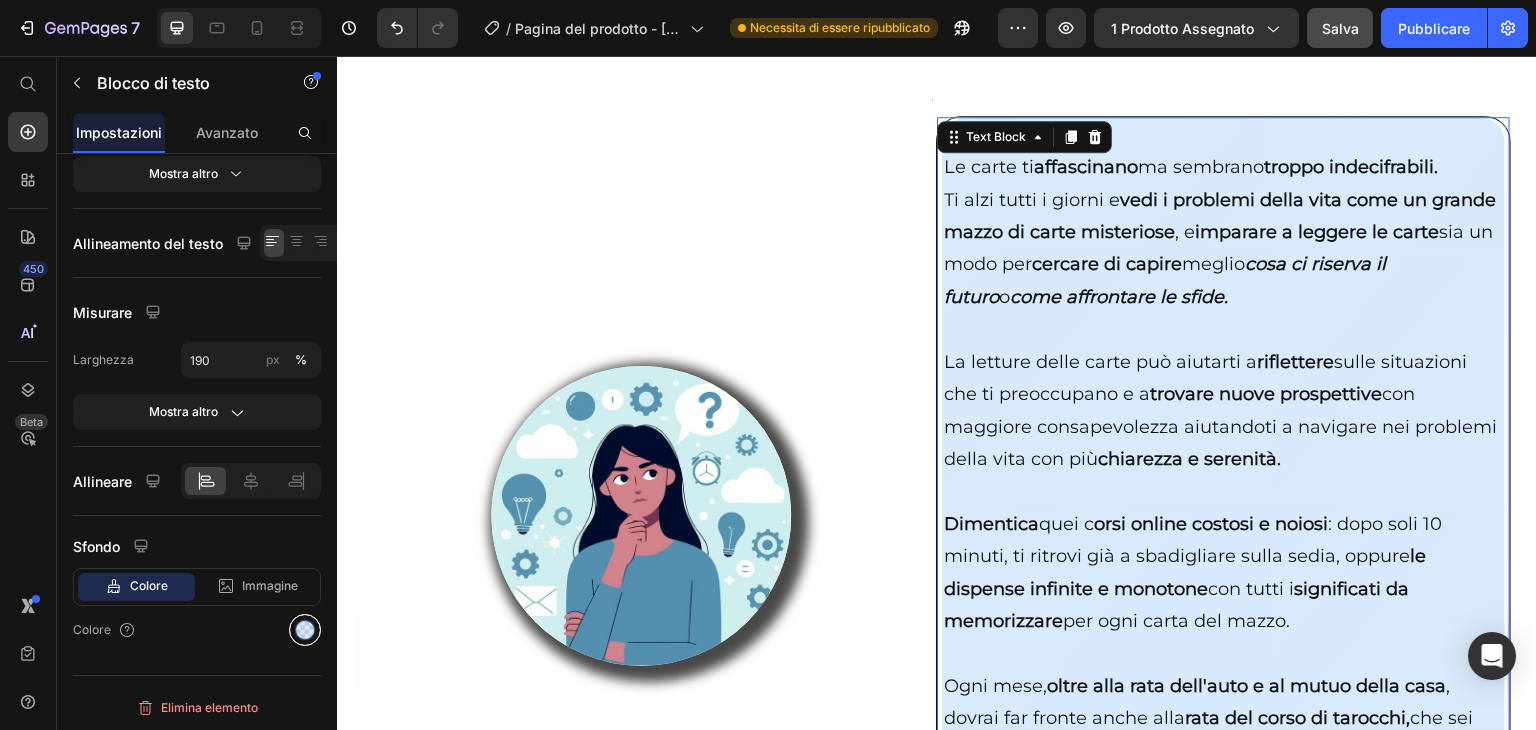 click at bounding box center [305, 630] 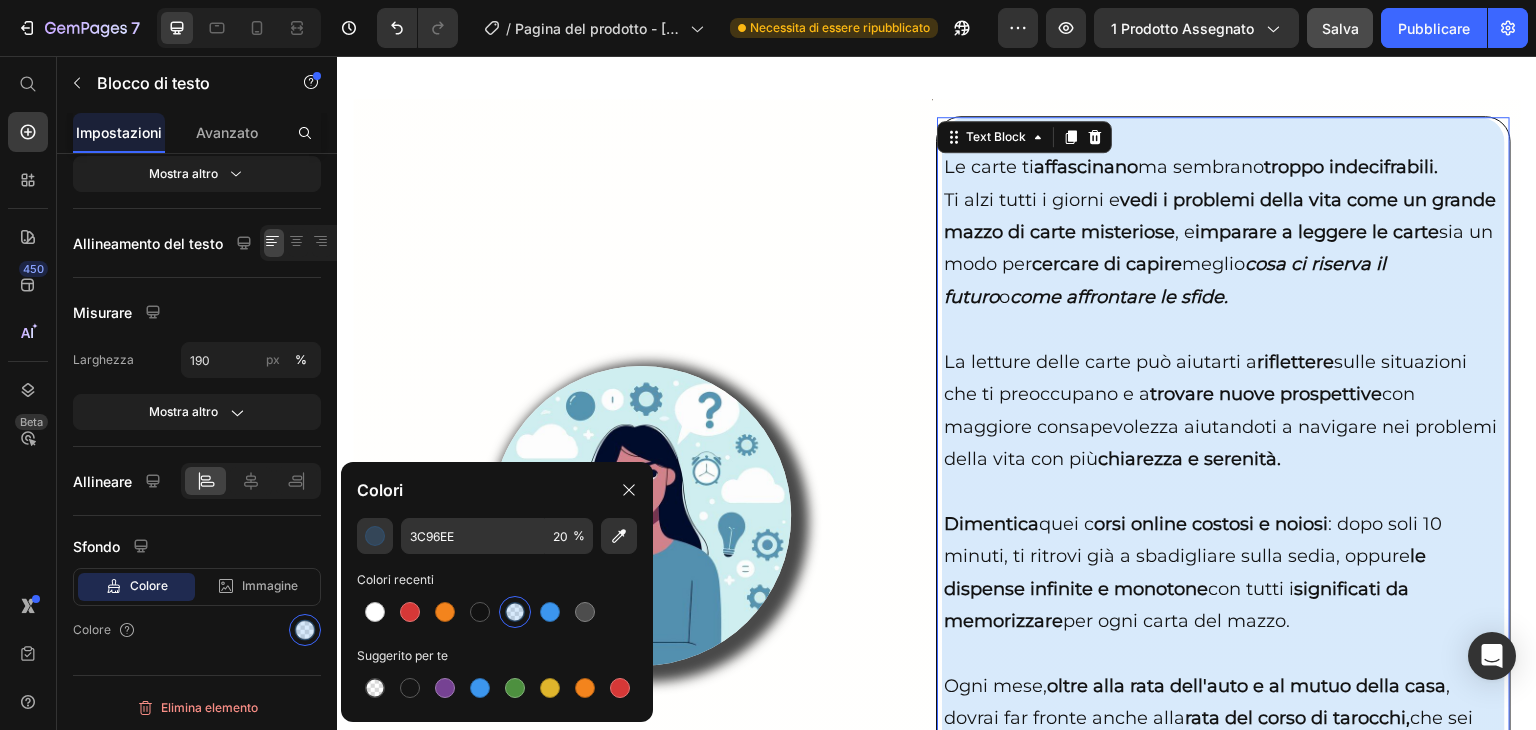 click at bounding box center (515, 612) 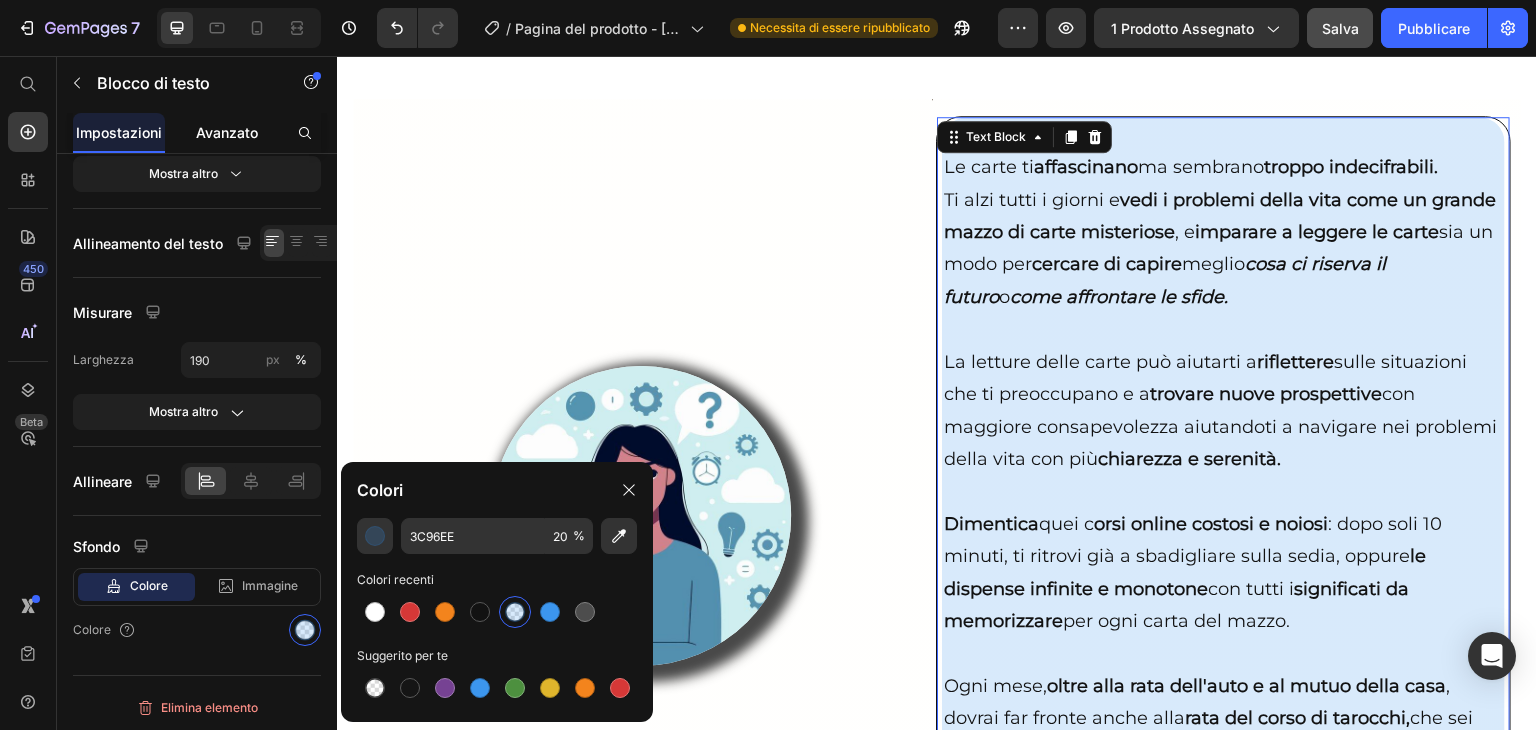click on "Avanzato" at bounding box center (227, 132) 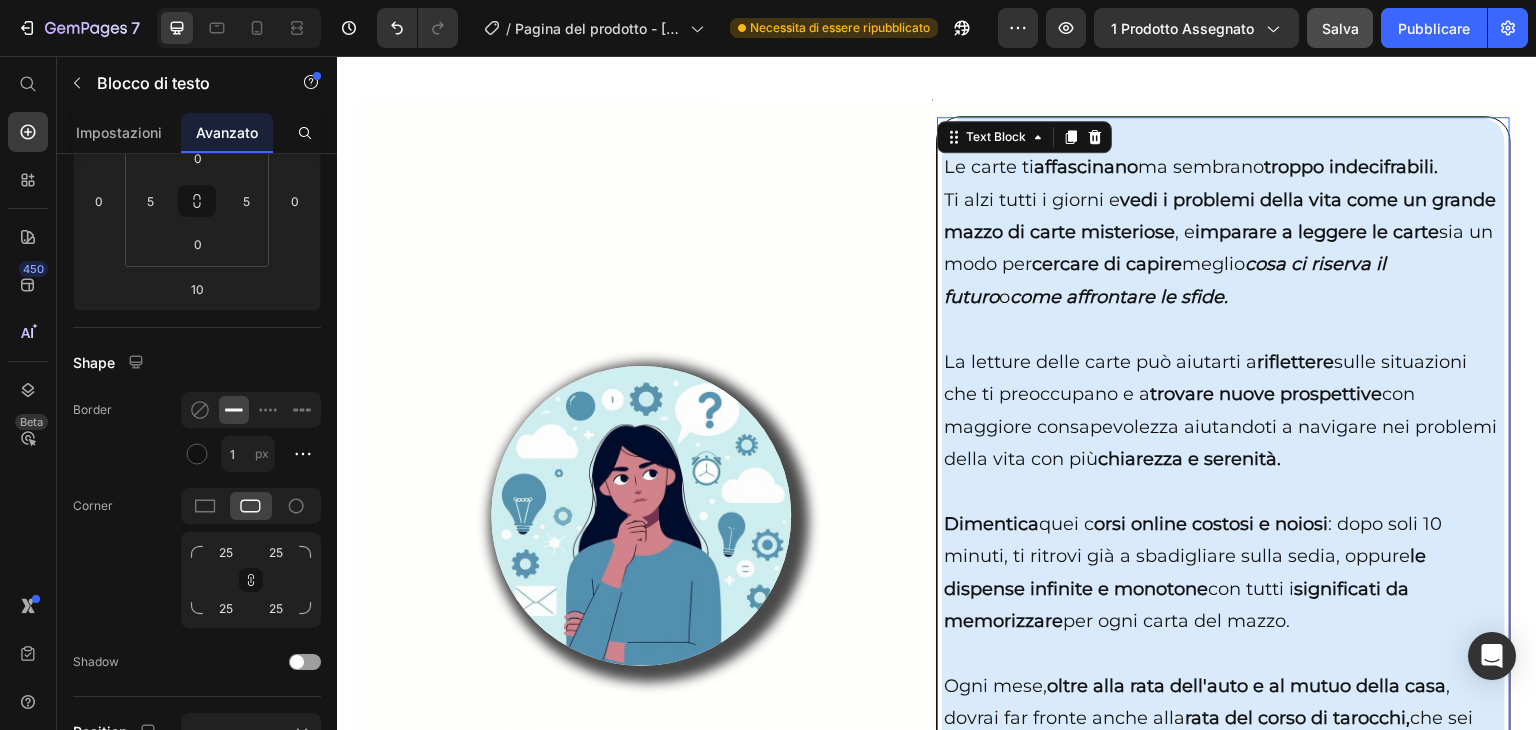 scroll, scrollTop: 0, scrollLeft: 0, axis: both 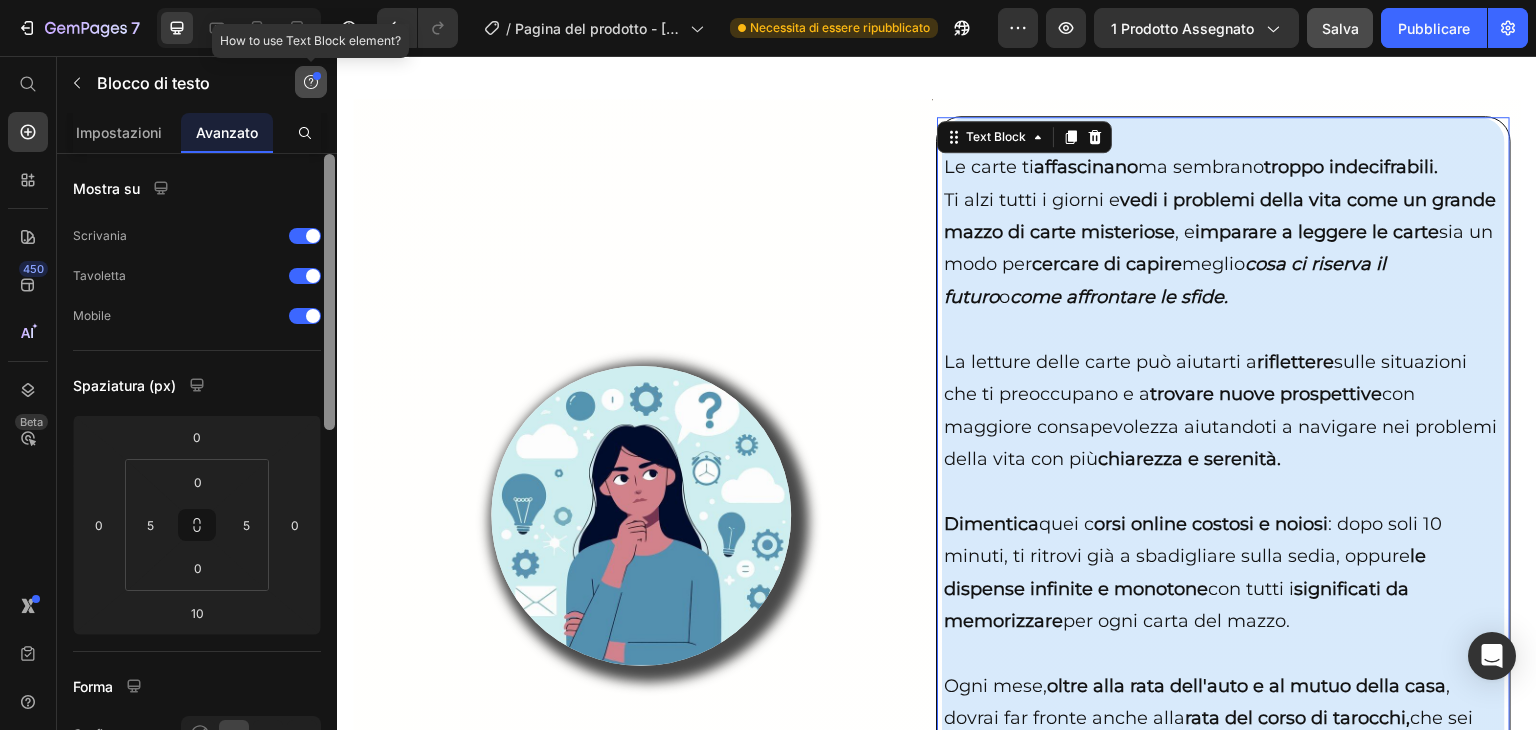drag, startPoint x: 326, startPoint y: 223, endPoint x: 312, endPoint y: 96, distance: 127.769325 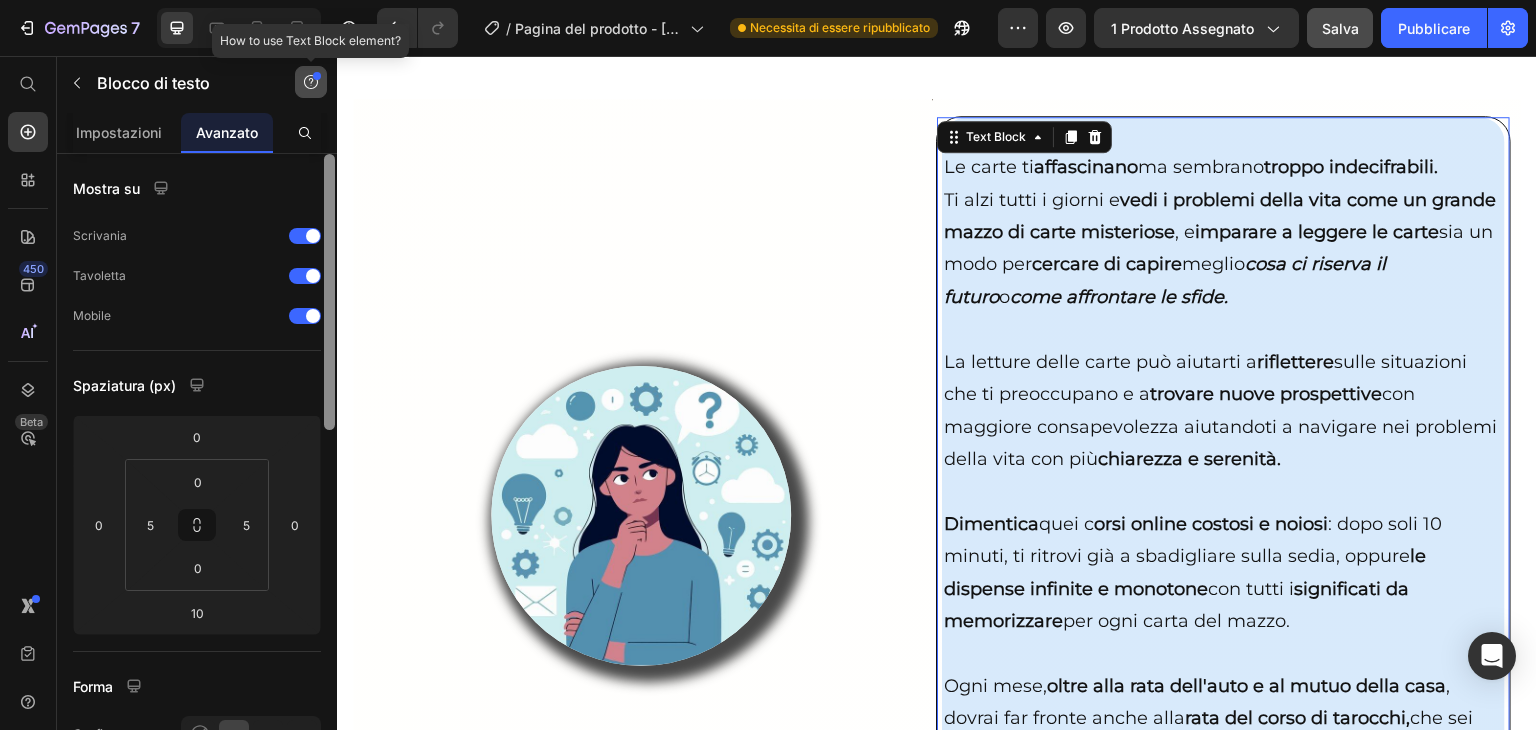 click on "Blocco di testo Impostazioni Avanzato Mostra su Scrivania Tavoletta Mobile Spaziatura (px) 0 0 10 0 0 5 0 5 Forma Confine 1 px Angolo 25 25 25 25 Ombra Posizione Opacità 100 % Animazione Passa al piano Build  per sbloccare l'animazione e altre funzionalità premium. Interazione Passa al piano Optimize  per sbloccare Interaction e altre funzionalità premium. Classe CSS Elimina elemento" at bounding box center [197, 393] 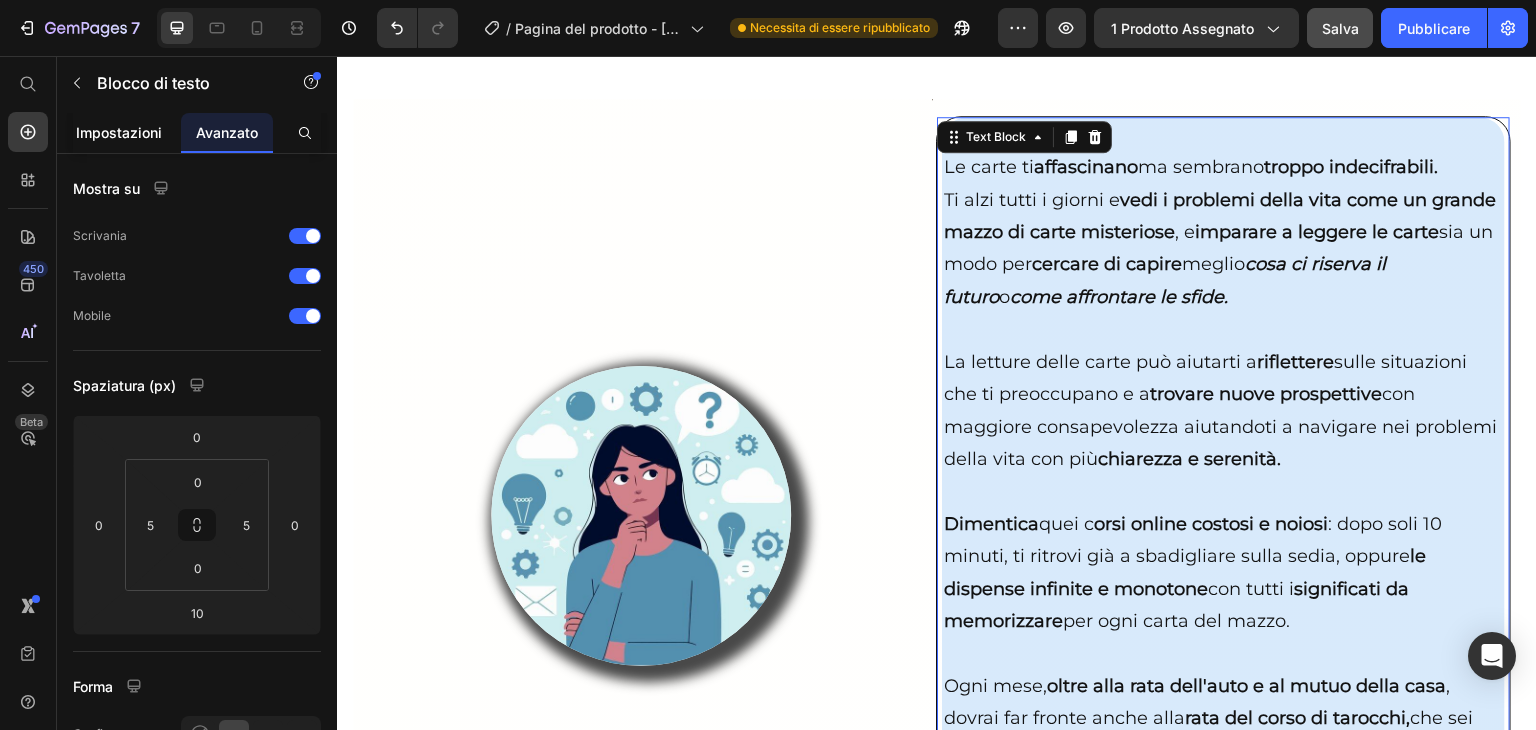 click on "Impostazioni" at bounding box center (119, 132) 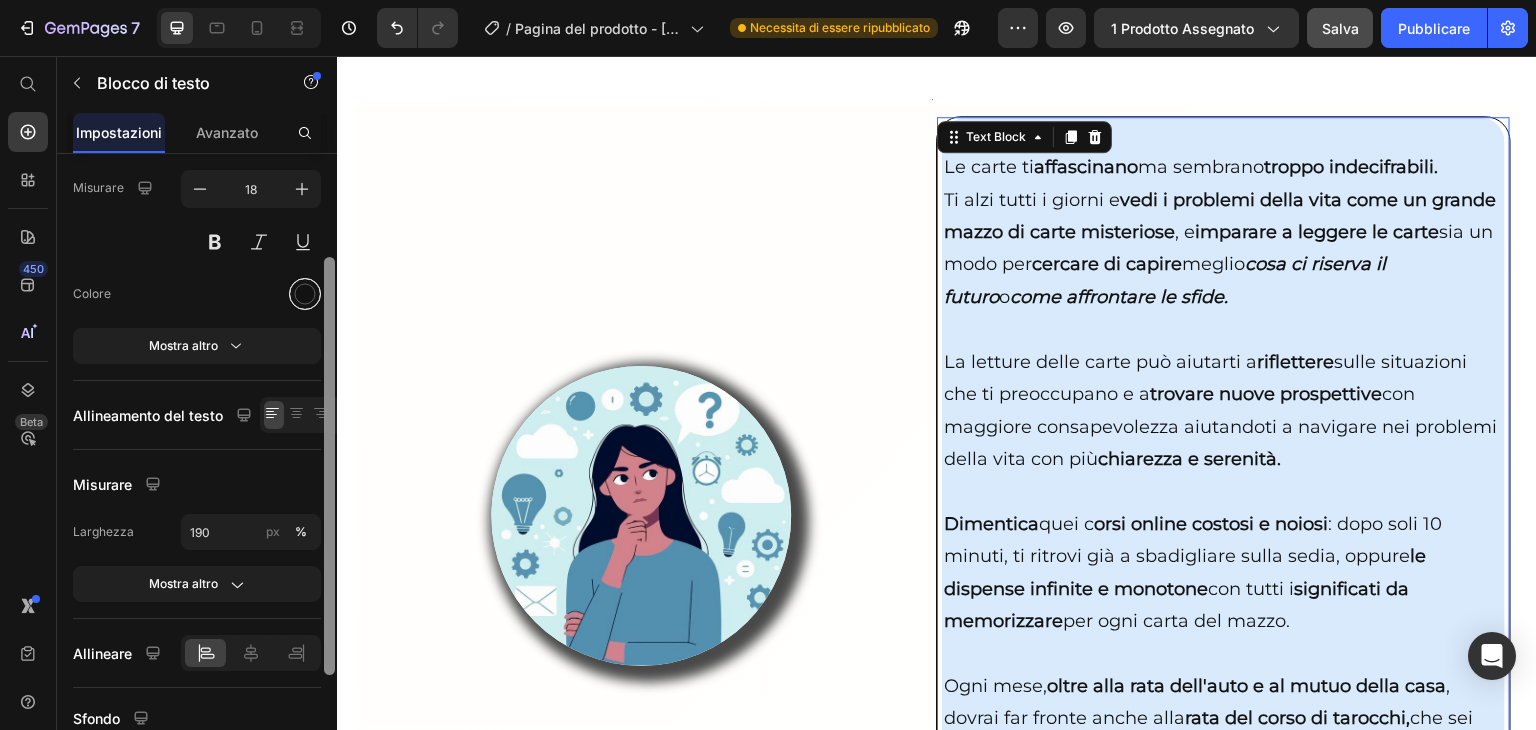 scroll, scrollTop: 154, scrollLeft: 0, axis: vertical 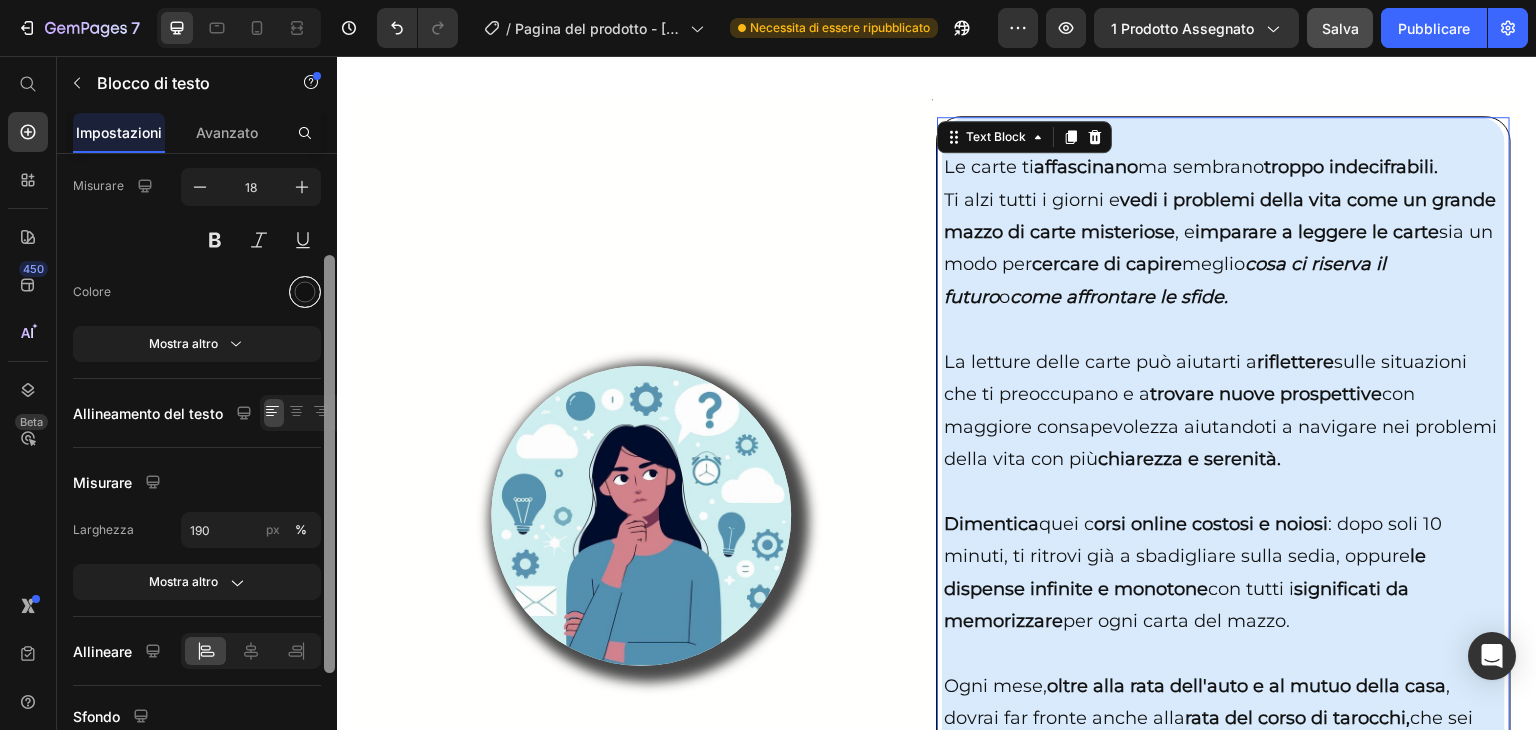 drag, startPoint x: 329, startPoint y: 181, endPoint x: 320, endPoint y: 283, distance: 102.396286 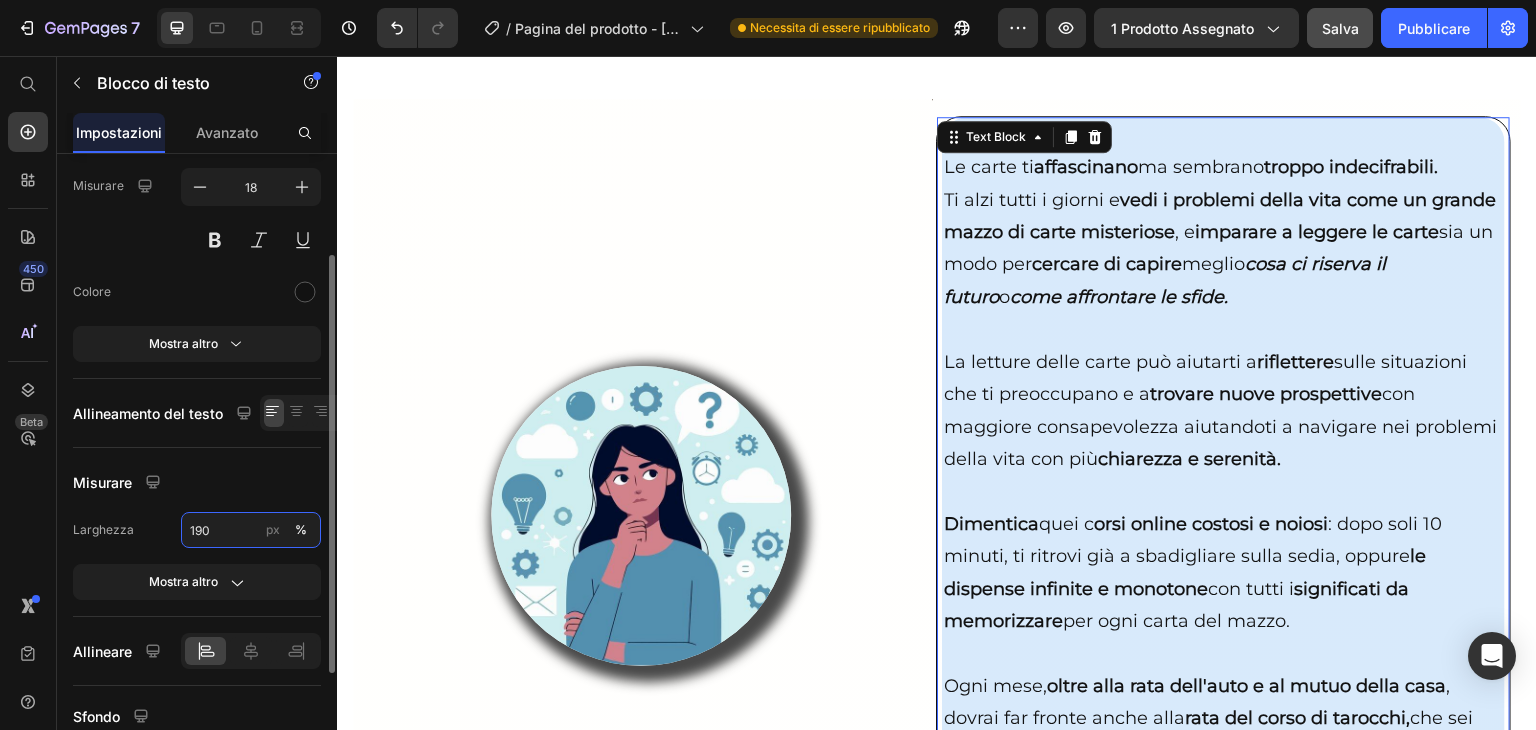 click on "190" at bounding box center [251, 530] 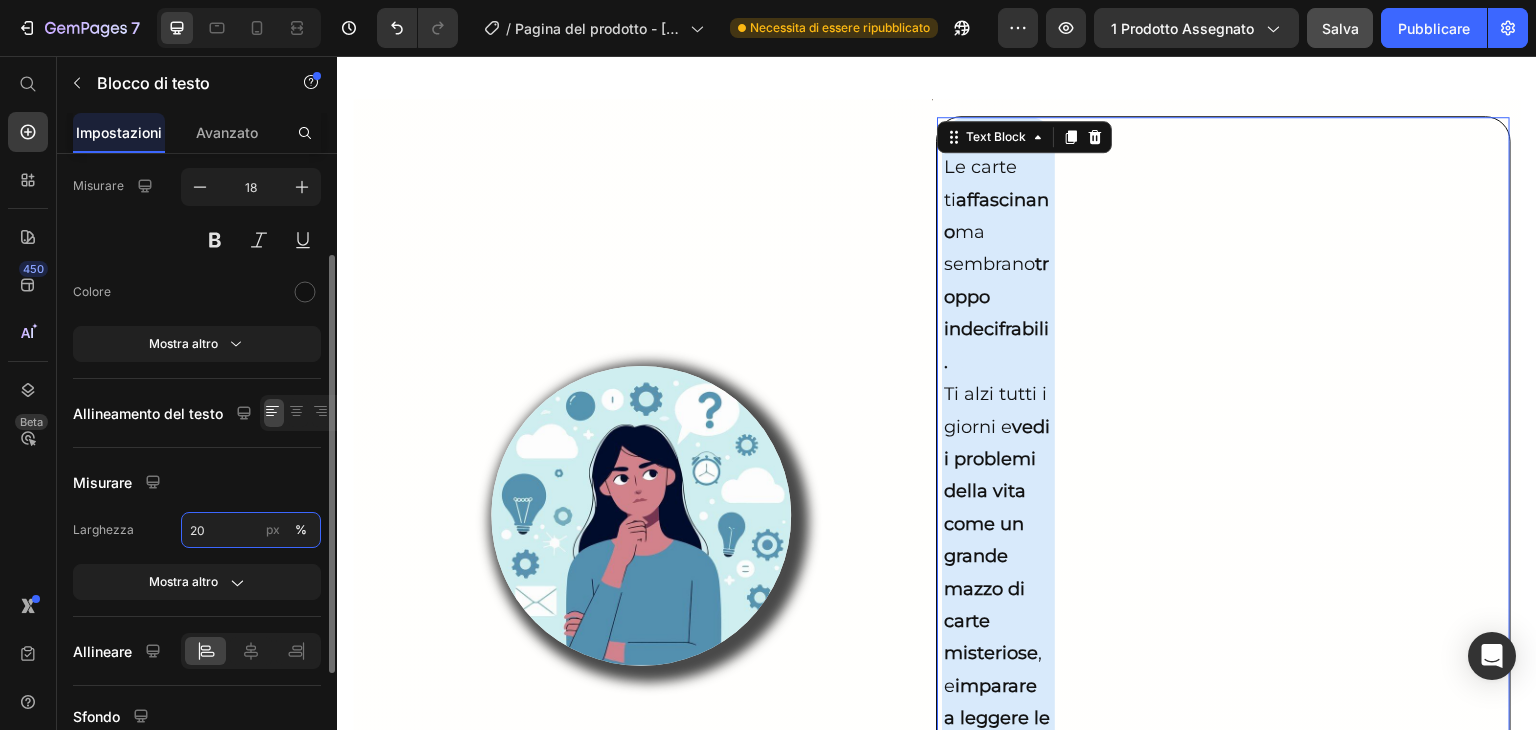 type on "2" 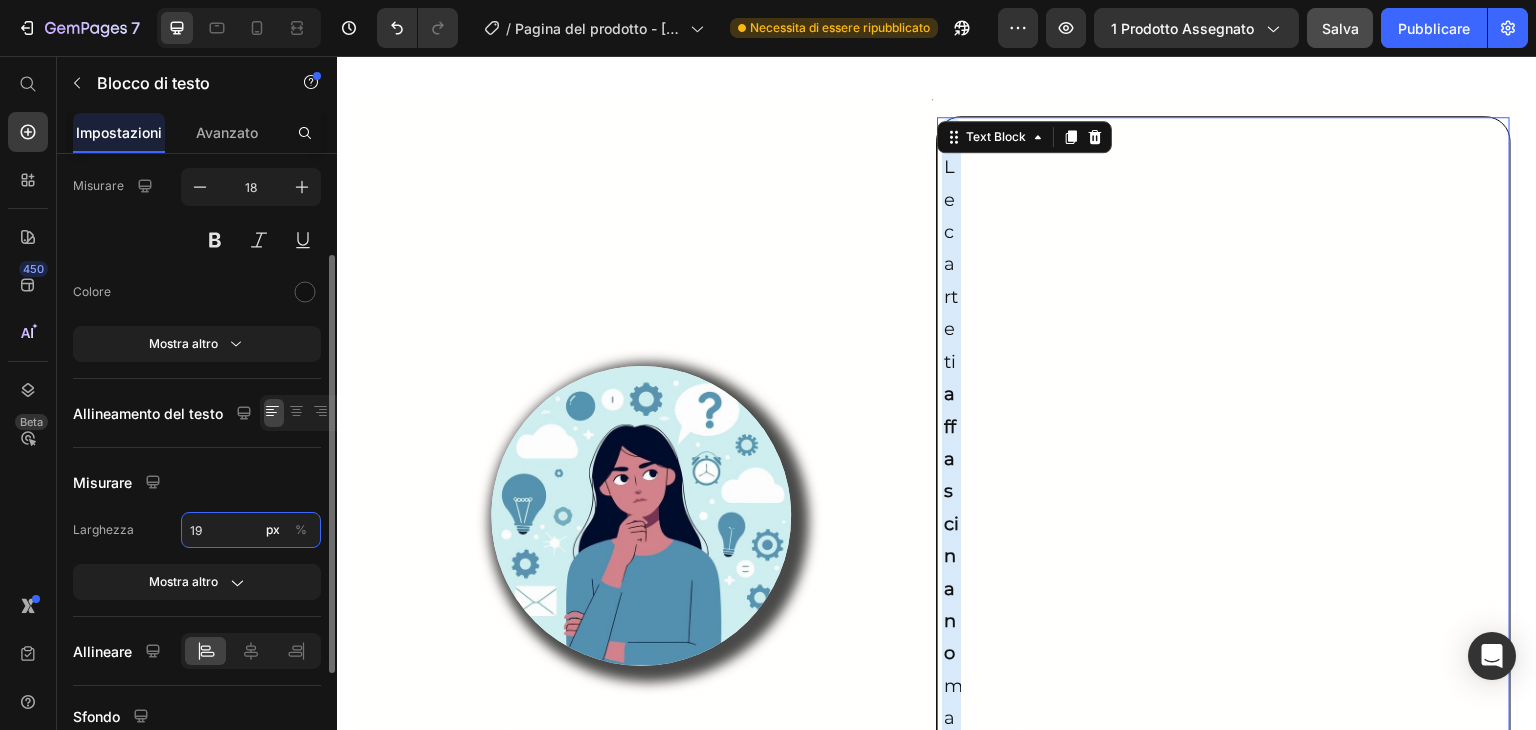 type on "1" 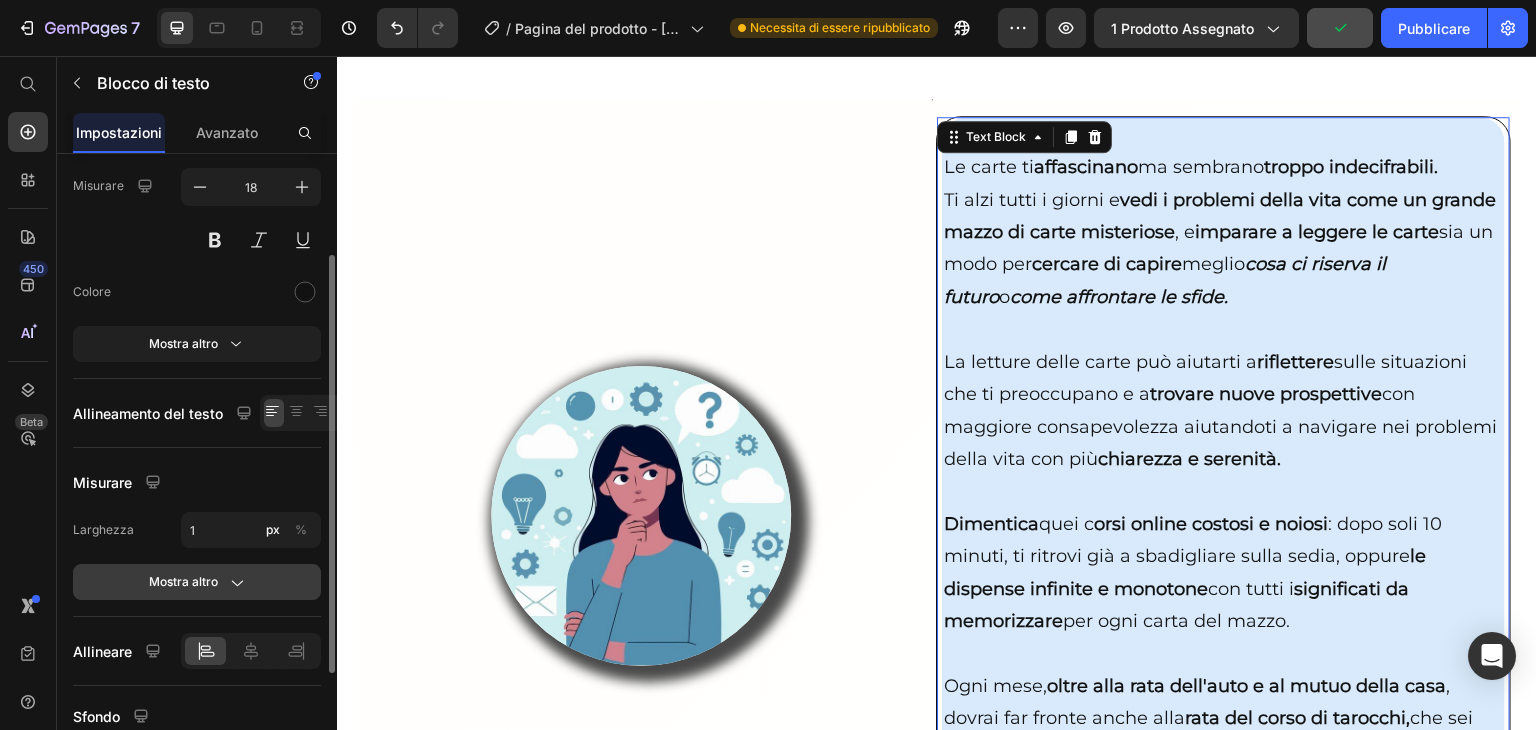 click 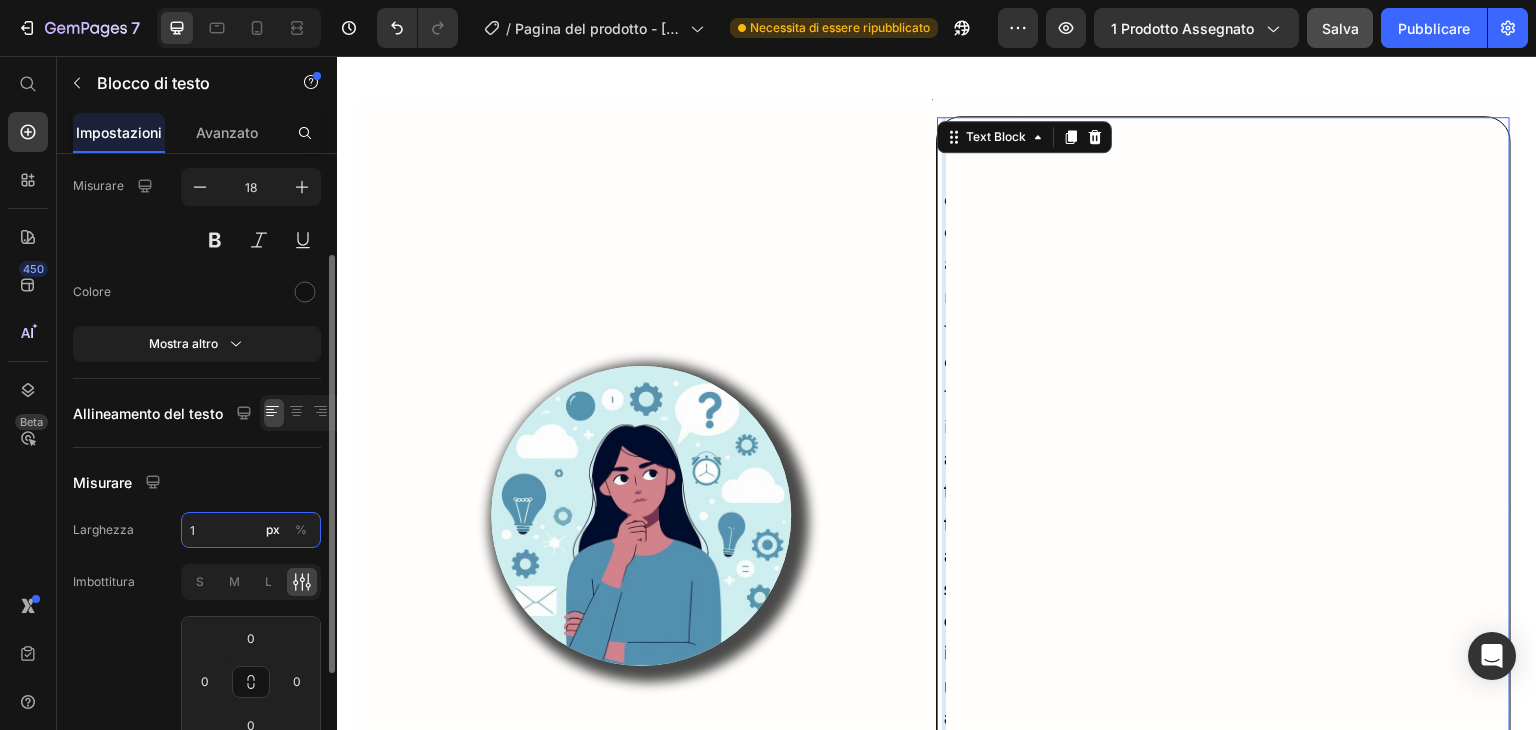 click on "1" at bounding box center (251, 530) 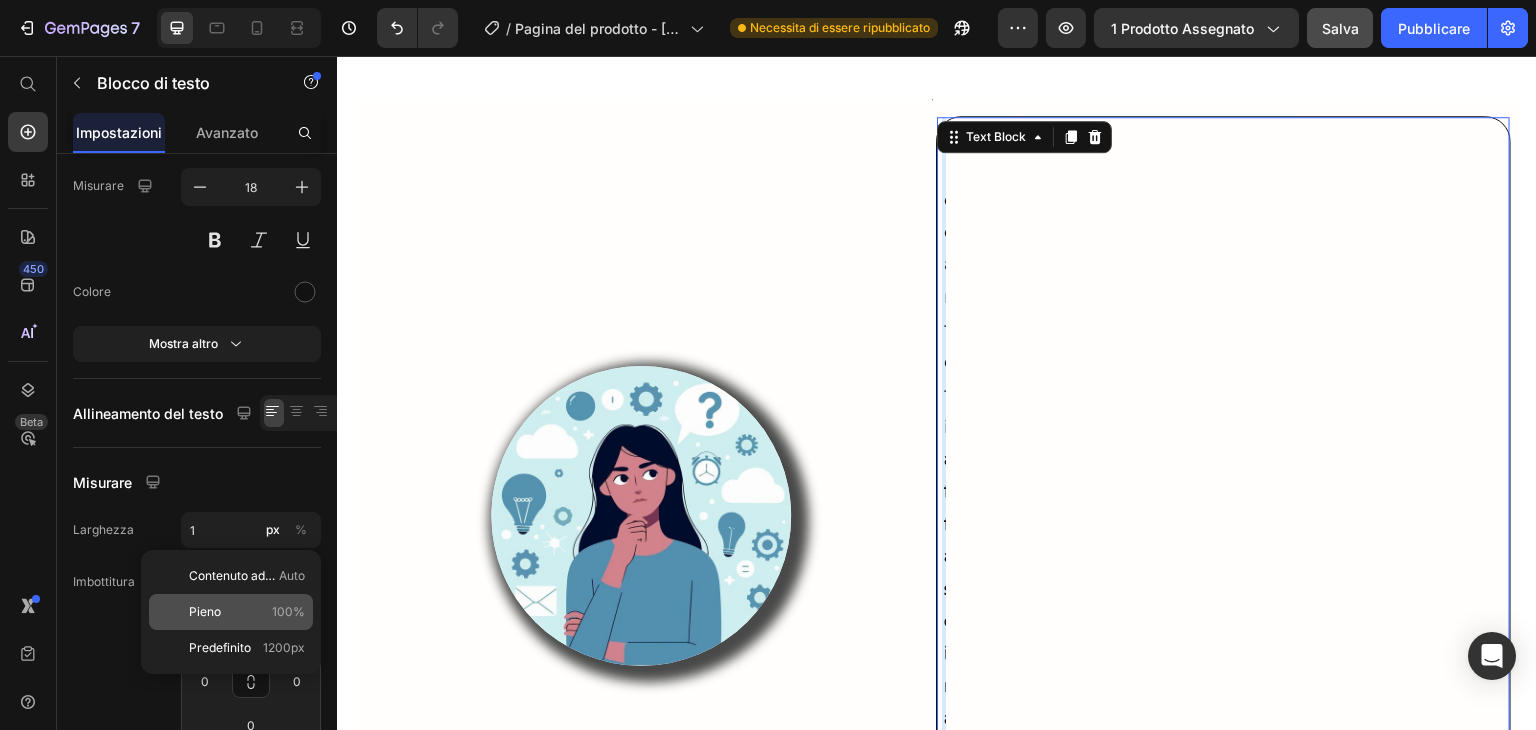 click on "Pieno" at bounding box center [205, 611] 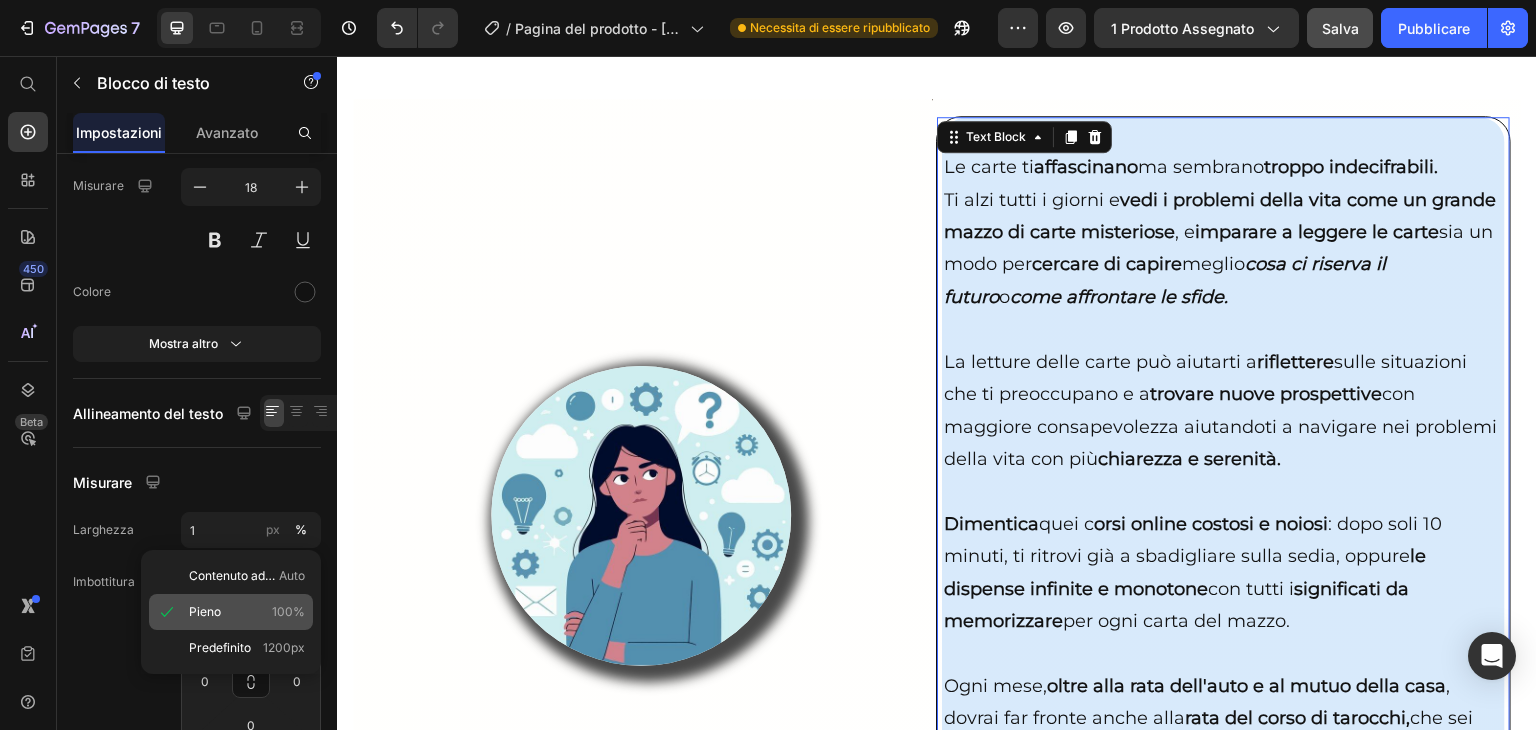 type on "100" 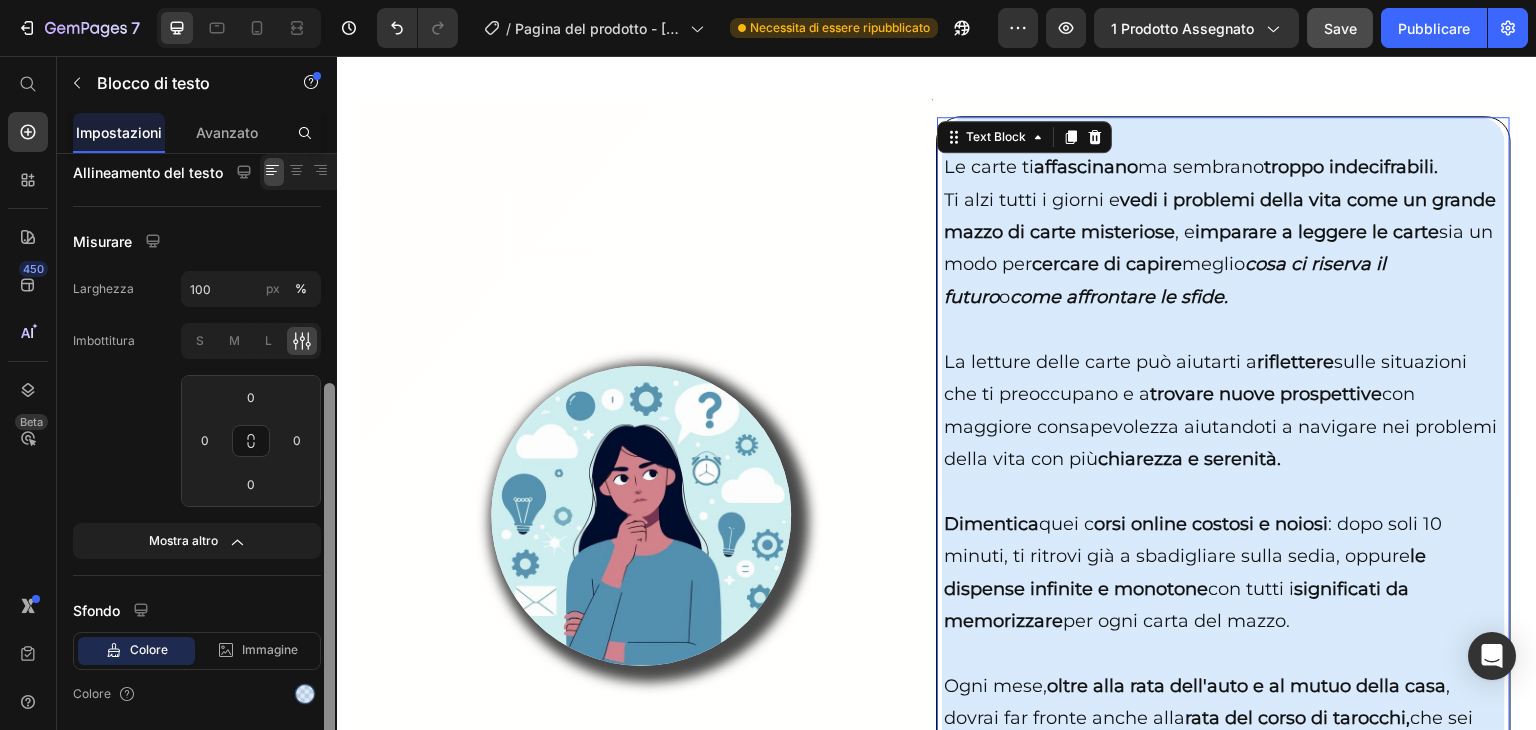 scroll, scrollTop: 400, scrollLeft: 0, axis: vertical 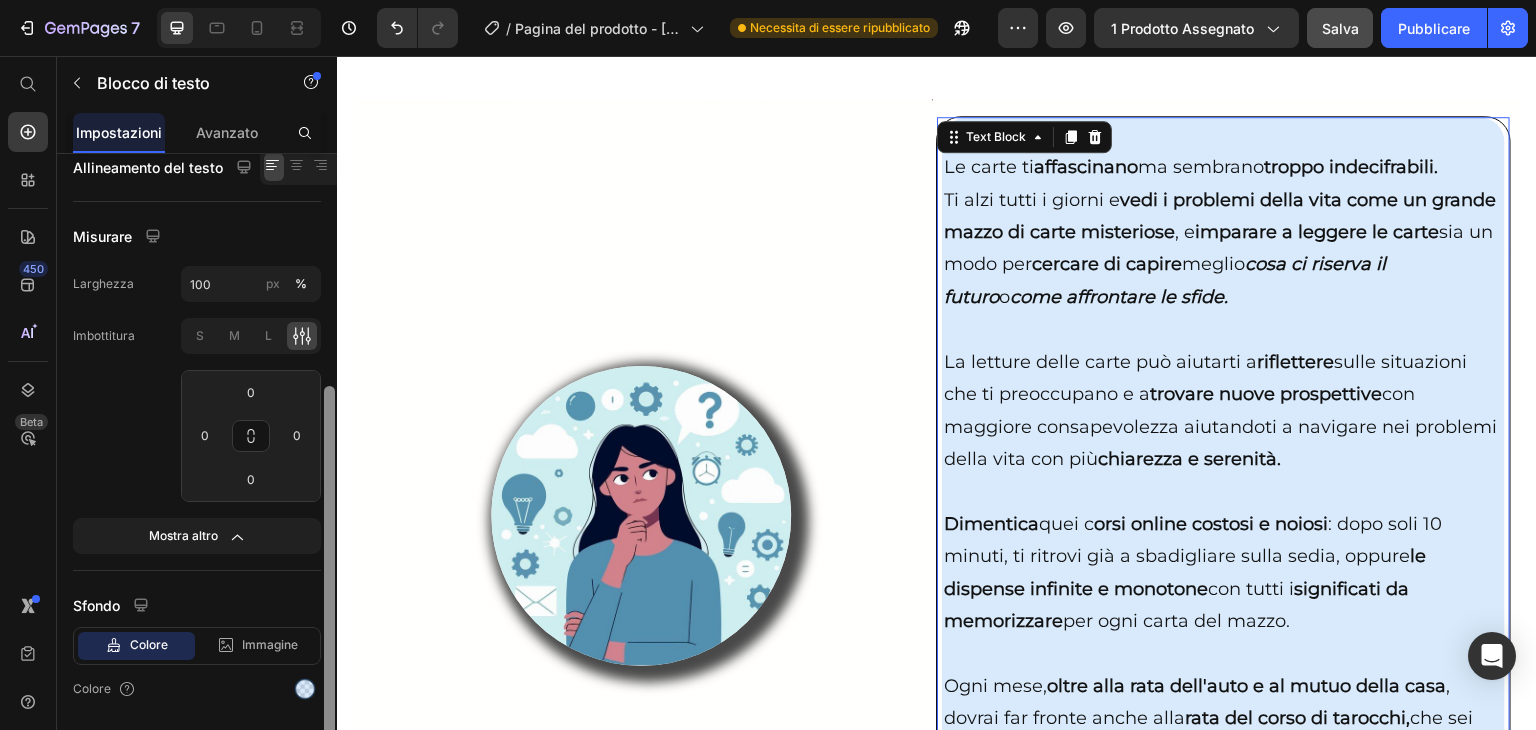 drag, startPoint x: 333, startPoint y: 561, endPoint x: 328, endPoint y: 704, distance: 143.08739 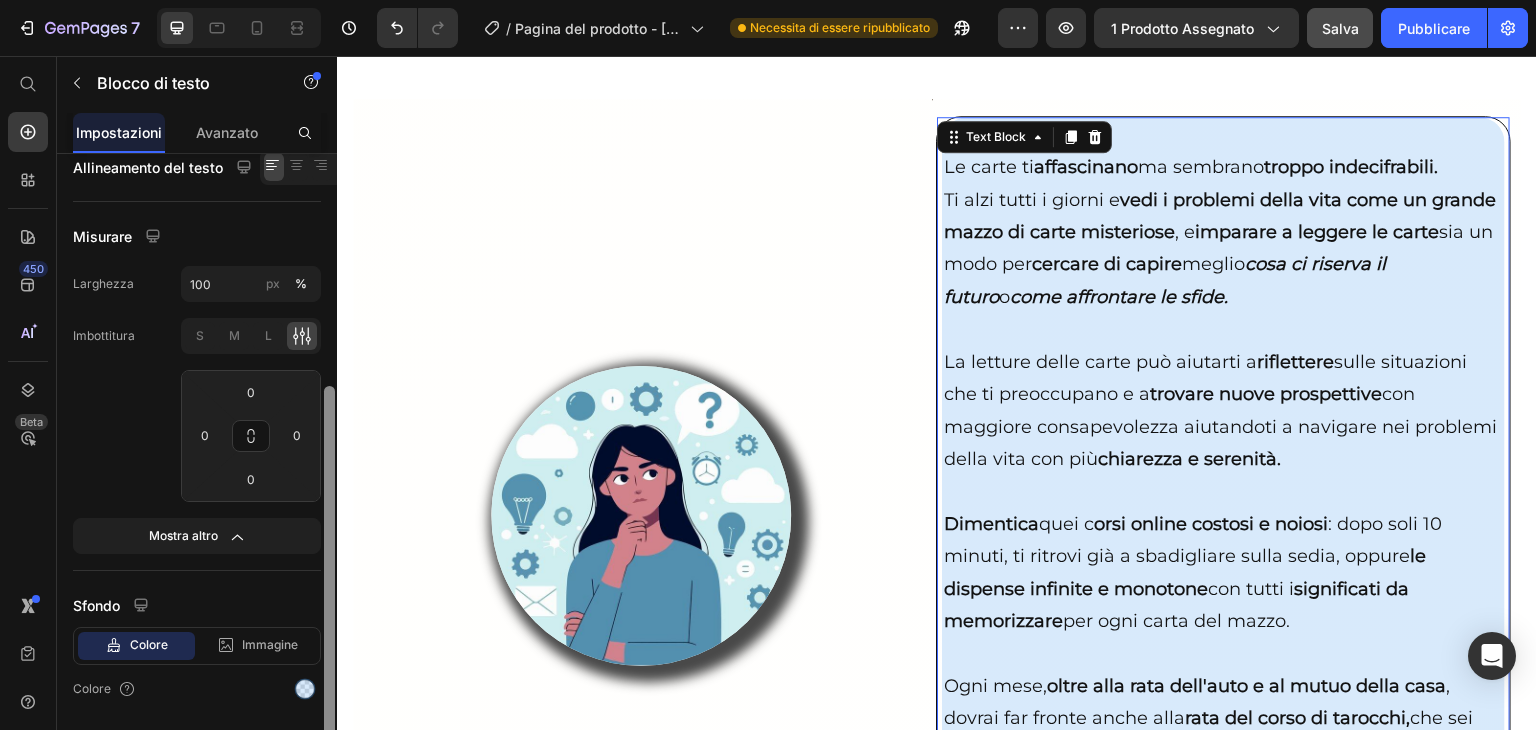 click at bounding box center (329, 569) 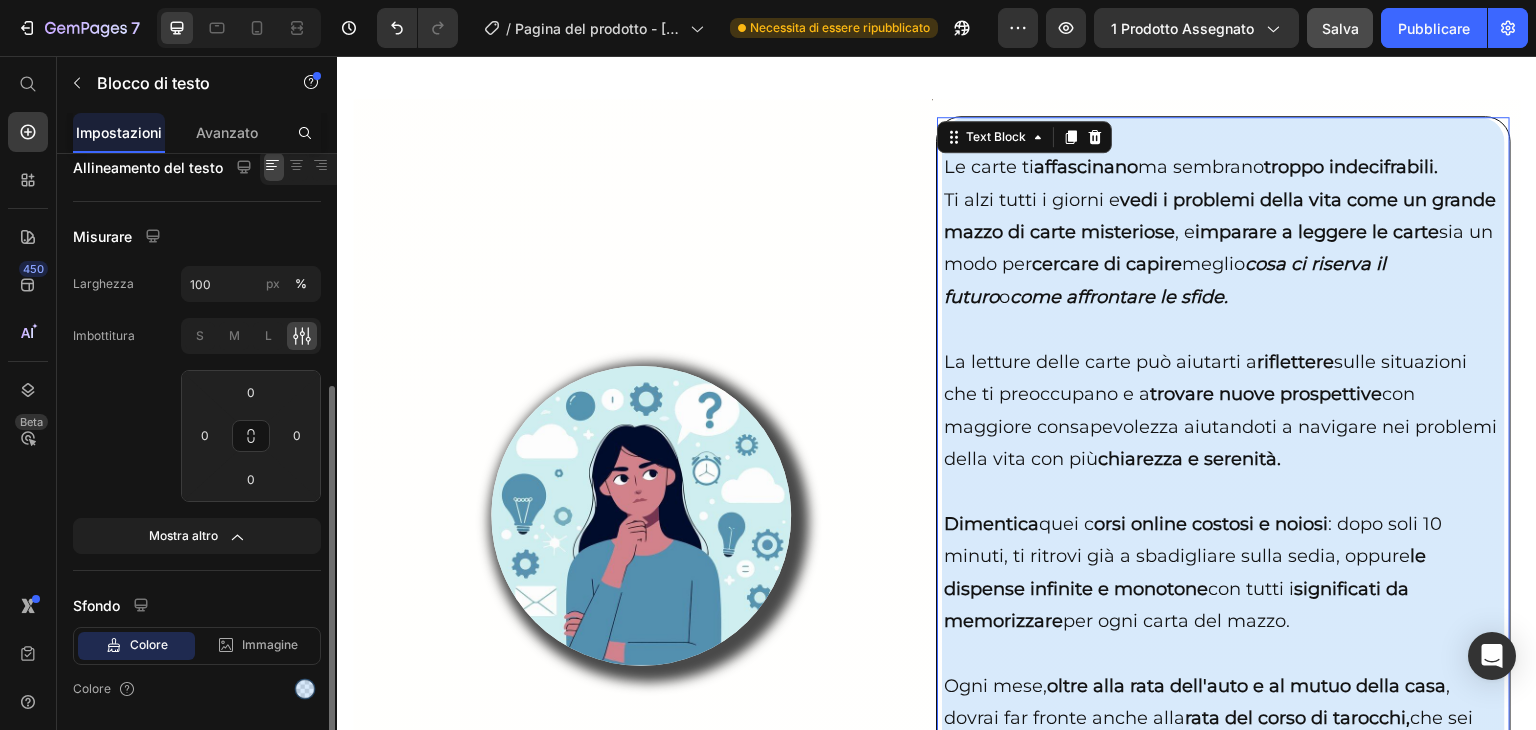 click on "Colore" at bounding box center [149, 644] 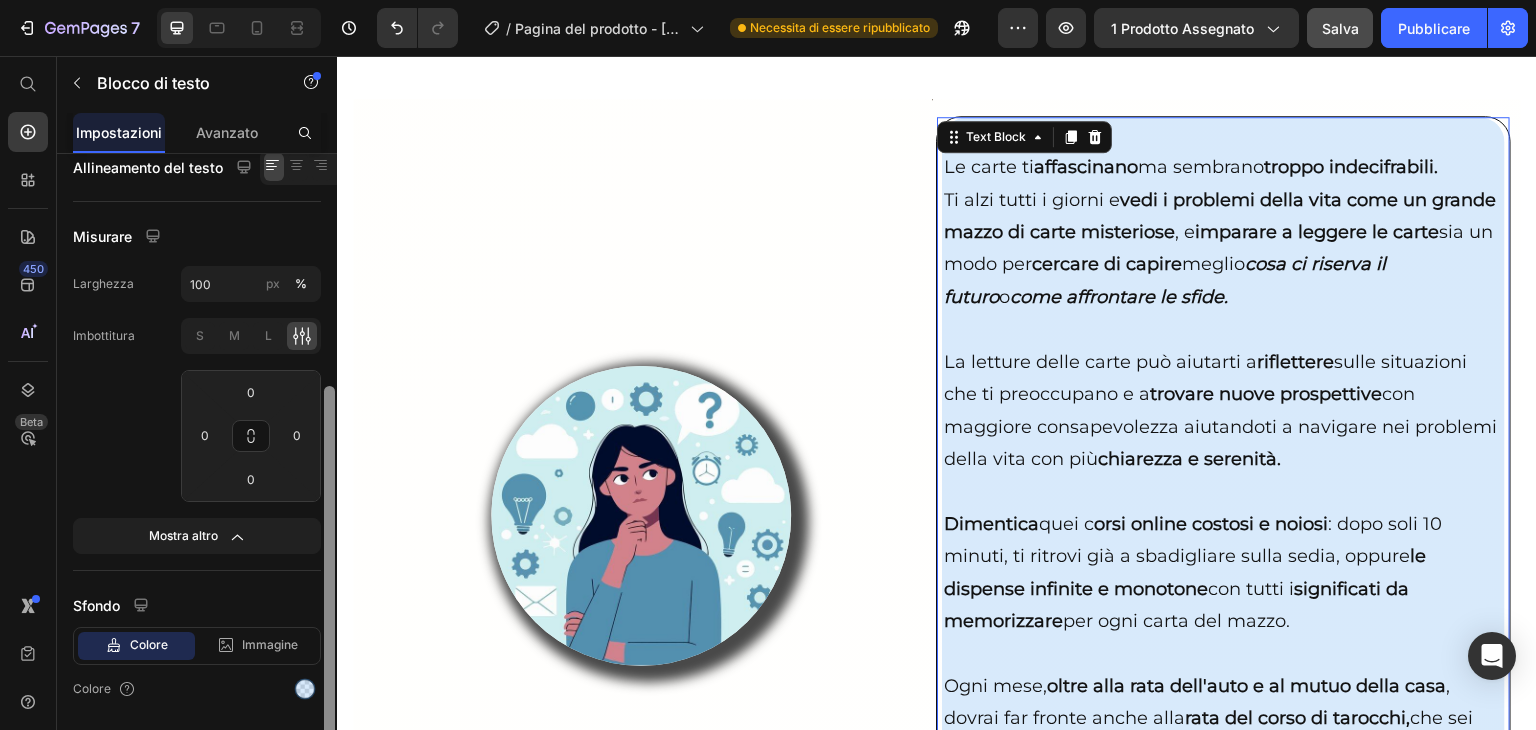scroll, scrollTop: 460, scrollLeft: 0, axis: vertical 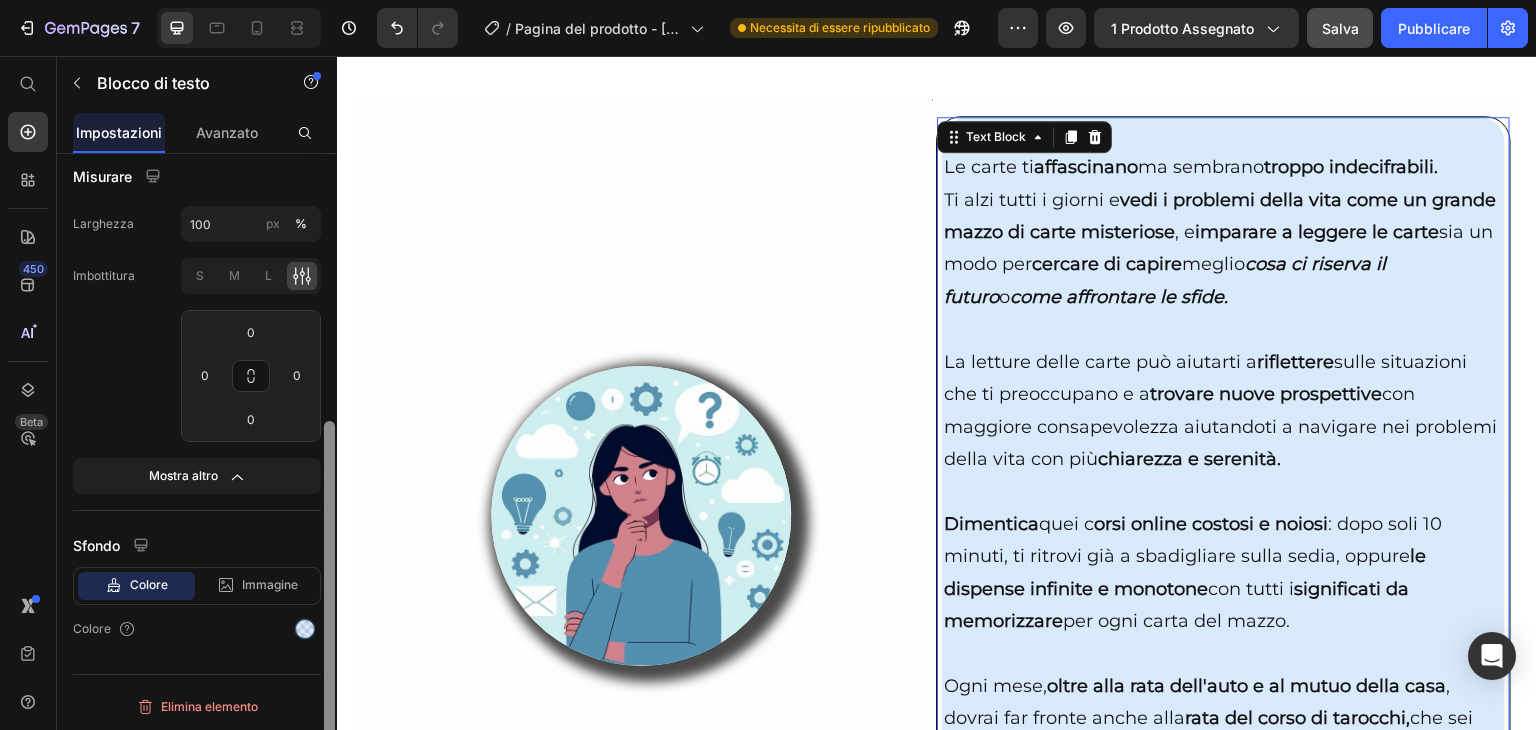 drag, startPoint x: 329, startPoint y: 596, endPoint x: 332, endPoint y: 640, distance: 44.102154 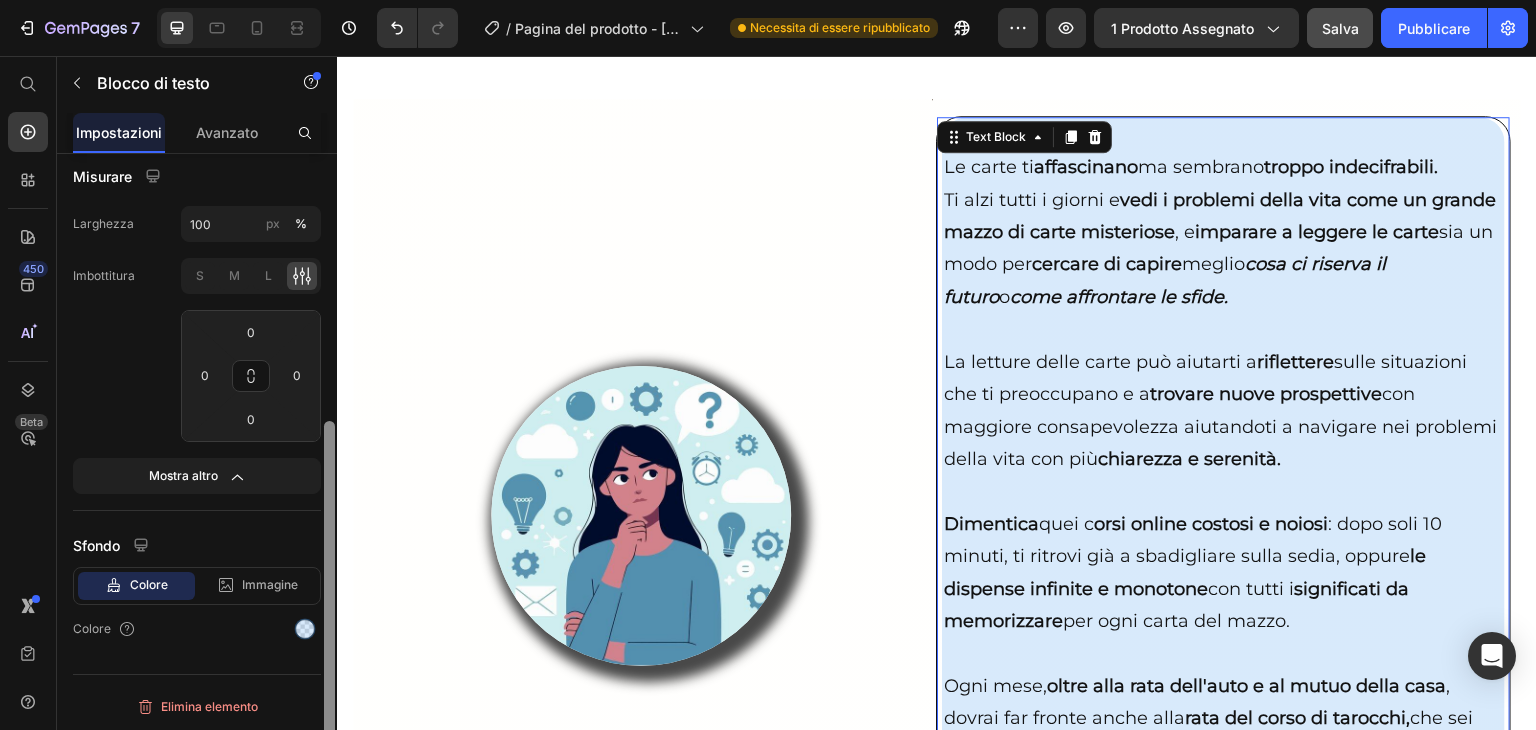 click at bounding box center (329, 604) 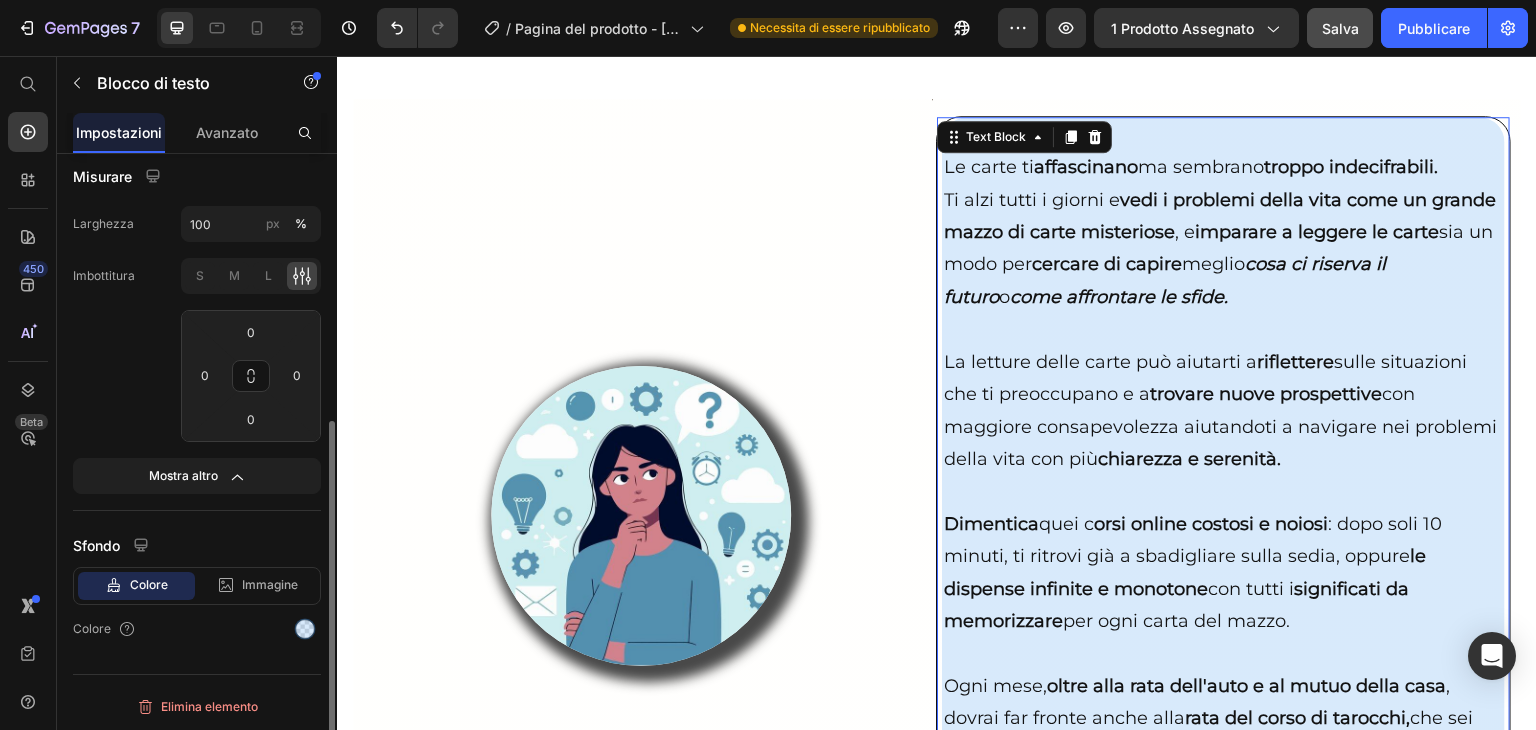click on "Colore" at bounding box center [149, 584] 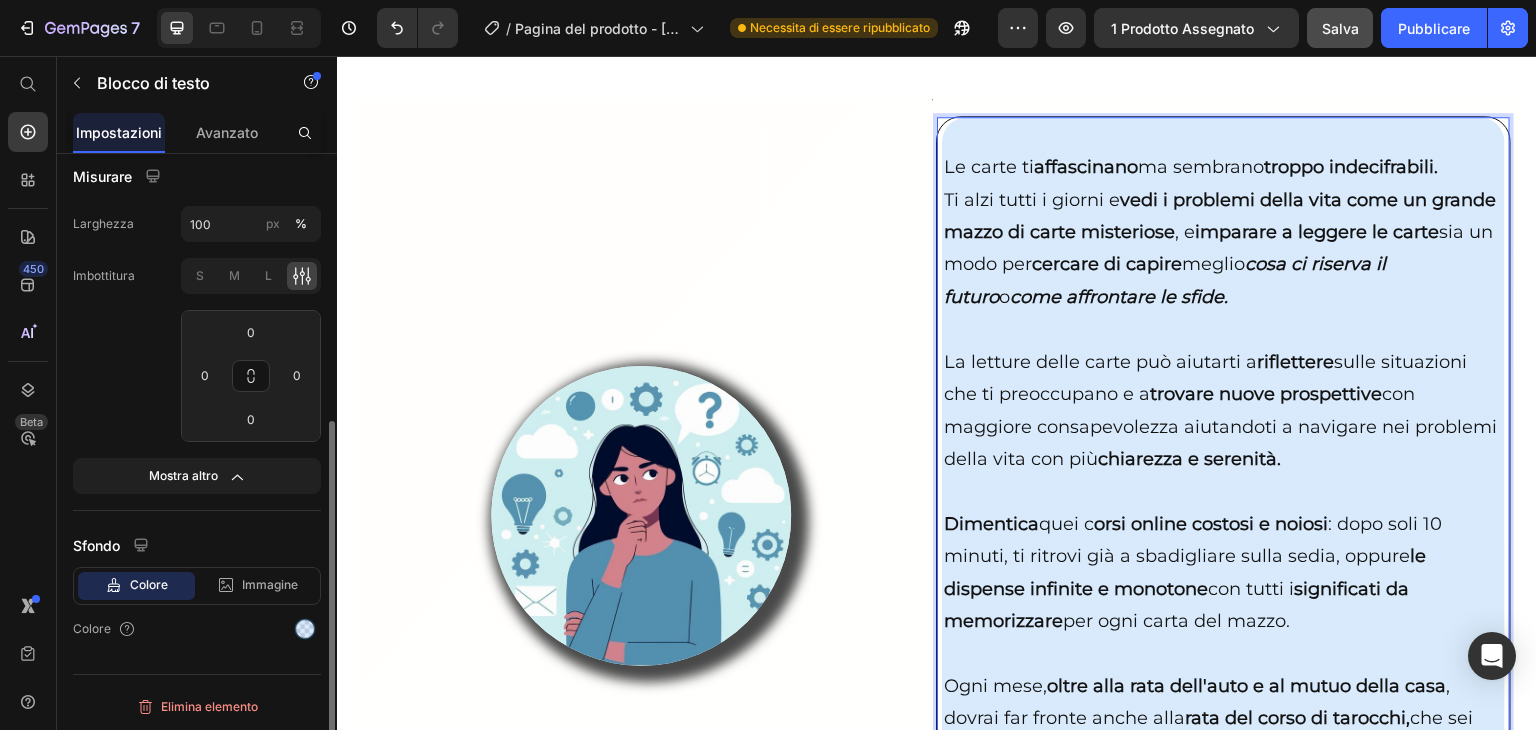 click on "Colore" at bounding box center (149, 584) 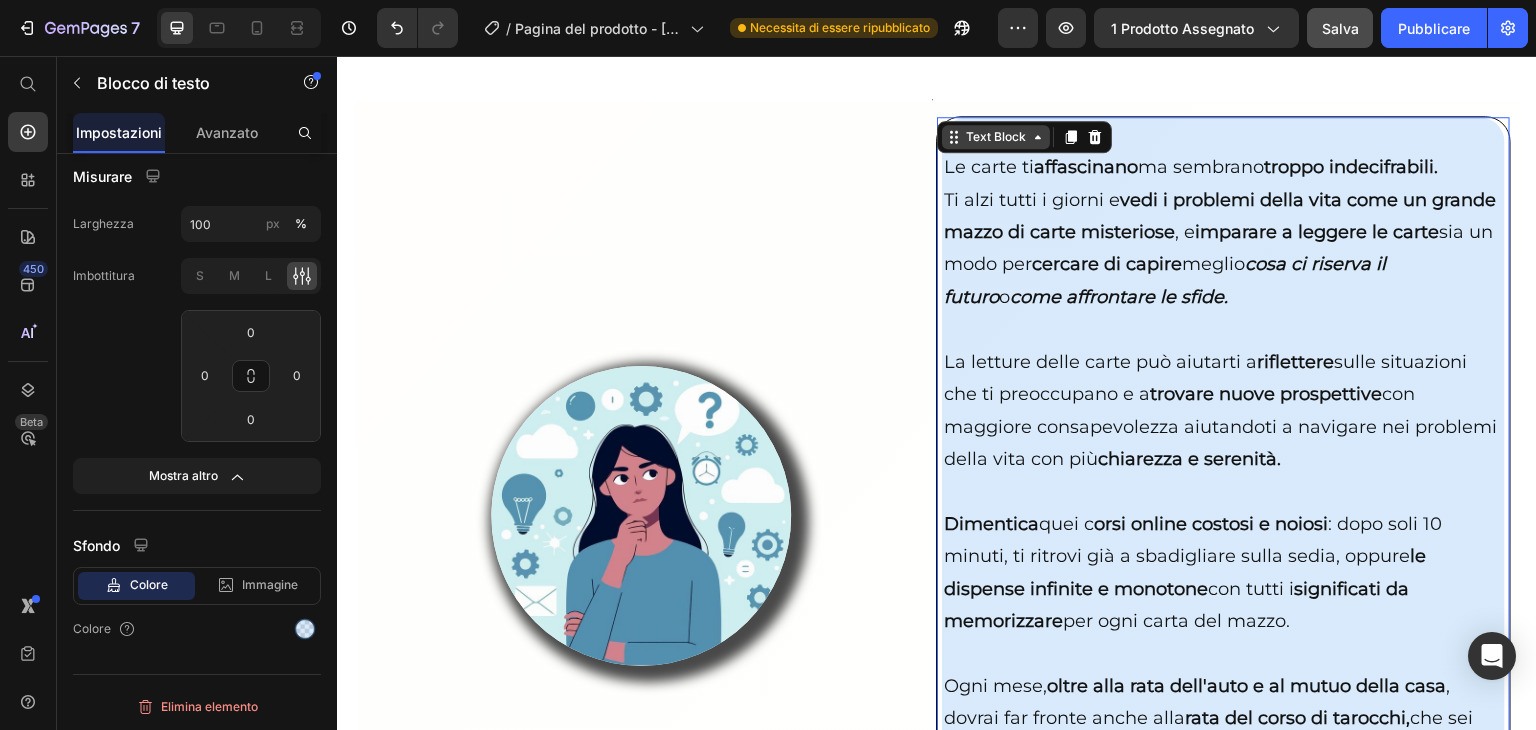 click 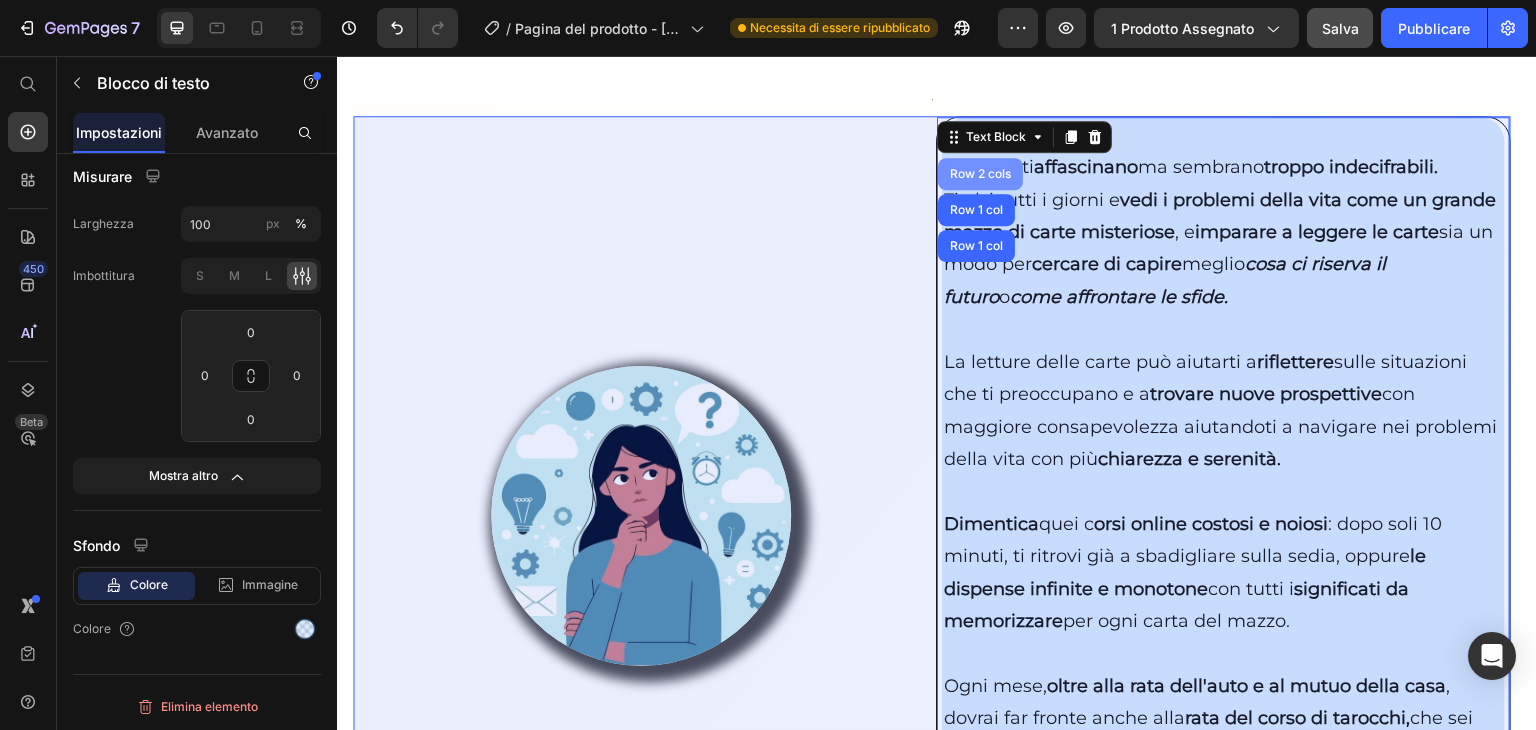 click on "Row 2 cols" at bounding box center [980, 174] 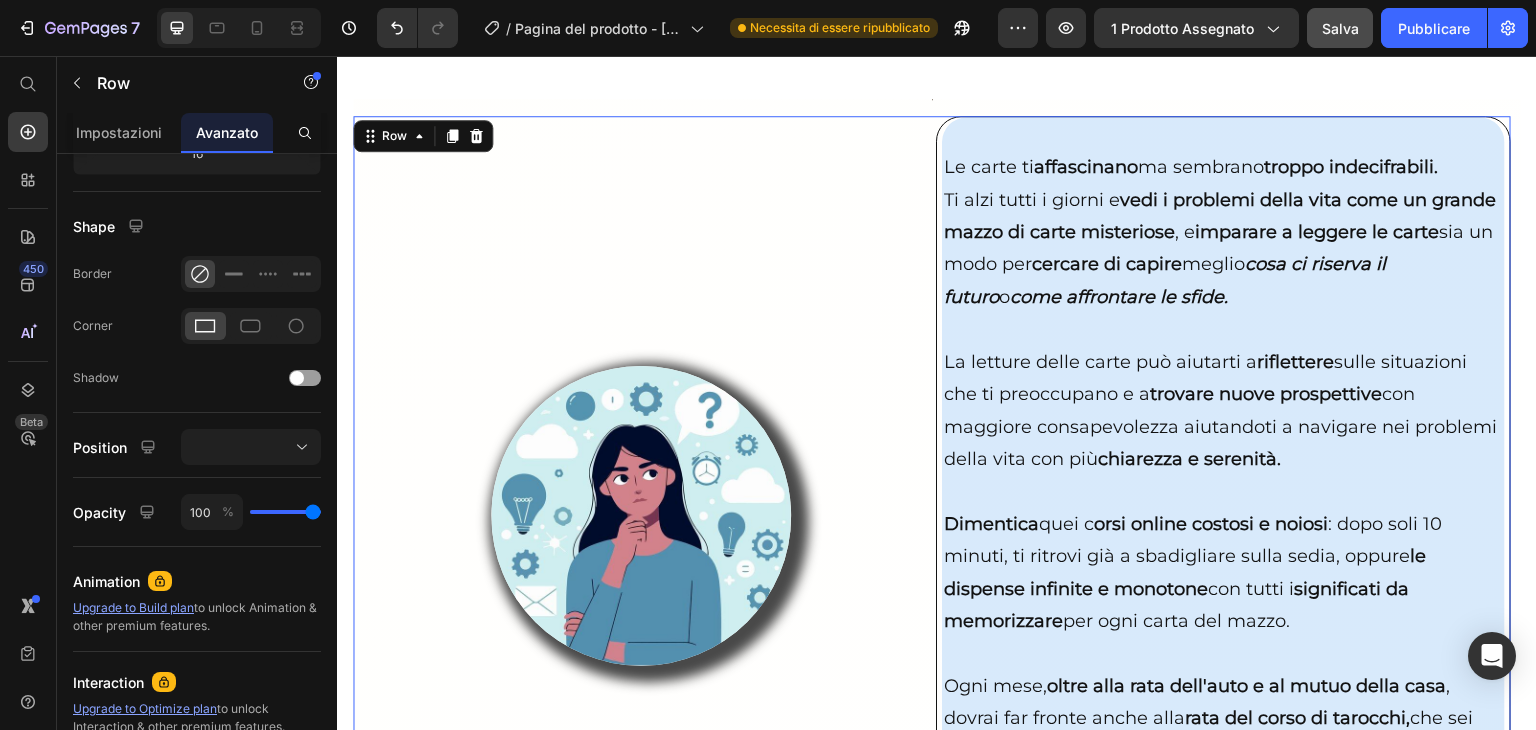 scroll, scrollTop: 0, scrollLeft: 0, axis: both 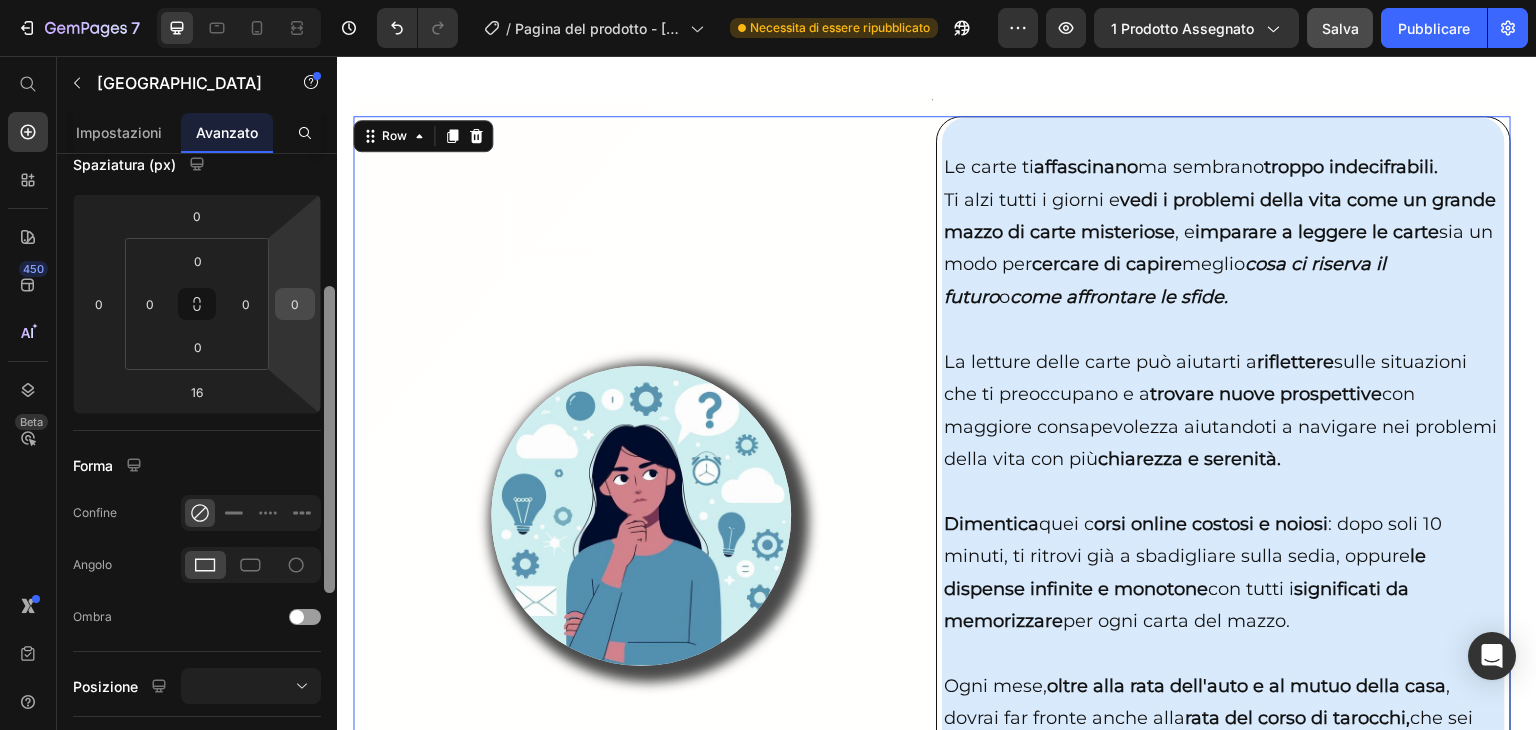 drag, startPoint x: 334, startPoint y: 185, endPoint x: 300, endPoint y: 291, distance: 111.31936 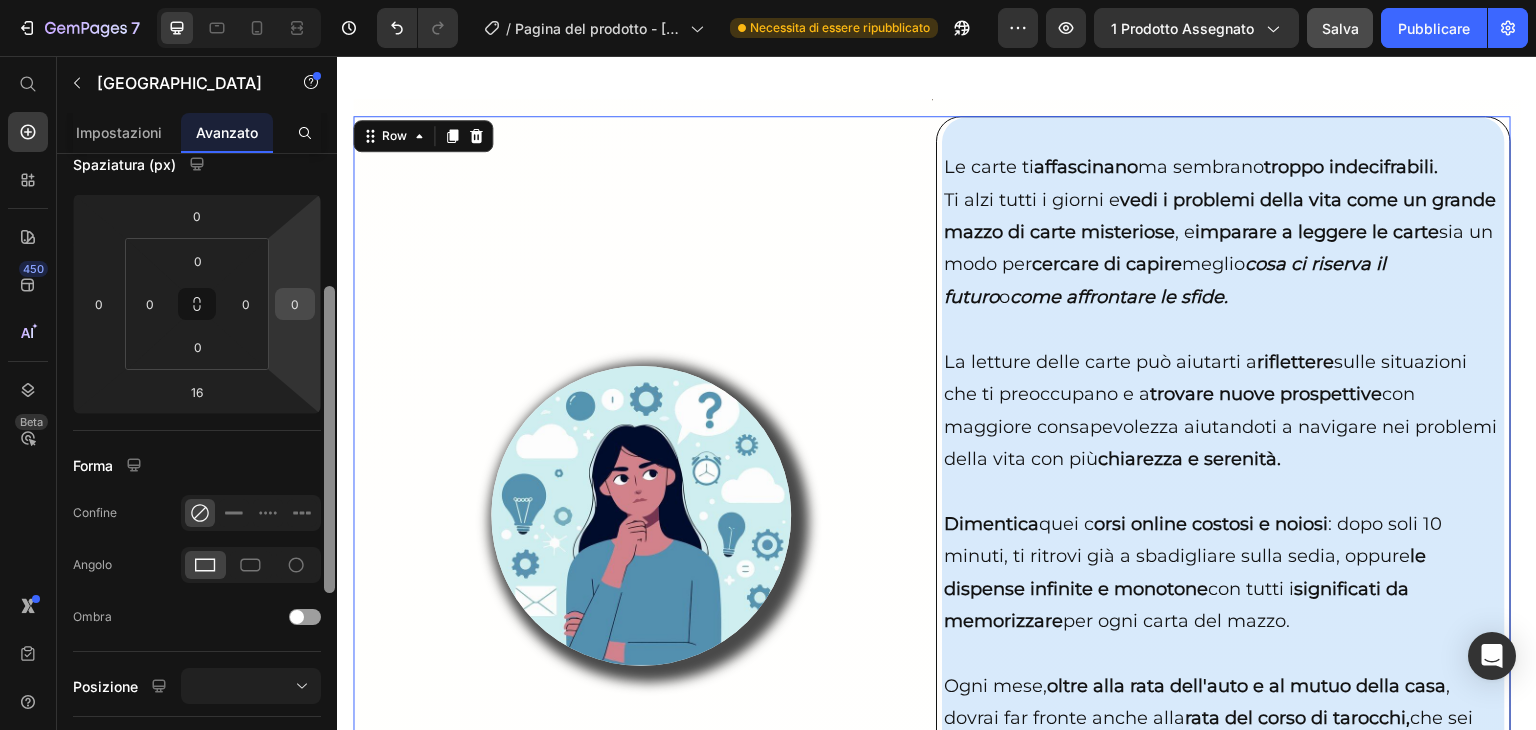 click on "Mostra su Scrivania Tavoletta Mobile Spaziatura (px) 0 0 16 0 0 0 0 0 Forma Confine Angolo Ombra Posizione Opacità 100 % Animazione Passa al piano Build  per sbloccare l'animazione e altre funzionalità premium. Interazione Passa al piano Optimize  per sbloccare Interaction e altre funzionalità premium. Classe CSS Elimina elemento" at bounding box center [197, 470] 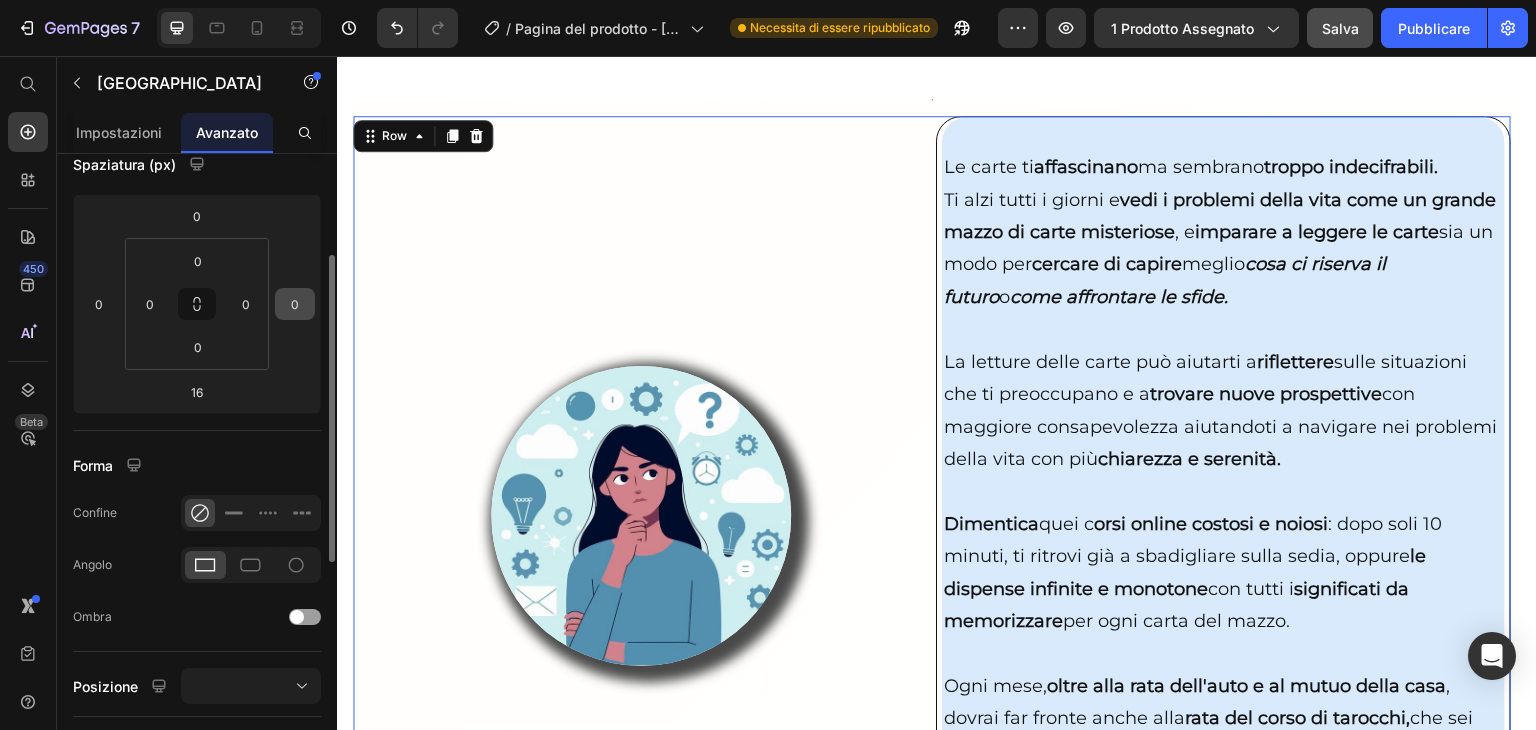 scroll, scrollTop: 217, scrollLeft: 0, axis: vertical 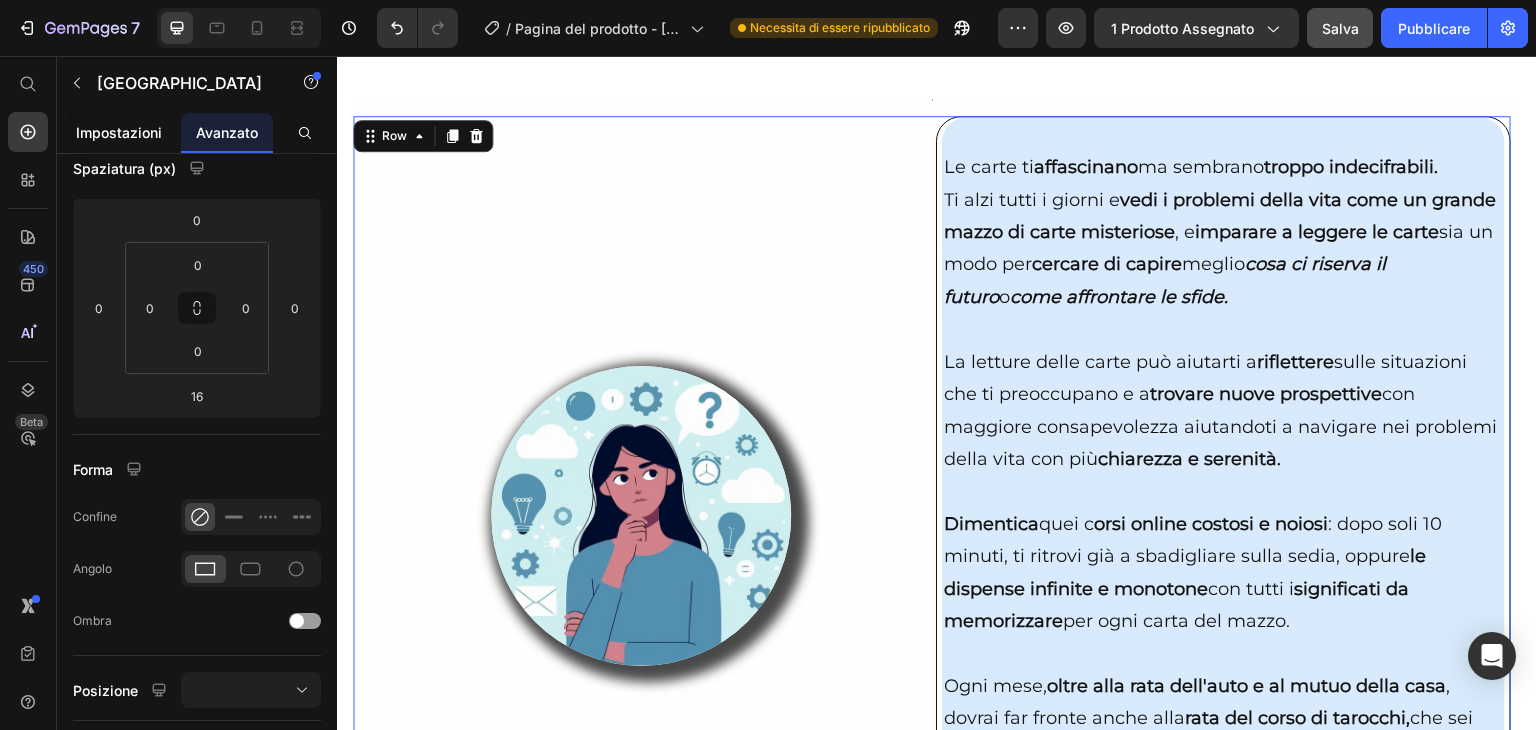 click on "Impostazioni" at bounding box center [119, 132] 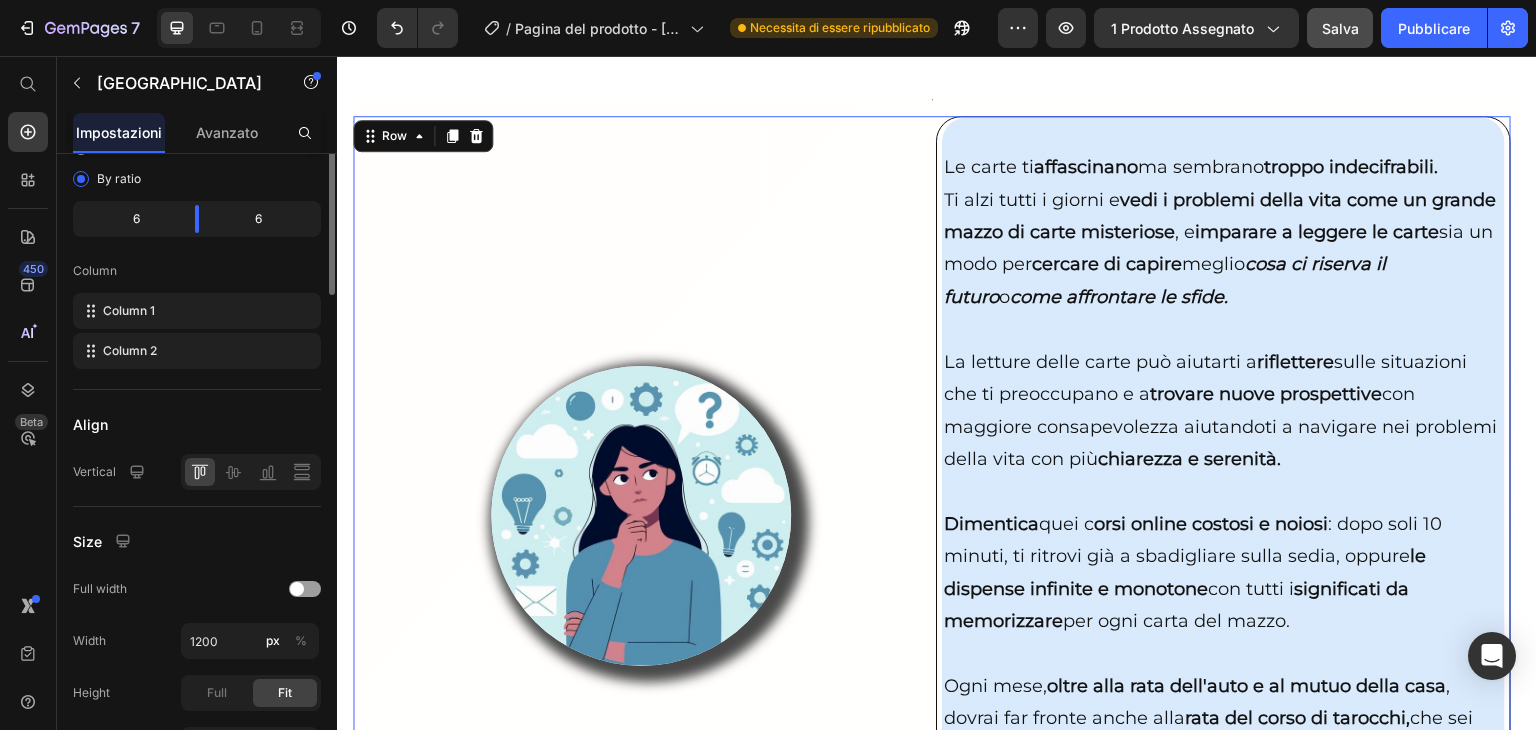 scroll, scrollTop: 0, scrollLeft: 0, axis: both 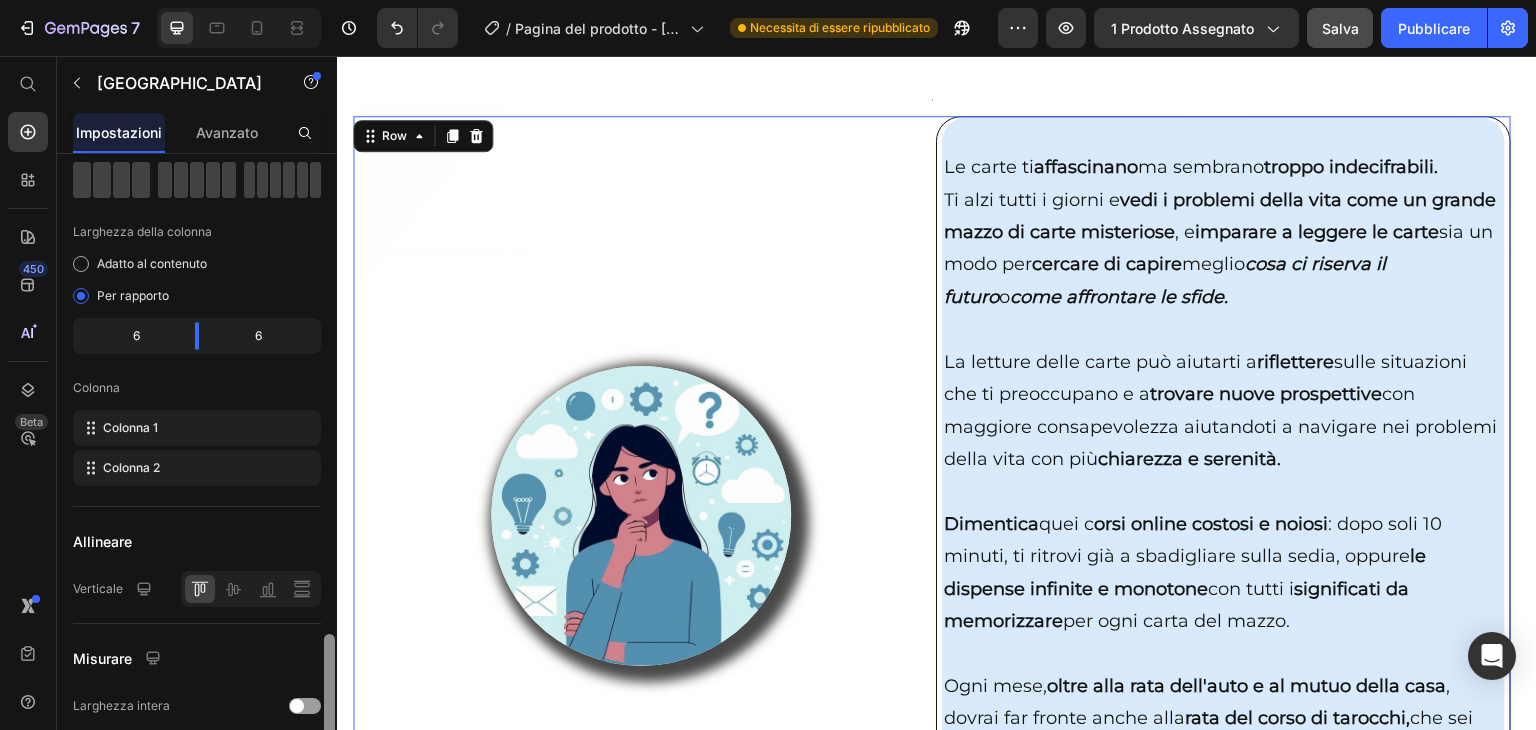 drag, startPoint x: 328, startPoint y: 226, endPoint x: 323, endPoint y: 437, distance: 211.05923 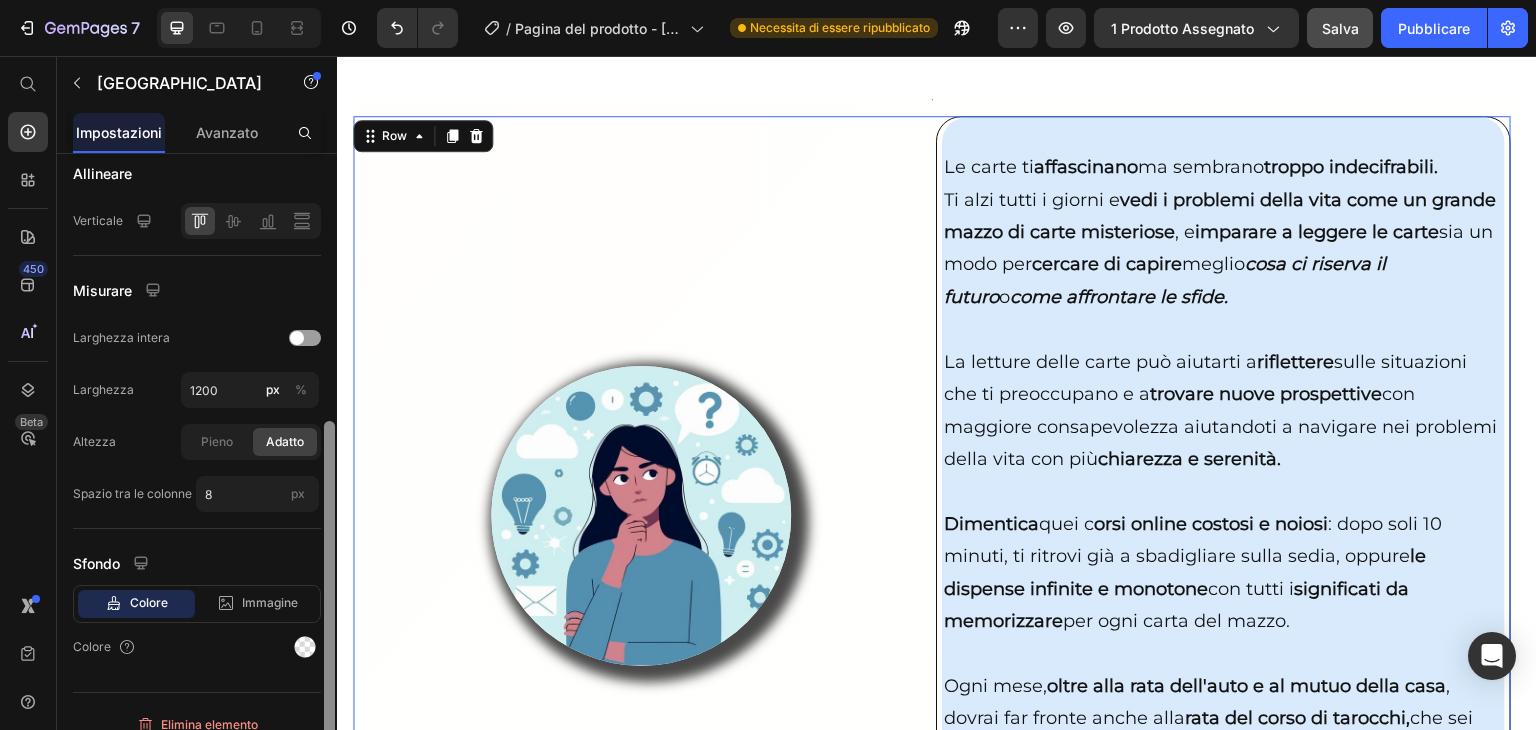 scroll, scrollTop: 472, scrollLeft: 0, axis: vertical 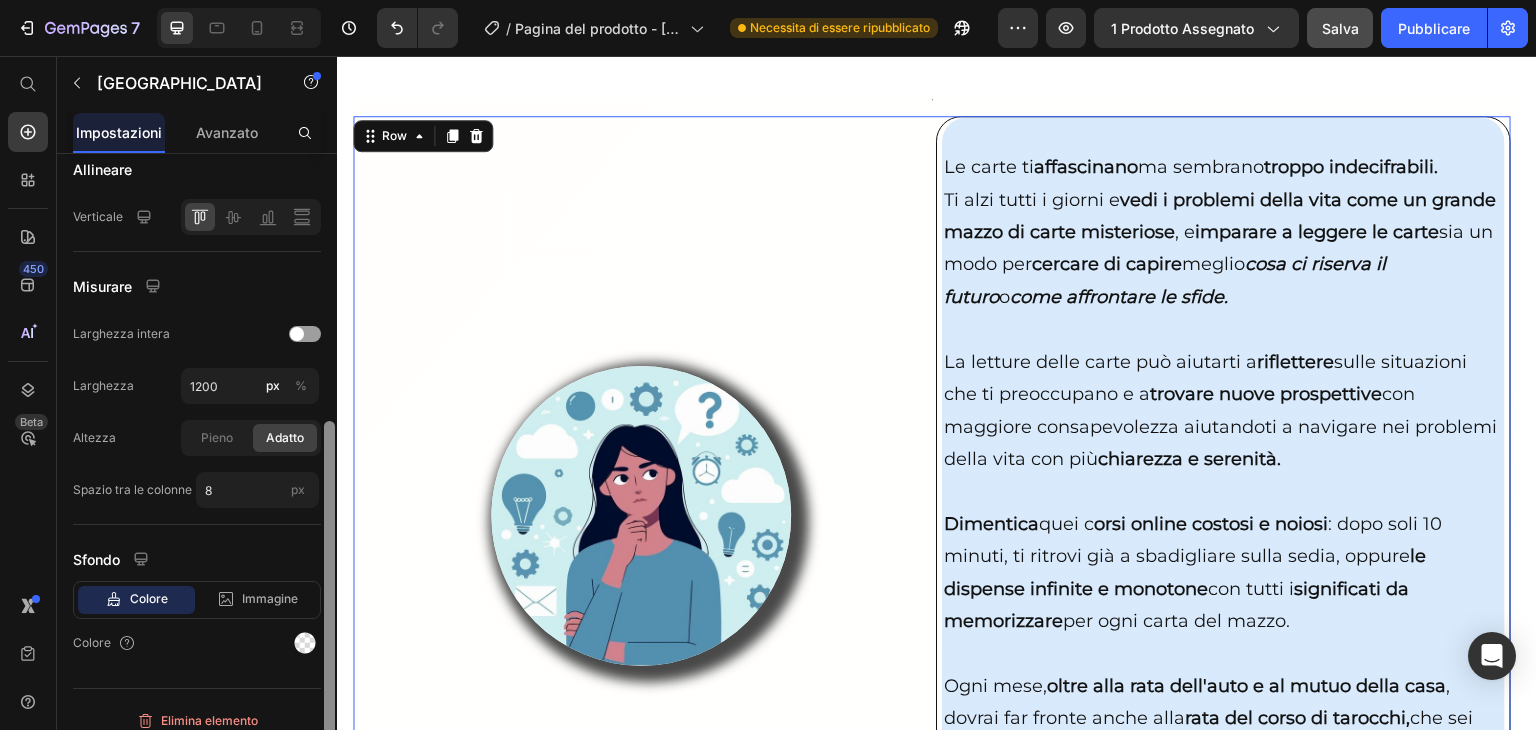 drag, startPoint x: 329, startPoint y: 447, endPoint x: 335, endPoint y: 503, distance: 56.32051 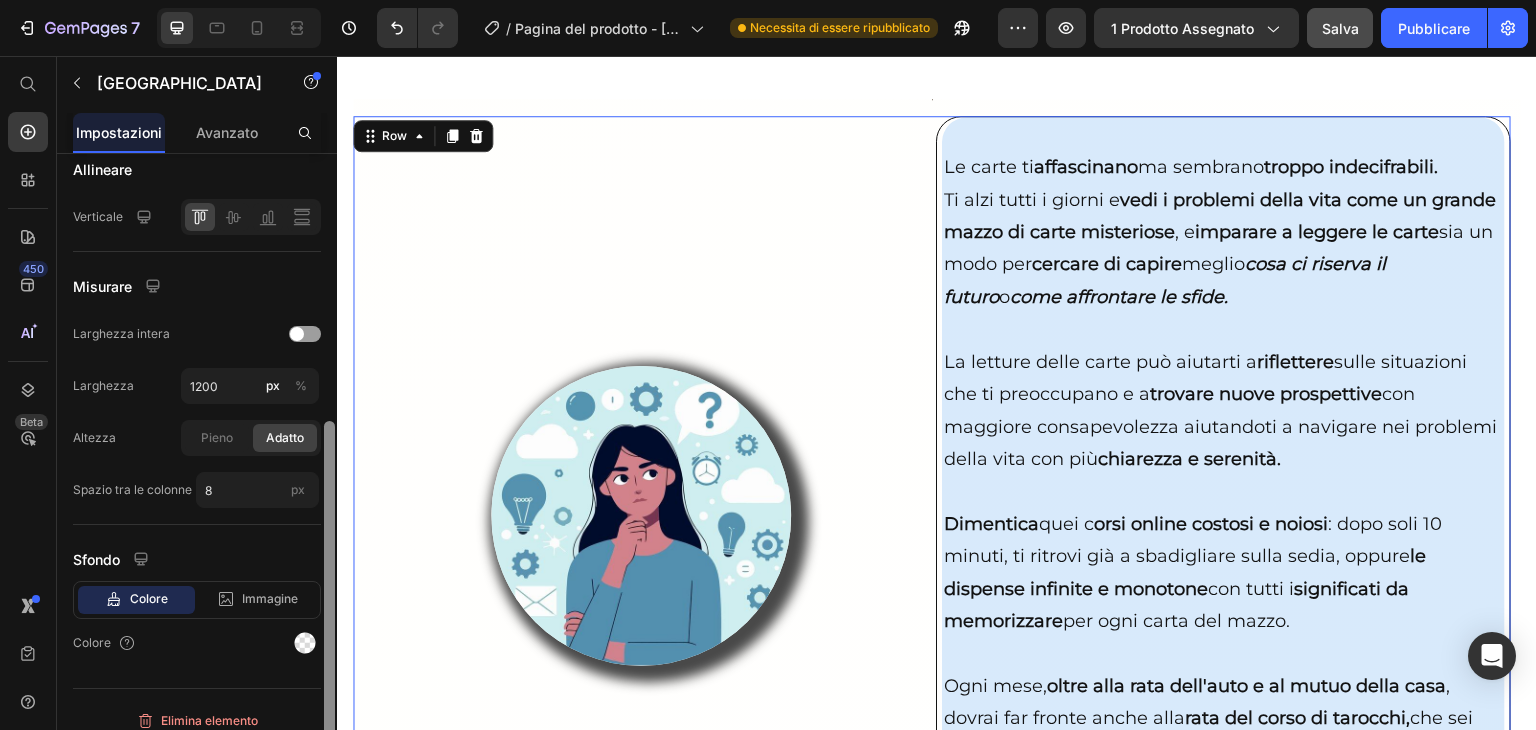 click at bounding box center [329, 470] 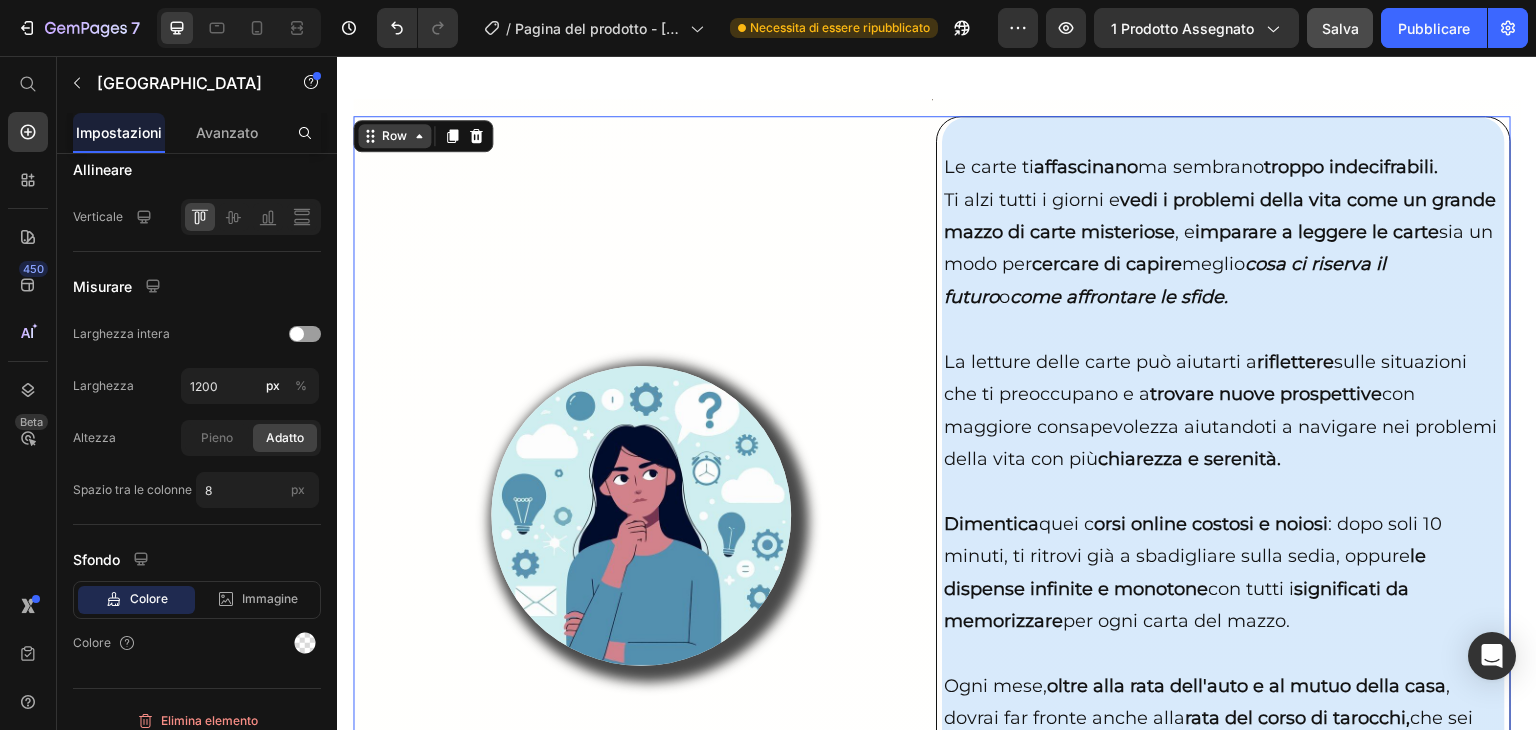 click 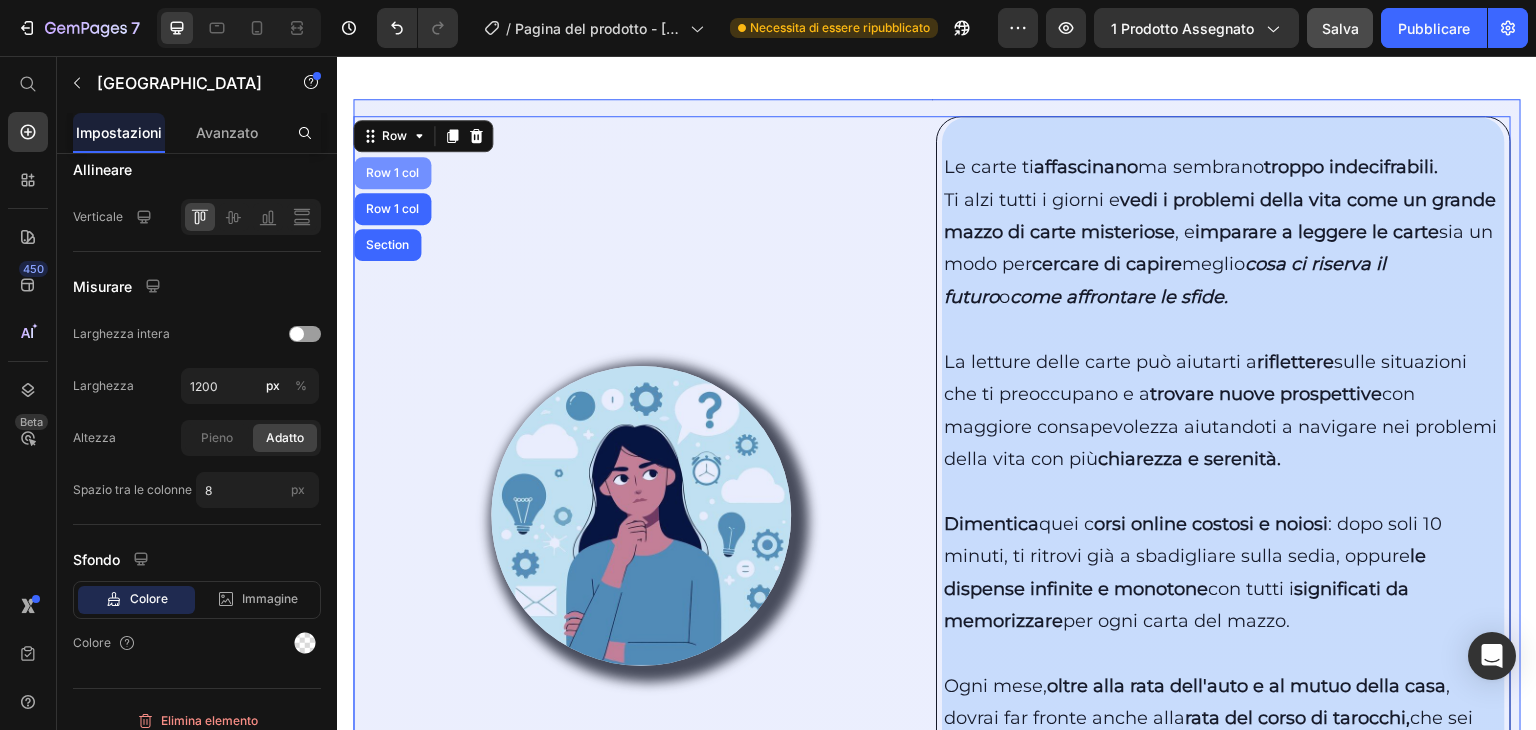 click on "Row 1 col" at bounding box center [392, 173] 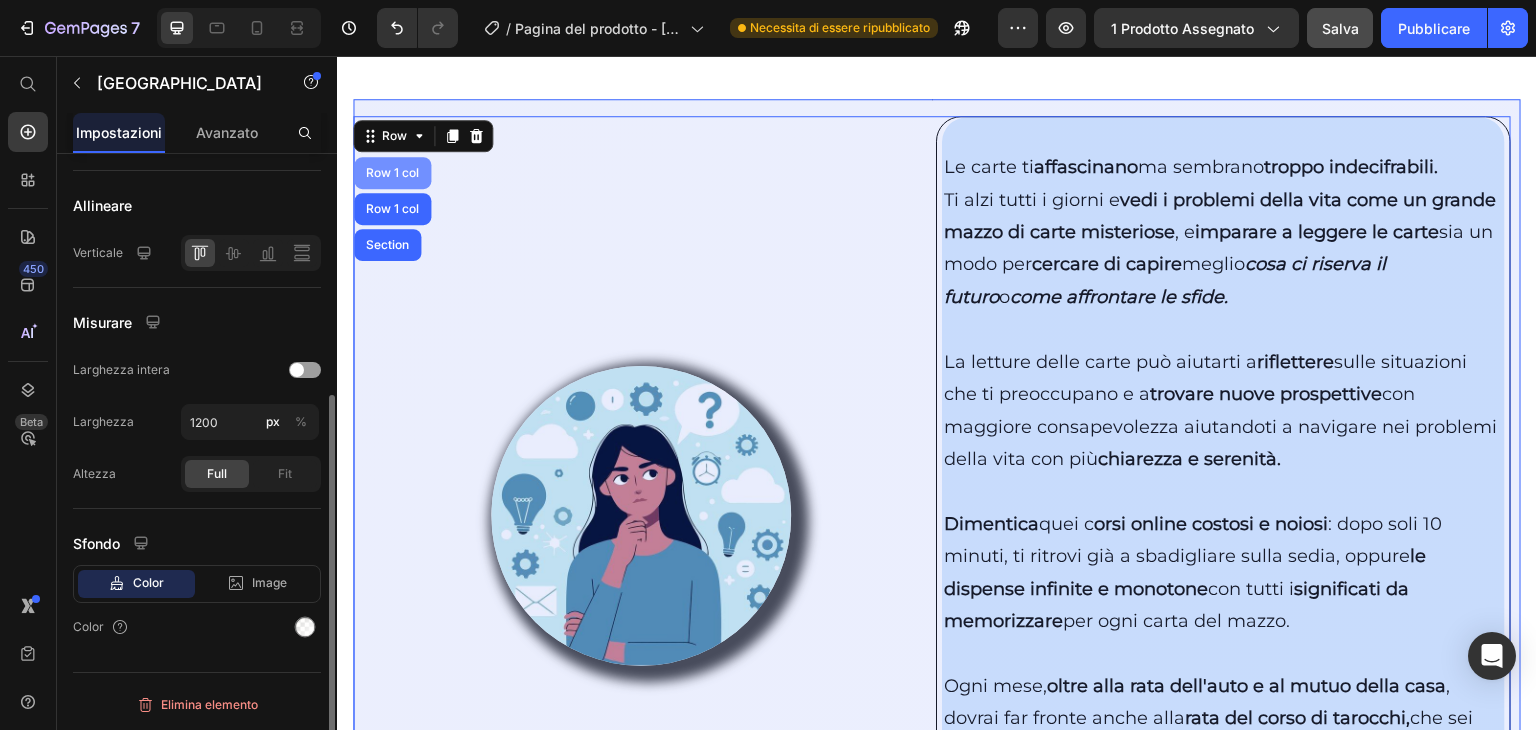scroll, scrollTop: 394, scrollLeft: 0, axis: vertical 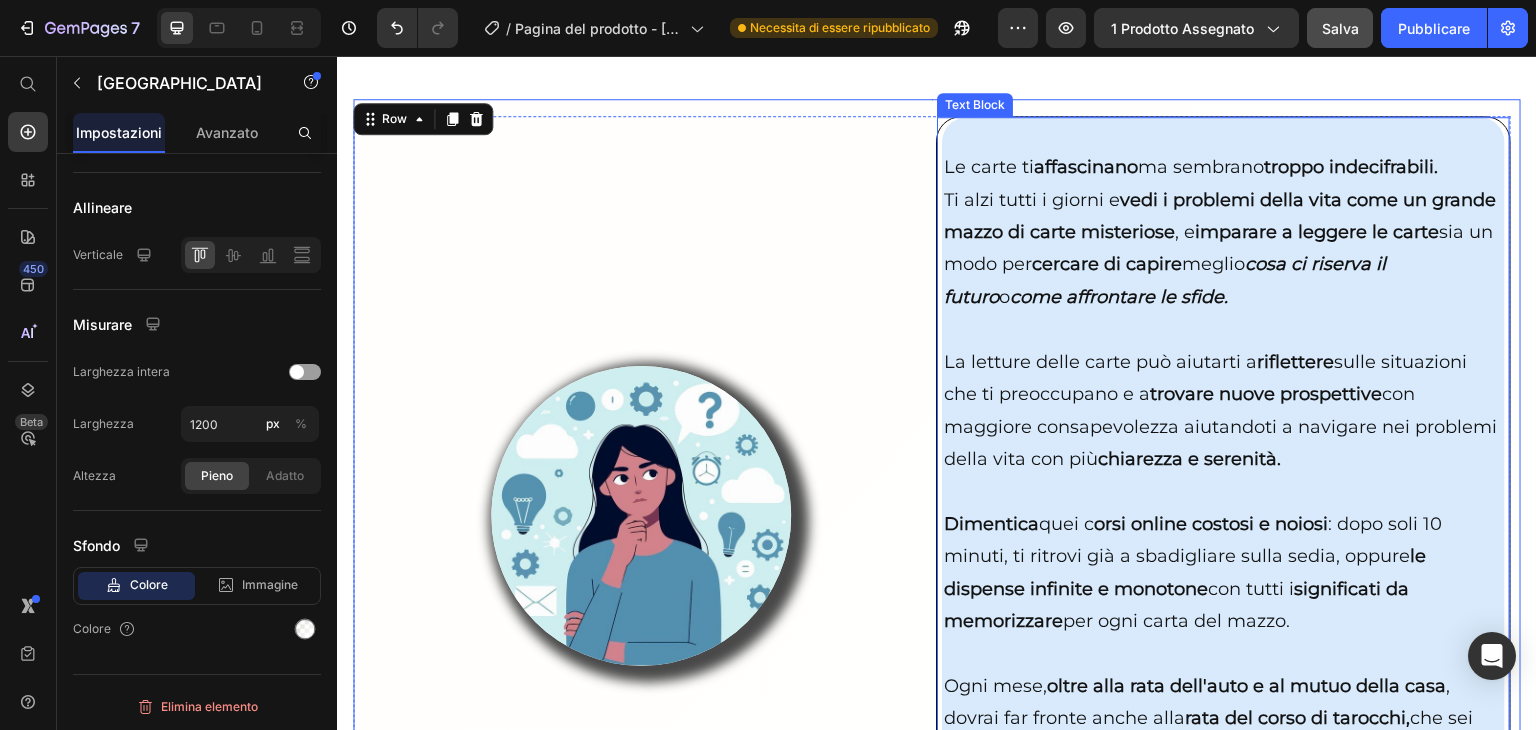 click on "Le carte ti  affascinano  ma sembrano  troppo indecifrabili." at bounding box center [1191, 167] 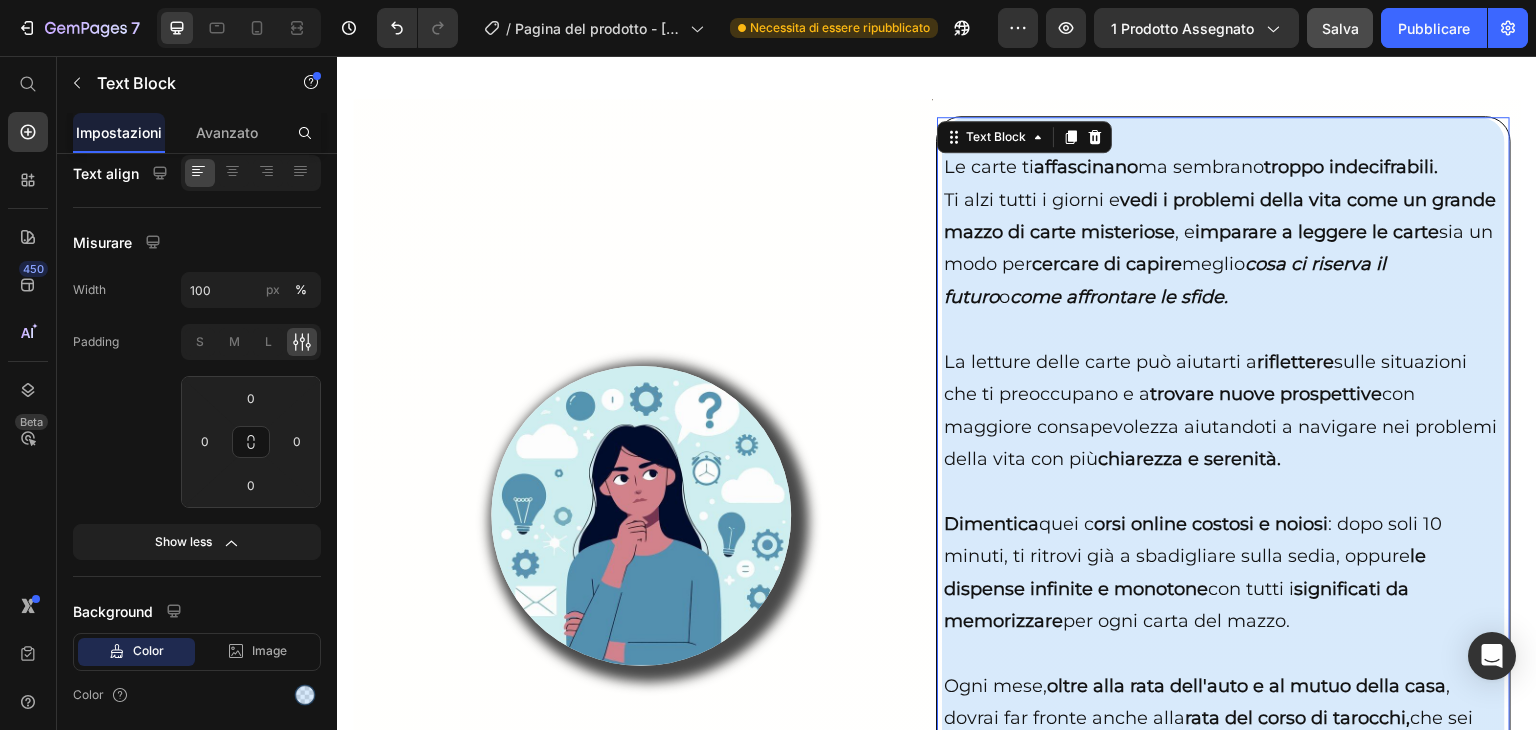 scroll, scrollTop: 0, scrollLeft: 0, axis: both 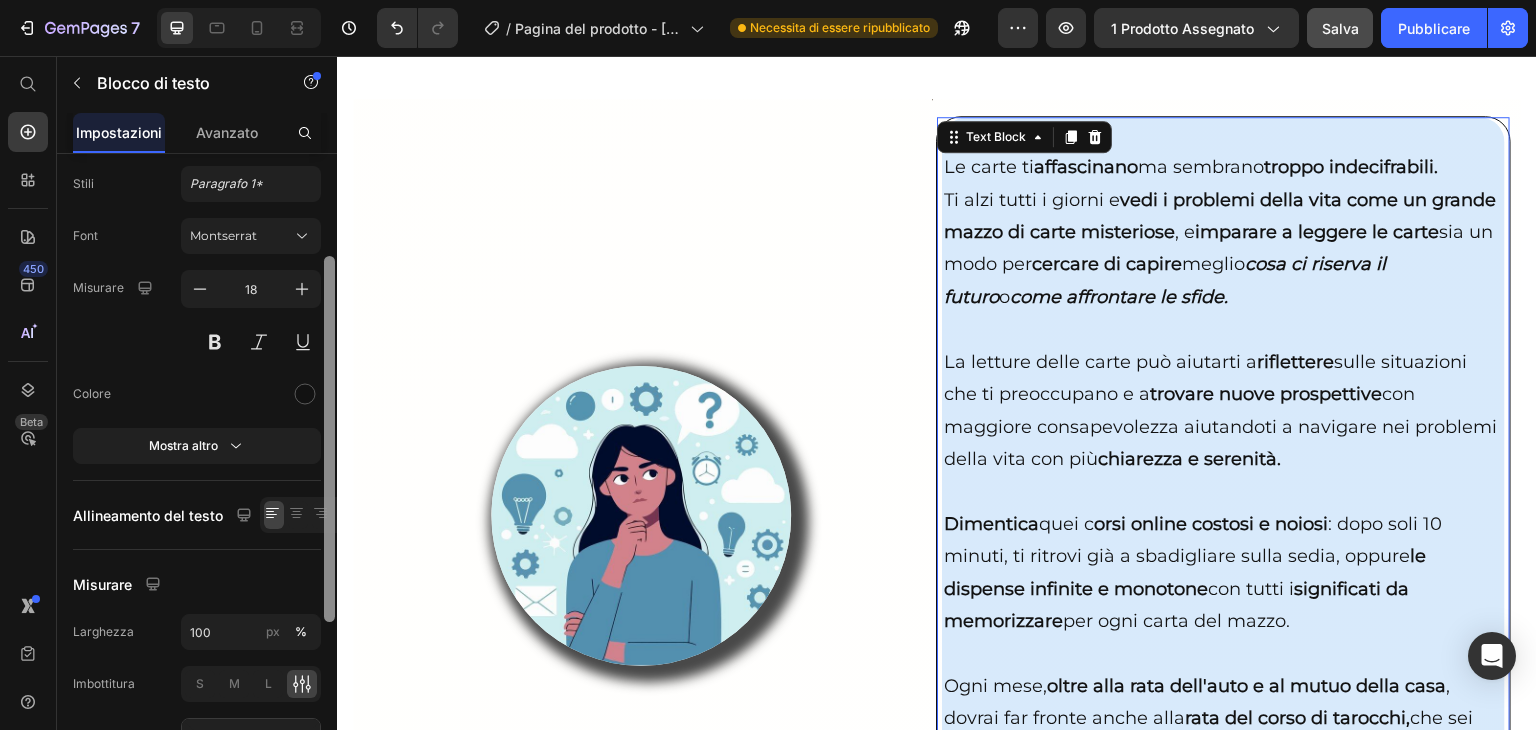 drag, startPoint x: 325, startPoint y: 208, endPoint x: 335, endPoint y: 269, distance: 61.81424 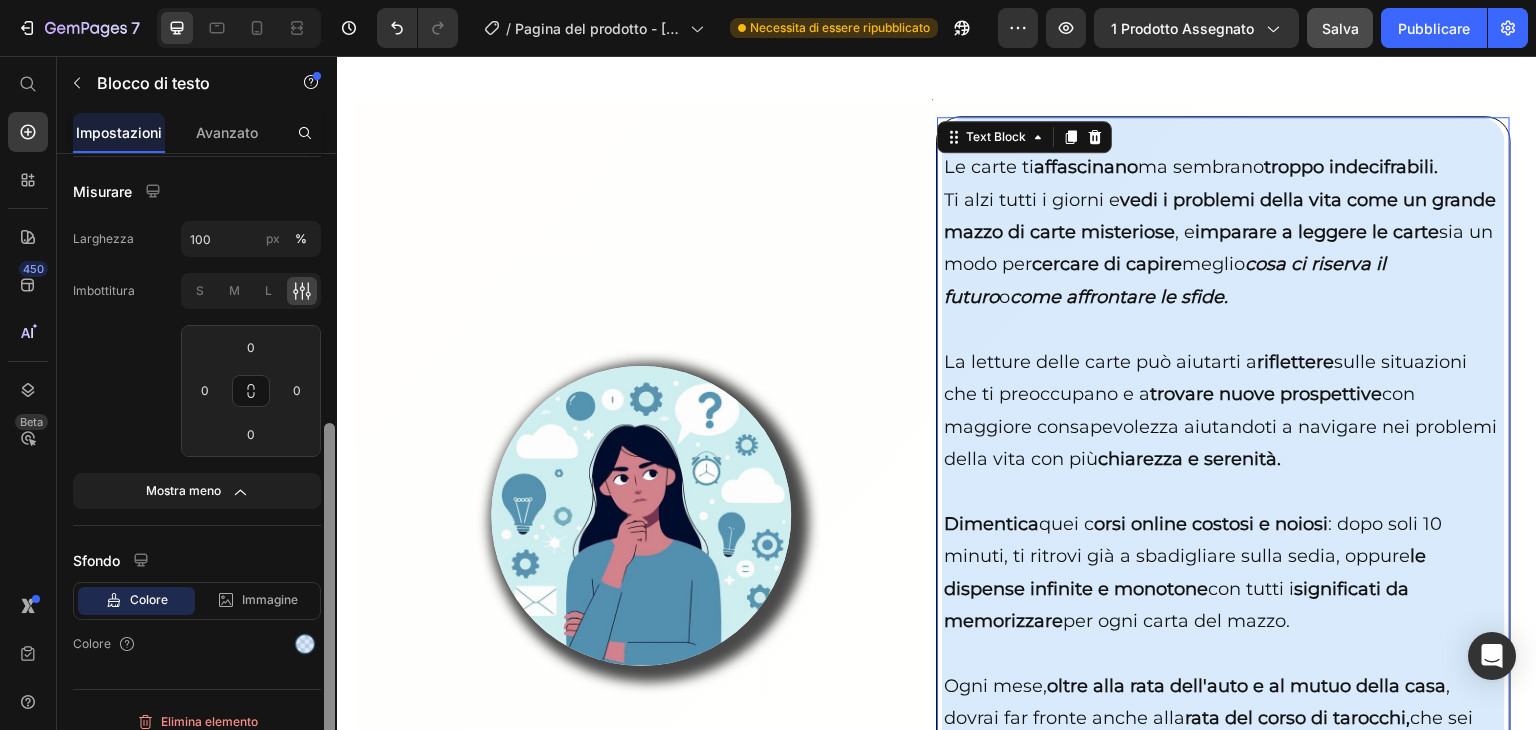 scroll, scrollTop: 460, scrollLeft: 0, axis: vertical 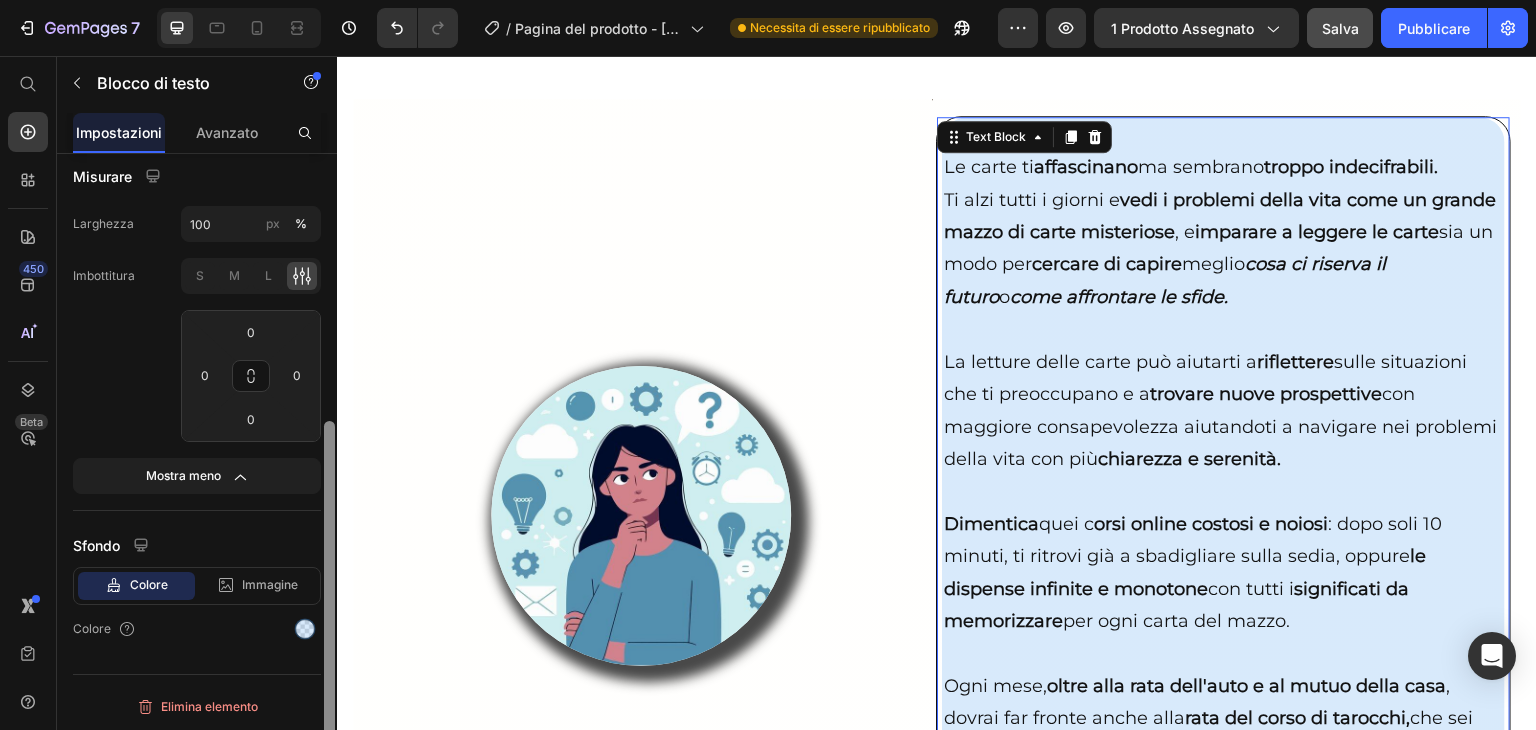 drag, startPoint x: 326, startPoint y: 258, endPoint x: 326, endPoint y: 473, distance: 215 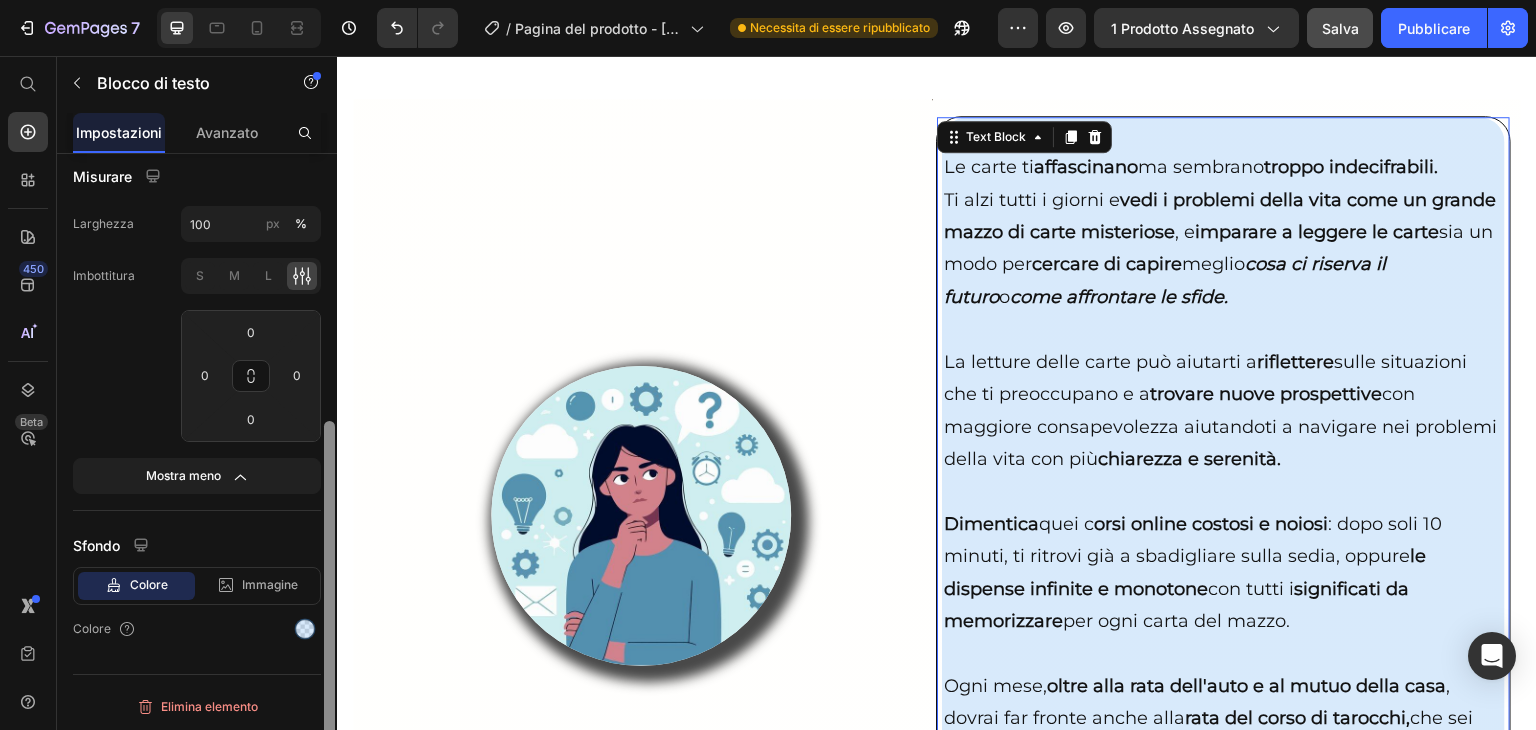 click at bounding box center (329, 604) 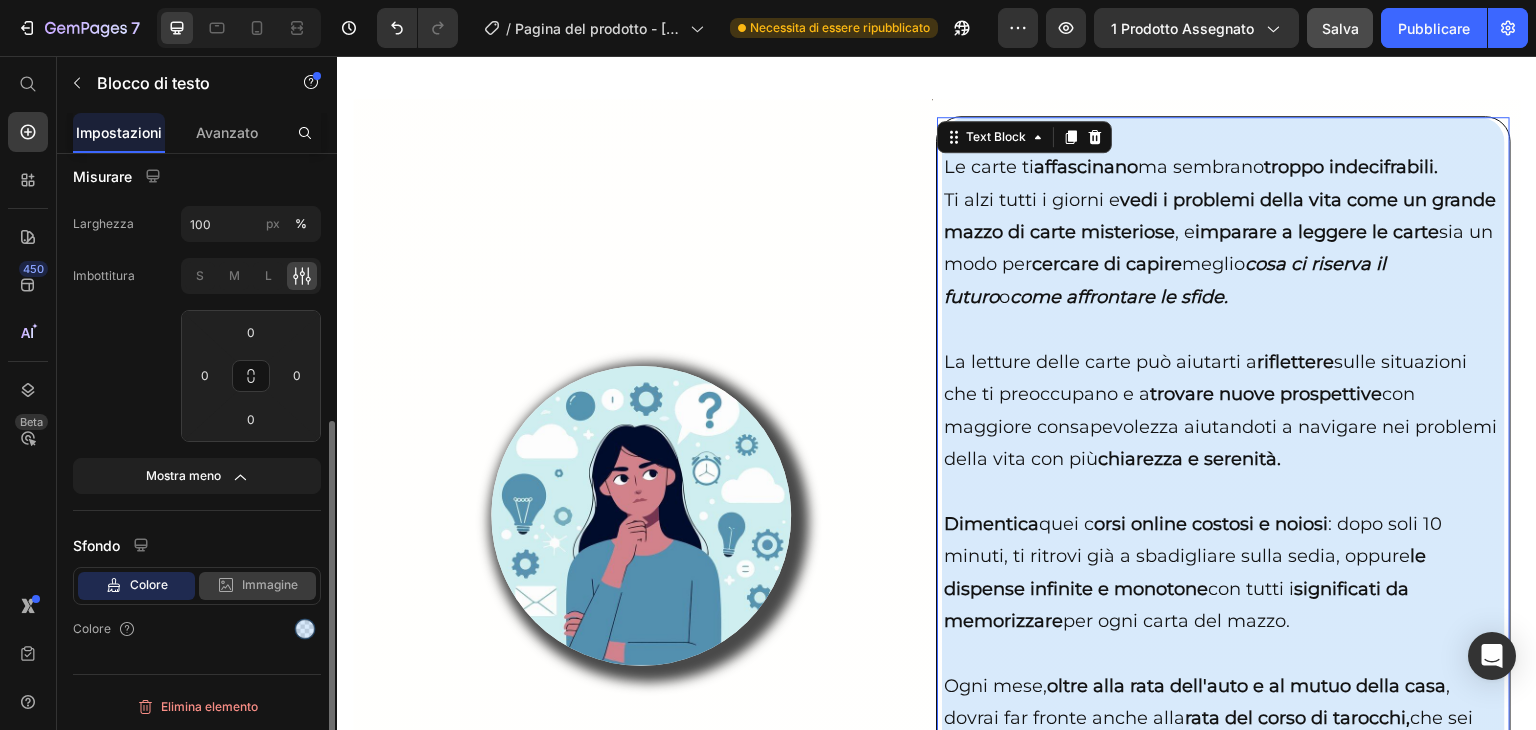 click on "Immagine" at bounding box center [270, 584] 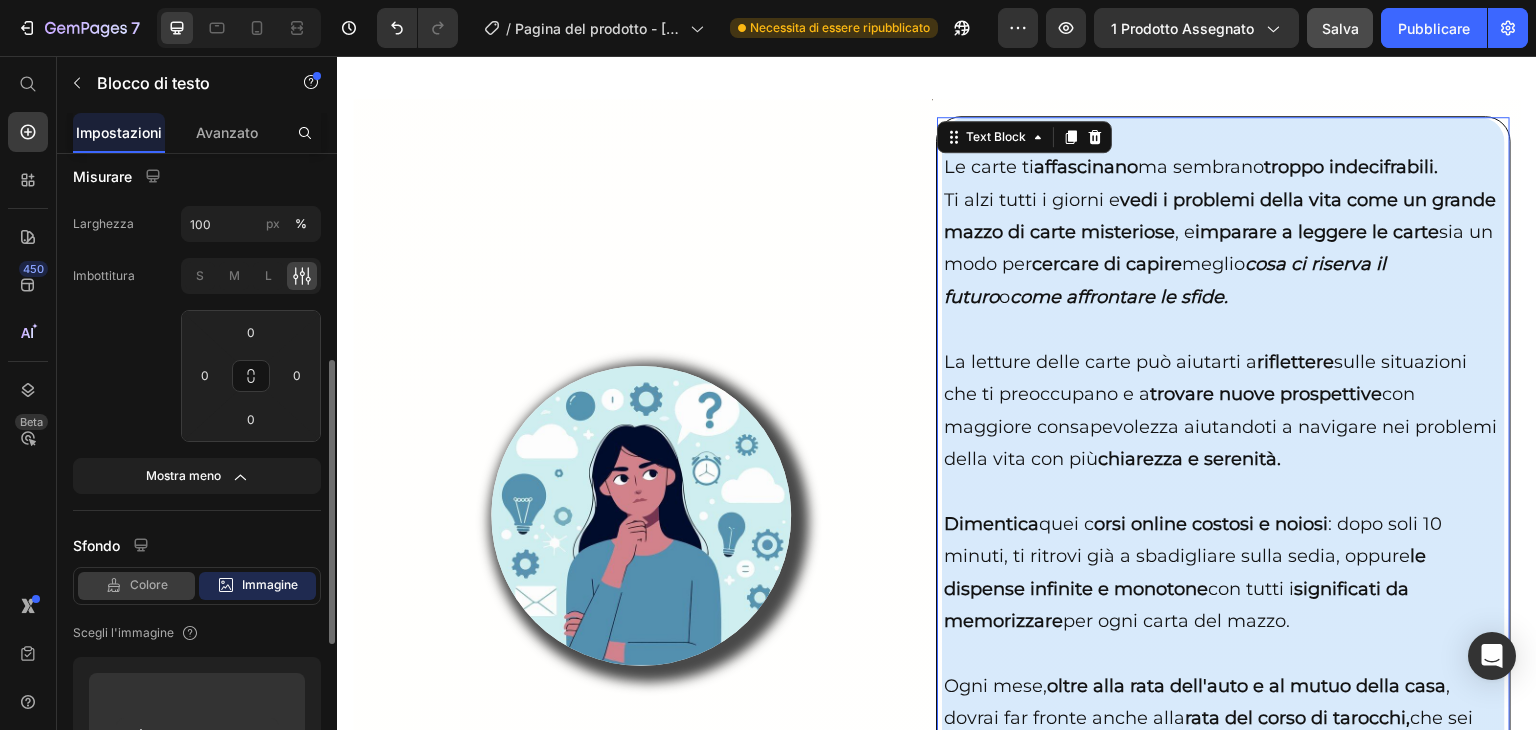 click on "Colore" at bounding box center [149, 584] 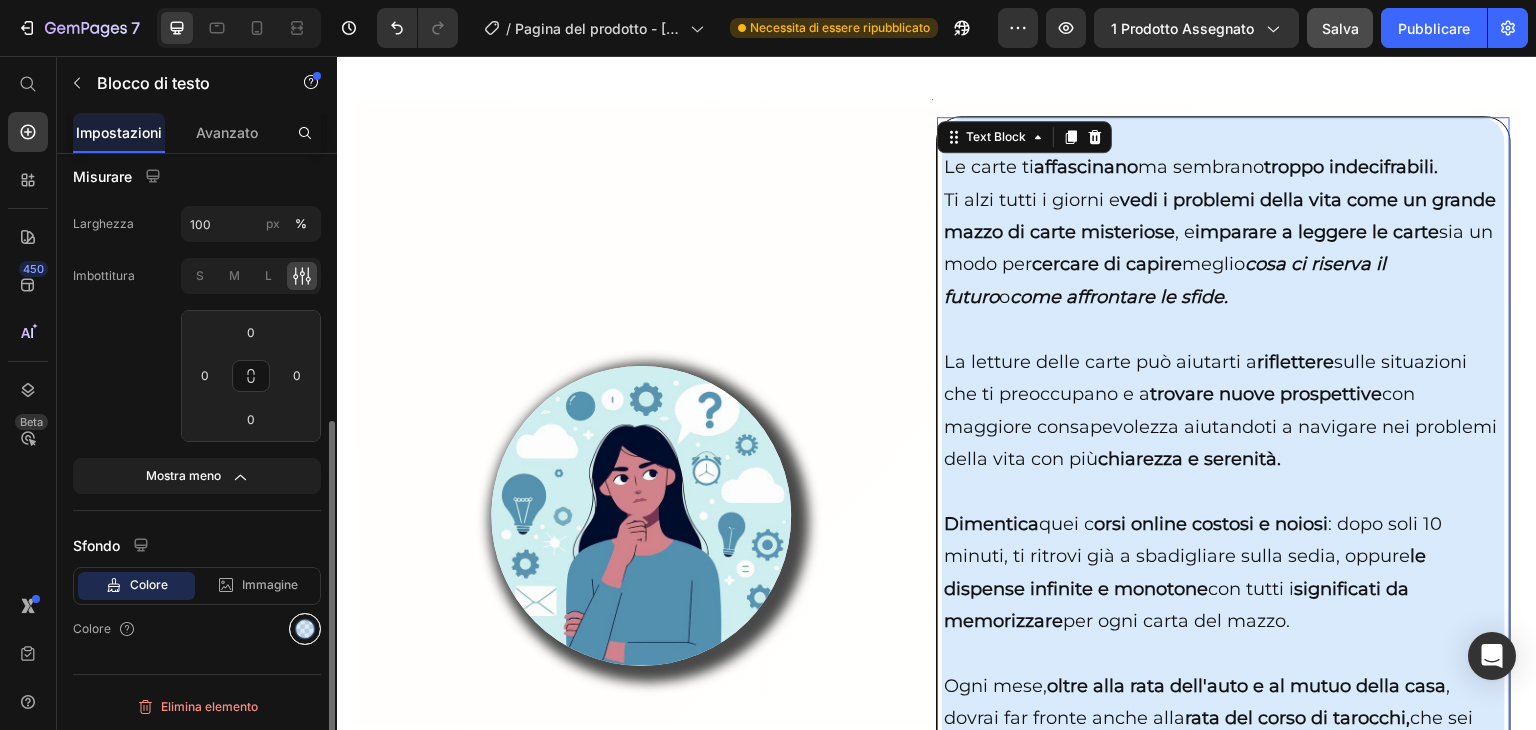 click at bounding box center [305, 629] 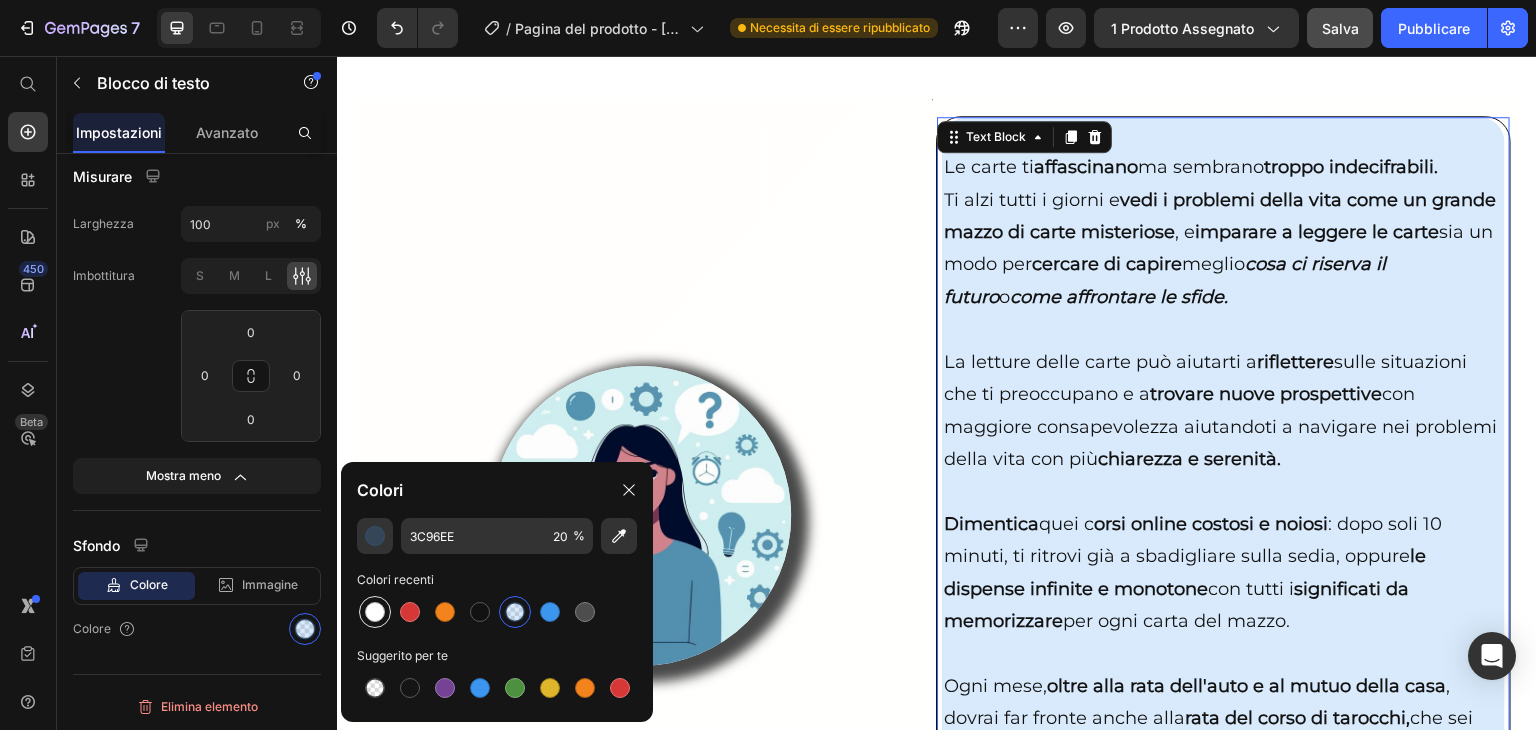 click at bounding box center [375, 612] 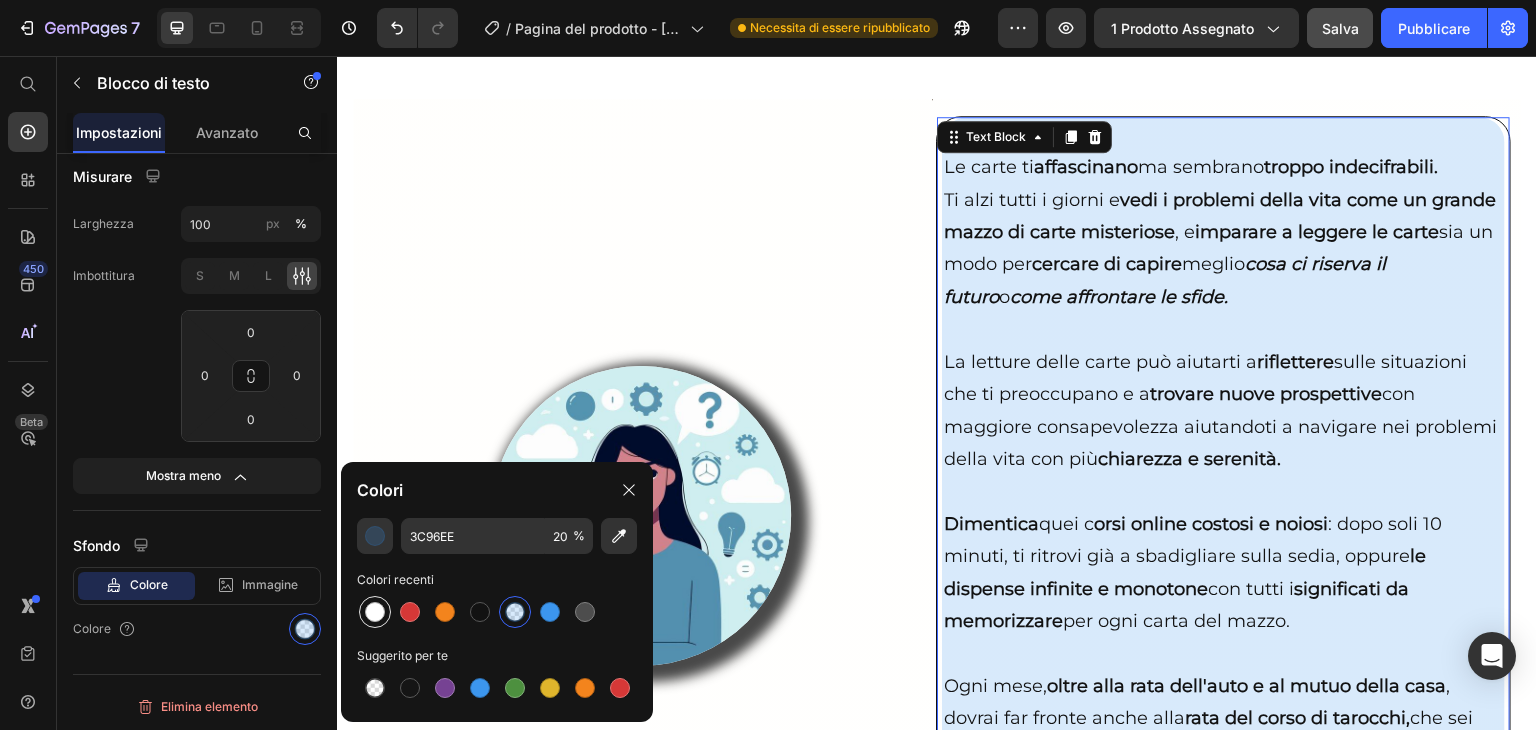 type on "FFFFFF" 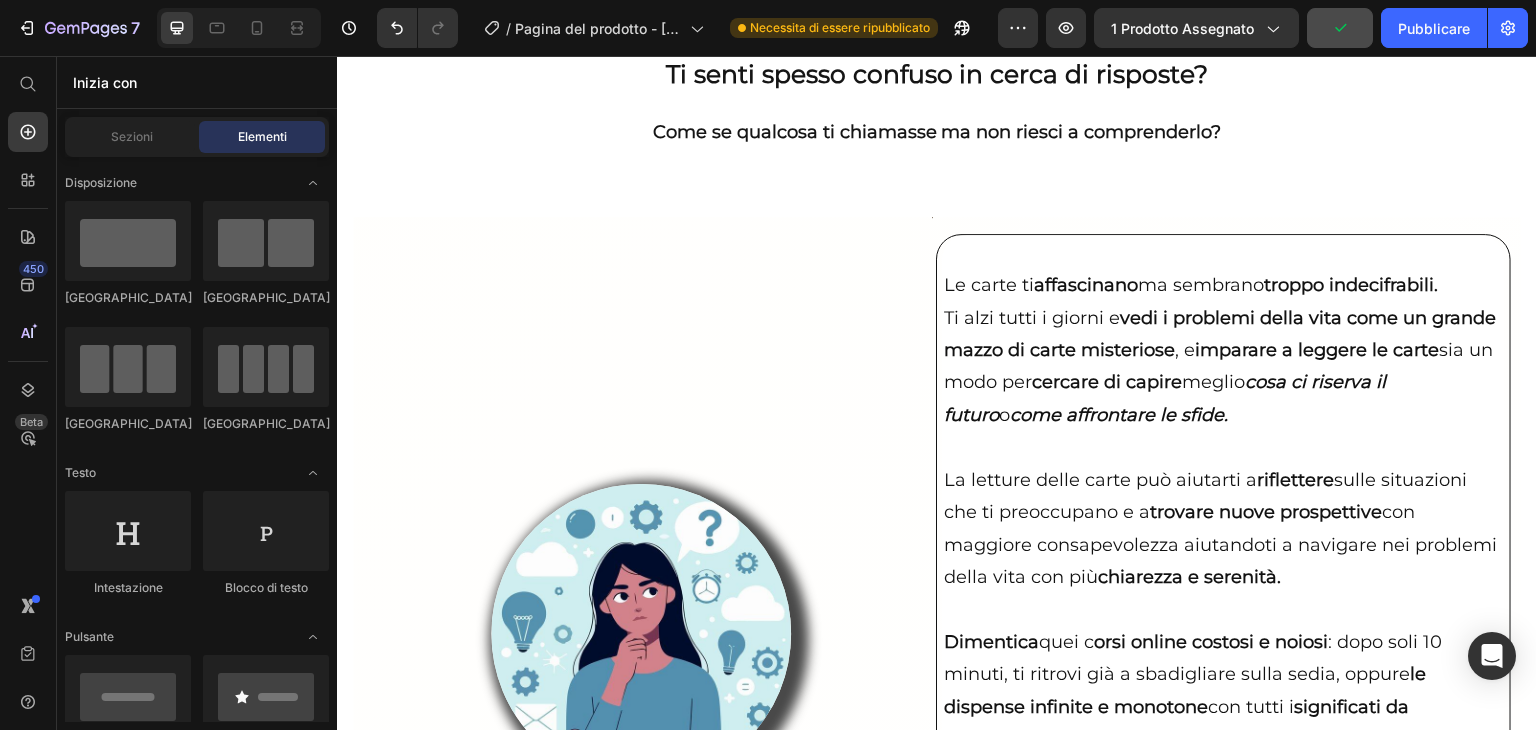 scroll, scrollTop: 2671, scrollLeft: 0, axis: vertical 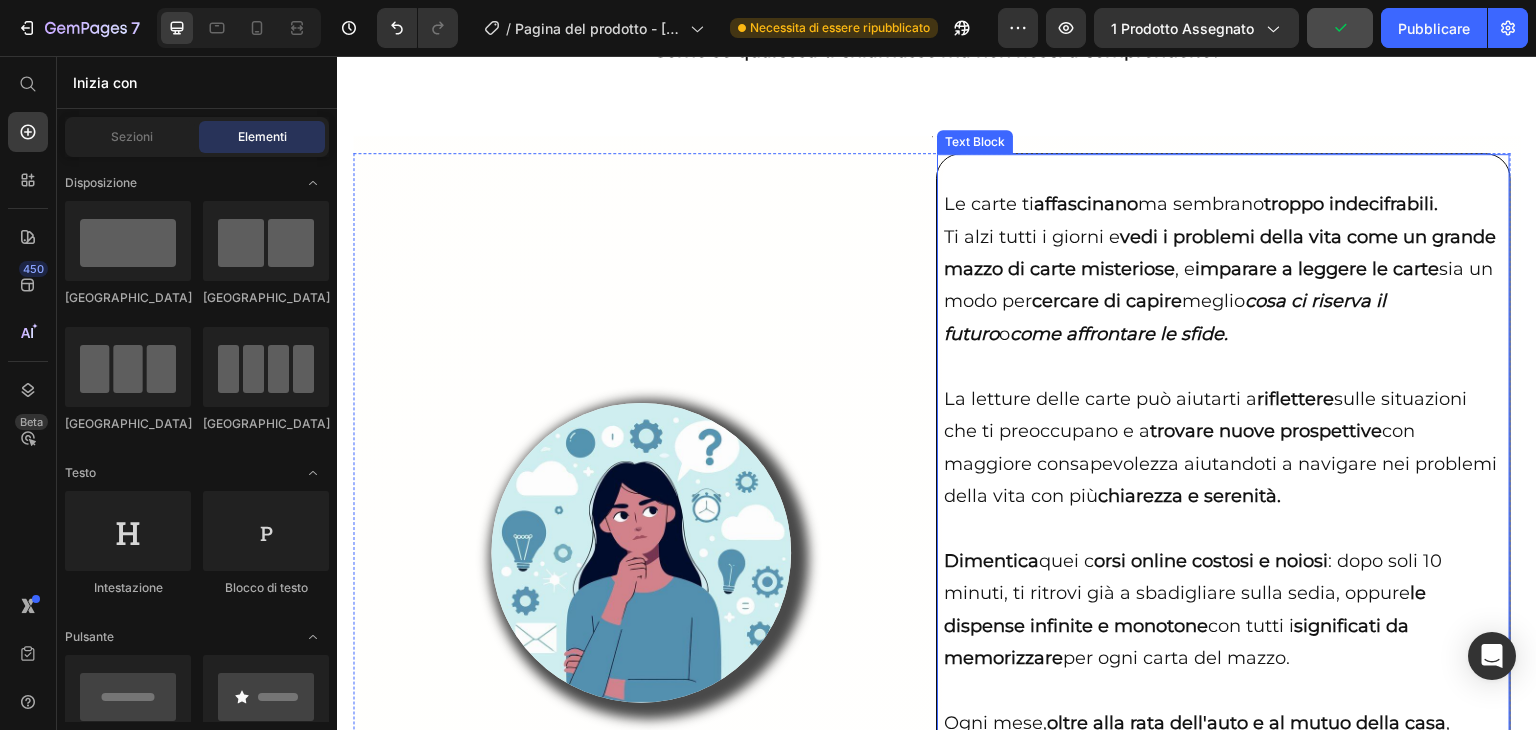 click at bounding box center (1223, 172) 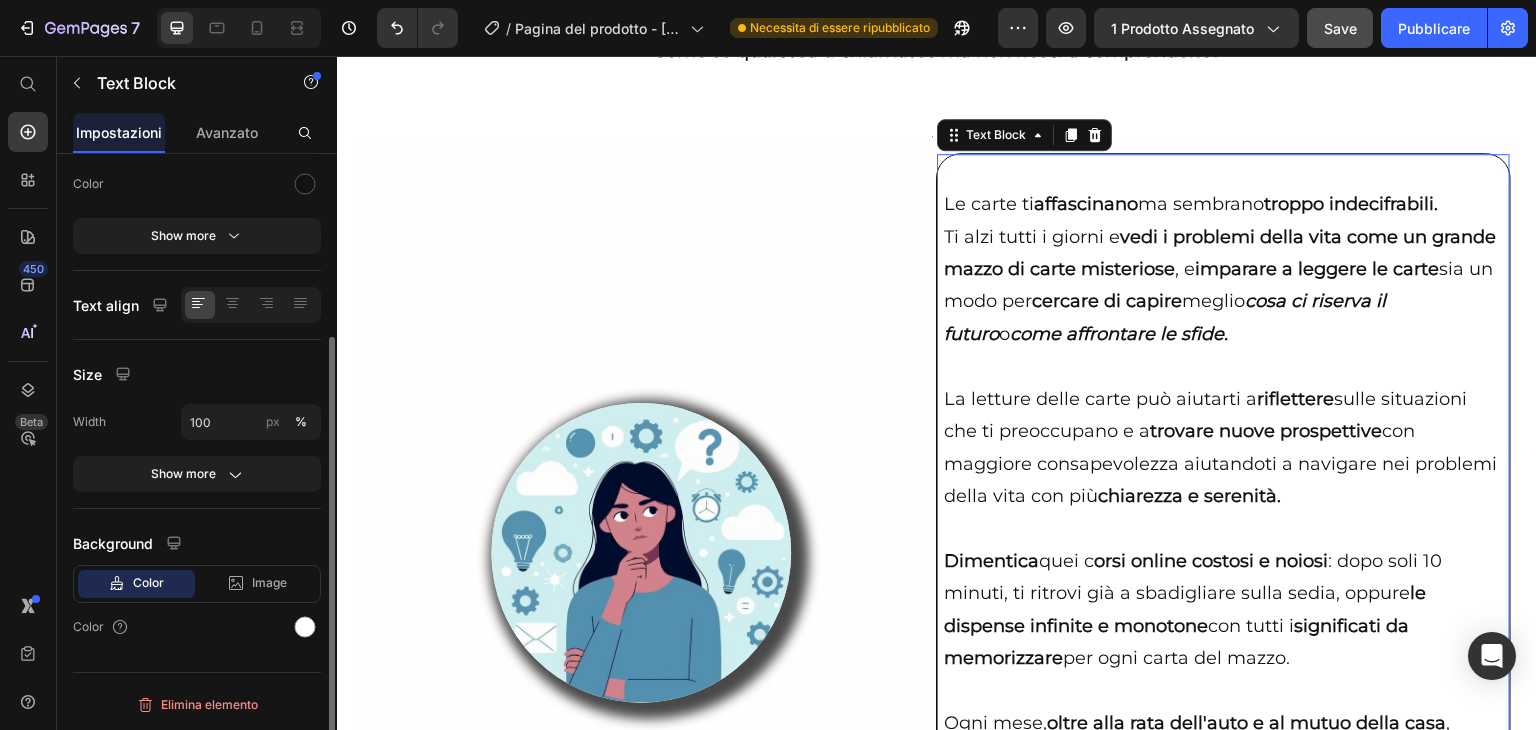 scroll, scrollTop: 260, scrollLeft: 0, axis: vertical 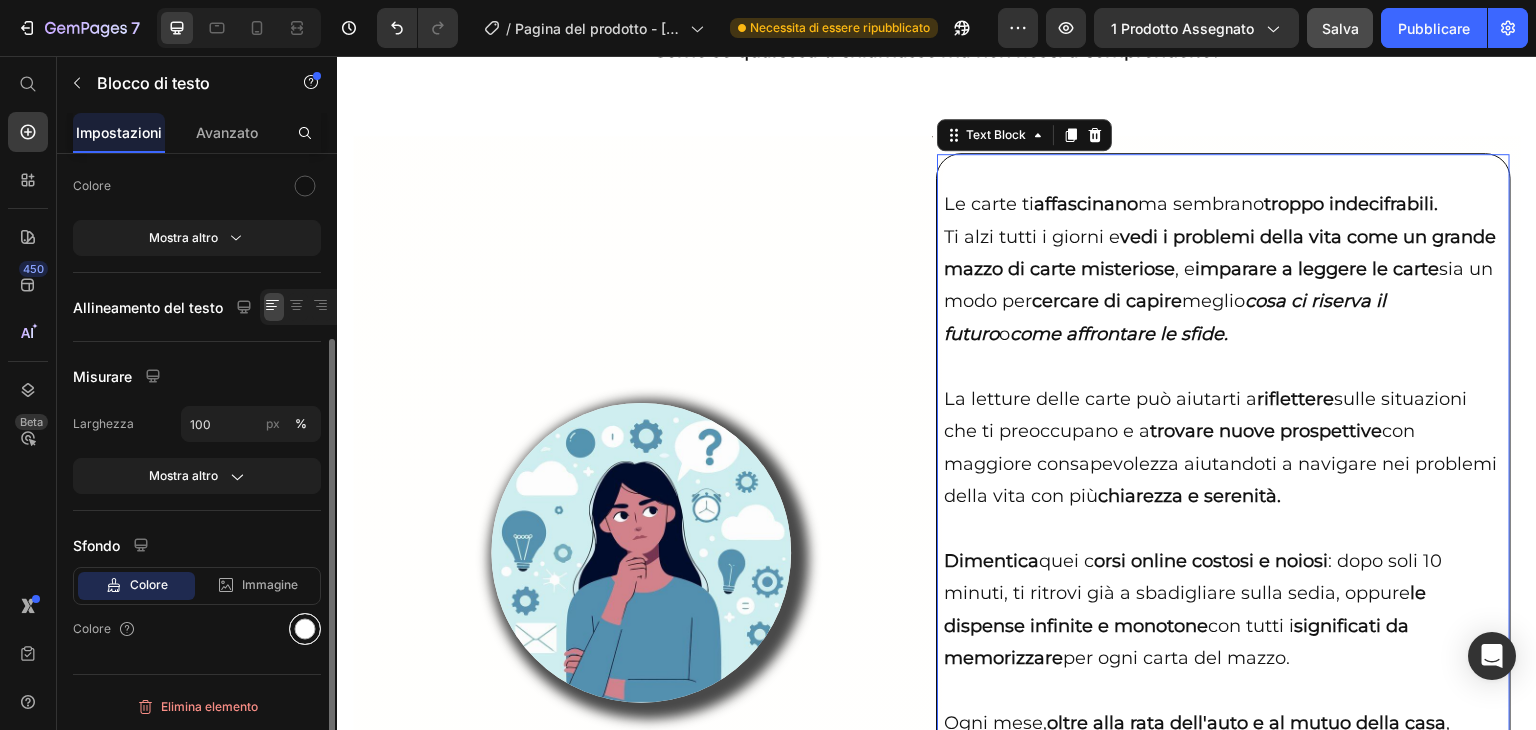 click at bounding box center [305, 629] 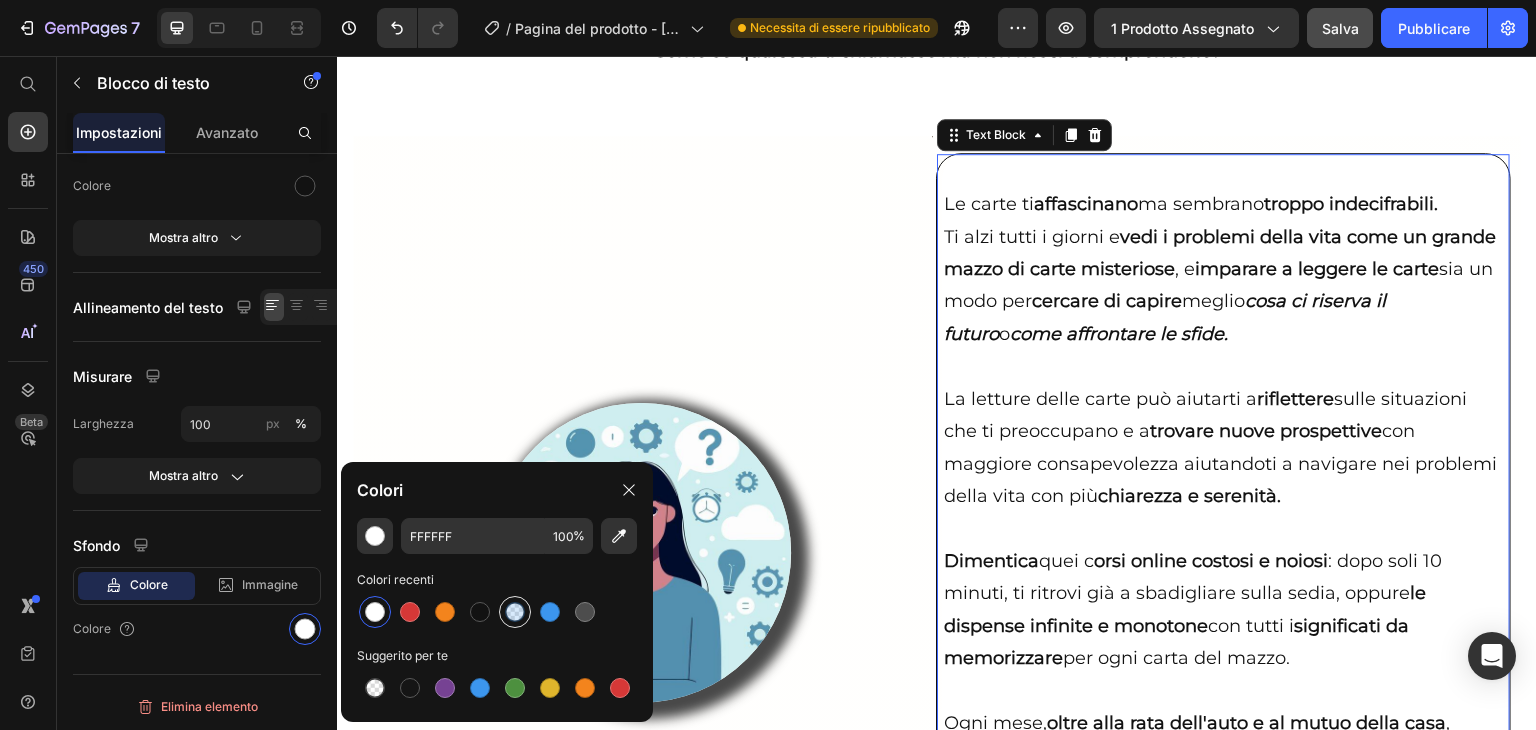 click at bounding box center [515, 612] 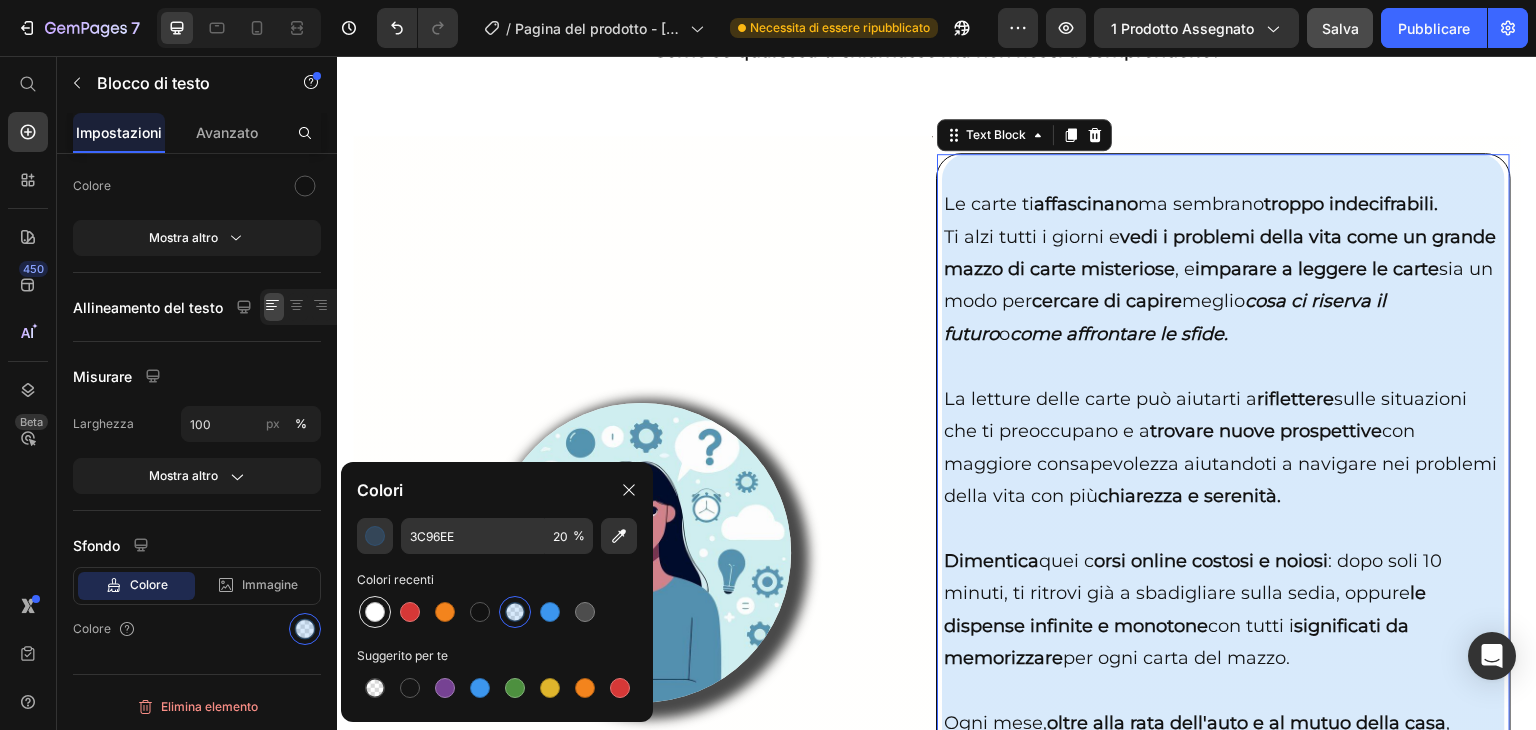 click at bounding box center (375, 612) 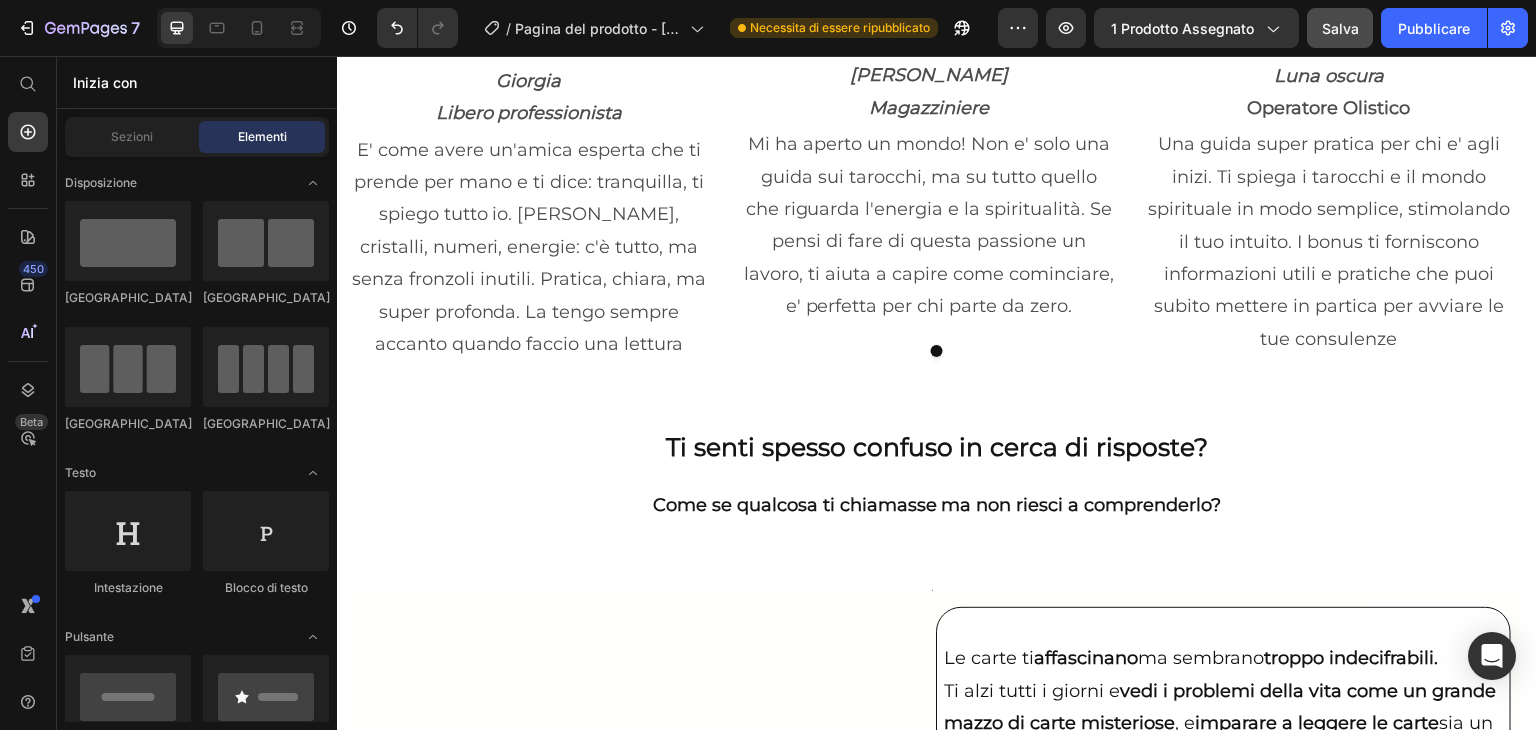 scroll, scrollTop: 2576, scrollLeft: 0, axis: vertical 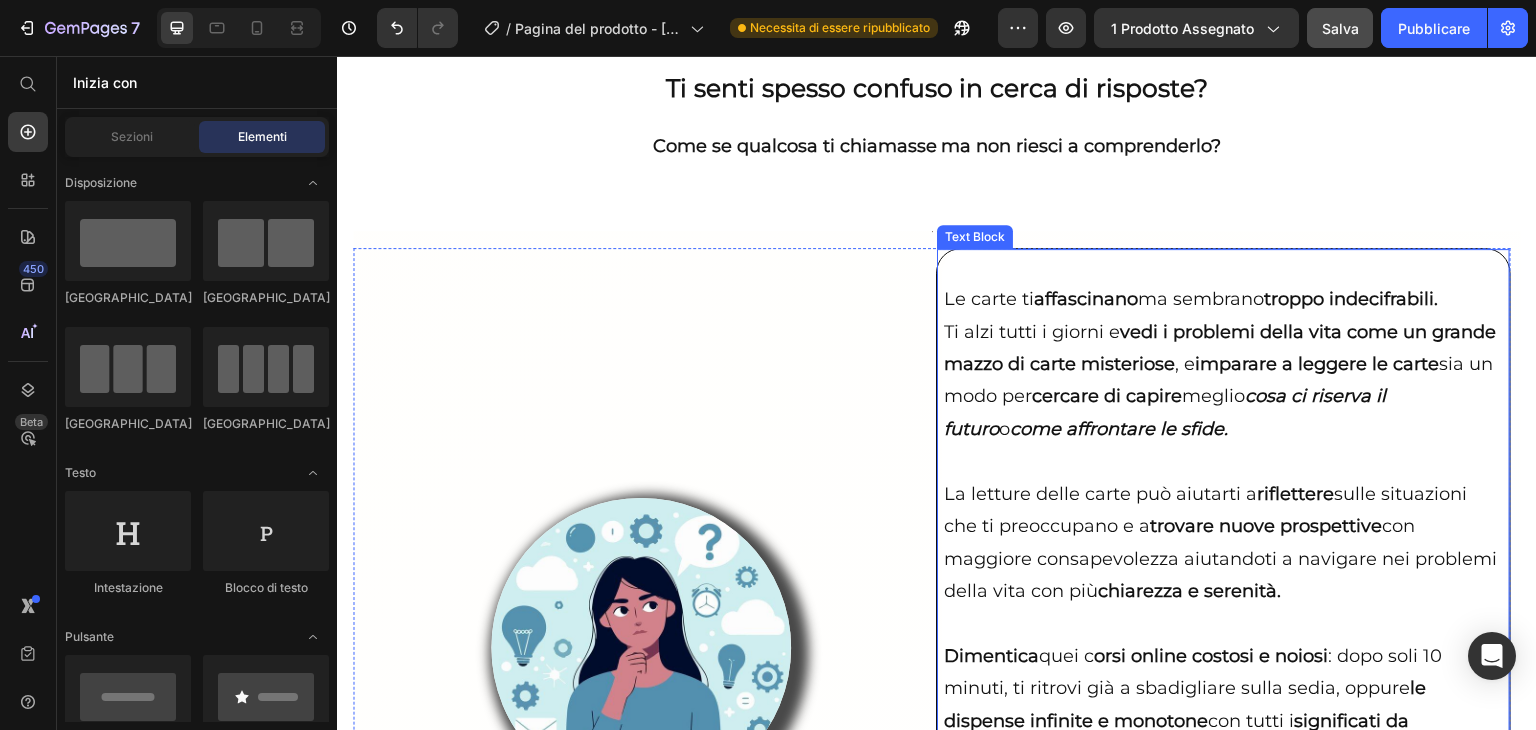click at bounding box center (1223, 267) 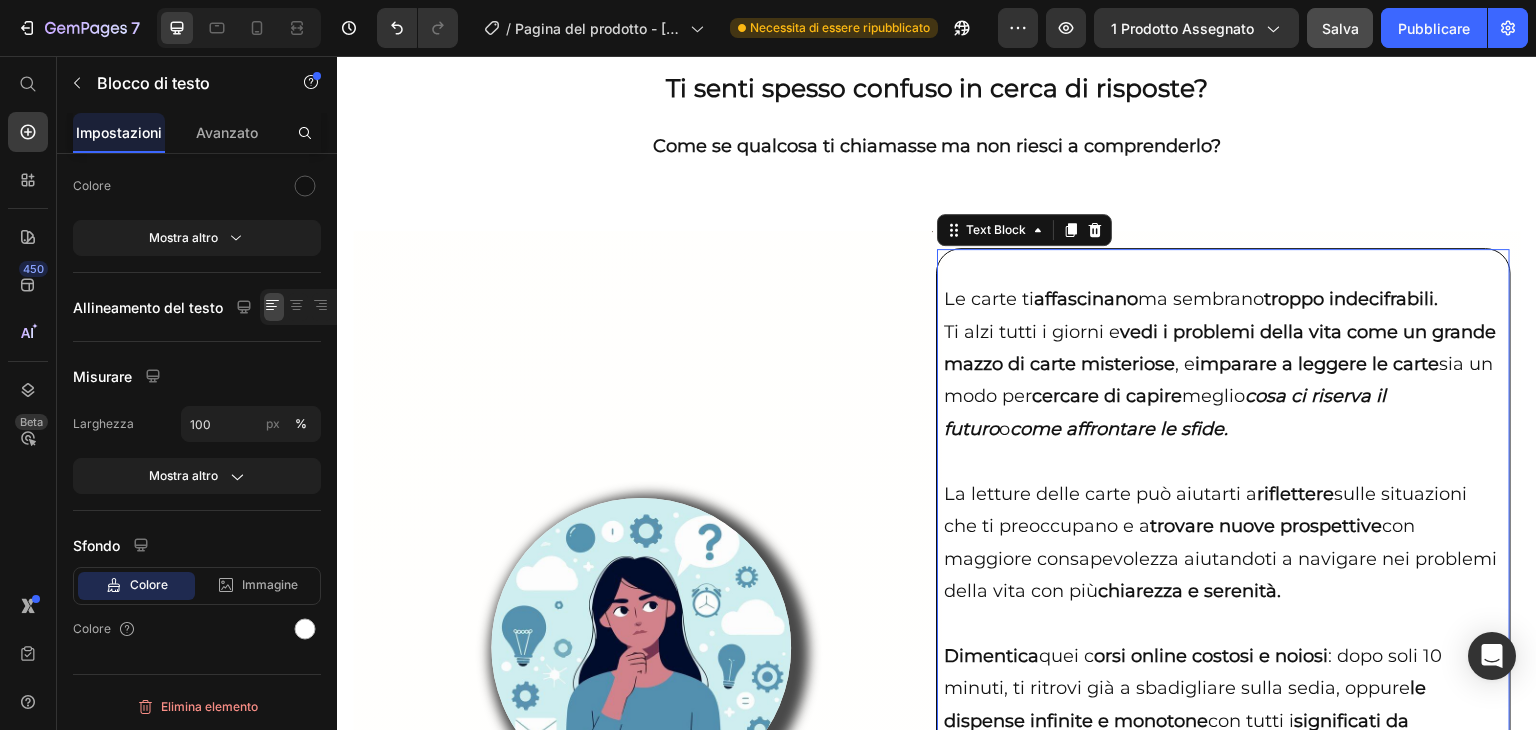 click on "Le carte ti  affascinano  ma sembrano  troppo indecifrabili. Ti alzi tutti i giorni e  vedi i problemi della vita come un grande mazzo di carte misteriose , e  imparare a leggere le carte  sia un modo per  cercare di capire  meglio  cosa ci riserva il futuro  o  come affrontare le sfide. La letture delle carte può aiutarti a  riflettere  sulle situazioni che ti preoccupano e a  trovare nuove prospettive  con maggiore consapevolezza aiutandoti a navigare nei problemi della vita con più  chiarezza e serenità. Dimentica  quei c orsi online costosi e noiosi : dopo soli 10 minuti, ti ritrovi già a sbadigliare sulla sedia, oppure  le dispense   infinite e monotone  con tutti i  significati da memorizzare  per ogni carta del mazzo. Ogni mese,  oltre alla rata dell'auto e al mutuo della casa , dovrai far fronte anche alla  rata del corso di tarocchi,  che sei costretto a seguire di notte per mancanza di tempo e tranquillità. Le tue  capacità rimangono inespresse , e  quell'impulso si spegne  un pò di più." at bounding box center (1223, 688) 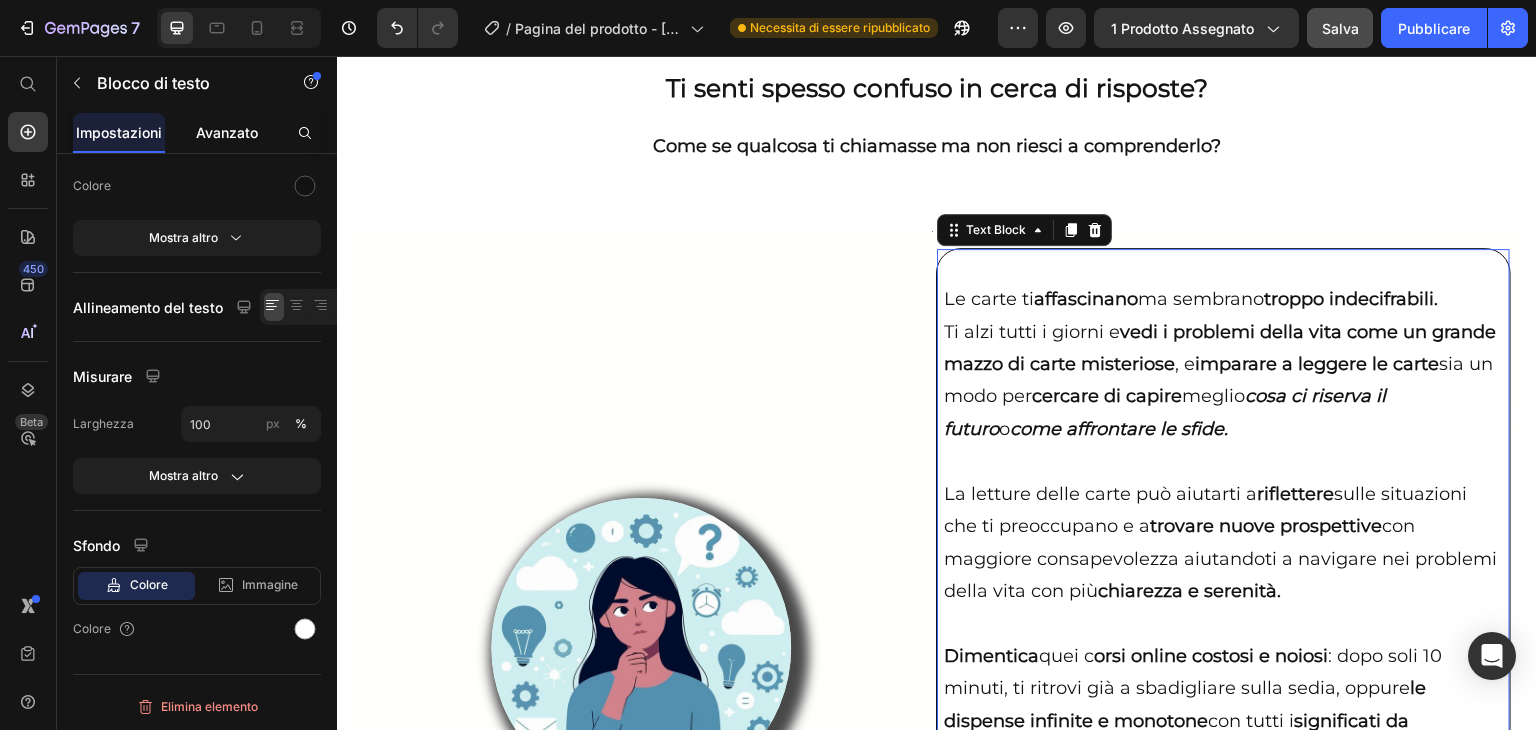 click on "Avanzato" at bounding box center [227, 132] 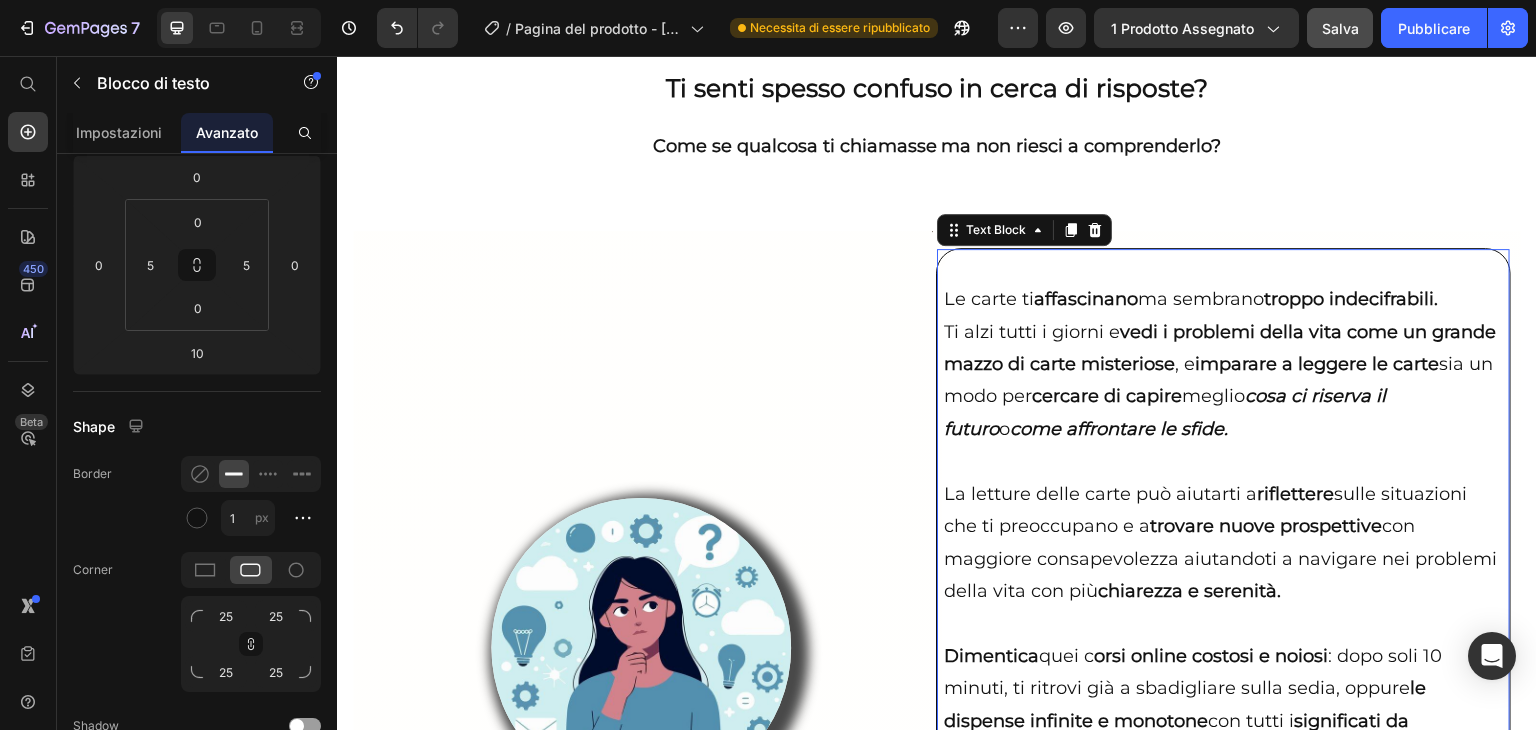 scroll, scrollTop: 0, scrollLeft: 0, axis: both 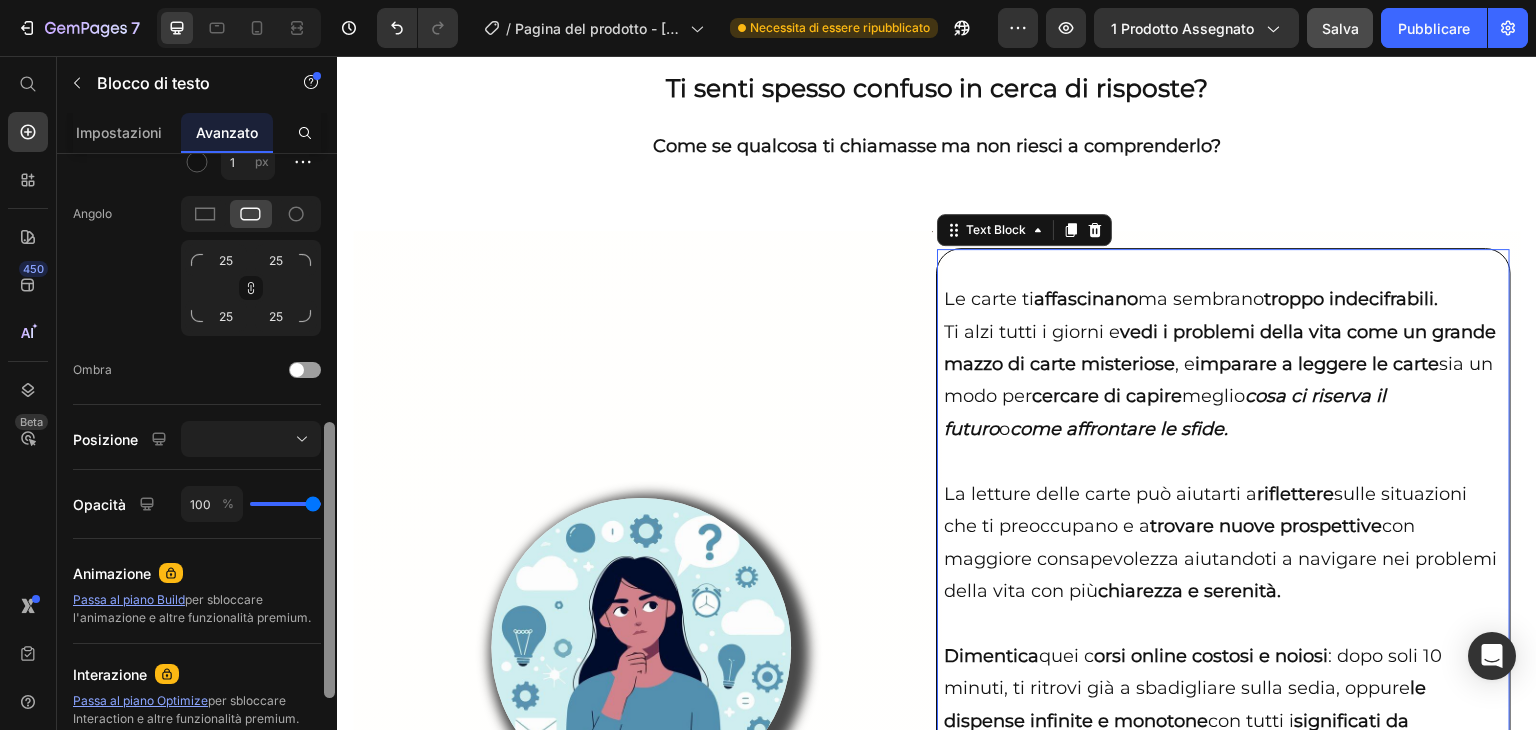 drag, startPoint x: 333, startPoint y: 222, endPoint x: 330, endPoint y: 491, distance: 269.01672 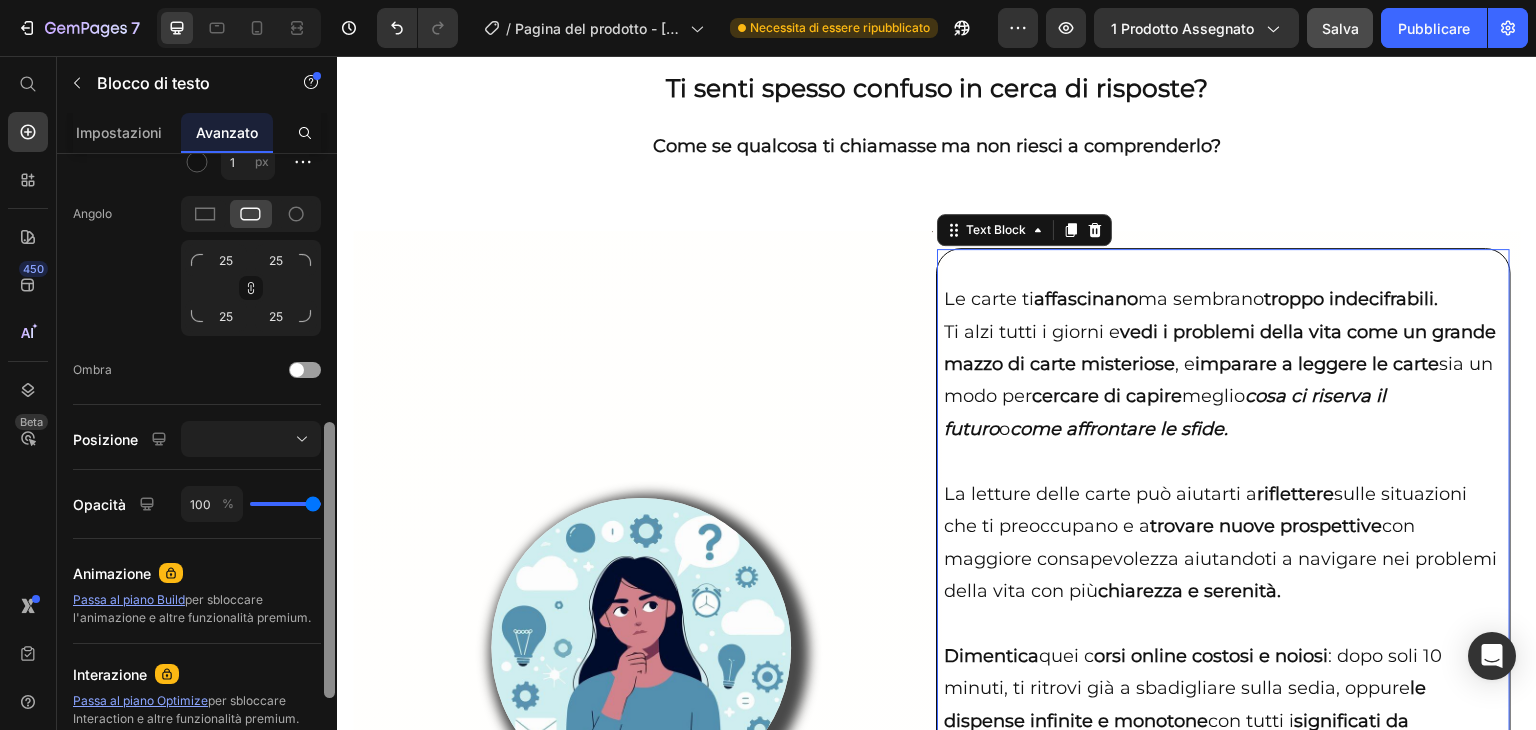 click at bounding box center (329, 560) 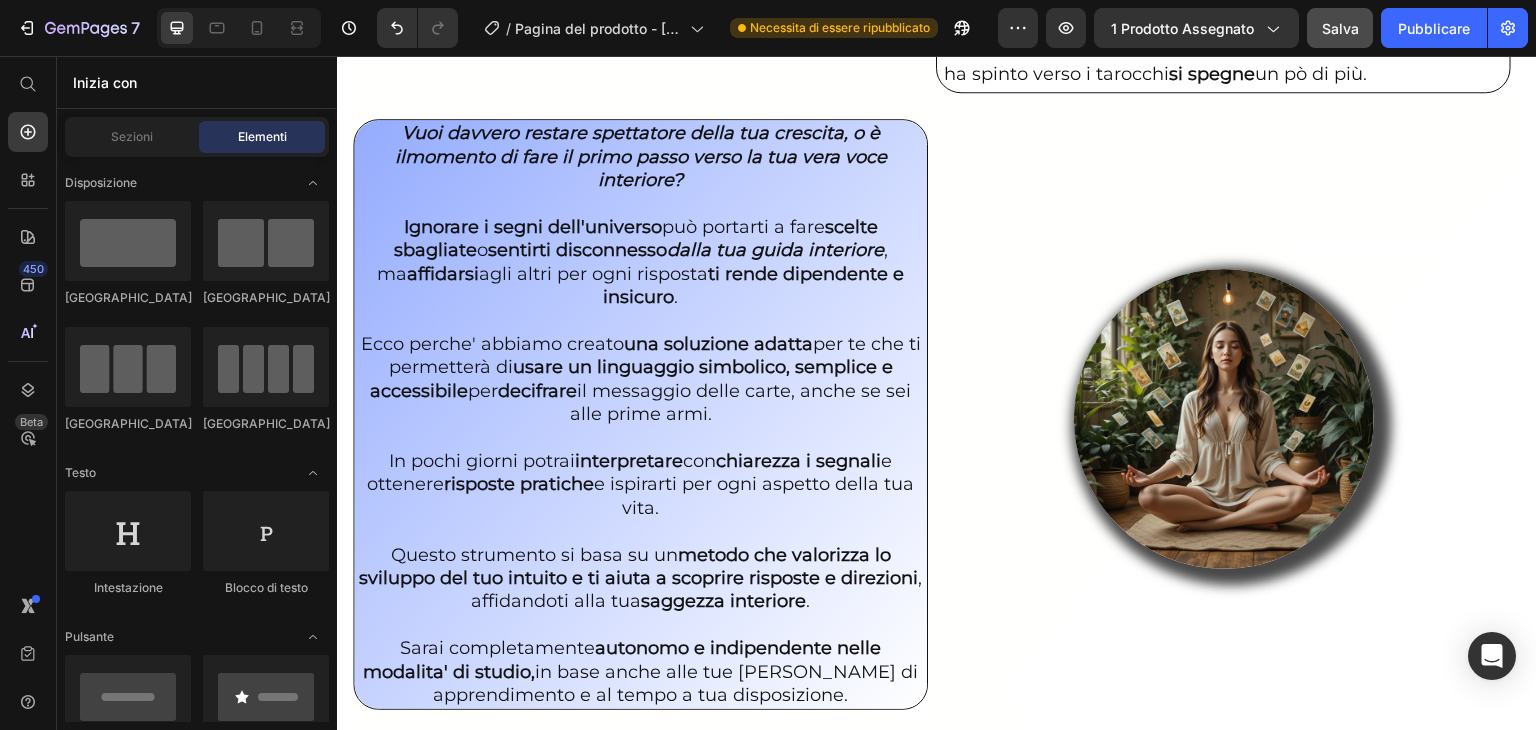 scroll, scrollTop: 3567, scrollLeft: 0, axis: vertical 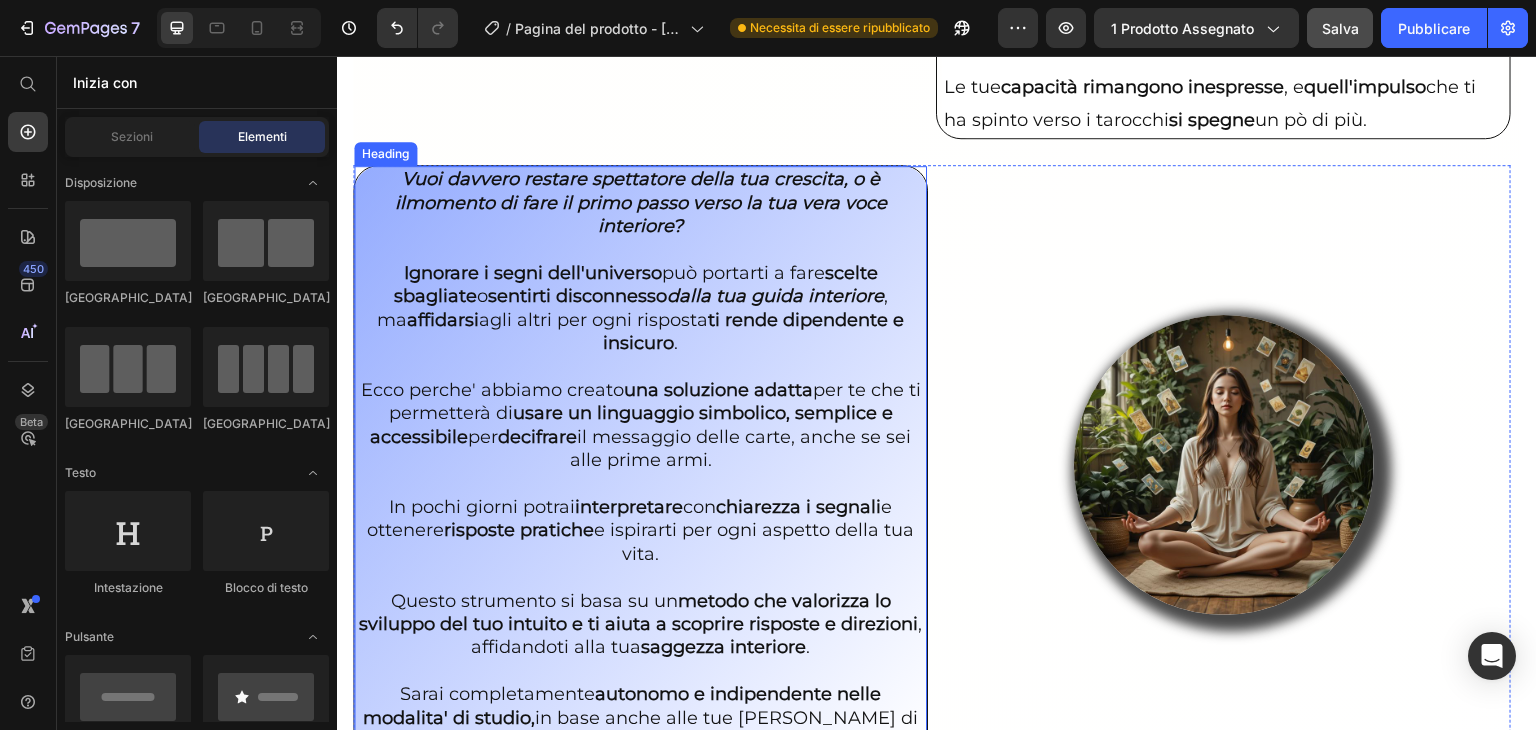 click on "Vuoi davvero restare spettatore della tua crescita, o è il  momento di fare il primo passo verso la tua vera voce interiore?   Ignorare i segni dell'universo  può portarti a fare  scelte sbagliate  o  sentirti disconnesso  dalla tua guida interiore , ma  affidarsi  agli altri per ogni risposta  ti rende dipendente e insicuro .  [PERSON_NAME] perche' abbiamo creato  una soluzione adatta  per te che ti permetterà di  usare un linguaggio simbolico,   semplice e accessibile  per  decifrare  il messaggio delle carte, anche se sei alle prime armi. In pochi giorni potrai  interpretare  con  chiarezza i segnali  e ottenere  risposte pratiche  e ispirarti per ogni aspetto della tua vita. Questo strumento si basa su un  metodo che valorizza lo sviluppo del tuo intuito   e ti aiuta a scoprire risposte e direzioni , affidandoti alla tua  saggezza interiore . Sarai completamente  autonomo e indipendente nelle modalita' di studio,  in base anche alle tue capacita' di apprendimento e al tempo a tua disposizione." at bounding box center (640, 460) 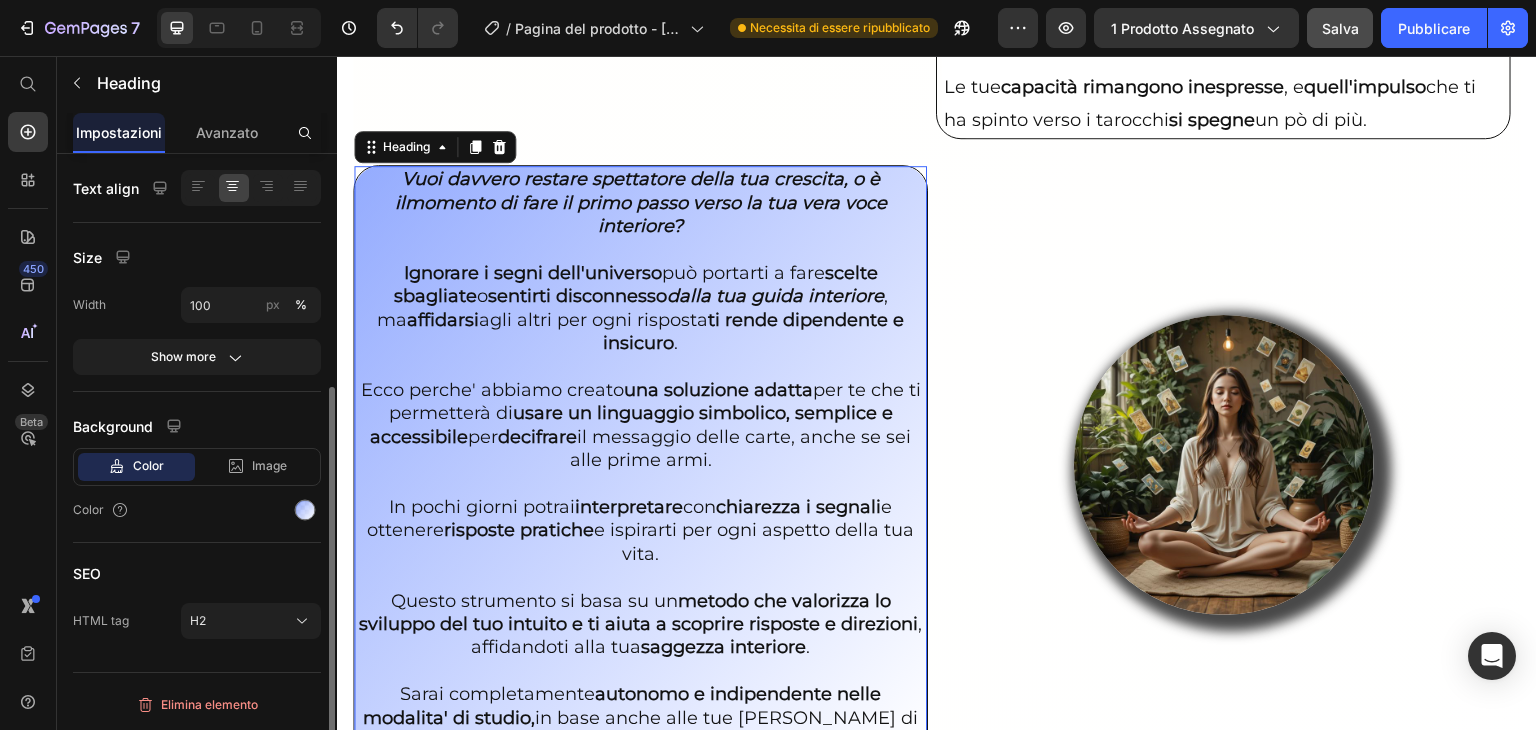 scroll, scrollTop: 0, scrollLeft: 0, axis: both 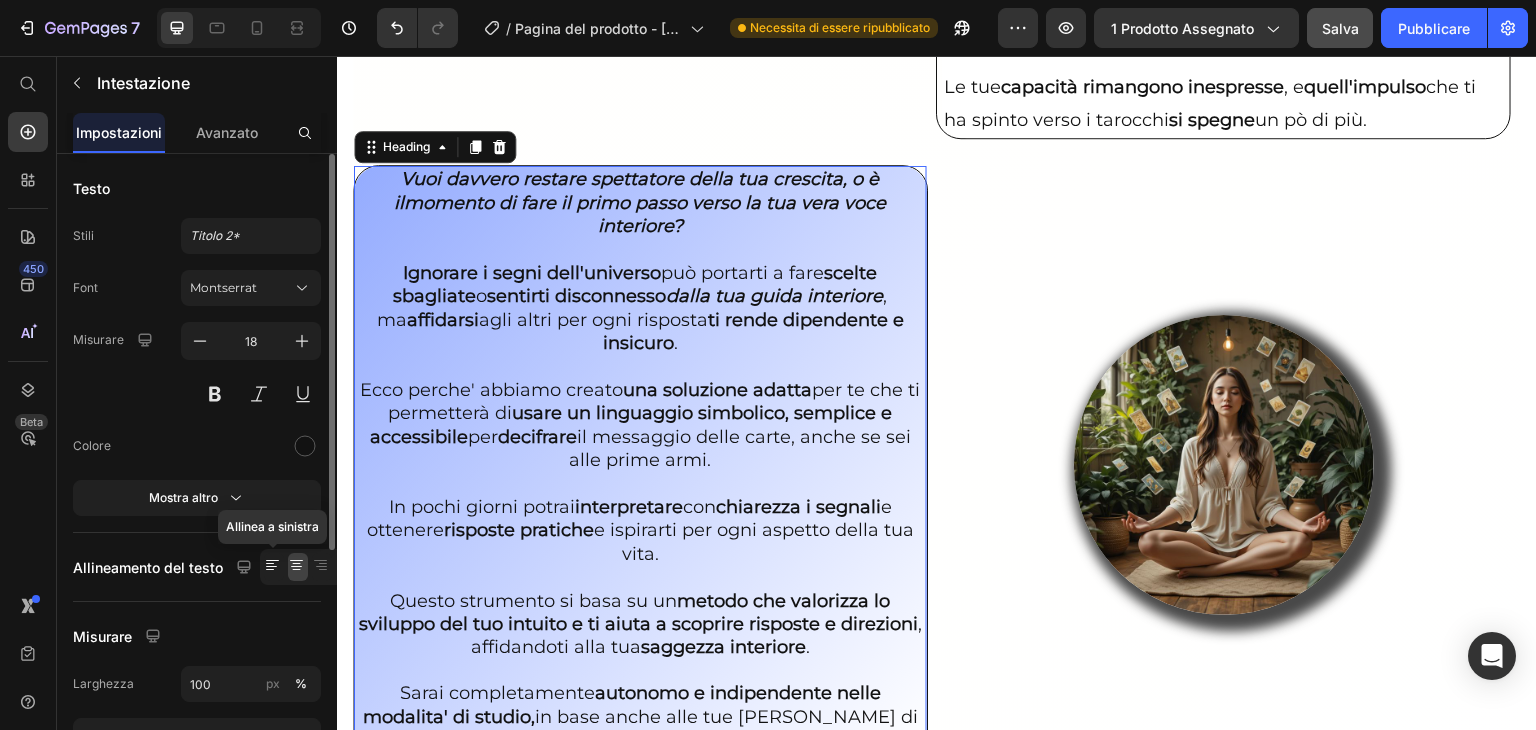 click 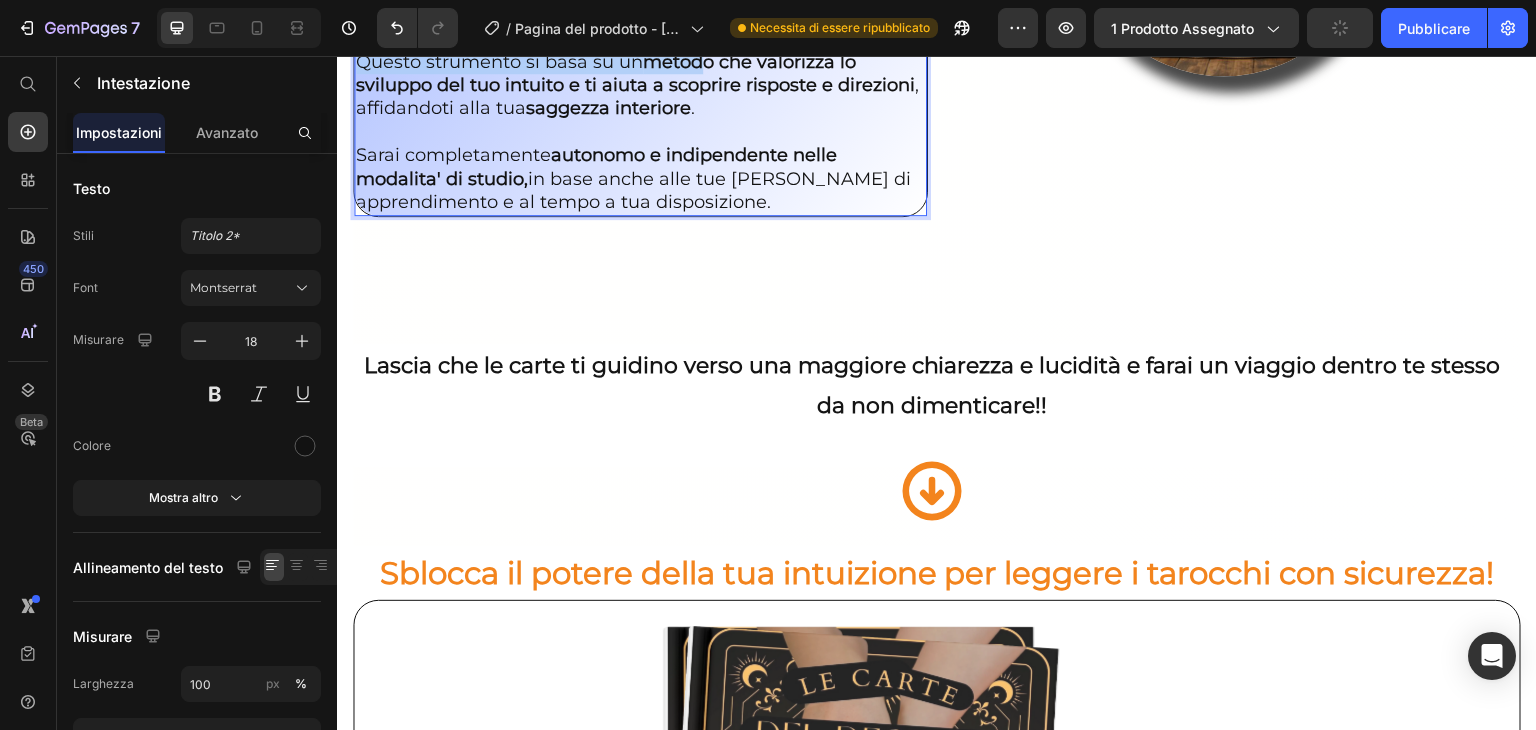 scroll, scrollTop: 4087, scrollLeft: 0, axis: vertical 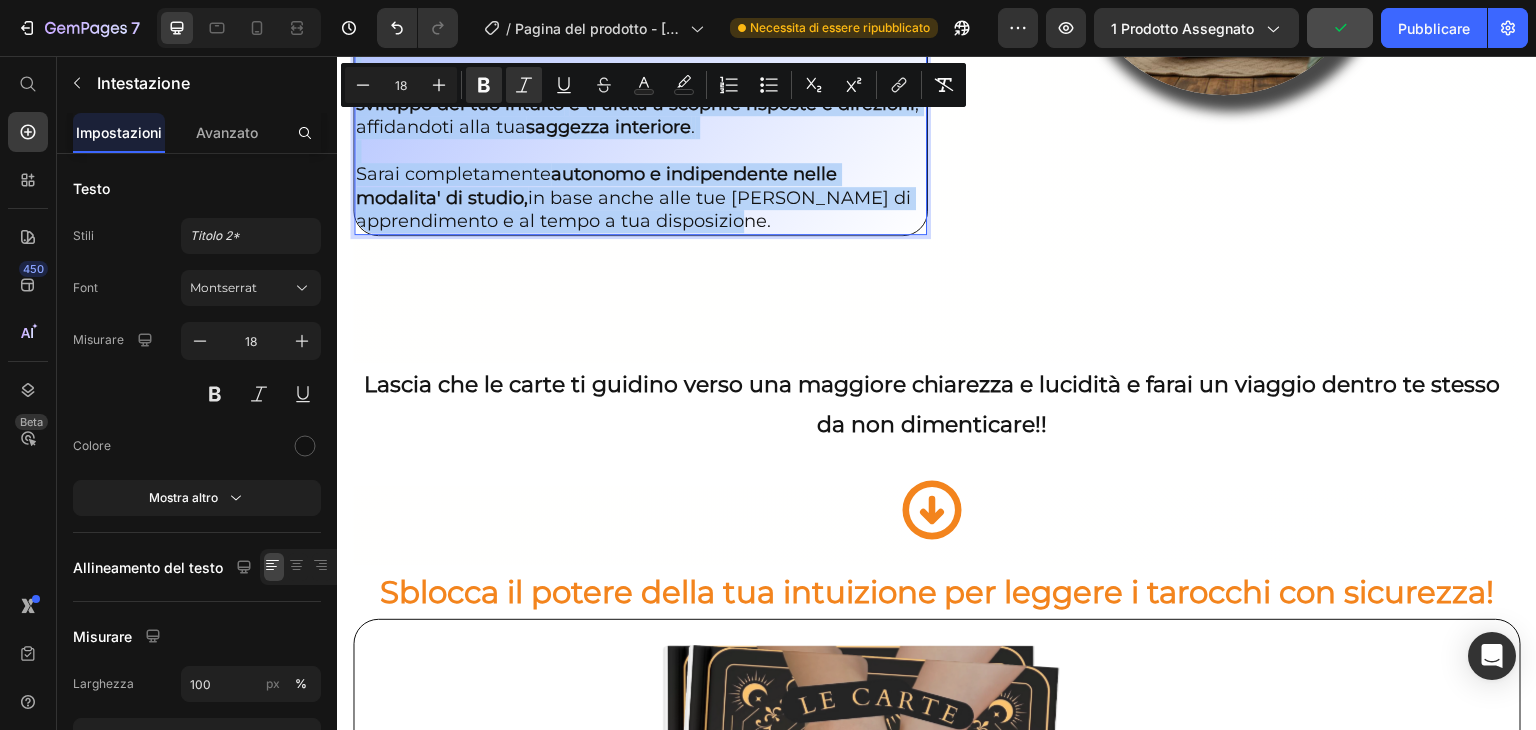 drag, startPoint x: 361, startPoint y: 180, endPoint x: 782, endPoint y: 213, distance: 422.29138 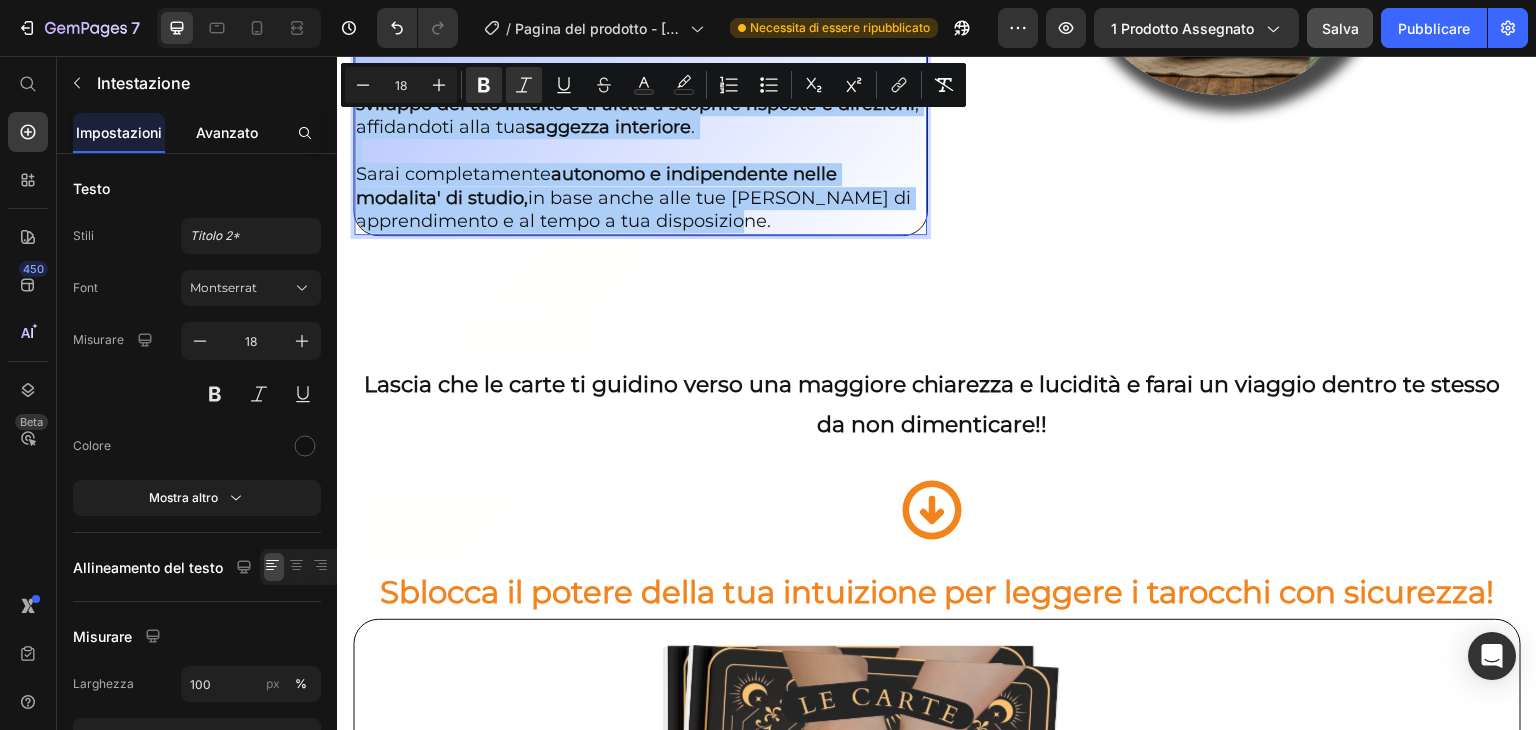 click on "Avanzato" at bounding box center [227, 132] 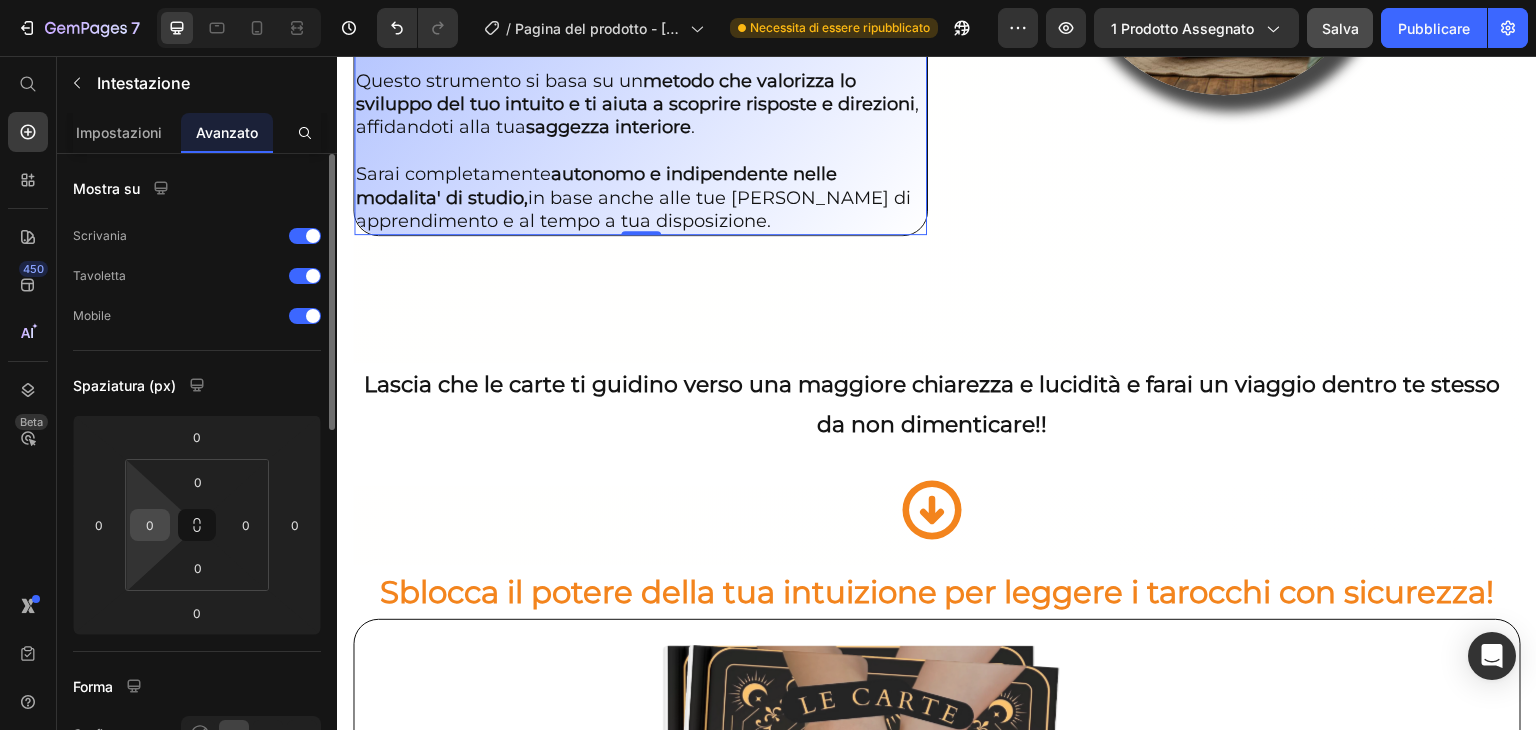 click on "0" at bounding box center (150, 525) 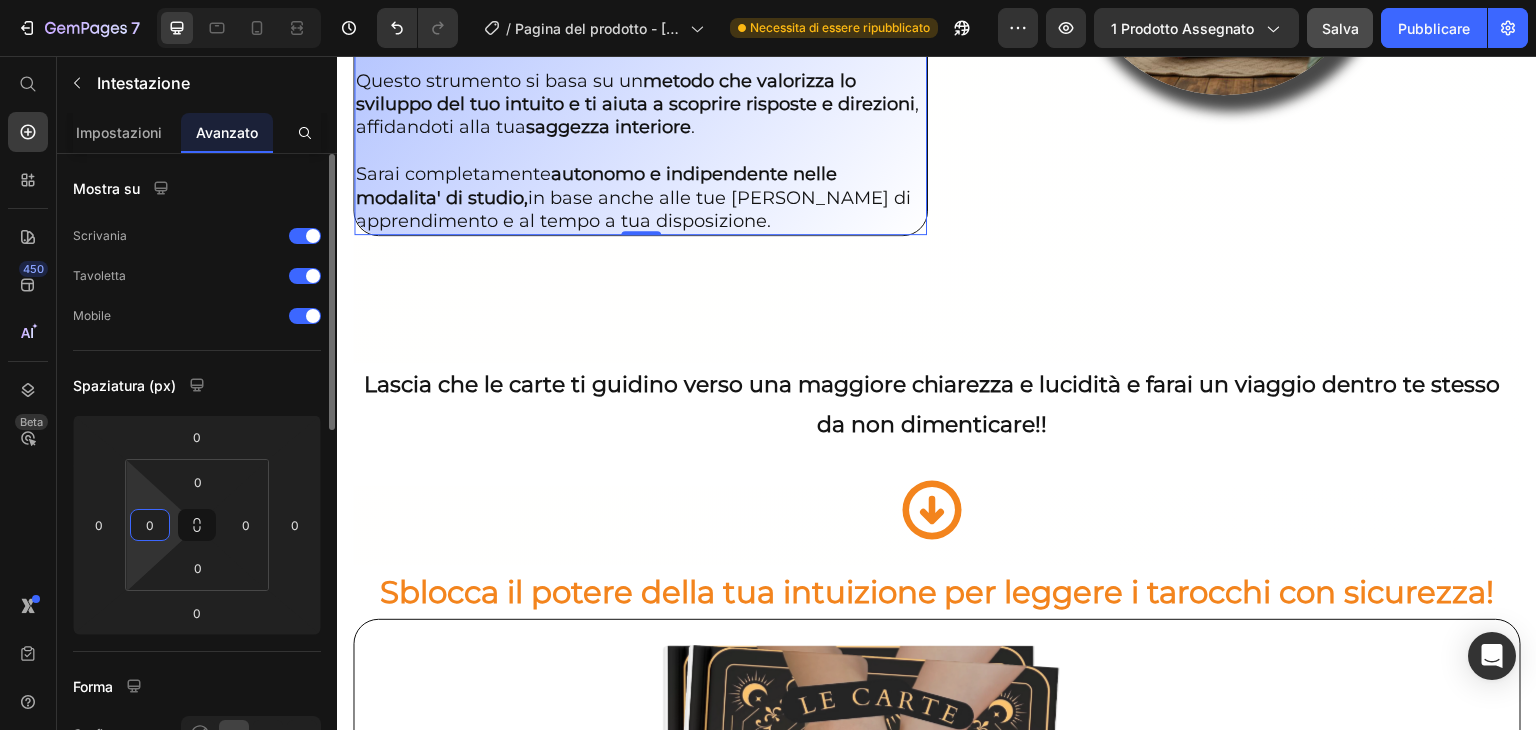 click on "0" at bounding box center [150, 525] 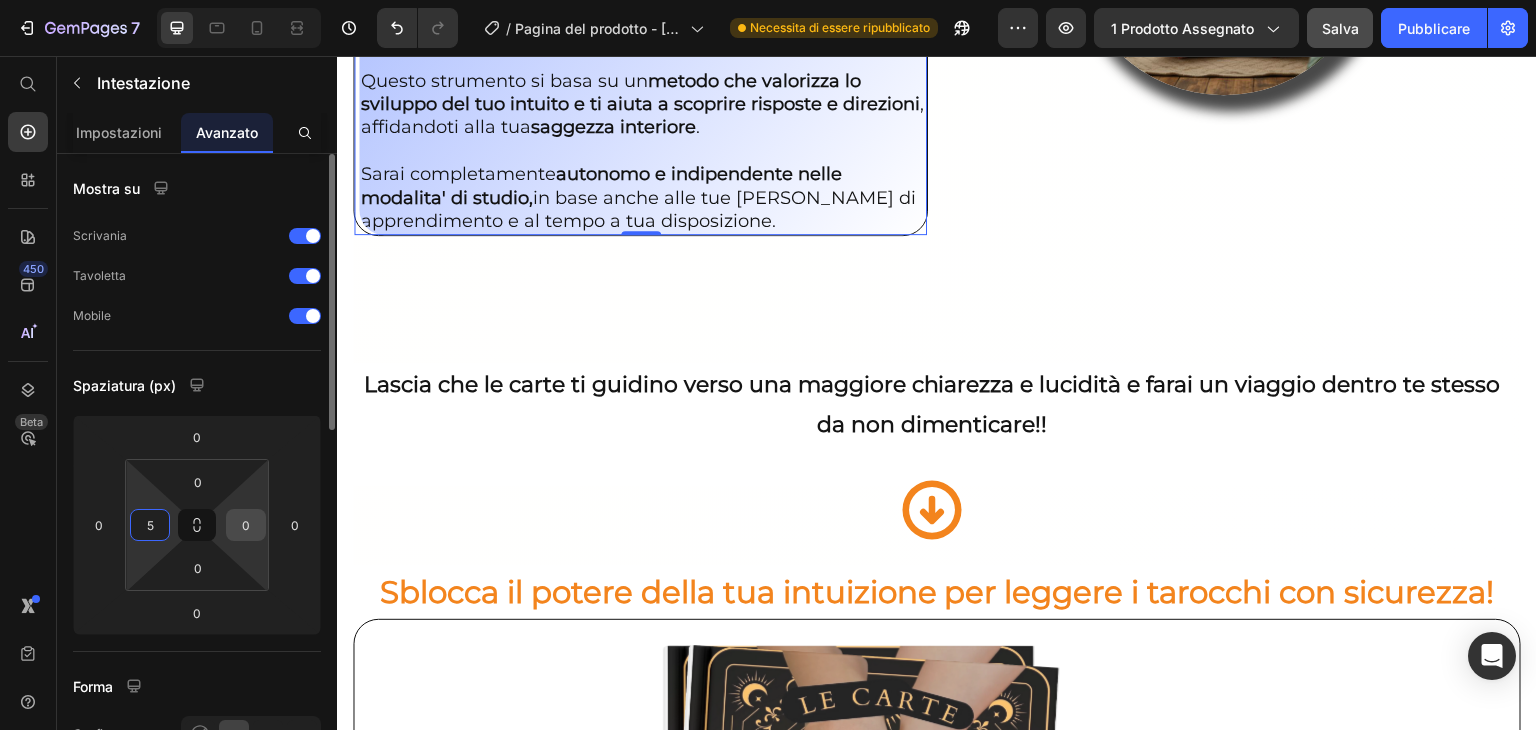 type on "5" 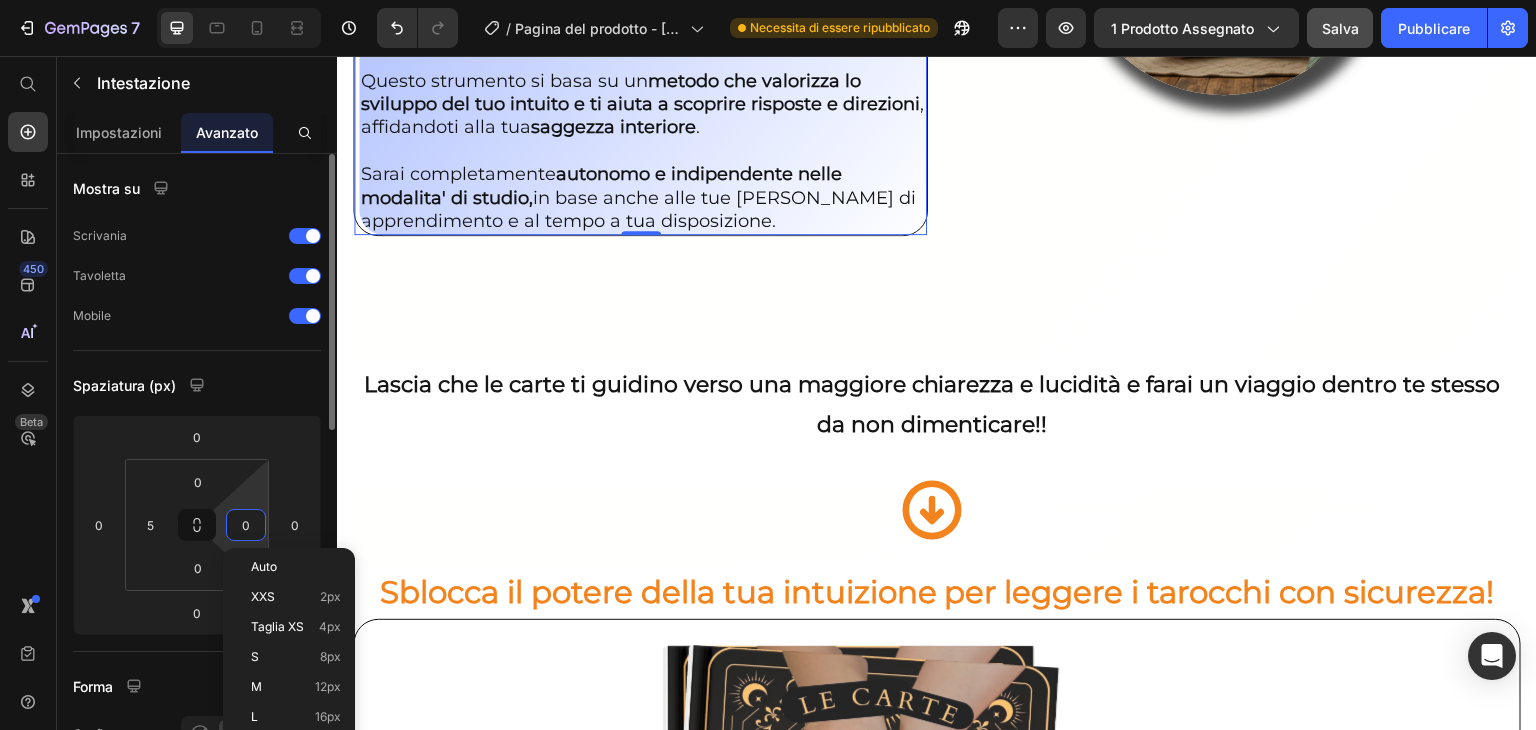 type on "5" 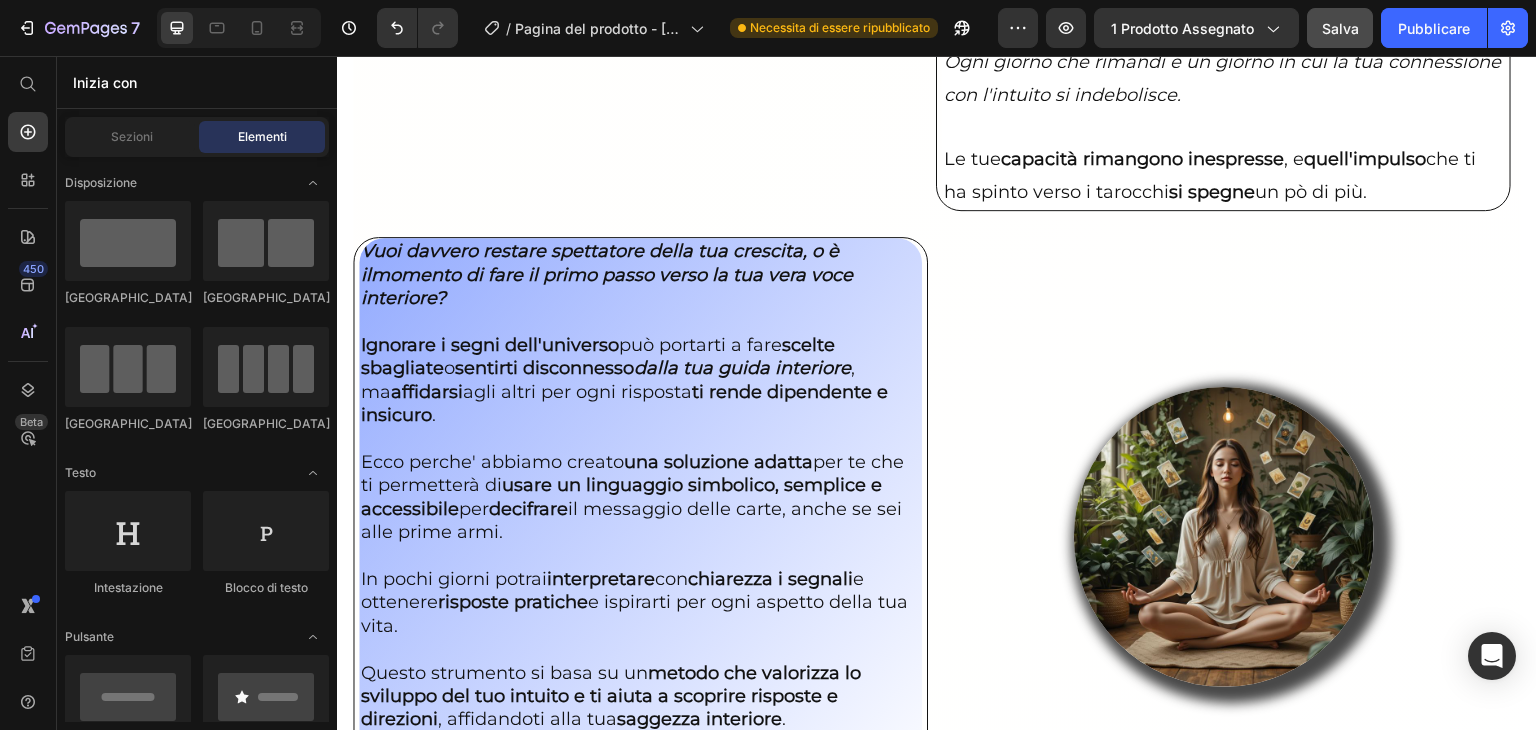 scroll, scrollTop: 3529, scrollLeft: 0, axis: vertical 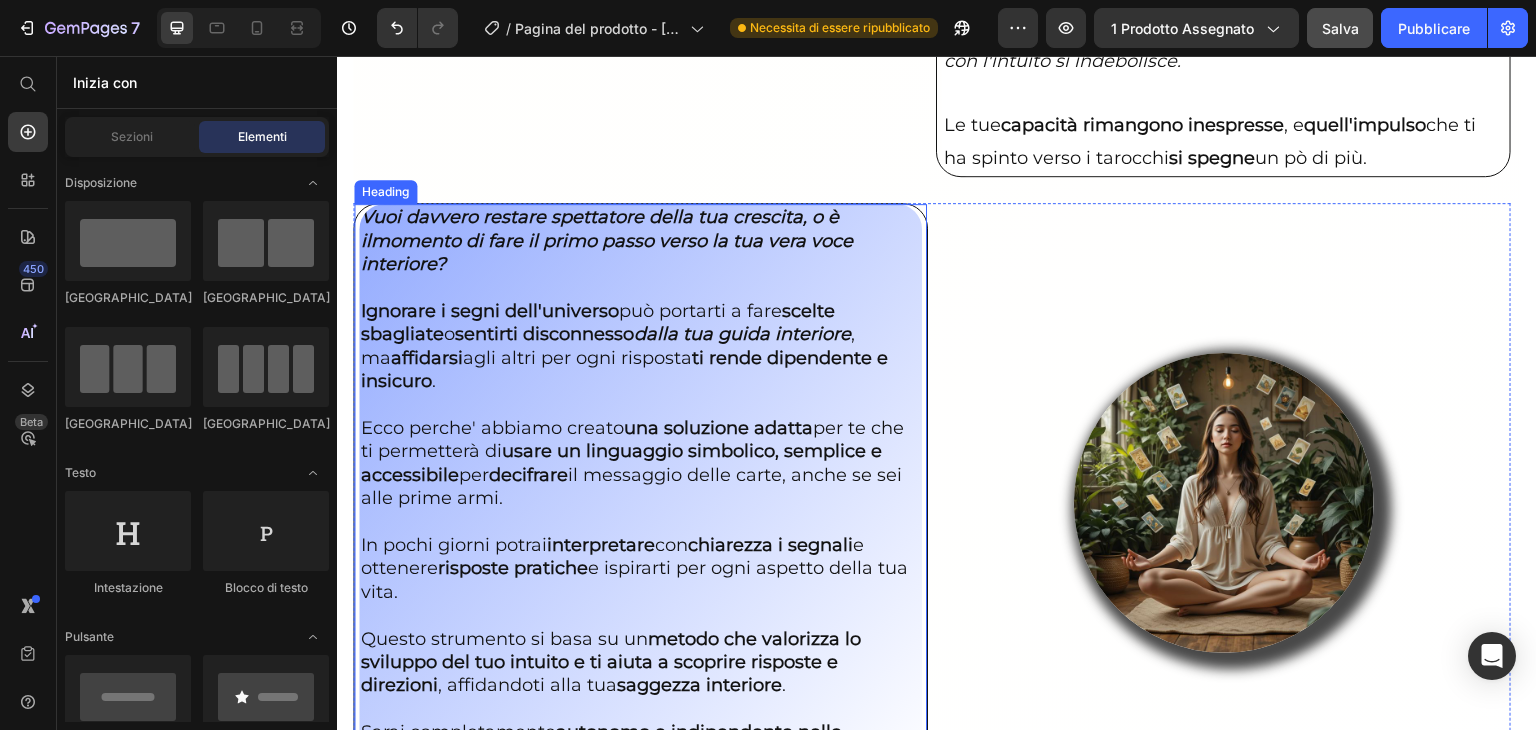 click on "Heading" at bounding box center (385, 192) 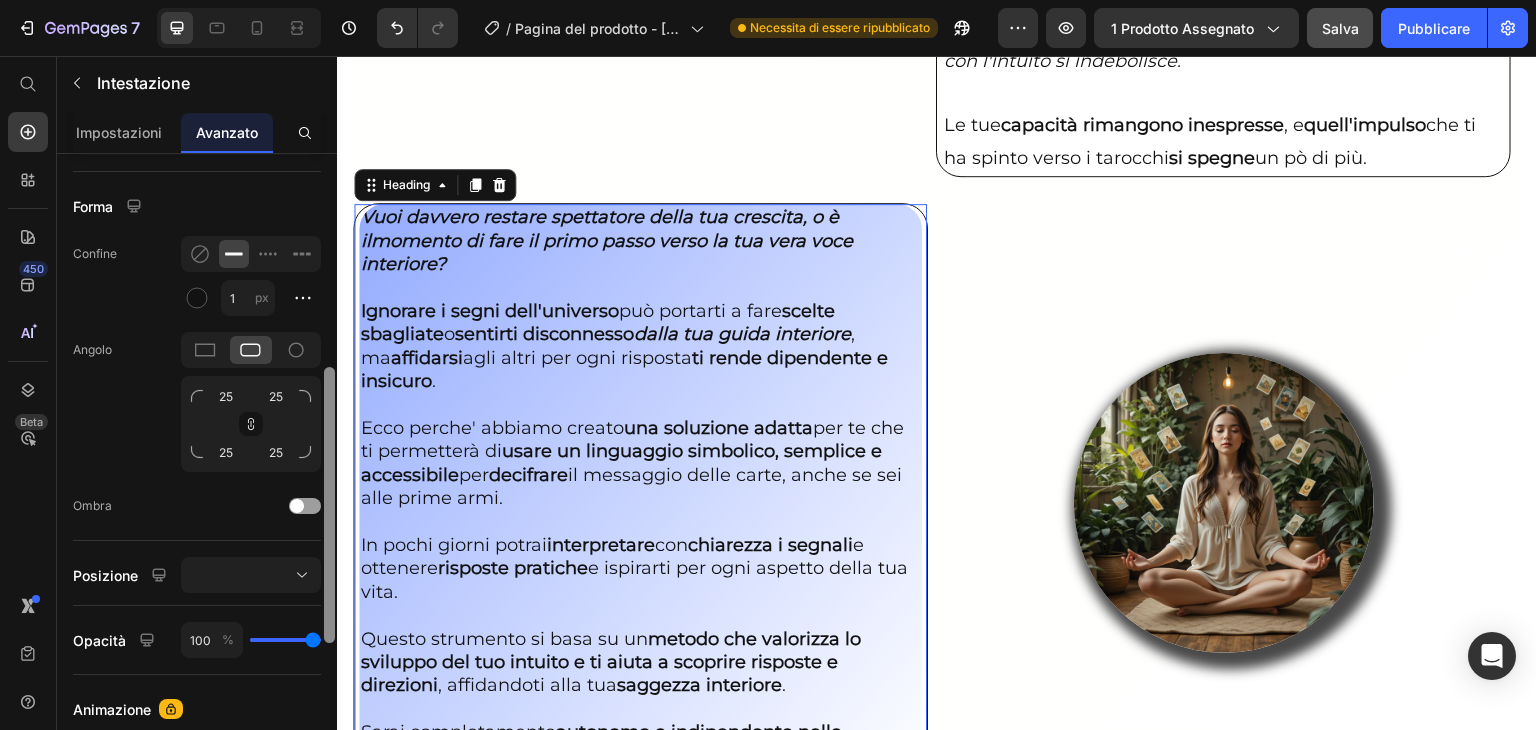 scroll, scrollTop: 483, scrollLeft: 0, axis: vertical 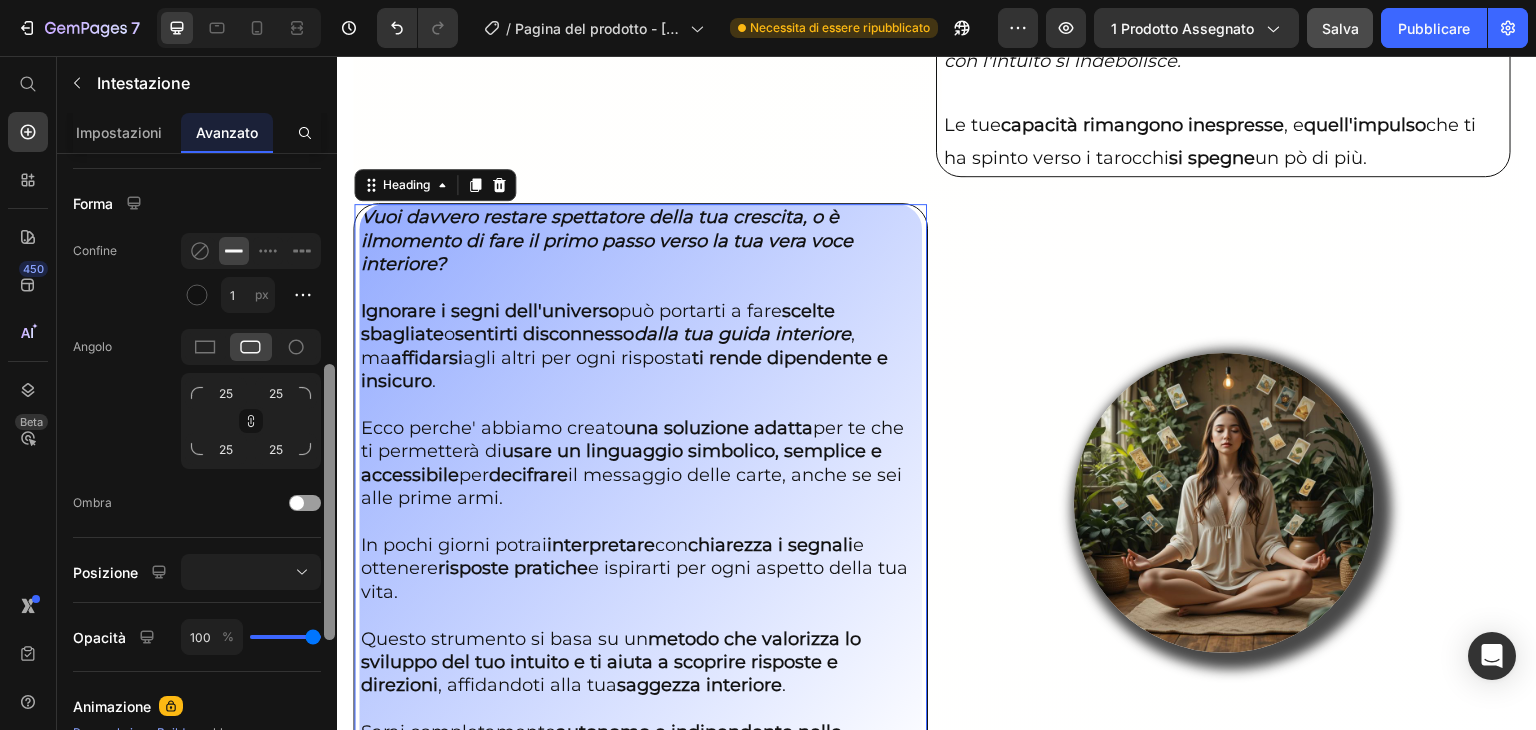 drag, startPoint x: 331, startPoint y: 251, endPoint x: 333, endPoint y: 462, distance: 211.00948 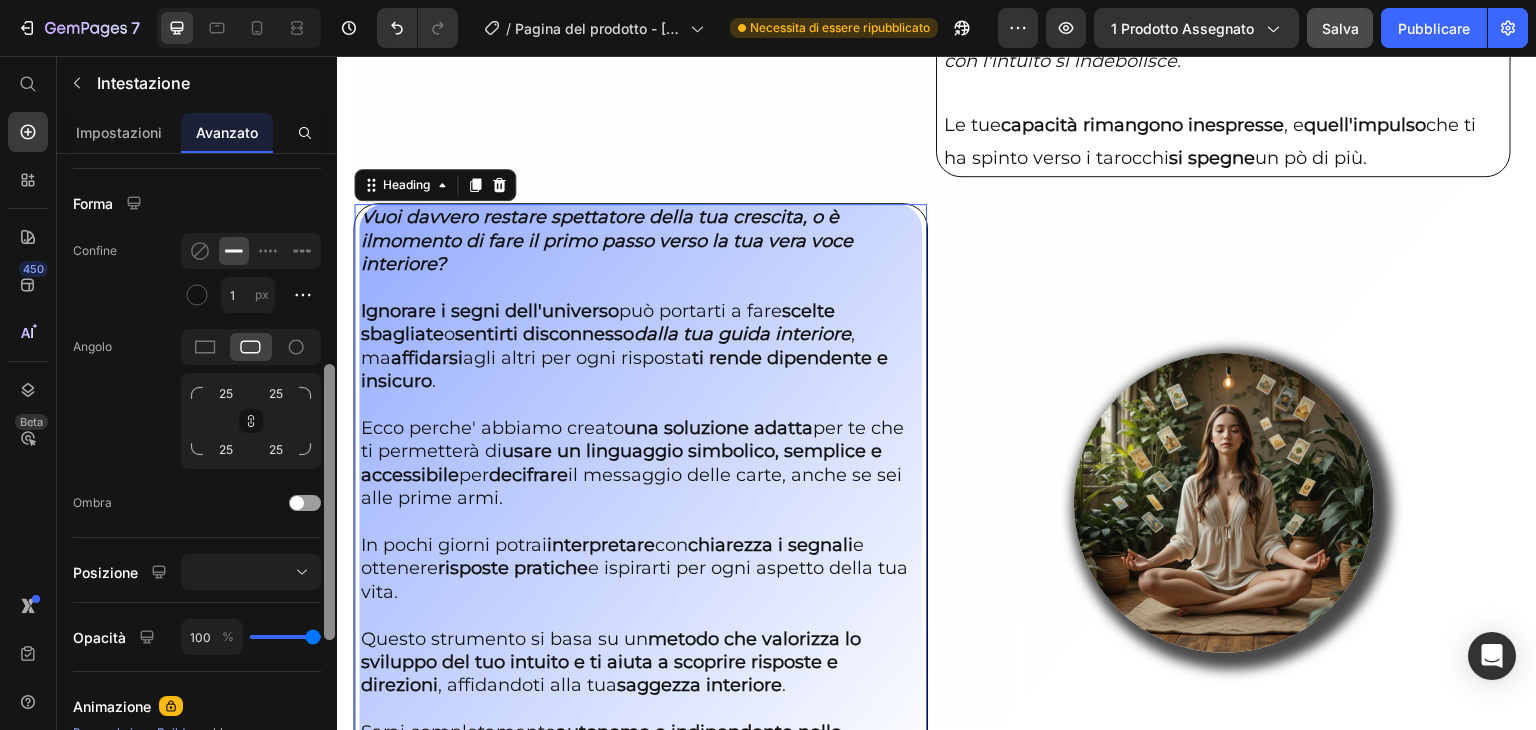 click at bounding box center (329, 502) 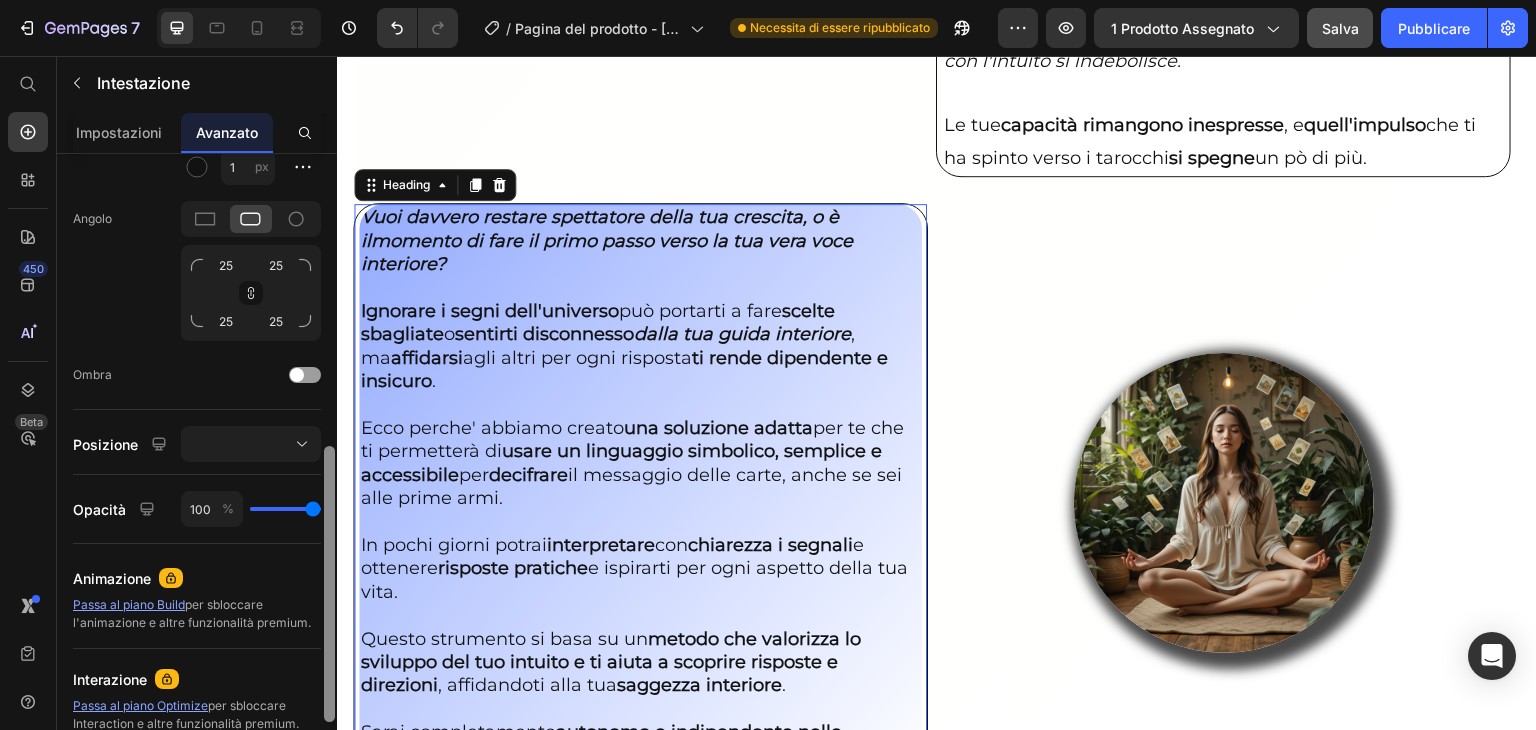 scroll, scrollTop: 648, scrollLeft: 0, axis: vertical 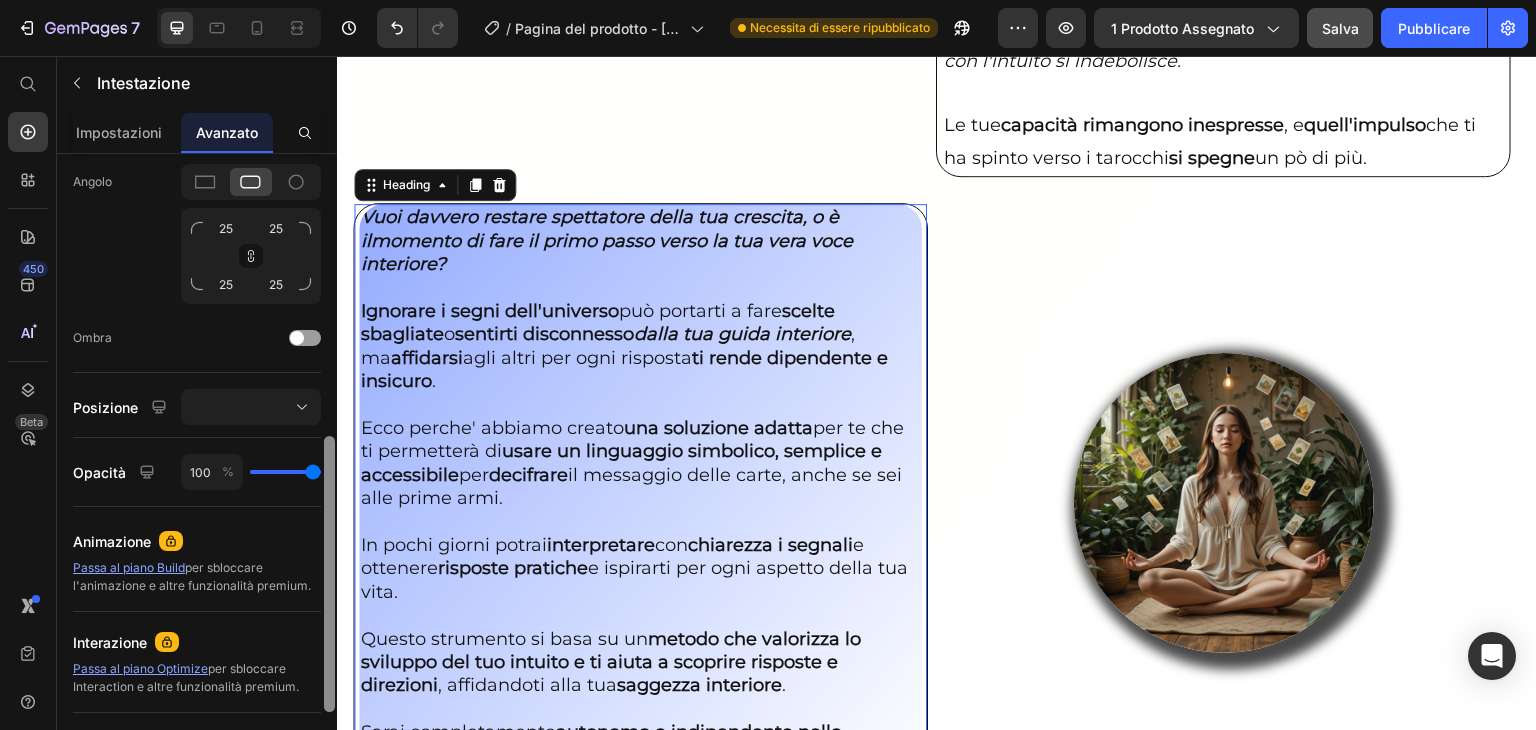 drag, startPoint x: 325, startPoint y: 429, endPoint x: 334, endPoint y: 501, distance: 72.56032 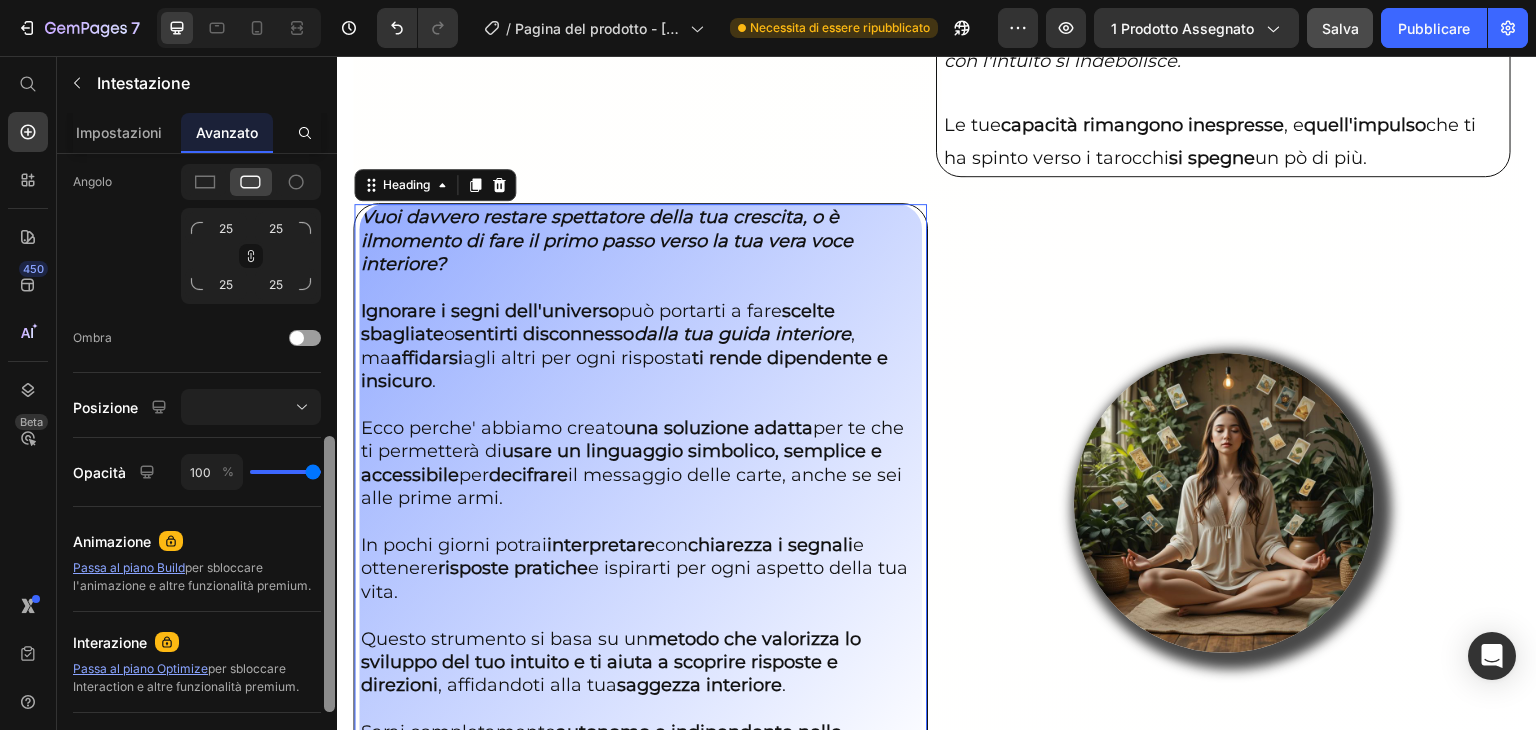 click at bounding box center [329, 574] 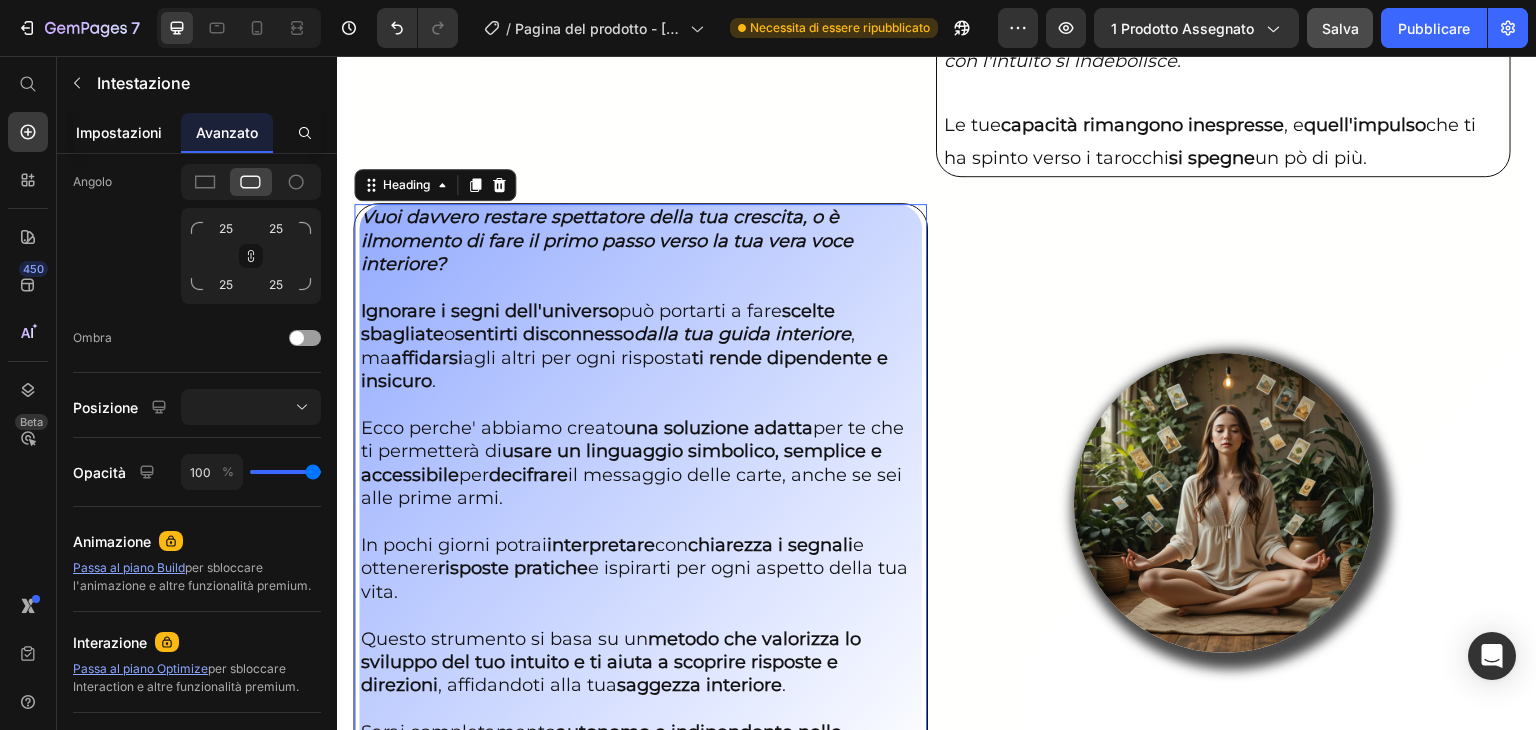click on "Impostazioni" at bounding box center [119, 132] 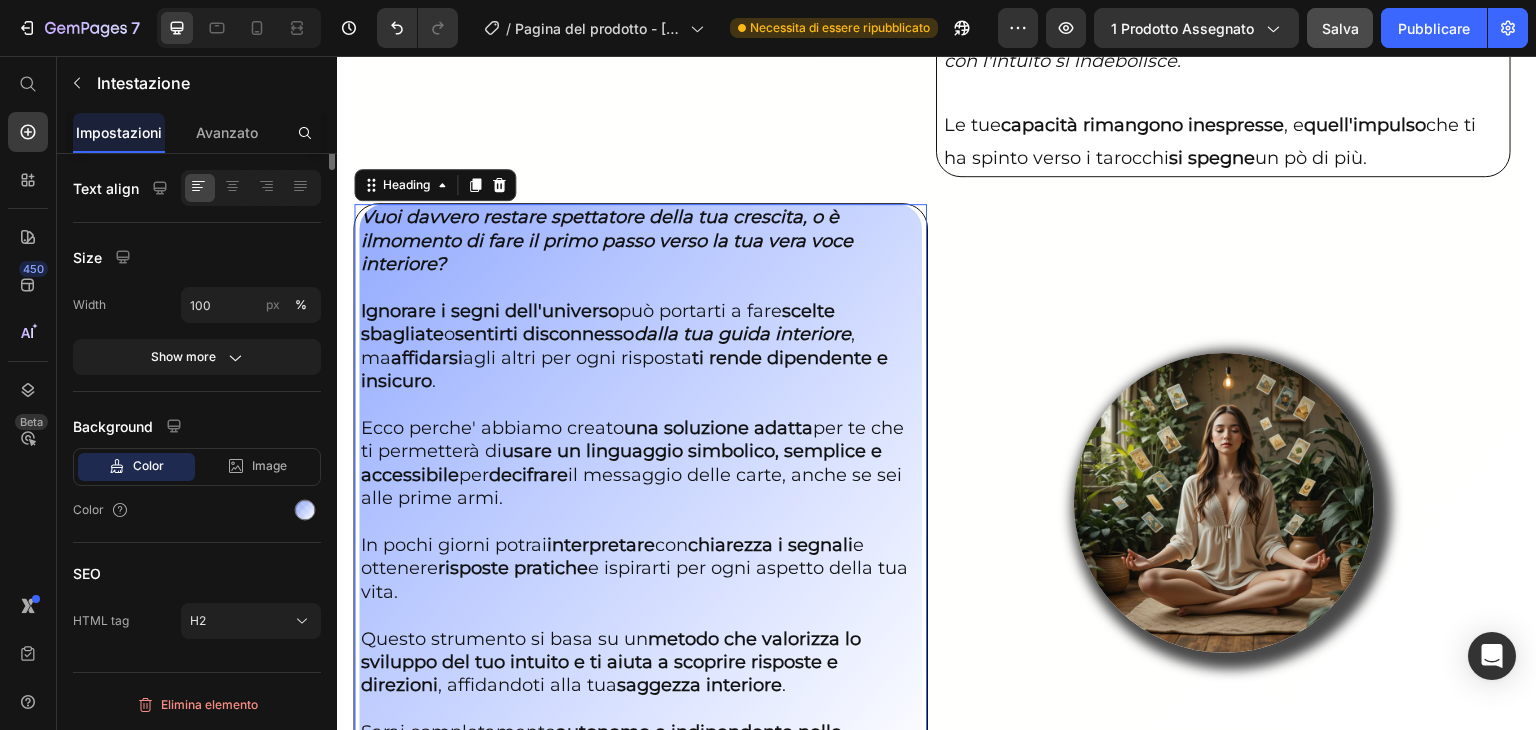 scroll, scrollTop: 0, scrollLeft: 0, axis: both 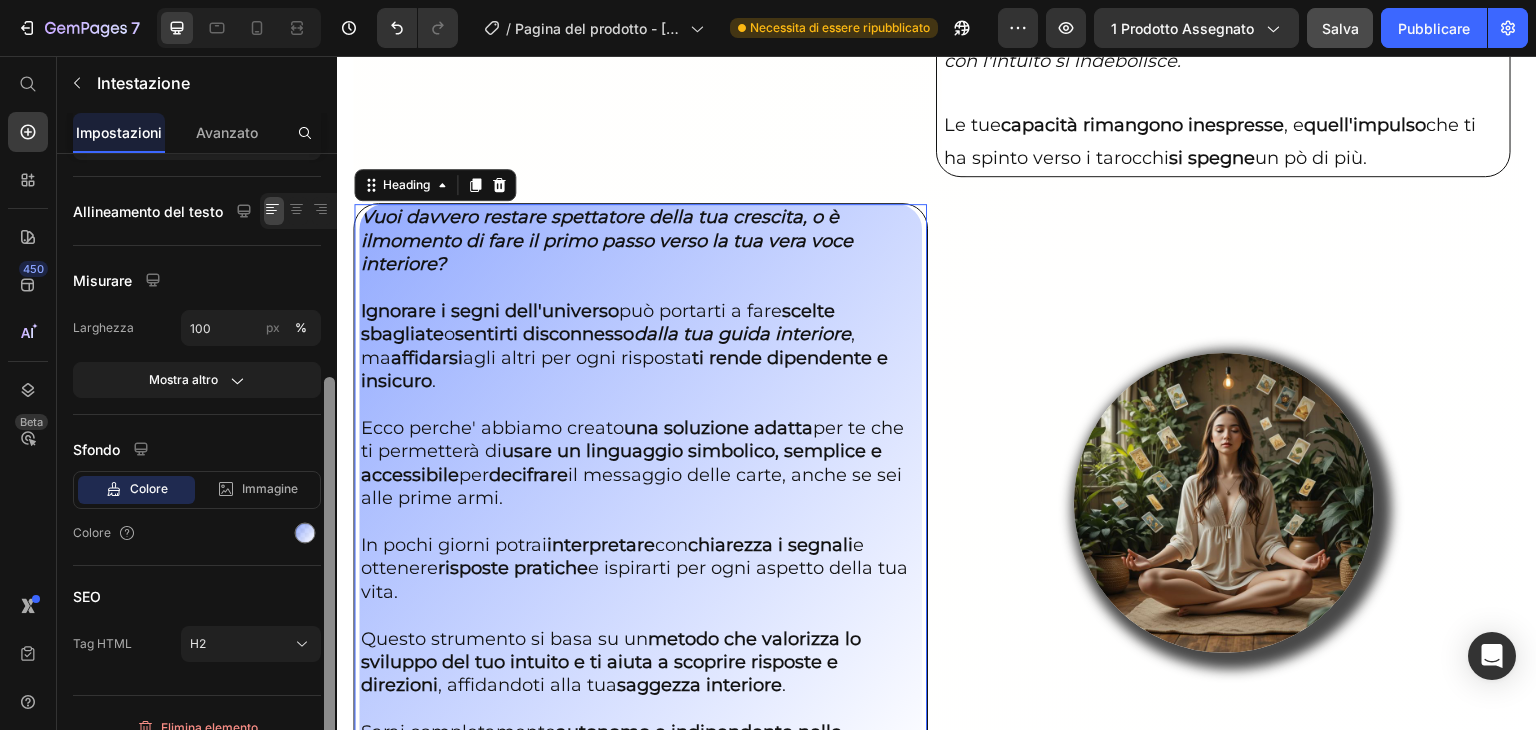 drag, startPoint x: 329, startPoint y: 265, endPoint x: 321, endPoint y: 489, distance: 224.1428 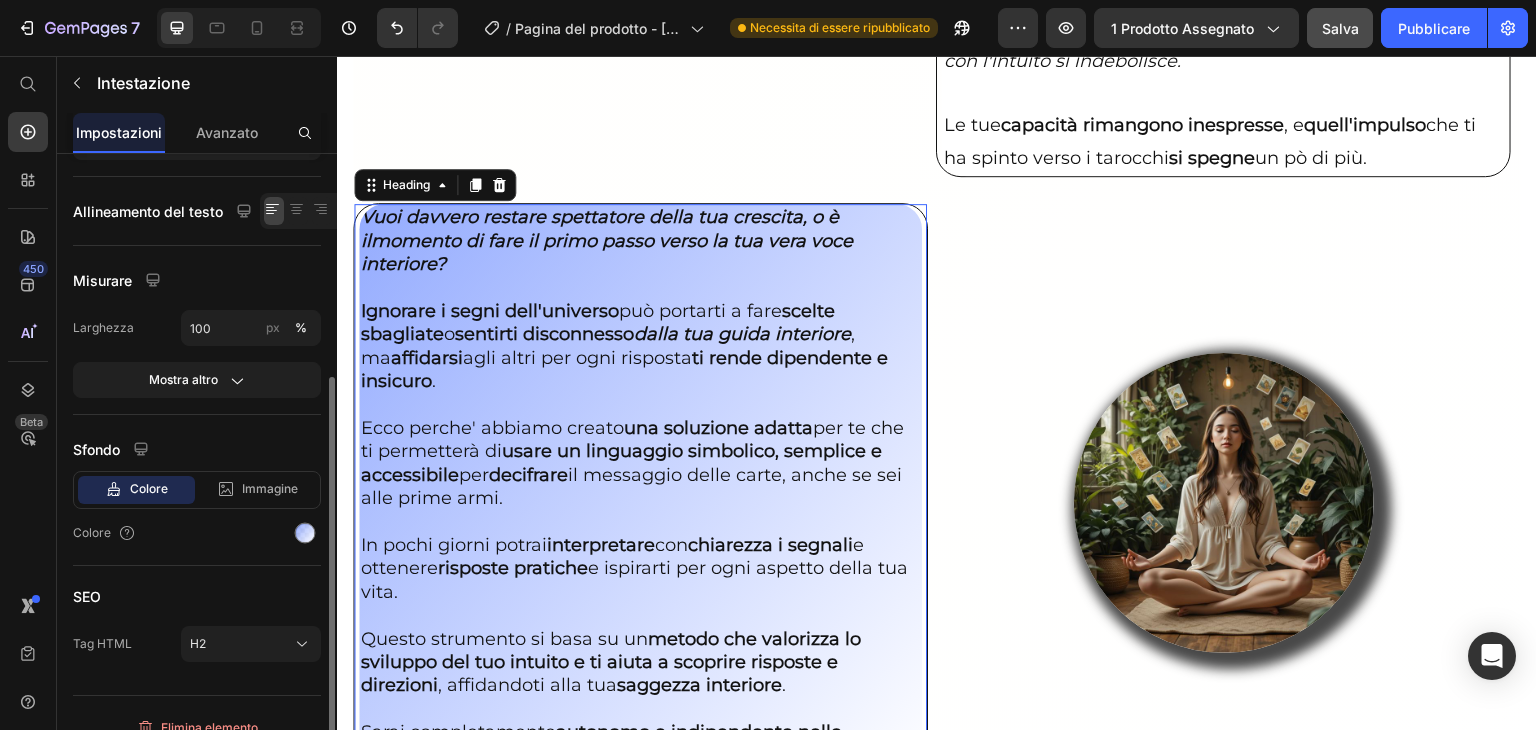 click on "Colore" at bounding box center (149, 488) 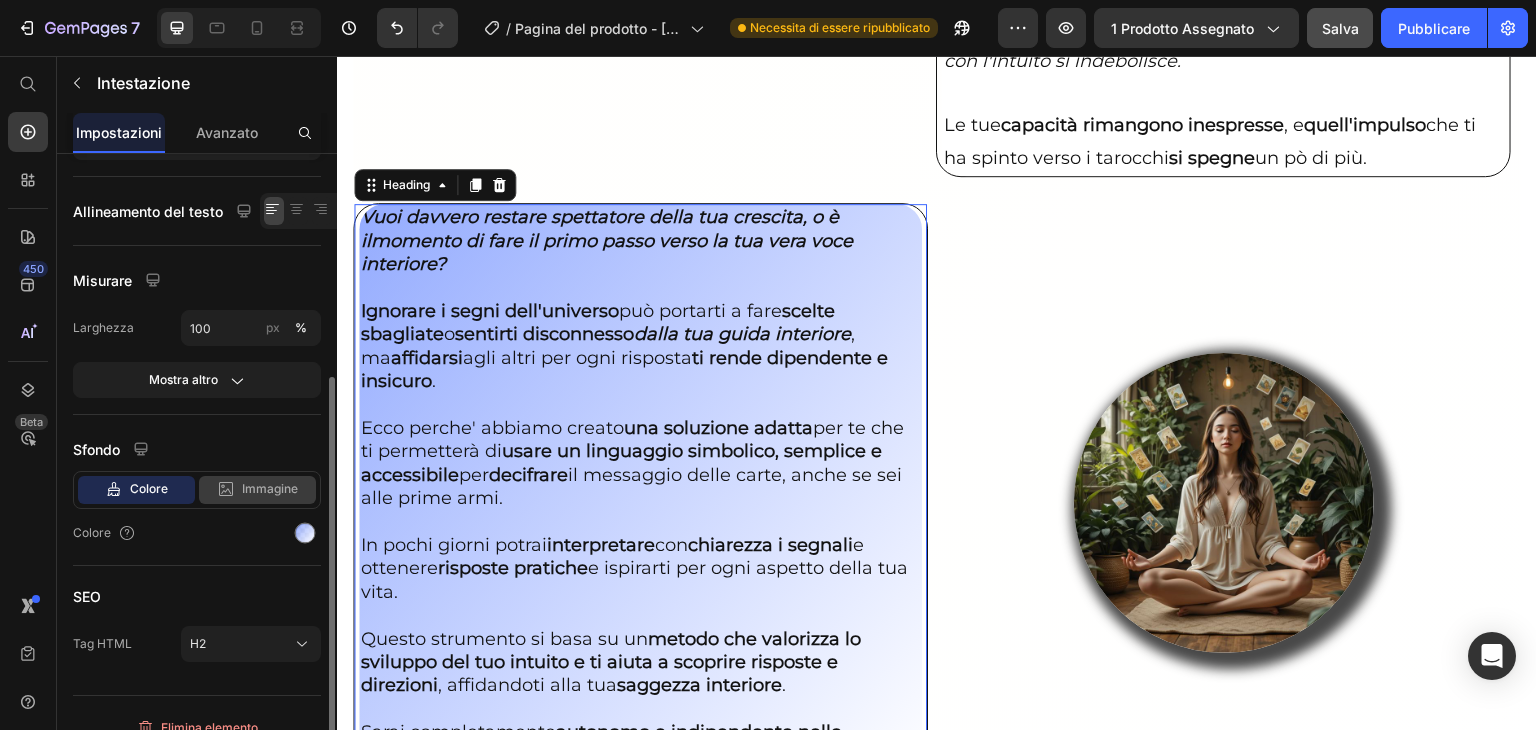 click on "Immagine" at bounding box center (270, 489) 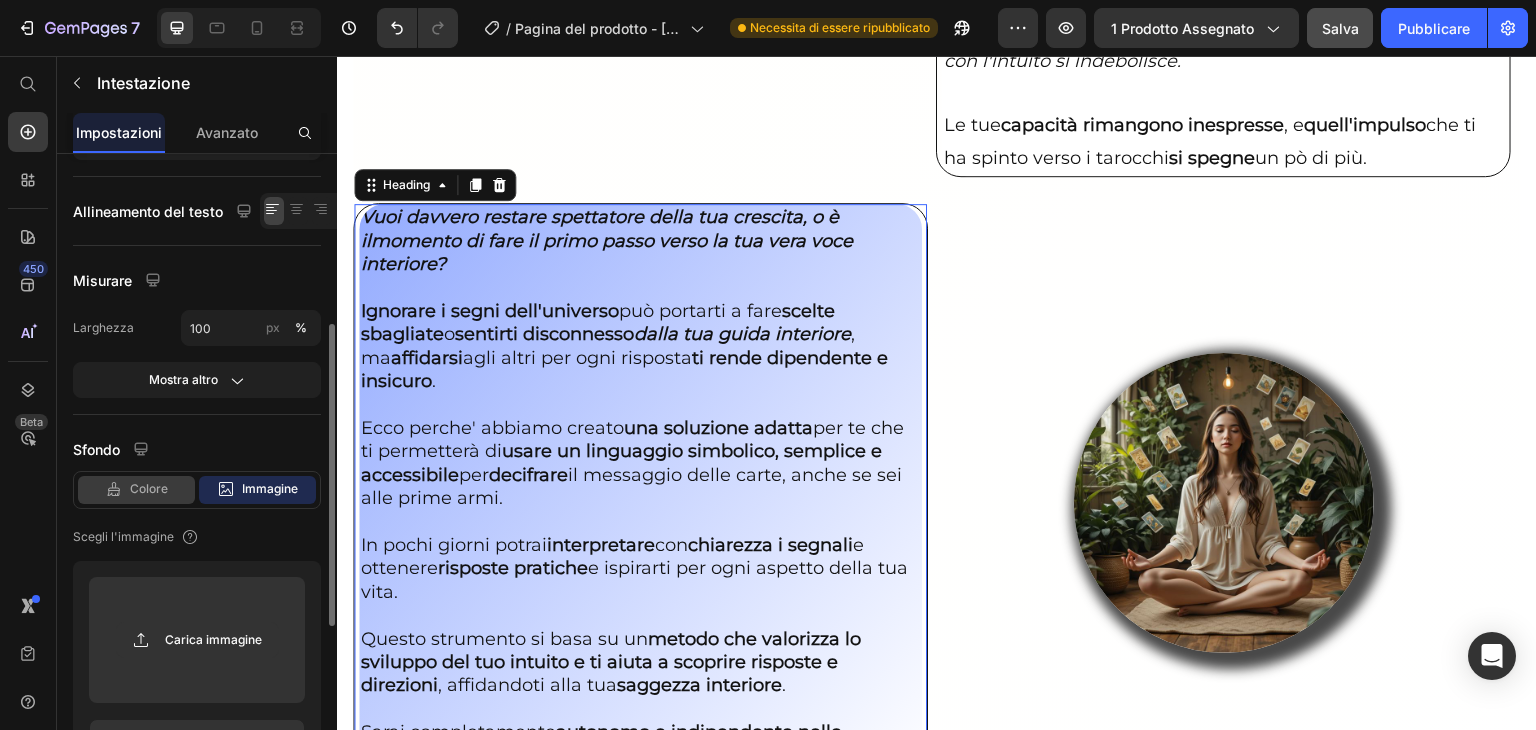click on "Colore" at bounding box center [149, 488] 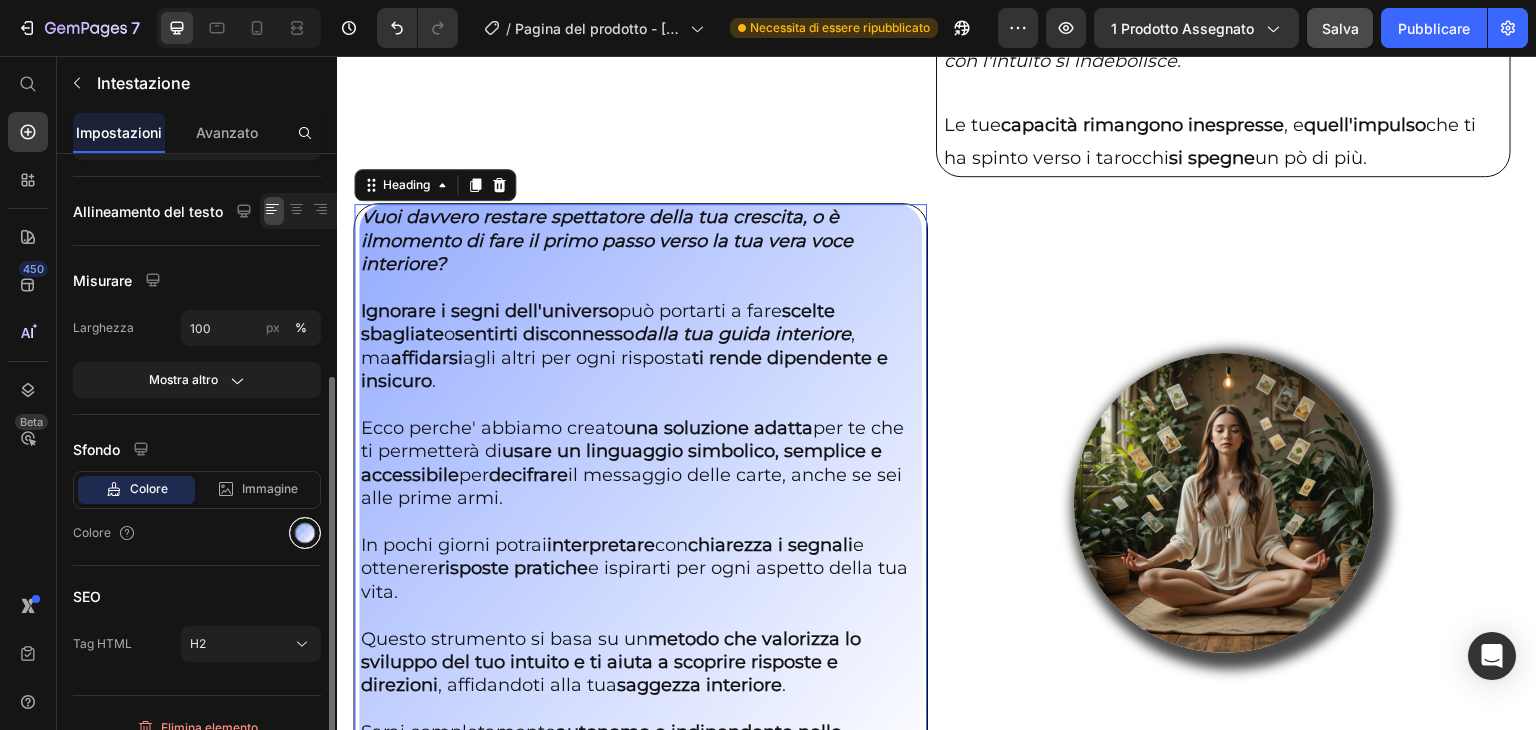 click at bounding box center (305, 533) 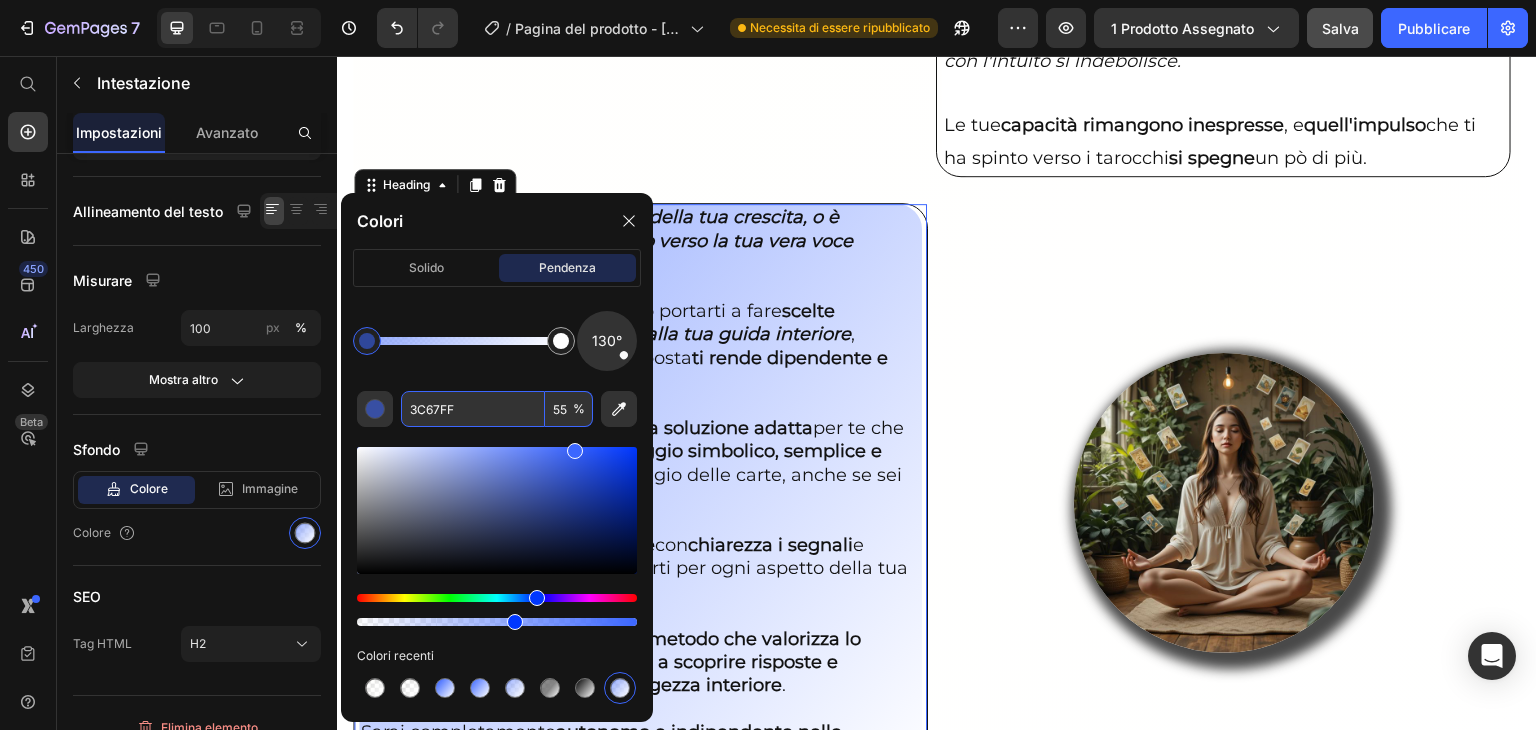 click on "3C67FF" at bounding box center [473, 409] 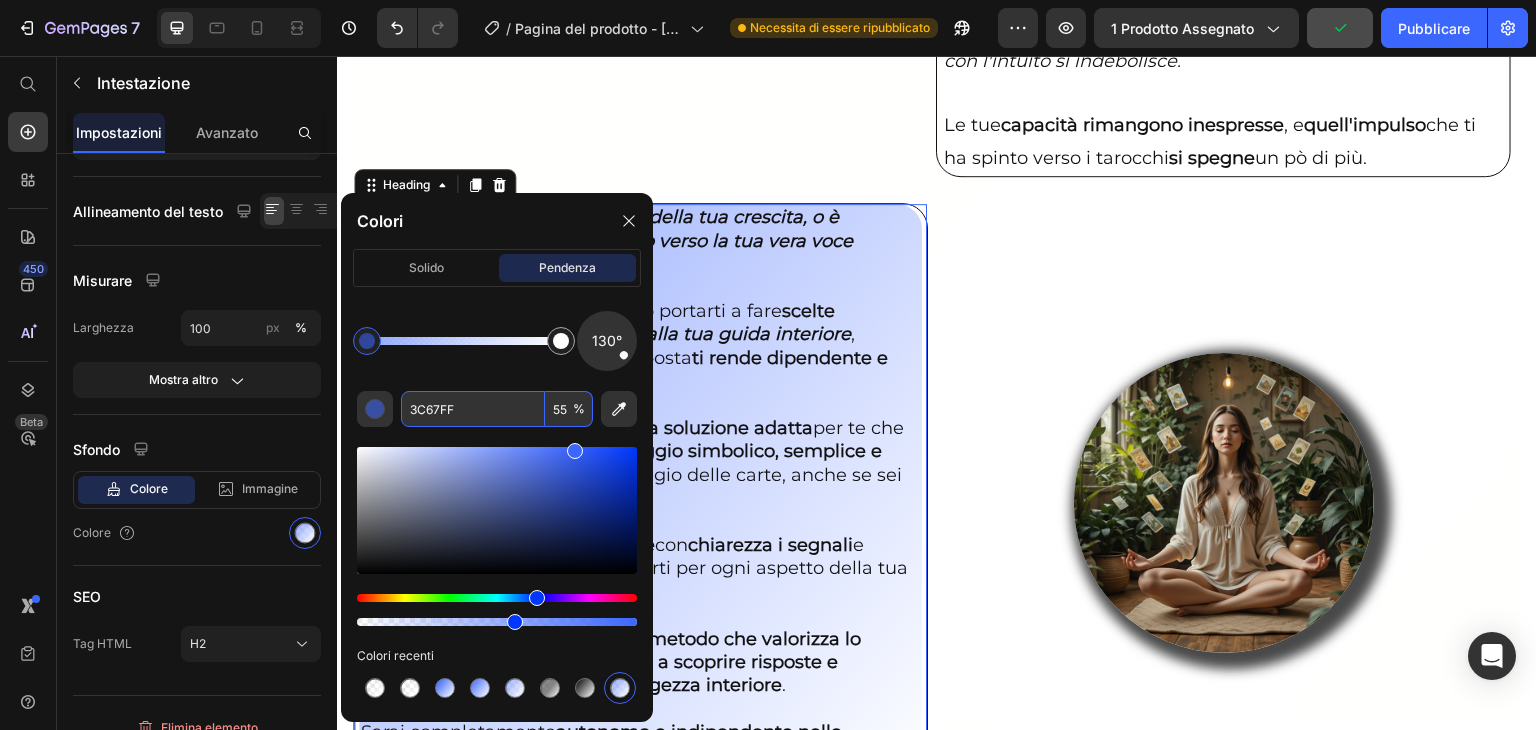 click on "3C67FF" at bounding box center (473, 409) 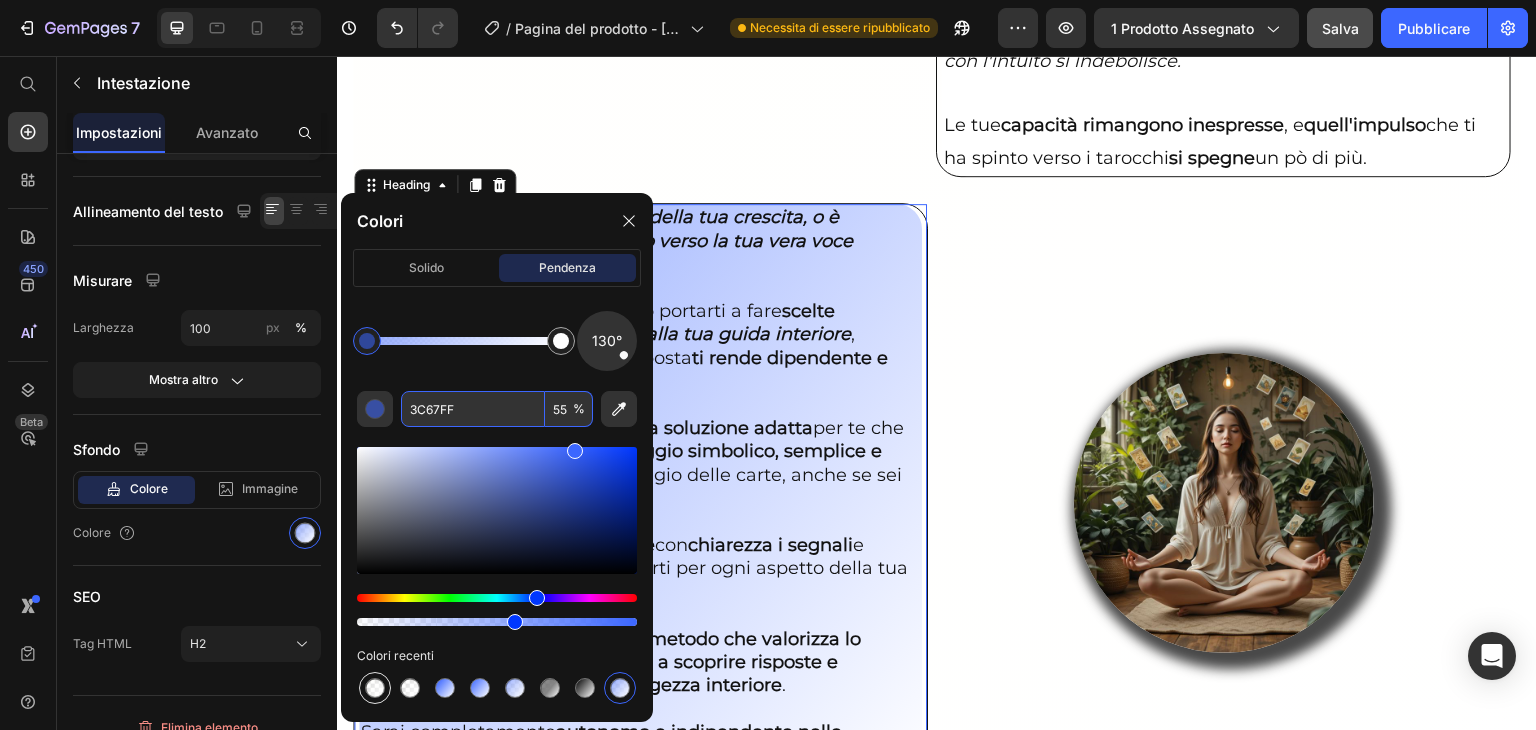 click at bounding box center (375, 688) 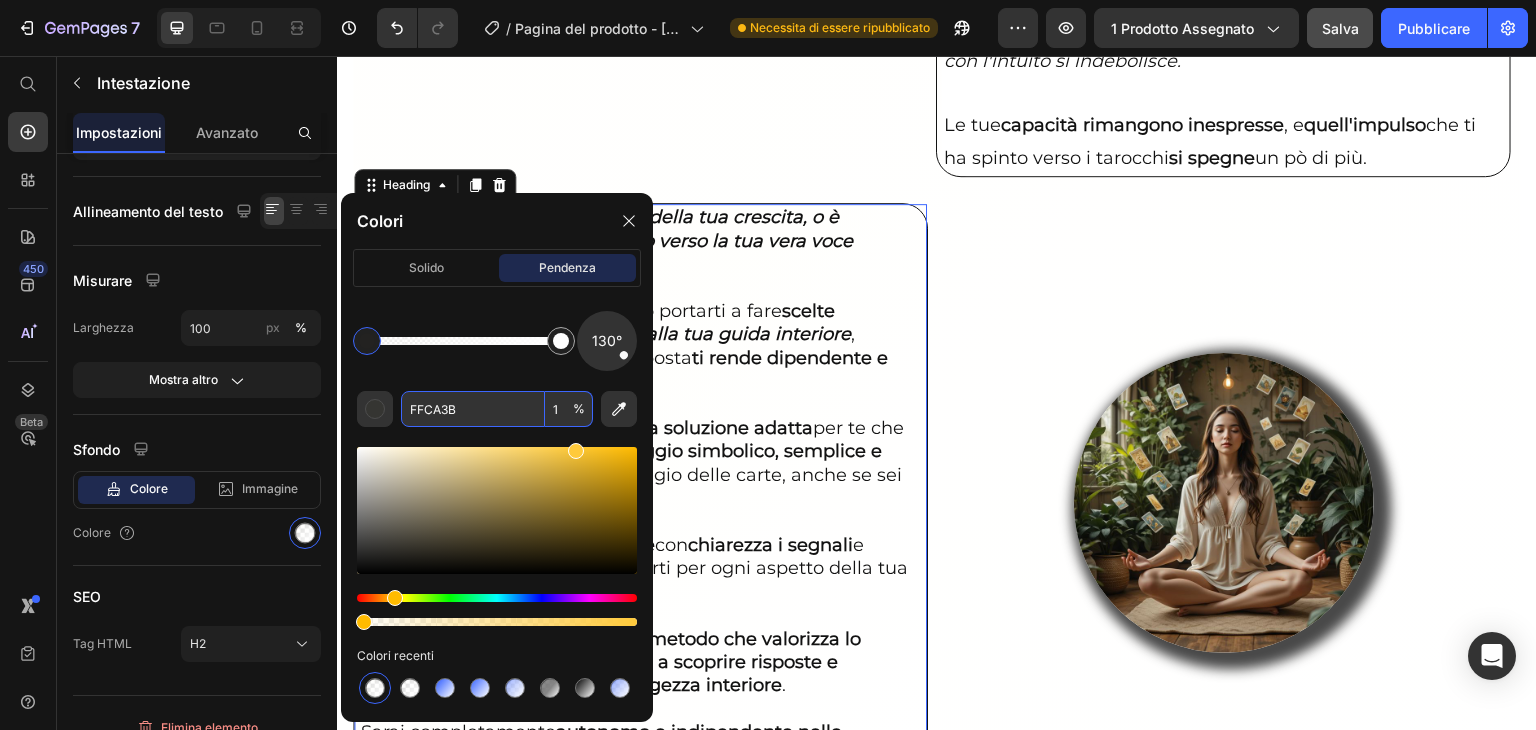 click on "1" at bounding box center (569, 409) 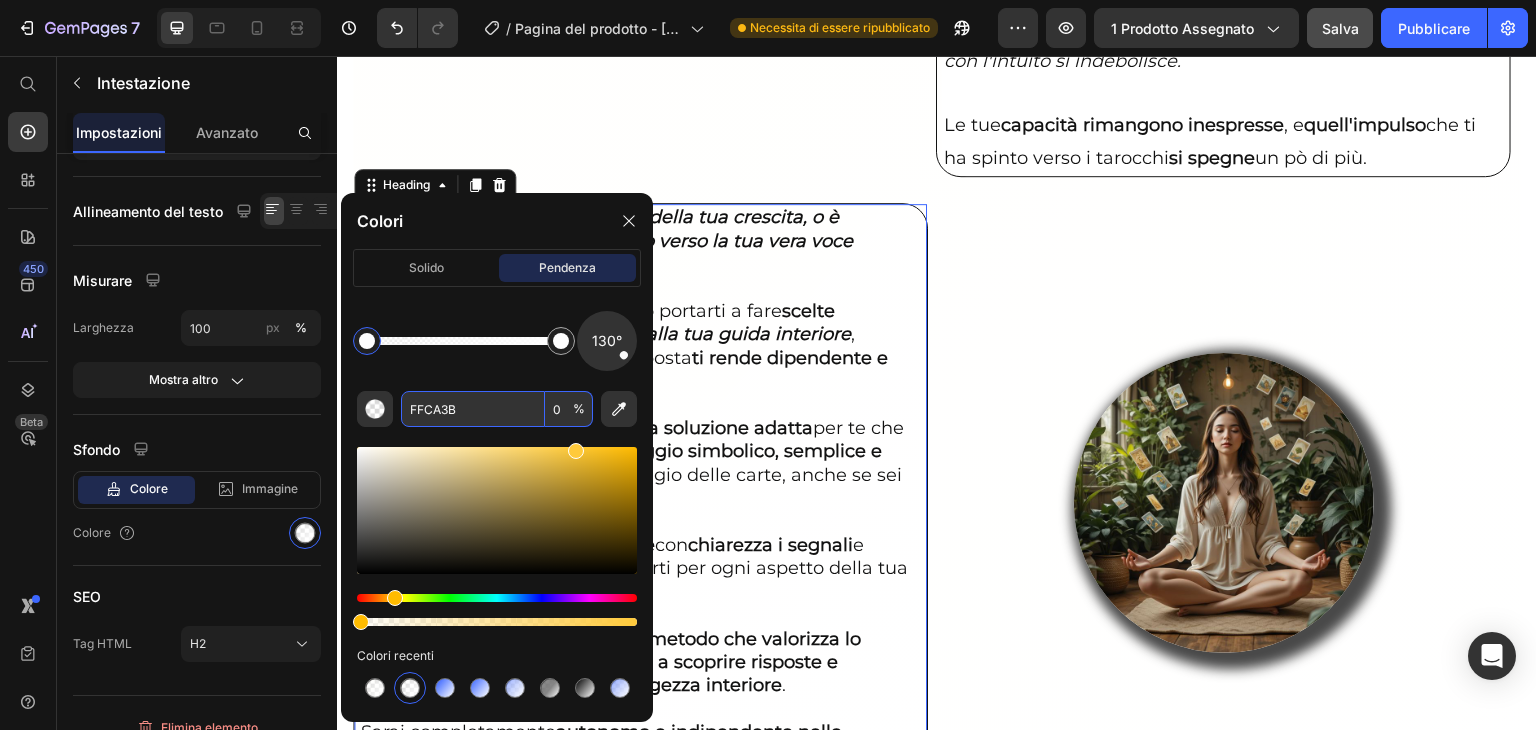 type on "0" 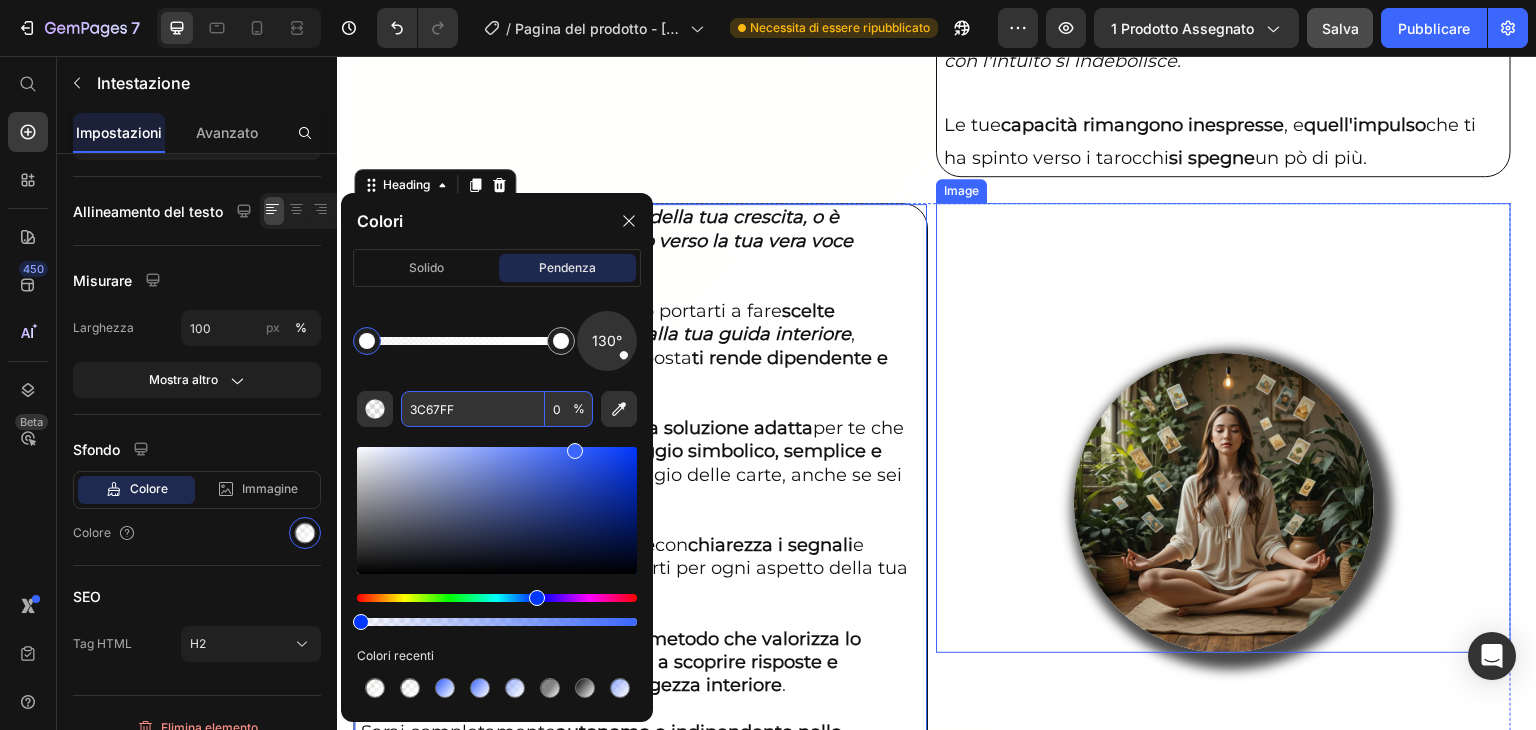 click at bounding box center [1223, 428] 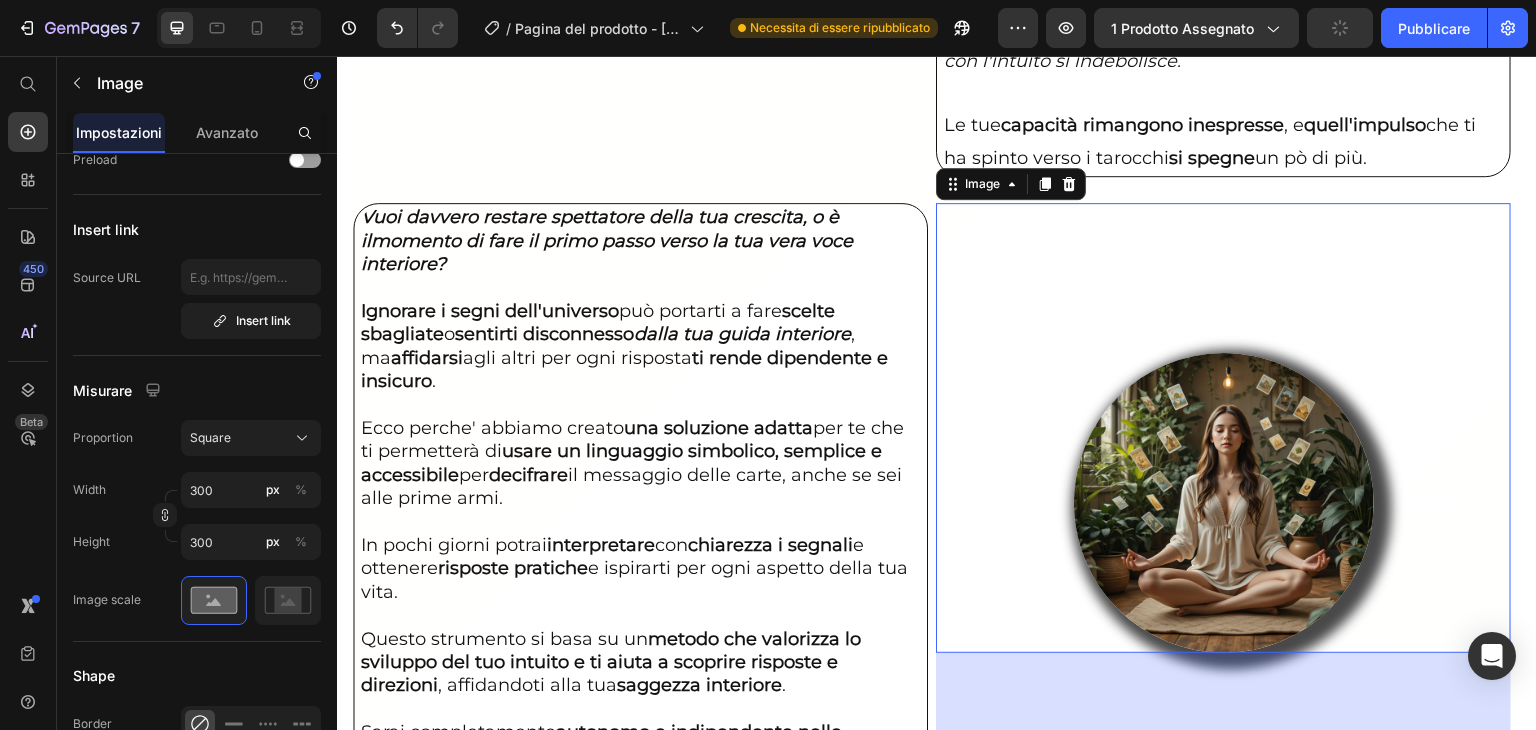 scroll, scrollTop: 0, scrollLeft: 0, axis: both 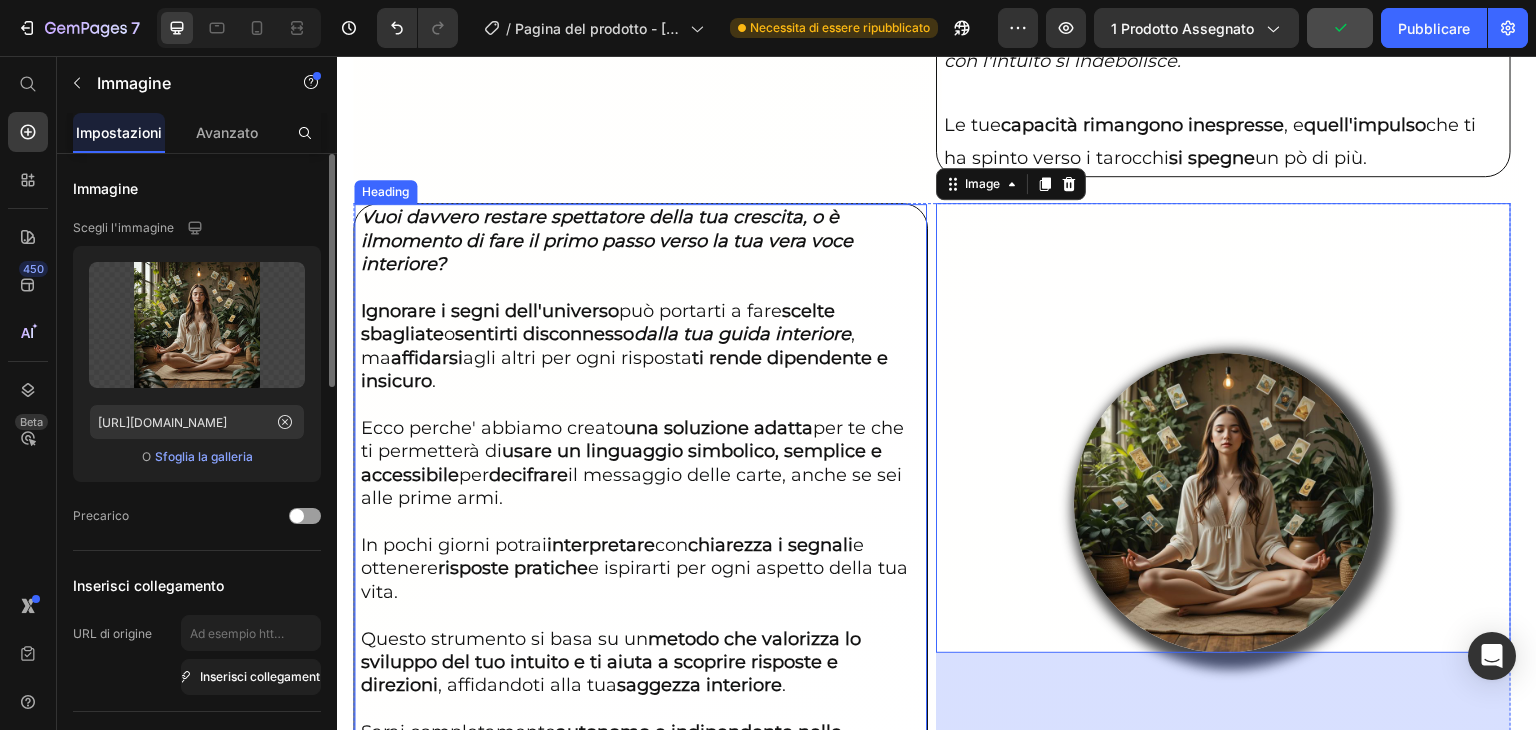 click on "Ignorare i segni dell'universo  può portarti a fare  scelte sbagliate  o  sentirti disconnesso  dalla tua guida interiore , ma  affidarsi  agli altri per ogni risposta  ti rende dipendente e insicuro ." at bounding box center [624, 346] 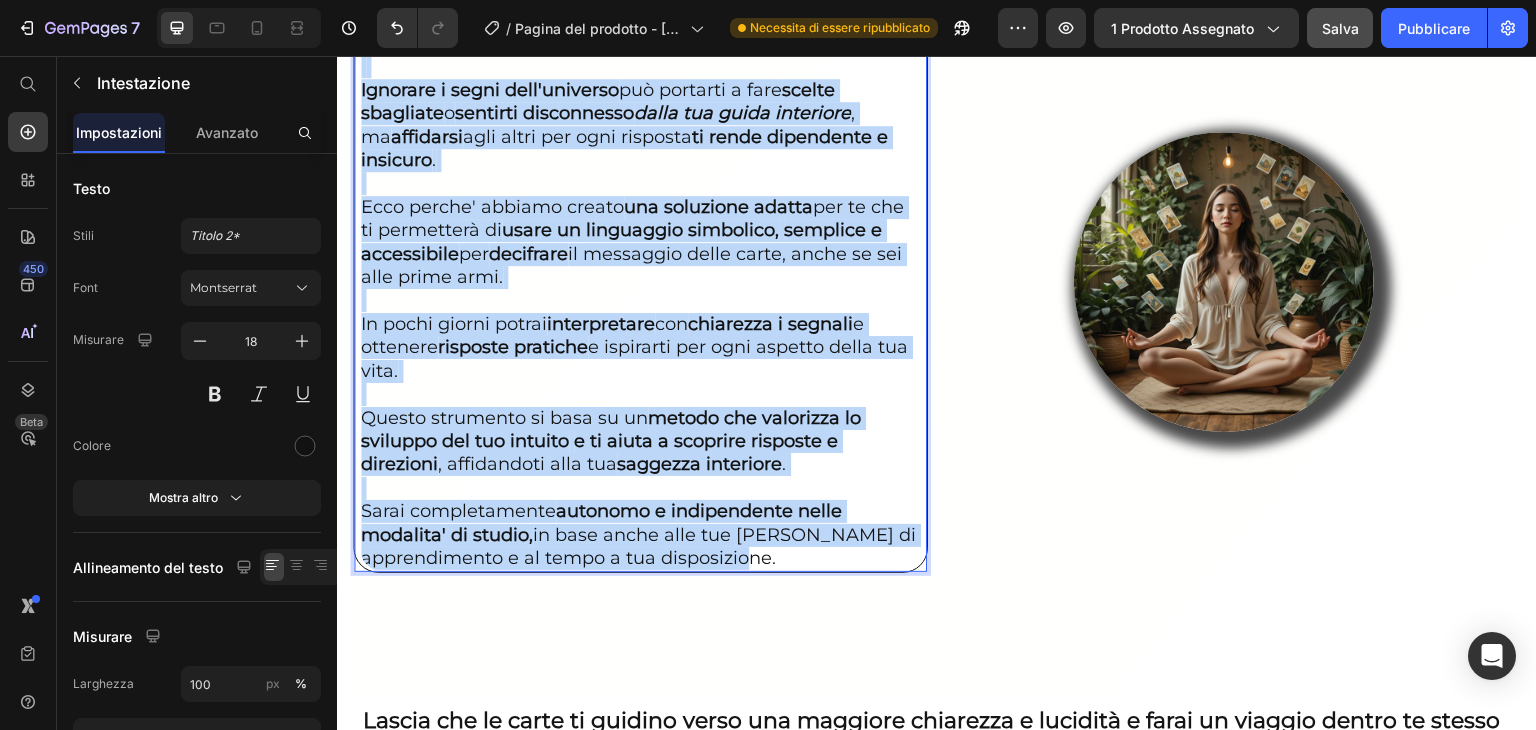 scroll, scrollTop: 3864, scrollLeft: 0, axis: vertical 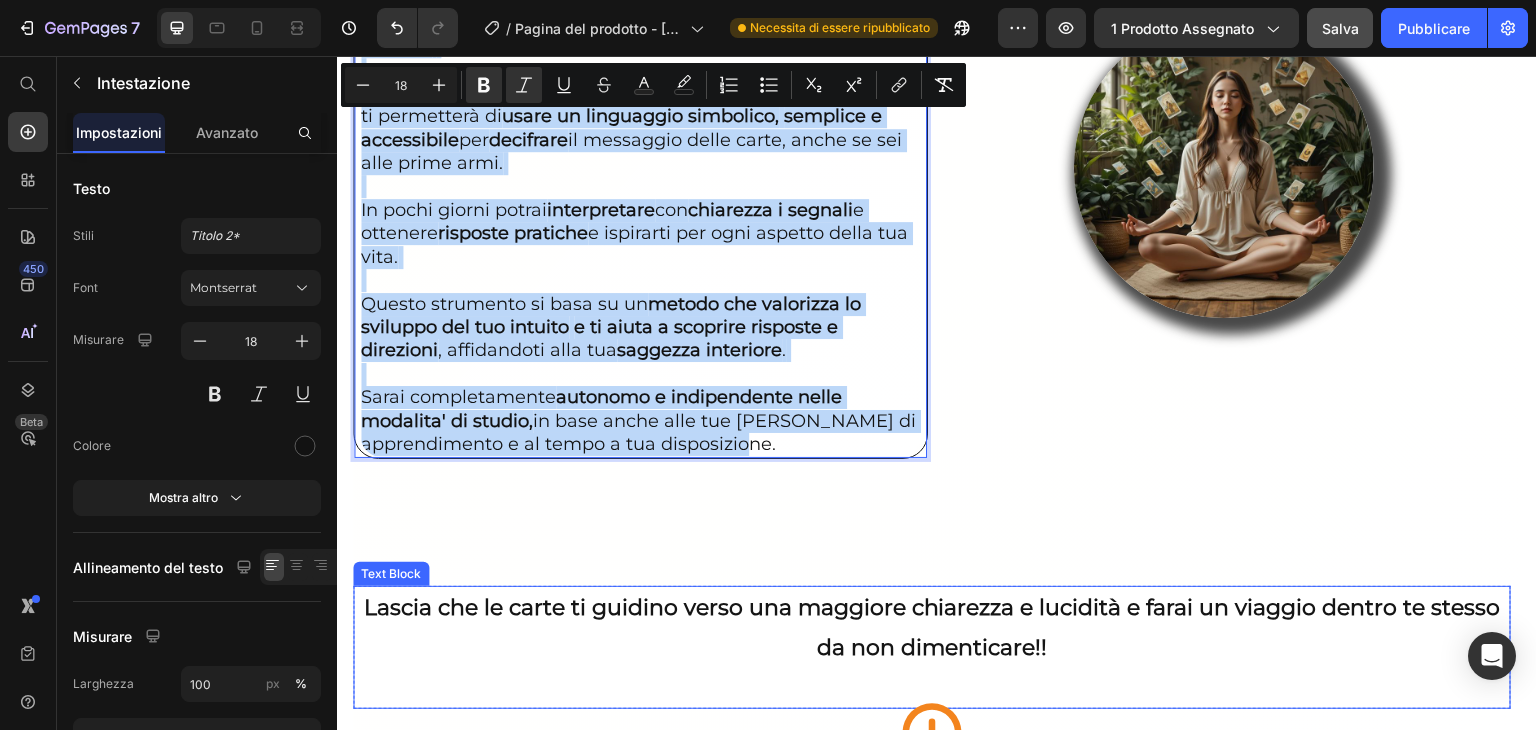 drag, startPoint x: 364, startPoint y: 219, endPoint x: 855, endPoint y: 575, distance: 606.4792 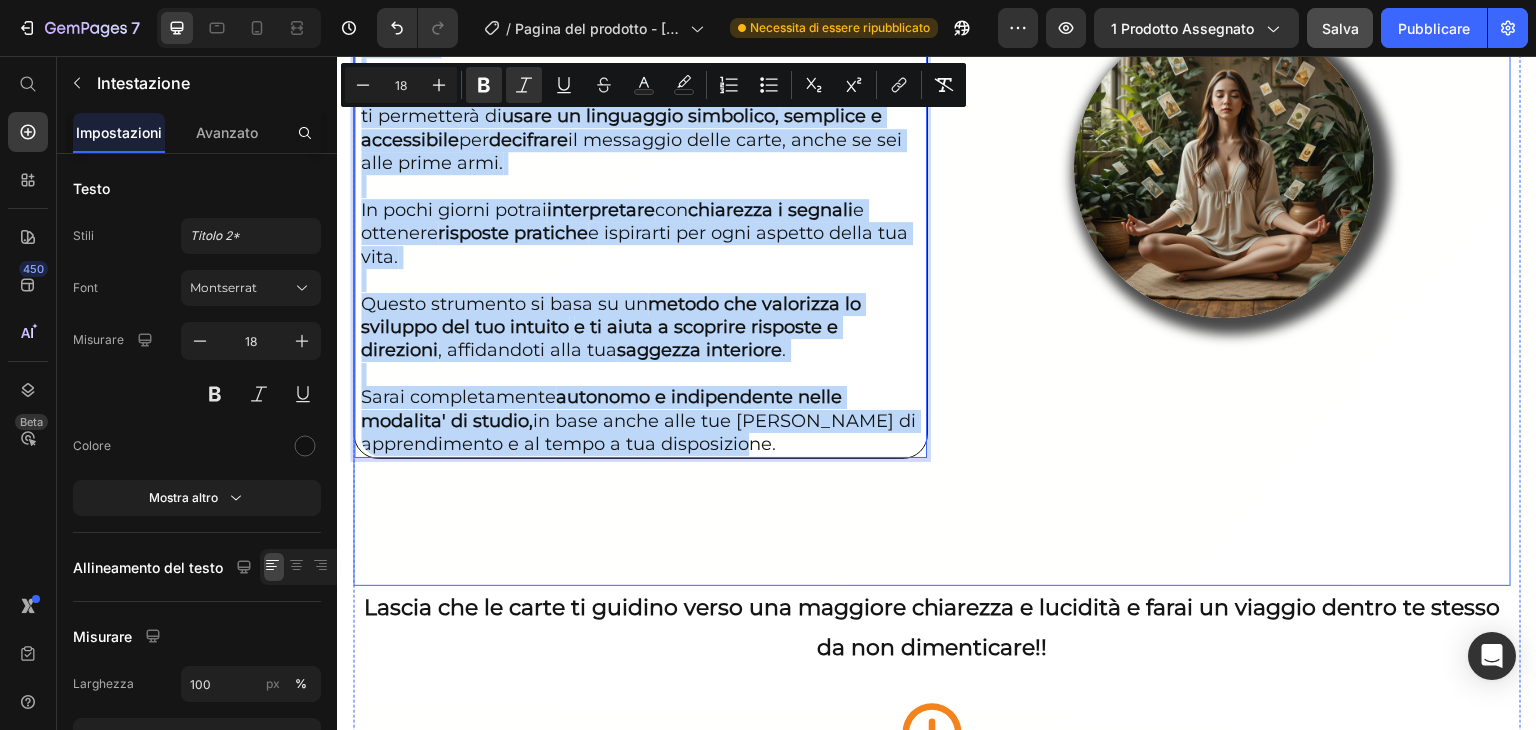 click on "Vuoi davvero restare spettatore della tua crescita, o è il  momento di fare il primo passo verso la tua vera voce interiore?   Ignorare i segni dell'universo  può portarti a fare  scelte sbagliate  o  sentirti disconnesso  dalla tua guida interiore , ma  affidarsi  agli altri per ogni risposta  ti rende dipendente e insicuro .  [PERSON_NAME] perche' abbiamo creato  una soluzione adatta  per te che ti permetterà di  usare un linguaggio simbolico,   semplice e accessibile  per  decifrare  il messaggio delle carte, anche se sei alle prime armi. In pochi giorni potrai  interpretare  con  chiarezza i segnali  e ottenere  risposte pratiche  e ispirarti per ogni aspetto della tua vita. Questo strumento si basa su un  metodo che valorizza lo sviluppo del tuo intuito   e ti aiuta a scoprire risposte e direzioni , affidandoti alla tua  saggezza interiore . Sarai completamente  autonomo e indipendente nelle modalita' di studio,  in base anche alle tue capacita' di apprendimento e al tempo a tua disposizione. Heading   0" at bounding box center [640, 227] 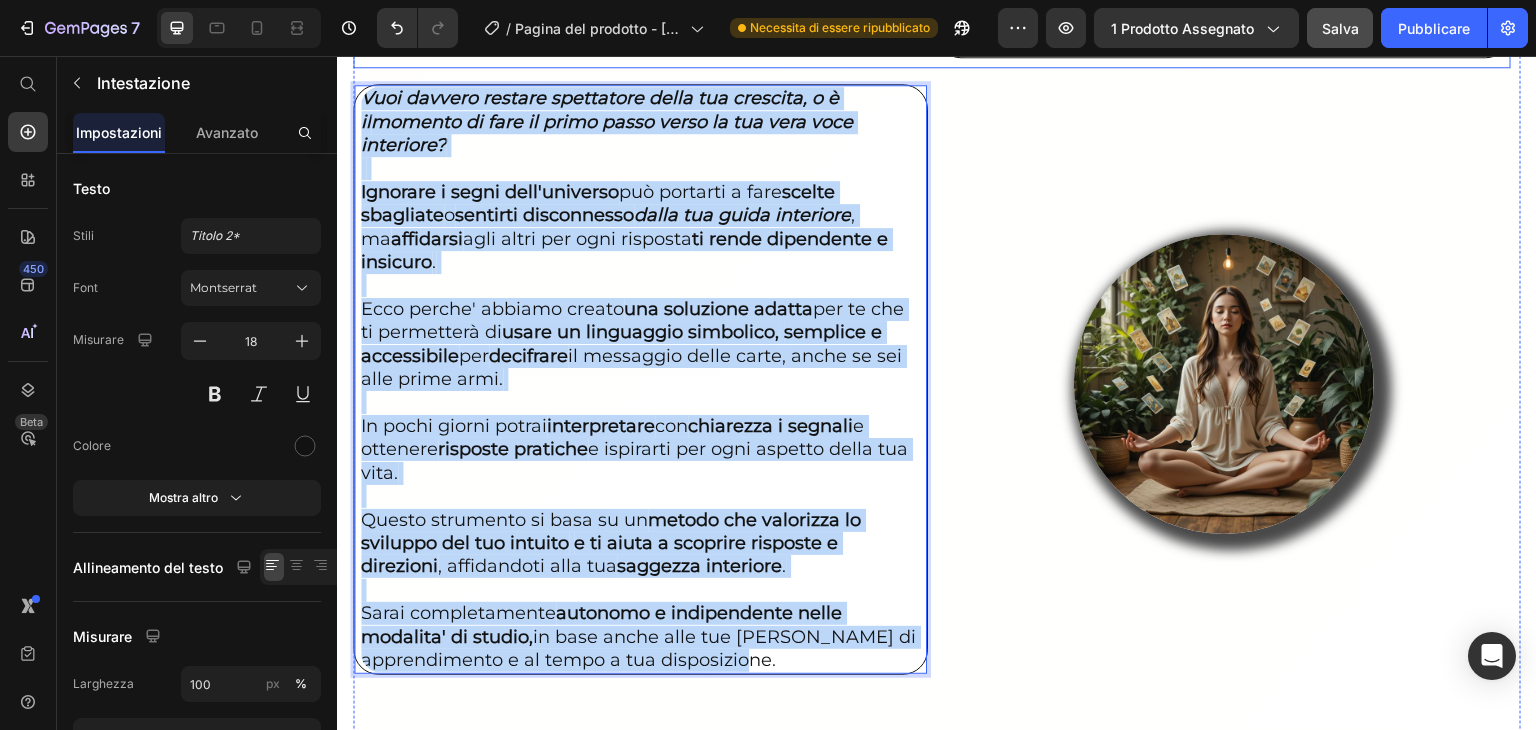 scroll, scrollTop: 3624, scrollLeft: 0, axis: vertical 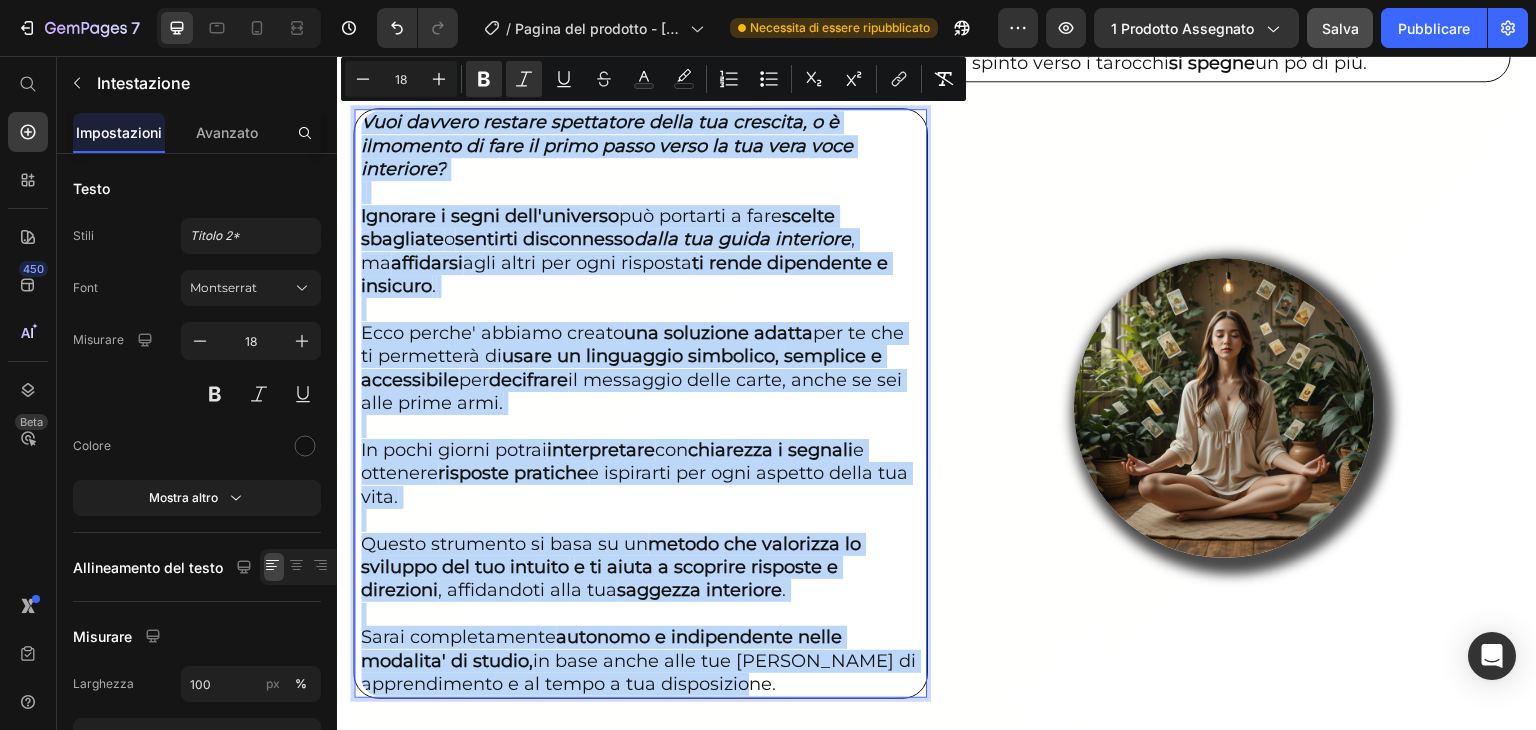 drag, startPoint x: 775, startPoint y: 442, endPoint x: 345, endPoint y: 108, distance: 544.4777 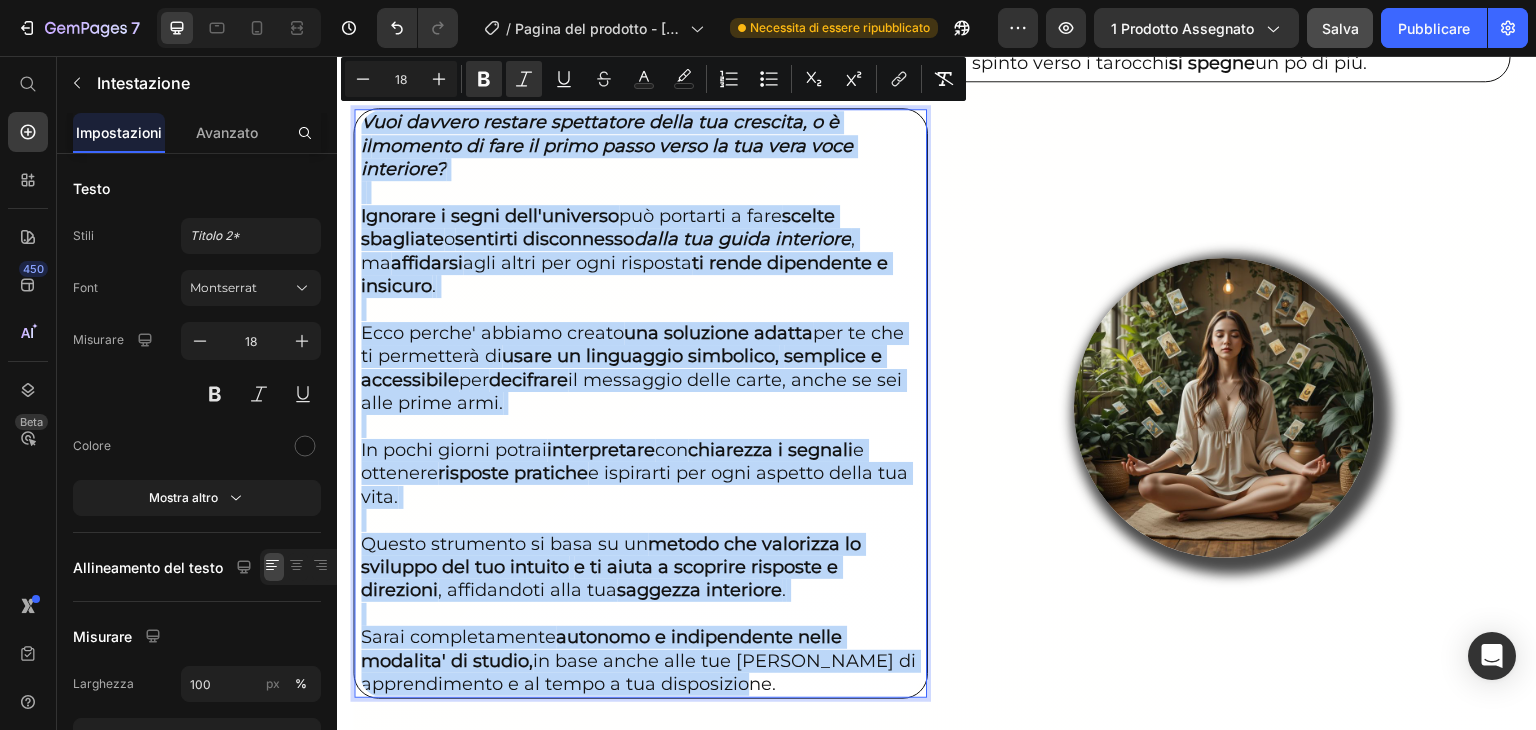 click on "Image Row Image Le carte ti  affascinano  ma sembrano  troppo indecifrabili. Ti alzi tutti i giorni e  vedi i problemi della vita come un grande mazzo di carte misteriose , e  imparare a leggere le carte  sia un modo per  cercare di capire  meglio  cosa ci riserva il futuro  o  come affrontare le sfide. La letture delle carte può aiutarti a  riflettere  sulle situazioni che ti preoccupano e a  trovare nuove prospettive  con maggiore consapevolezza aiutandoti a navigare nei problemi della vita con più  chiarezza e serenità. Dimentica  quei c orsi online costosi e noiosi : dopo soli 10 minuti, ti ritrovi già a sbadigliare sulla sedia, oppure  le dispense   infinite e monotone  con tutti i  significati da memorizzare  per ogni carta del mazzo. Ogni mese,  oltre alla rata dell'auto e al mutuo della casa , dovrai far fronte anche alla  rata del corso di tarocchi,  che sei costretto a seguire di notte per mancanza di tempo e tranquillità. Le tue  capacità rimangono inespresse , e  quell'impulso si spegne Row" at bounding box center [937, 522] 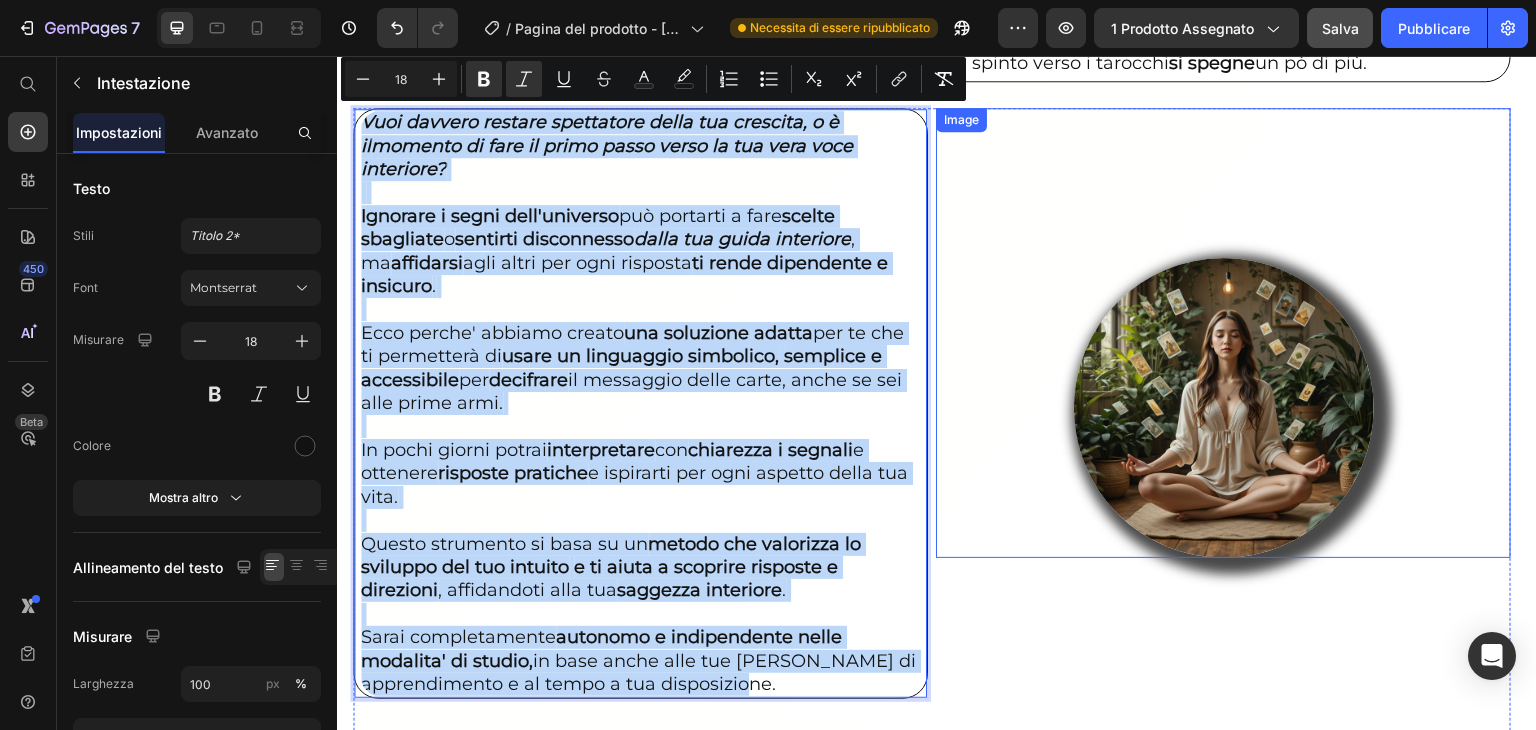 click at bounding box center (1223, 333) 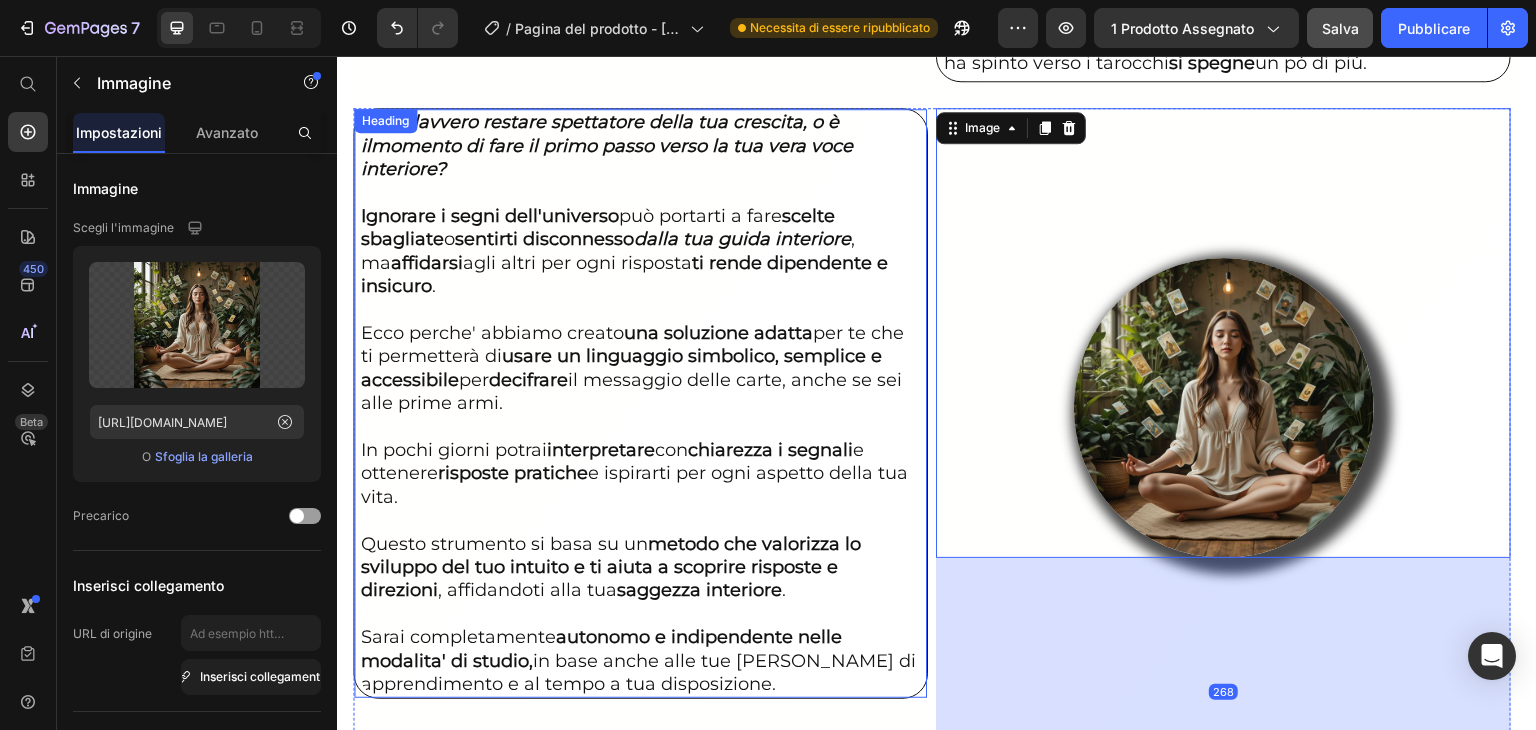 click on "⁠⁠⁠⁠⁠⁠⁠ Vuoi davvero restare spettatore della tua crescita, o è il  momento di fare il primo passo verso la tua vera voce interiore?   Ignorare i segni dell'universo  può portarti a fare  scelte sbagliate  o  sentirti disconnesso  dalla tua guida interiore , ma  affidarsi  agli altri per ogni risposta  ti rende dipendente e insicuro .  [PERSON_NAME] perche' abbiamo creato  una soluzione adatta  per te che ti permetterà di  usare un linguaggio simbolico,   semplice e accessibile  per  decifrare  il messaggio delle carte, anche se sei alle prime armi. In pochi giorni potrai  interpretare  con  chiarezza i segnali  e ottenere  risposte pratiche  e ispirarti per ogni aspetto della tua vita. Questo strumento si basa su un  metodo che valorizza lo sviluppo del tuo intuito   e ti aiuta a scoprire risposte e direzioni , affidandoti alla tua  saggezza interiore . Sarai completamente  autonomo e indipendente nelle modalita' di studio," at bounding box center [640, 403] 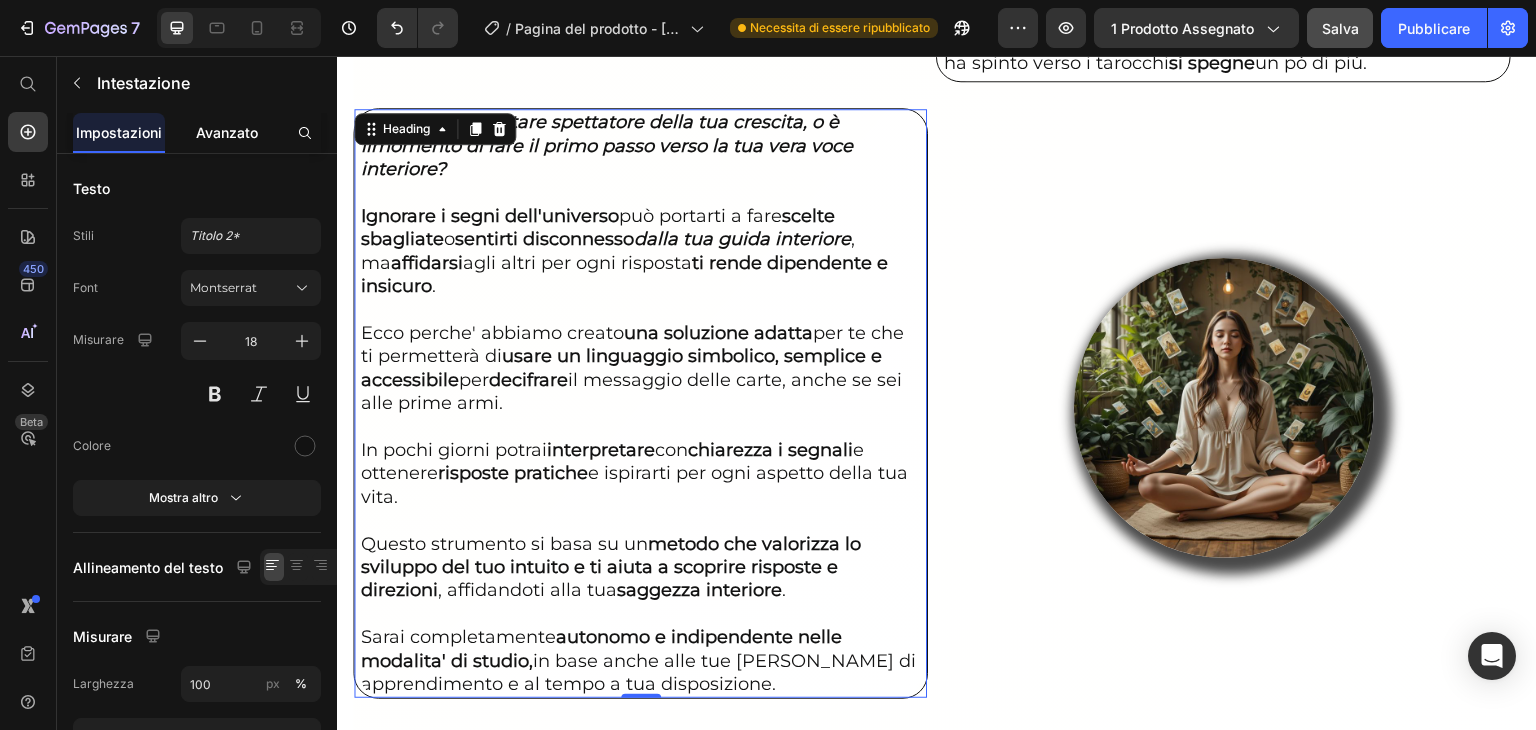 click on "Avanzato" at bounding box center (227, 132) 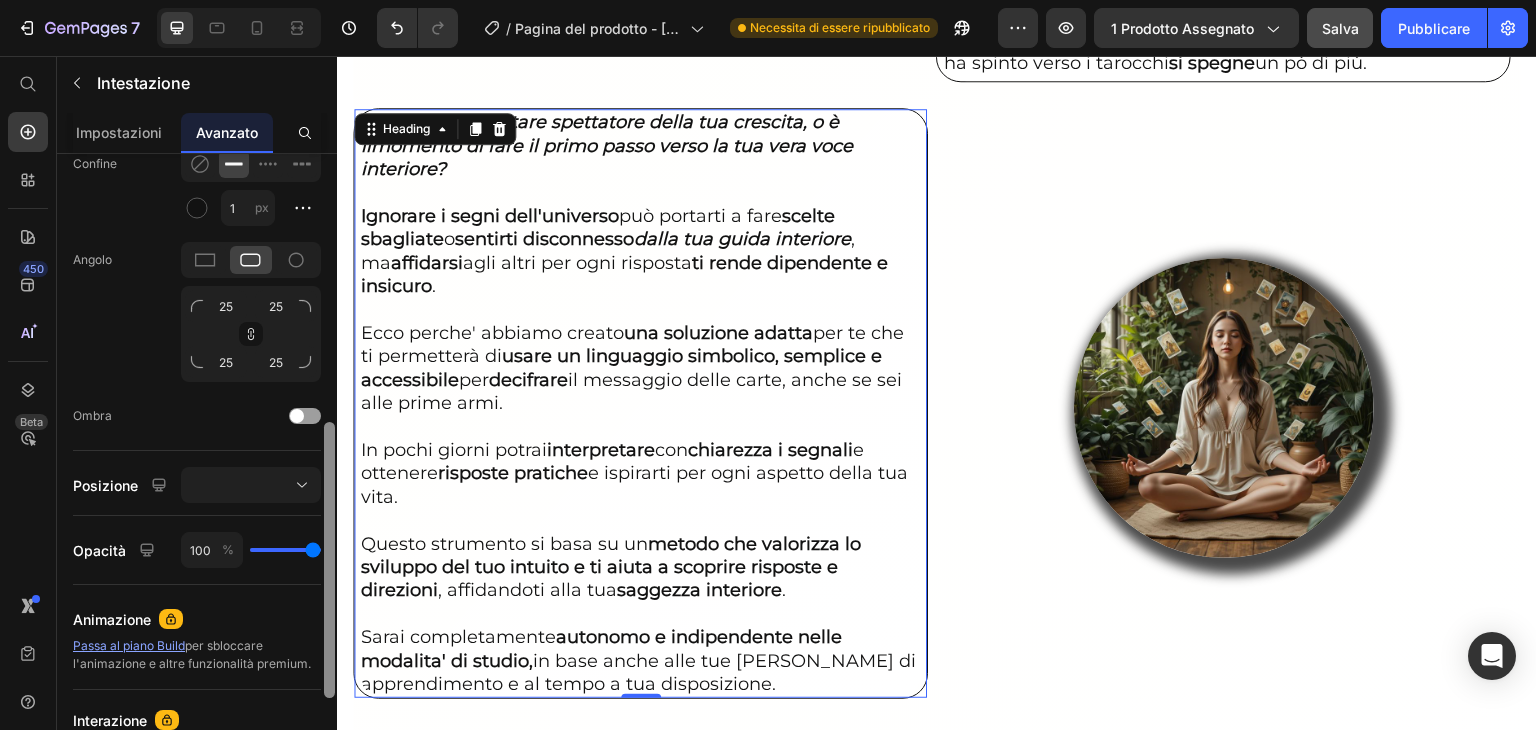 scroll, scrollTop: 588, scrollLeft: 0, axis: vertical 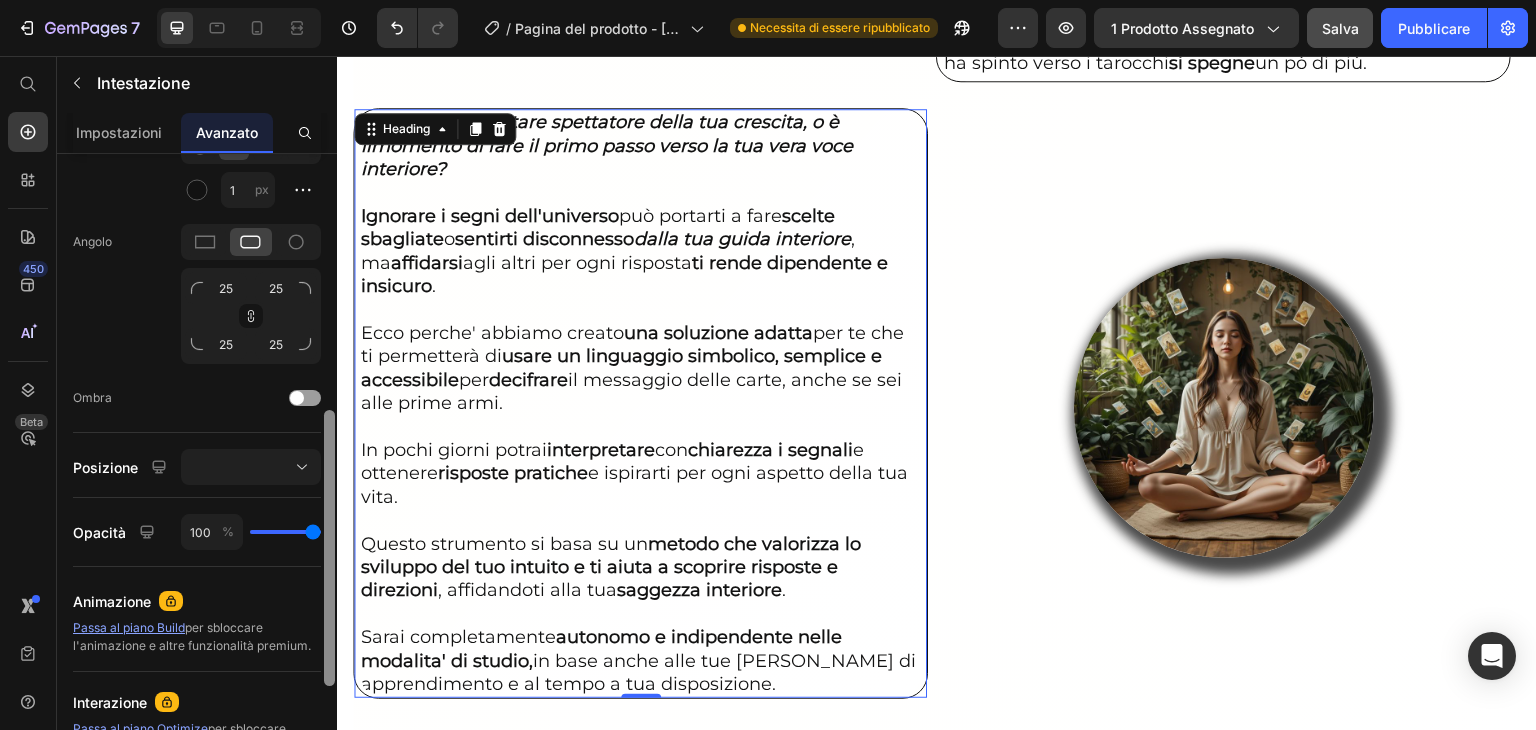 drag, startPoint x: 331, startPoint y: 344, endPoint x: 318, endPoint y: 601, distance: 257.32858 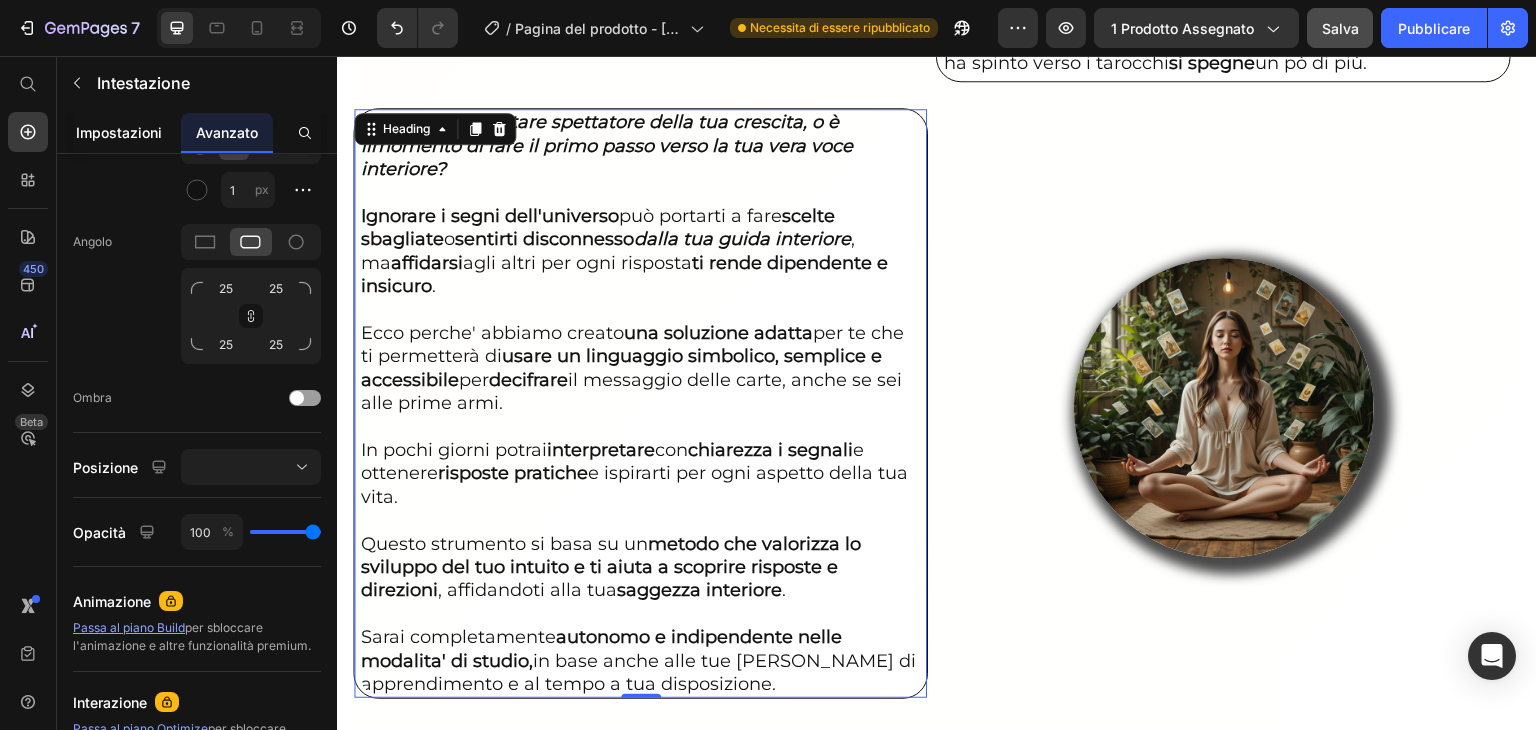 click on "Impostazioni" at bounding box center [119, 132] 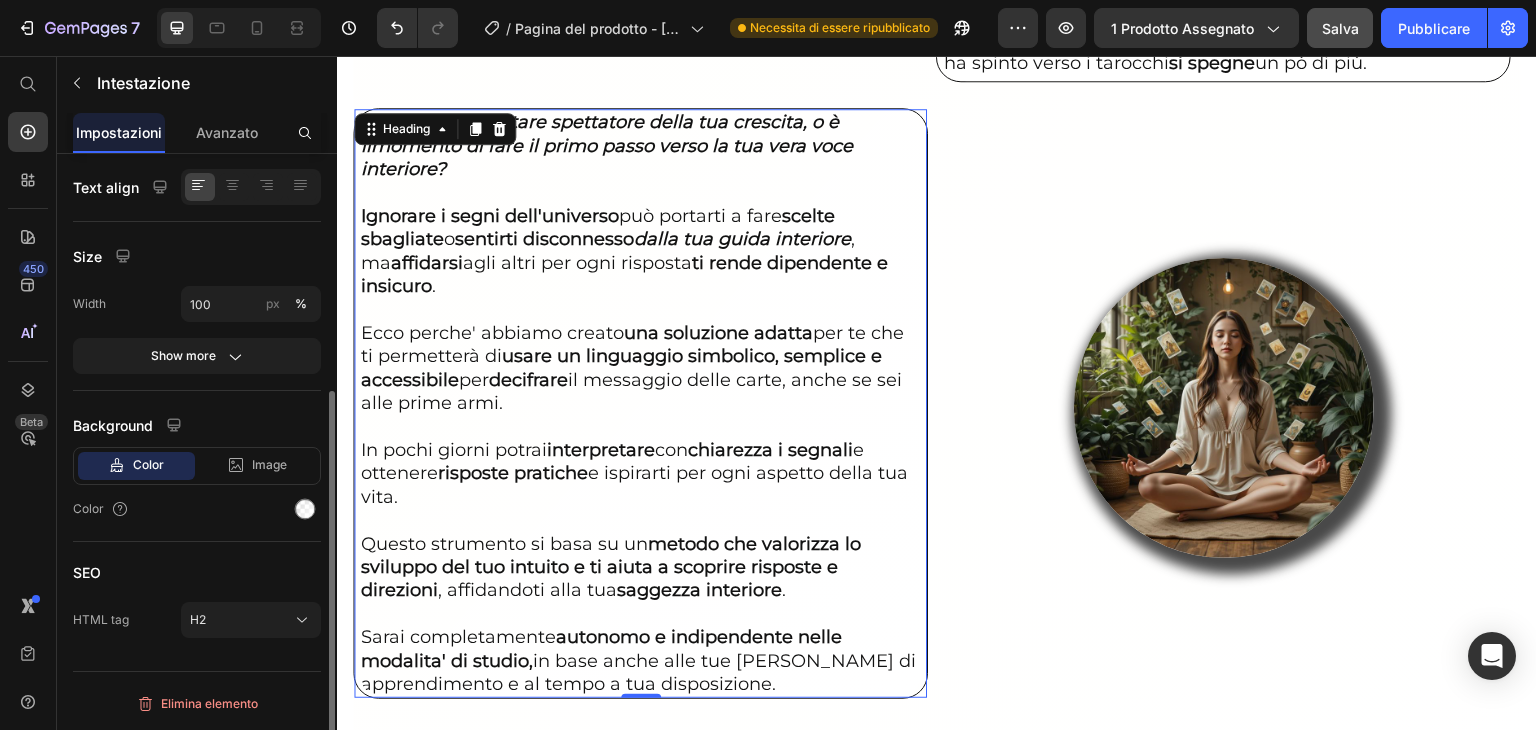 scroll, scrollTop: 0, scrollLeft: 0, axis: both 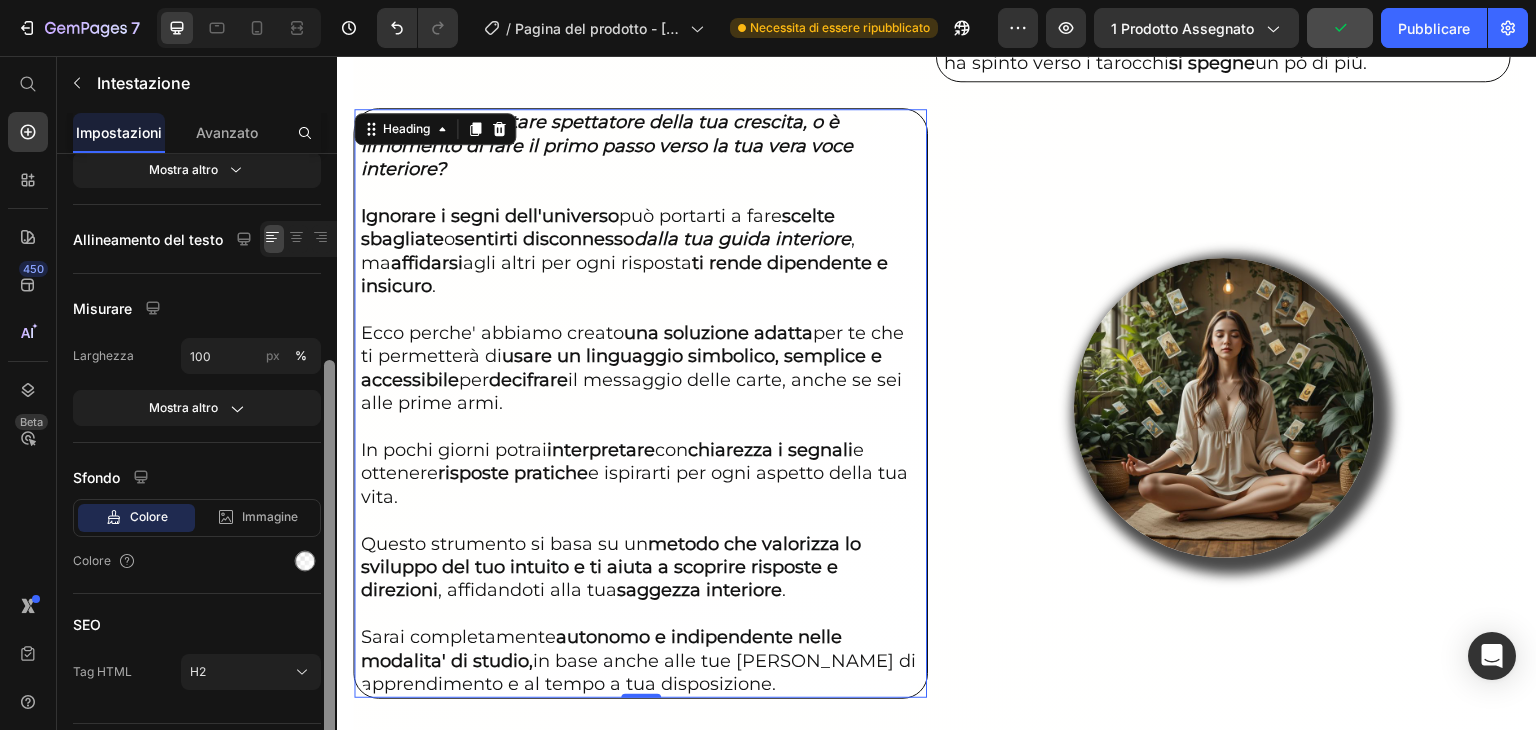 drag, startPoint x: 665, startPoint y: 400, endPoint x: 340, endPoint y: 563, distance: 363.58493 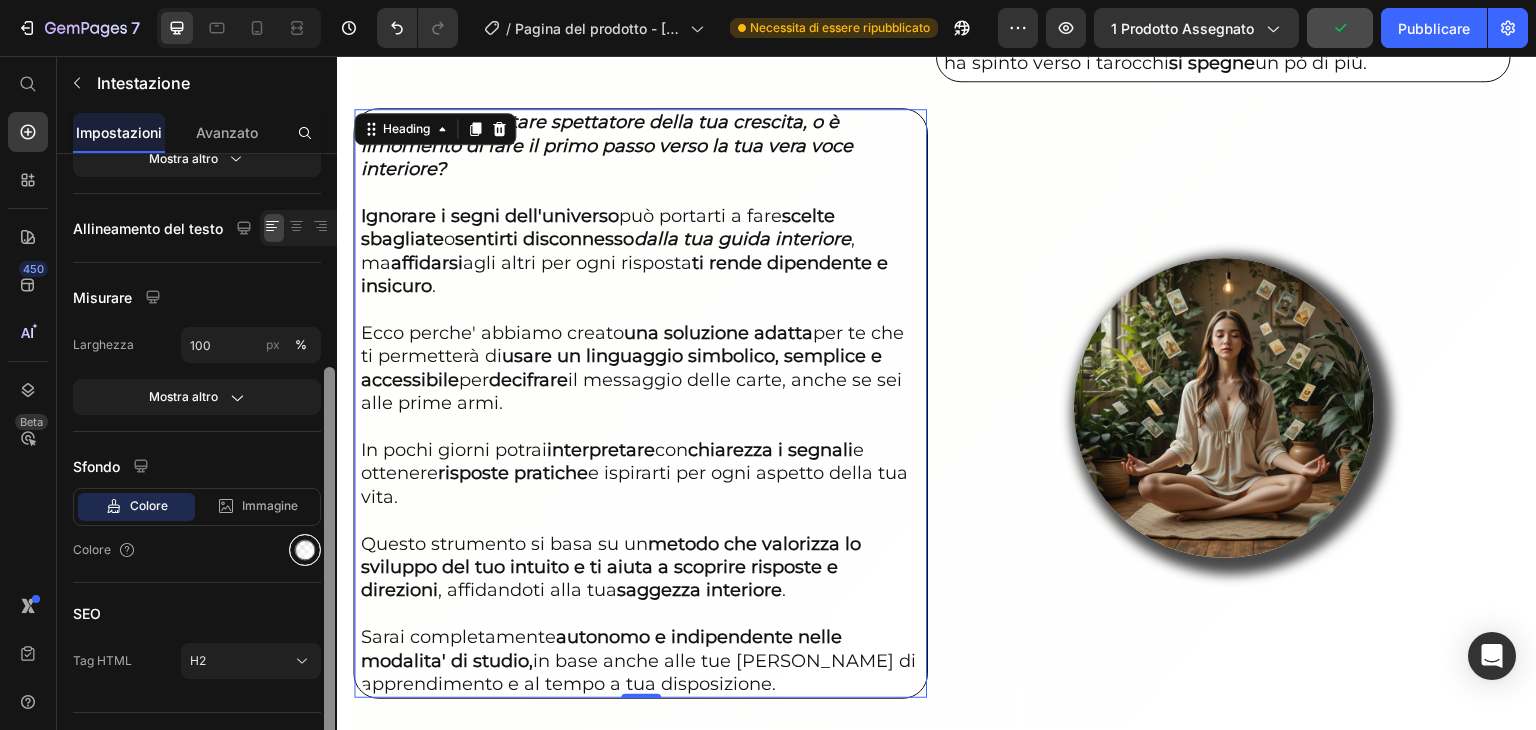 scroll, scrollTop: 336, scrollLeft: 0, axis: vertical 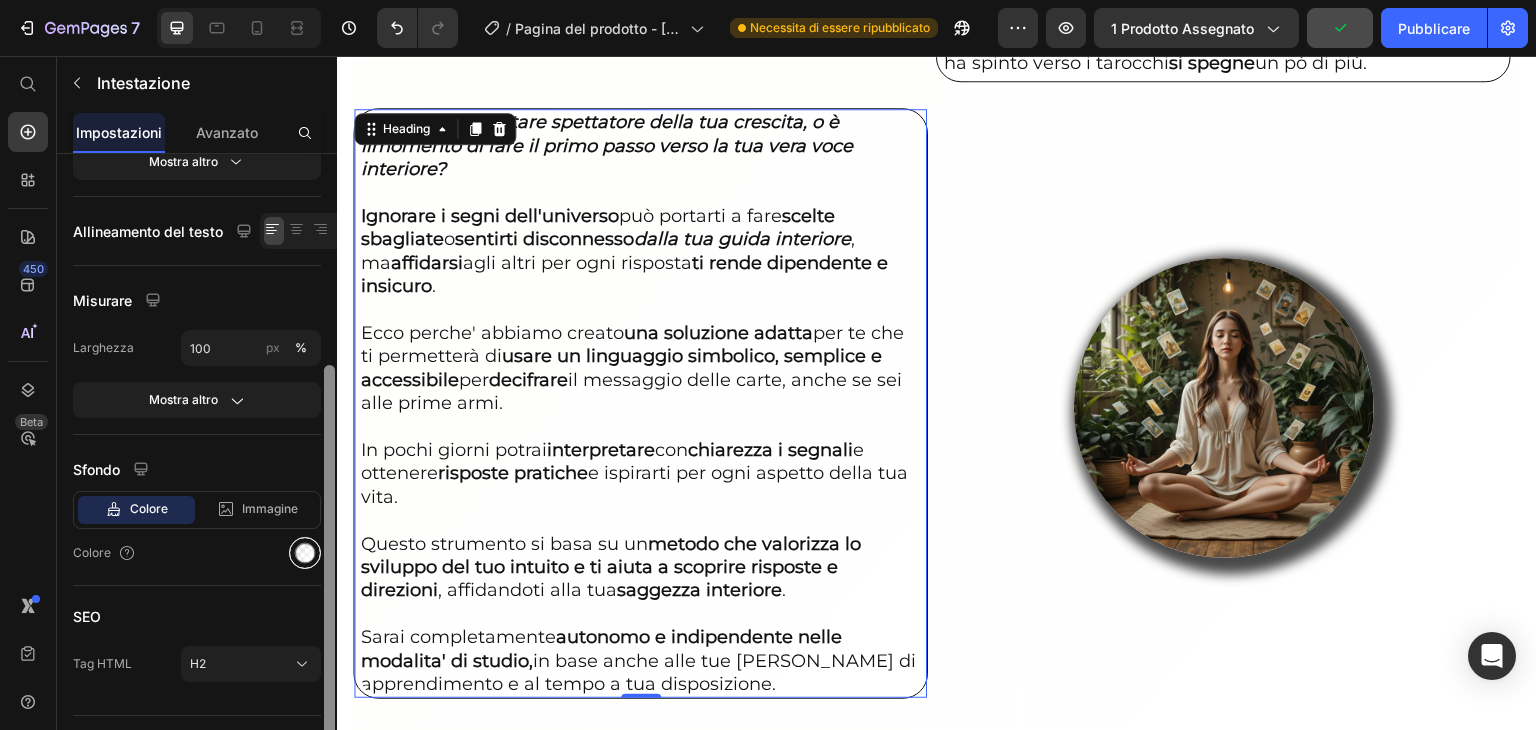 click at bounding box center (305, 553) 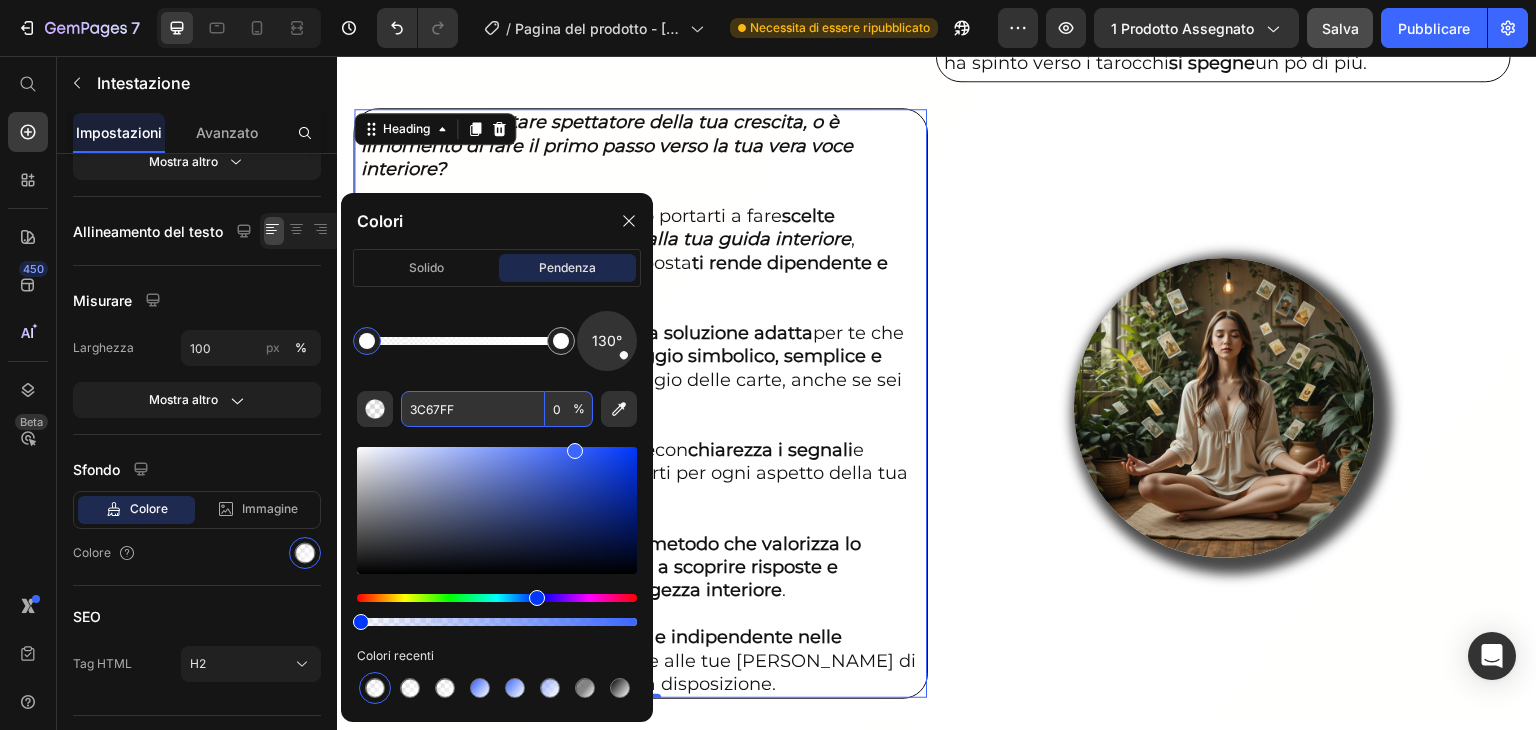 click on "3C67FF" at bounding box center (473, 409) 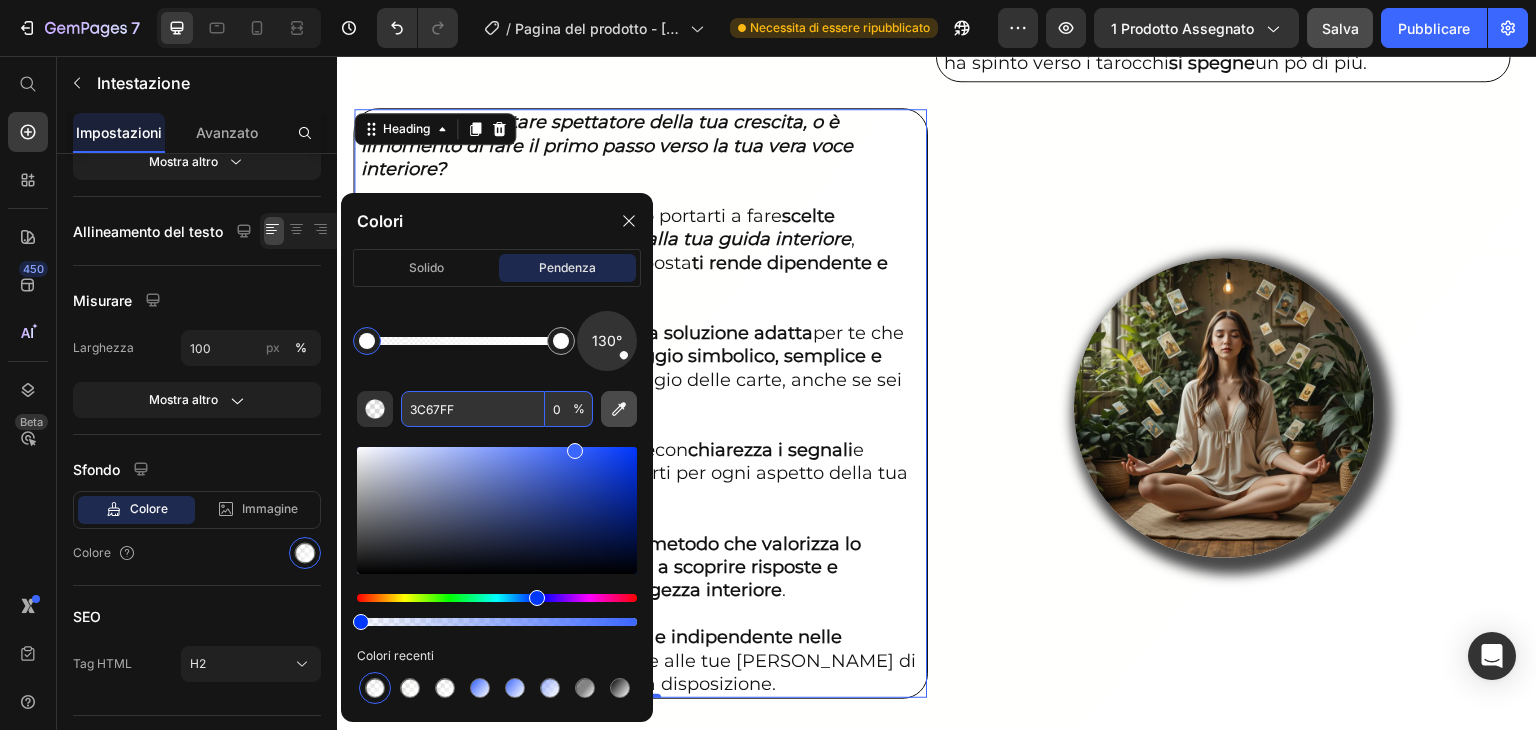 click 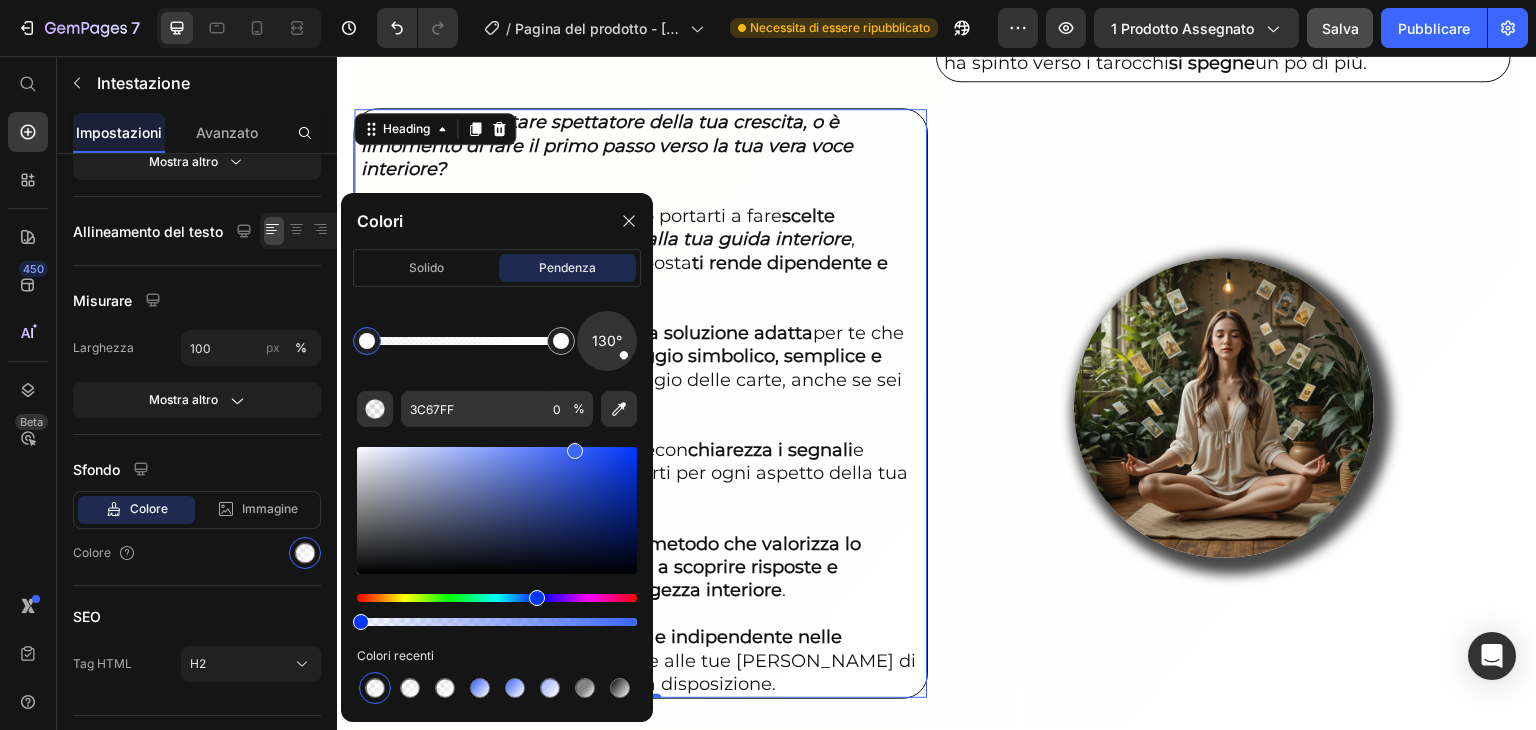 type on "FFFFFE" 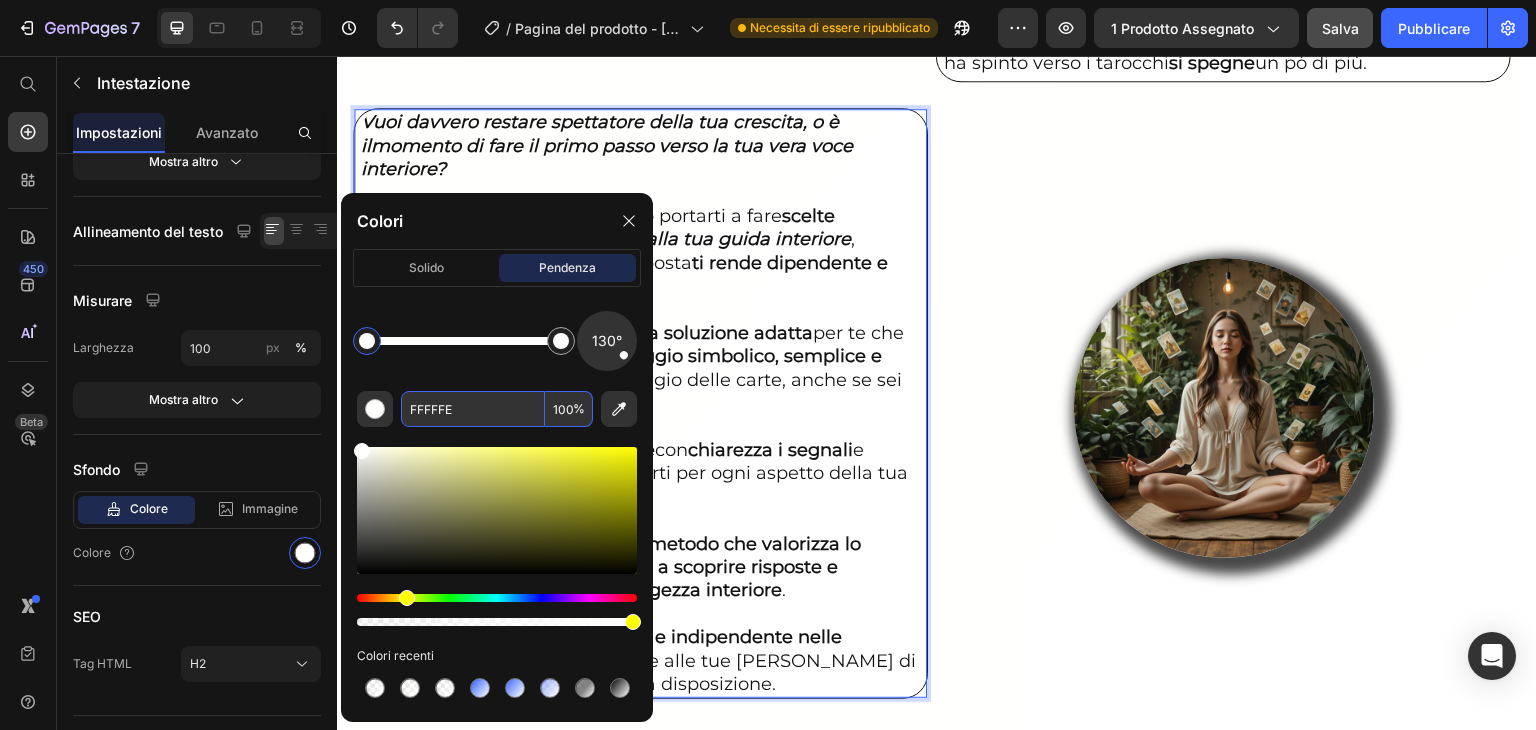 click on "FFFFFE" at bounding box center [473, 409] 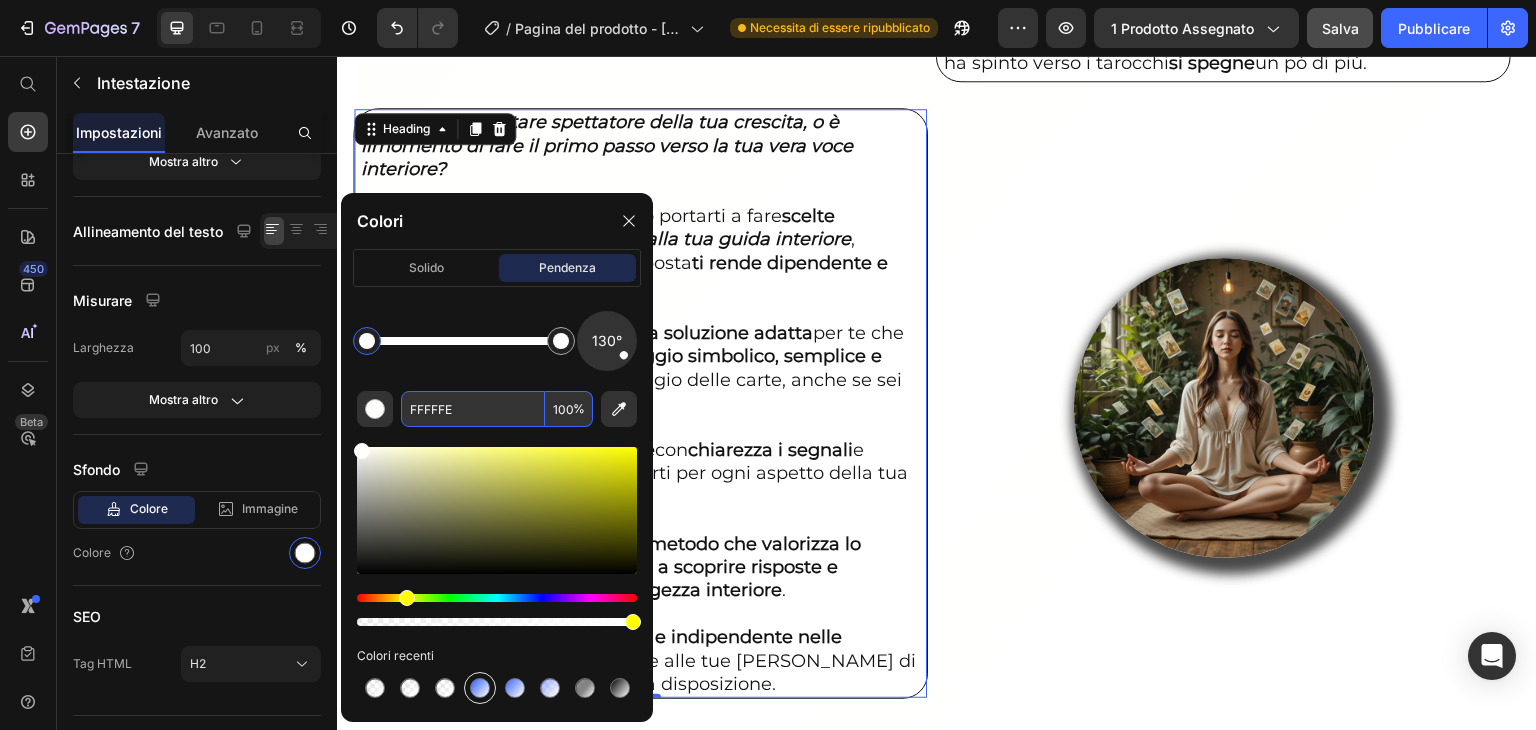 click at bounding box center (480, 688) 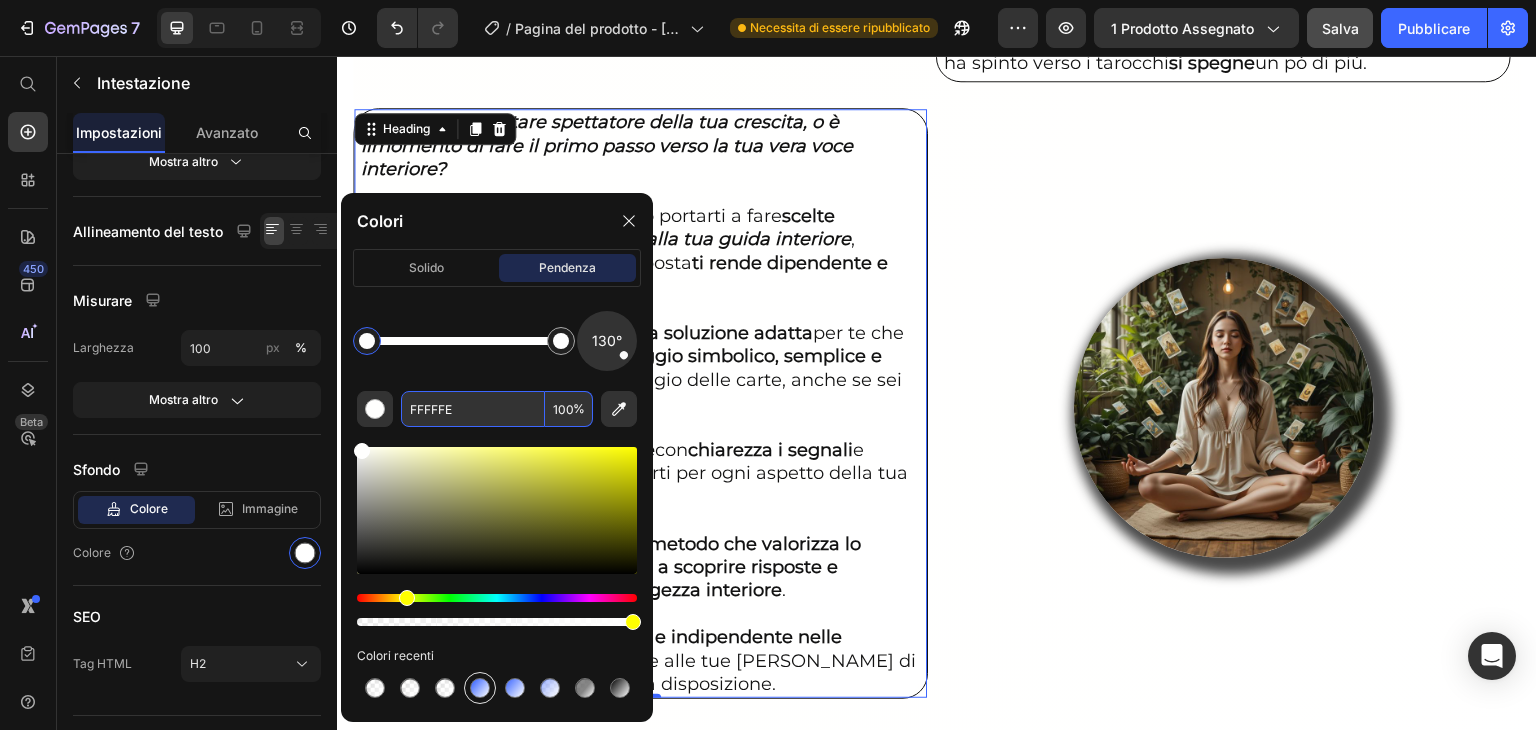 type on "3C67FF" 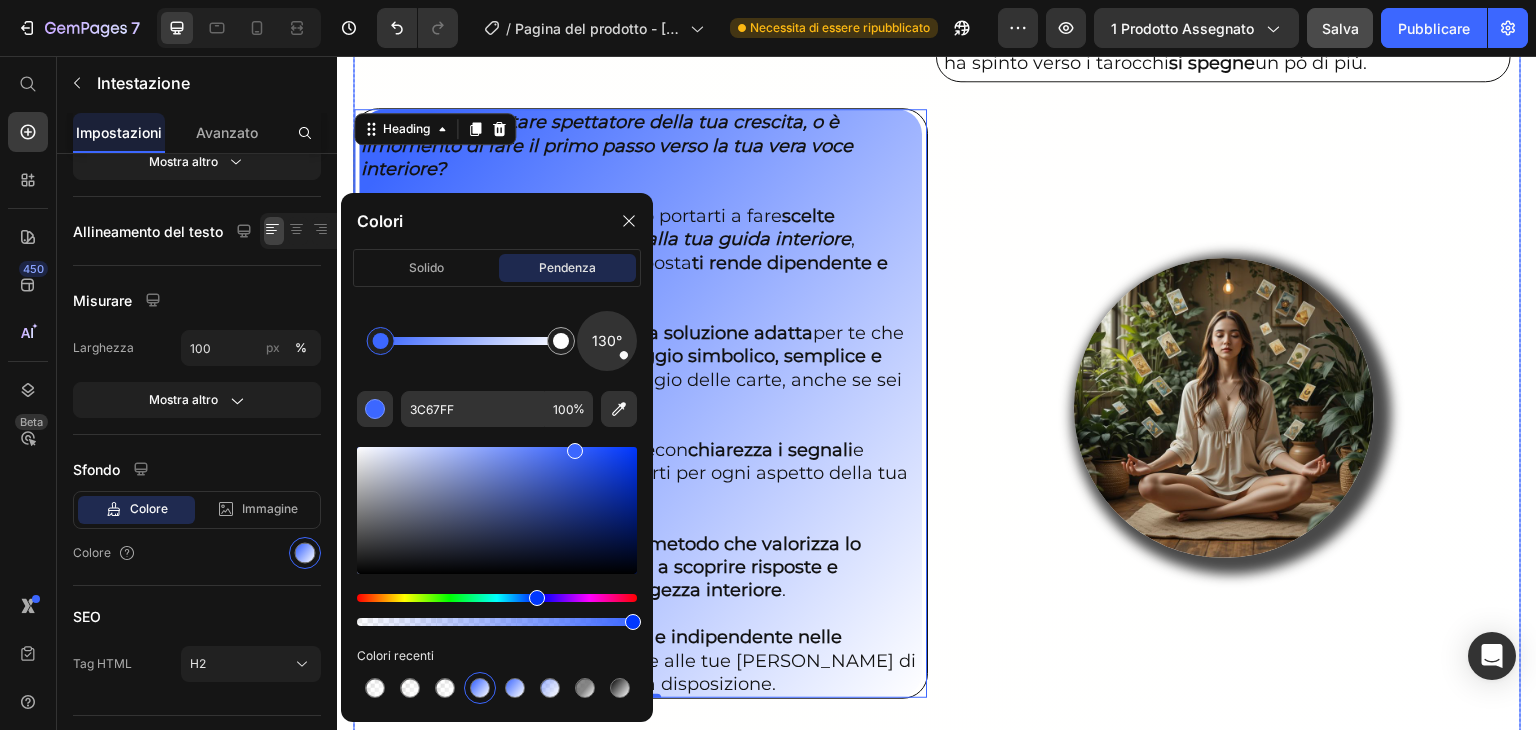 click on "Image Row Image Le carte ti  affascinano  ma sembrano  troppo indecifrabili. Ti alzi tutti i giorni e  vedi i problemi della vita come un grande mazzo di carte misteriose , e  imparare a leggere le carte  sia un modo per  cercare di capire  meglio  cosa ci riserva il futuro  o  come affrontare le sfide. La letture delle carte può aiutarti a  riflettere  sulle situazioni che ti preoccupano e a  trovare nuove prospettive  con maggiore consapevolezza aiutandoti a navigare nei problemi della vita con più  chiarezza e serenità. Dimentica  quei c orsi online costosi e noiosi : dopo soli 10 minuti, ti ritrovi già a sbadigliare sulla sedia, oppure  le dispense   infinite e monotone  con tutti i  significati da memorizzare  per ogni carta del mazzo. Ogni mese,  oltre alla rata dell'auto e al mutuo della casa , dovrai far fronte anche alla  rata del corso di tarocchi,  che sei costretto a seguire di notte per mancanza di tempo e tranquillità. Le tue  capacità rimangono inespresse , e  quell'impulso si spegne Row" at bounding box center [932, 106] 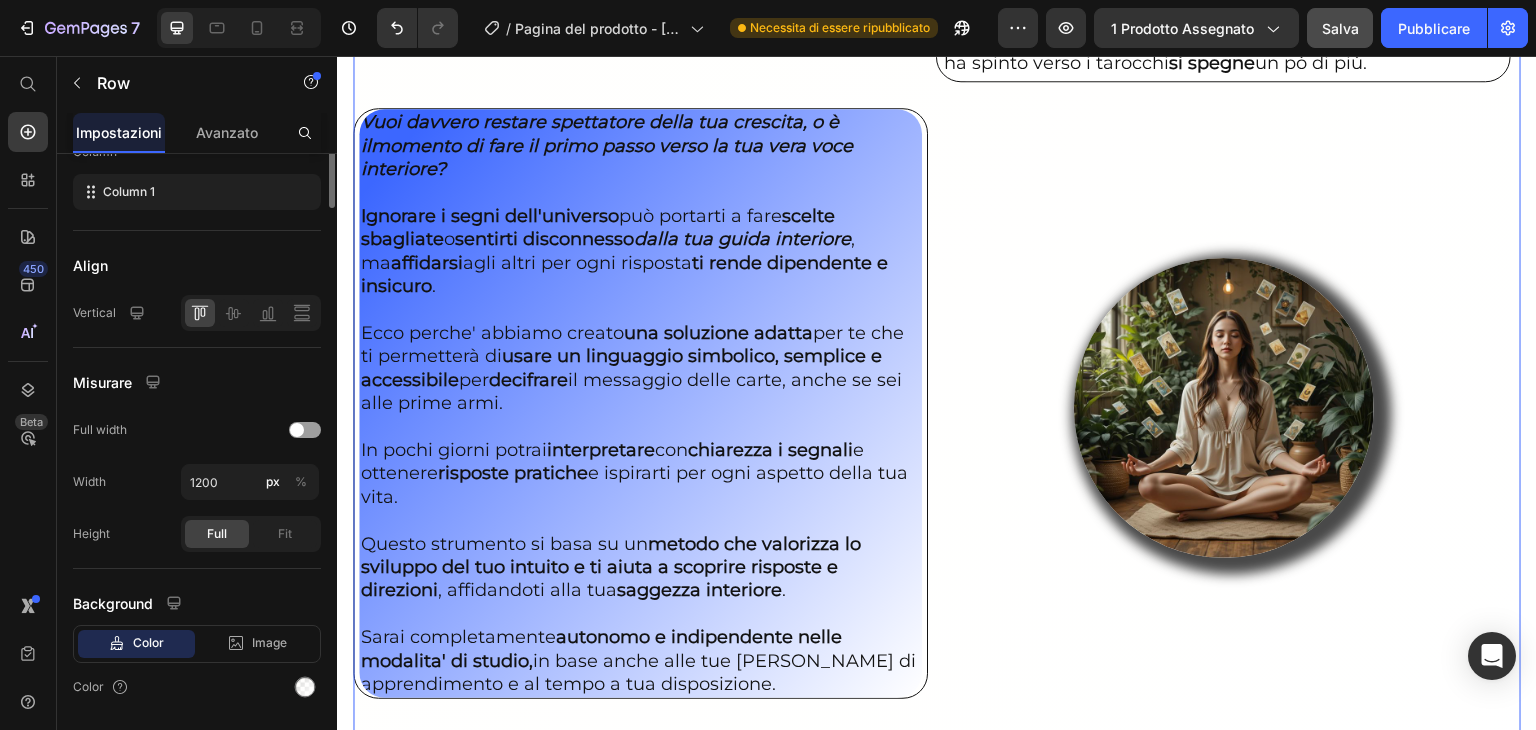scroll, scrollTop: 0, scrollLeft: 0, axis: both 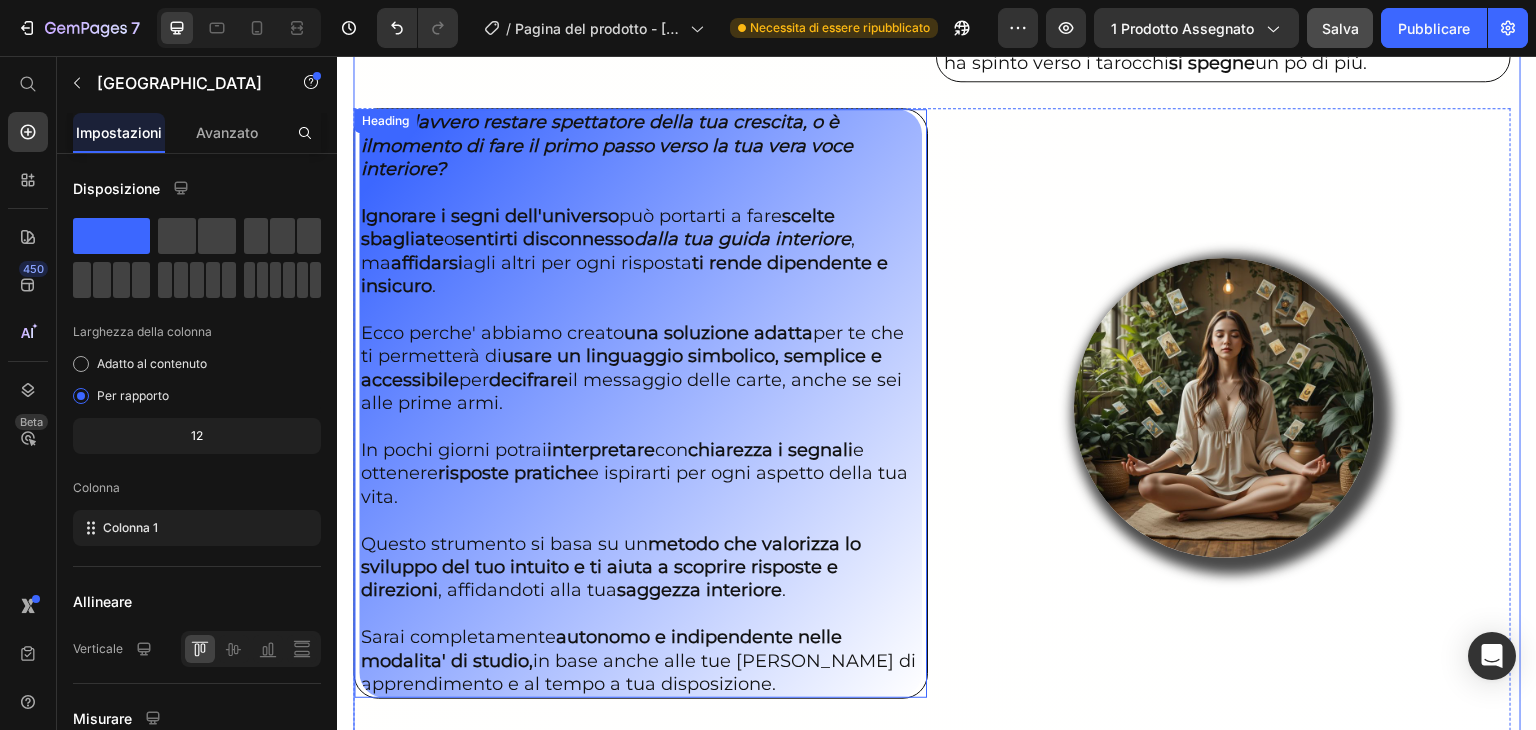 click on "⁠⁠⁠⁠⁠⁠⁠ Vuoi davvero restare spettatore della tua crescita, o è il  momento di fare il primo passo verso la tua vera voce interiore?   Ignorare i segni dell'universo  può portarti a fare  scelte sbagliate  o  sentirti disconnesso  dalla tua guida interiore , ma  affidarsi  agli altri per ogni risposta  ti rende dipendente e insicuro .  [PERSON_NAME] perche' abbiamo creato  una soluzione adatta  per te che ti permetterà di  usare un linguaggio simbolico,   semplice e accessibile  per  decifrare  il messaggio delle carte, anche se sei alle prime armi. In pochi giorni potrai  interpretare  con  chiarezza i segnali  e ottenere  risposte pratiche  e ispirarti per ogni aspetto della tua vita. Questo strumento si basa su un  metodo che valorizza lo sviluppo del tuo intuito   e ti aiuta a scoprire risposte e direzioni , affidandoti alla tua  saggezza interiore . Sarai completamente  autonomo e indipendente nelle modalita' di studio, Heading" at bounding box center (640, 403) 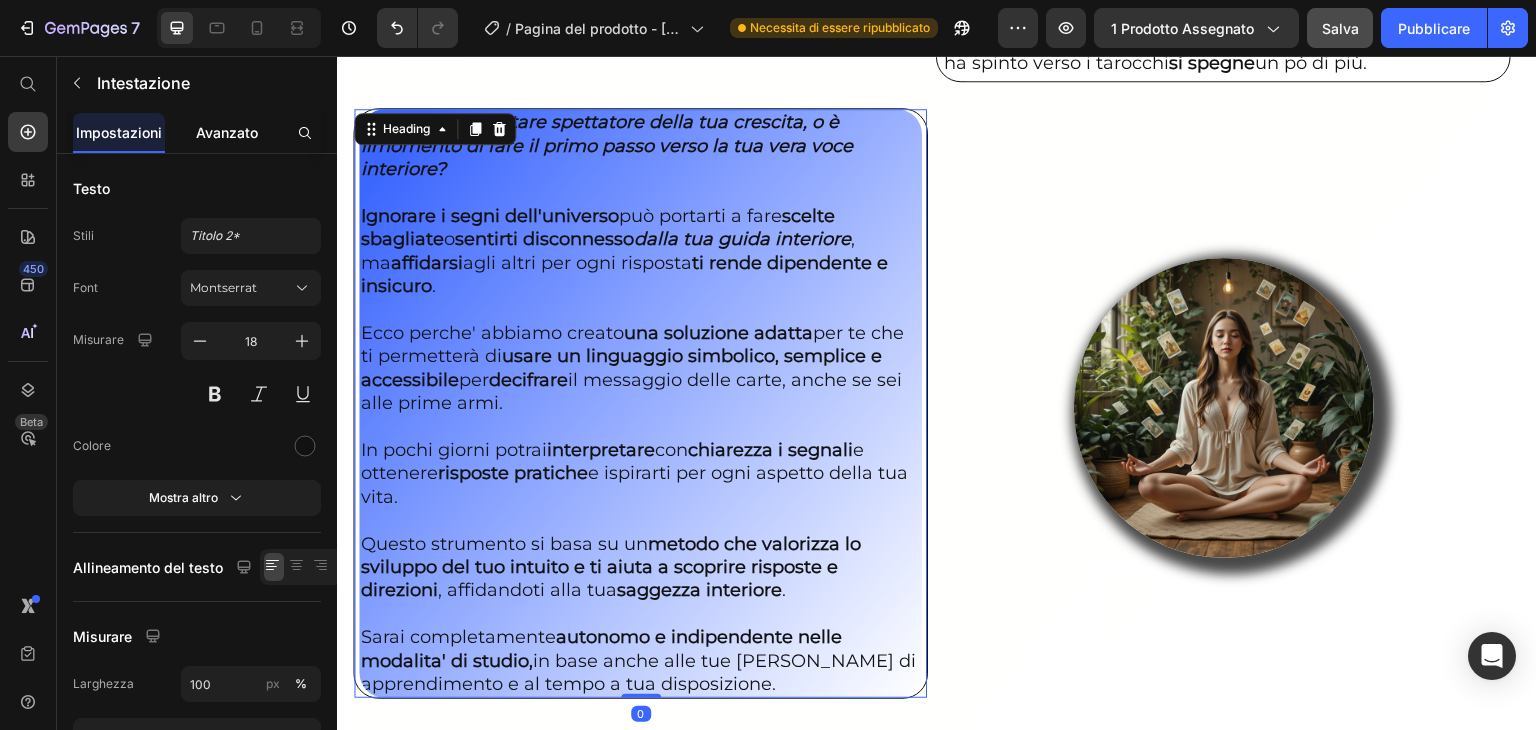 click on "Avanzato" at bounding box center [227, 132] 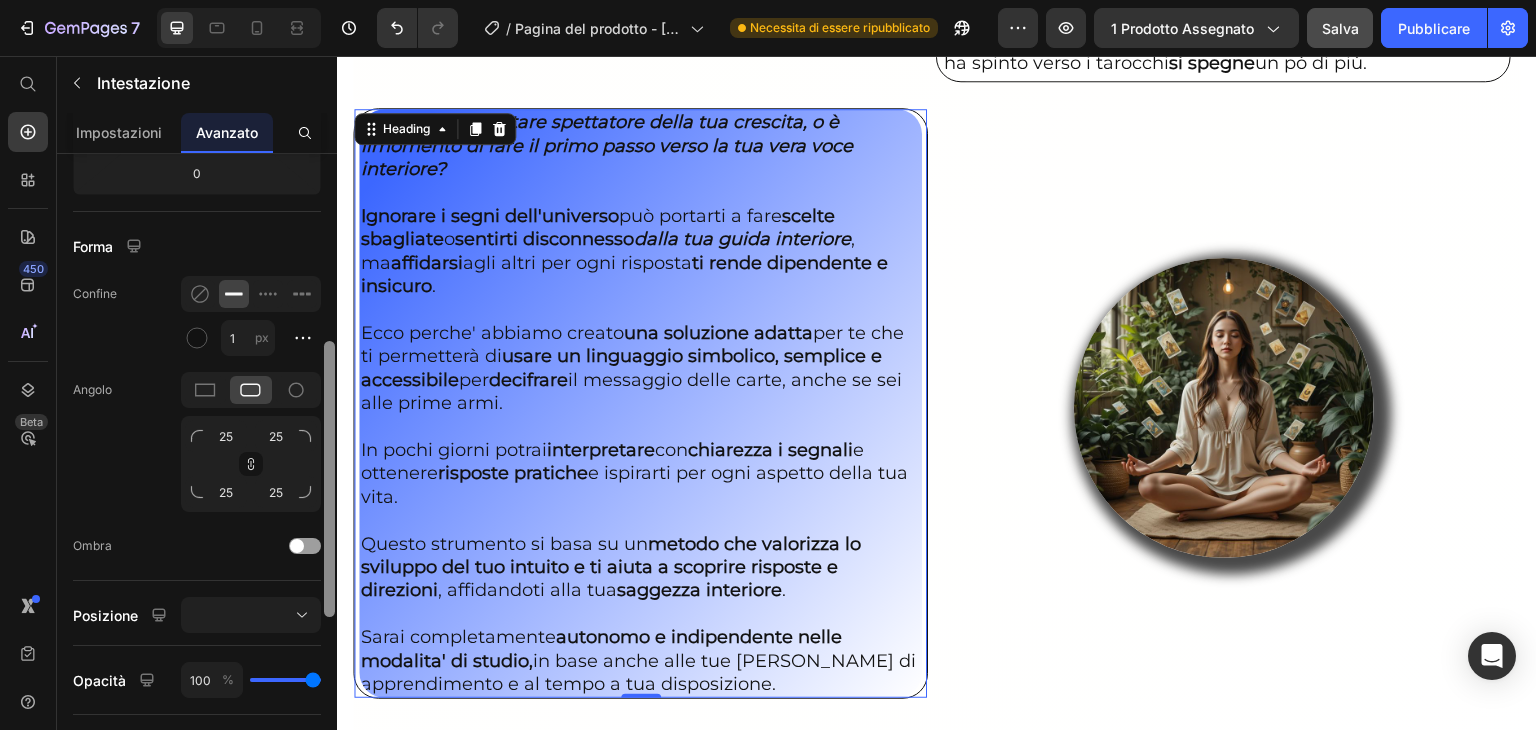 scroll, scrollTop: 435, scrollLeft: 0, axis: vertical 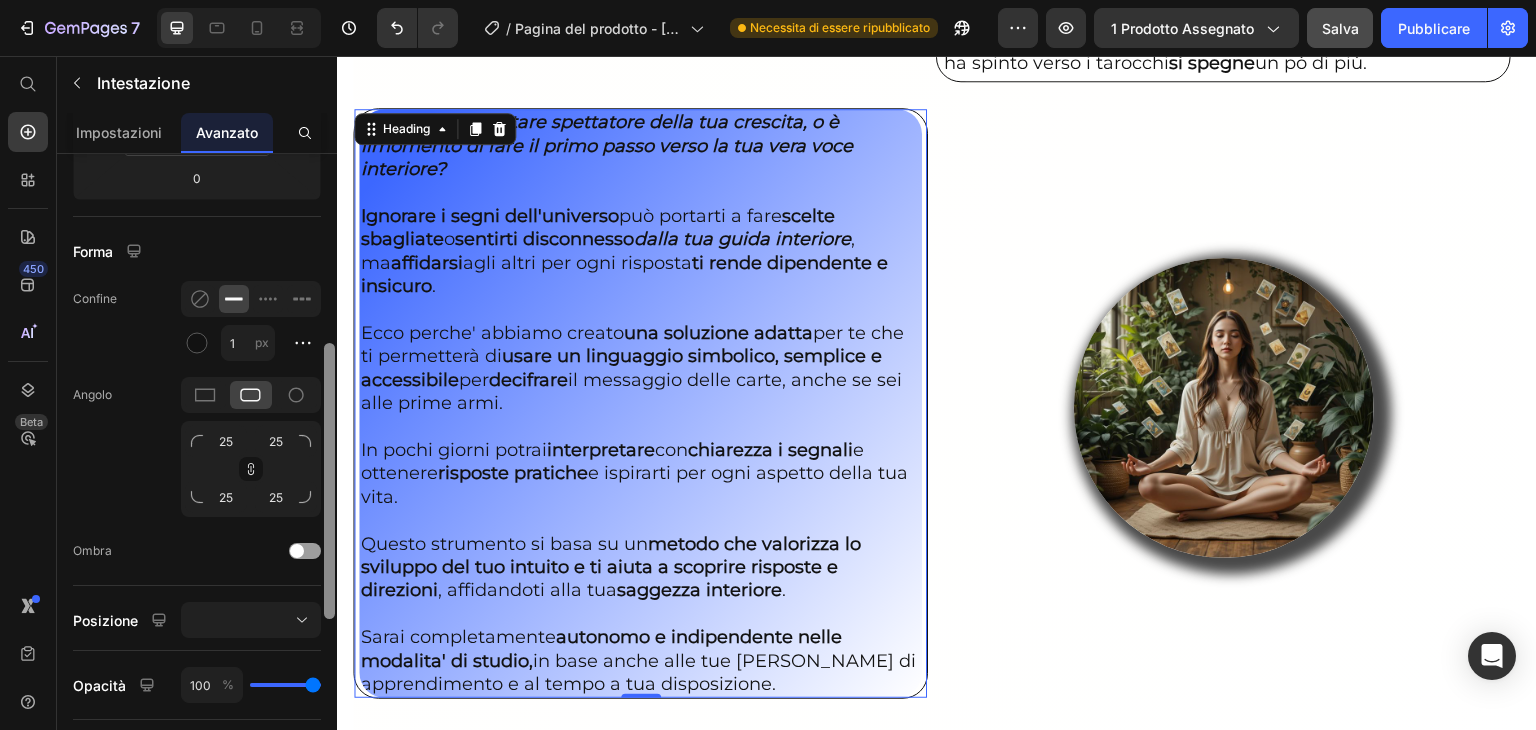 drag, startPoint x: 332, startPoint y: 377, endPoint x: 318, endPoint y: 567, distance: 190.51509 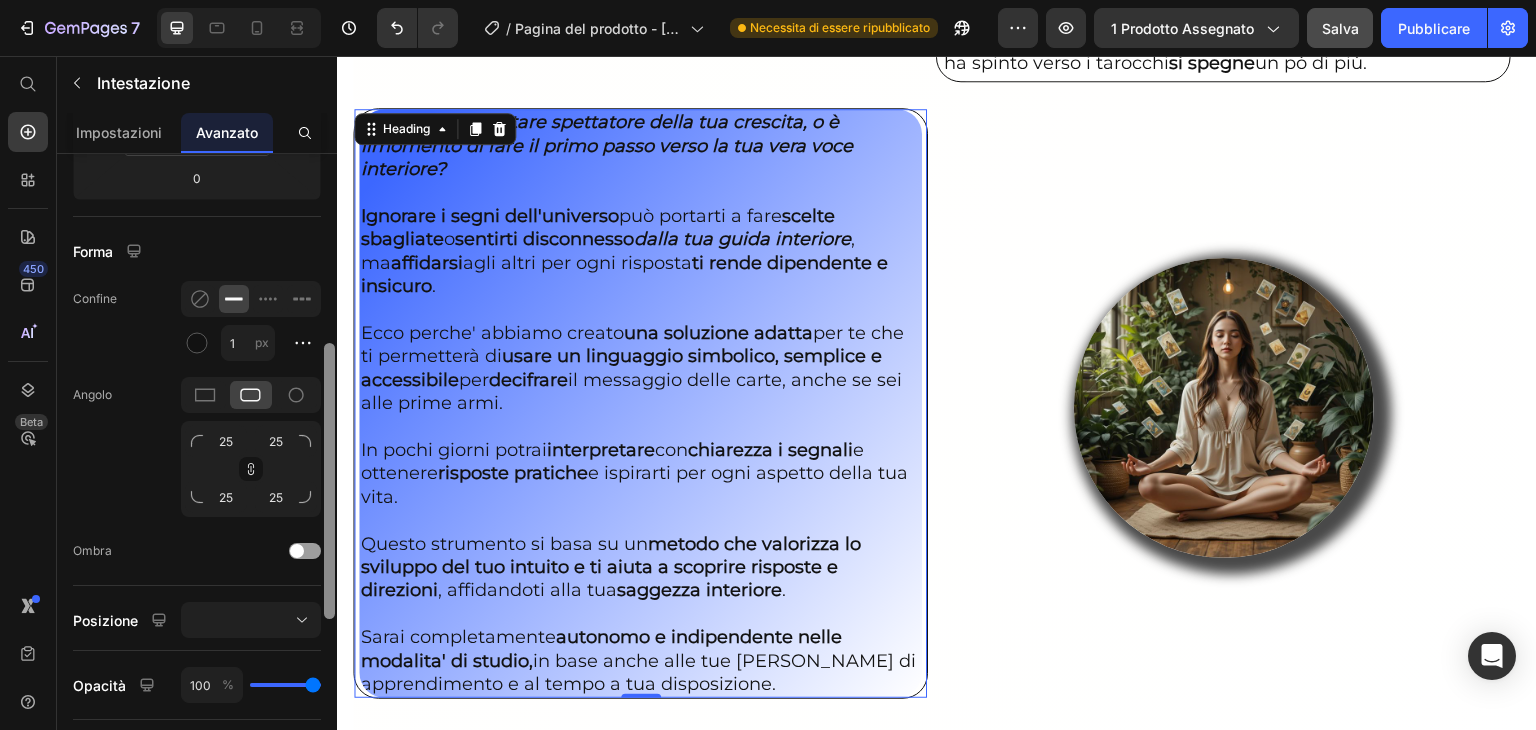 click on "Mostra su Scrivania Tavoletta Mobile Spaziatura (px) 0 0 0 0 0 5 0 5 Forma Confine 1 px Angolo 25 25 25 25 Ombra Posizione Opacità 100 % Animazione Passa al piano Build  per sbloccare l'animazione e altre funzionalità premium. Interazione Passa al piano Optimize  per sbloccare Interaction e altre funzionalità premium. Classe CSS Elimina elemento" at bounding box center [197, 470] 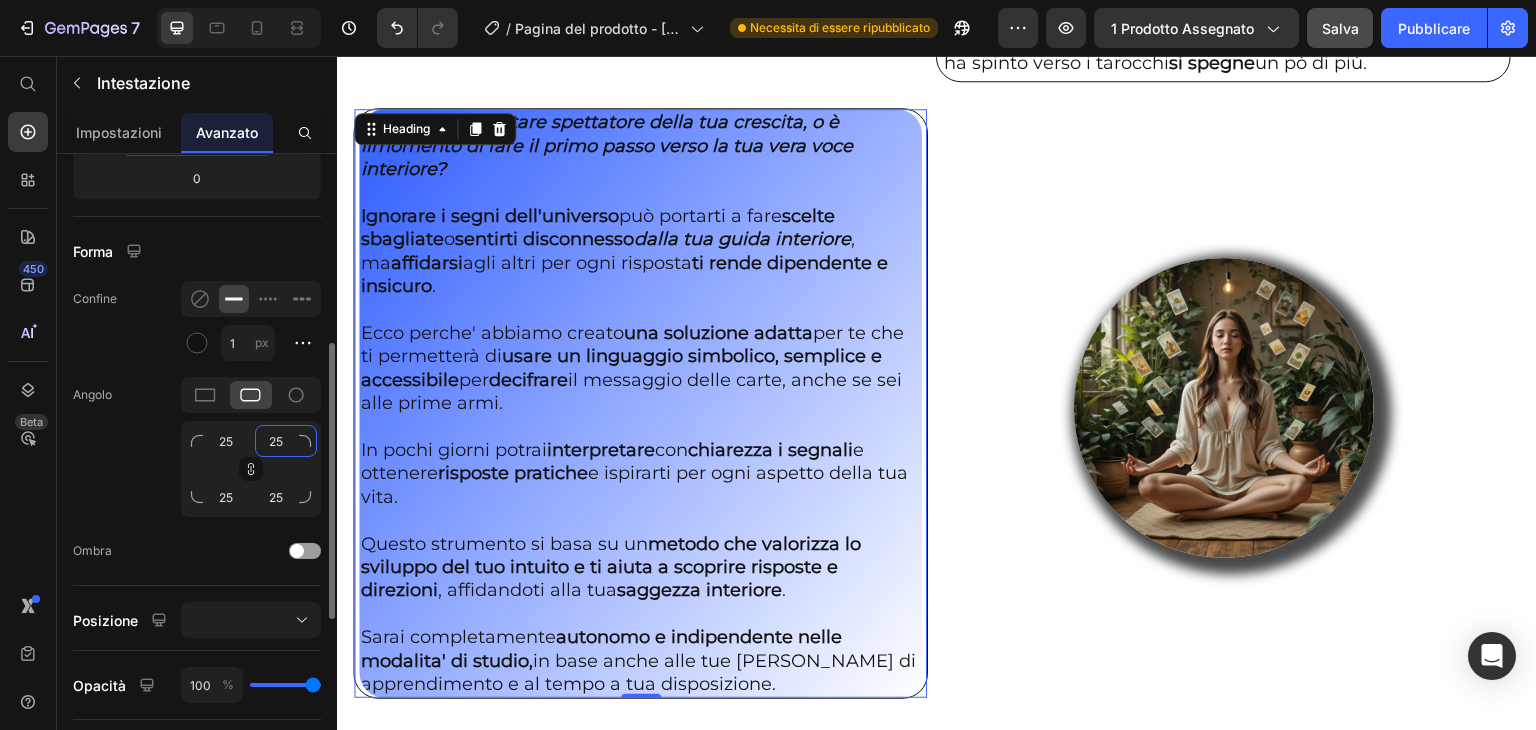 click on "25" 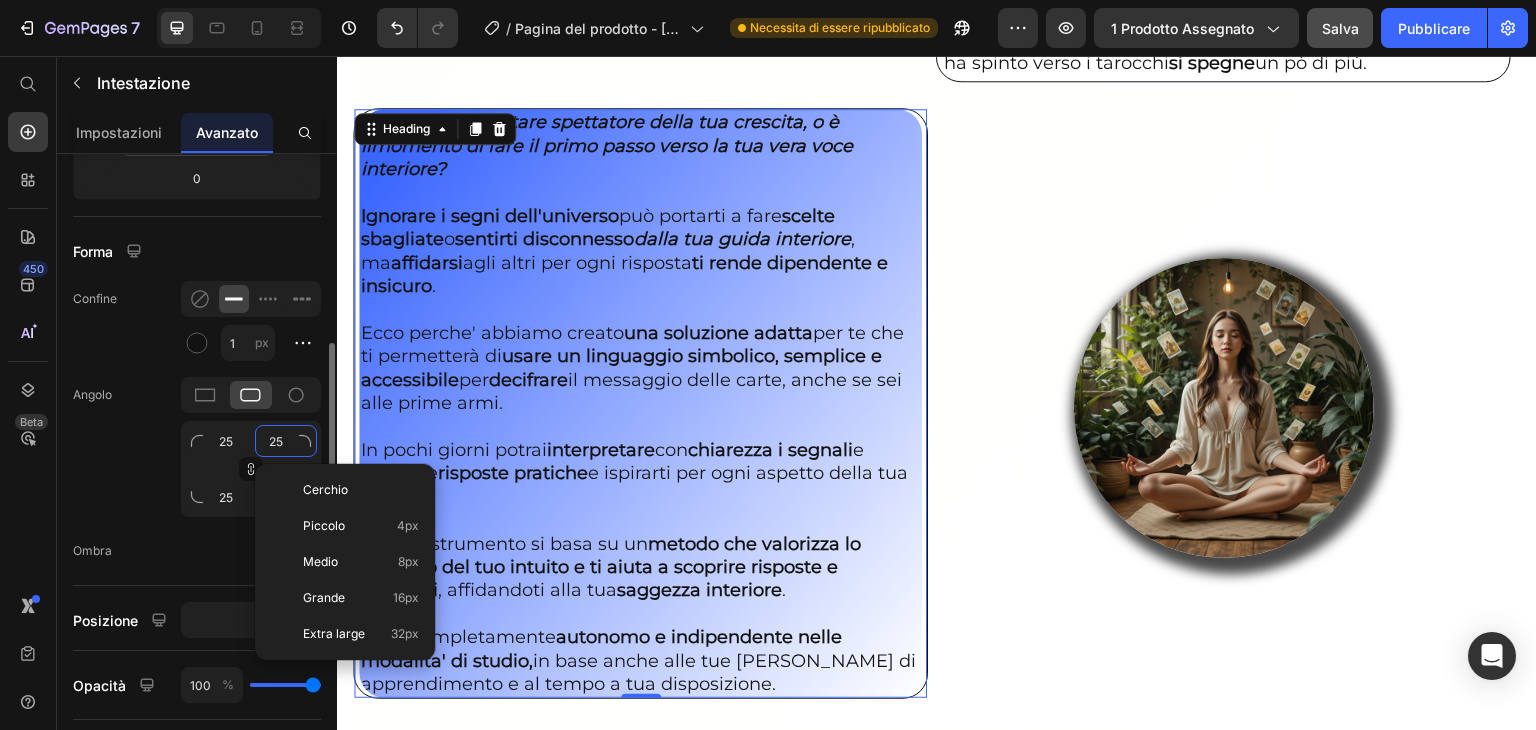 type on "2" 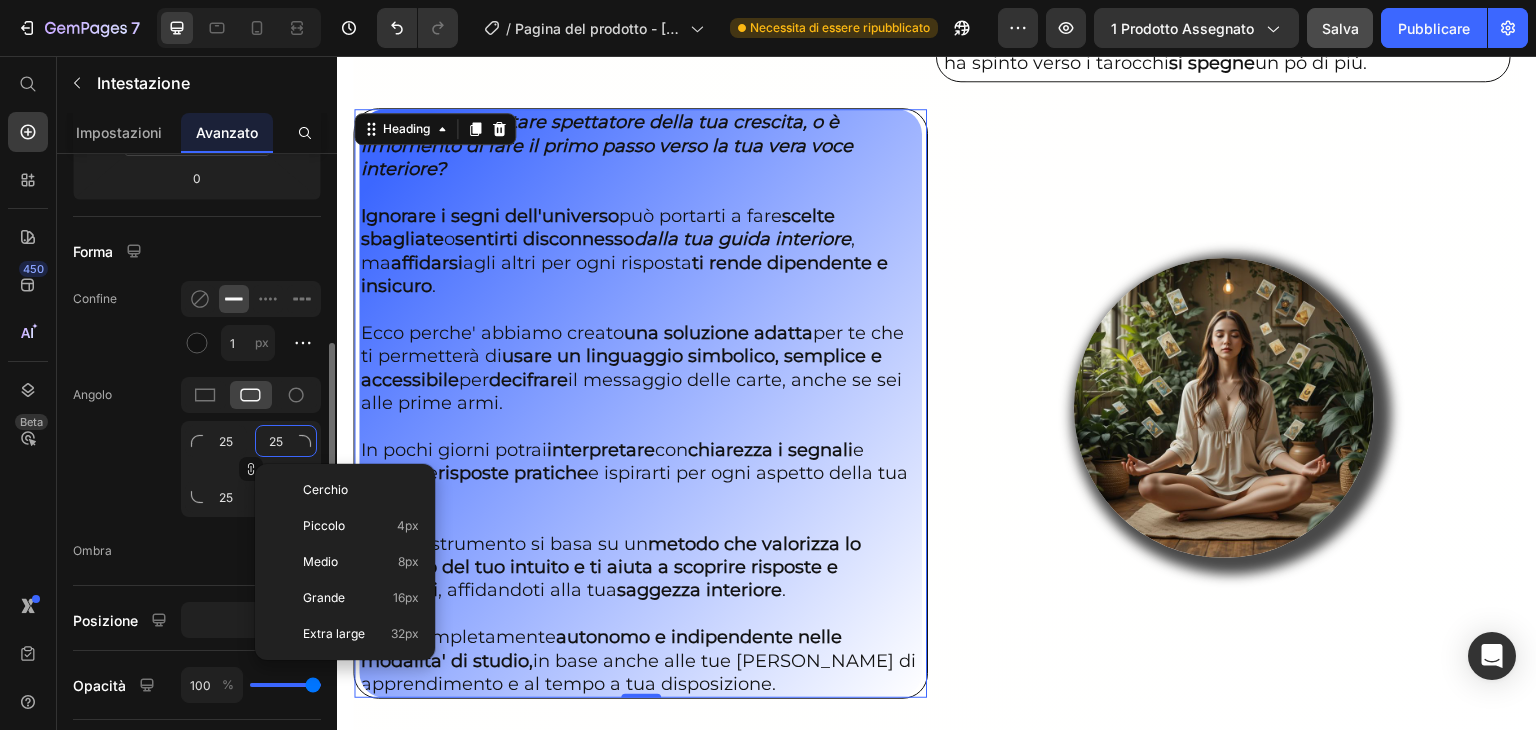 type on "2" 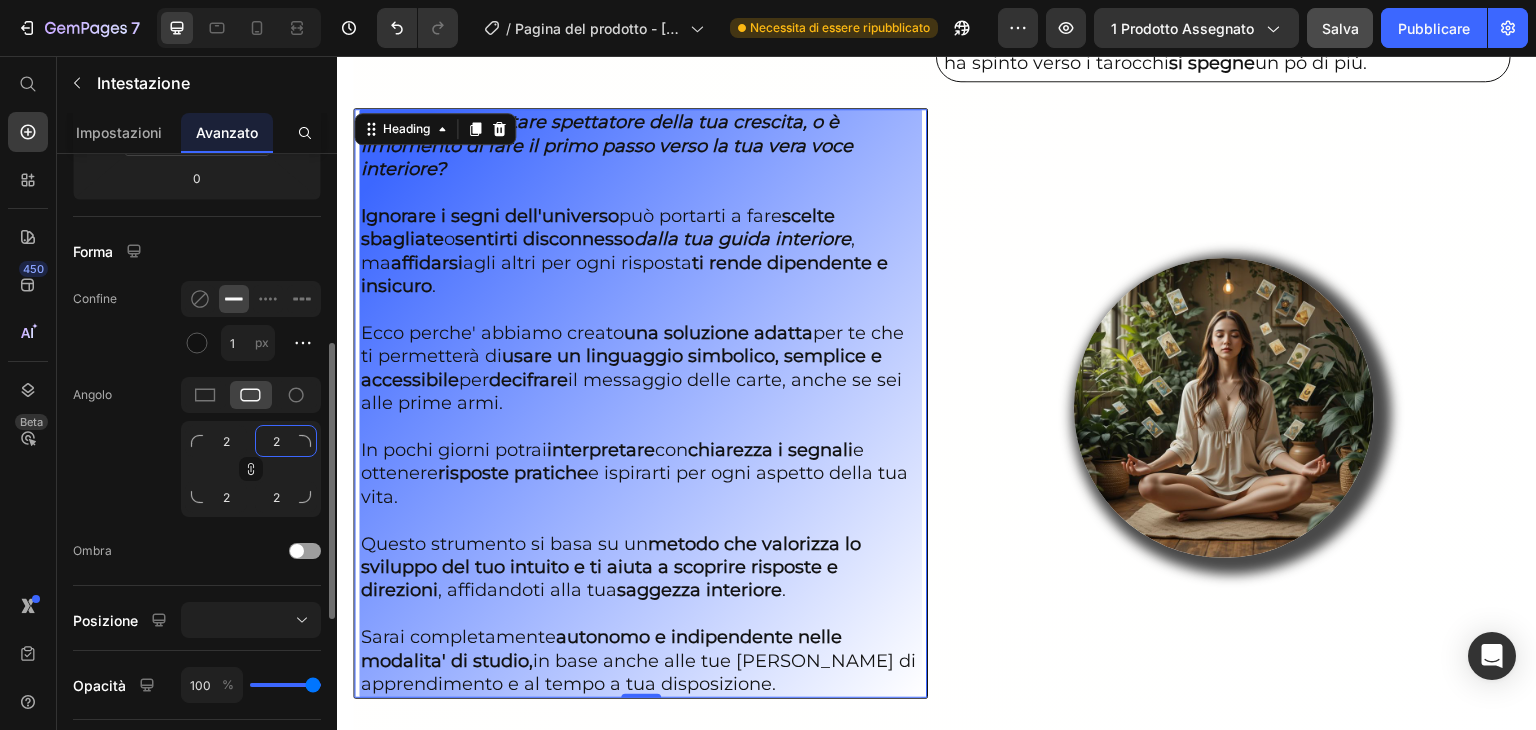 type on "23" 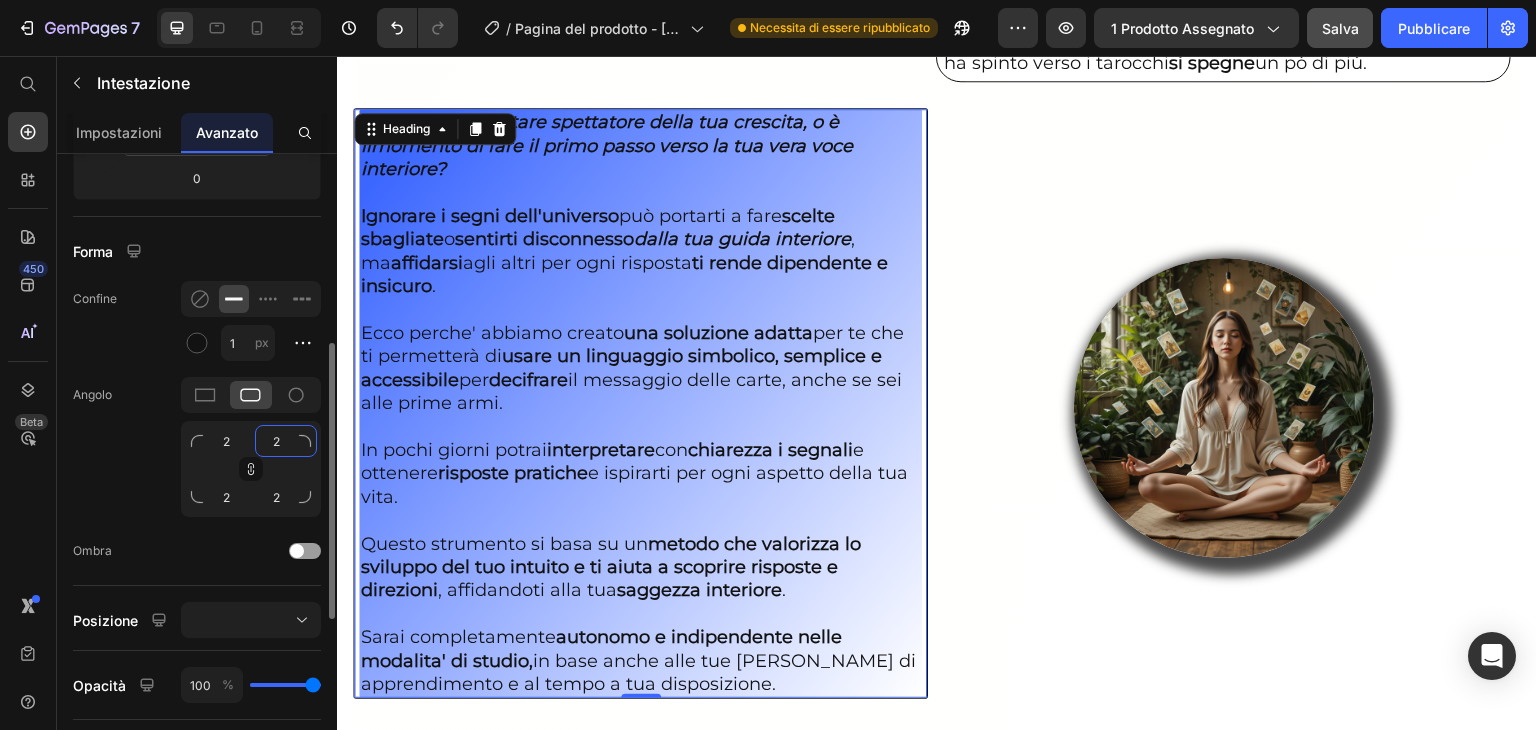 type on "23" 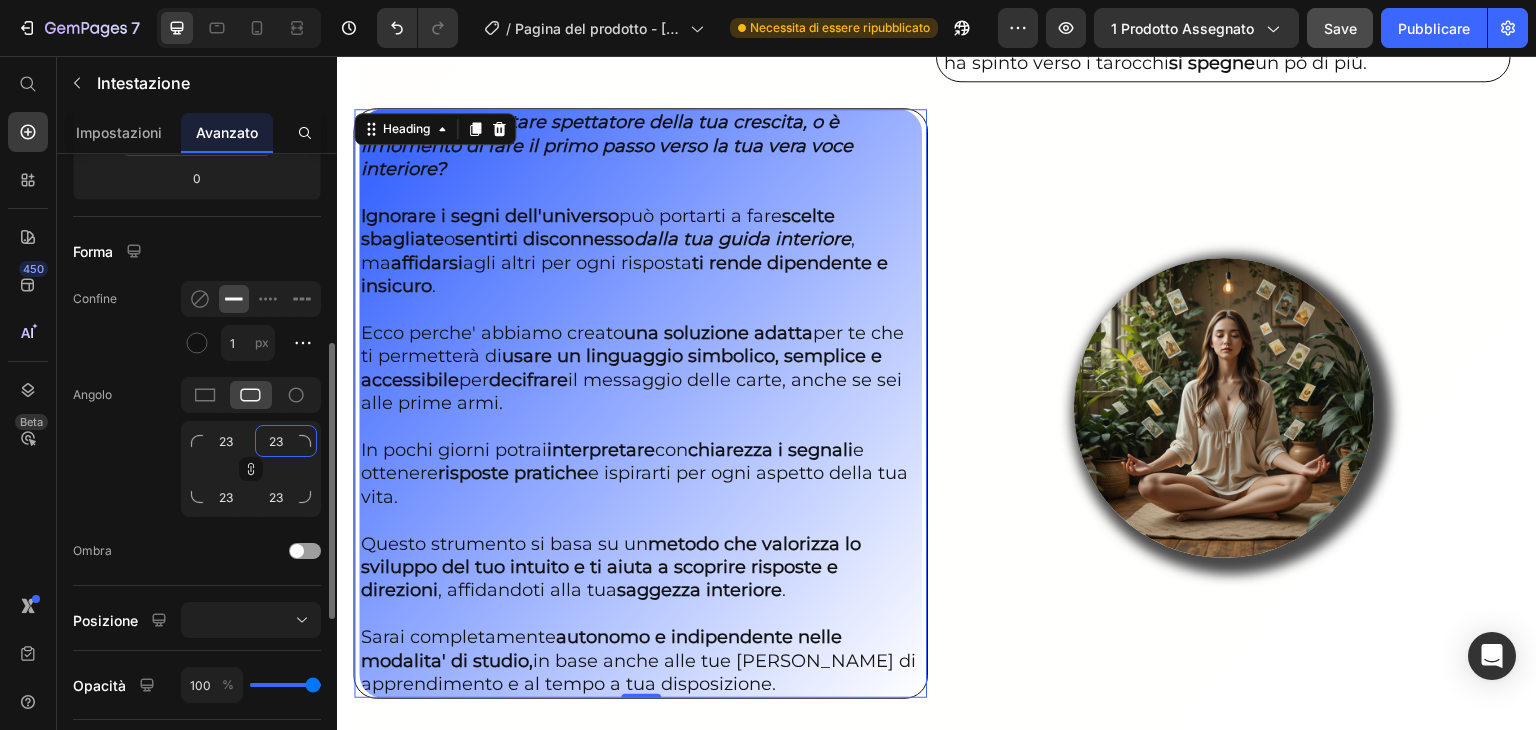type on "2" 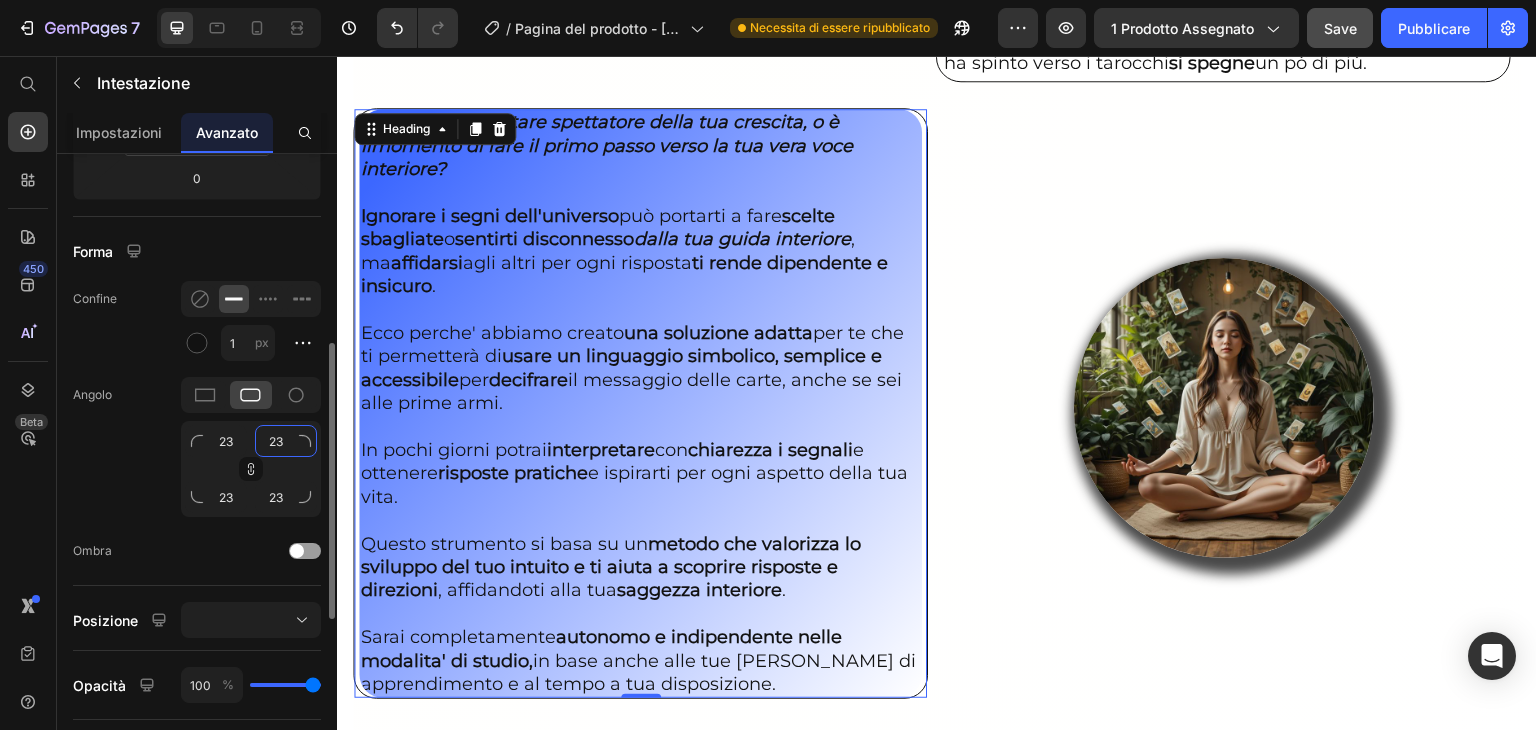 type on "2" 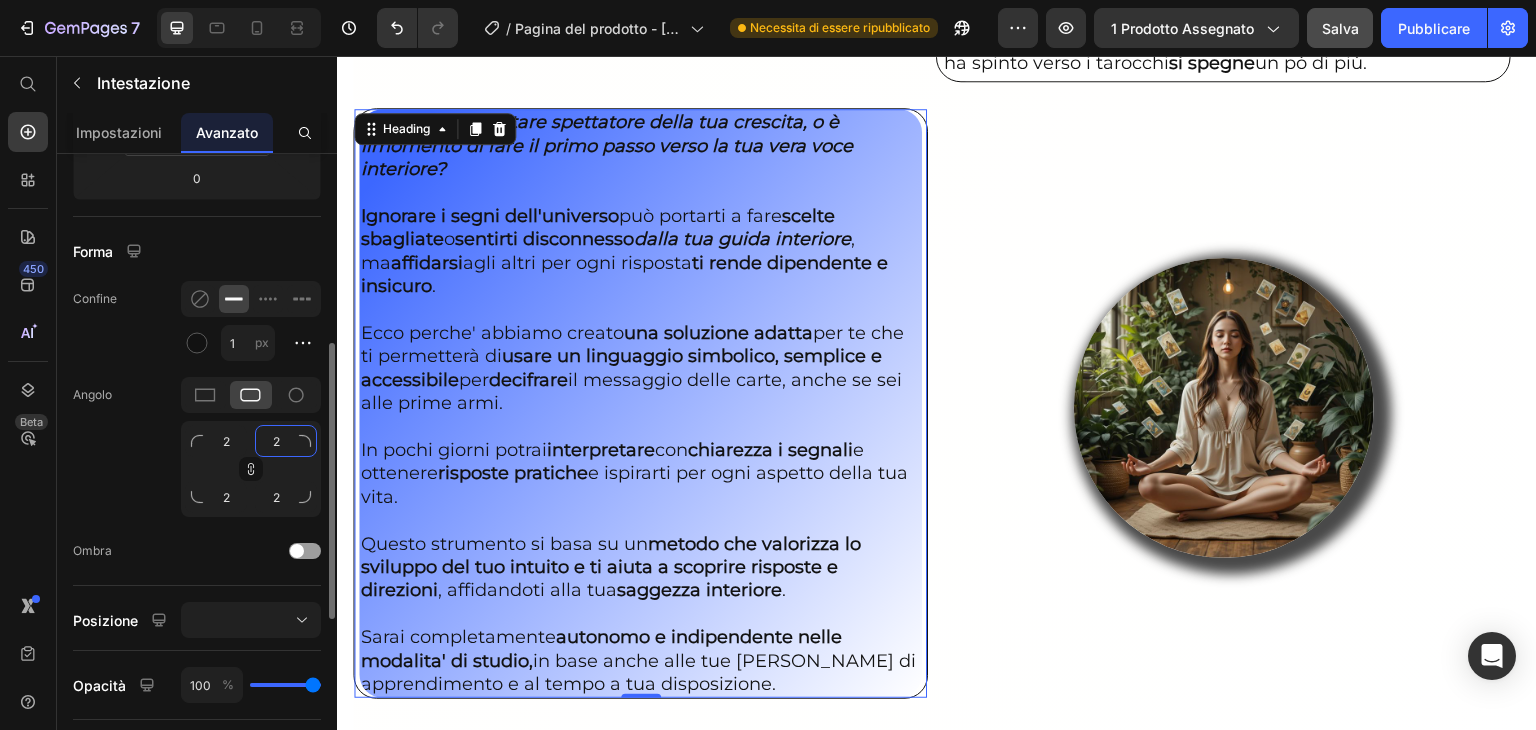type 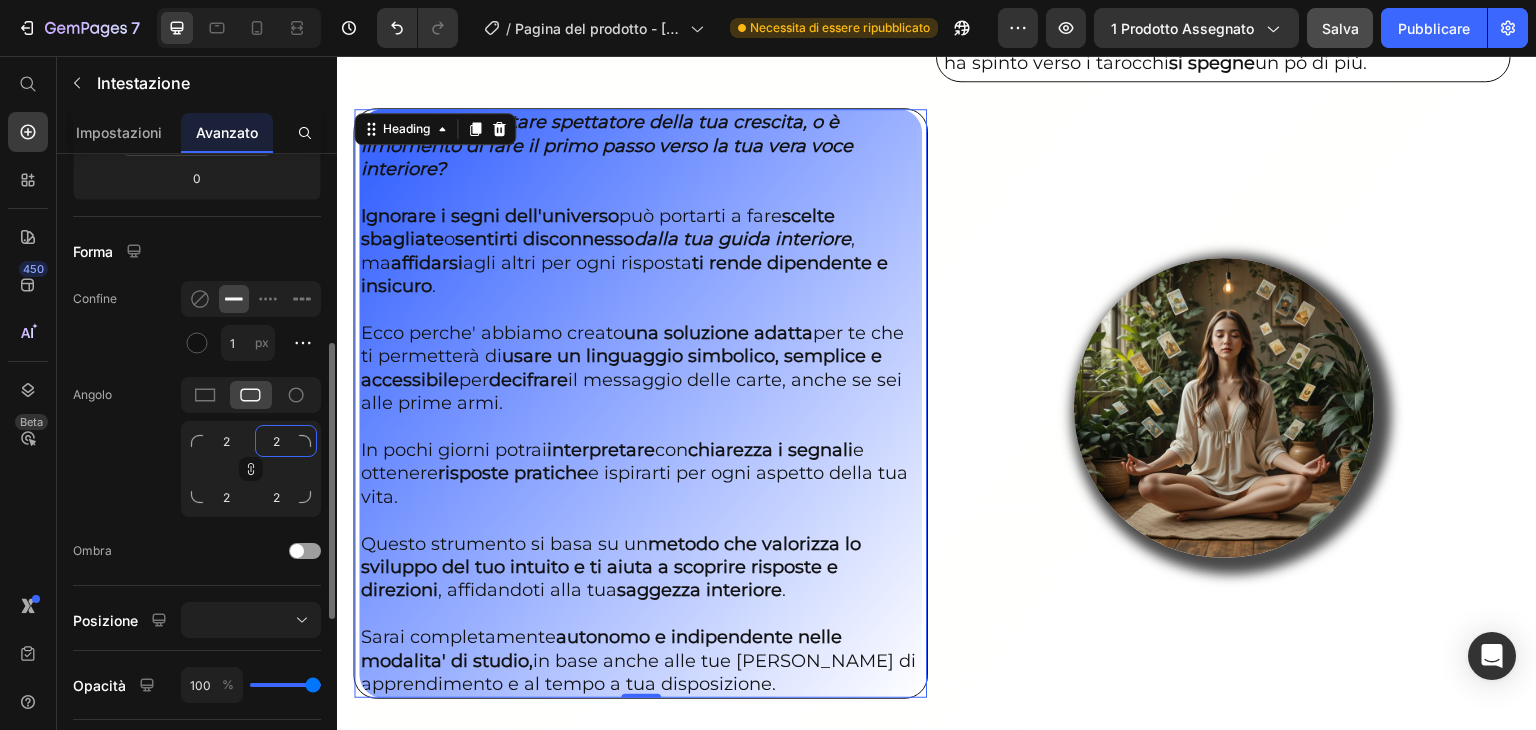 type 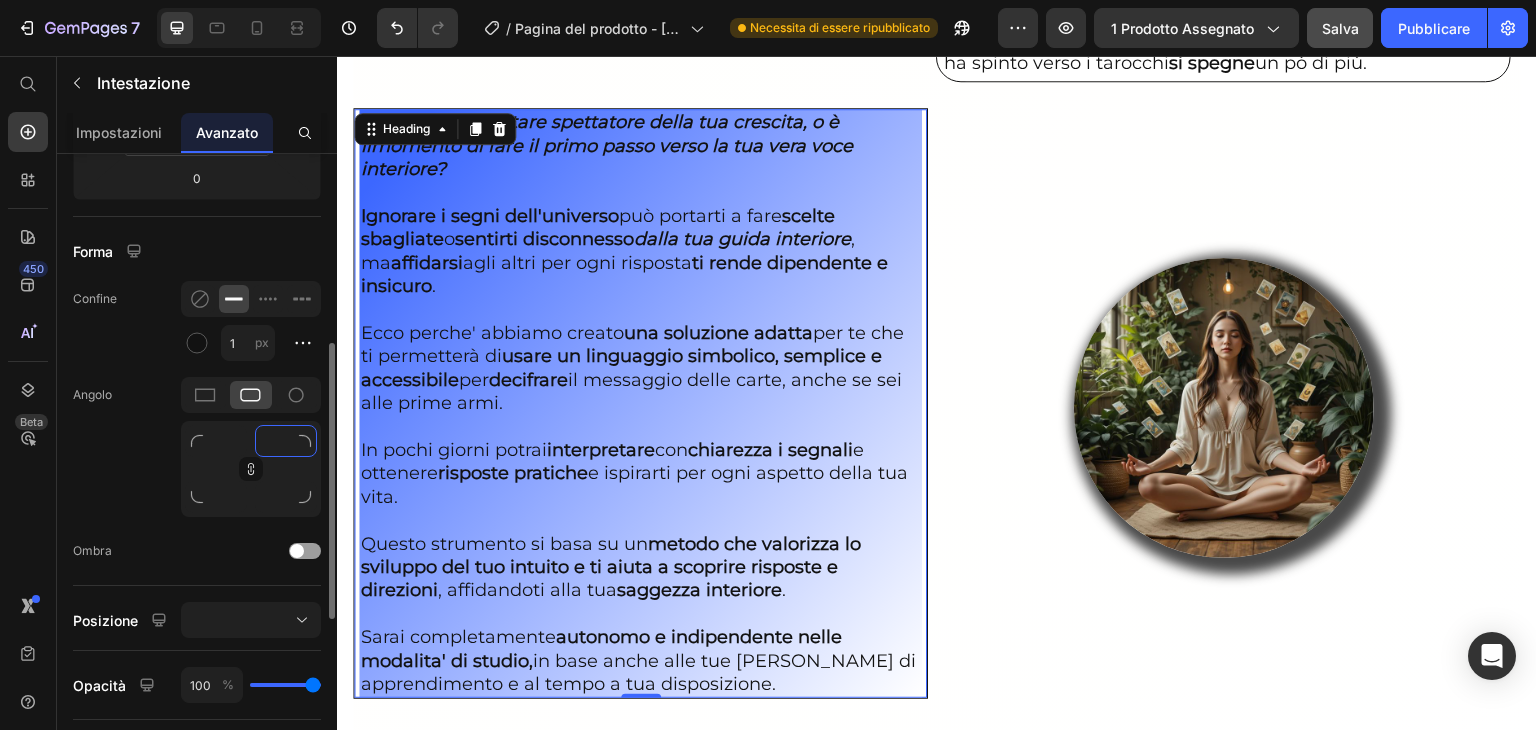type on "2" 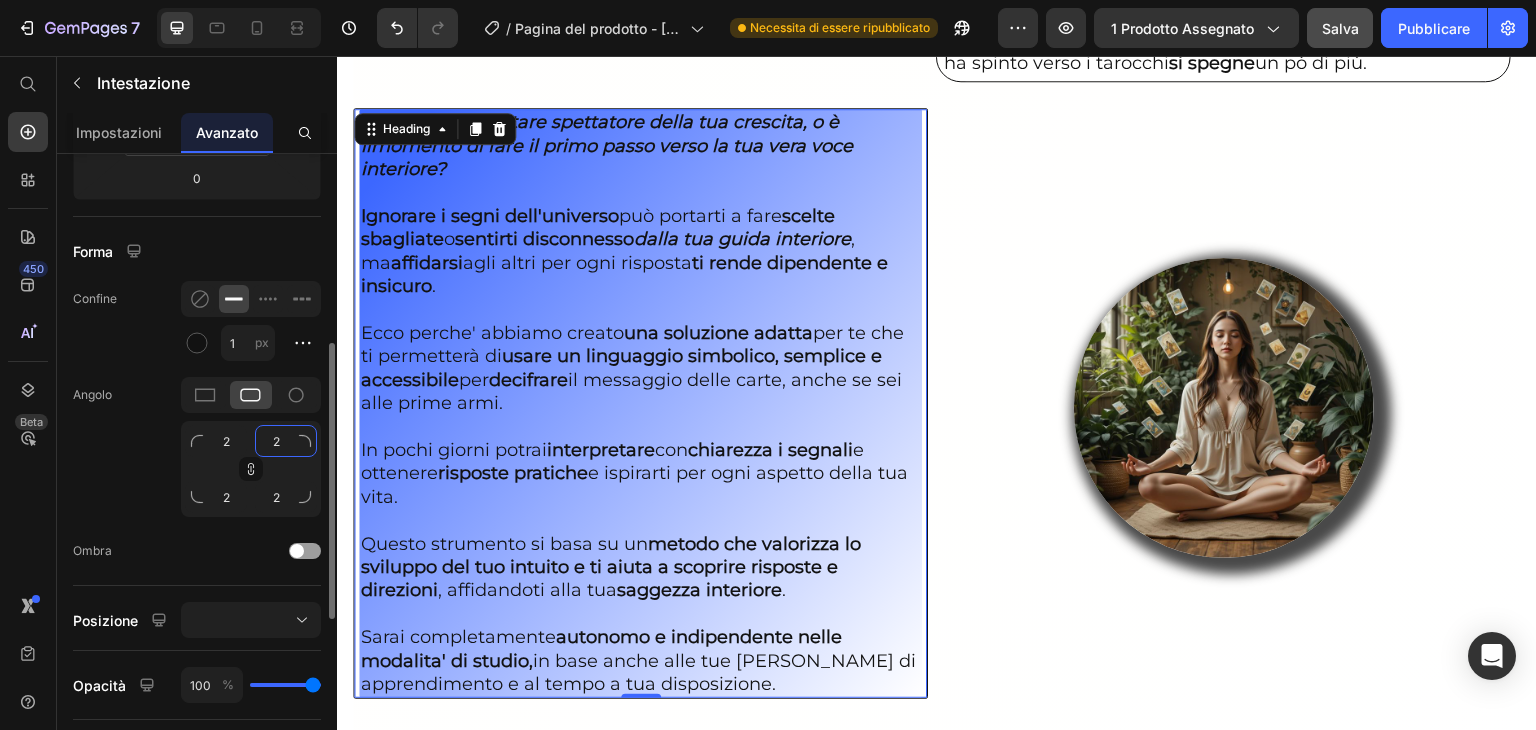 type on "27" 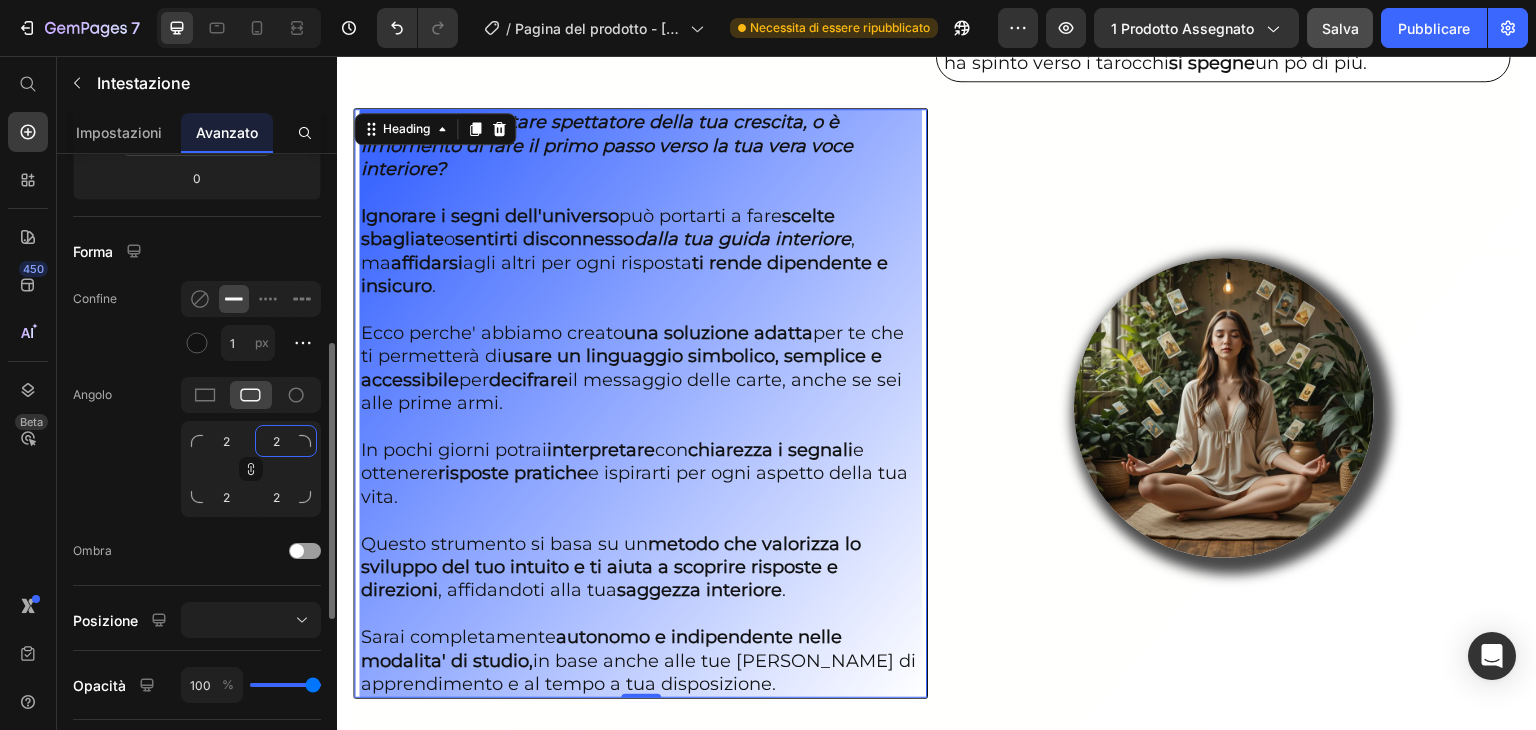 type on "27" 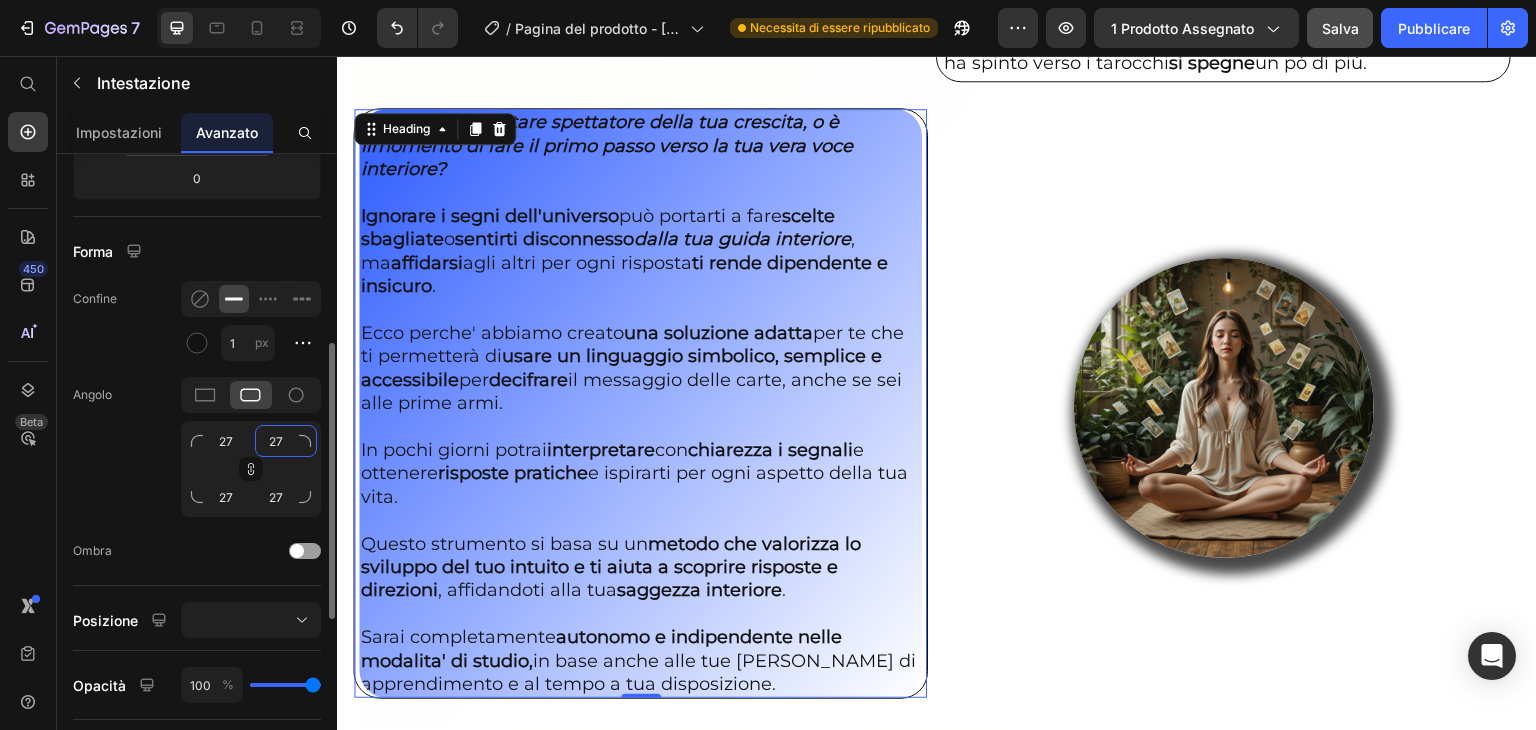 type on "2" 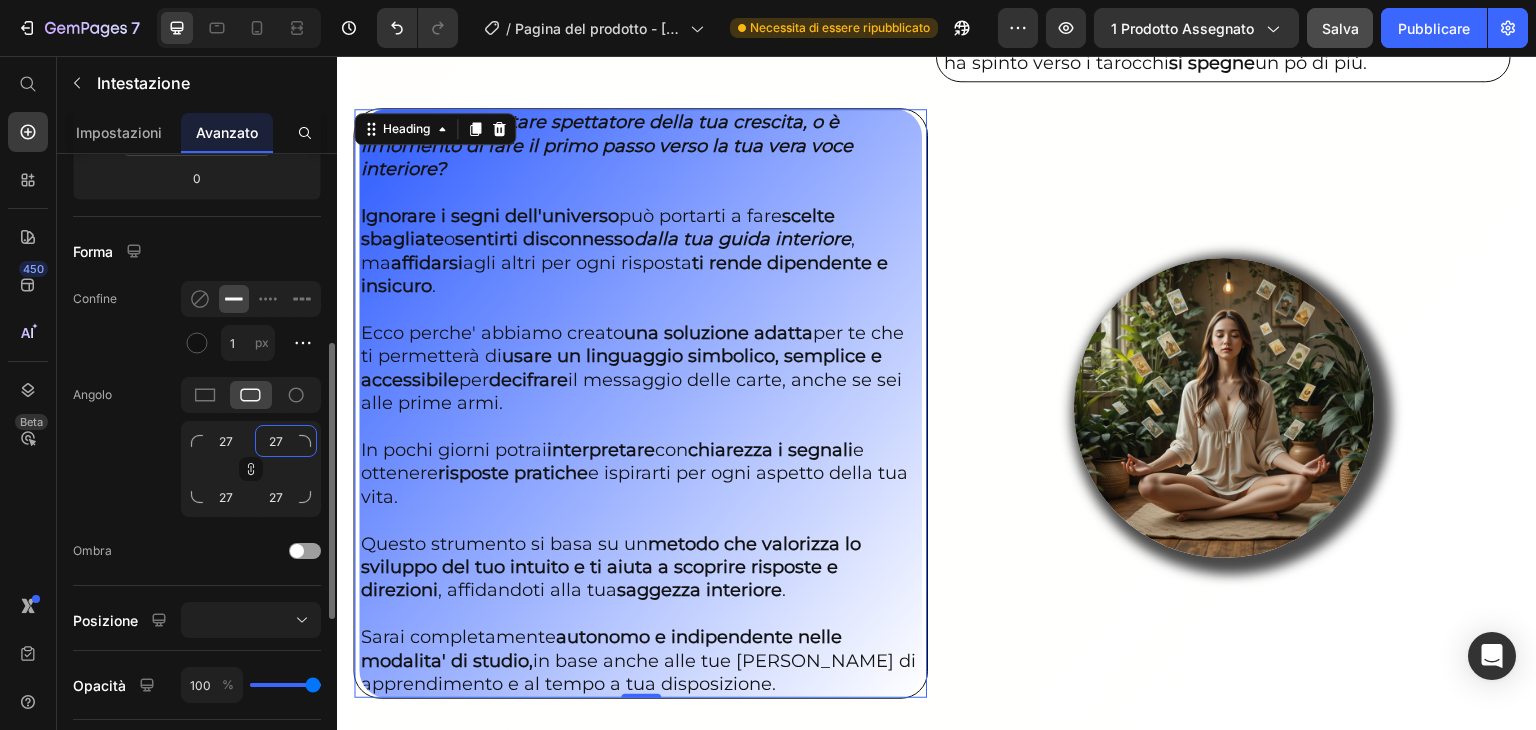 type on "2" 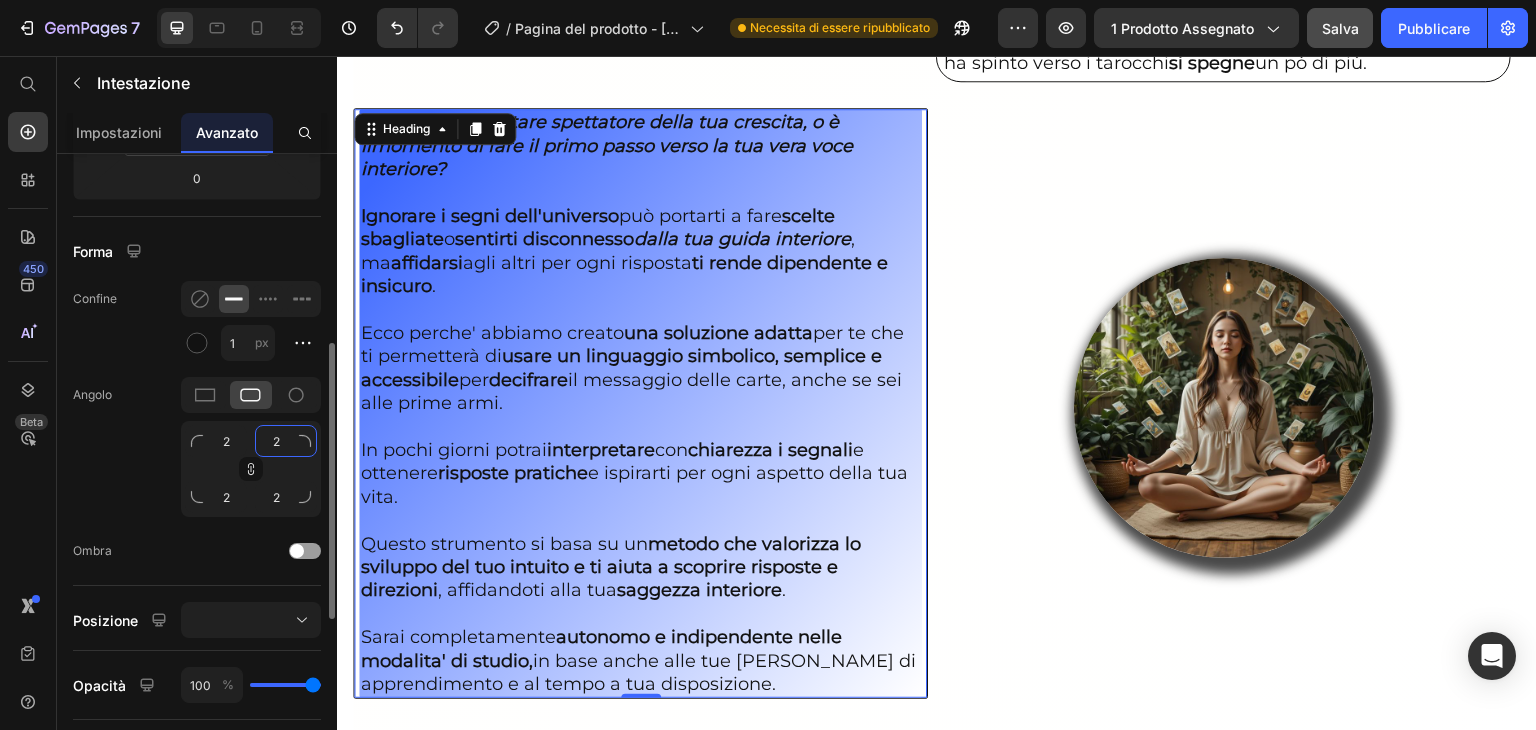 type 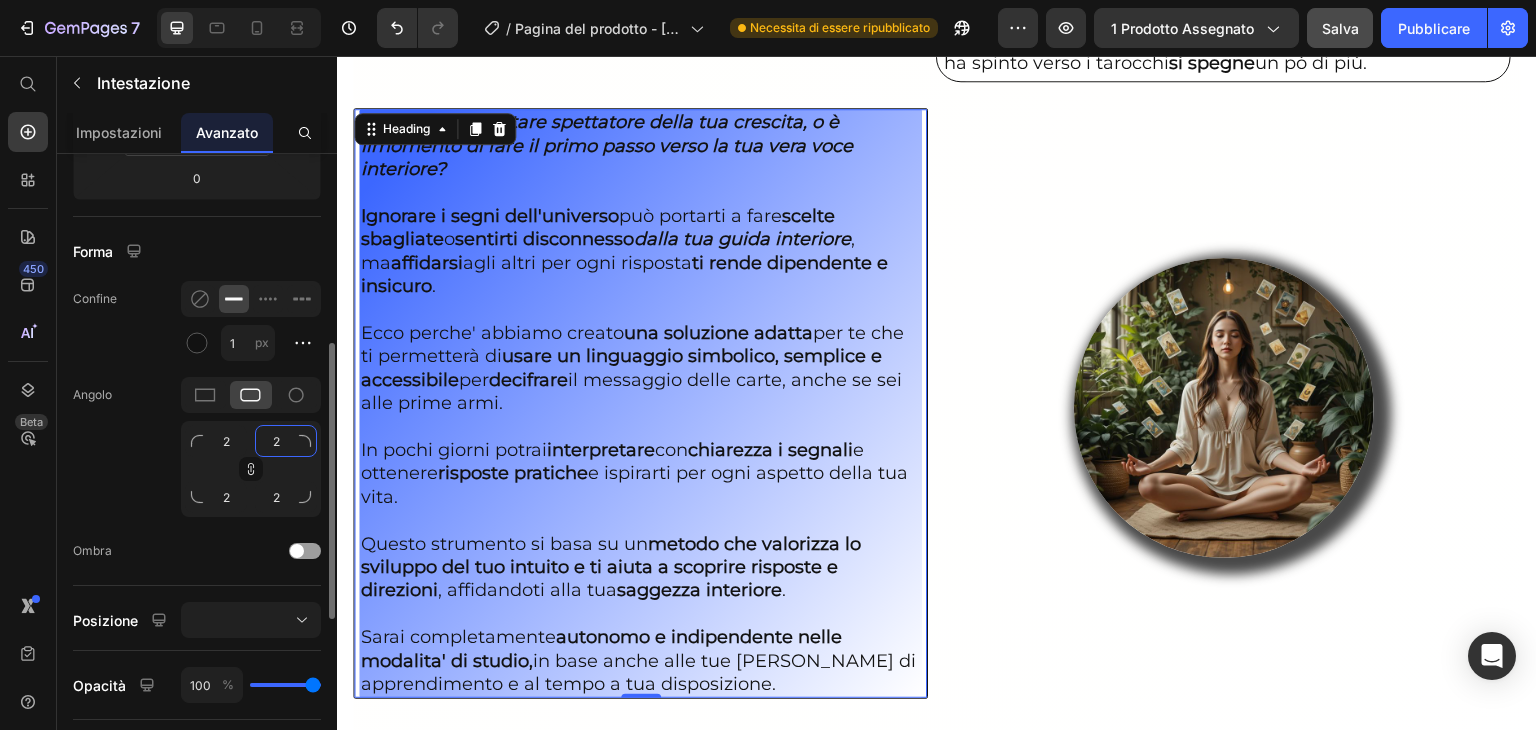 type 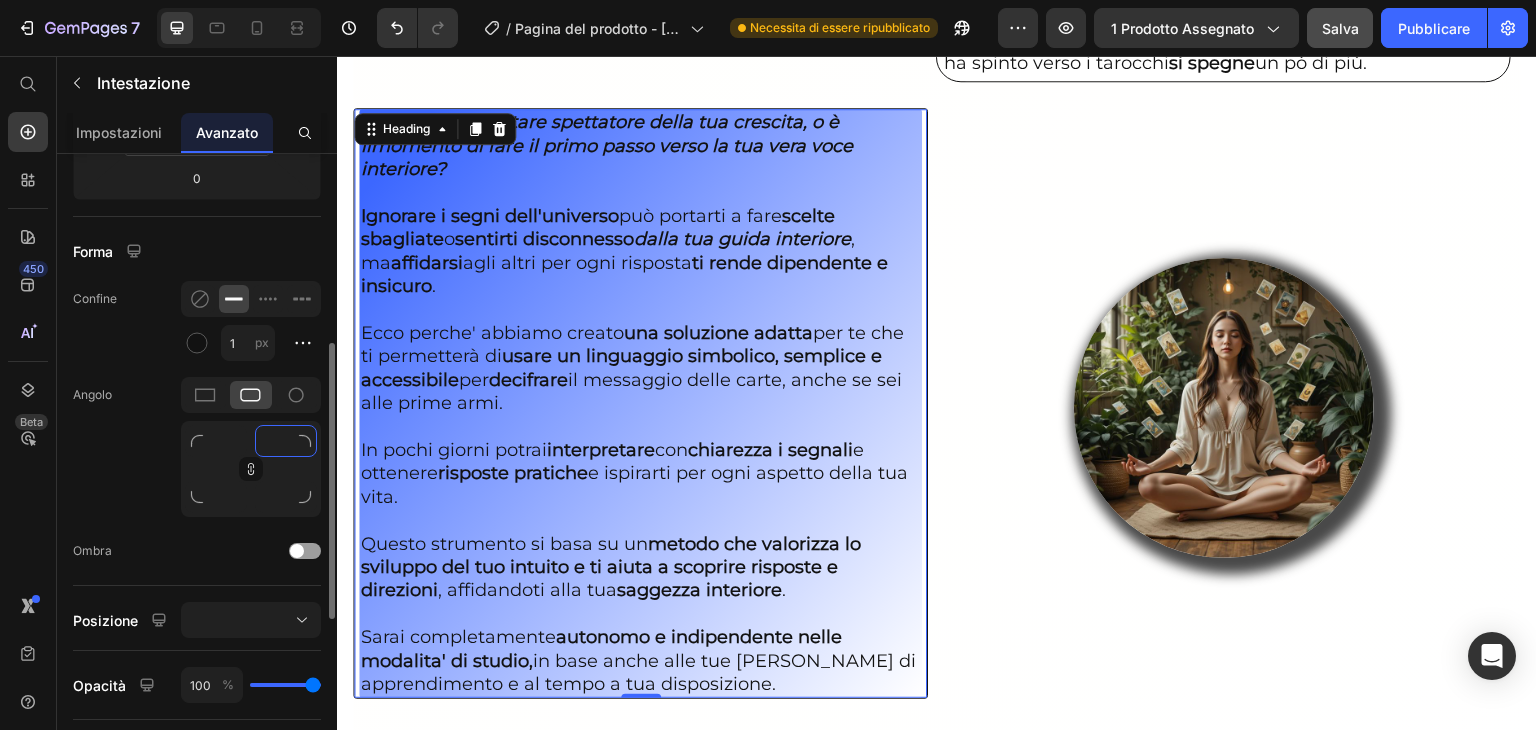 type on "3" 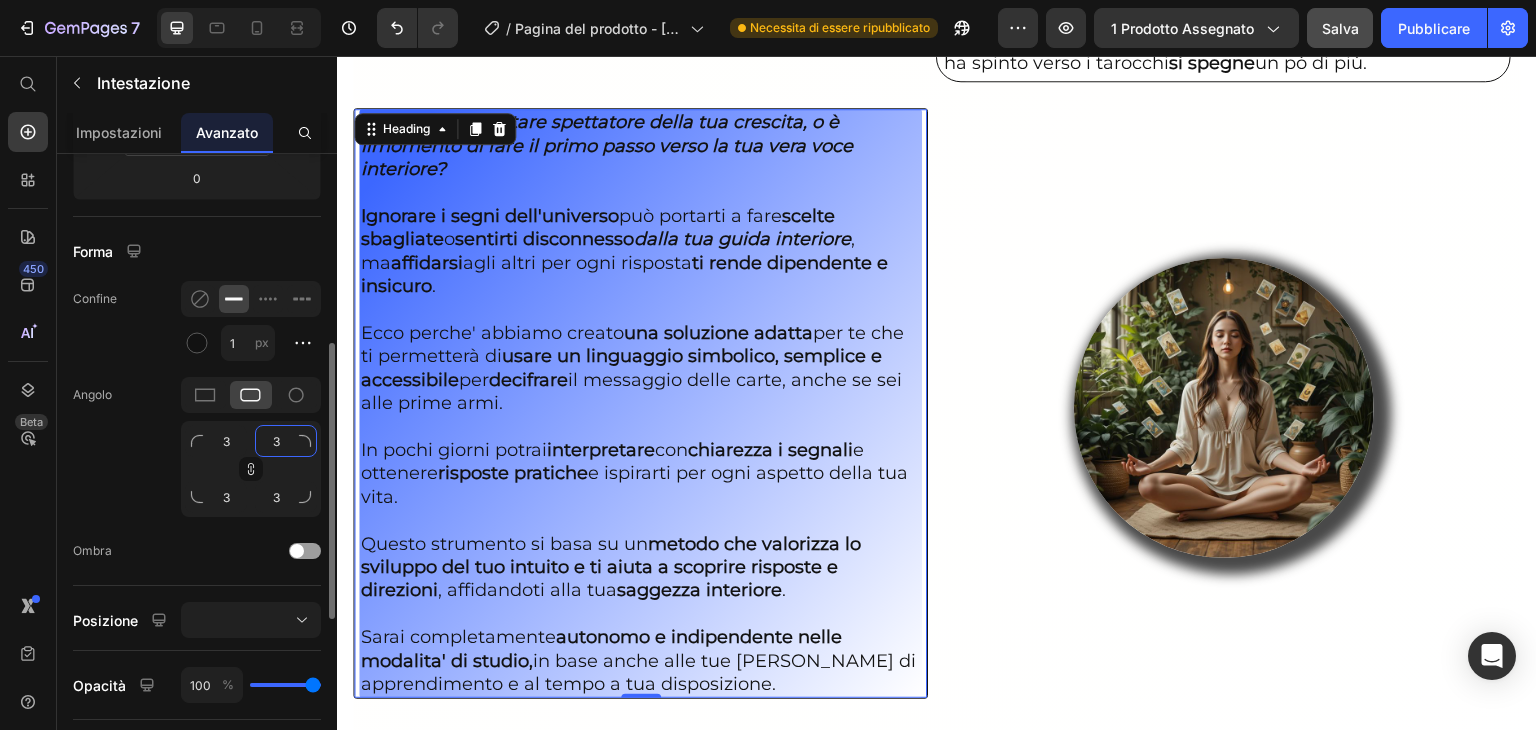 type on "30" 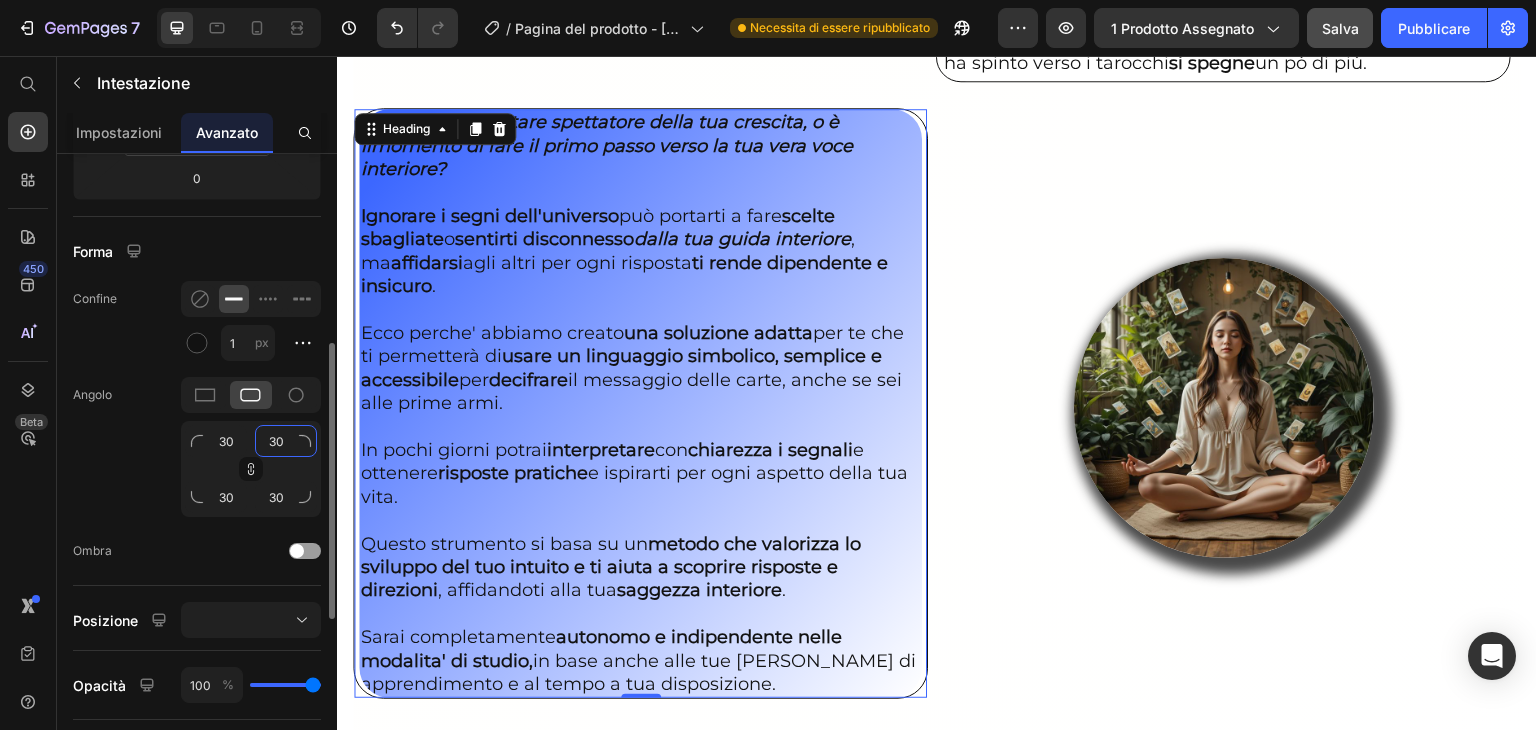 type on "3" 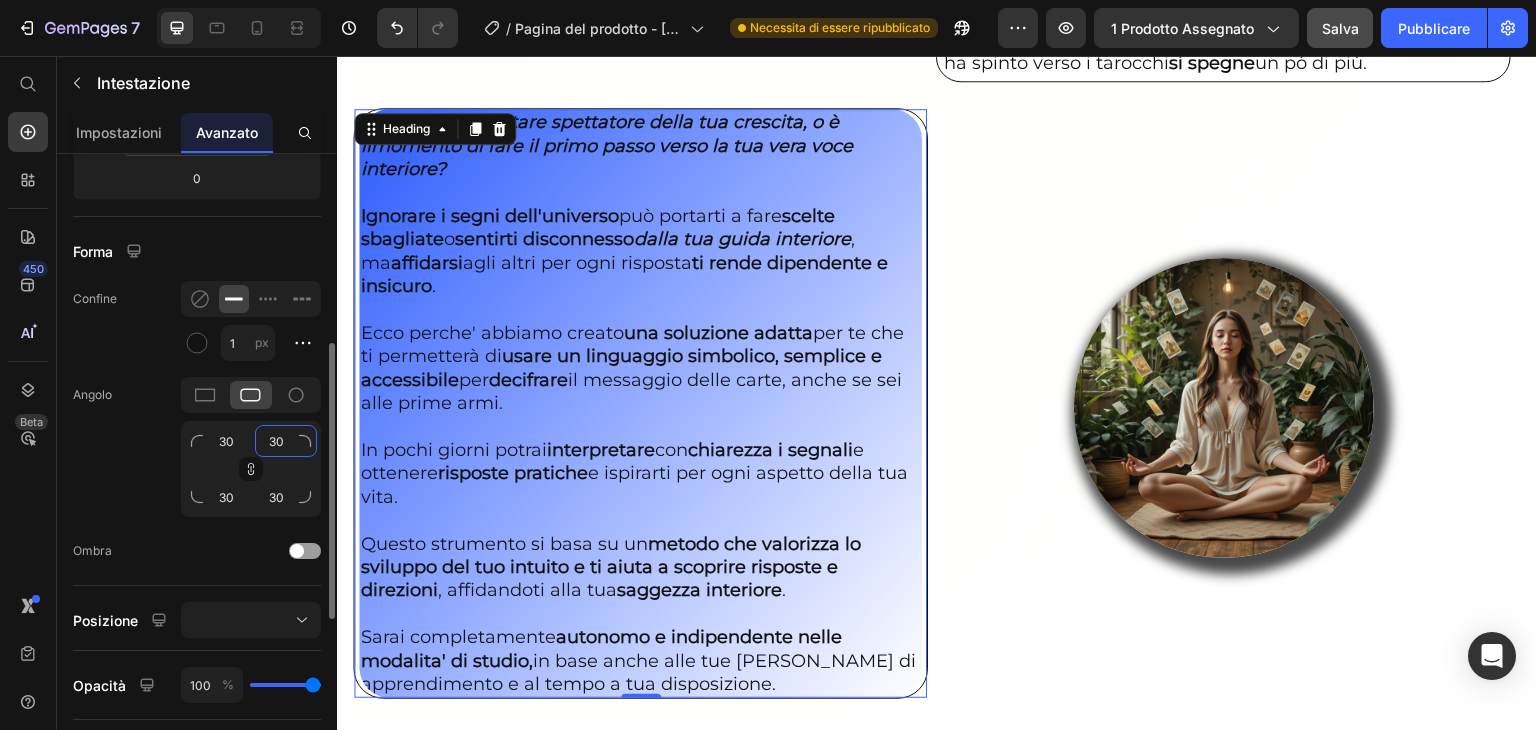 type on "3" 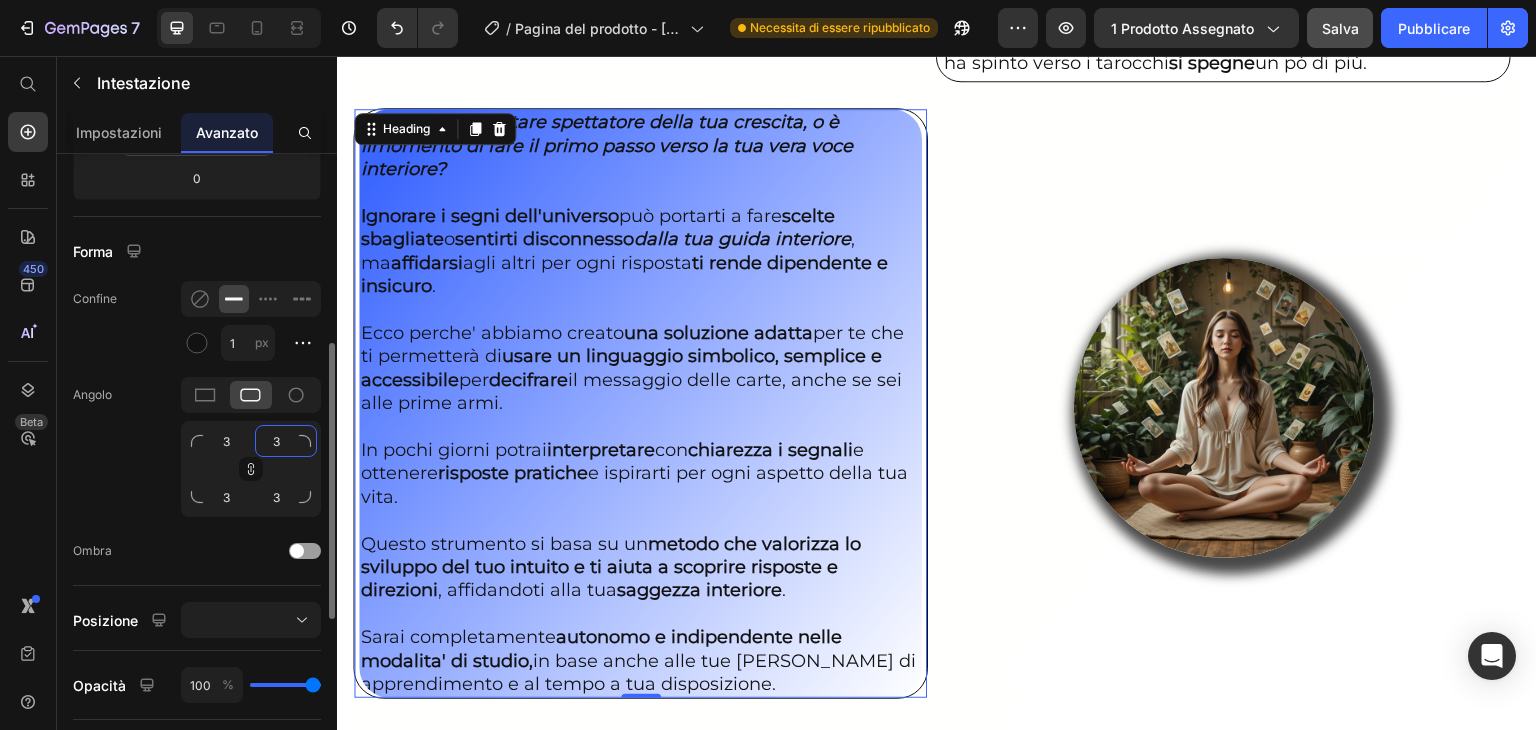 type 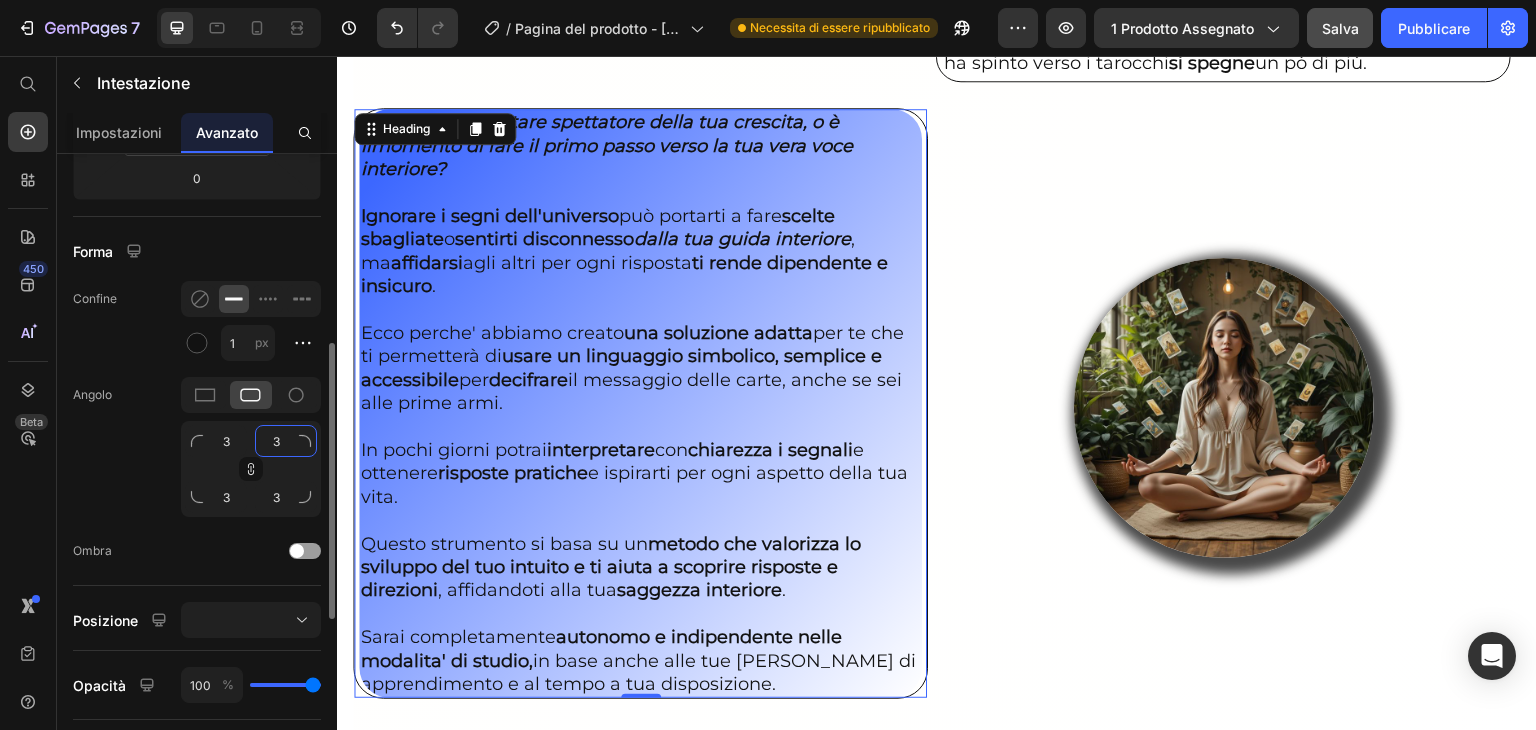 type 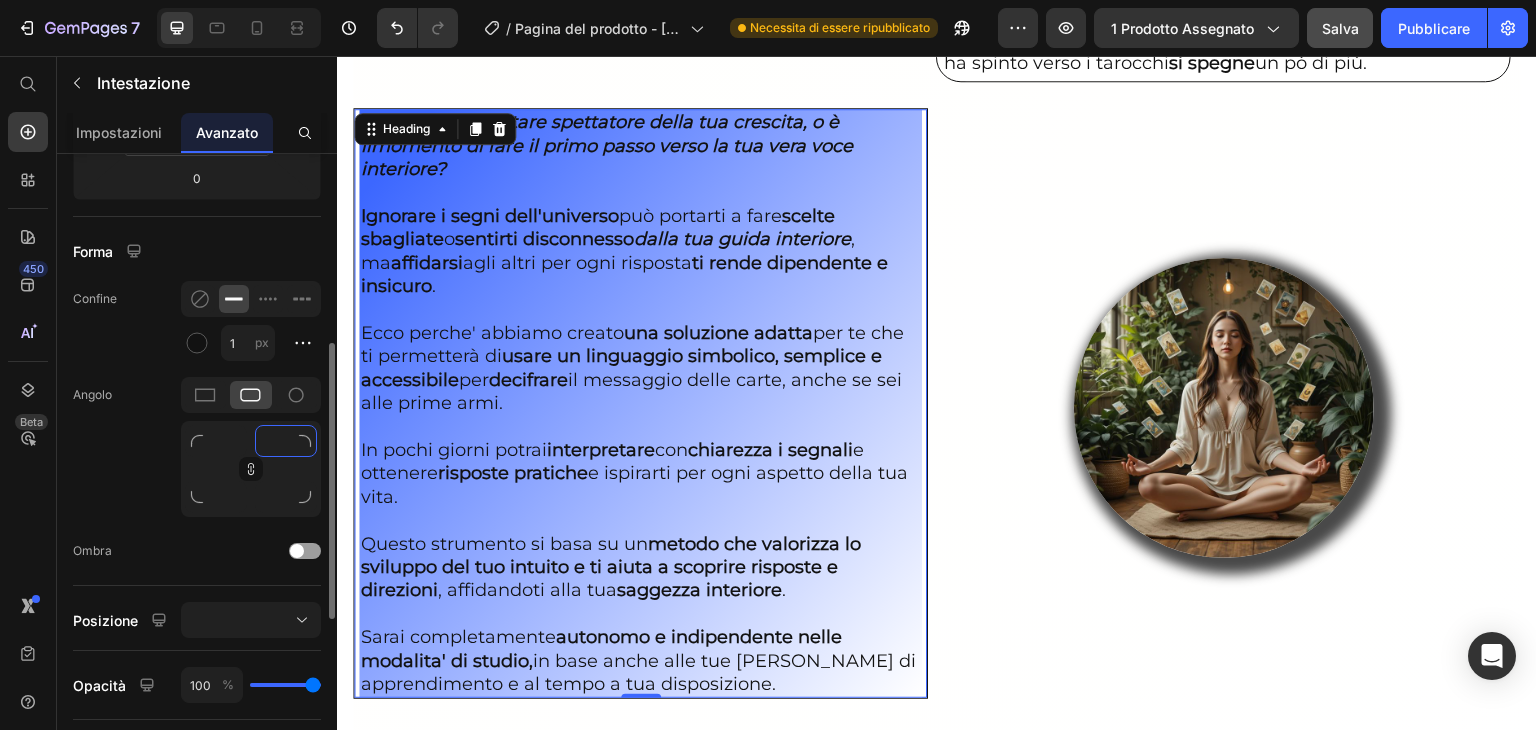 type on "2" 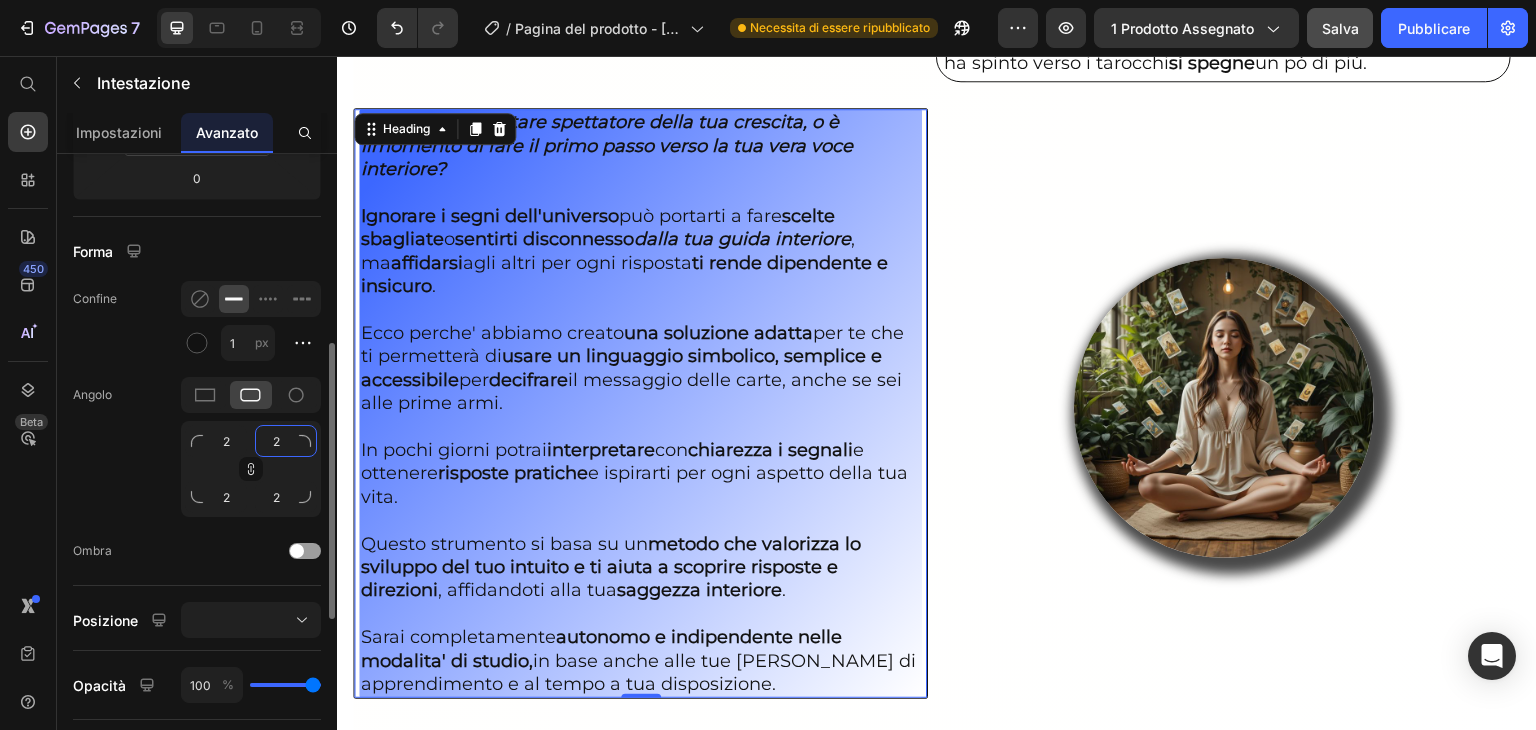 type on "20" 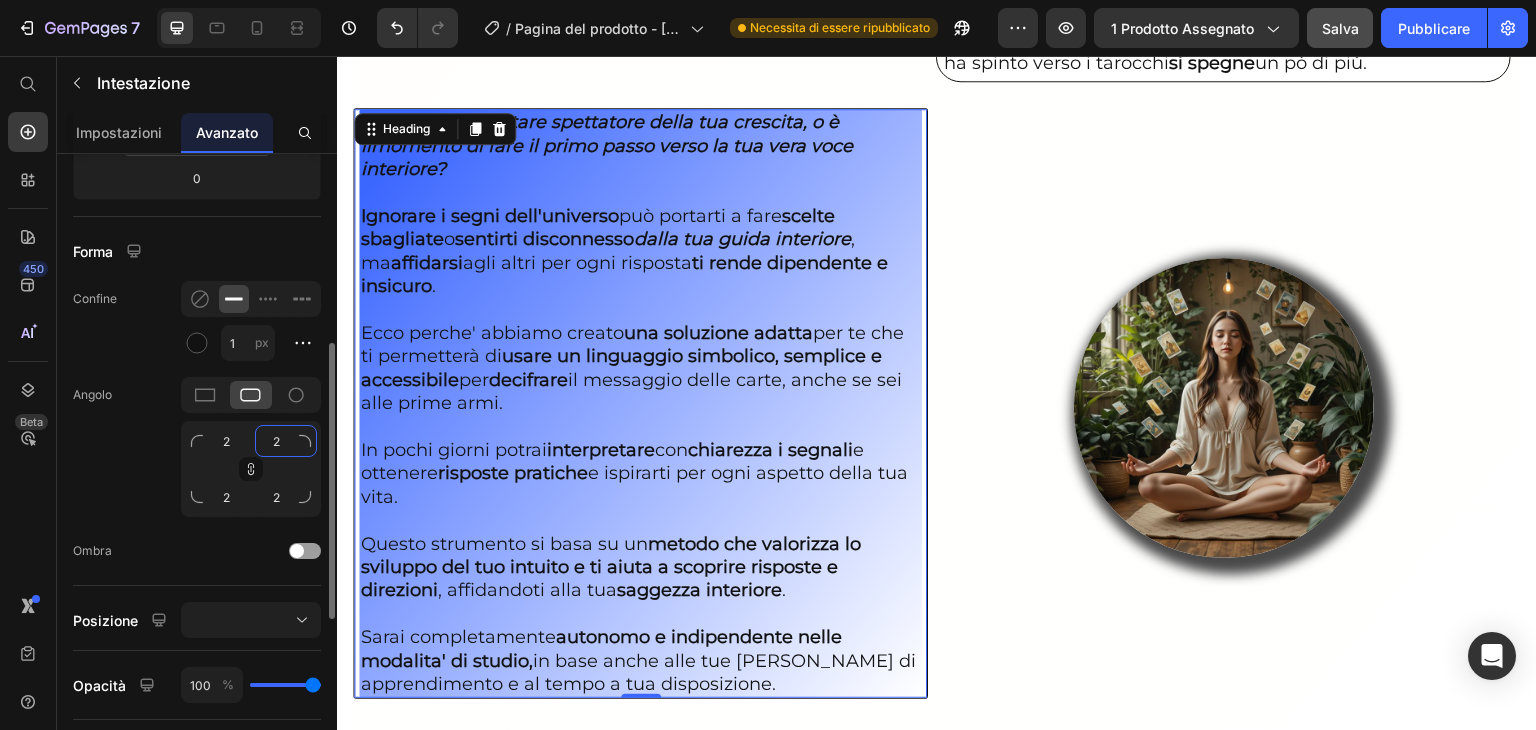 type on "20" 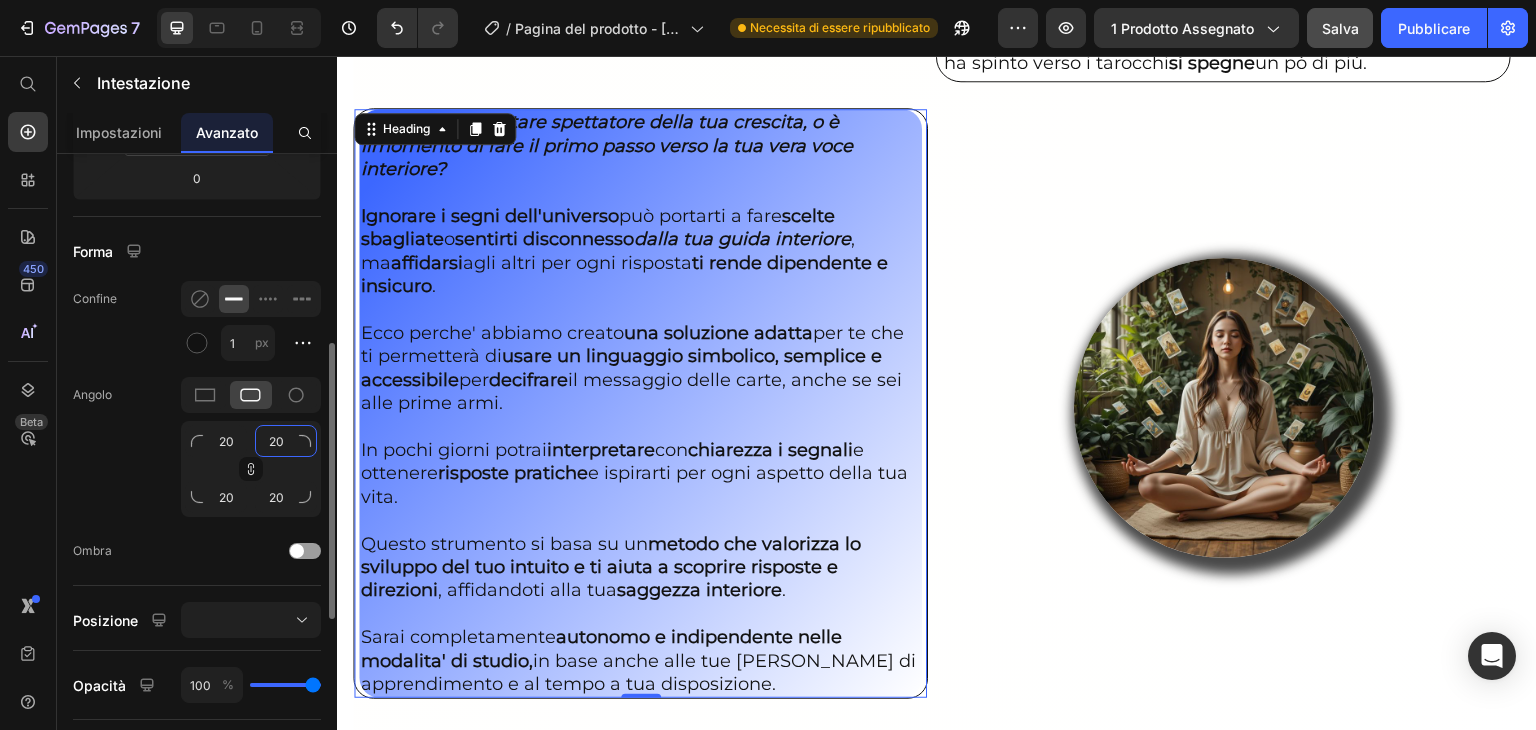 type on "2" 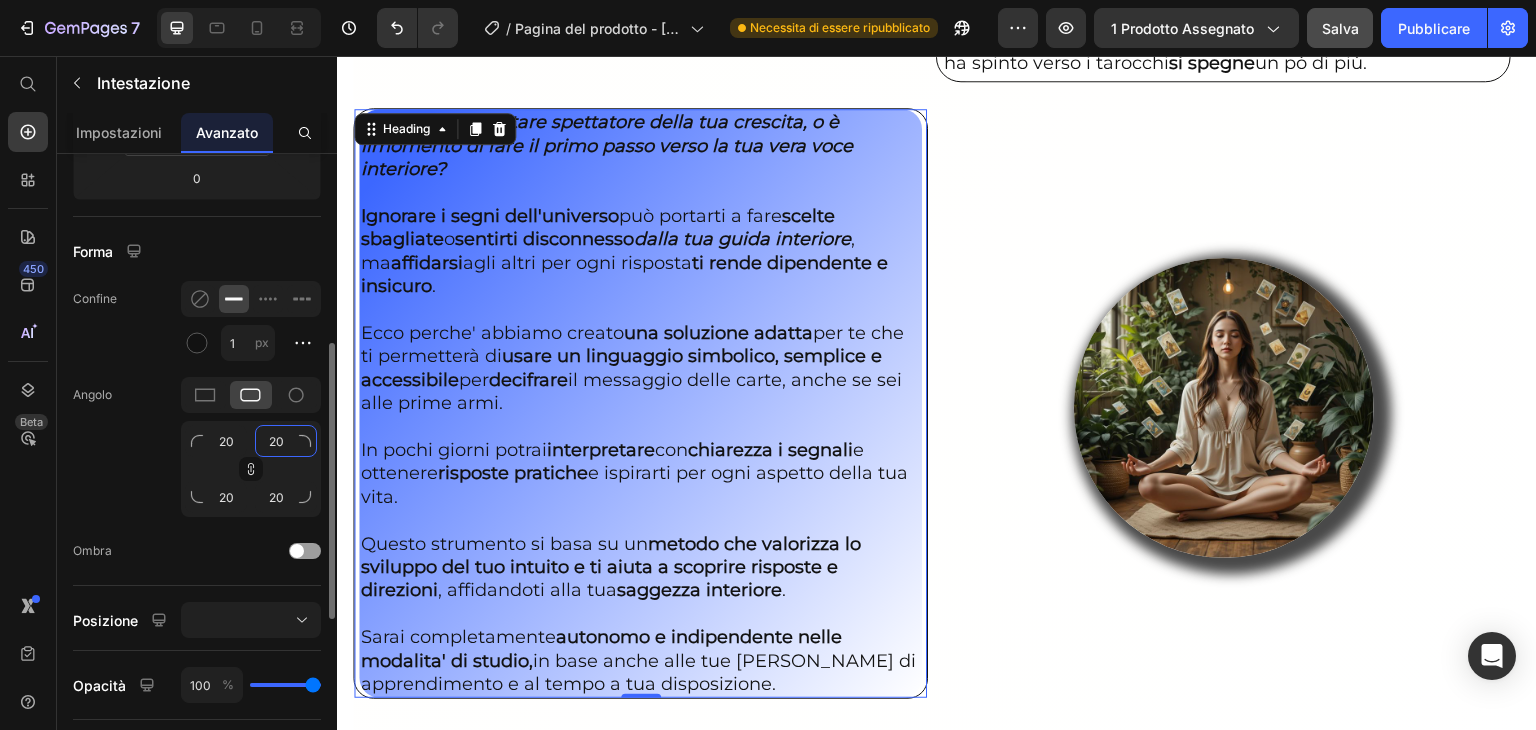 type on "2" 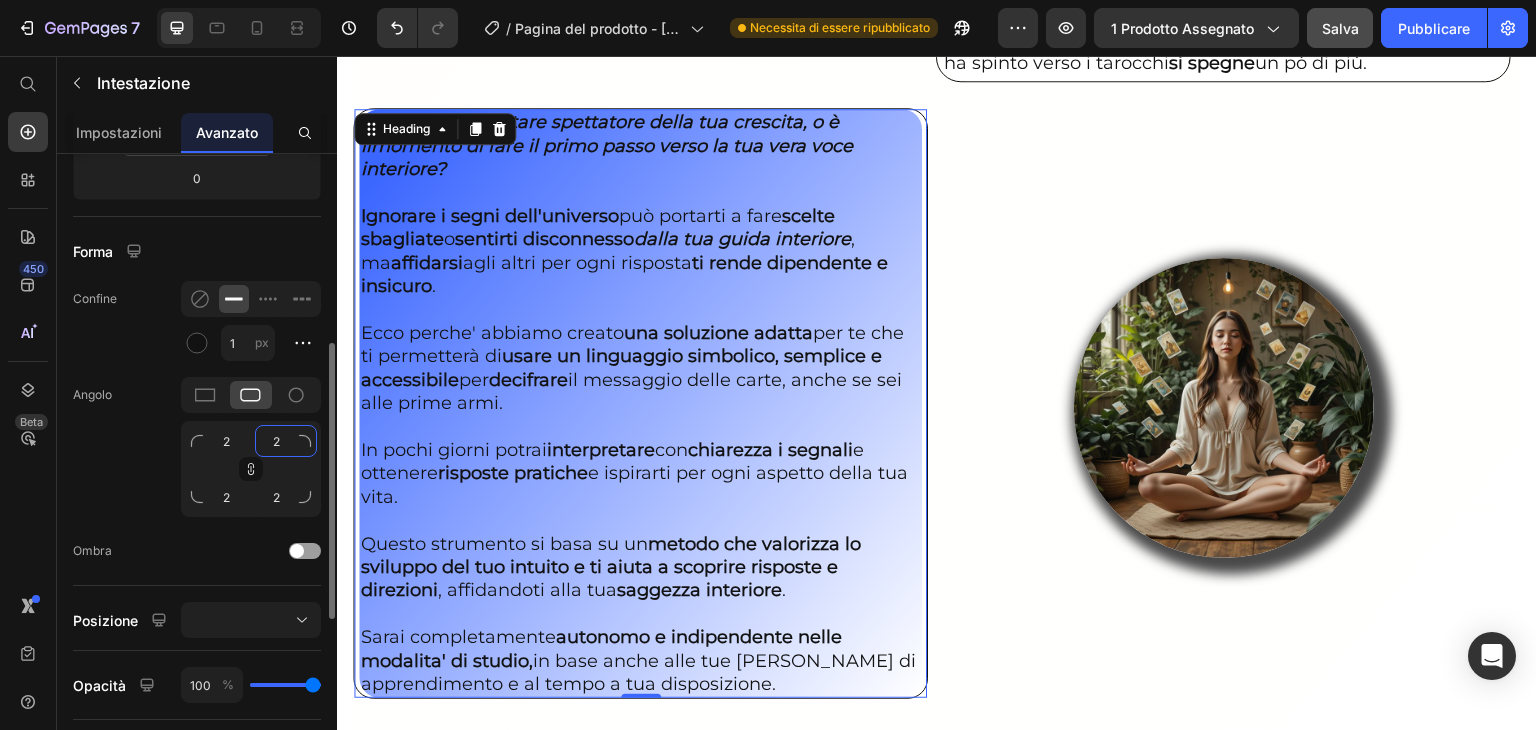 type 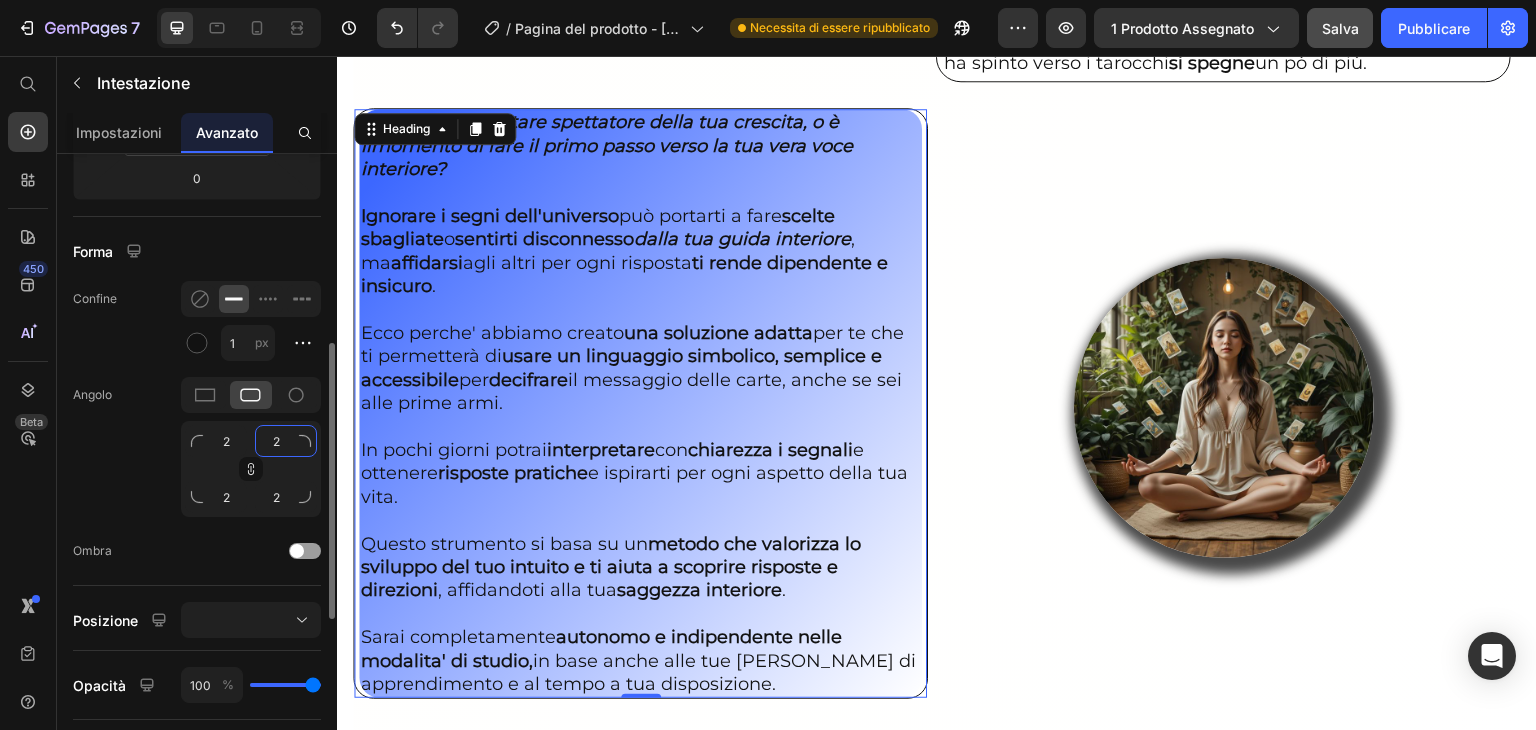 type 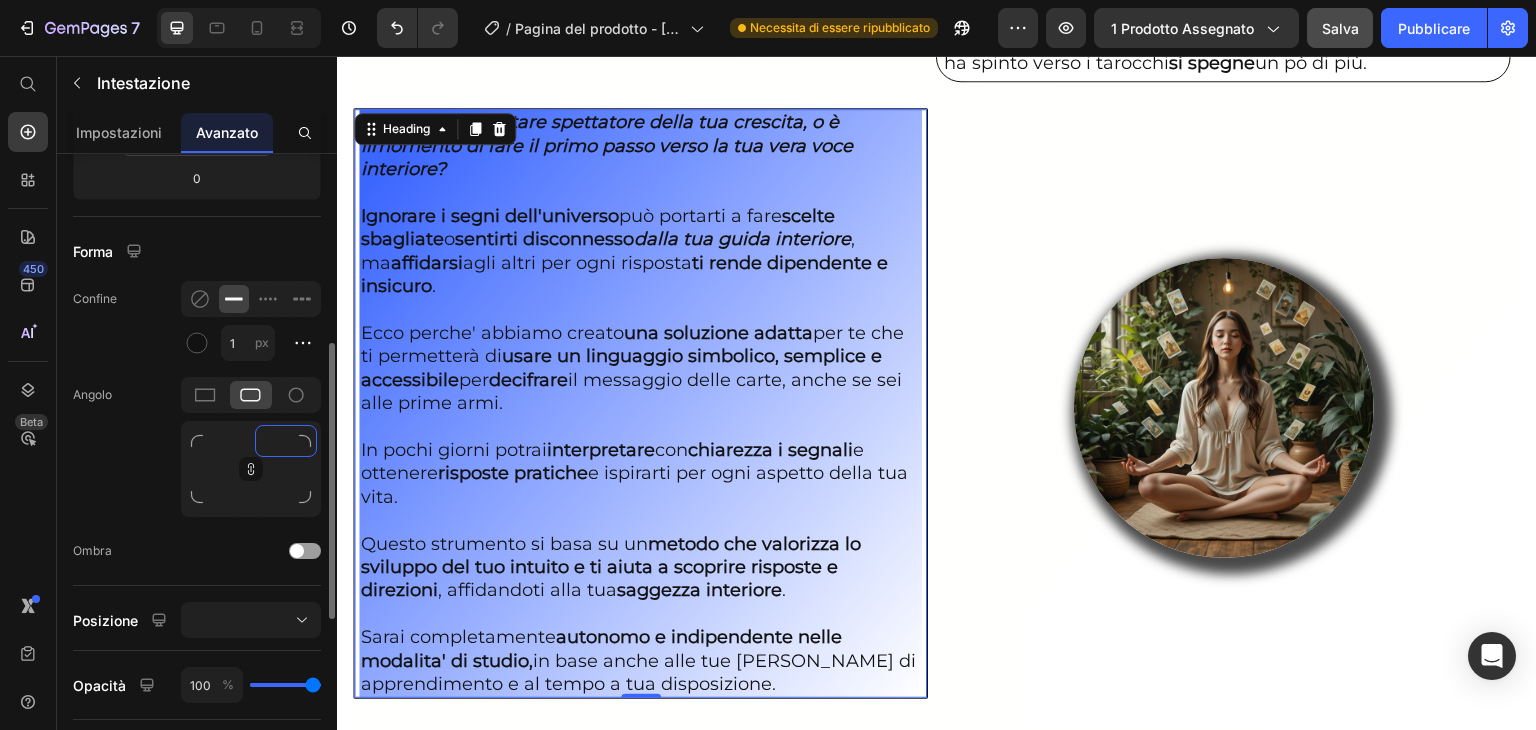 type on "1" 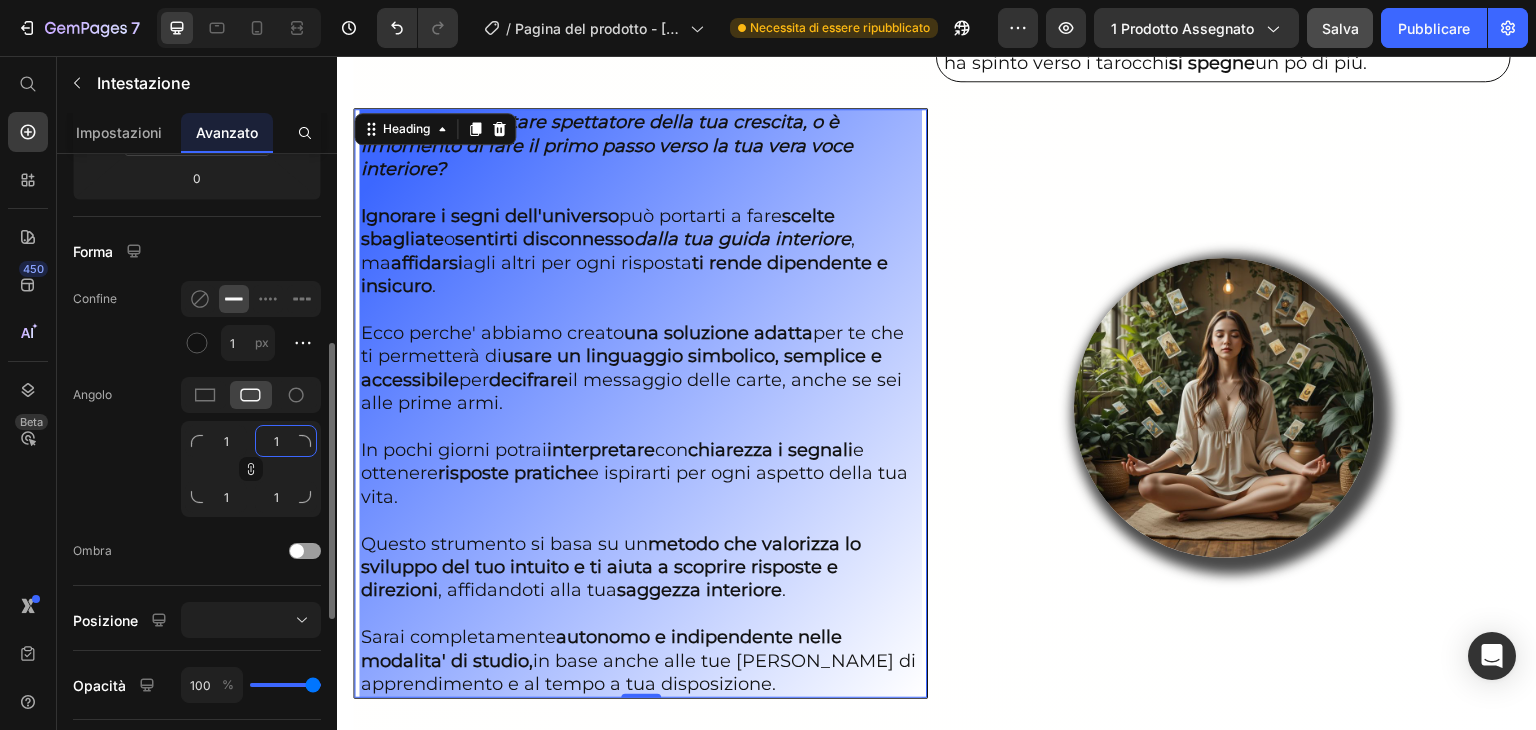 type on "18" 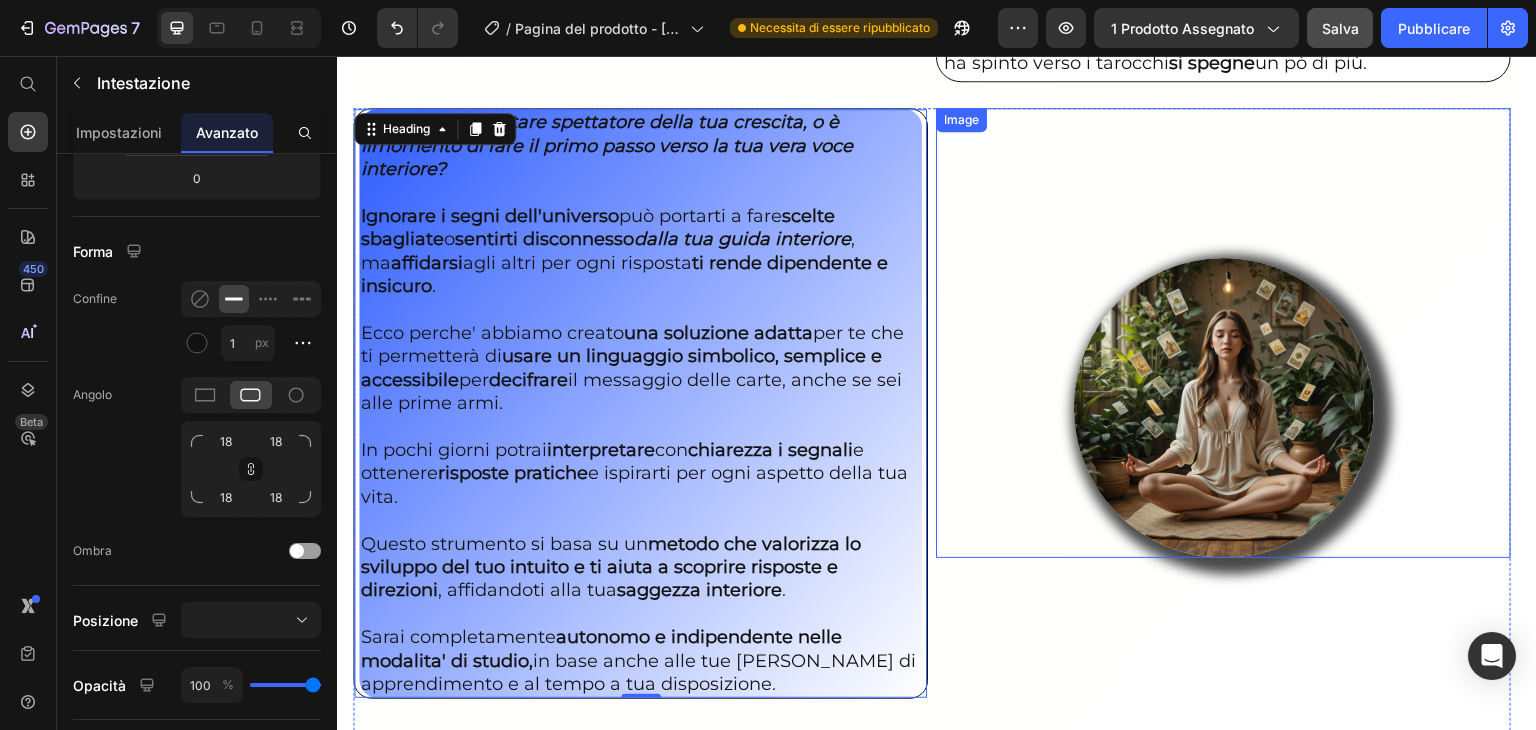 click at bounding box center (1223, 333) 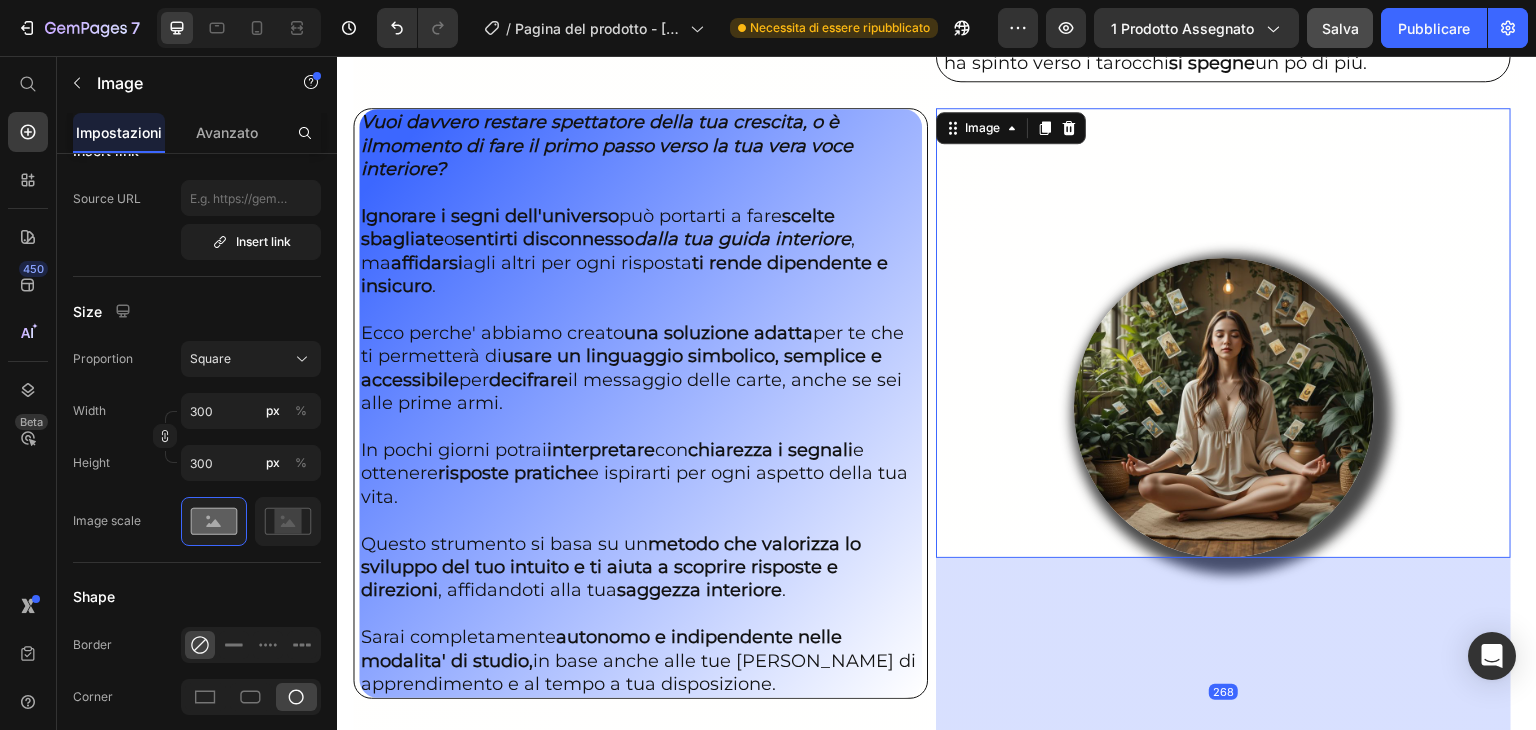scroll, scrollTop: 0, scrollLeft: 0, axis: both 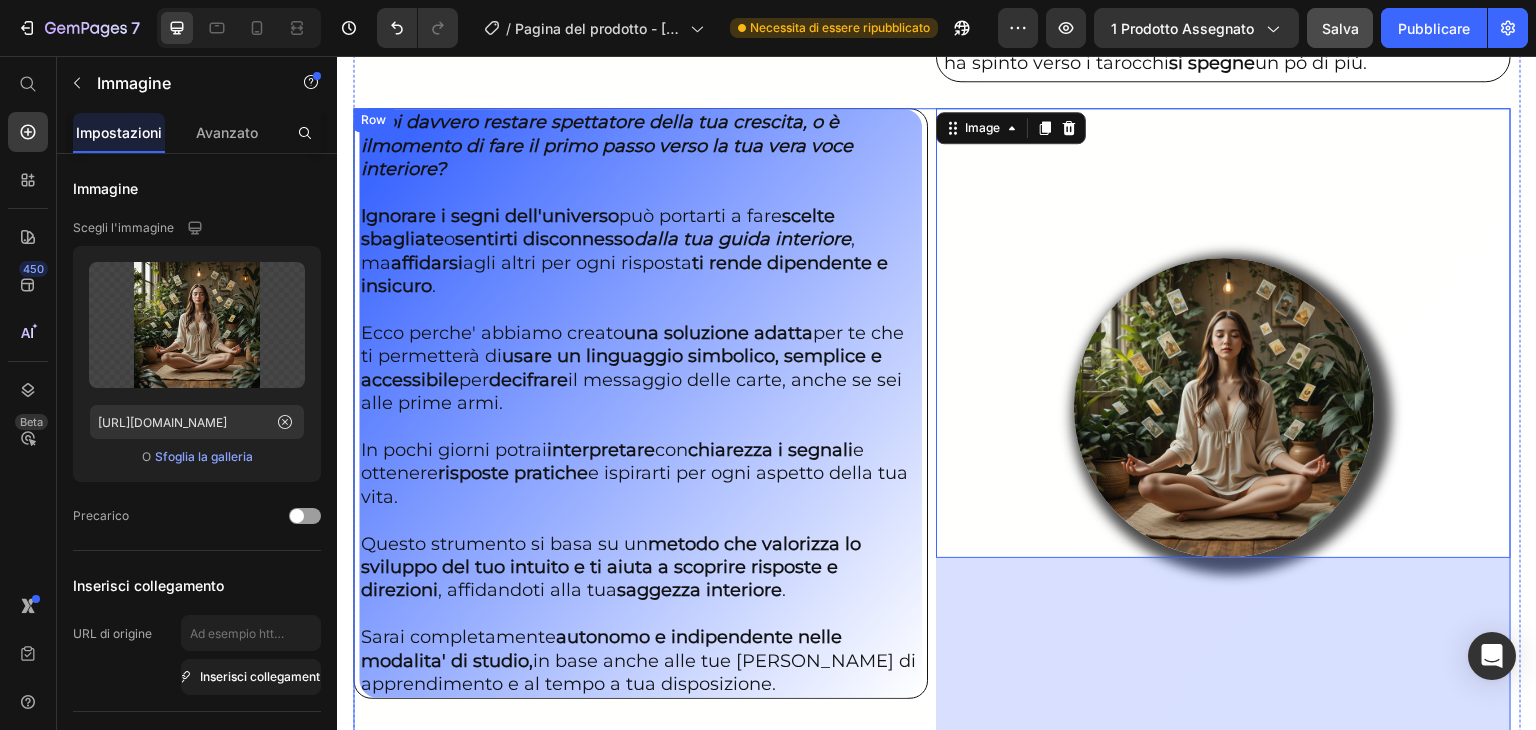 click on "⁠⁠⁠⁠⁠⁠⁠ Vuoi davvero restare spettatore della tua crescita, o è il  momento di fare il primo passo verso la tua vera voce interiore?   Ignorare i segni dell'universo  può portarti a fare  scelte sbagliate  o  sentirti disconnesso  dalla tua guida interiore , ma  affidarsi  agli altri per ogni risposta  ti rende dipendente e insicuro .  [PERSON_NAME] perche' abbiamo creato  una soluzione adatta  per te che ti permetterà di  usare un linguaggio simbolico,   semplice e accessibile  per  decifrare  il messaggio delle carte, anche se sei alle prime armi. In pochi giorni potrai  interpretare  con  chiarezza i segnali  e ottenere  risposte pratiche  e ispirarti per ogni aspetto della tua vita. Questo strumento si basa su un  metodo che valorizza lo sviluppo del tuo intuito   e ti aiuta a scoprire risposte e direzioni , affidandoti alla tua  saggezza interiore . Sarai completamente  autonomo e indipendente nelle modalita' di studio, Heading" at bounding box center (640, 467) 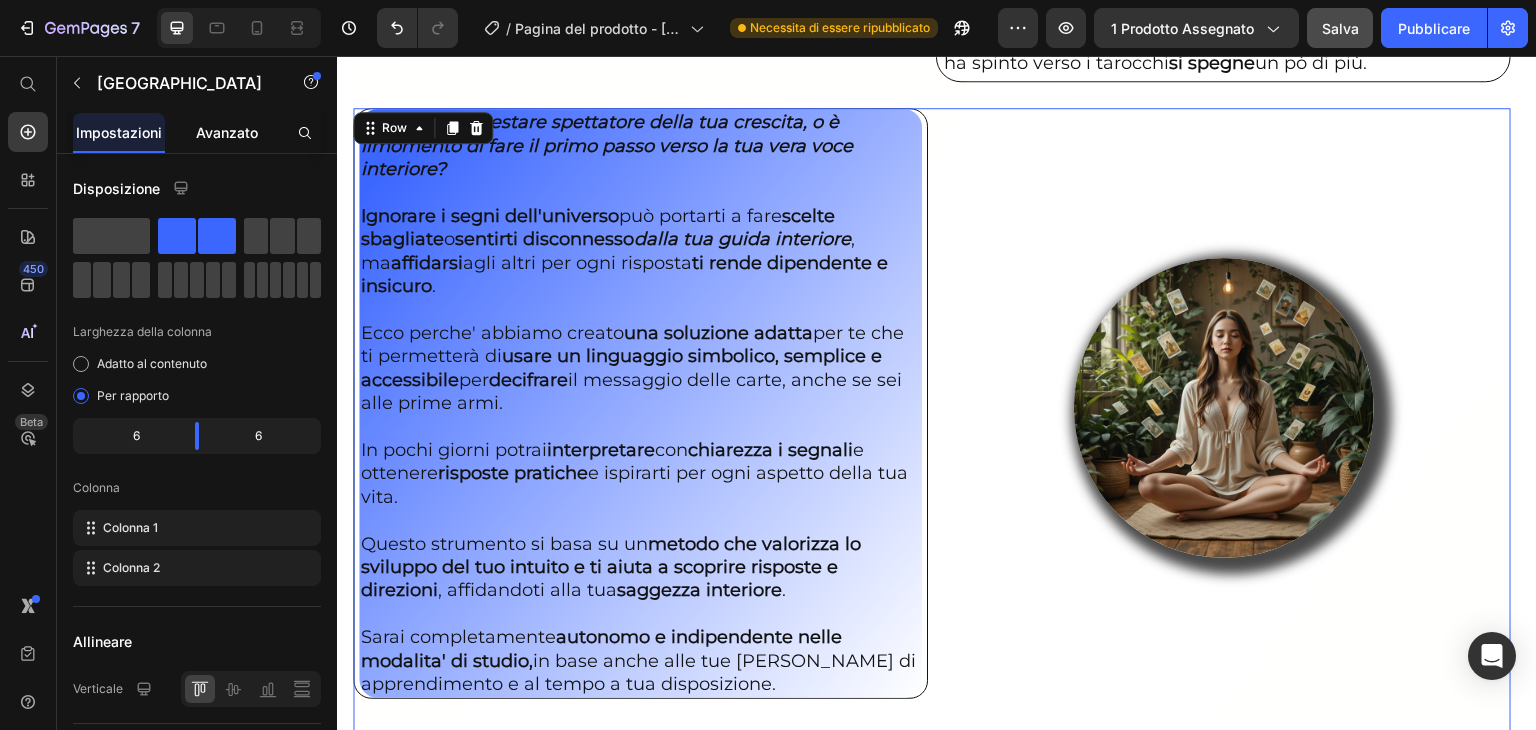 click on "Avanzato" at bounding box center [227, 132] 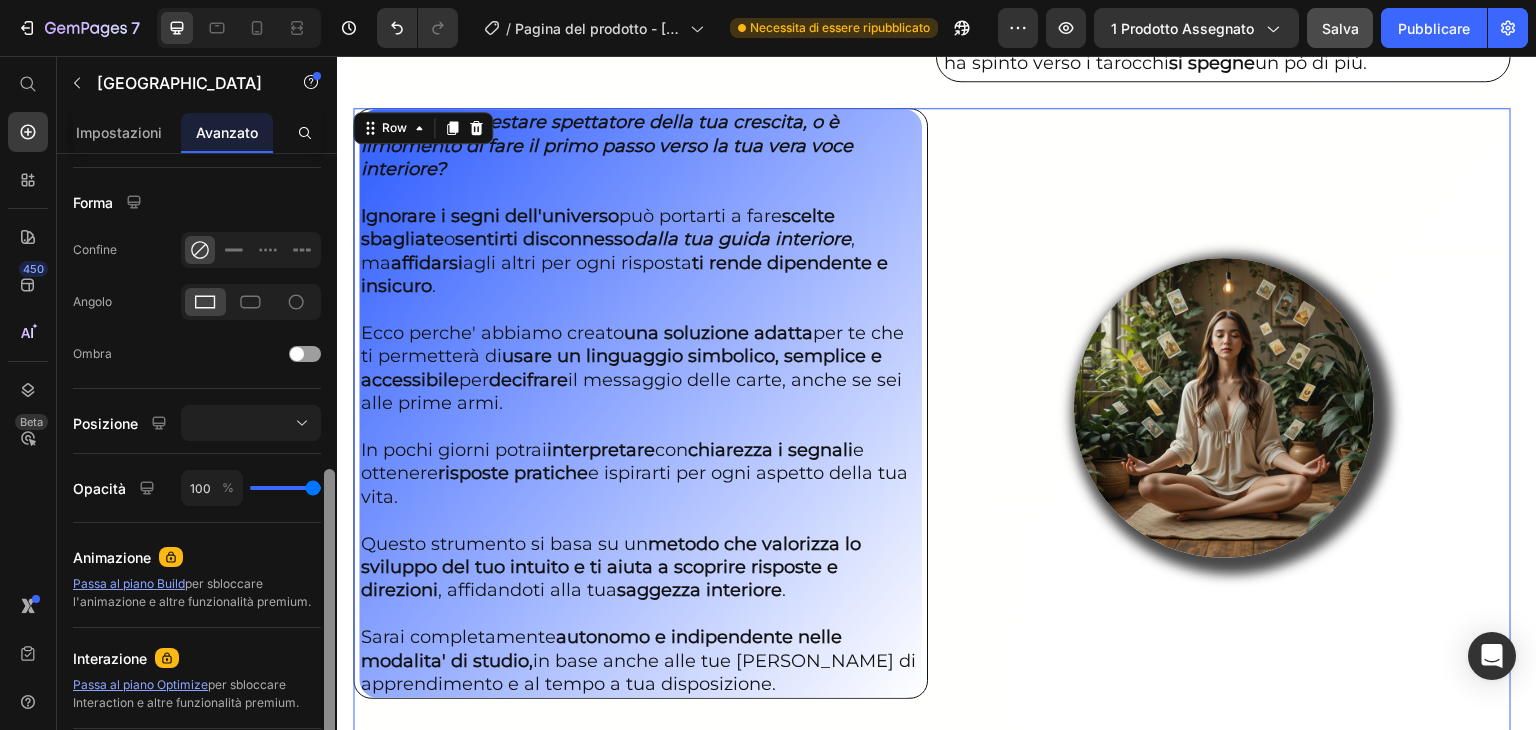 scroll, scrollTop: 540, scrollLeft: 0, axis: vertical 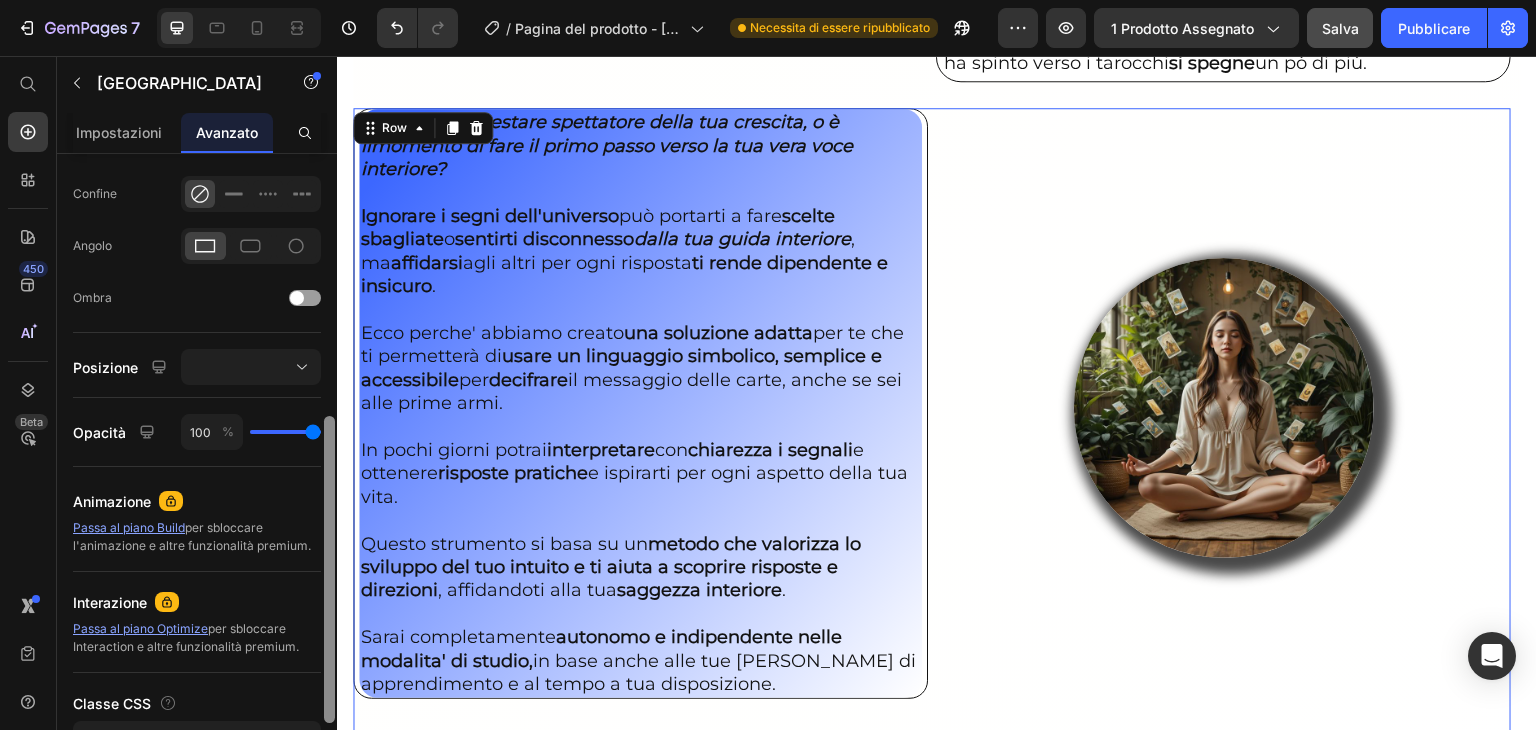 drag, startPoint x: 331, startPoint y: 235, endPoint x: 329, endPoint y: 498, distance: 263.0076 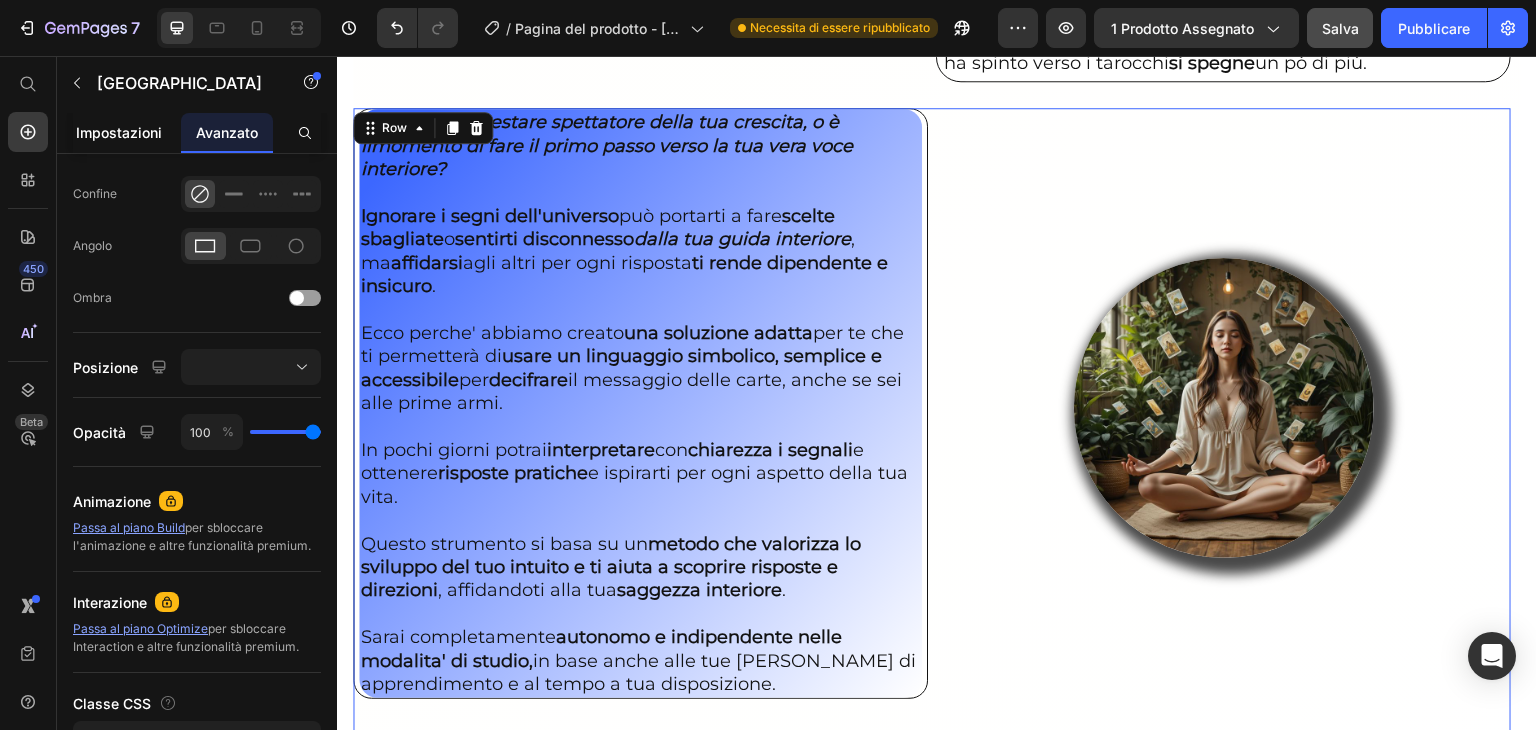 click on "Impostazioni" at bounding box center (119, 132) 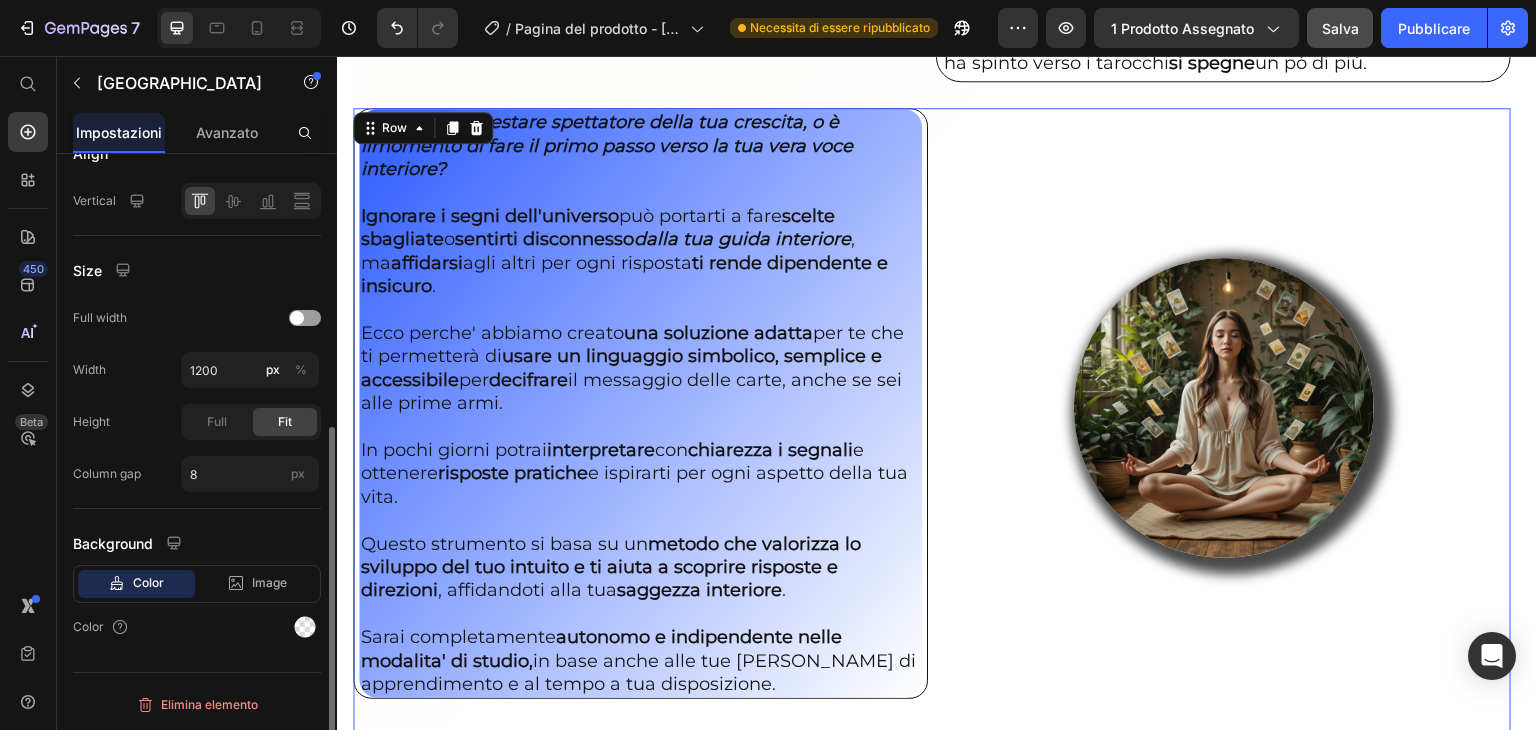 scroll, scrollTop: 0, scrollLeft: 0, axis: both 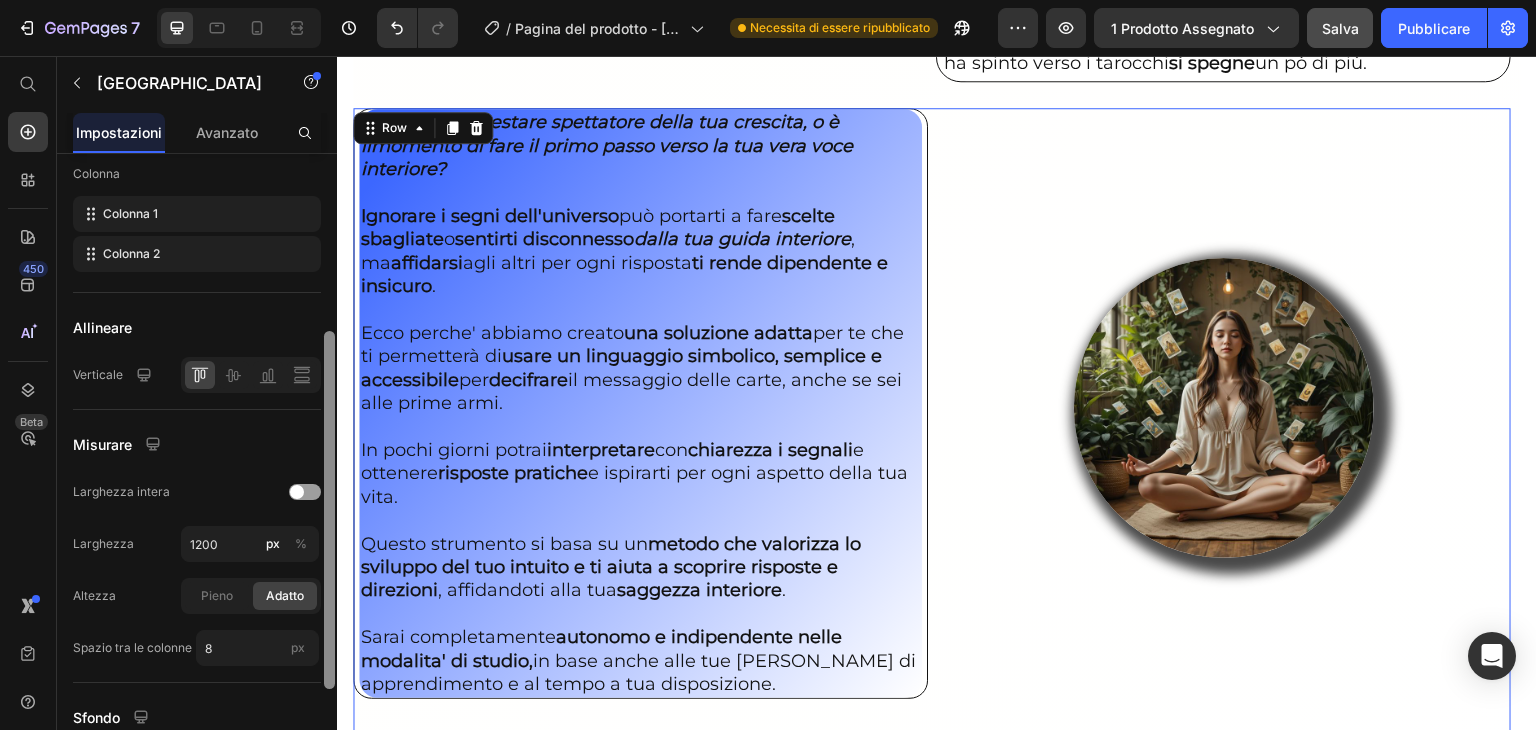 drag, startPoint x: 328, startPoint y: 241, endPoint x: 329, endPoint y: 419, distance: 178.0028 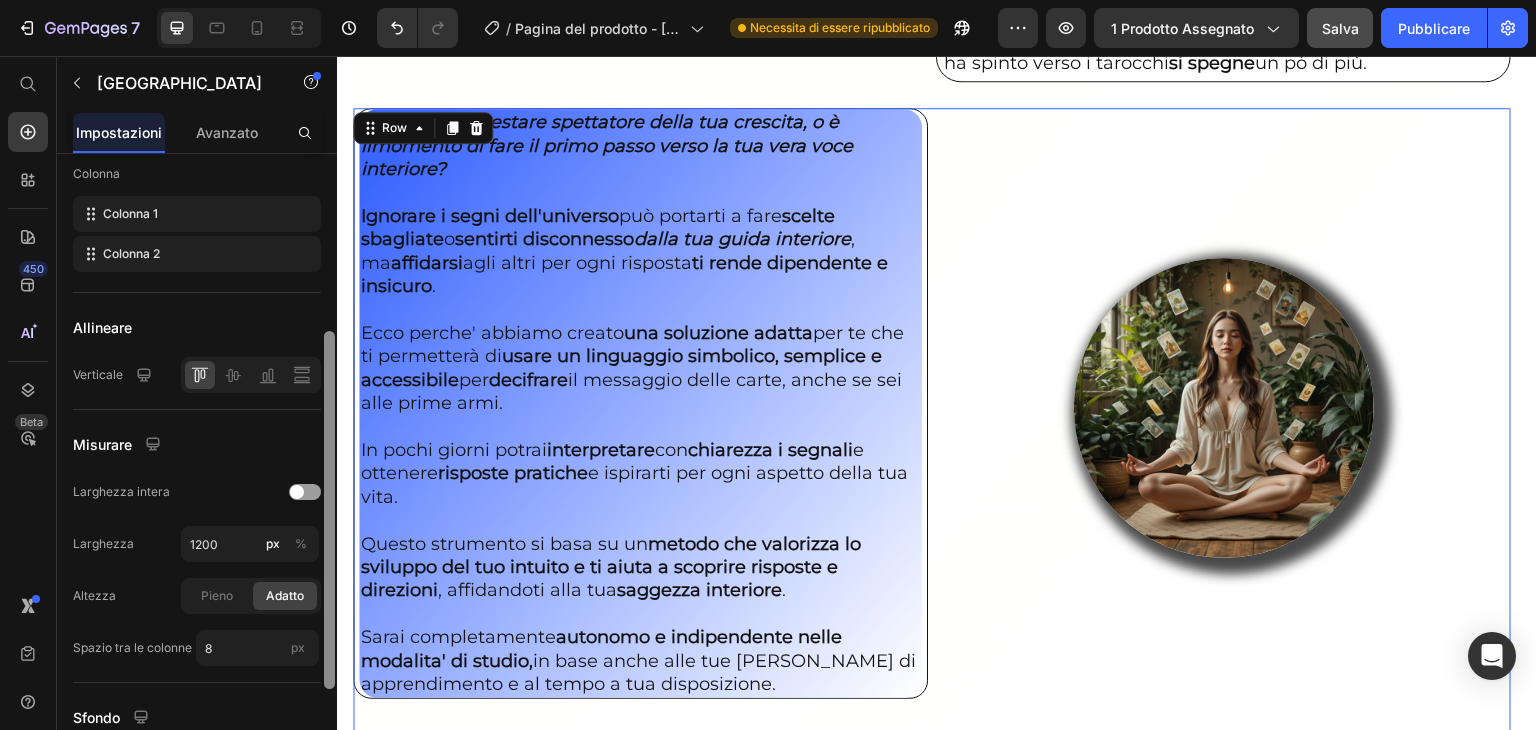 click at bounding box center [329, 510] 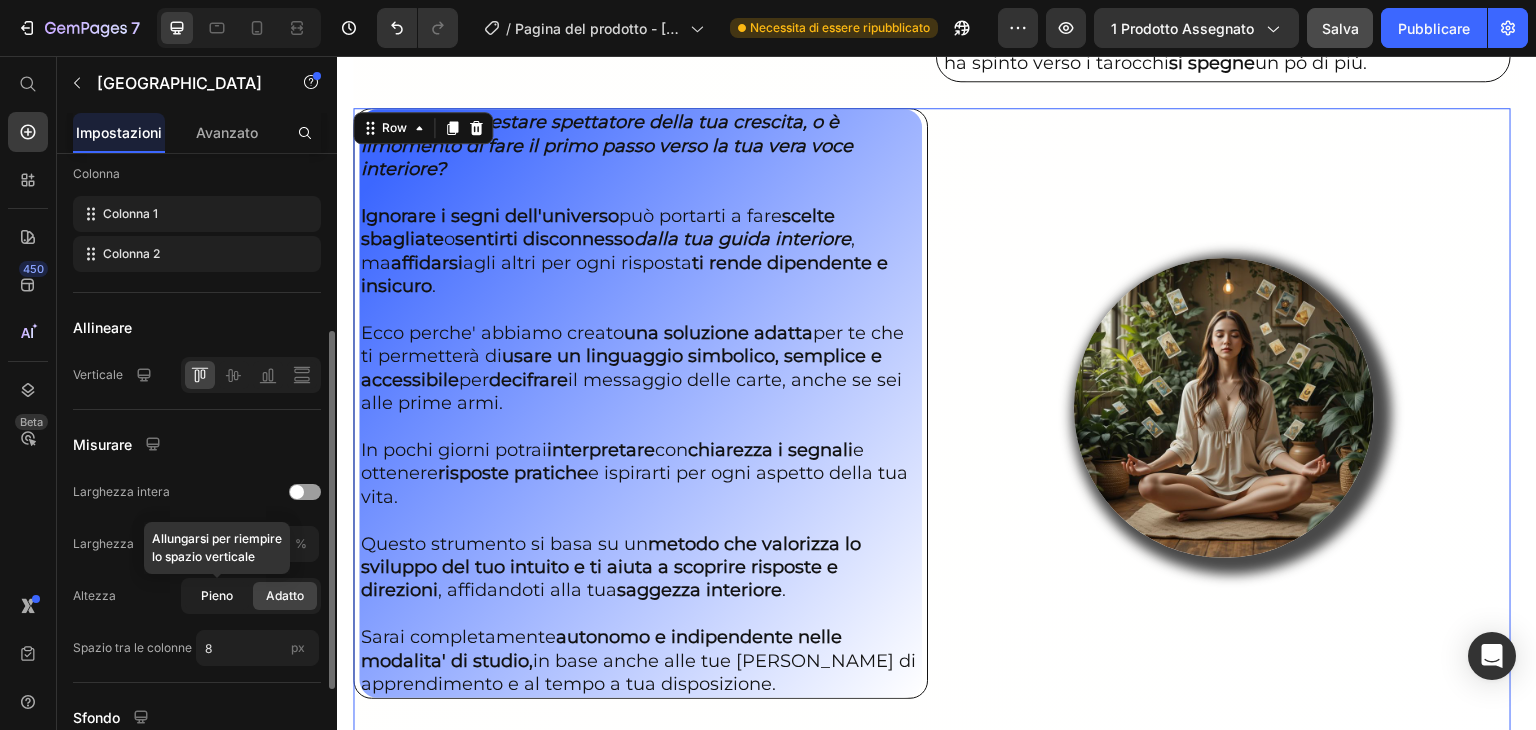 click on "Pieno" at bounding box center (217, 595) 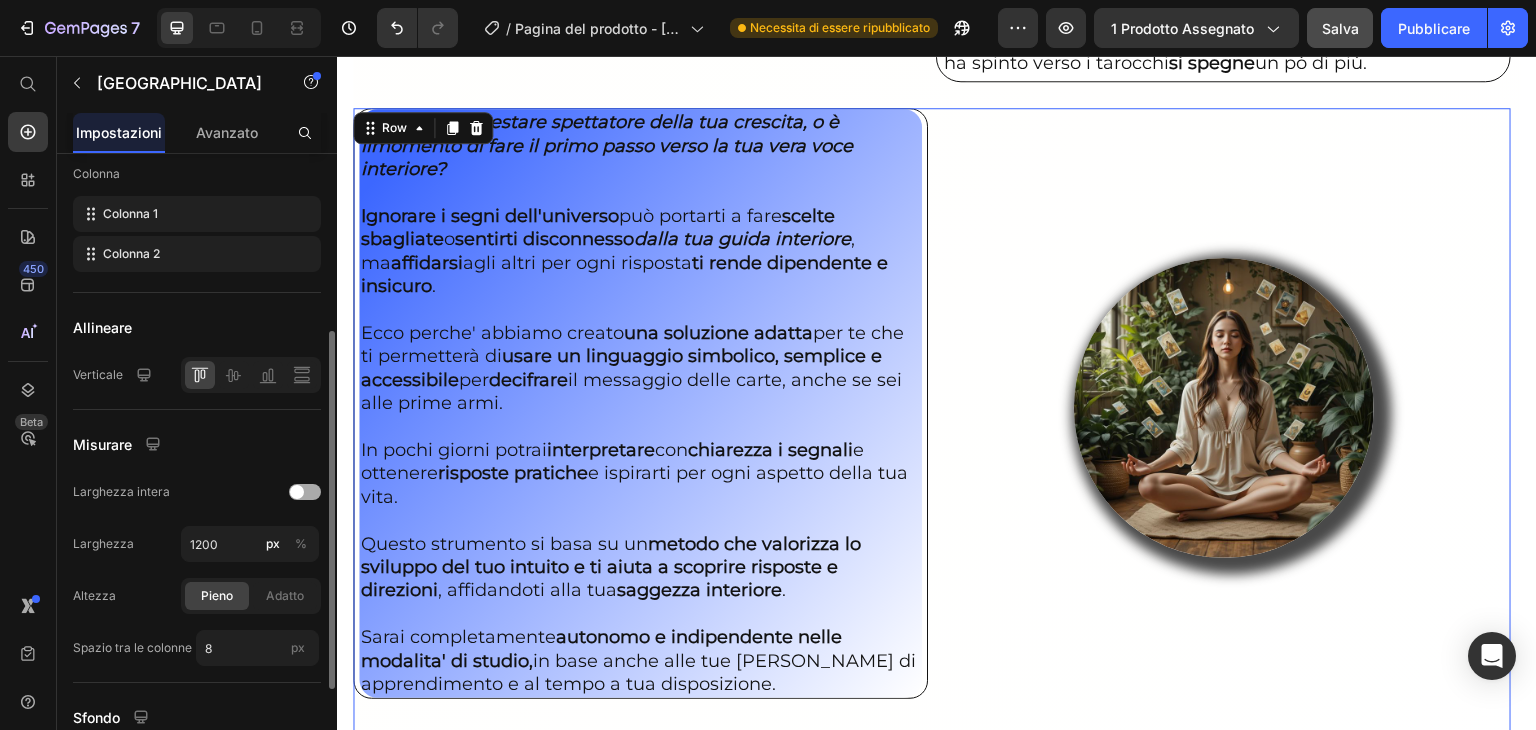 click at bounding box center [297, 492] 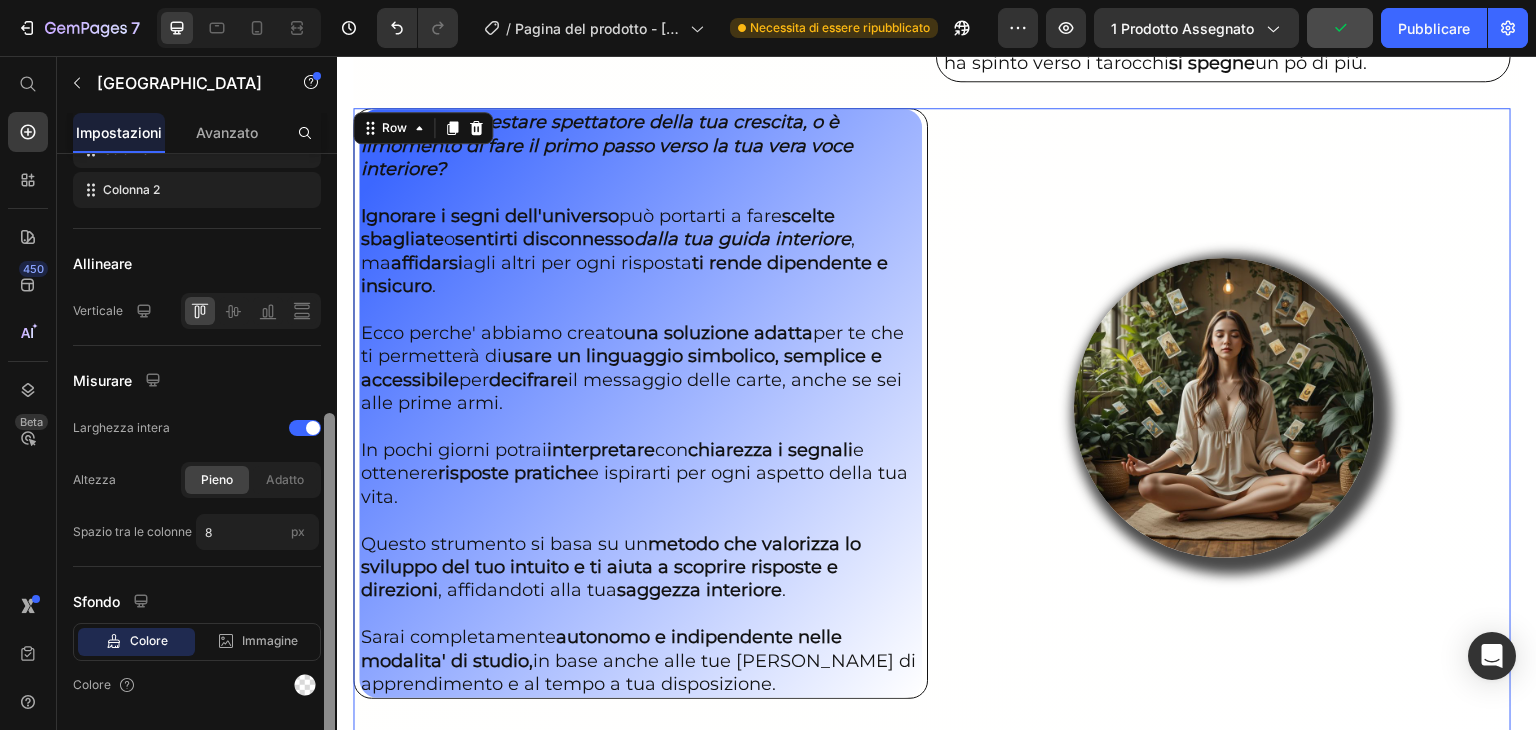 scroll, scrollTop: 375, scrollLeft: 0, axis: vertical 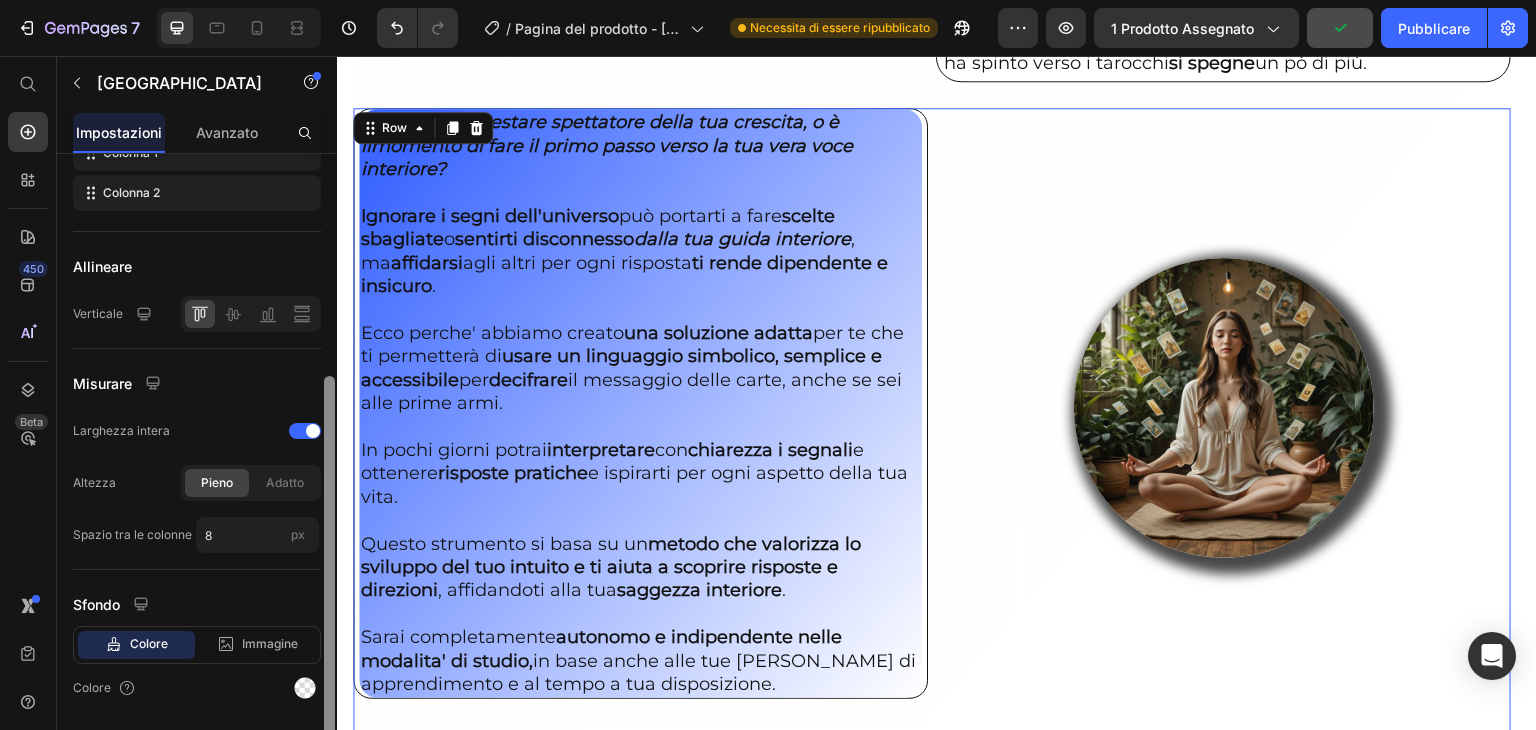 drag, startPoint x: 327, startPoint y: 450, endPoint x: 326, endPoint y: 486, distance: 36.013885 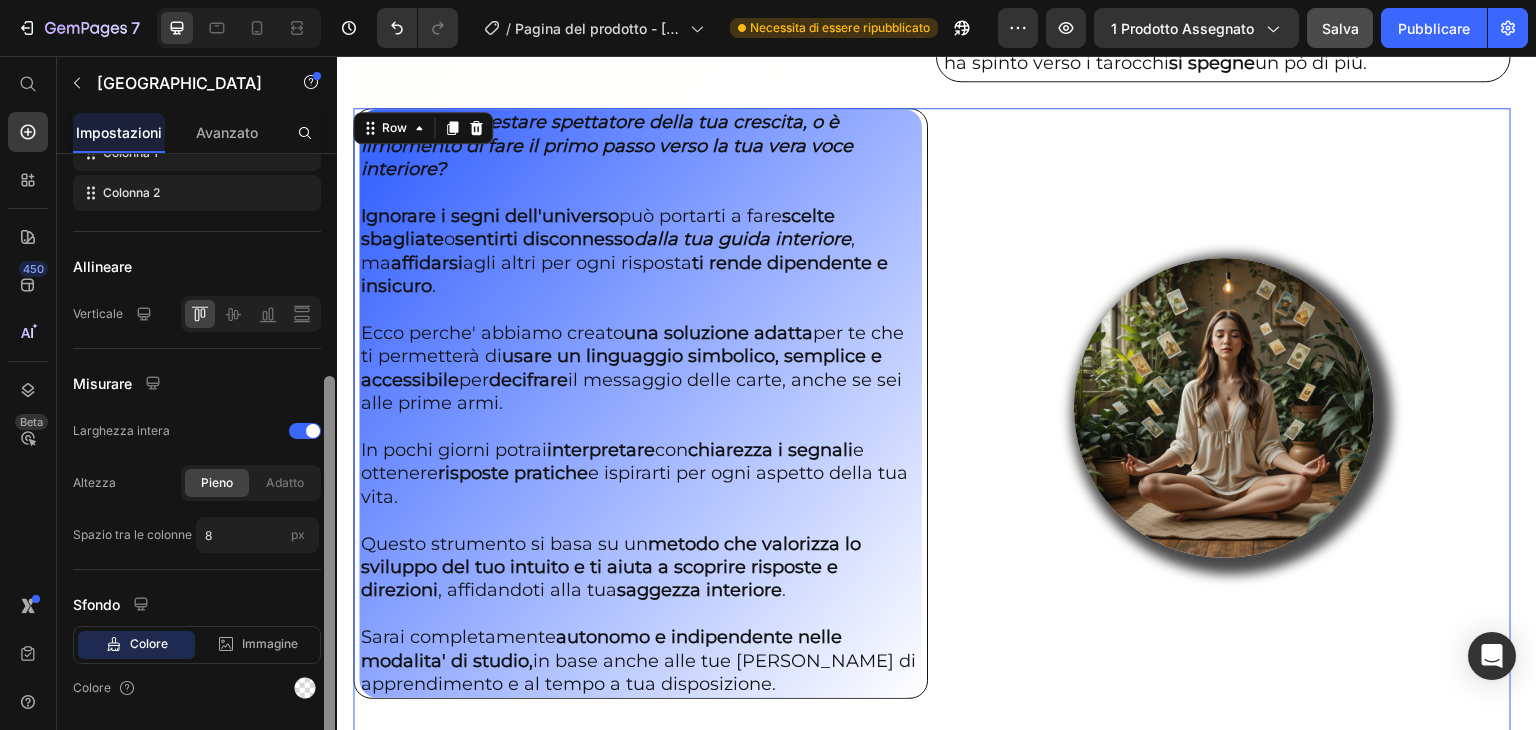 click at bounding box center [329, 563] 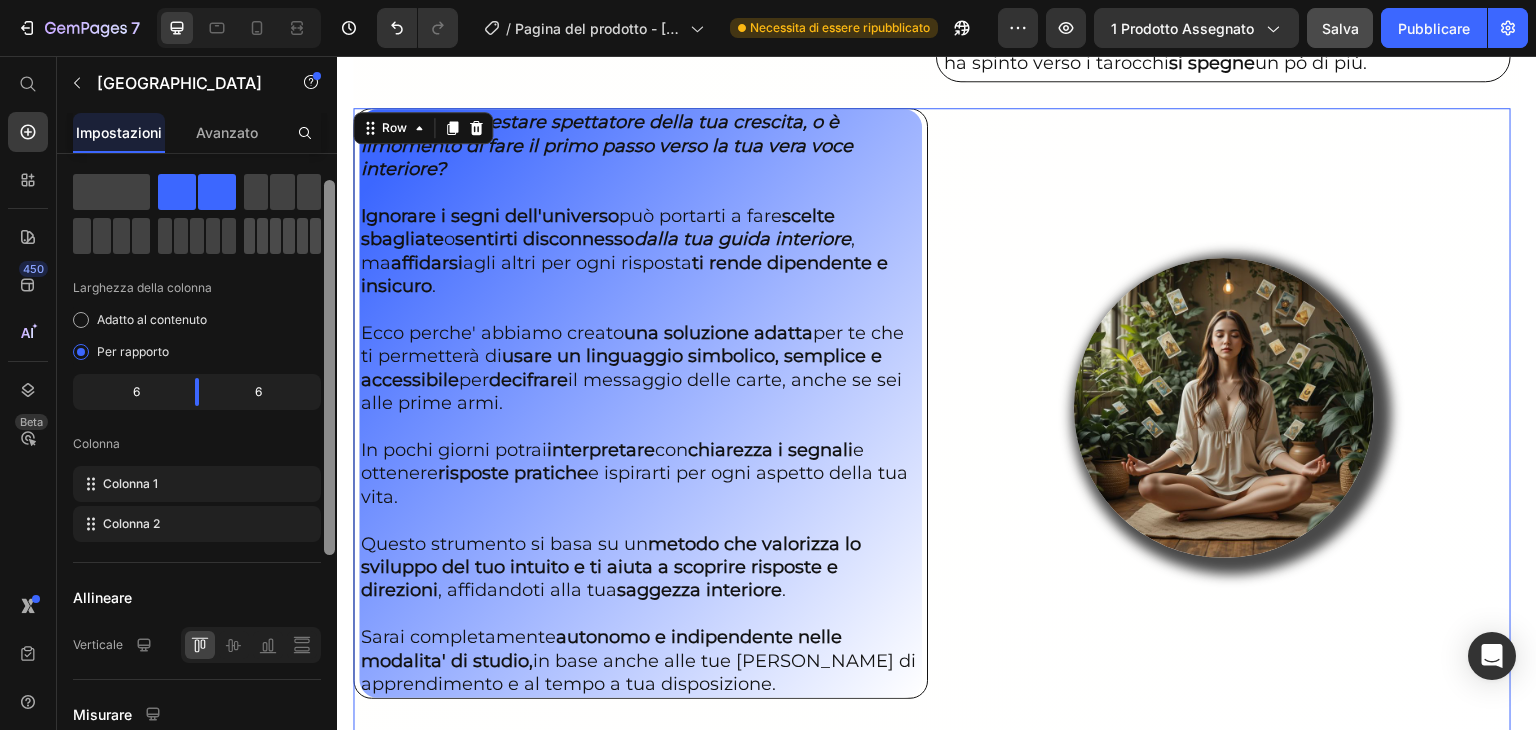 scroll, scrollTop: 0, scrollLeft: 0, axis: both 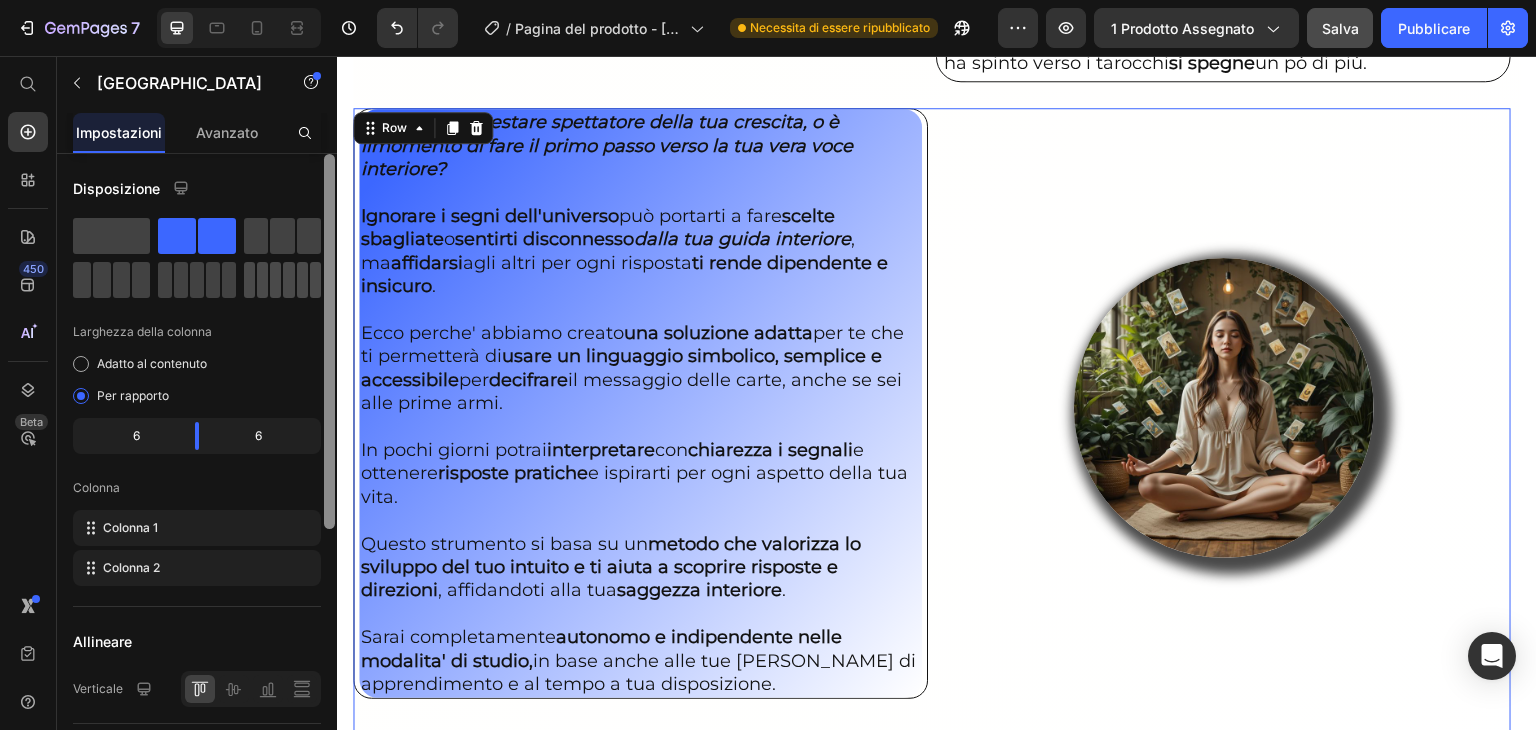 drag, startPoint x: 329, startPoint y: 529, endPoint x: 275, endPoint y: 261, distance: 273.38617 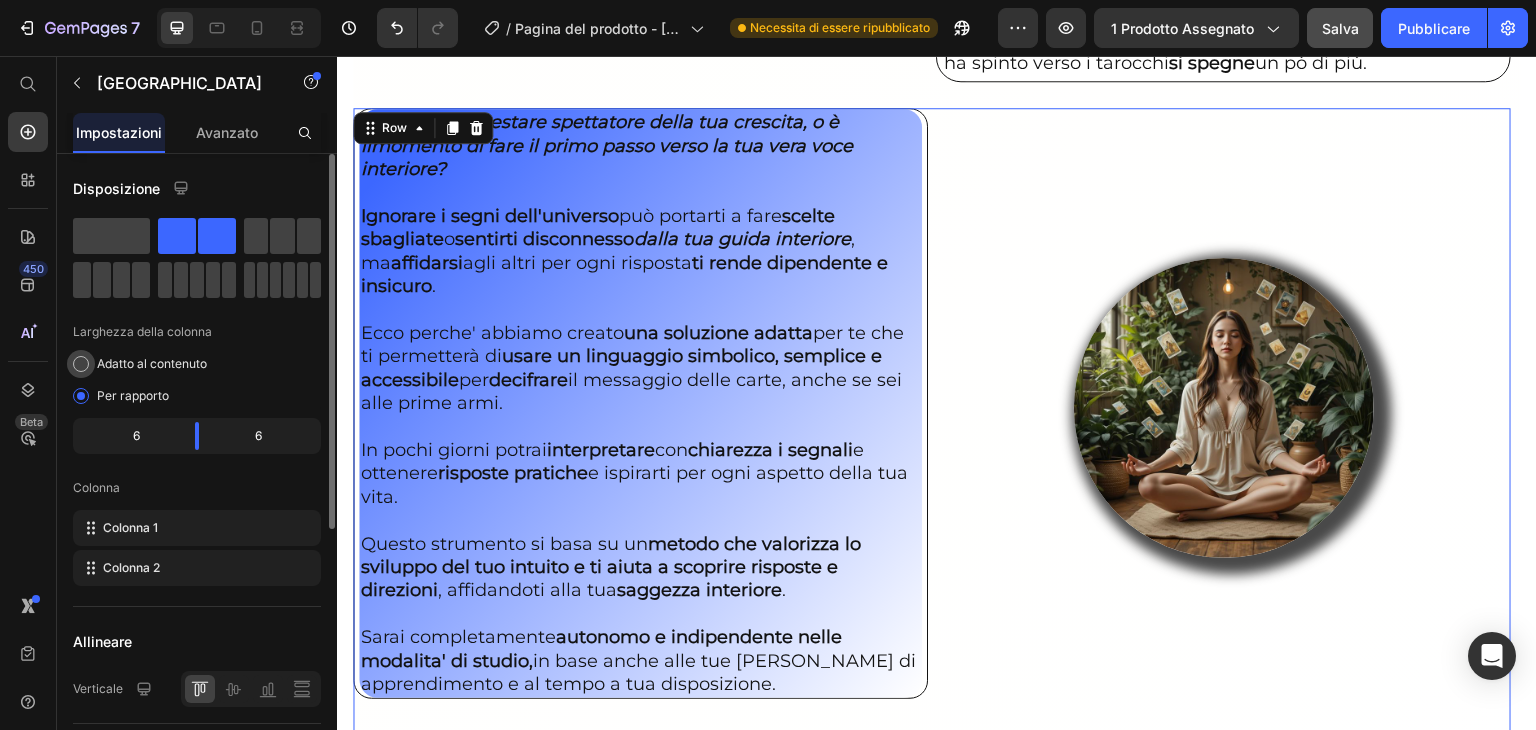 drag, startPoint x: 275, startPoint y: 261, endPoint x: 81, endPoint y: 365, distance: 220.11815 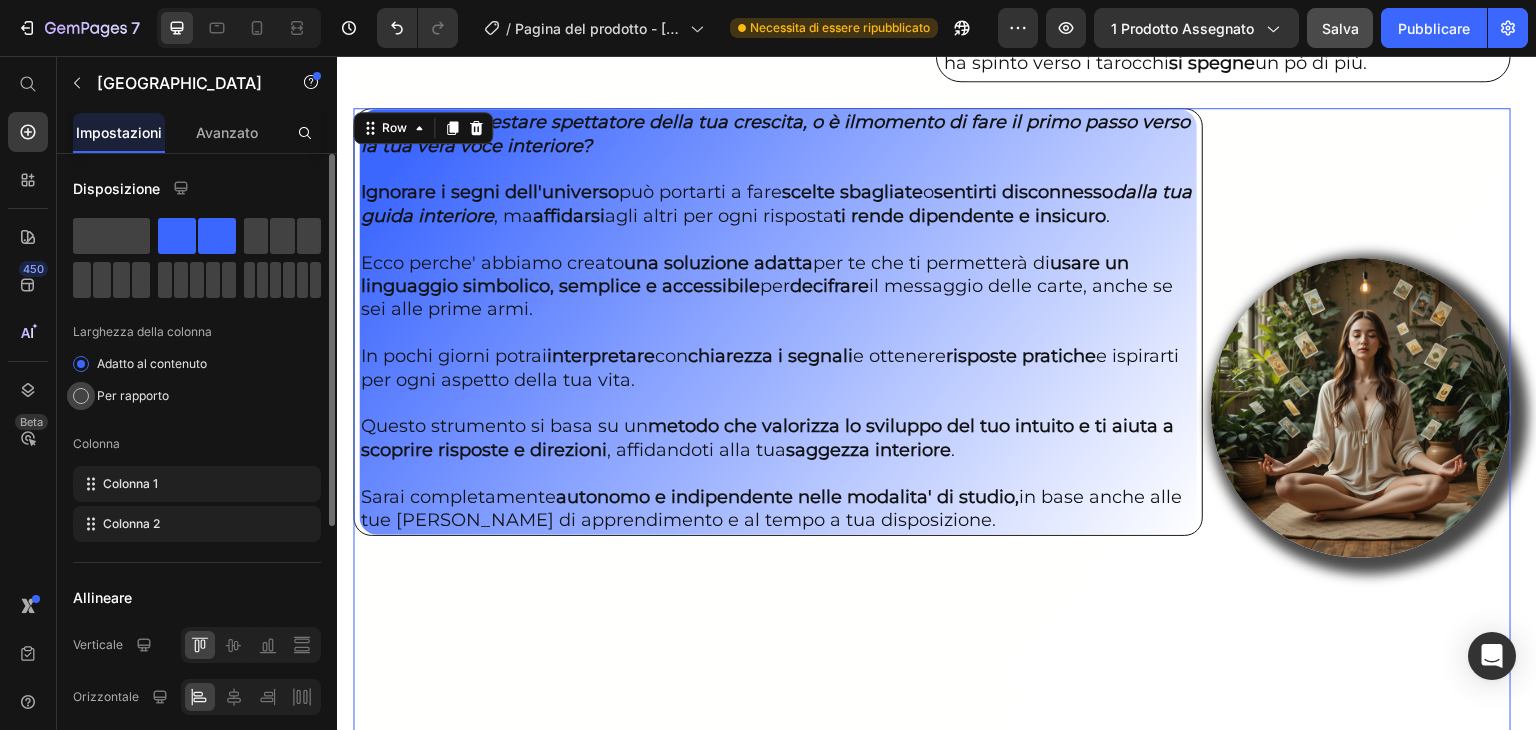 click at bounding box center [81, 396] 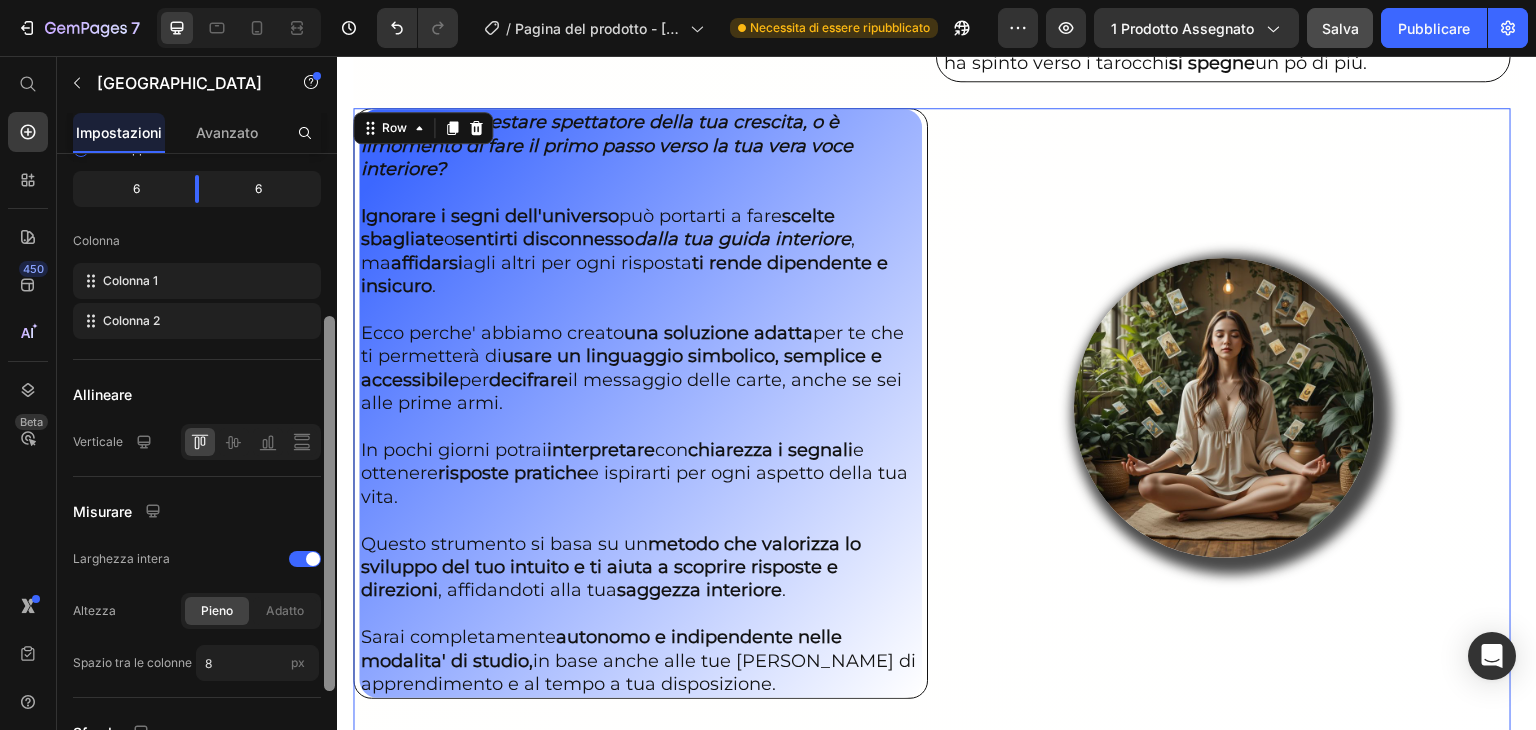 scroll, scrollTop: 259, scrollLeft: 0, axis: vertical 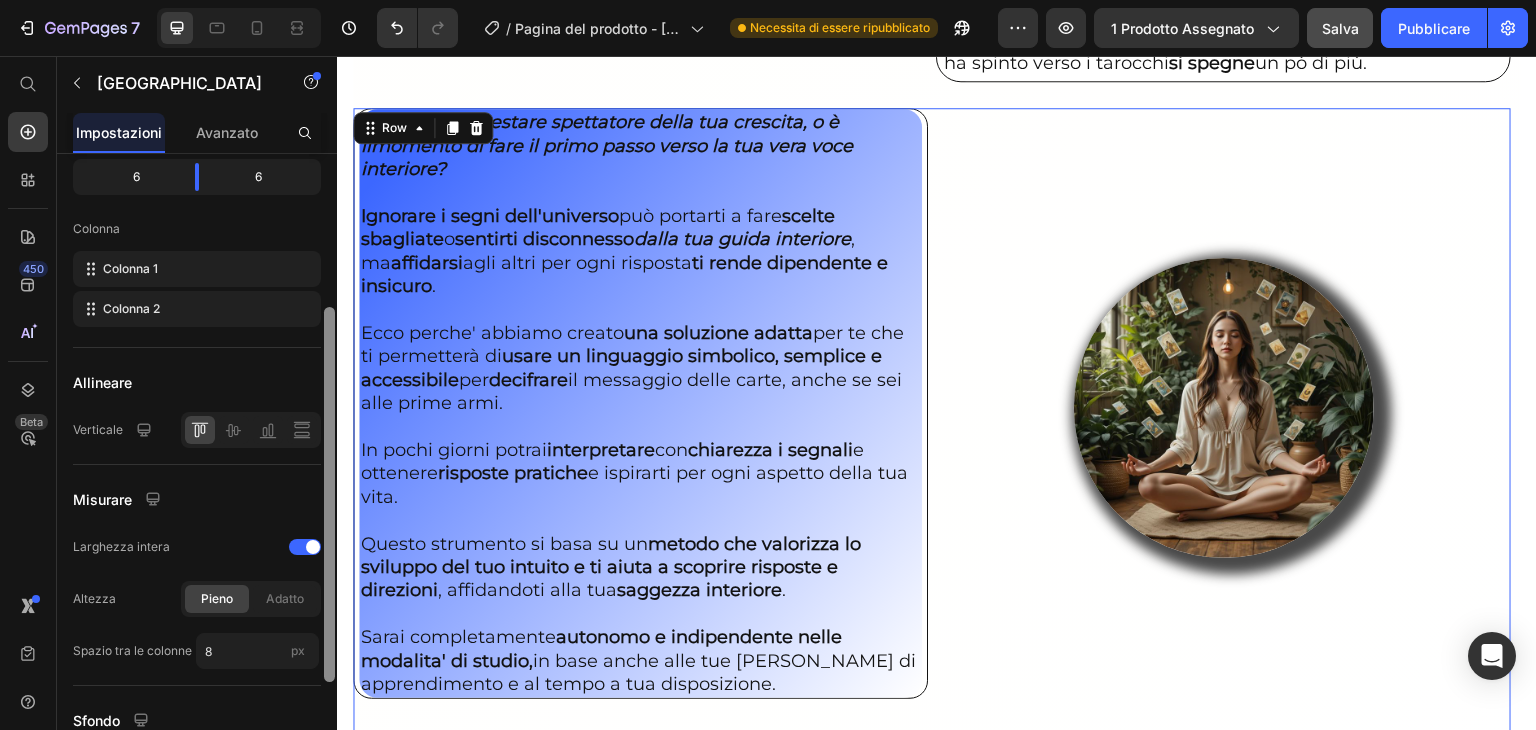 drag, startPoint x: 328, startPoint y: 414, endPoint x: 335, endPoint y: 568, distance: 154.15901 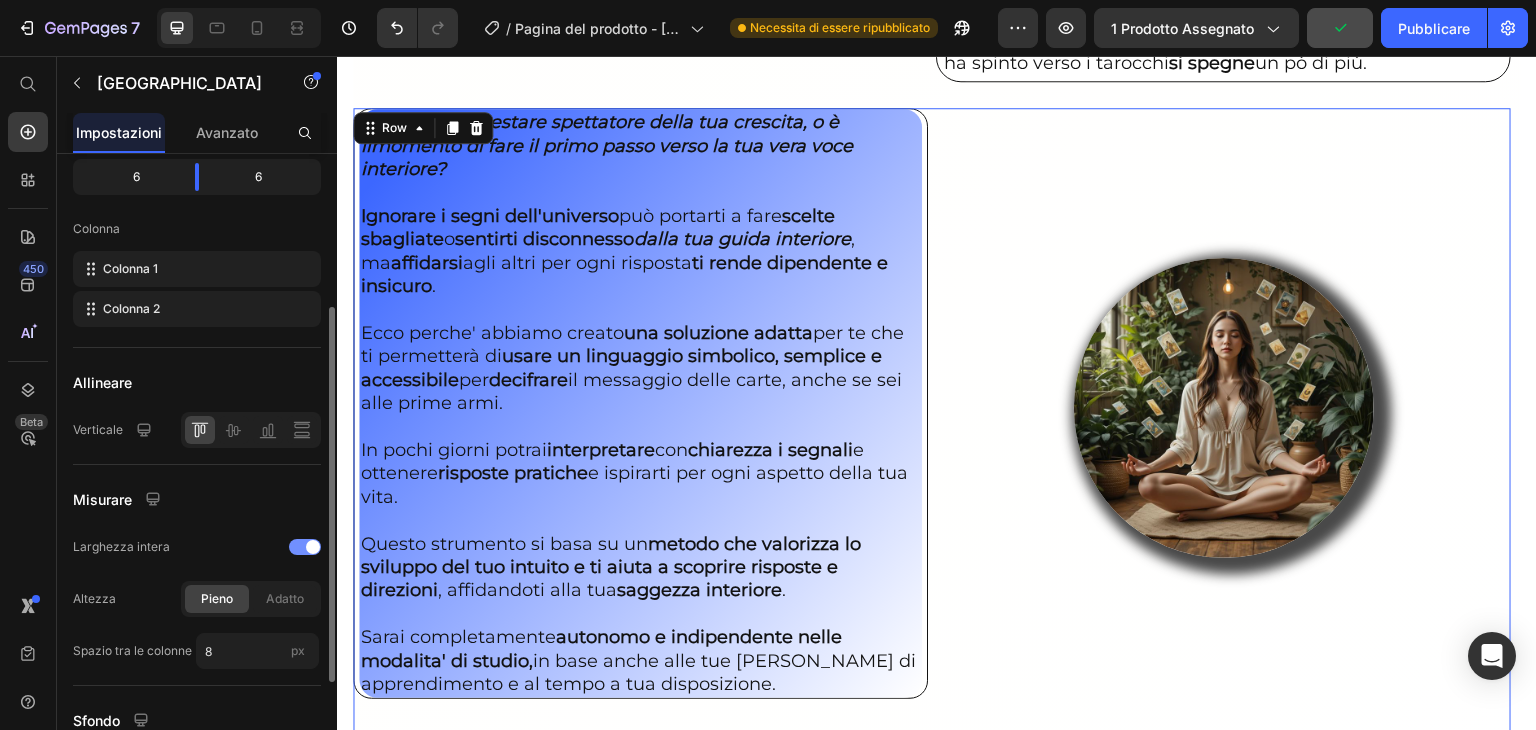 click at bounding box center (305, 547) 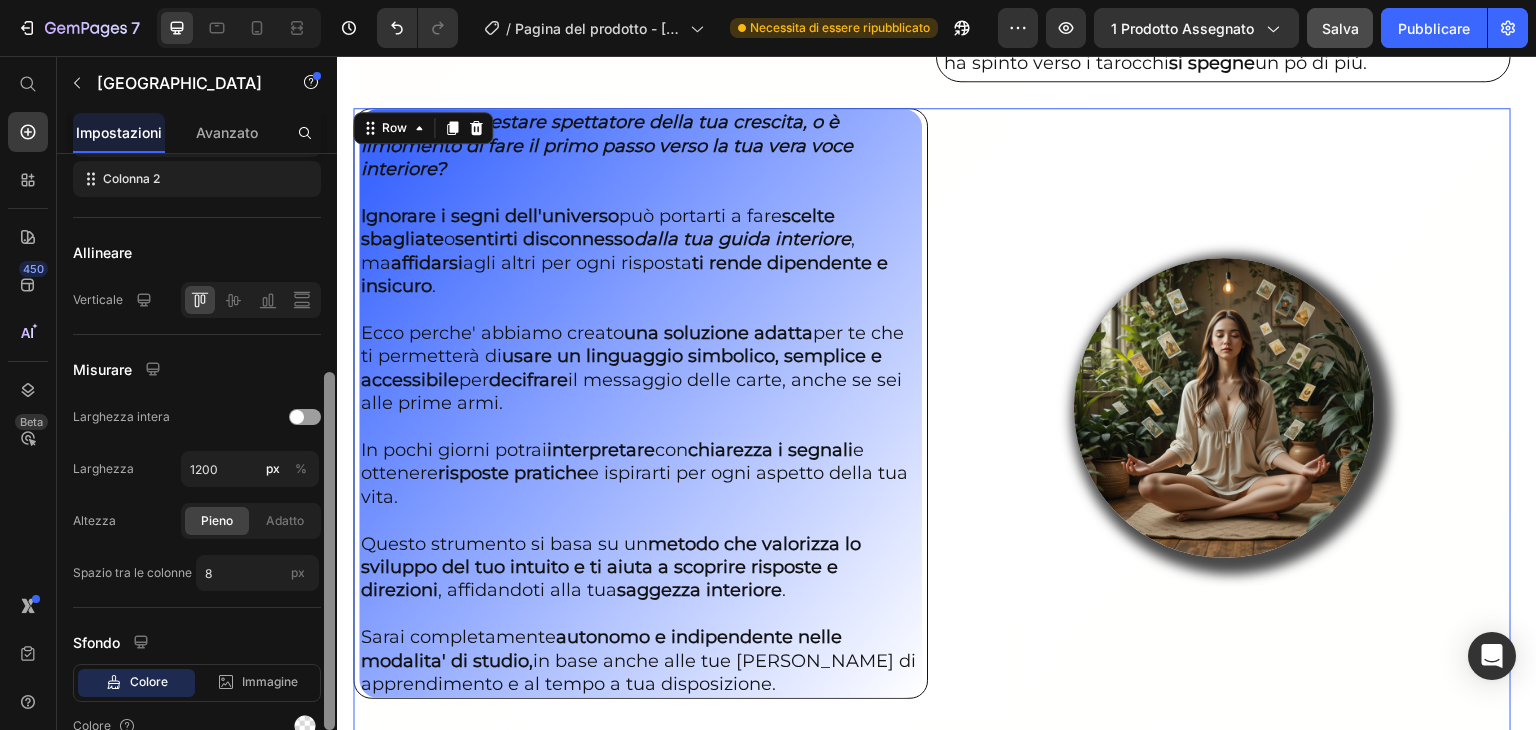scroll, scrollTop: 393, scrollLeft: 0, axis: vertical 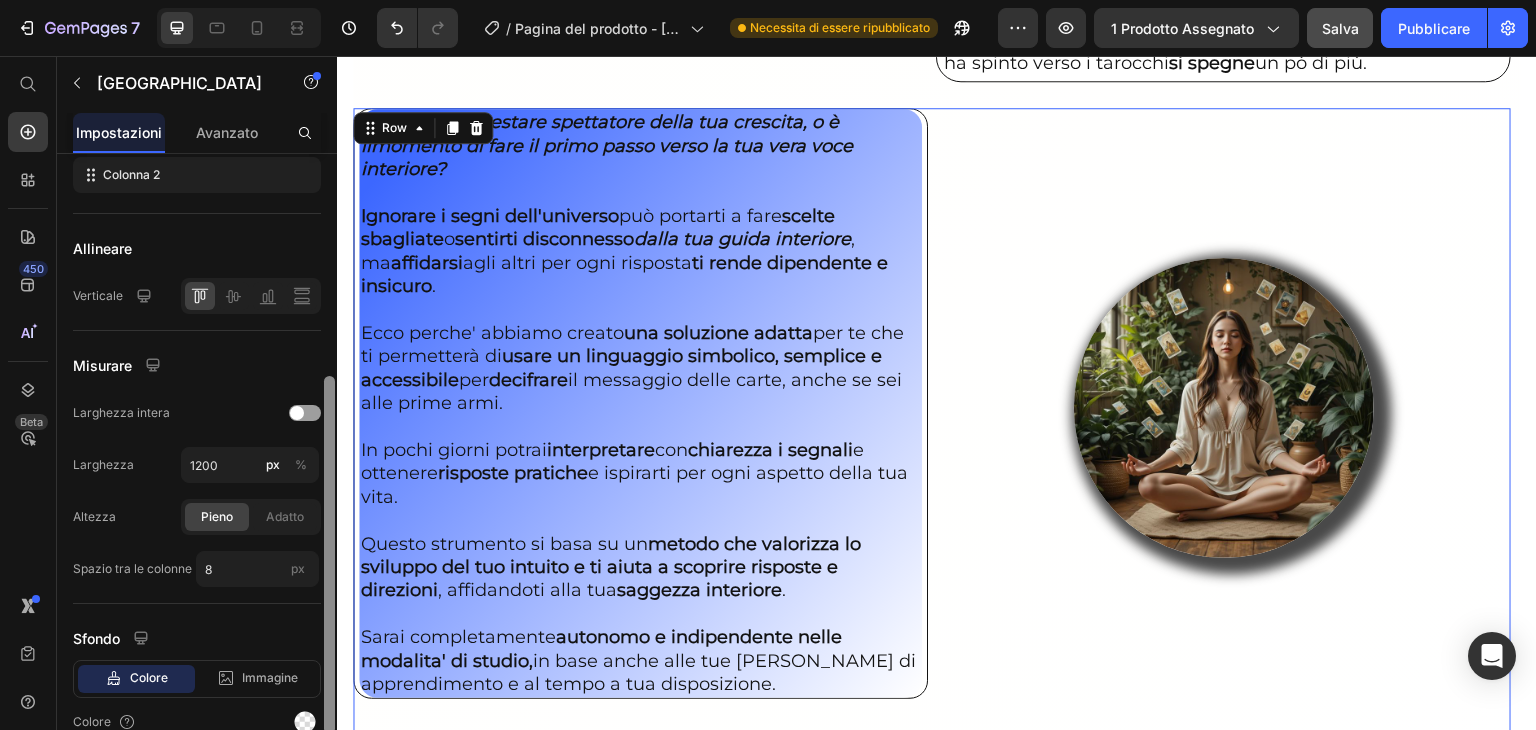 drag, startPoint x: 330, startPoint y: 529, endPoint x: 330, endPoint y: 605, distance: 76 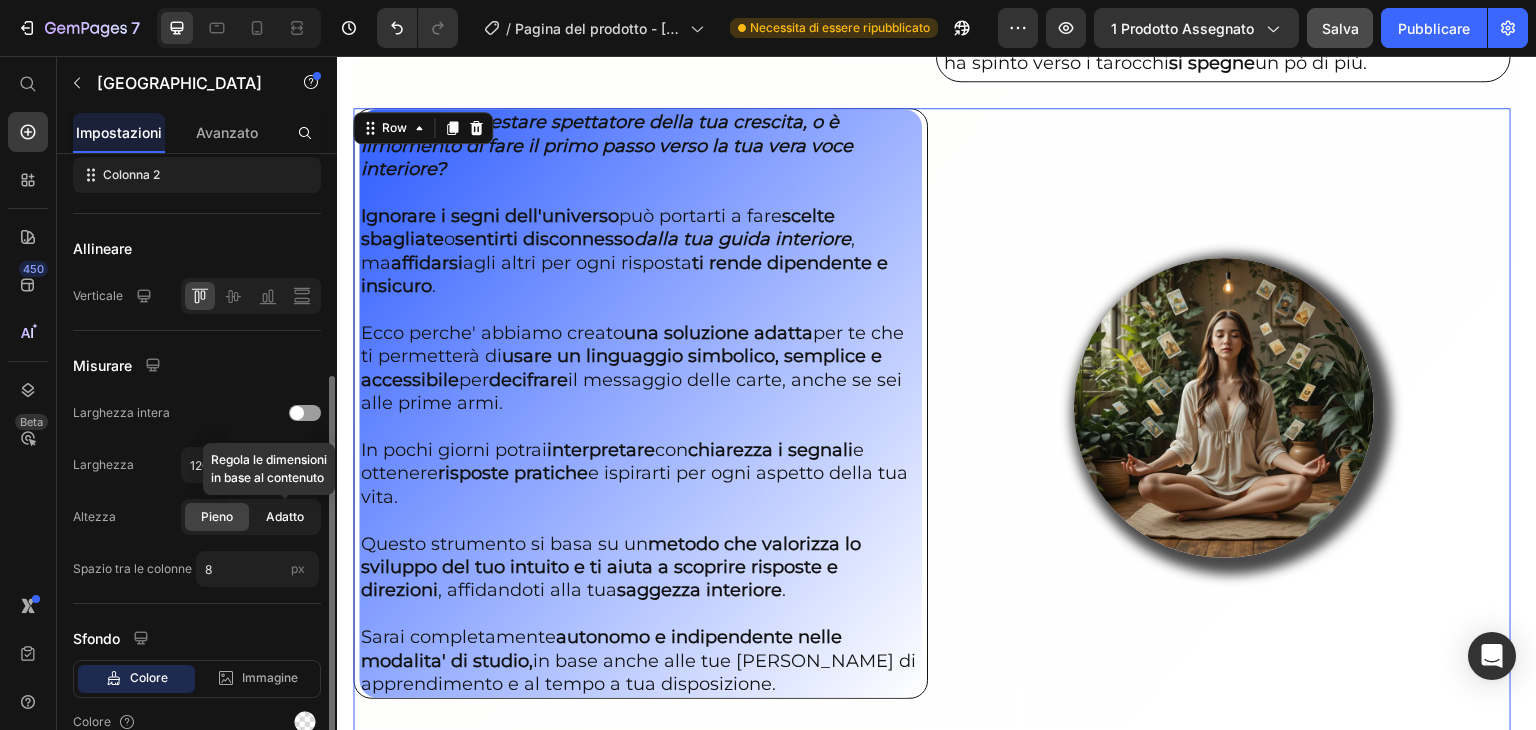 click on "Adatto" at bounding box center (285, 516) 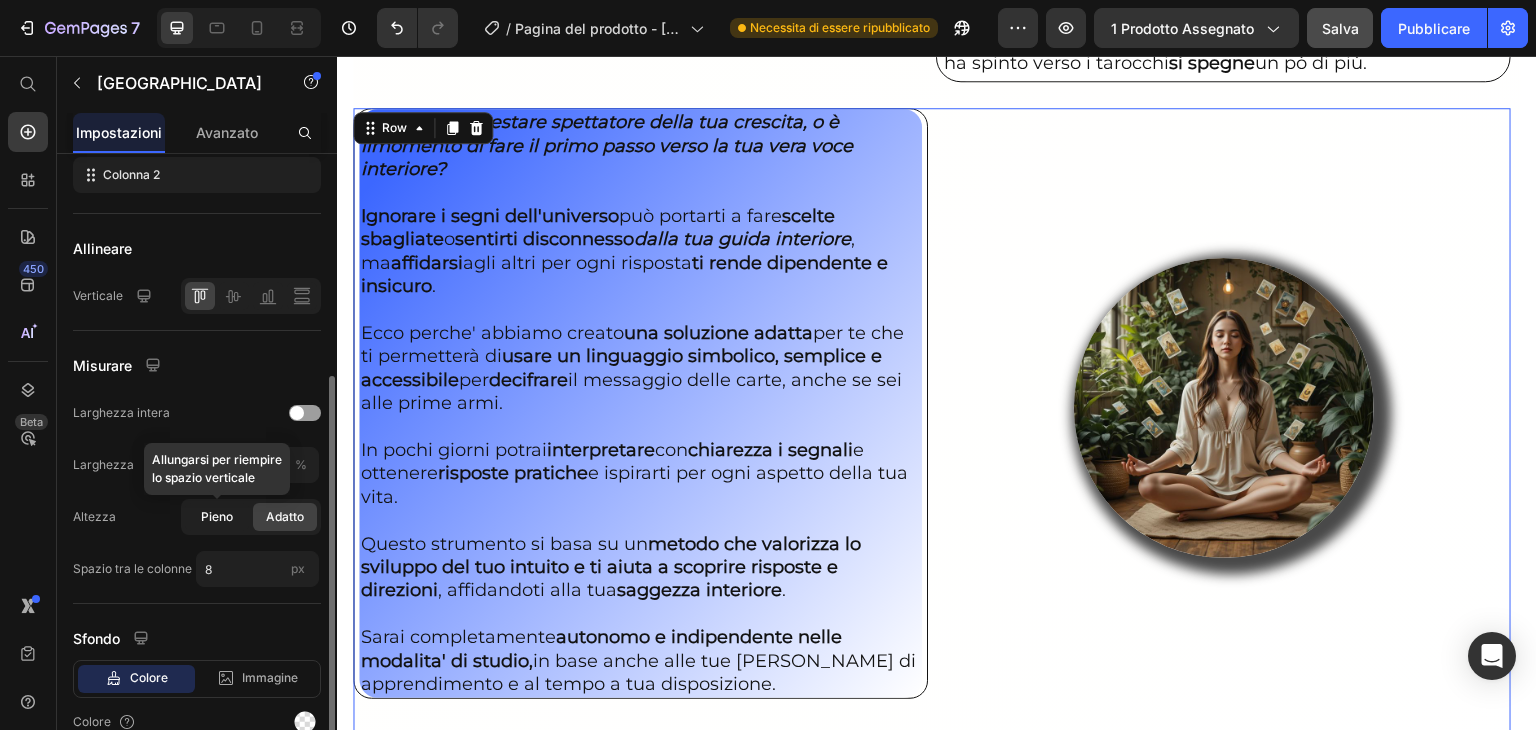 click on "Pieno" at bounding box center [217, 516] 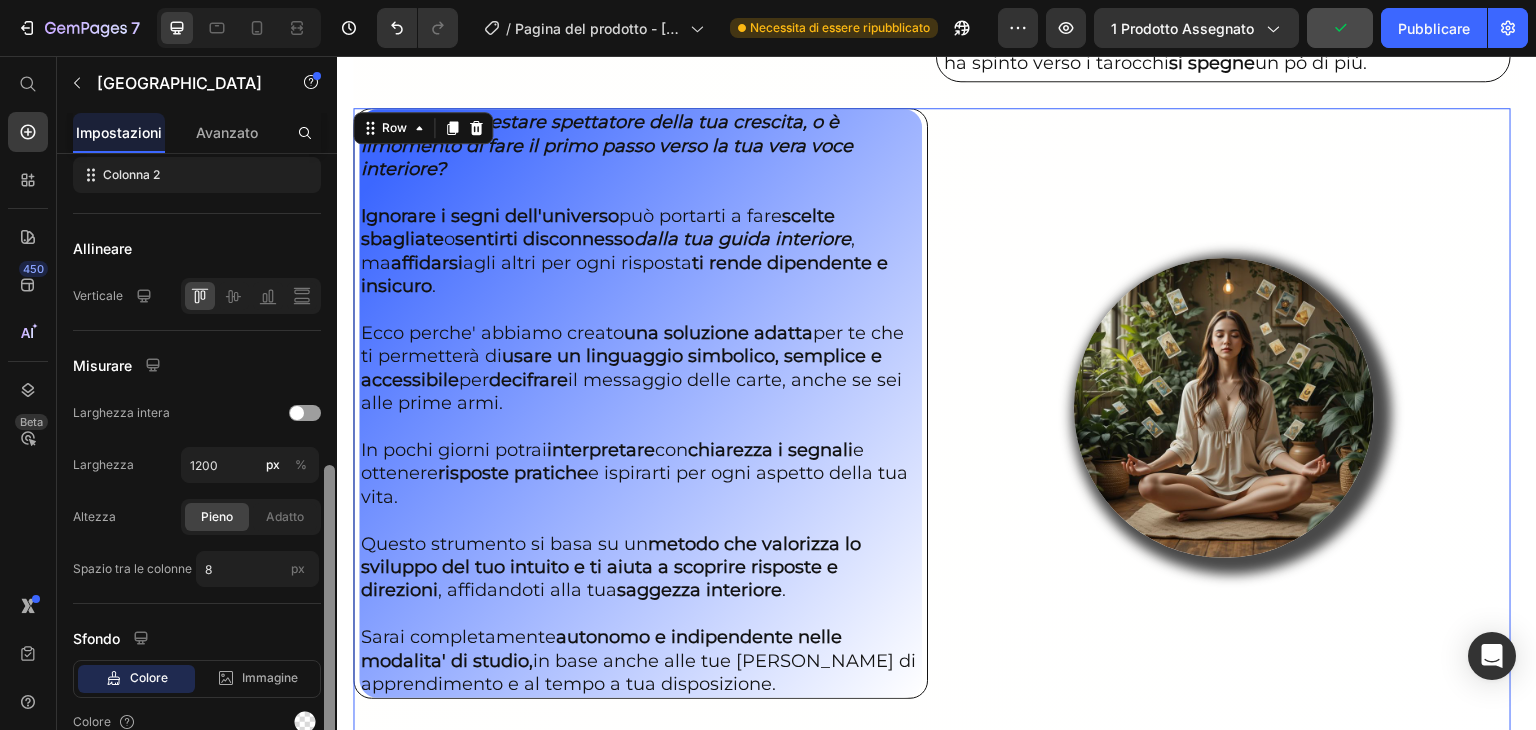 scroll, scrollTop: 486, scrollLeft: 0, axis: vertical 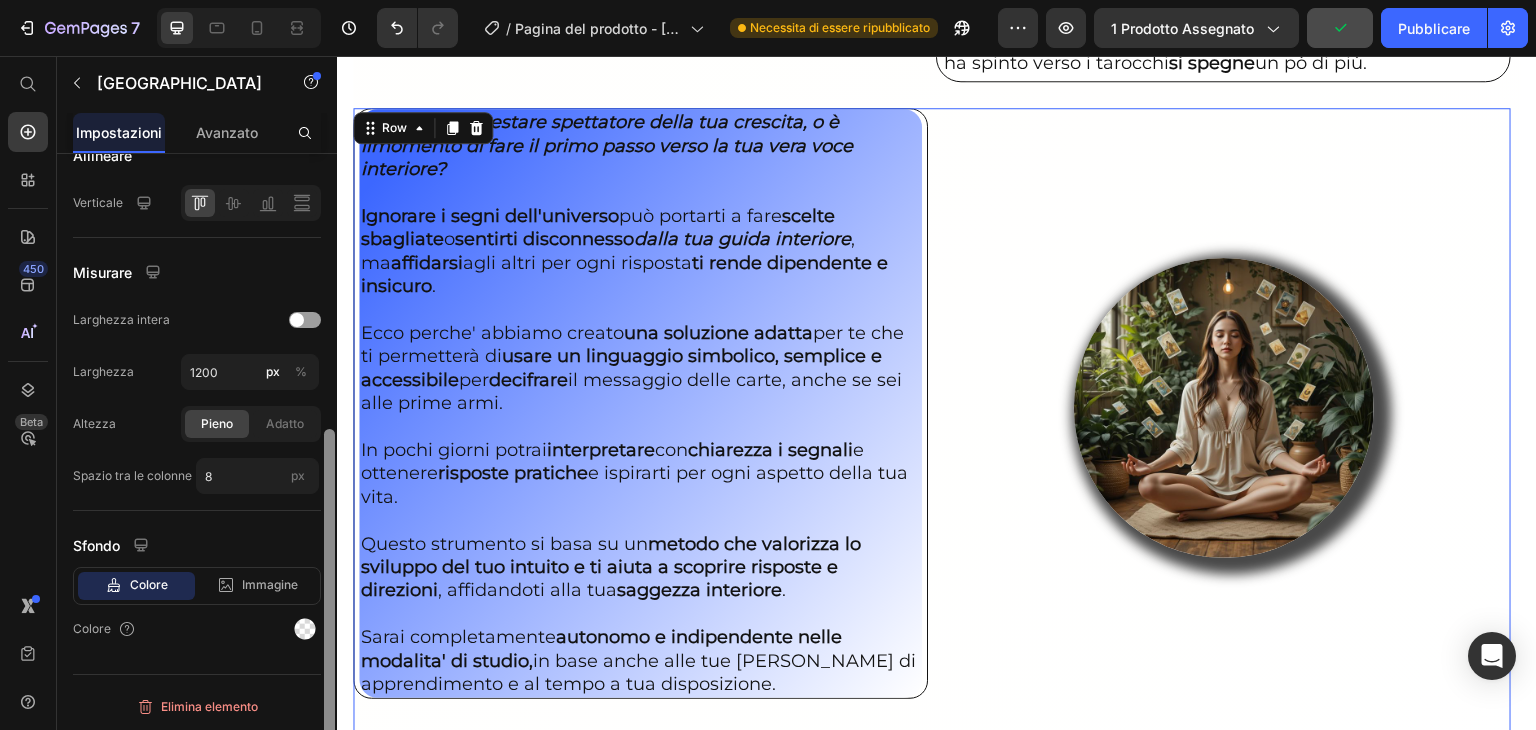 drag, startPoint x: 668, startPoint y: 637, endPoint x: 341, endPoint y: 655, distance: 327.49503 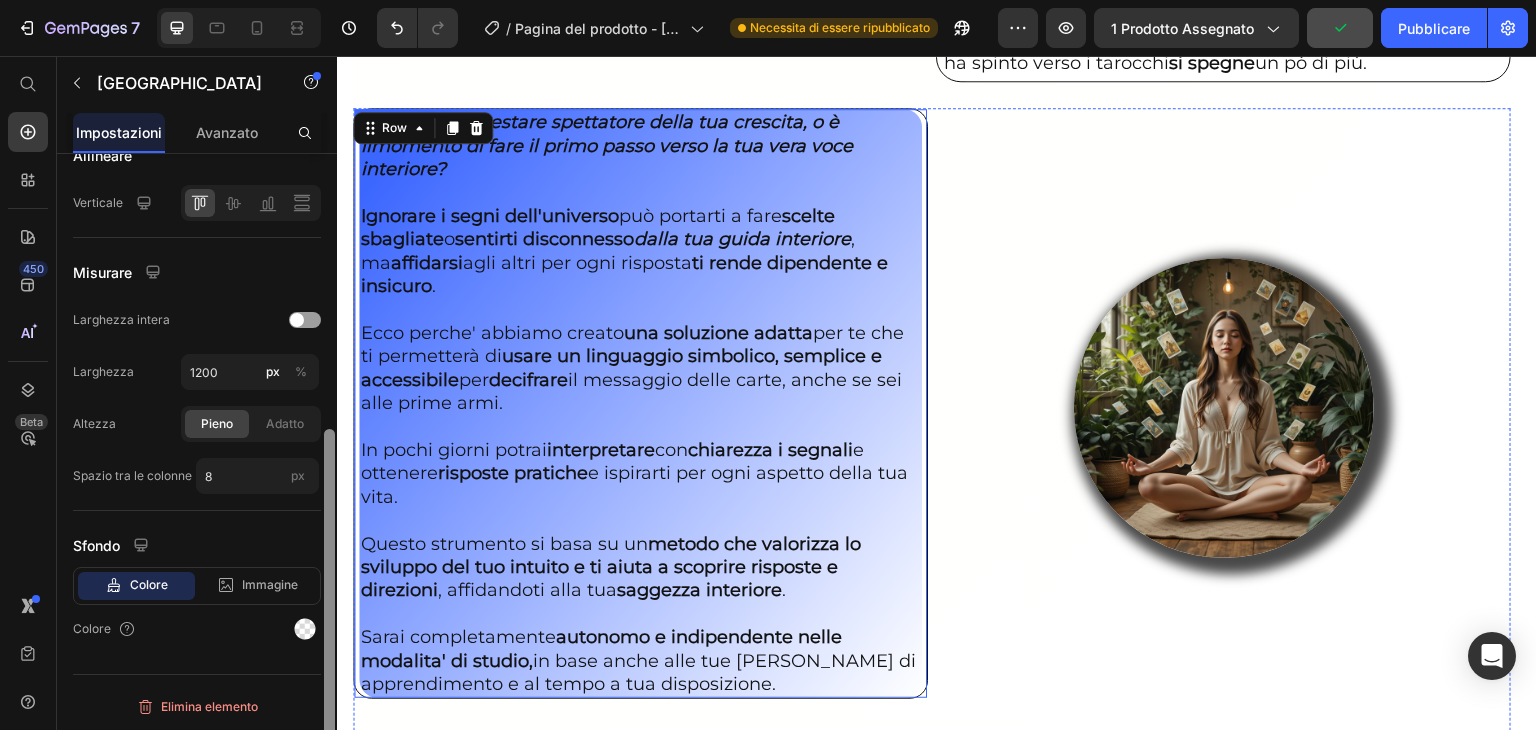 click on "sentirti disconnesso" at bounding box center (544, 239) 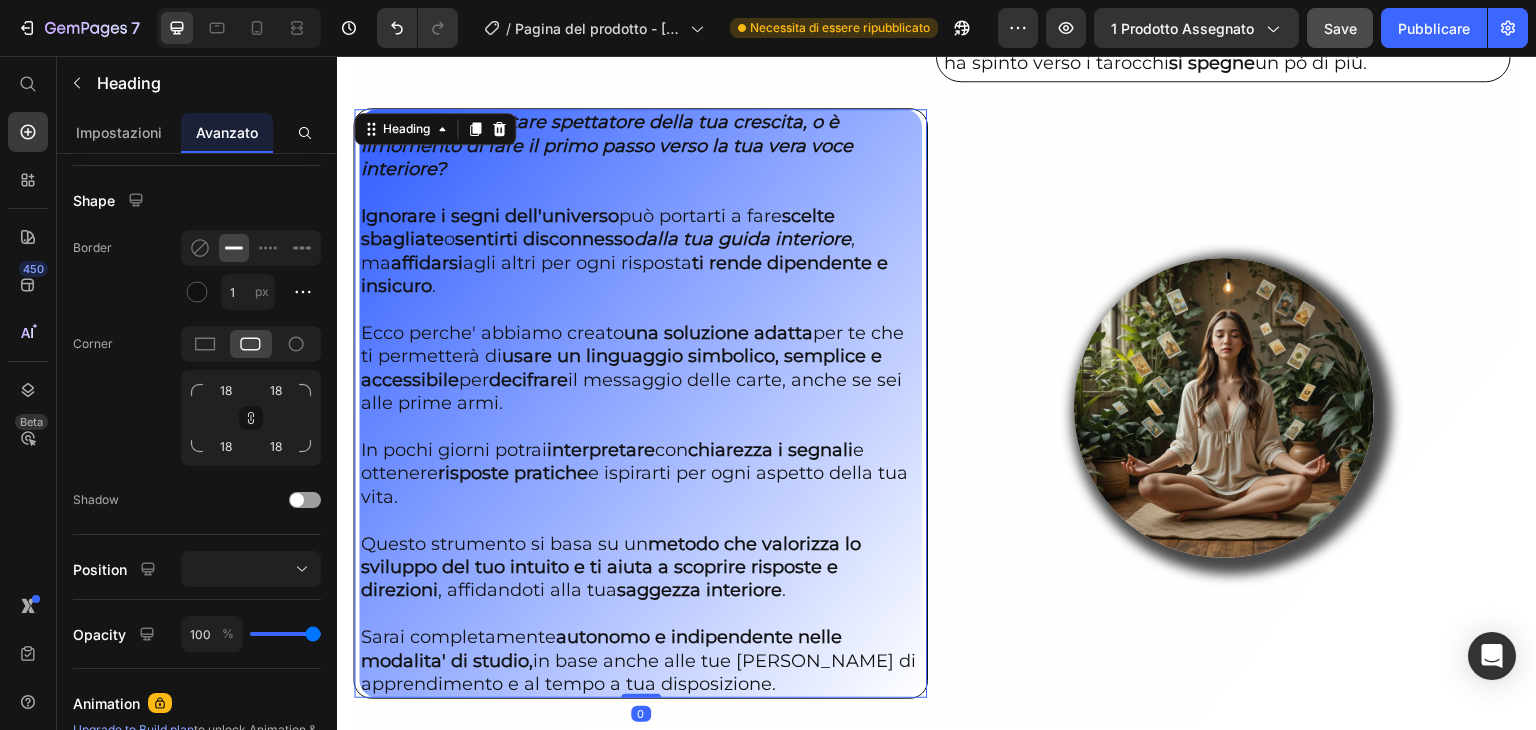 scroll, scrollTop: 0, scrollLeft: 0, axis: both 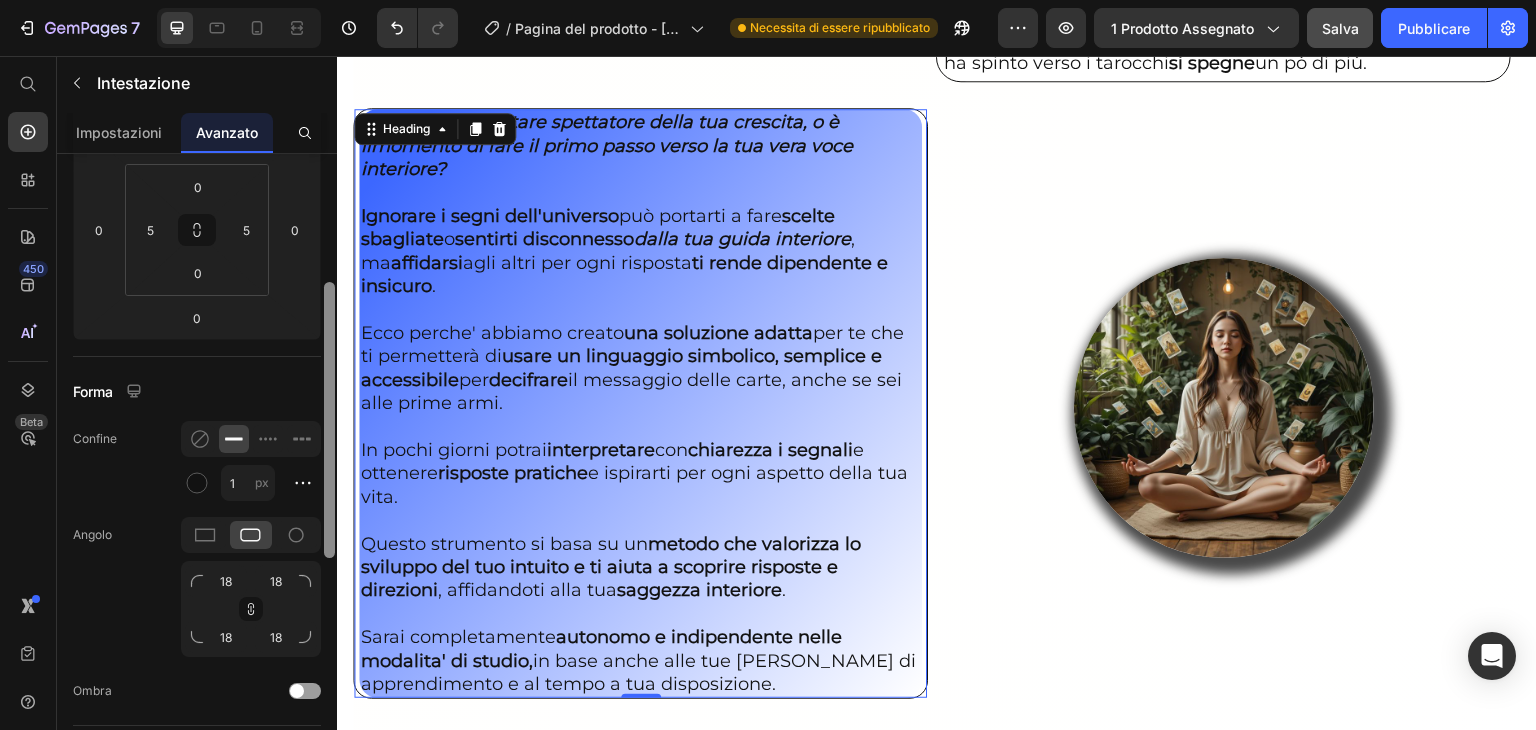 drag, startPoint x: 328, startPoint y: 232, endPoint x: 311, endPoint y: 361, distance: 130.11533 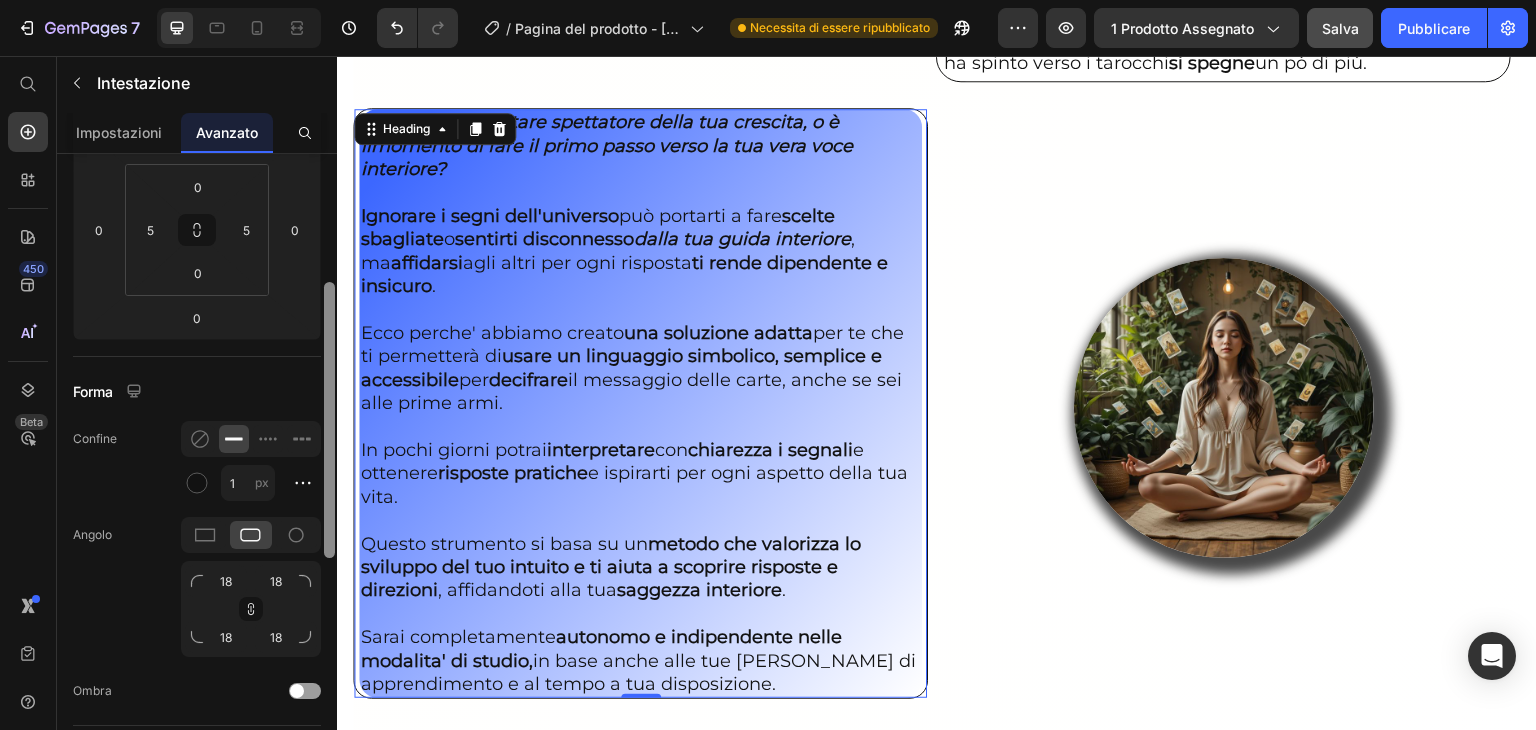 click on "Mostra su Scrivania Tavoletta Mobile Spaziatura (px) 0 0 0 0 0 5 0 5 Forma Confine 1 px Angolo 18 18 18 18 Ombra Posizione Opacità 100 % Animazione Passa al piano Build  per sbloccare l'animazione e altre funzionalità premium. Interazione Passa al piano Optimize  per sbloccare Interaction e altre funzionalità premium. Classe CSS Elimina elemento" at bounding box center [197, 470] 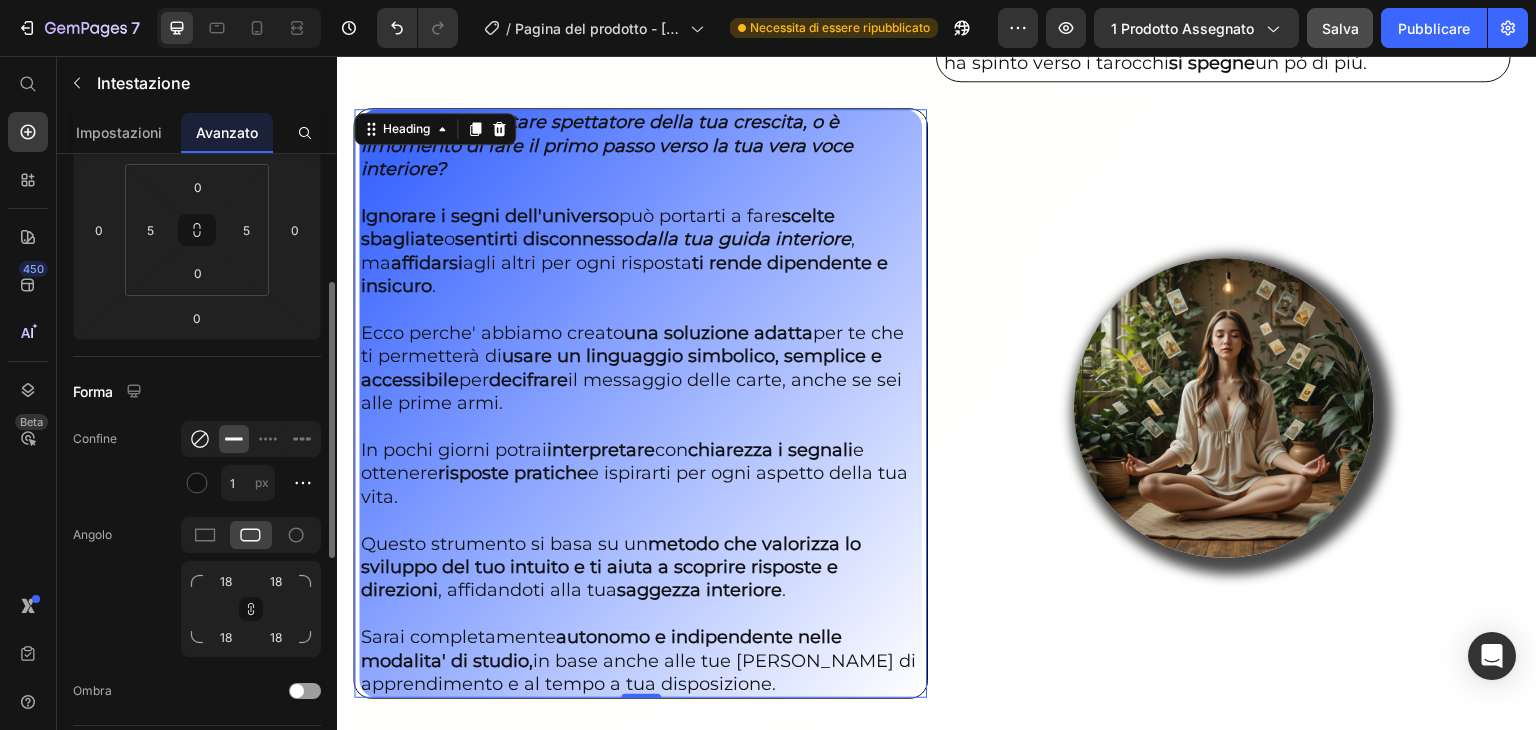 click 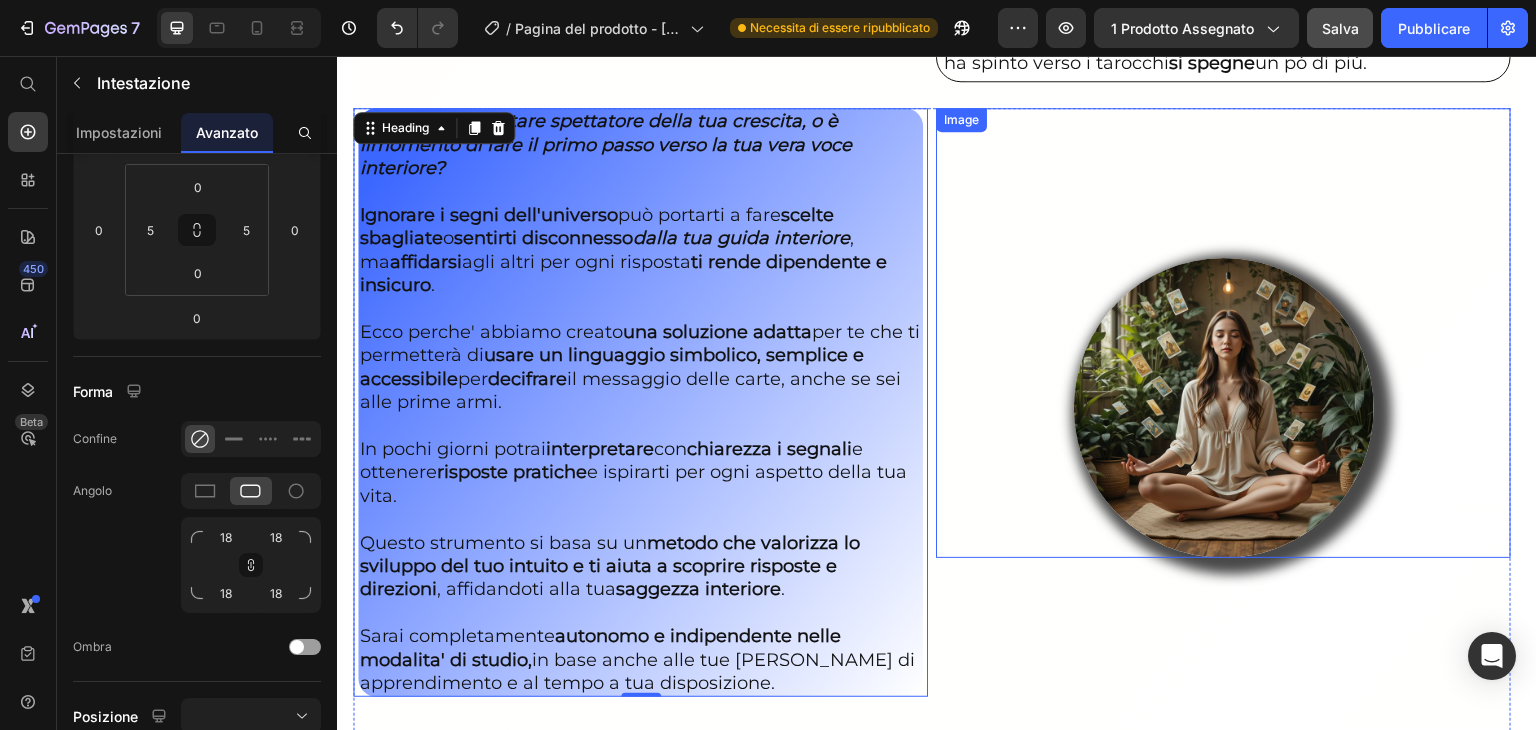 click at bounding box center (1223, 333) 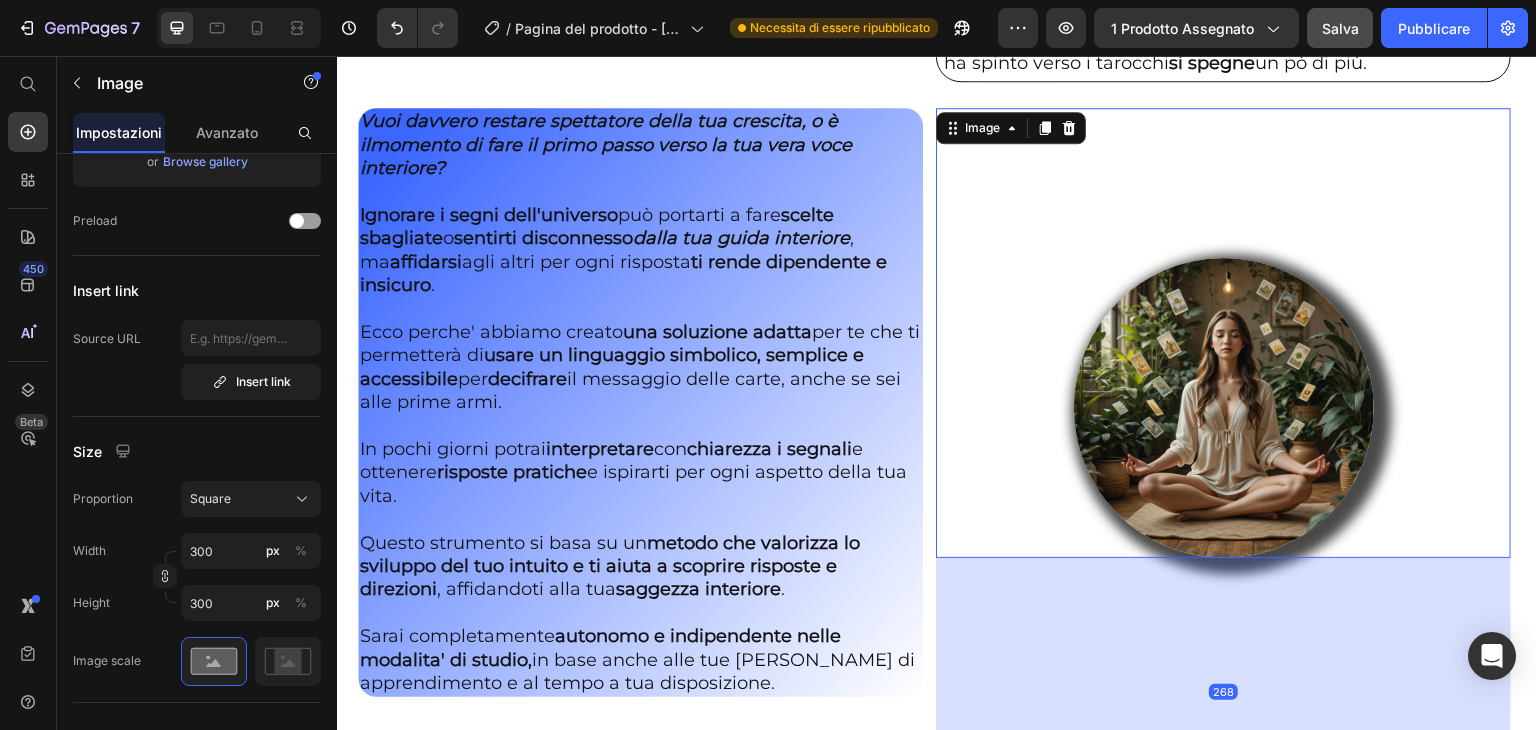 scroll, scrollTop: 0, scrollLeft: 0, axis: both 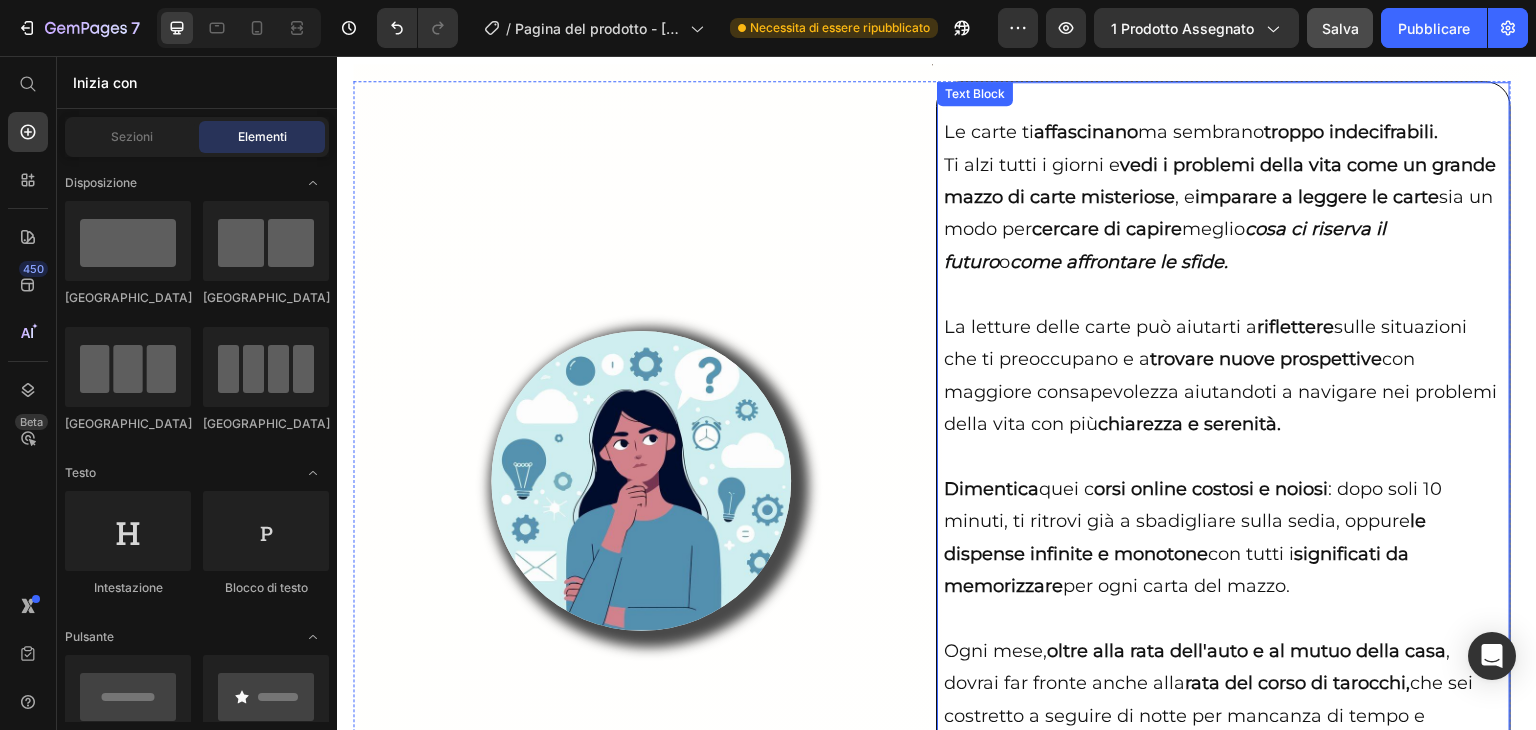 click at bounding box center [1223, 100] 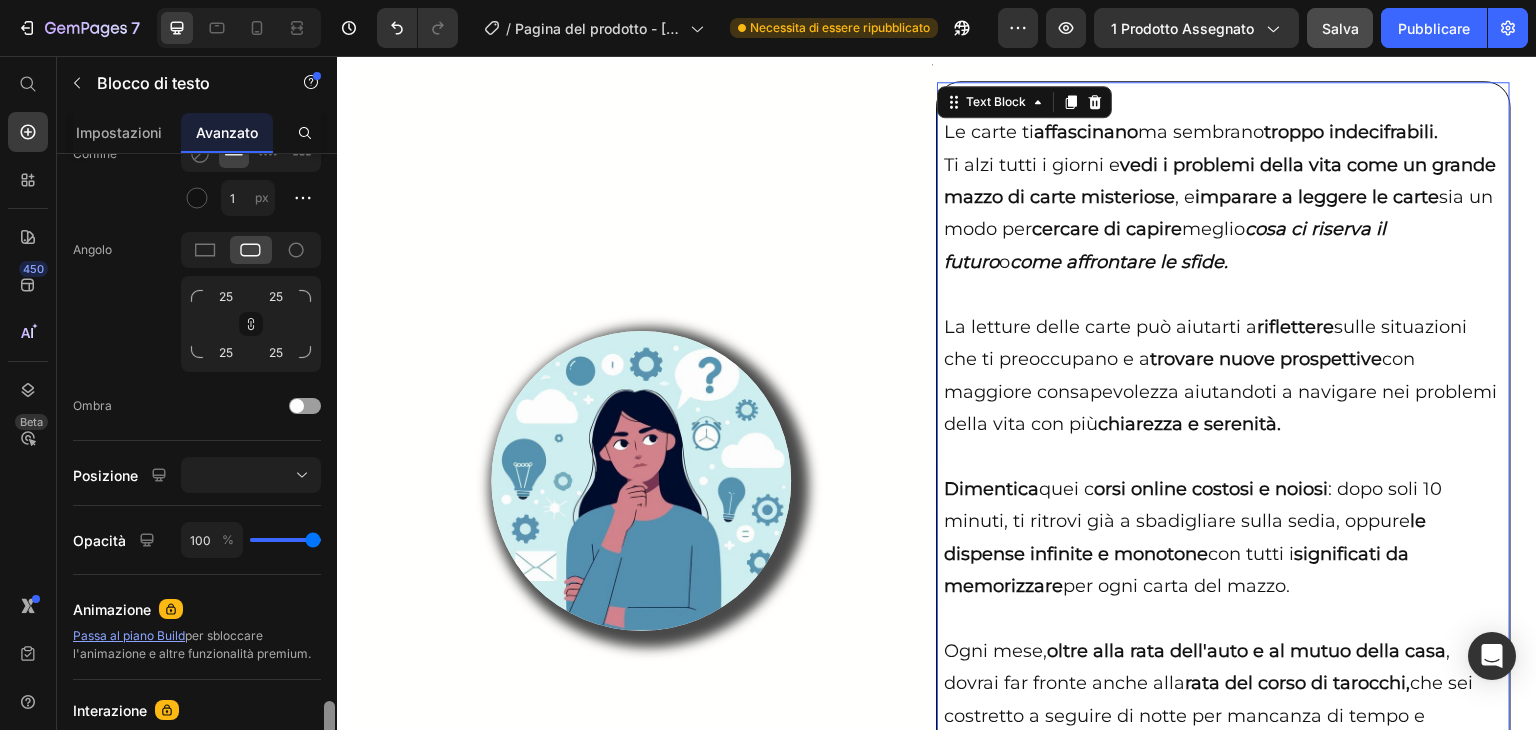 scroll, scrollTop: 785, scrollLeft: 0, axis: vertical 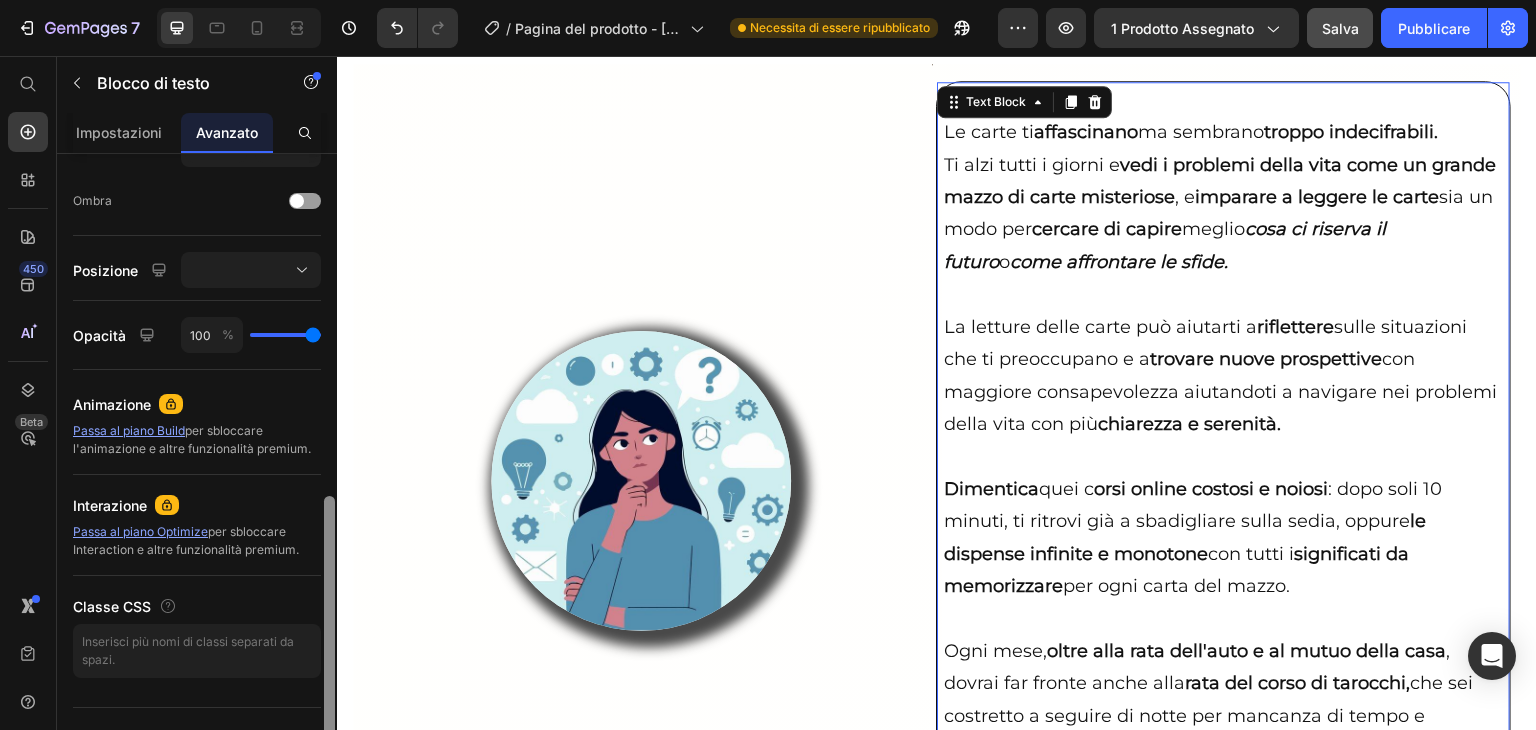 drag, startPoint x: 329, startPoint y: 262, endPoint x: 308, endPoint y: 605, distance: 343.64224 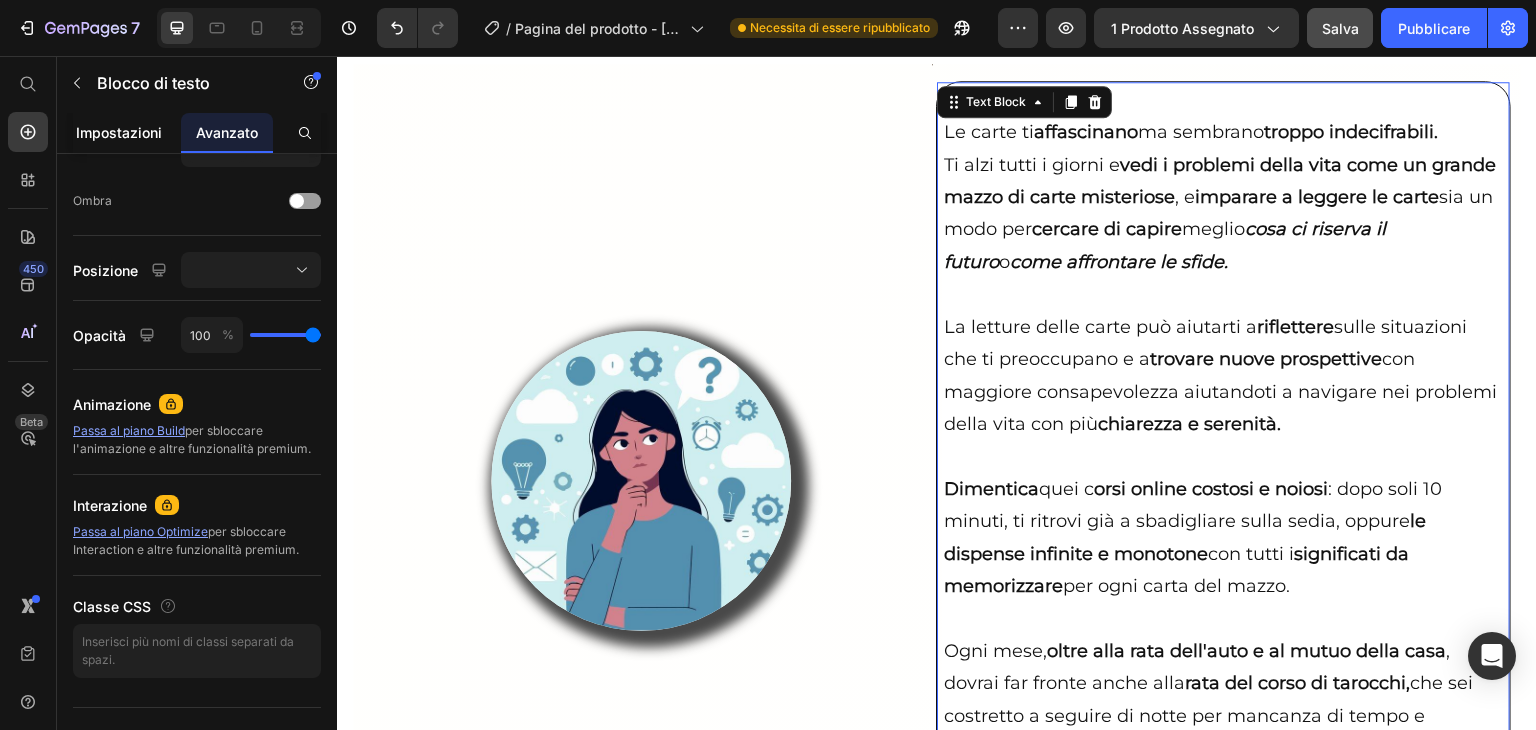 click on "Impostazioni" at bounding box center [119, 132] 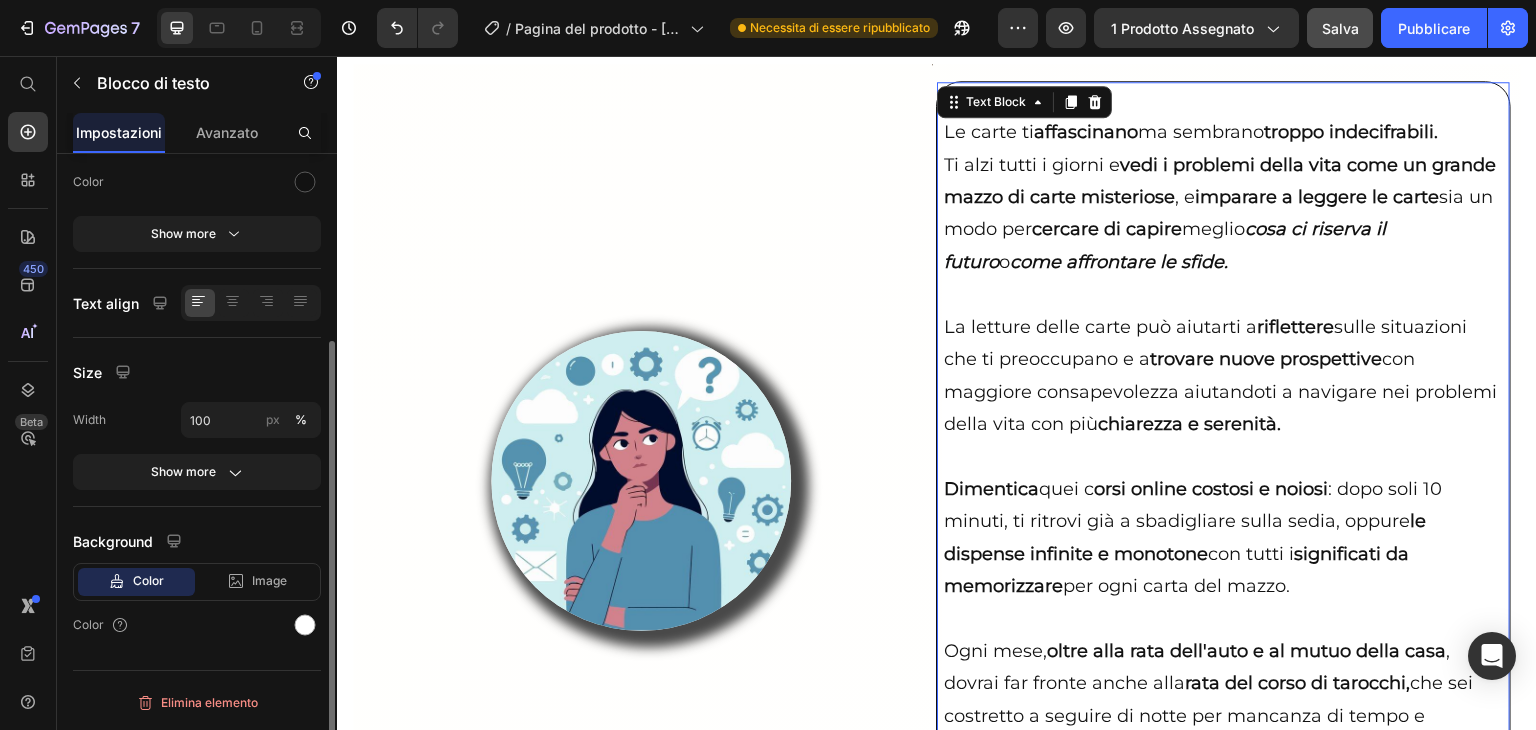 scroll, scrollTop: 0, scrollLeft: 0, axis: both 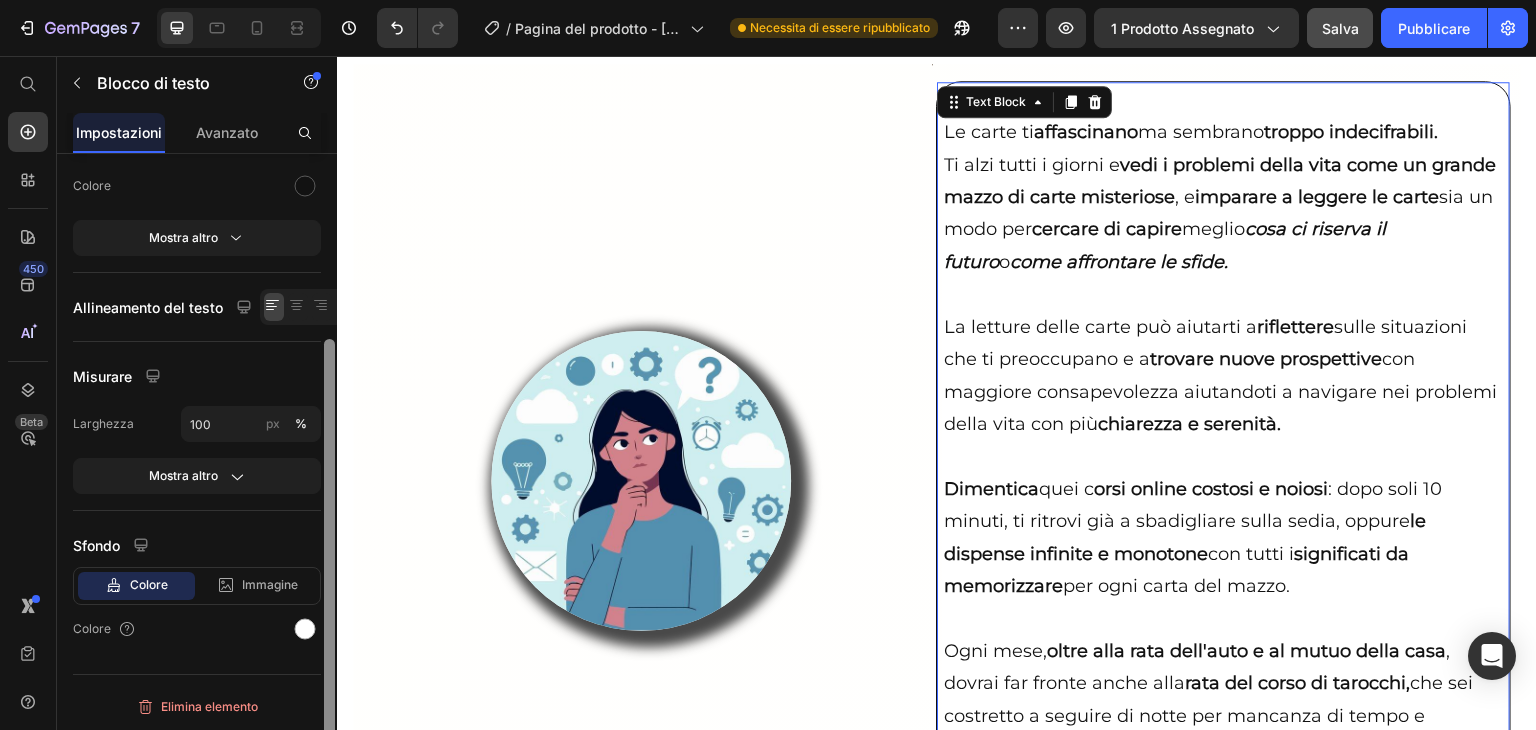 drag, startPoint x: 329, startPoint y: 281, endPoint x: 334, endPoint y: 473, distance: 192.0651 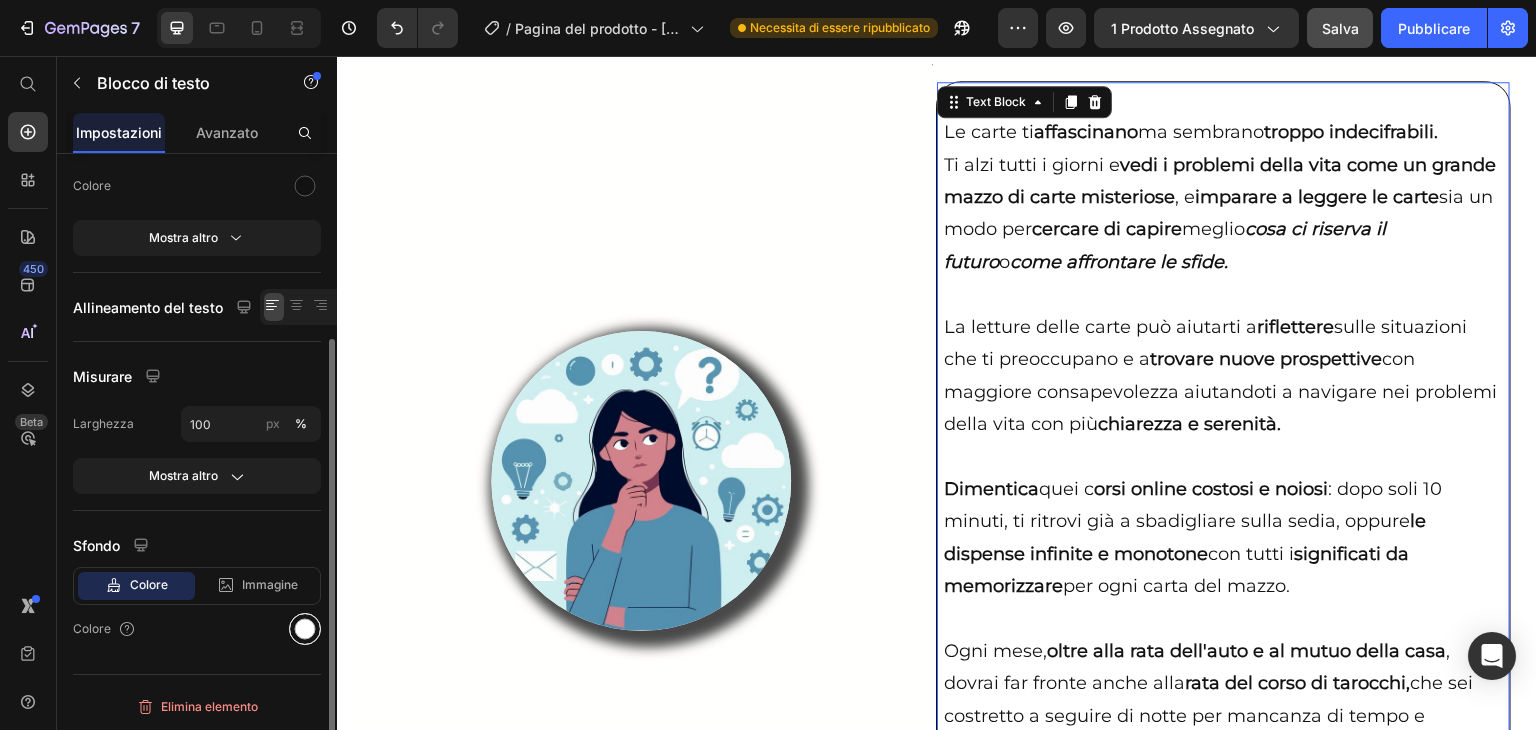 click at bounding box center (305, 629) 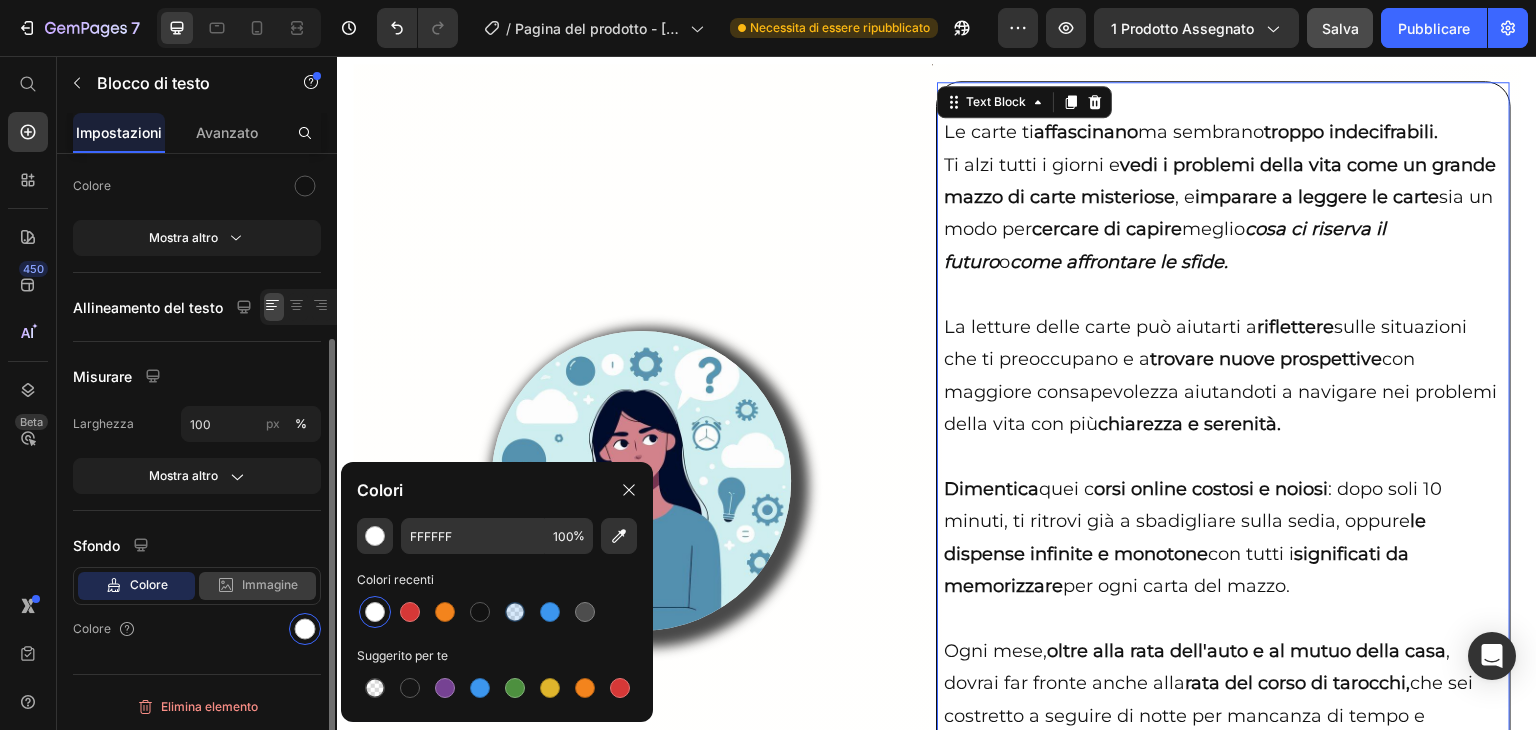 click on "Immagine" at bounding box center [270, 584] 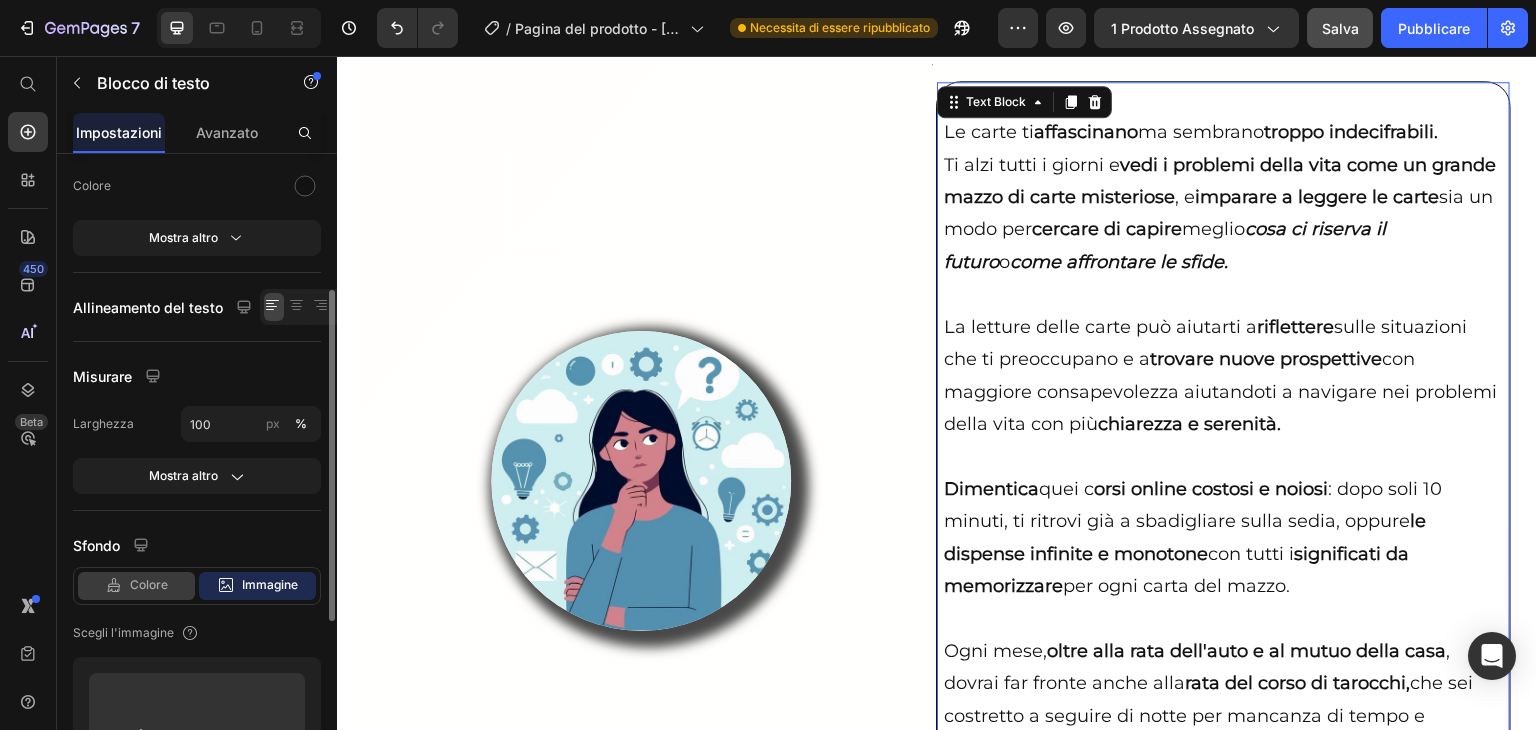 click on "Colore" at bounding box center [149, 584] 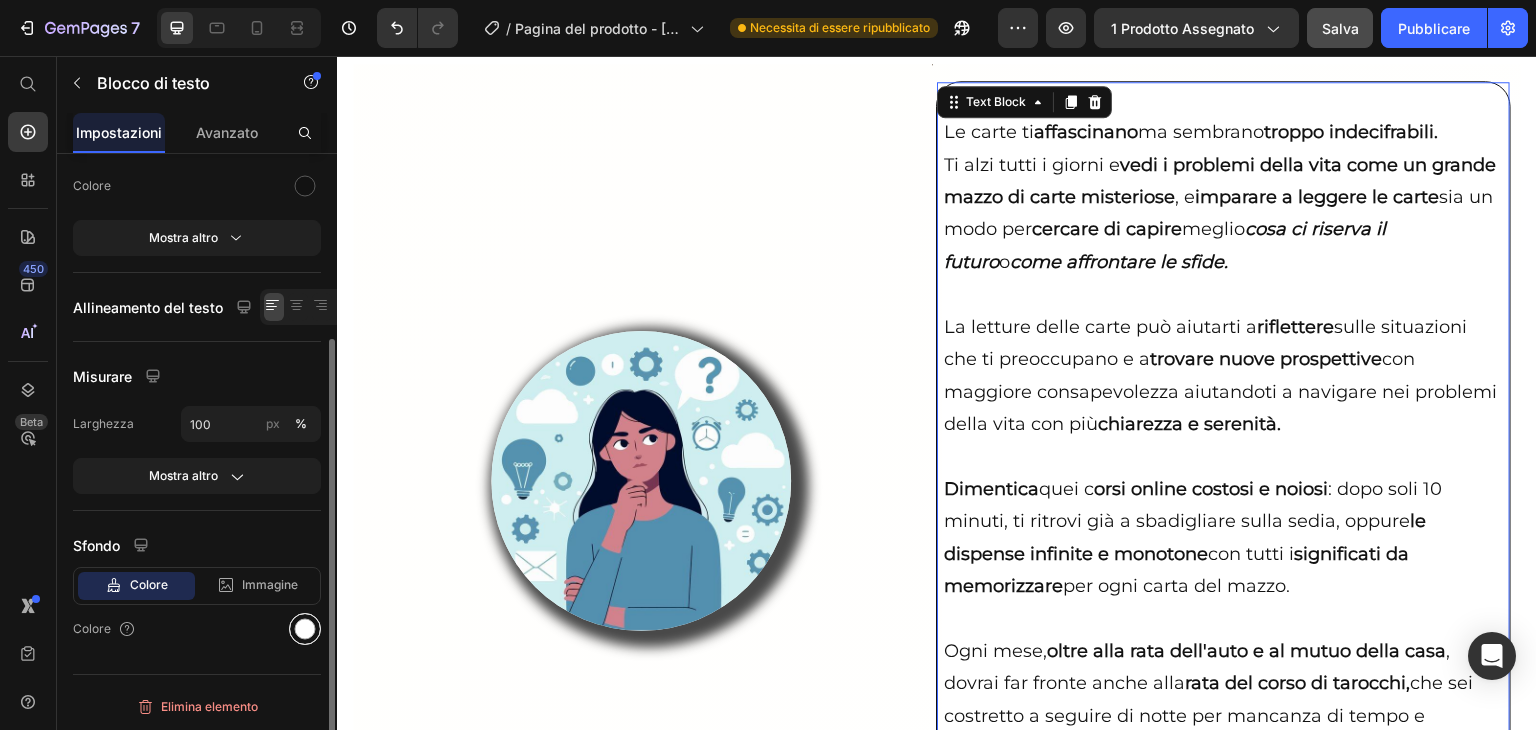 click at bounding box center (305, 629) 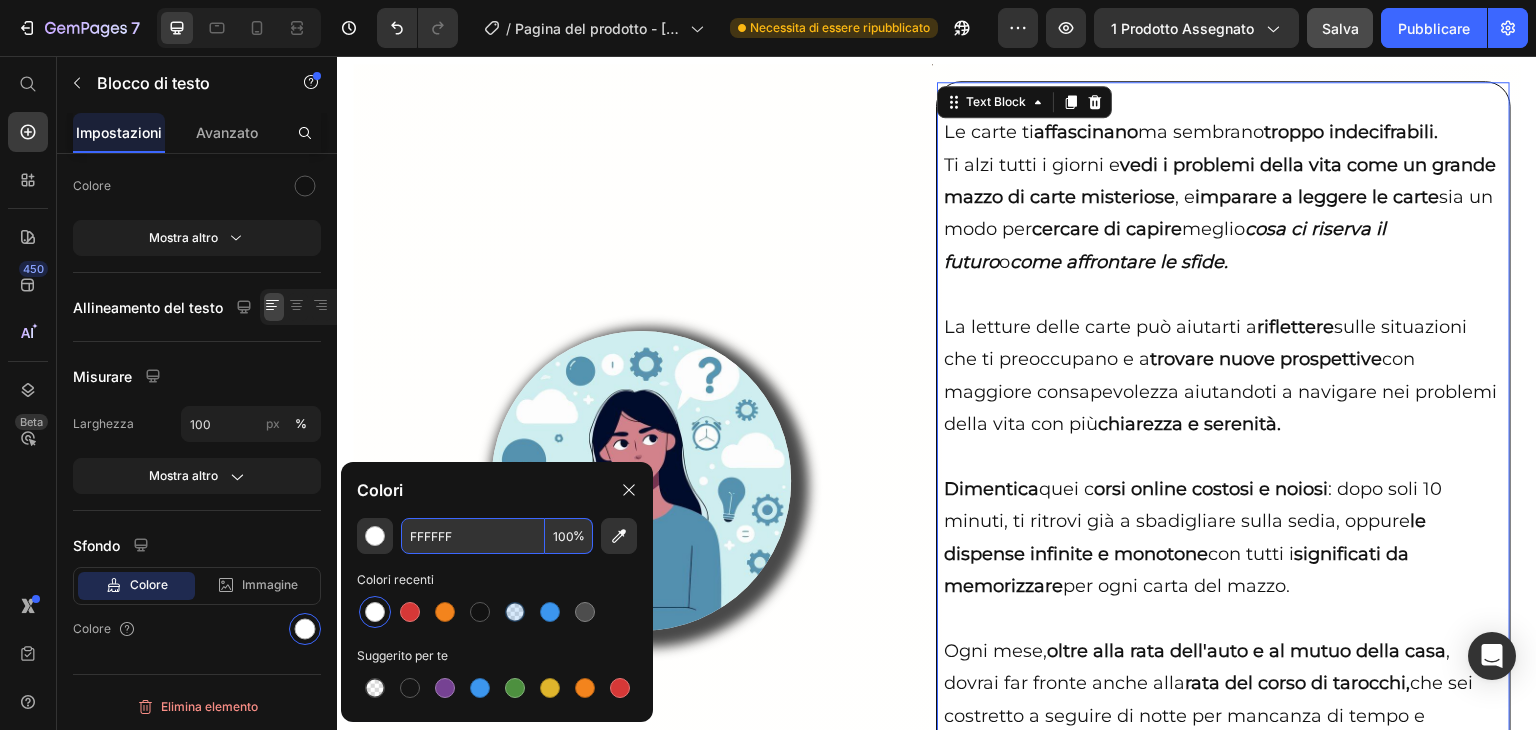 click on "100" at bounding box center [569, 536] 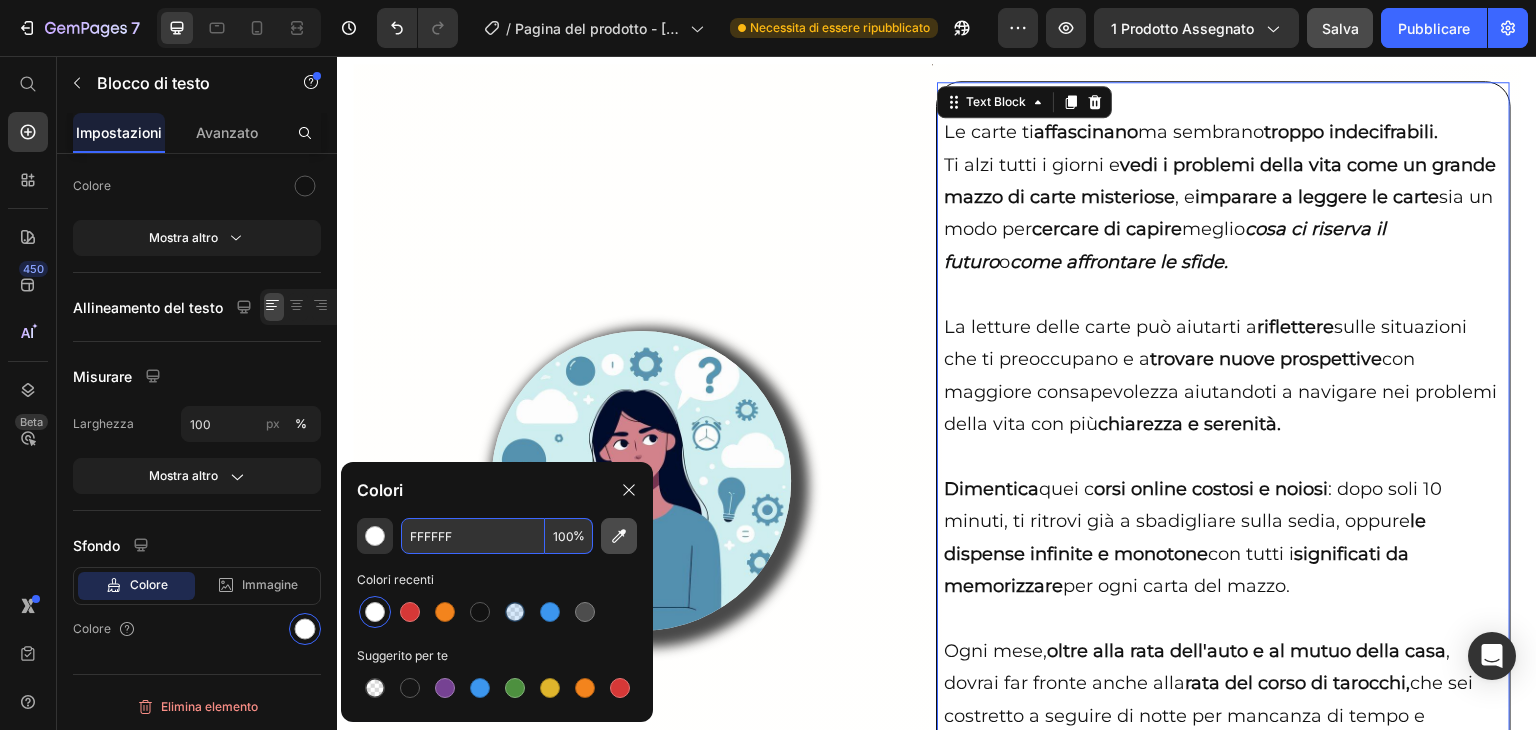 click 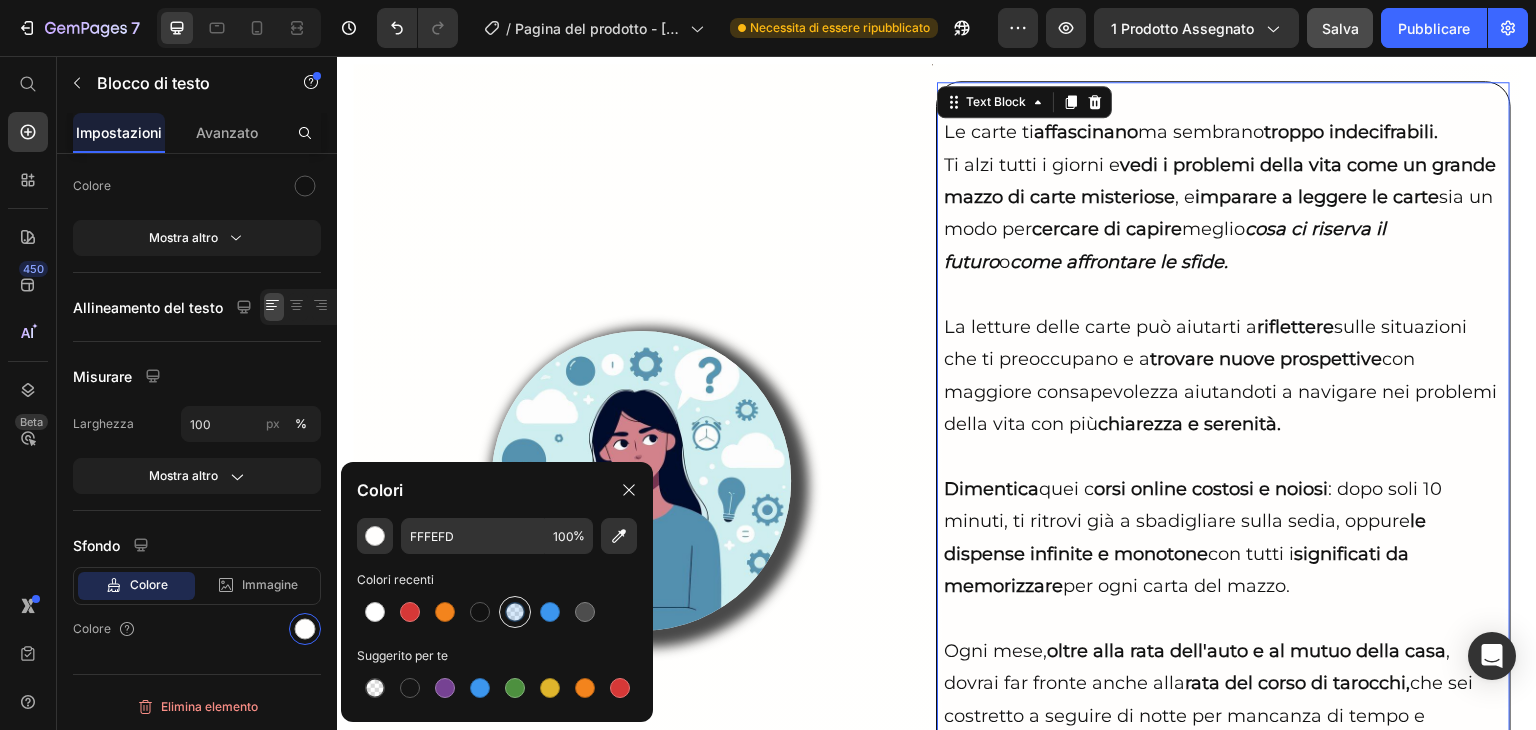 click at bounding box center (515, 612) 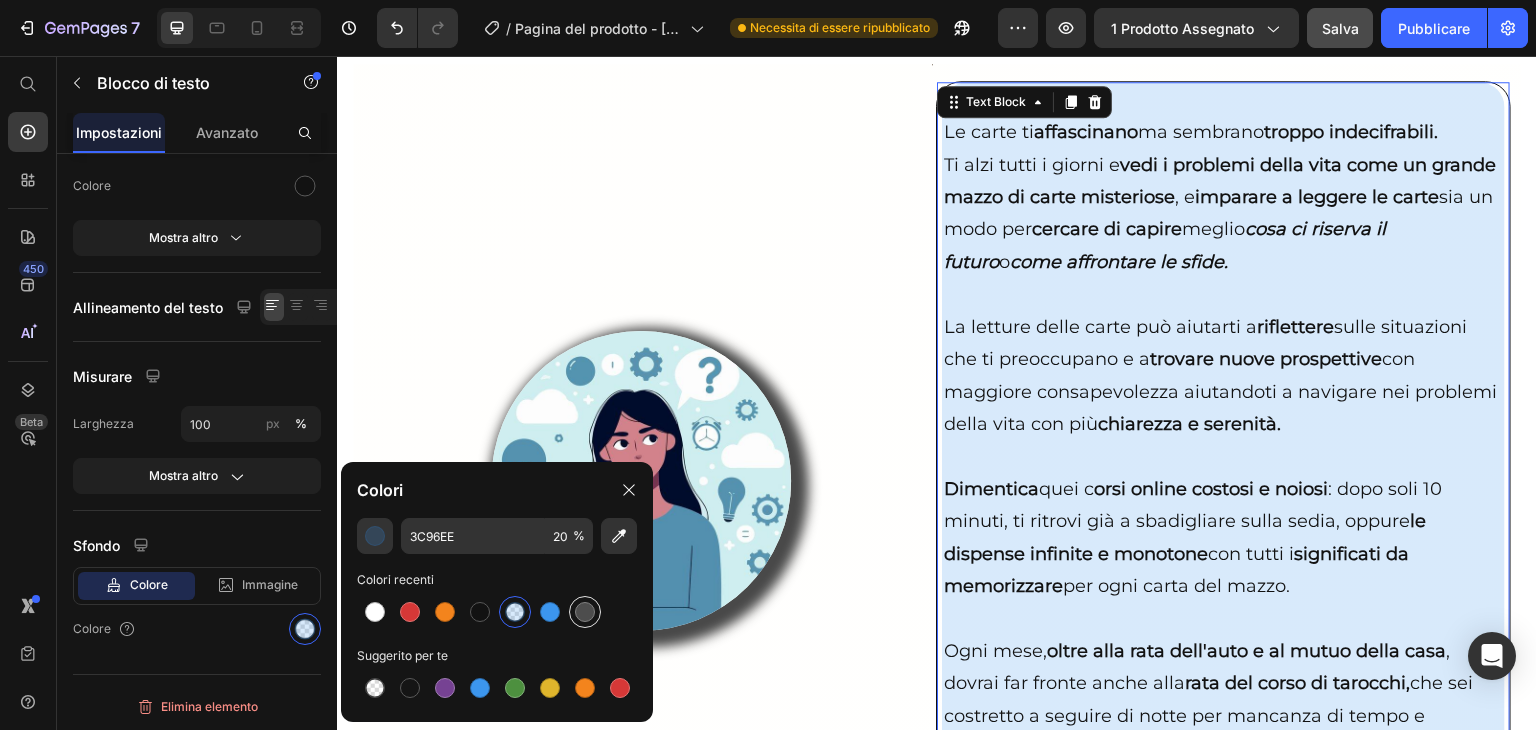 click at bounding box center (585, 612) 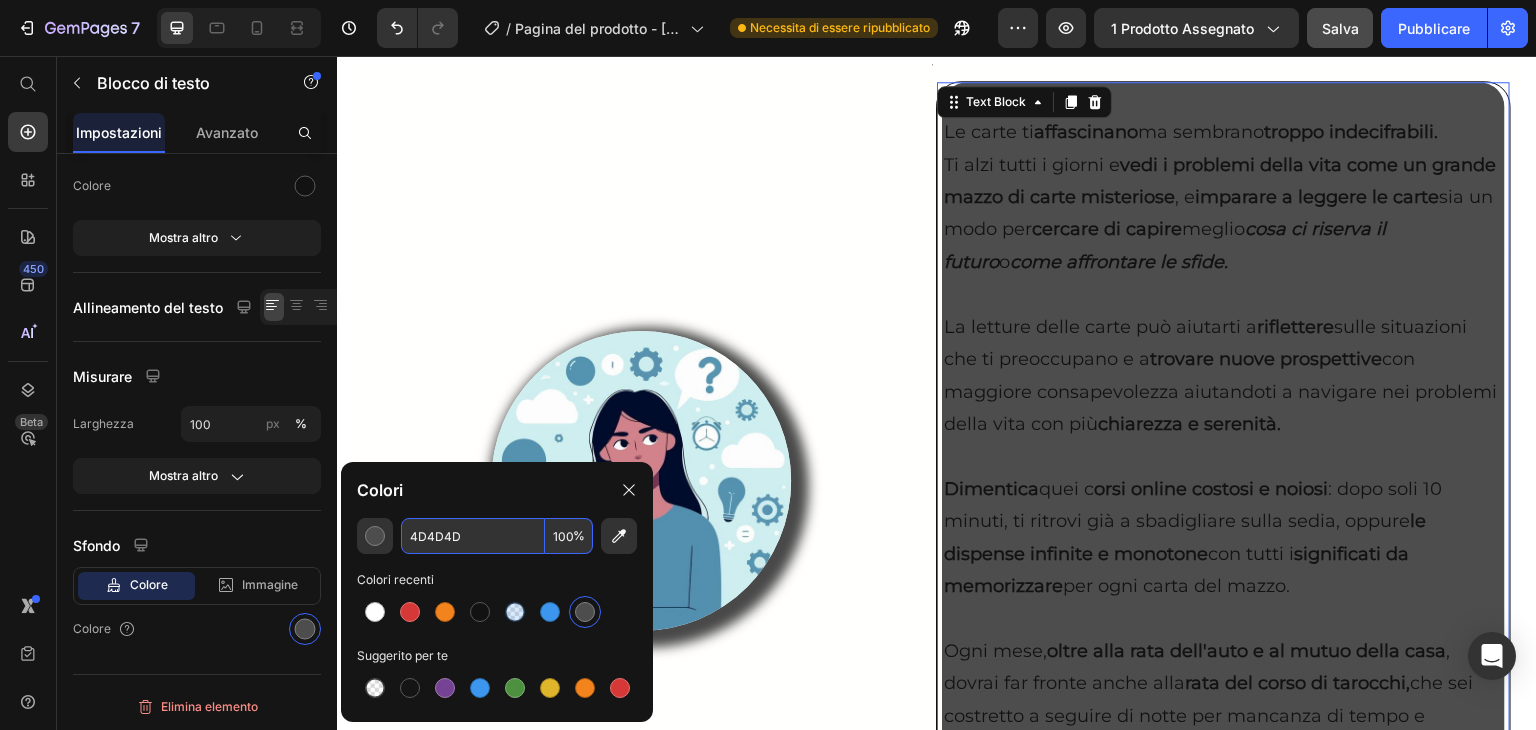 click on "100" at bounding box center [569, 536] 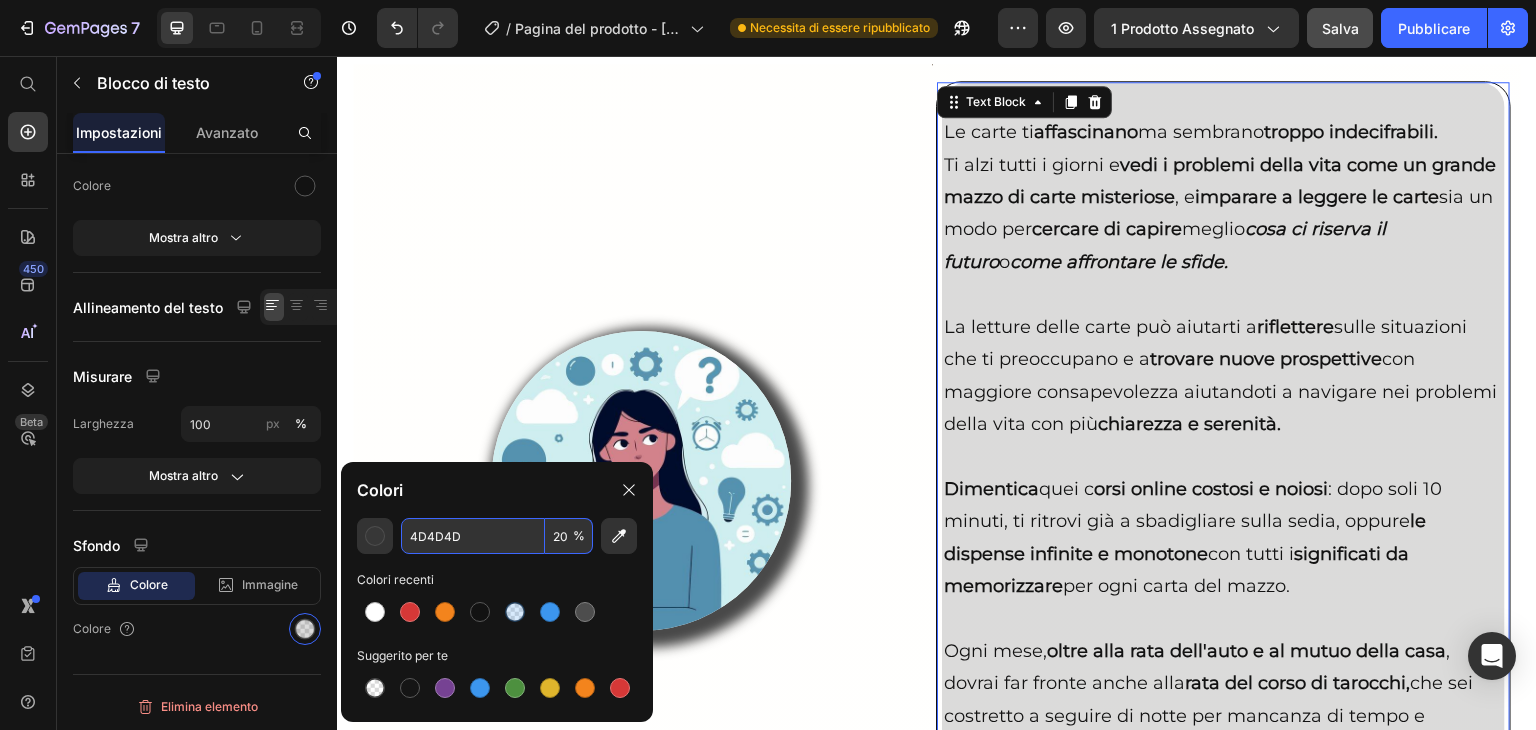 type on "2" 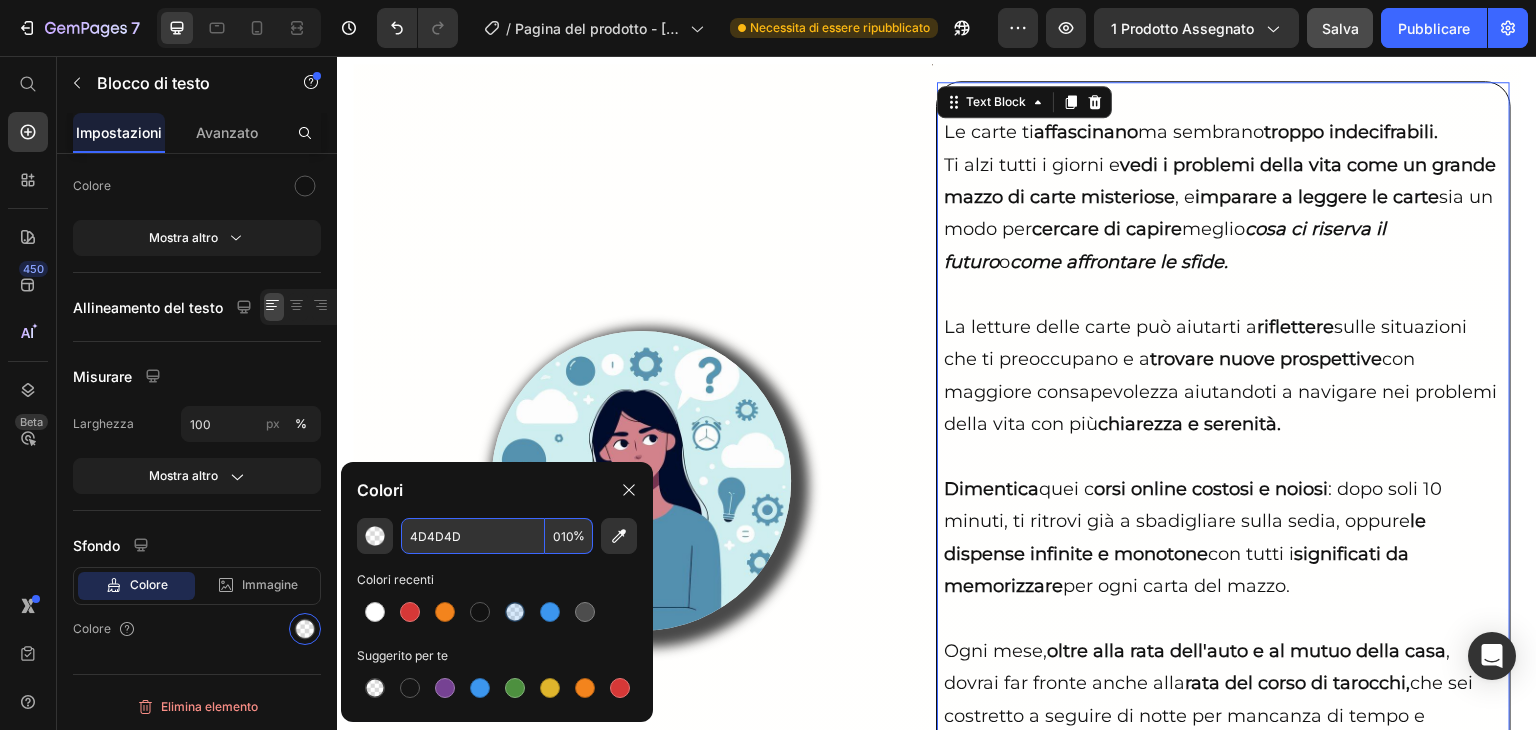 type on "10" 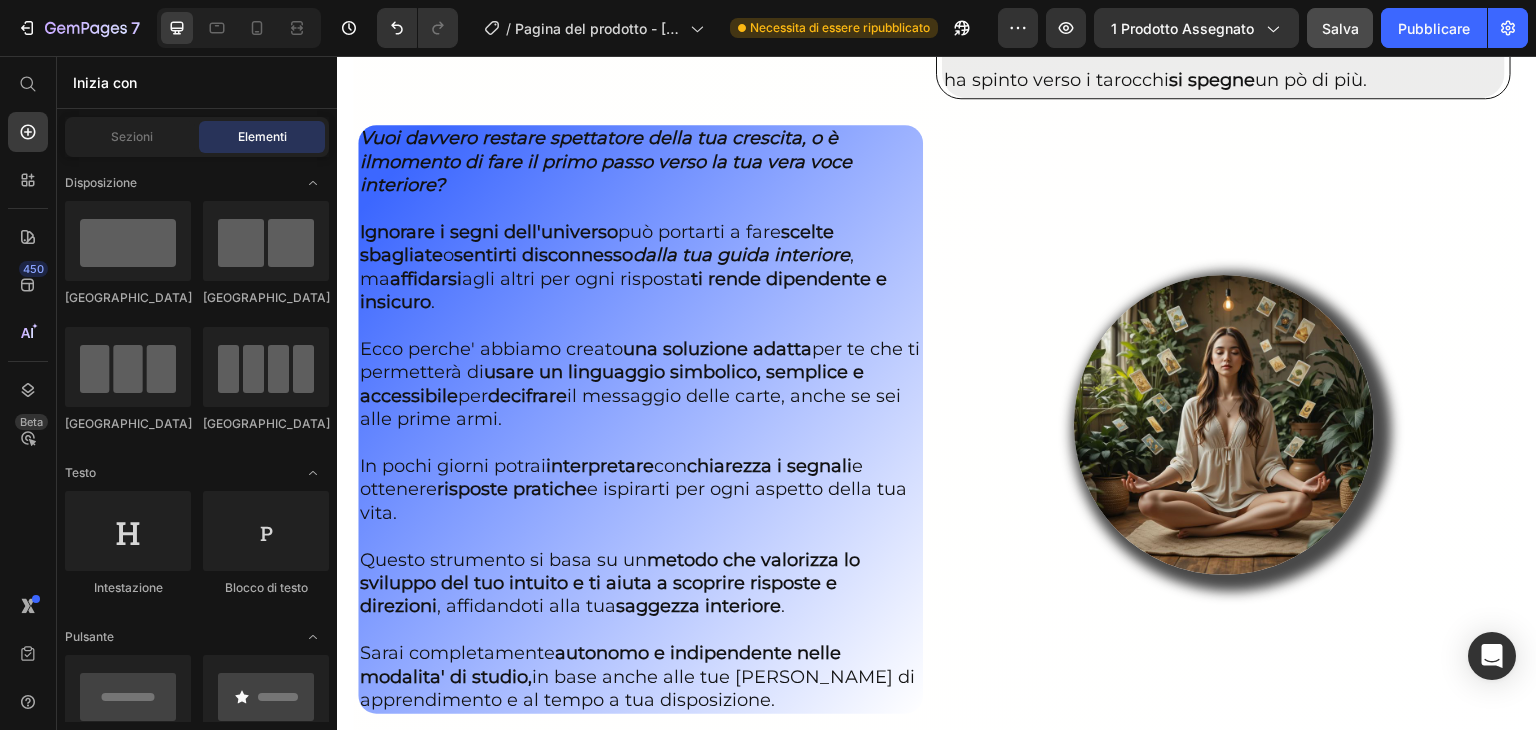 scroll, scrollTop: 3619, scrollLeft: 0, axis: vertical 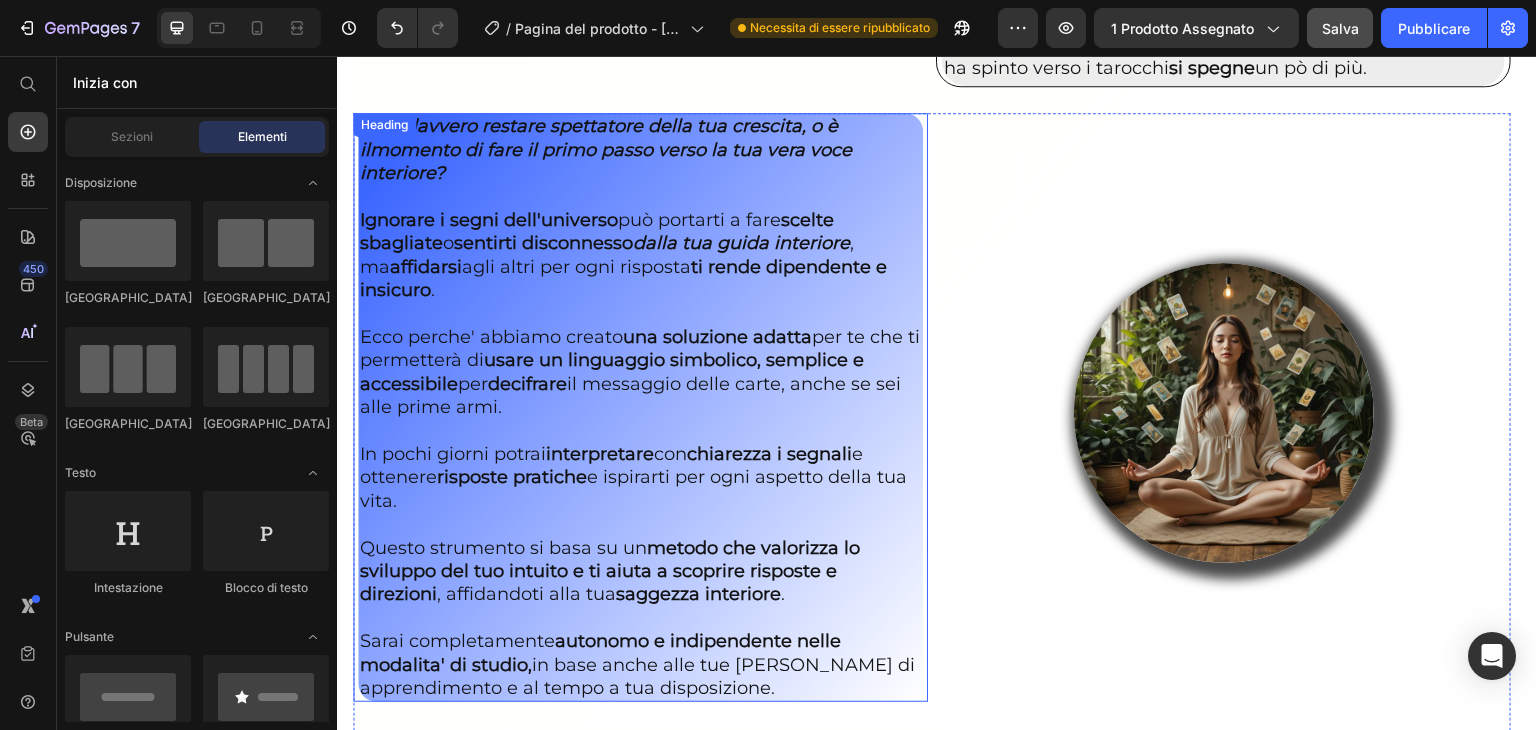 click on "⁠⁠⁠⁠⁠⁠⁠ Vuoi davvero restare spettatore della tua crescita, o è il  momento di fare il primo passo verso la tua vera voce interiore?   Ignorare i segni dell'universo  può portarti a fare  scelte sbagliate  o  sentirti disconnesso  dalla tua guida interiore , ma  affidarsi  agli altri per ogni risposta  ti rende dipendente e insicuro .  [PERSON_NAME] perche' abbiamo creato  una soluzione adatta  per te che ti permetterà di  usare un linguaggio simbolico,   semplice e accessibile  per  decifrare  il messaggio delle carte, anche se sei alle prime armi. In pochi giorni potrai  interpretare  con  chiarezza i segnali  e ottenere  risposte pratiche  e ispirarti per ogni aspetto della tua vita. Questo strumento si basa su un  metodo che valorizza lo sviluppo del tuo intuito   e ti aiuta a scoprire risposte e direzioni , affidandoti alla tua  saggezza interiore . Sarai completamente  autonomo e indipendente nelle modalita' di studio," at bounding box center (640, 407) 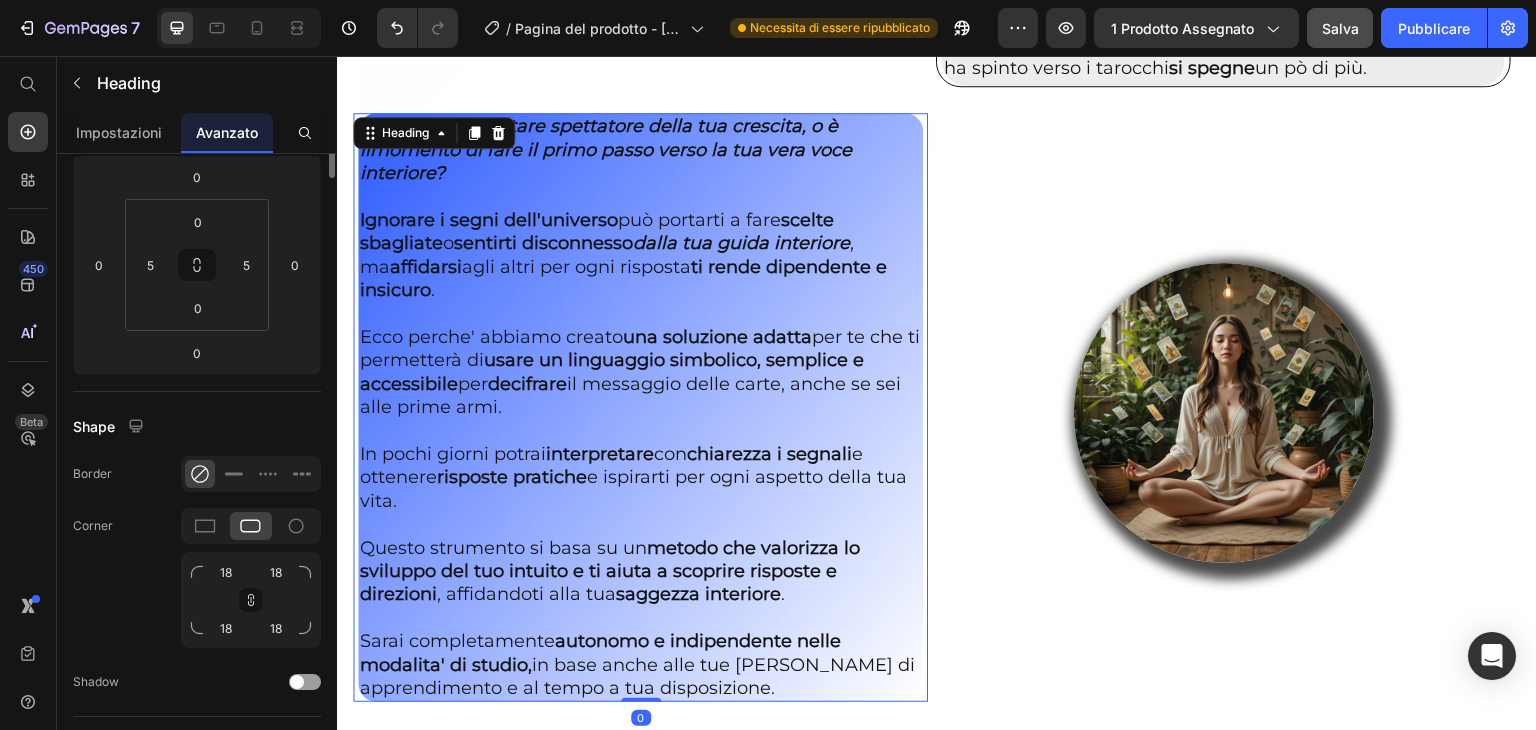 scroll, scrollTop: 0, scrollLeft: 0, axis: both 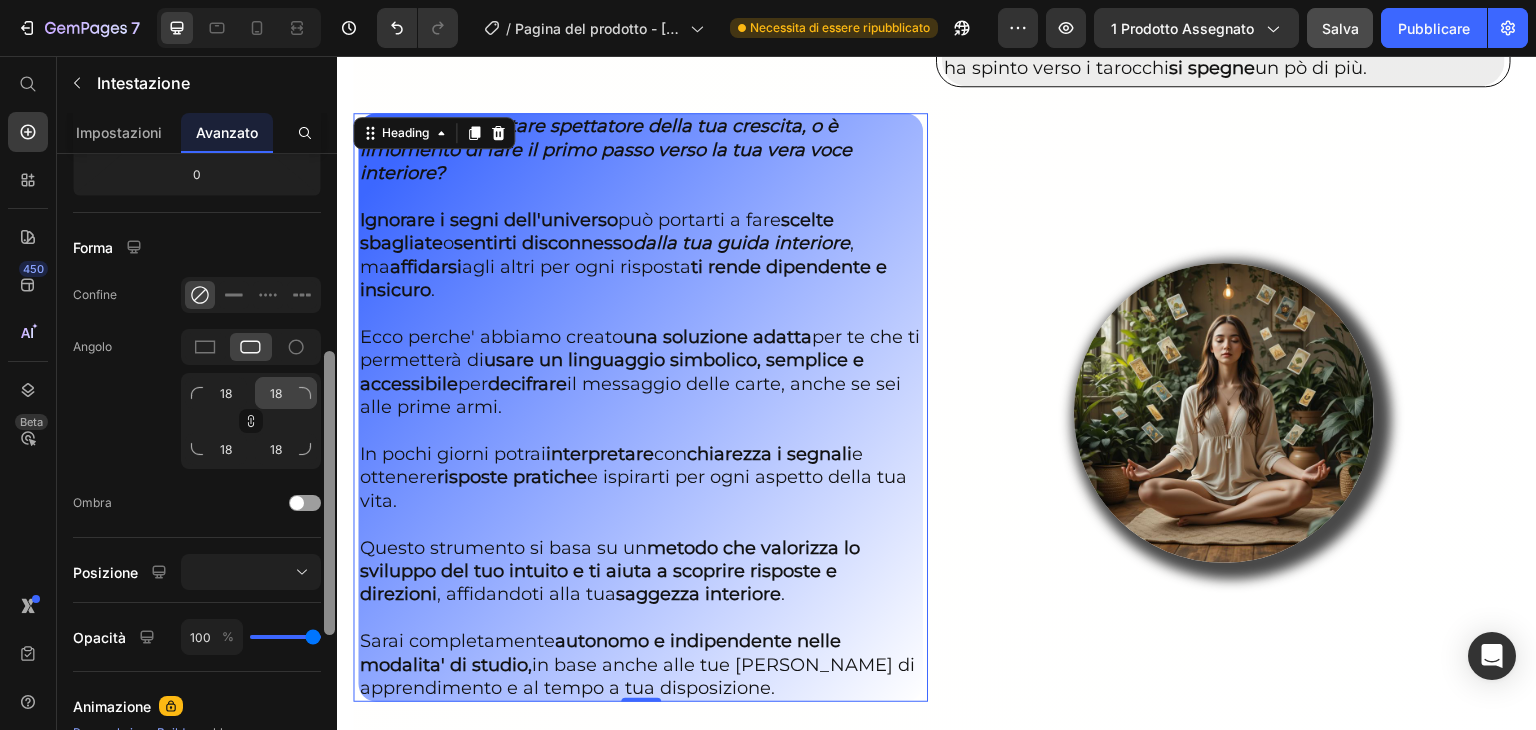 drag, startPoint x: 332, startPoint y: 206, endPoint x: 304, endPoint y: 404, distance: 199.97 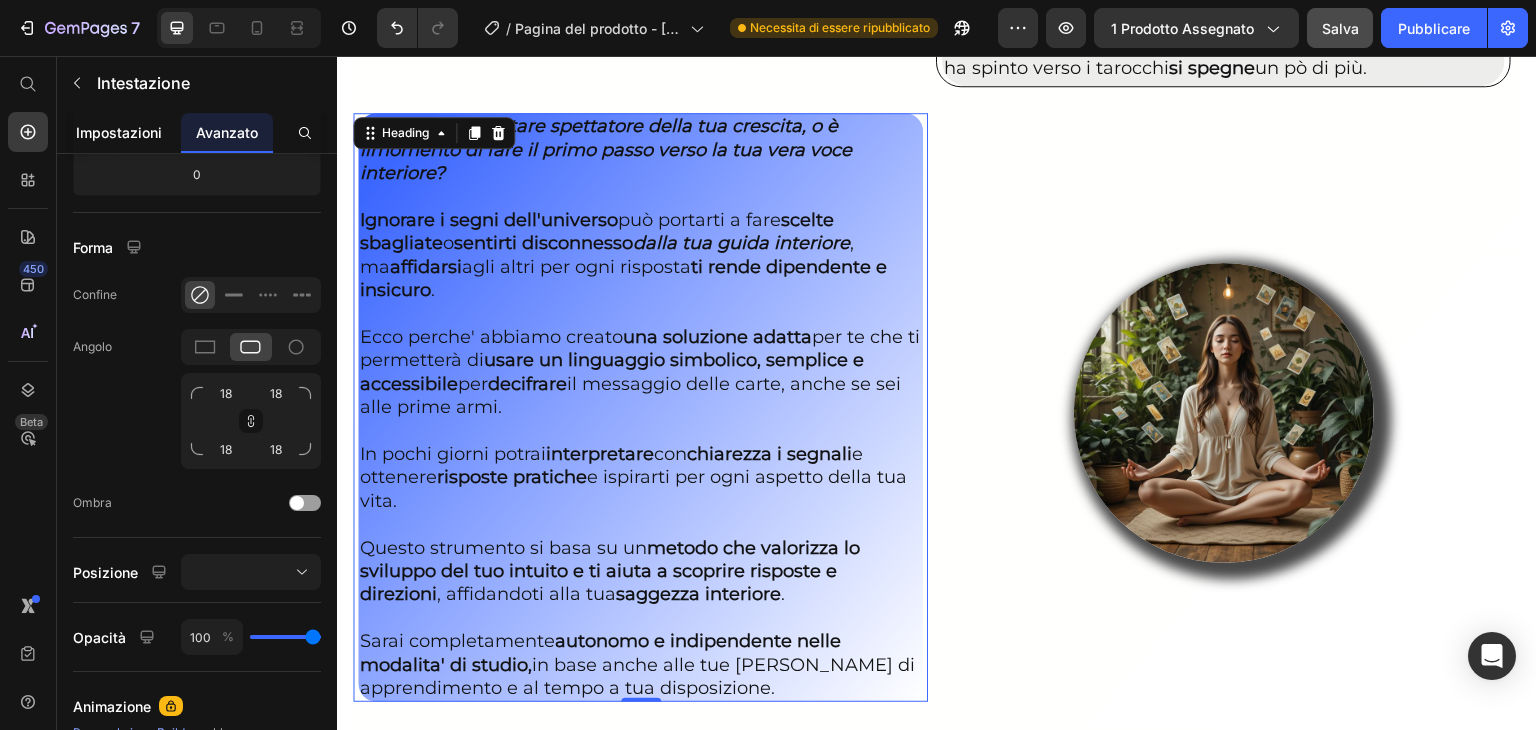 click on "Impostazioni" at bounding box center [119, 132] 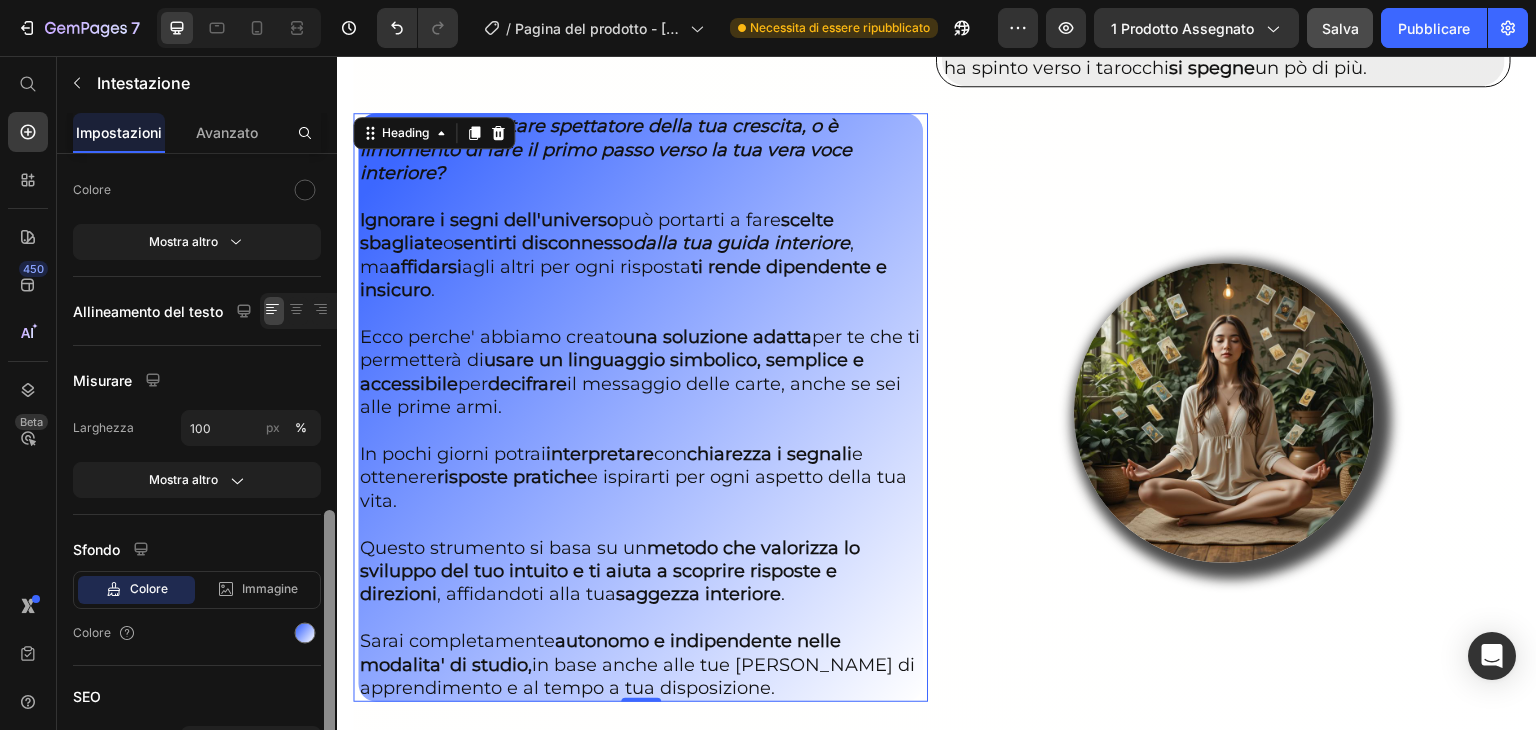scroll, scrollTop: 376, scrollLeft: 0, axis: vertical 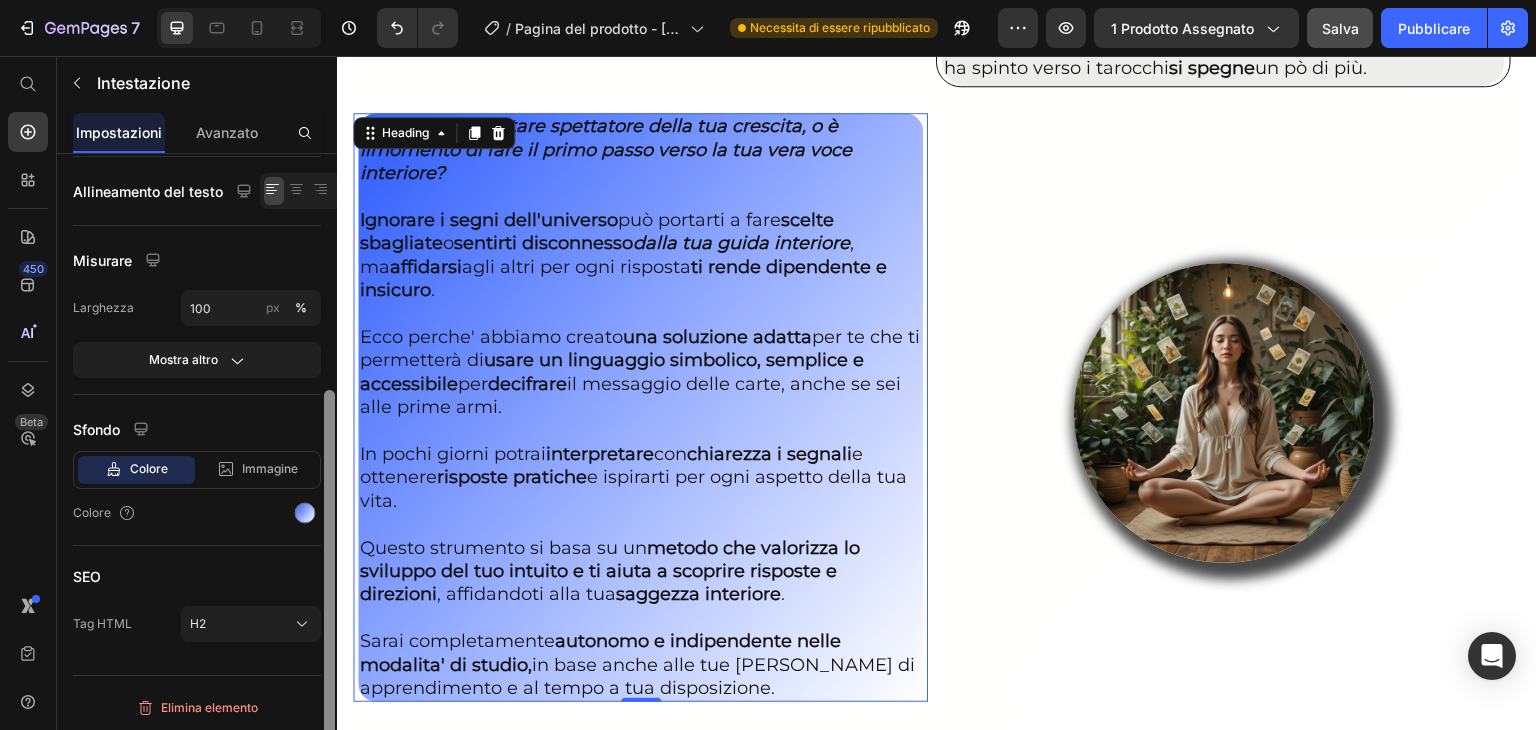 drag, startPoint x: 333, startPoint y: 248, endPoint x: 325, endPoint y: 509, distance: 261.1226 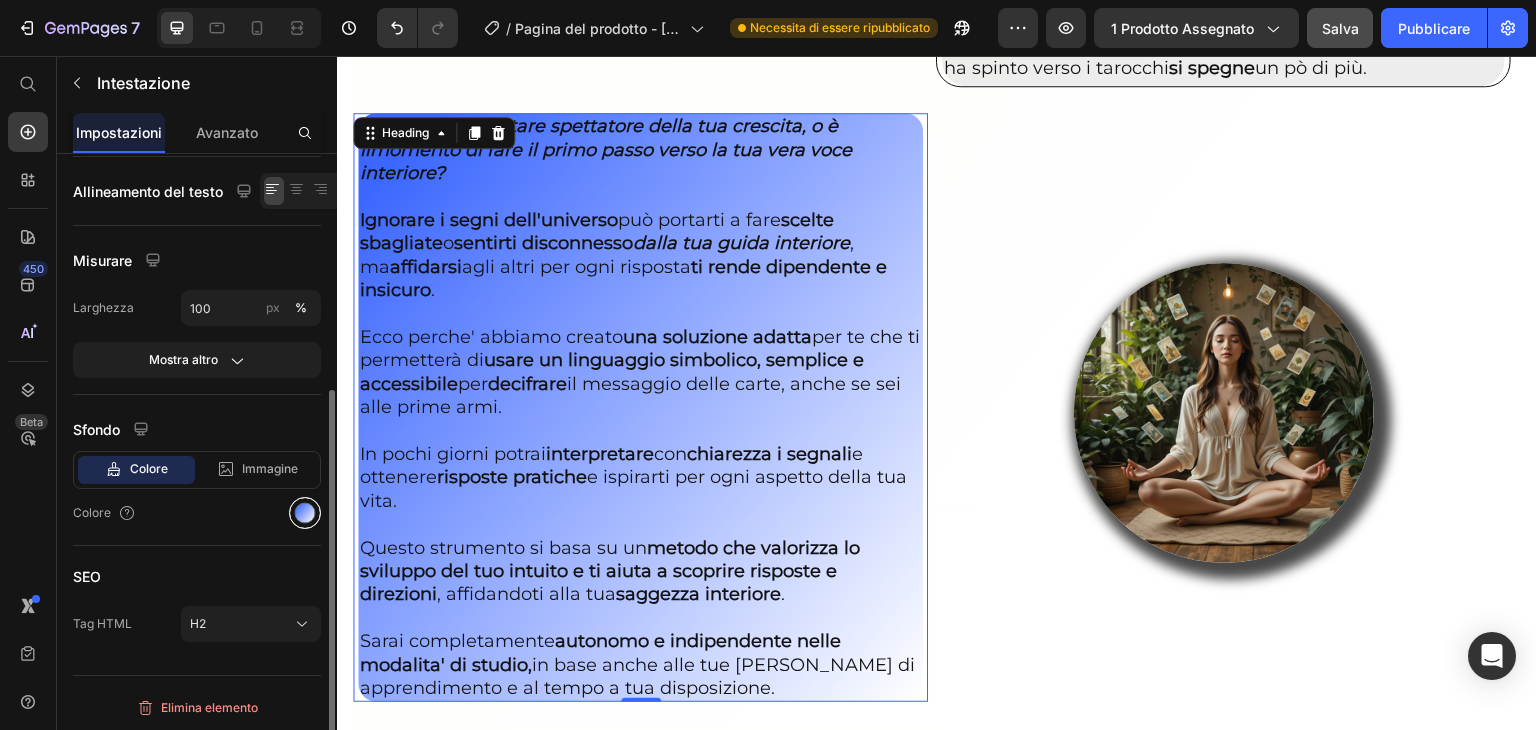 click at bounding box center (305, 513) 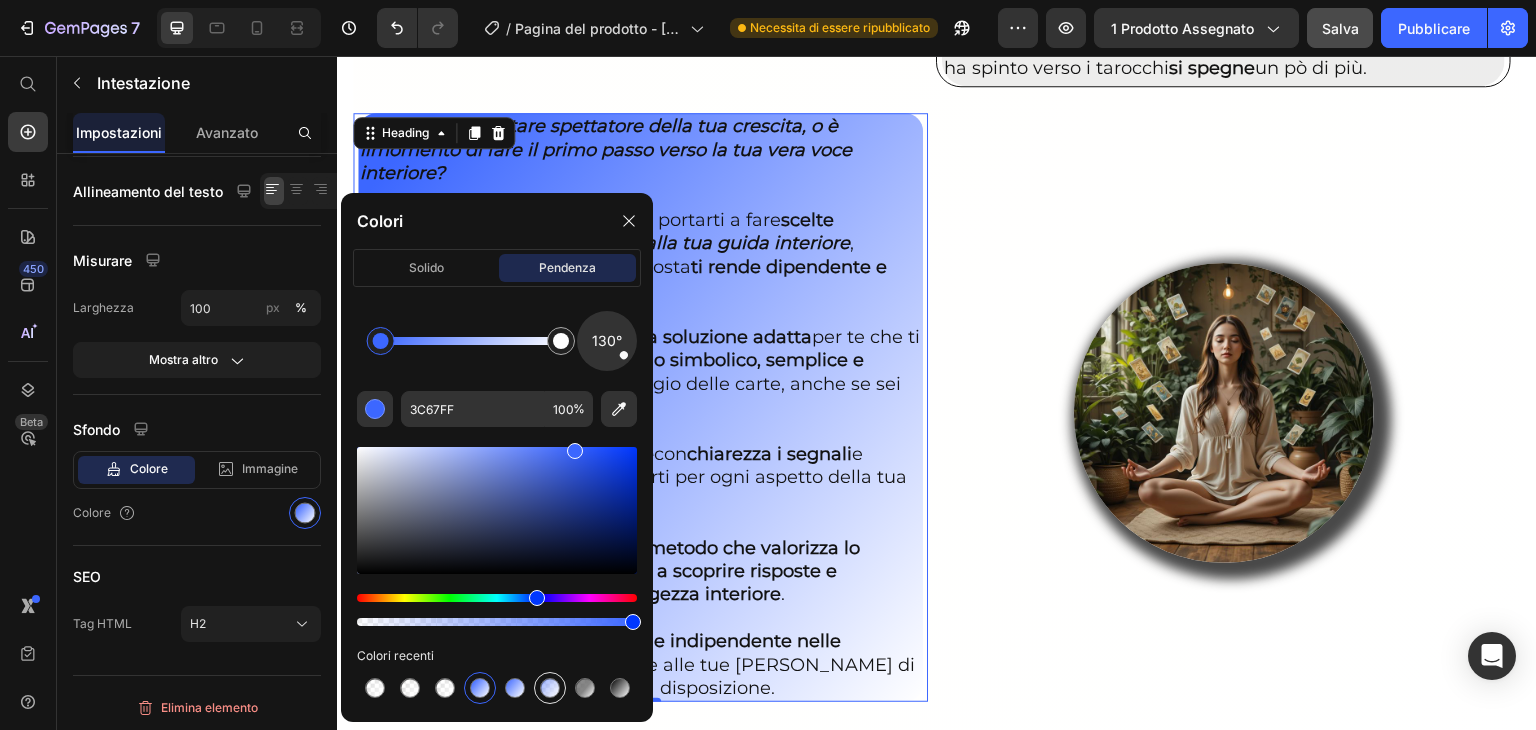 click at bounding box center (550, 688) 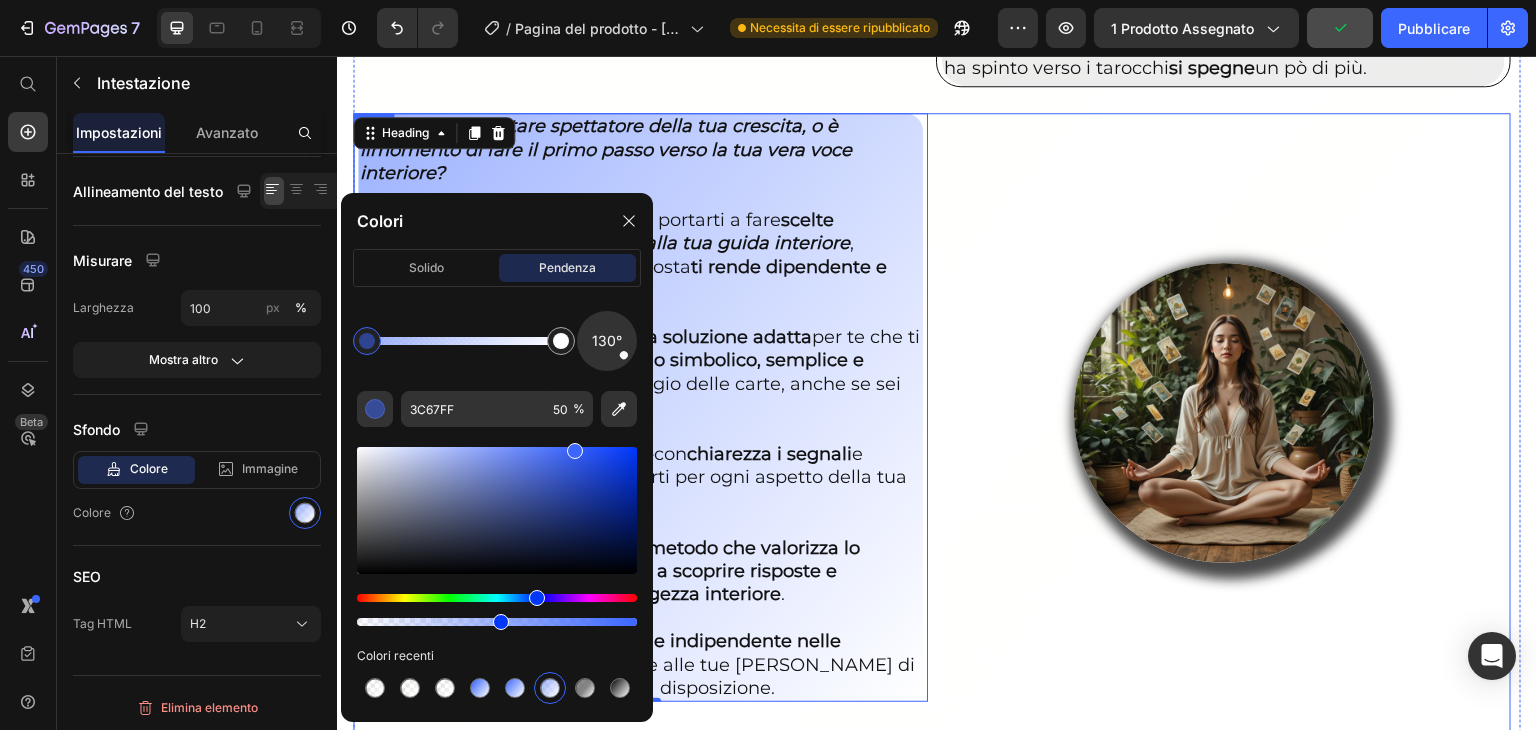 click on "Image" at bounding box center (1223, 472) 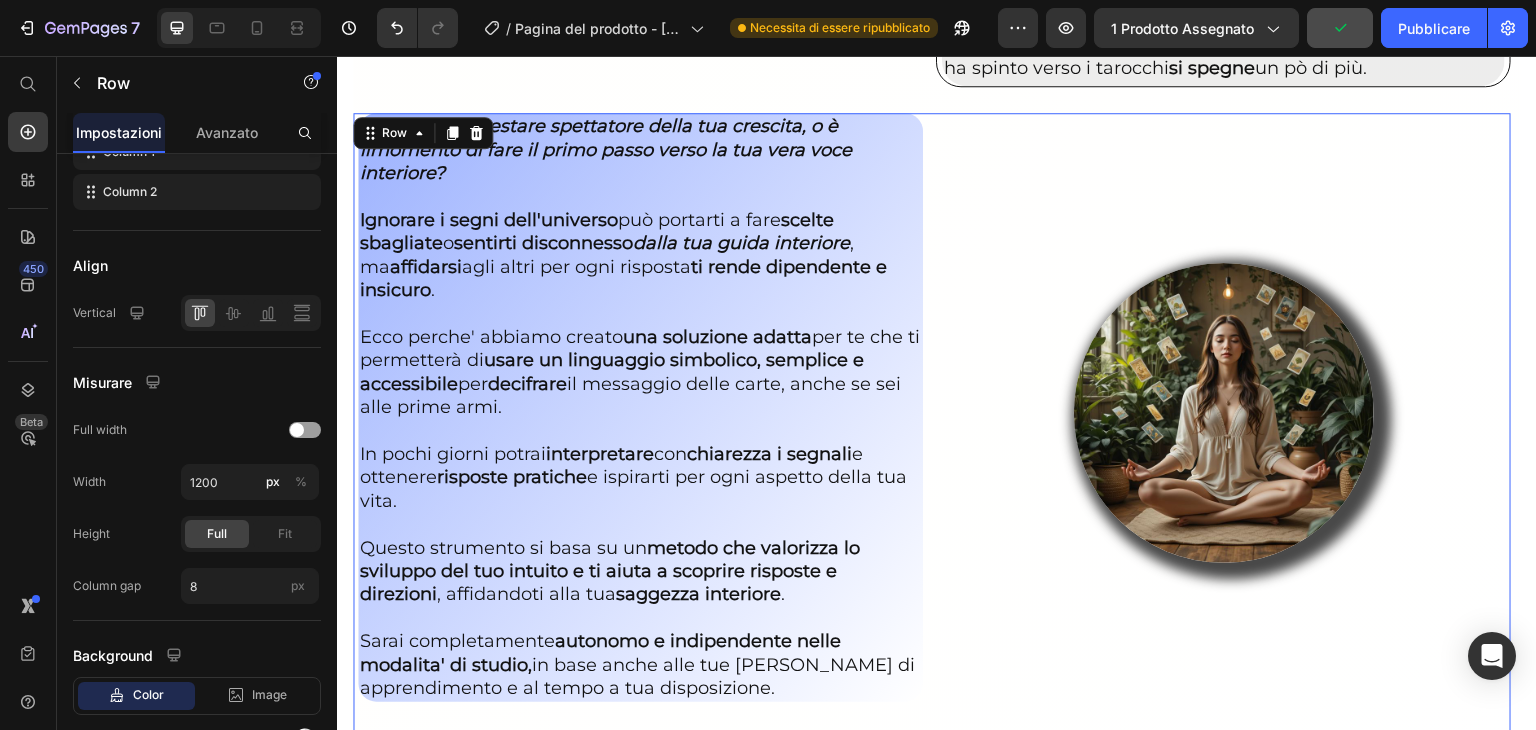 scroll, scrollTop: 0, scrollLeft: 0, axis: both 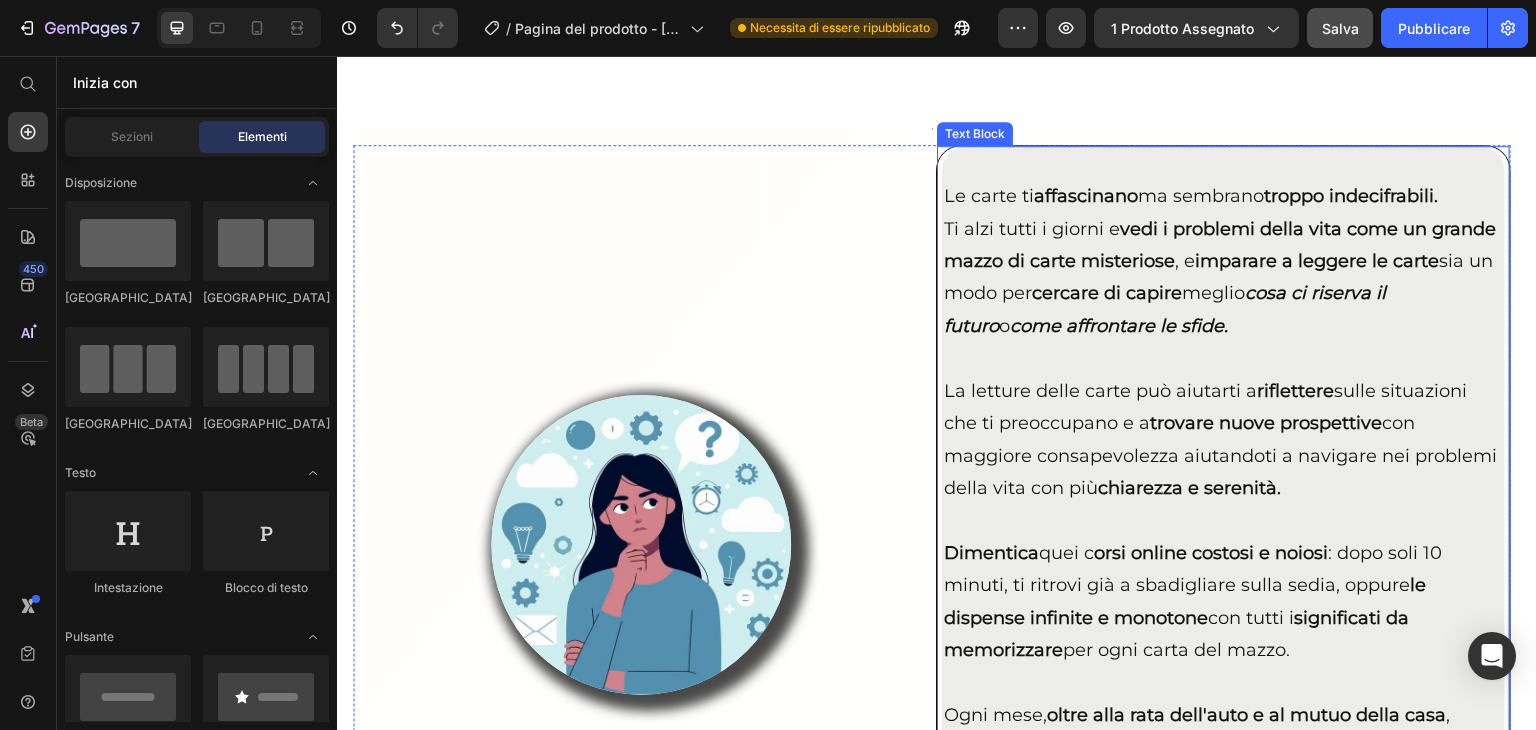 click at bounding box center [1223, 164] 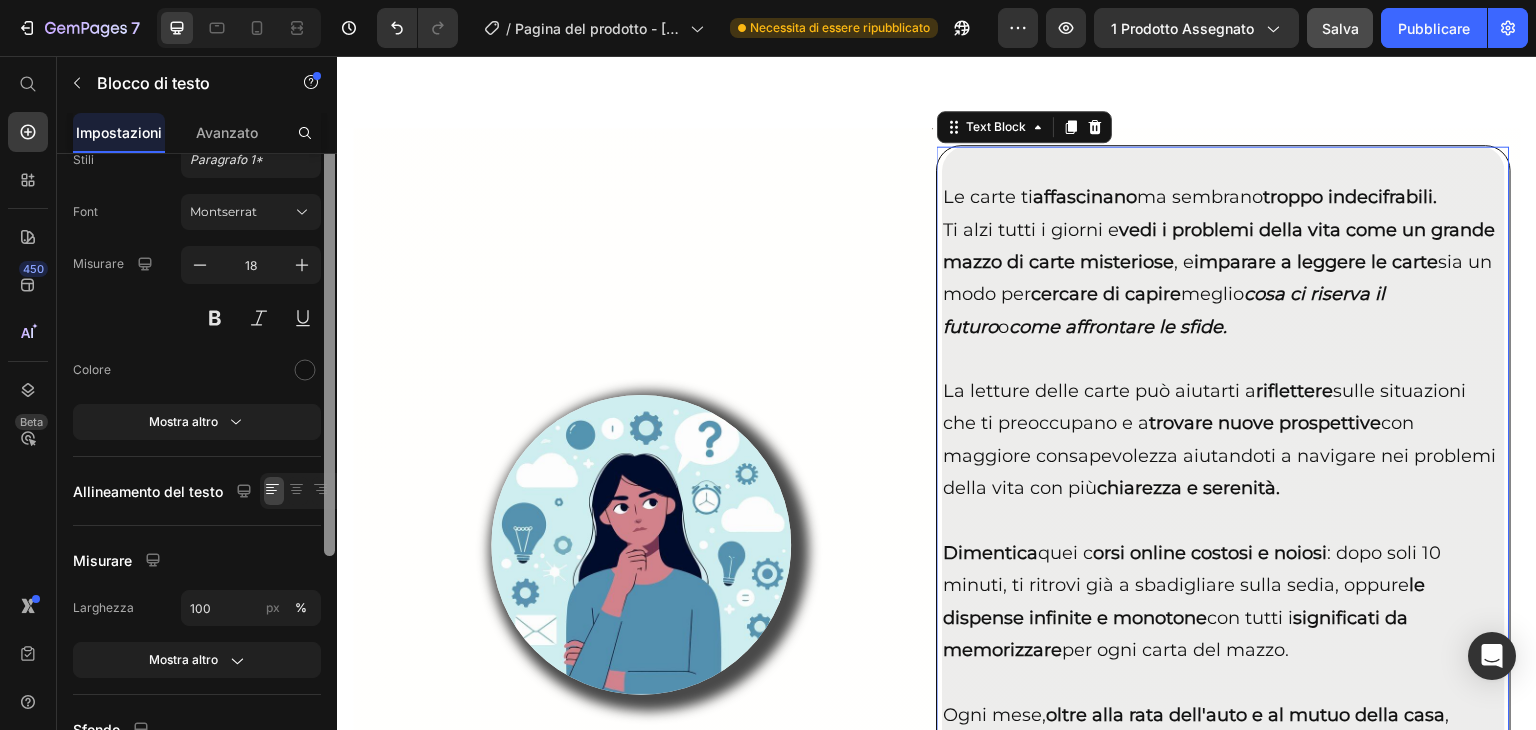 scroll, scrollTop: 0, scrollLeft: 0, axis: both 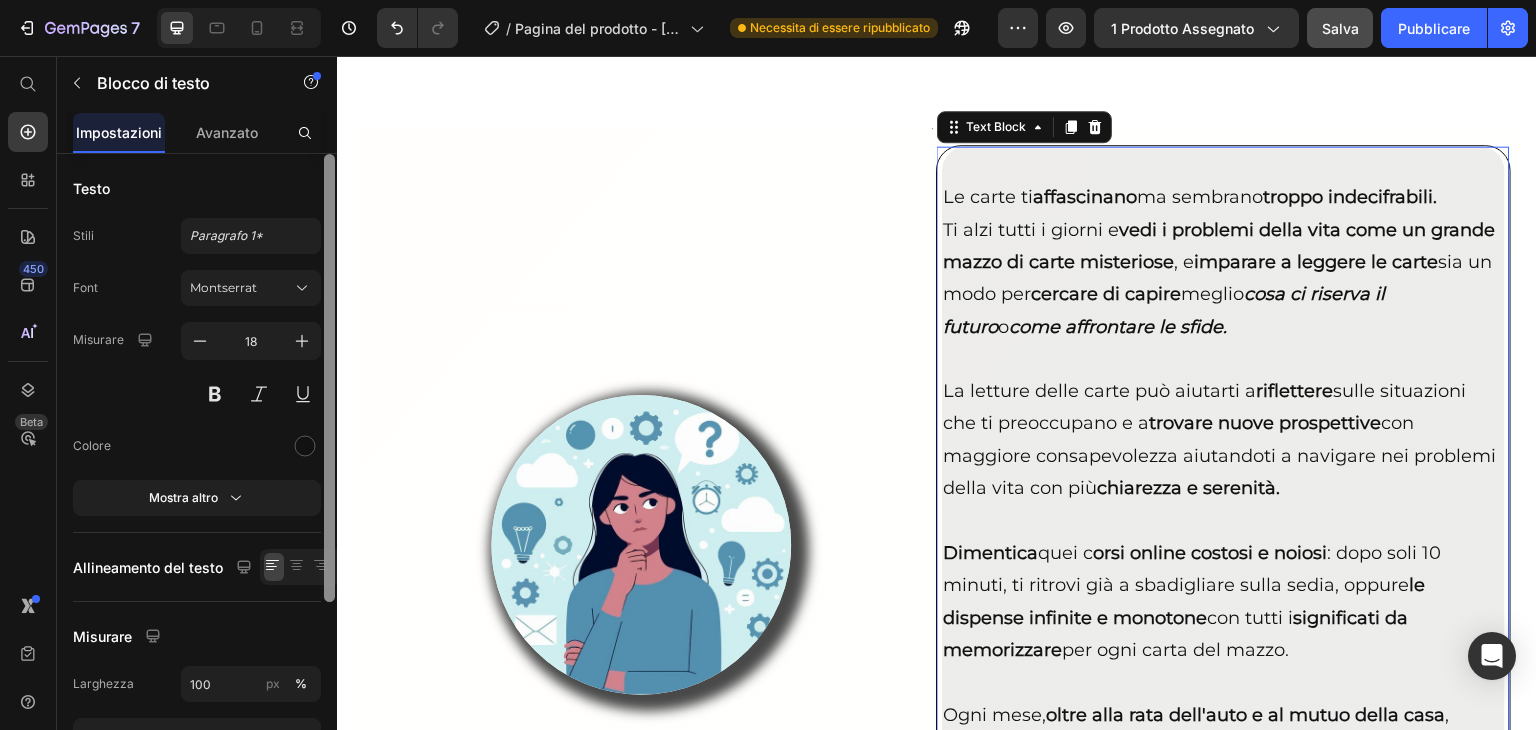 drag, startPoint x: 326, startPoint y: 241, endPoint x: 323, endPoint y: 221, distance: 20.22375 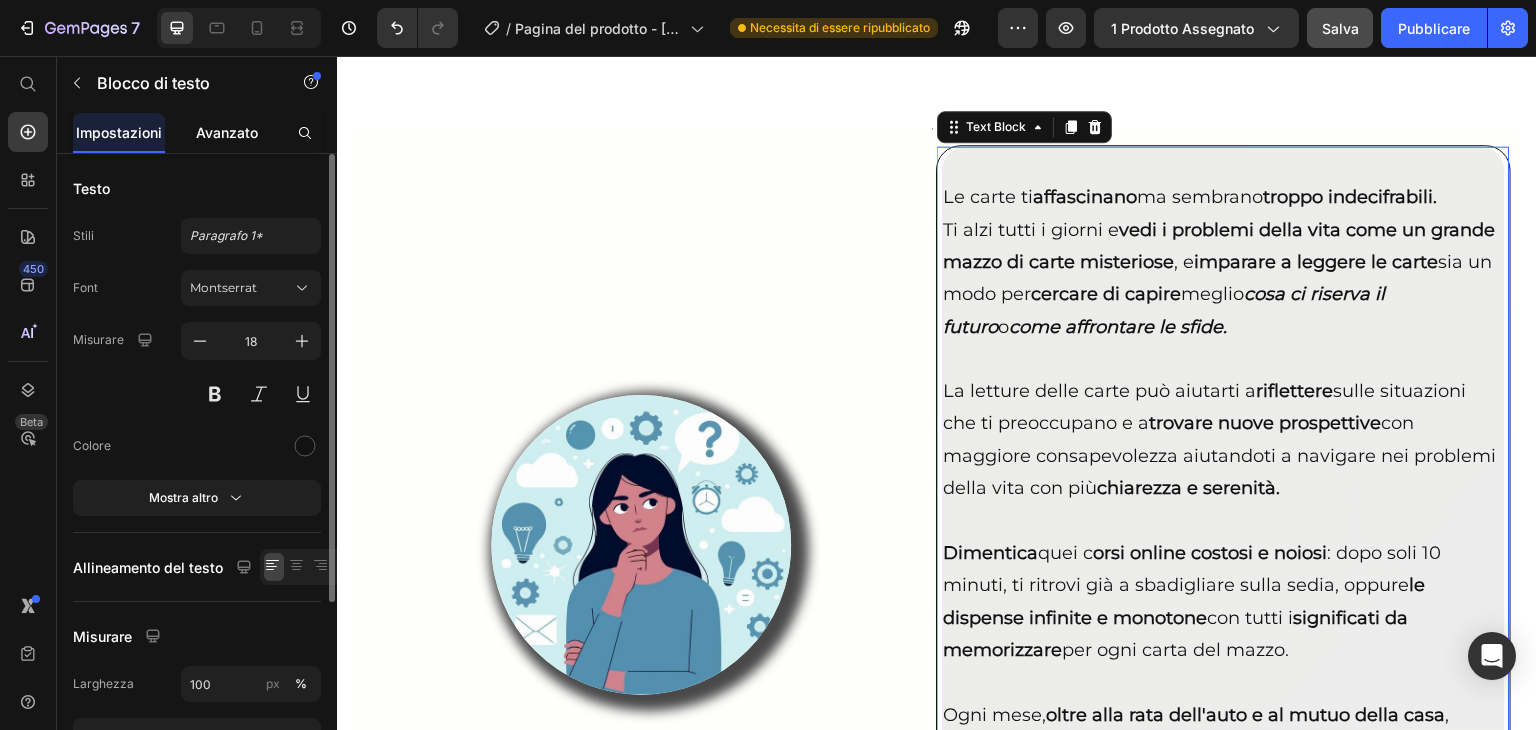 click on "Avanzato" at bounding box center [227, 132] 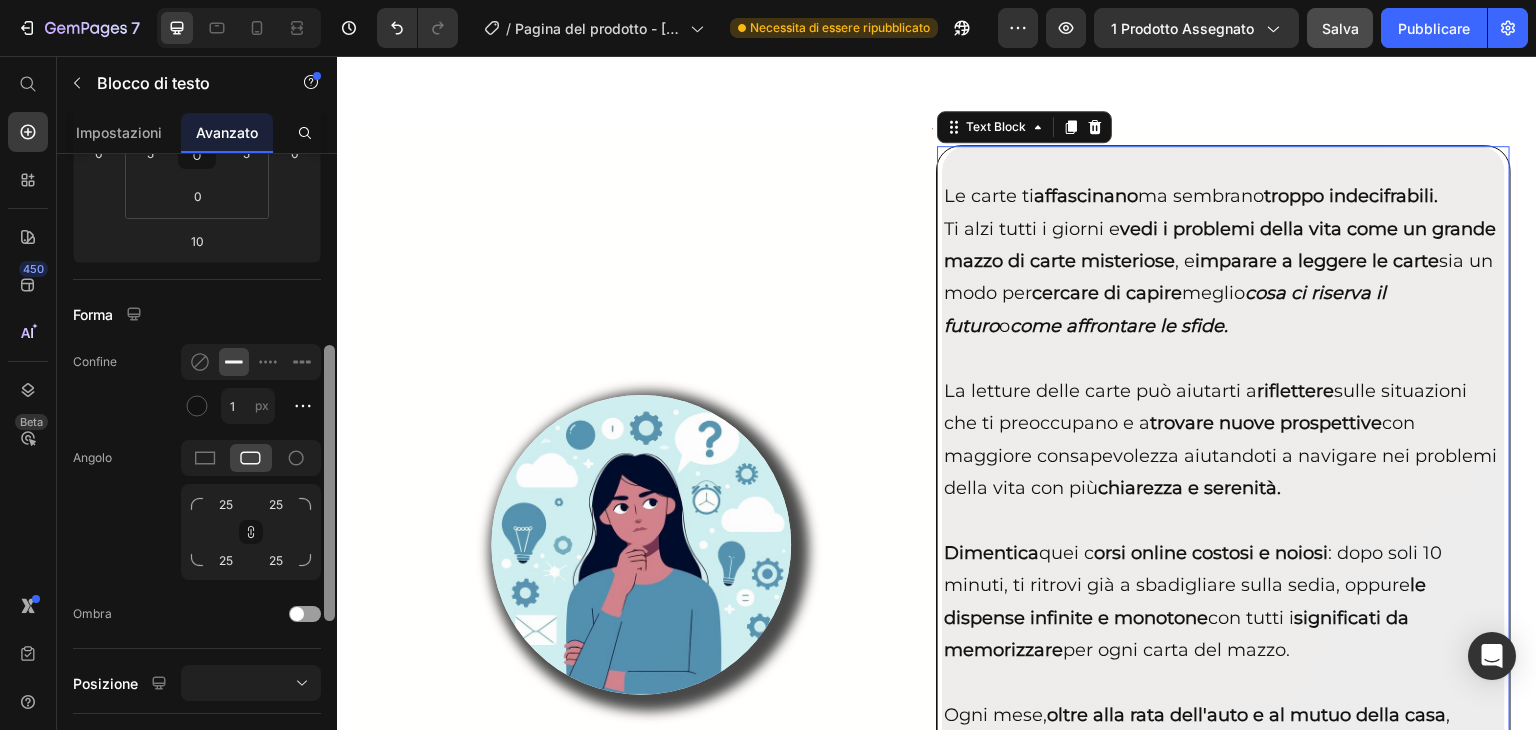 scroll, scrollTop: 392, scrollLeft: 0, axis: vertical 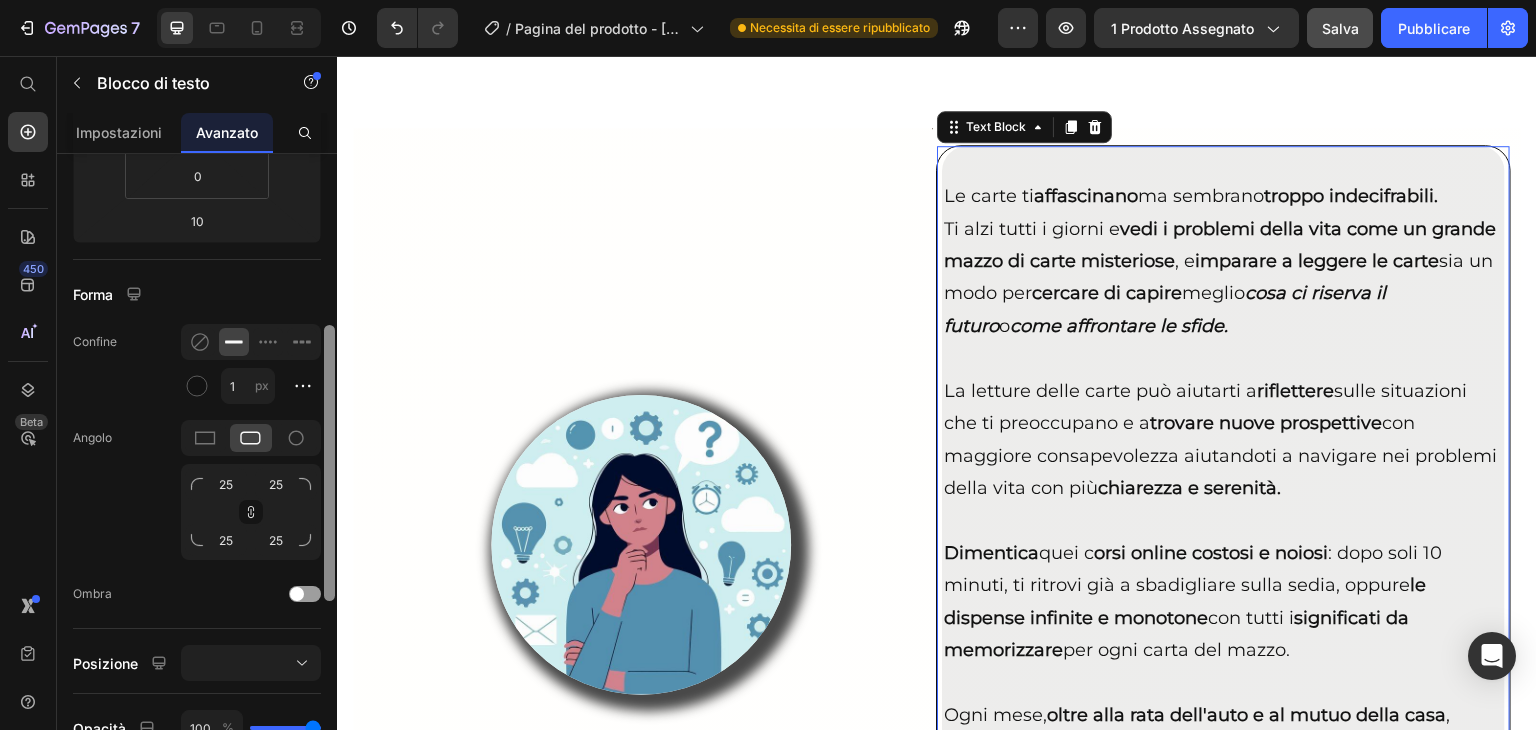 drag, startPoint x: 331, startPoint y: 202, endPoint x: 329, endPoint y: 374, distance: 172.01163 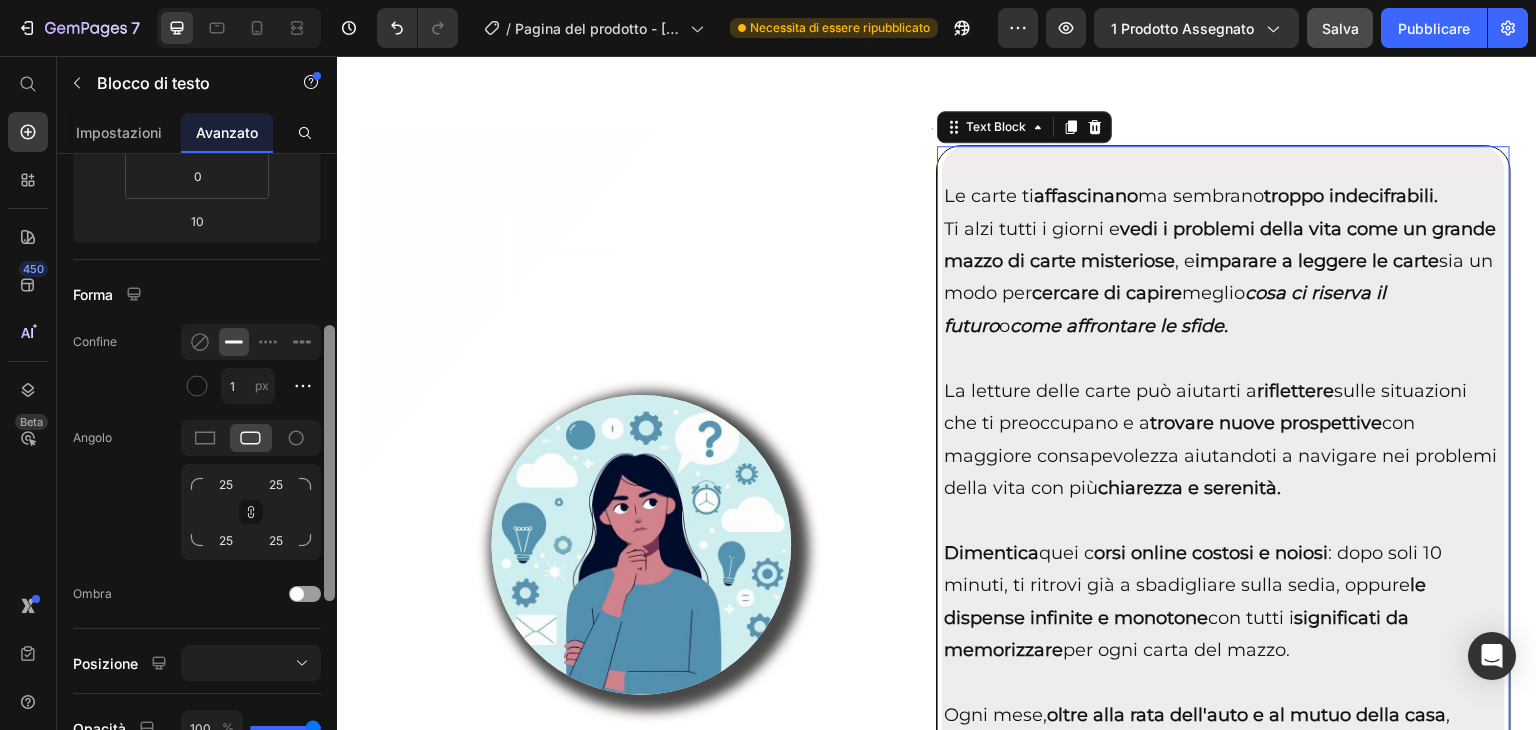 click at bounding box center [329, 463] 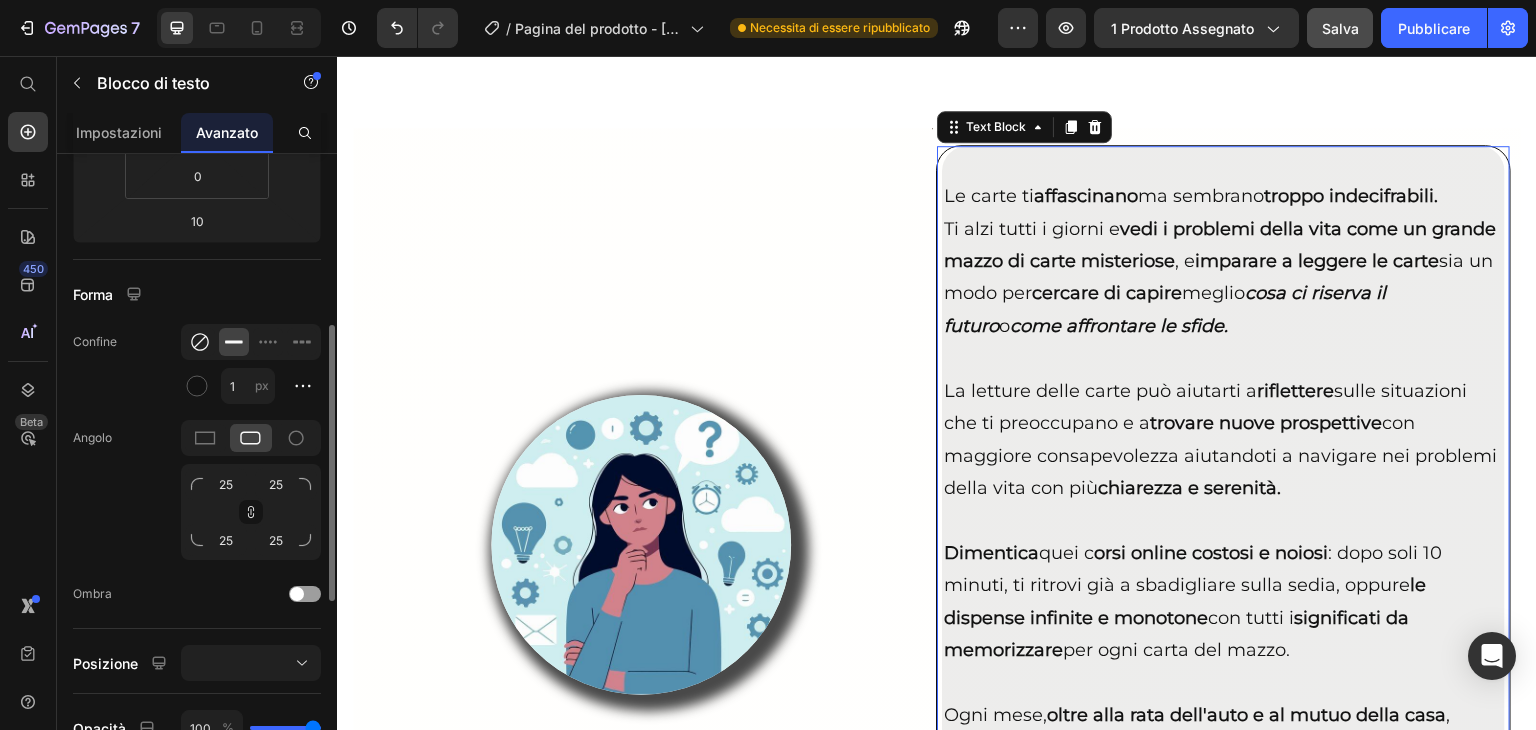click 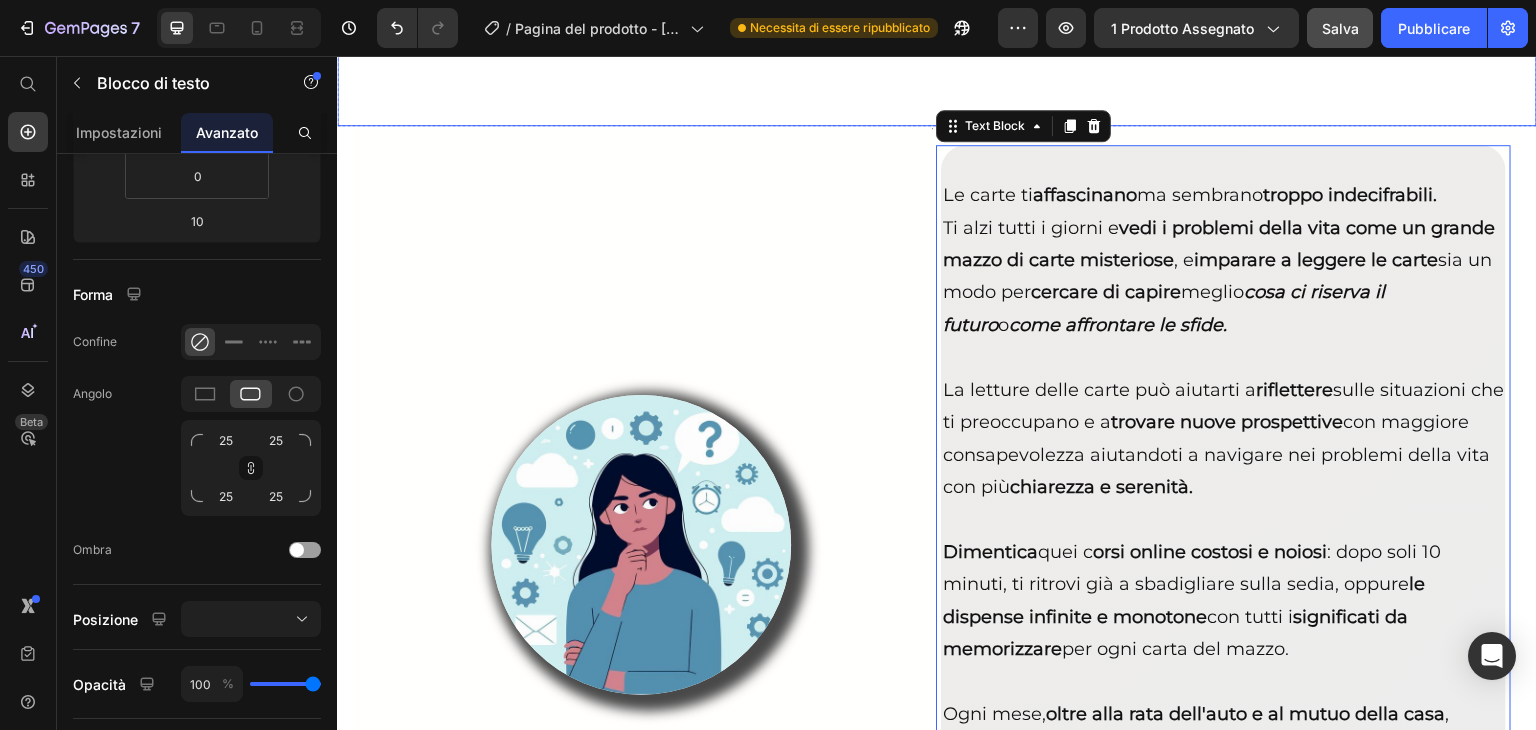 click at bounding box center [937, 97] 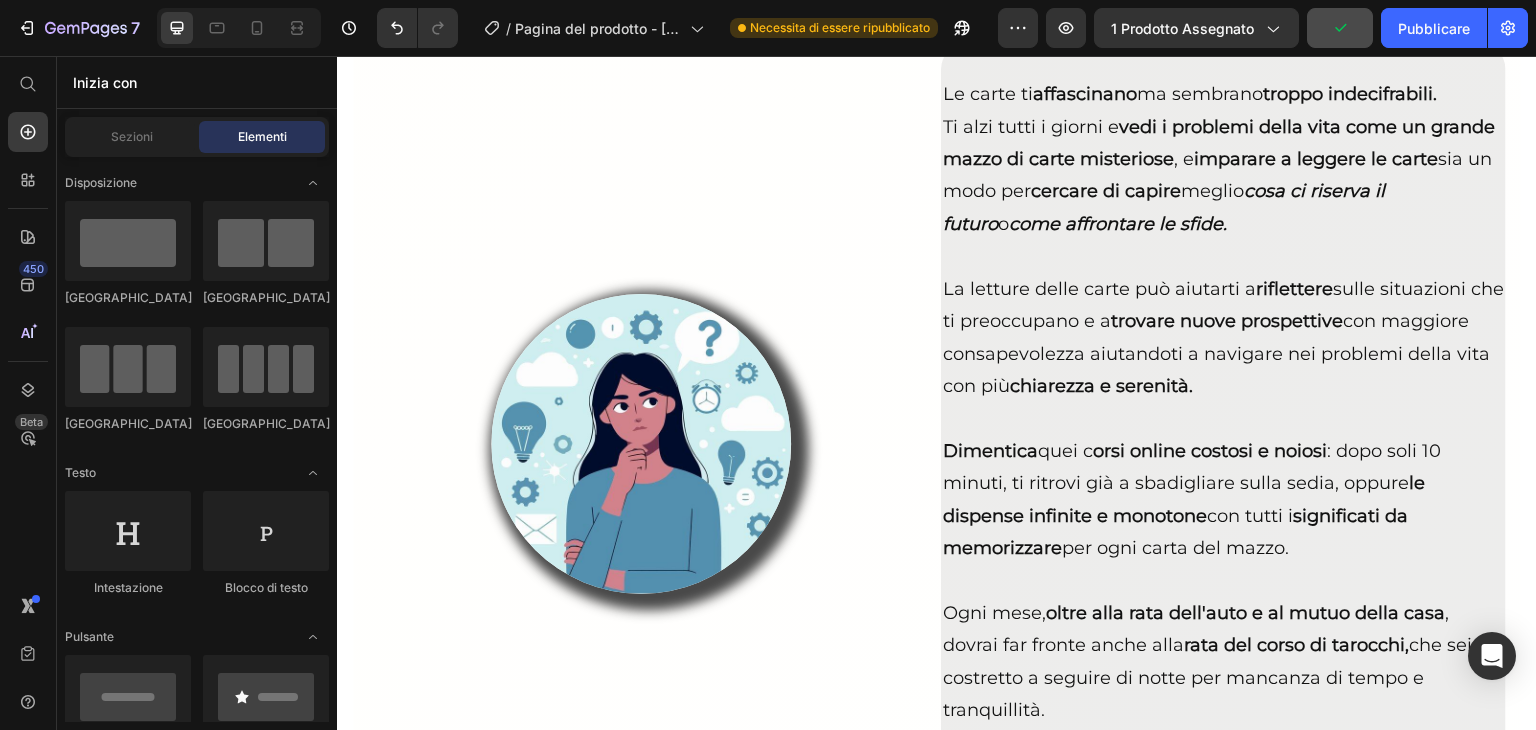 scroll, scrollTop: 2700, scrollLeft: 0, axis: vertical 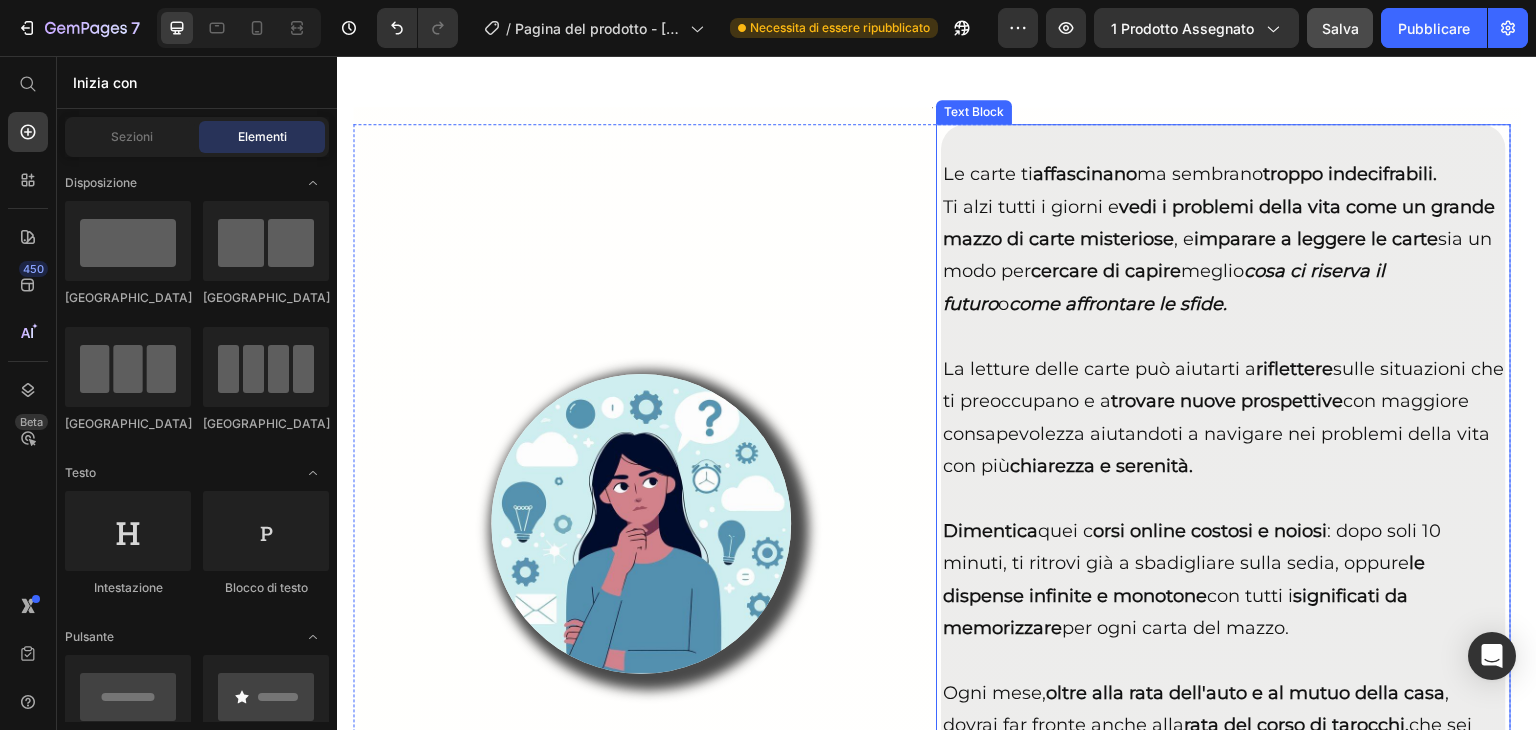 click on "Le carte ti  affascinano  ma sembrano  troppo indecifrabili." at bounding box center (1190, 174) 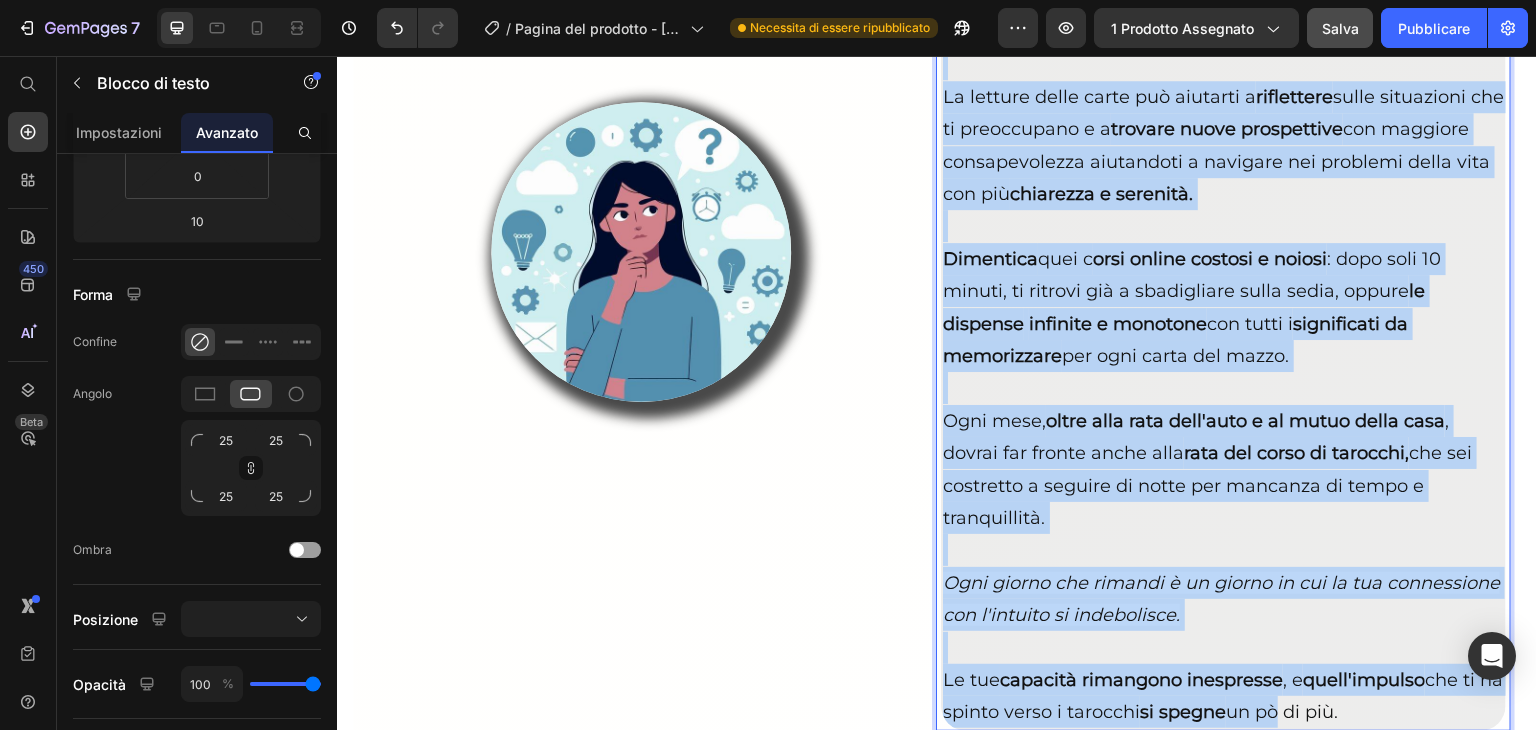 scroll, scrollTop: 3072, scrollLeft: 0, axis: vertical 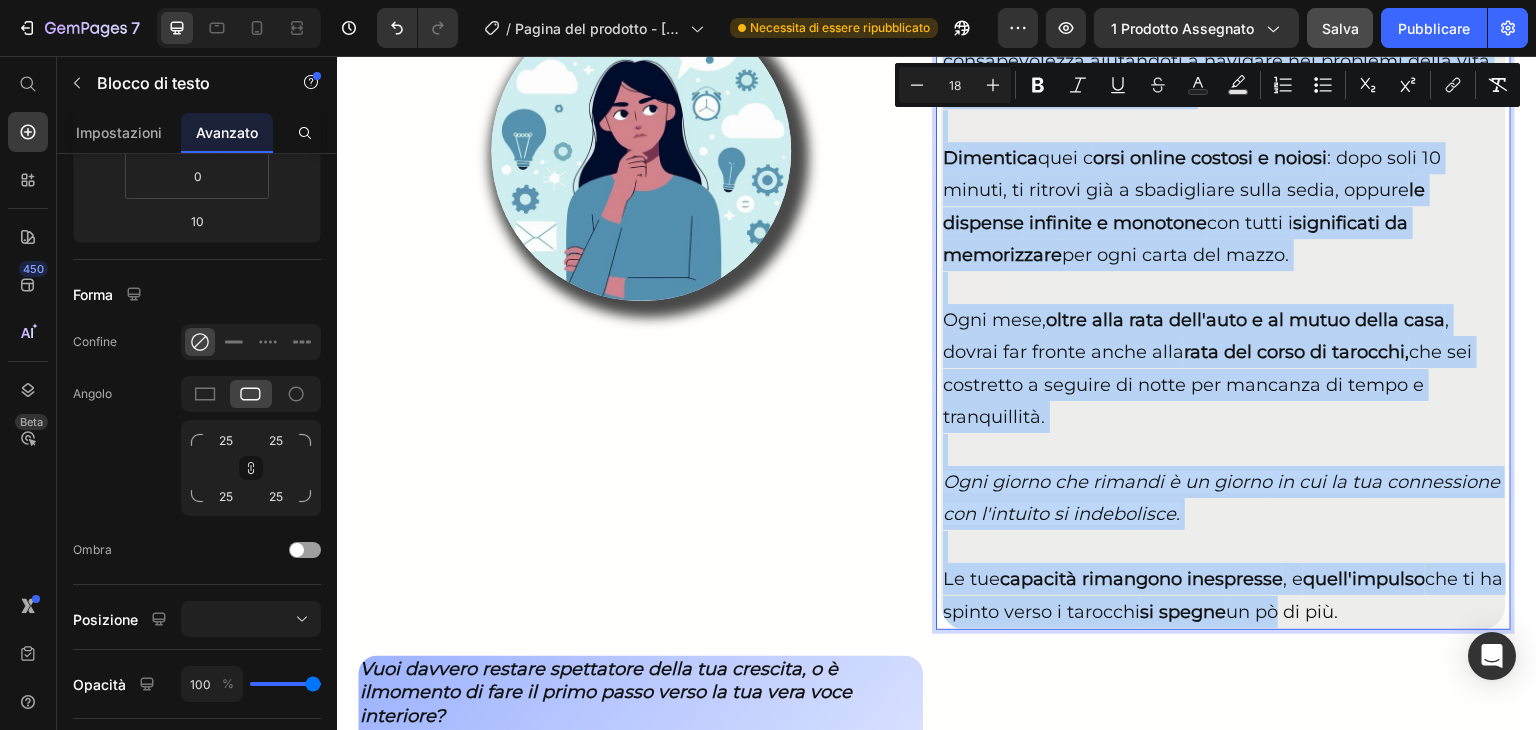 drag, startPoint x: 938, startPoint y: 177, endPoint x: 1379, endPoint y: 623, distance: 627.2137 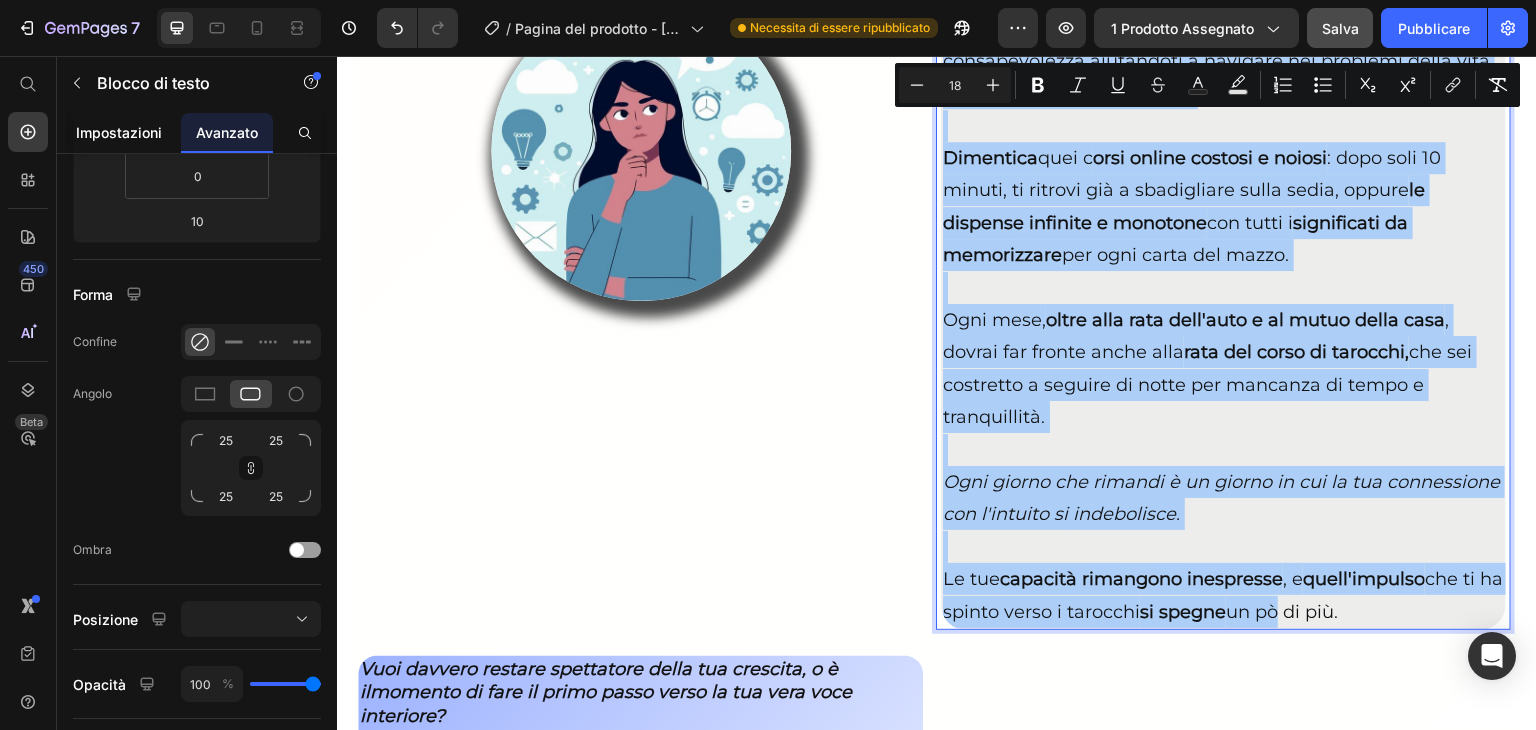click on "Impostazioni" at bounding box center [119, 132] 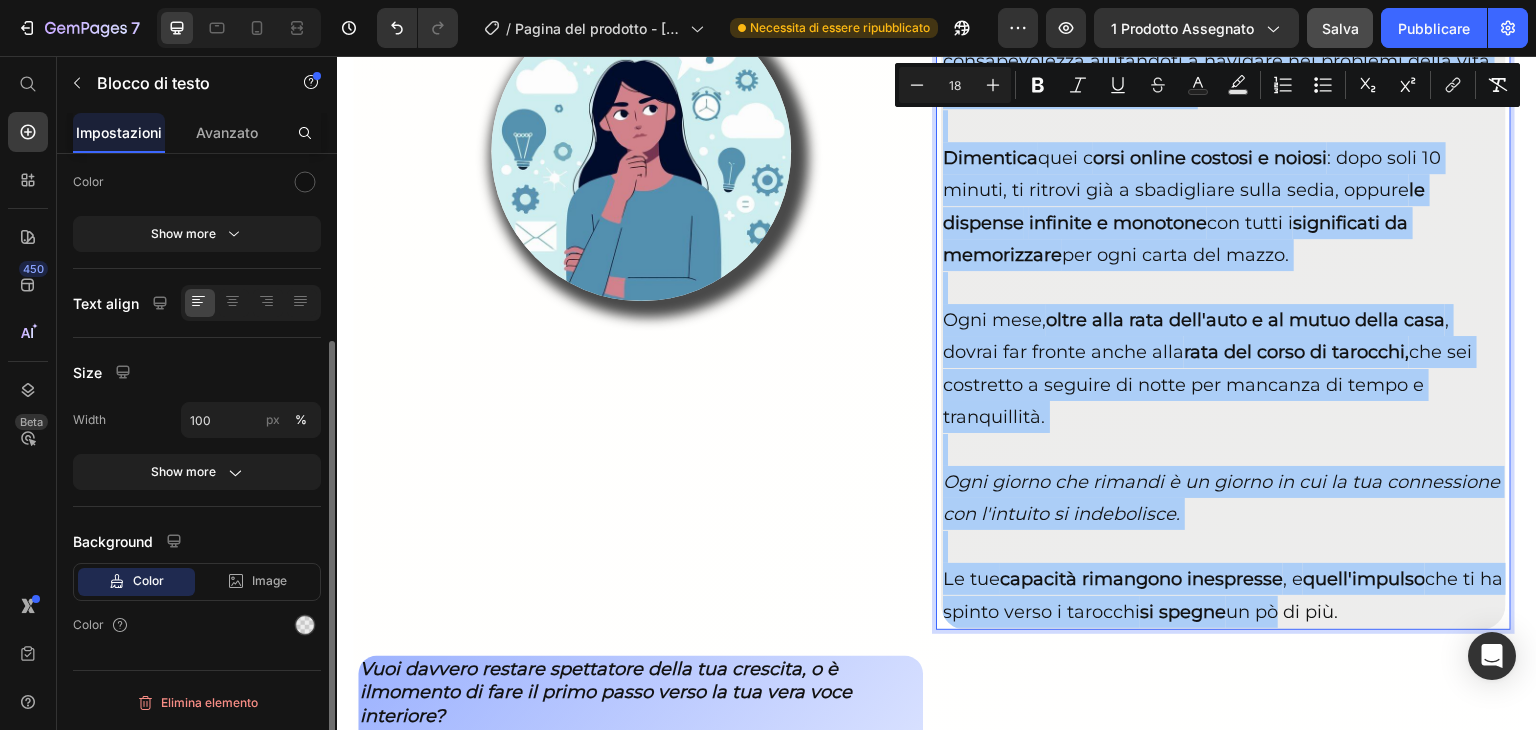 scroll, scrollTop: 0, scrollLeft: 0, axis: both 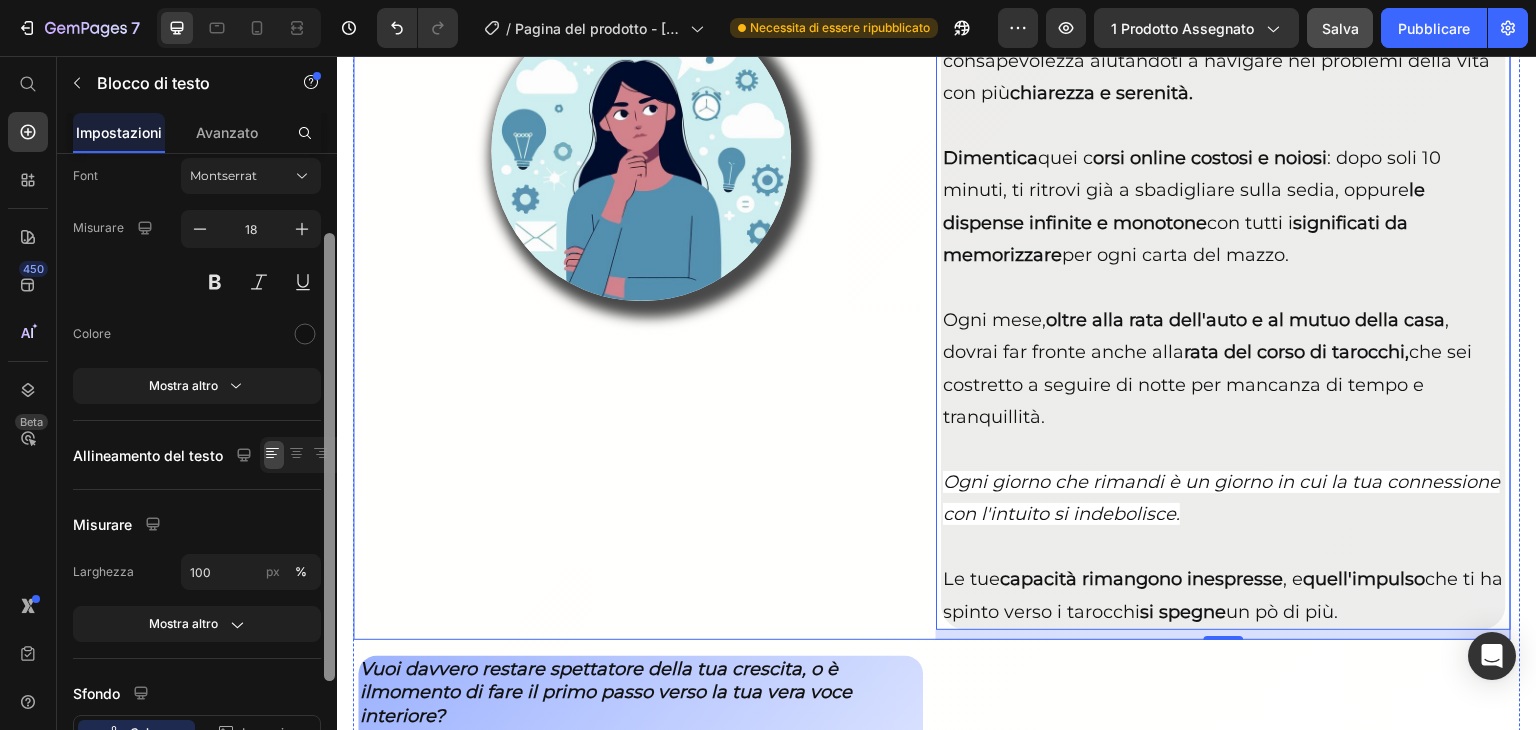 drag, startPoint x: 667, startPoint y: 337, endPoint x: 368, endPoint y: 429, distance: 312.83383 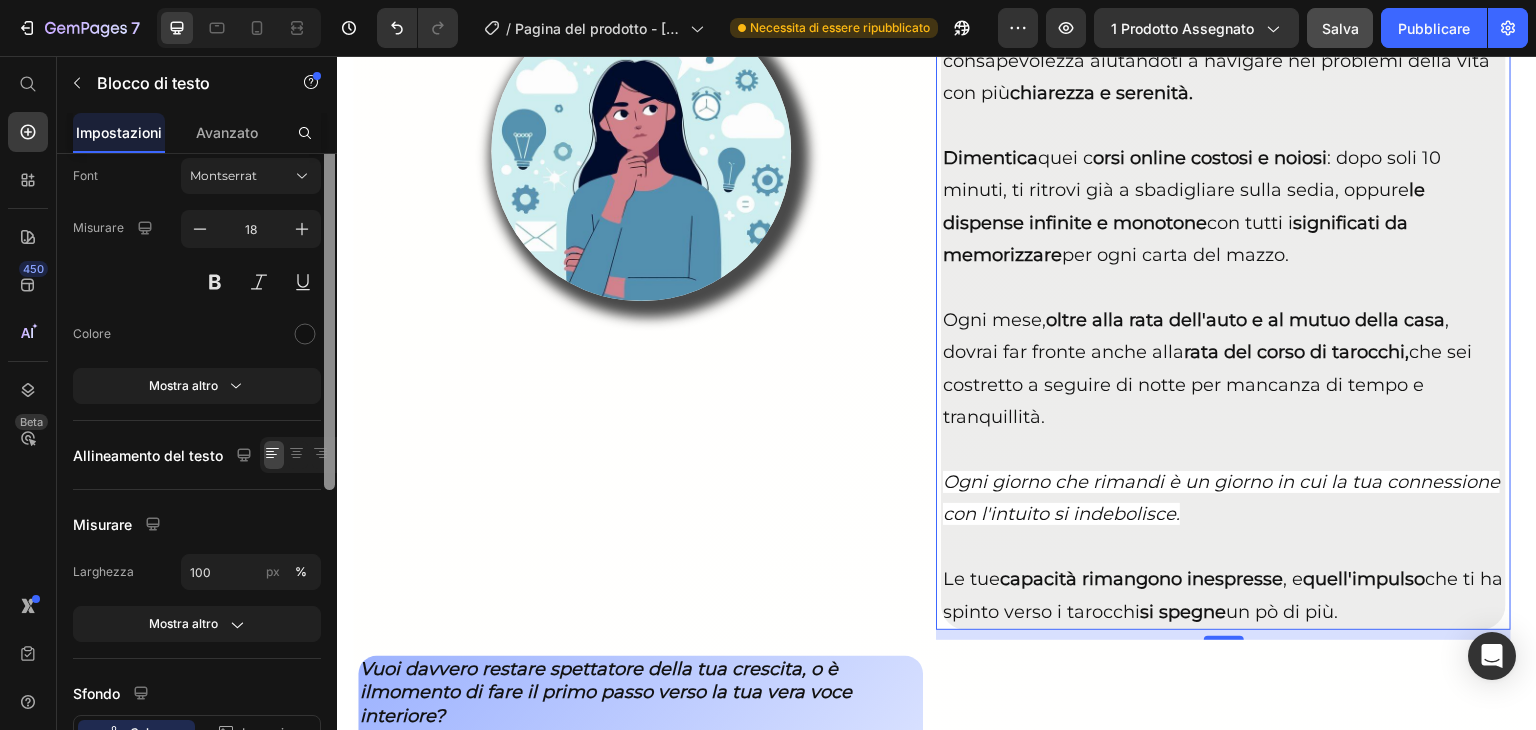 scroll, scrollTop: 0, scrollLeft: 0, axis: both 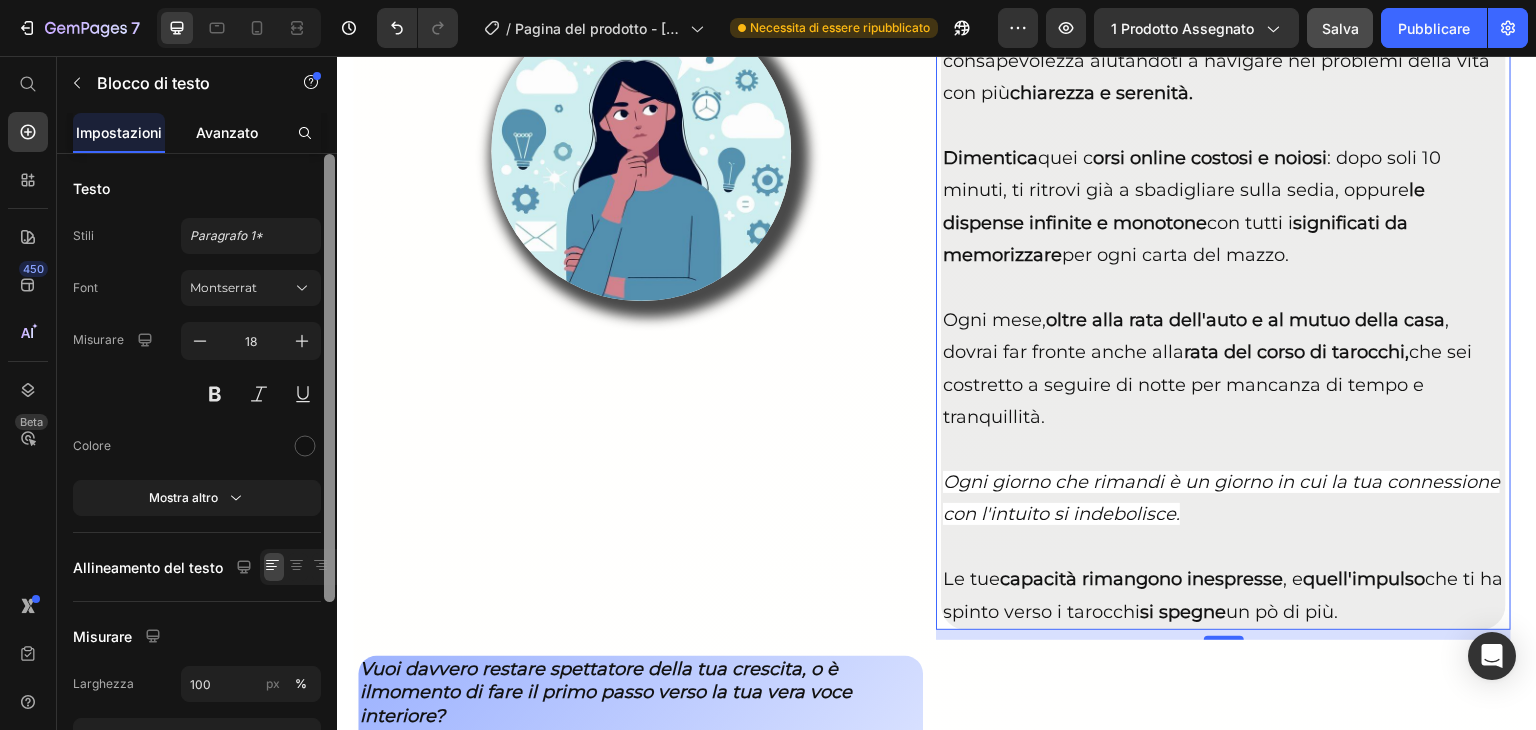 click on "Avanzato" at bounding box center [227, 132] 